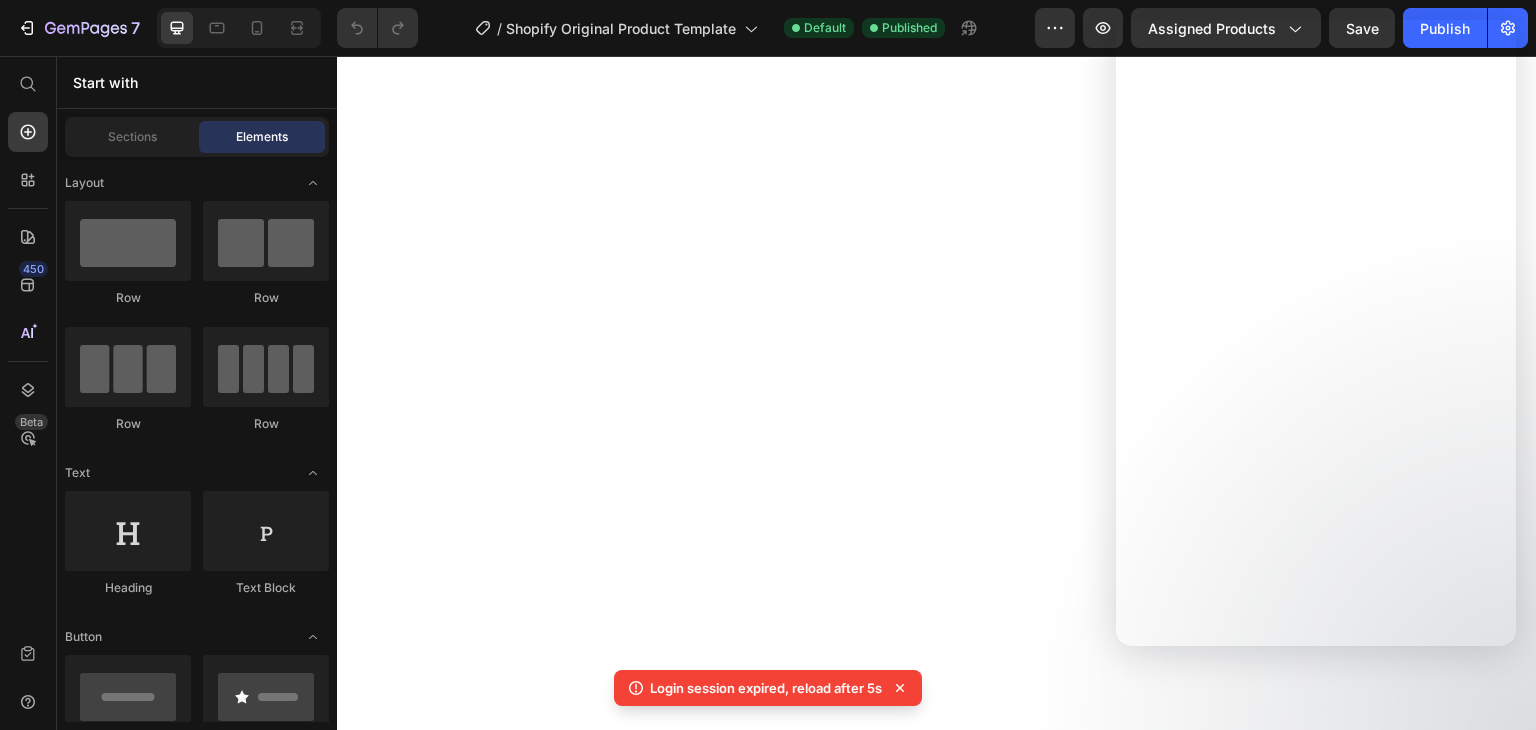 scroll, scrollTop: 0, scrollLeft: 0, axis: both 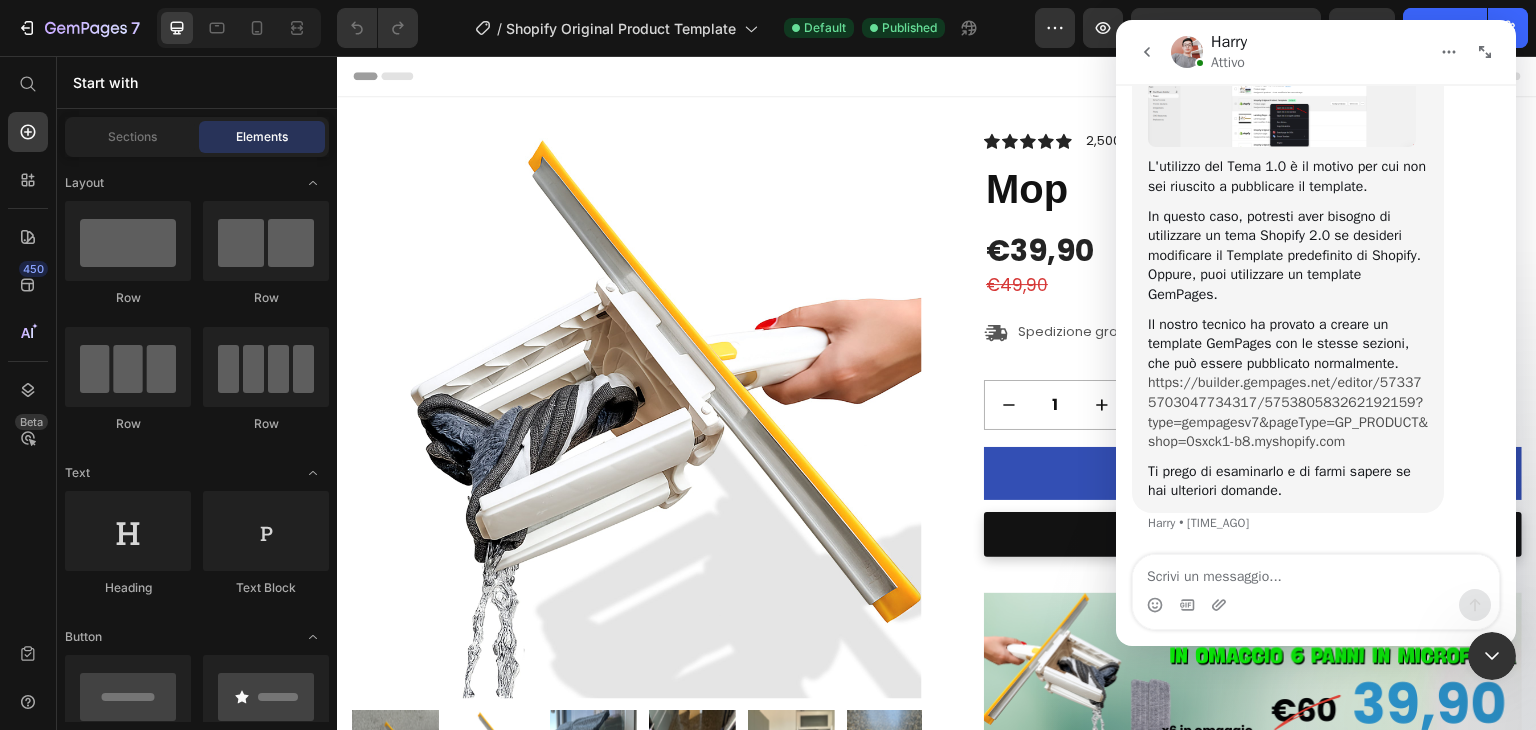 click on "https://builder.gempages.net/editor/[NUMBER]/[NUMBER]?type=gempagesv7&pageType=GP_PRODUCT&shop=[TEXT]-[TEXT].myshopify.com" at bounding box center (1288, 412) 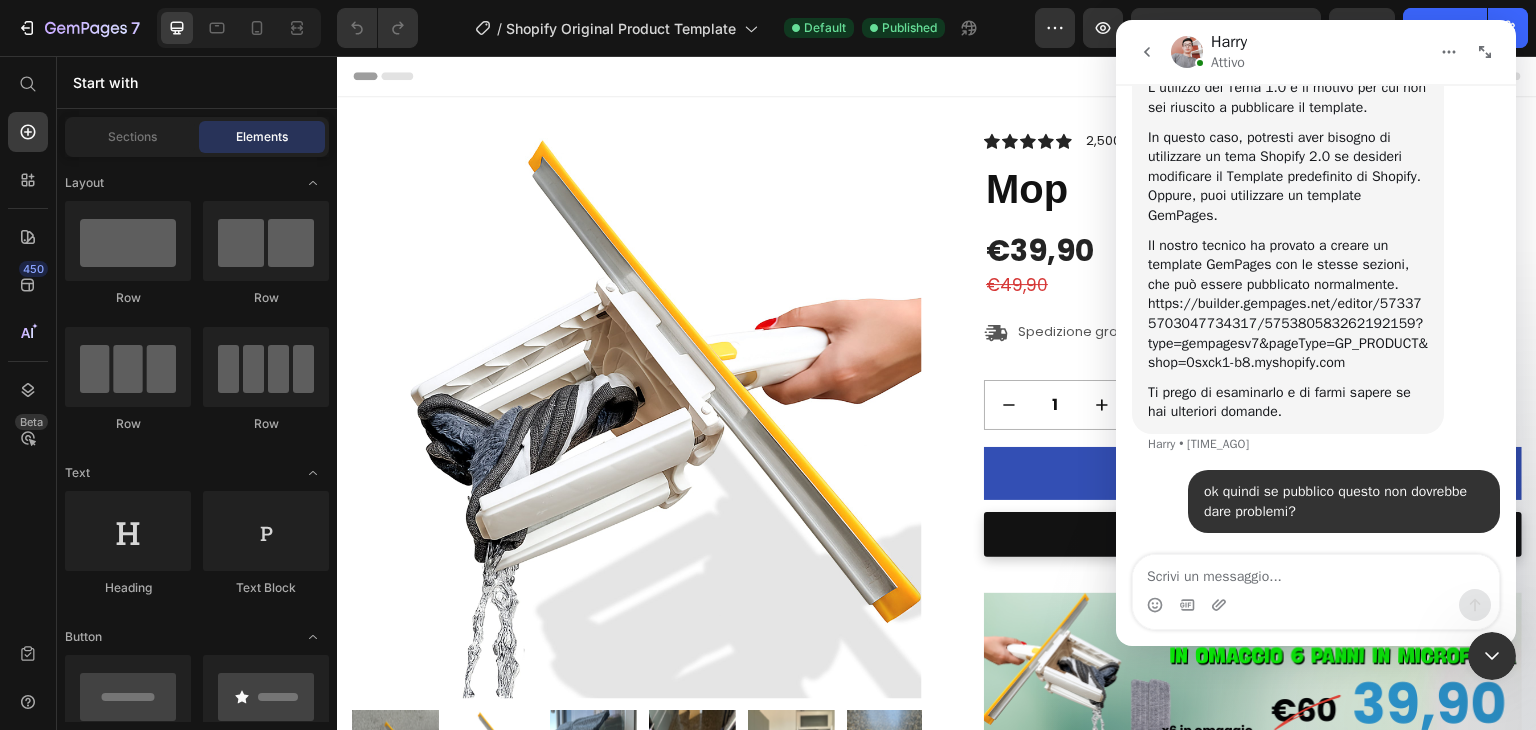 scroll, scrollTop: 6692, scrollLeft: 0, axis: vertical 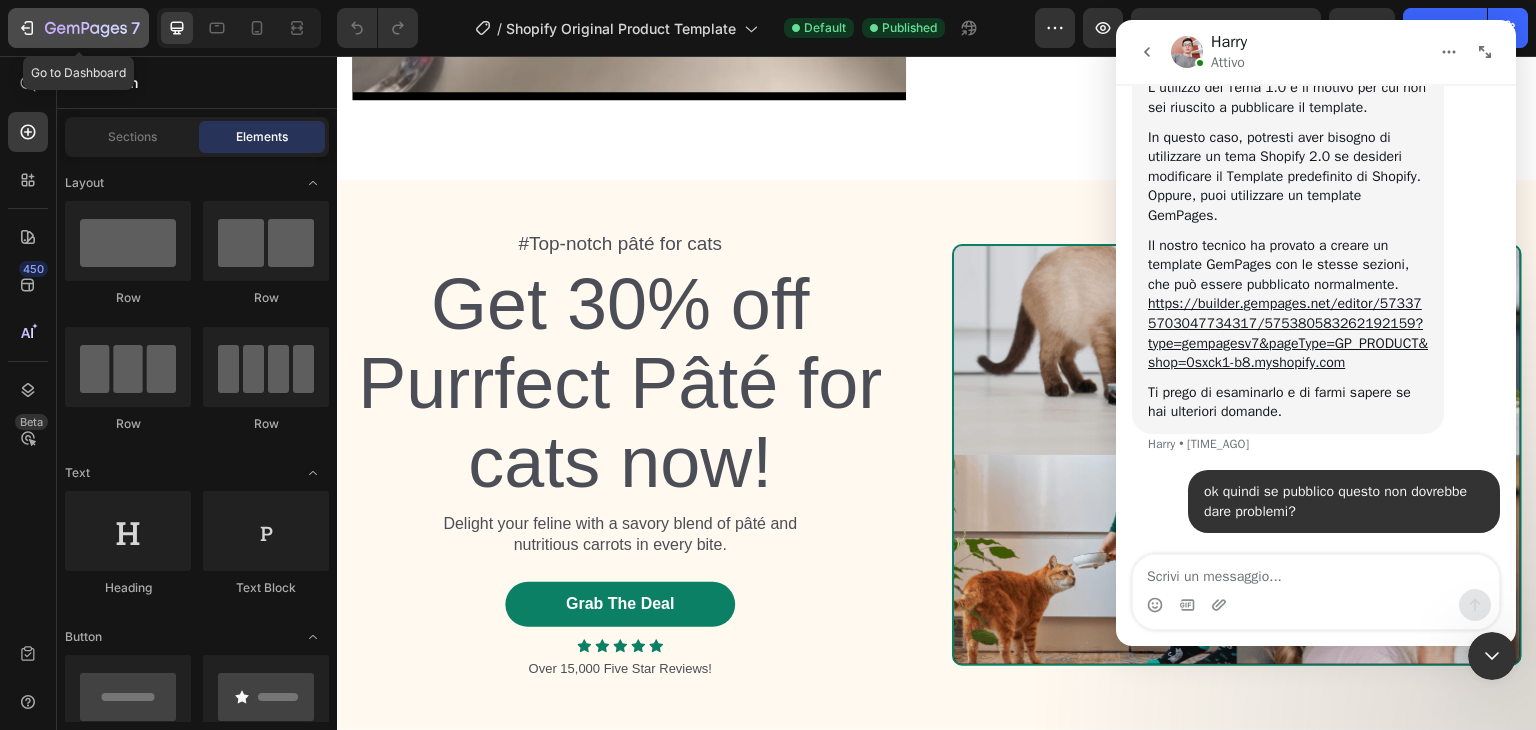 click 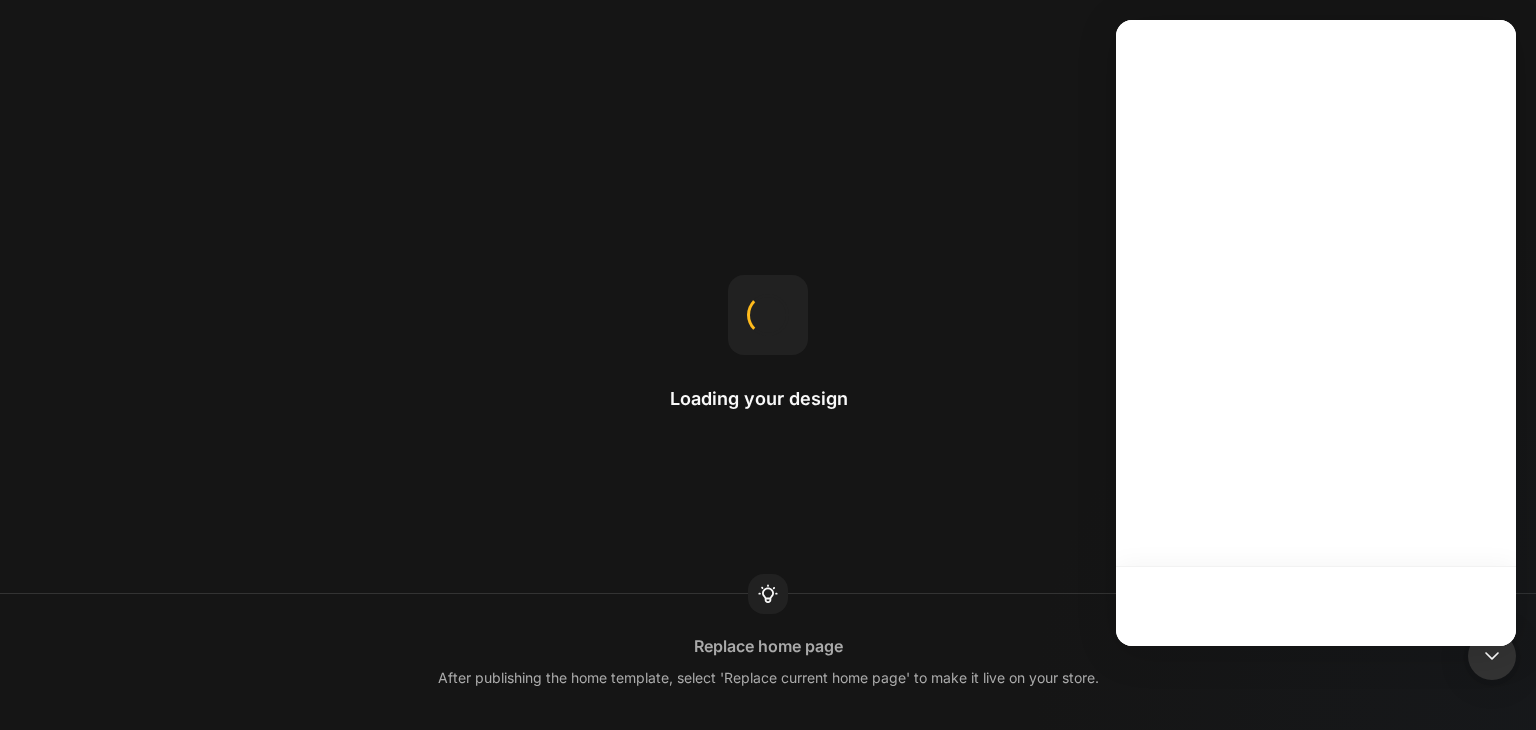 scroll, scrollTop: 0, scrollLeft: 0, axis: both 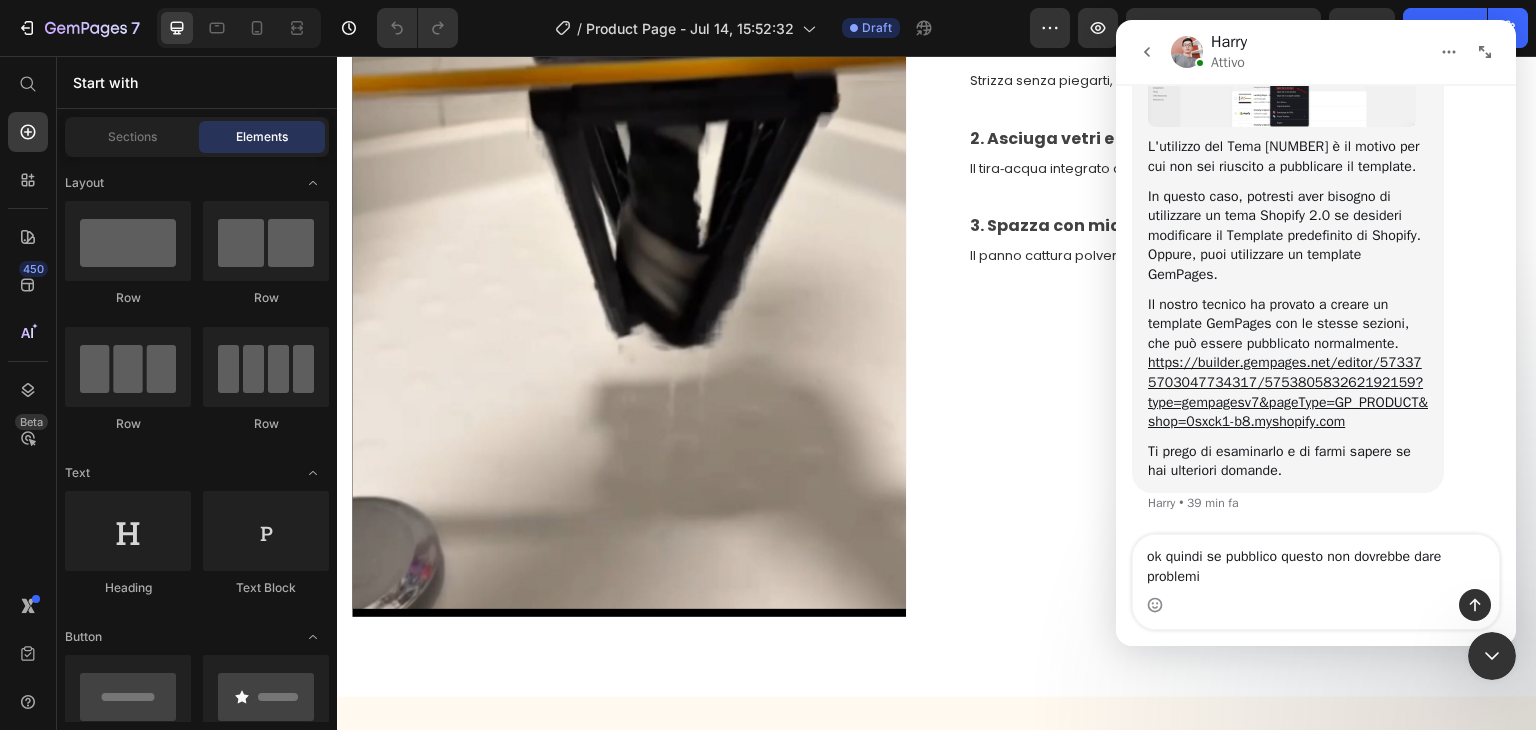 type on "ok quindi se pubblico questo non dovrebbe dare problemi?" 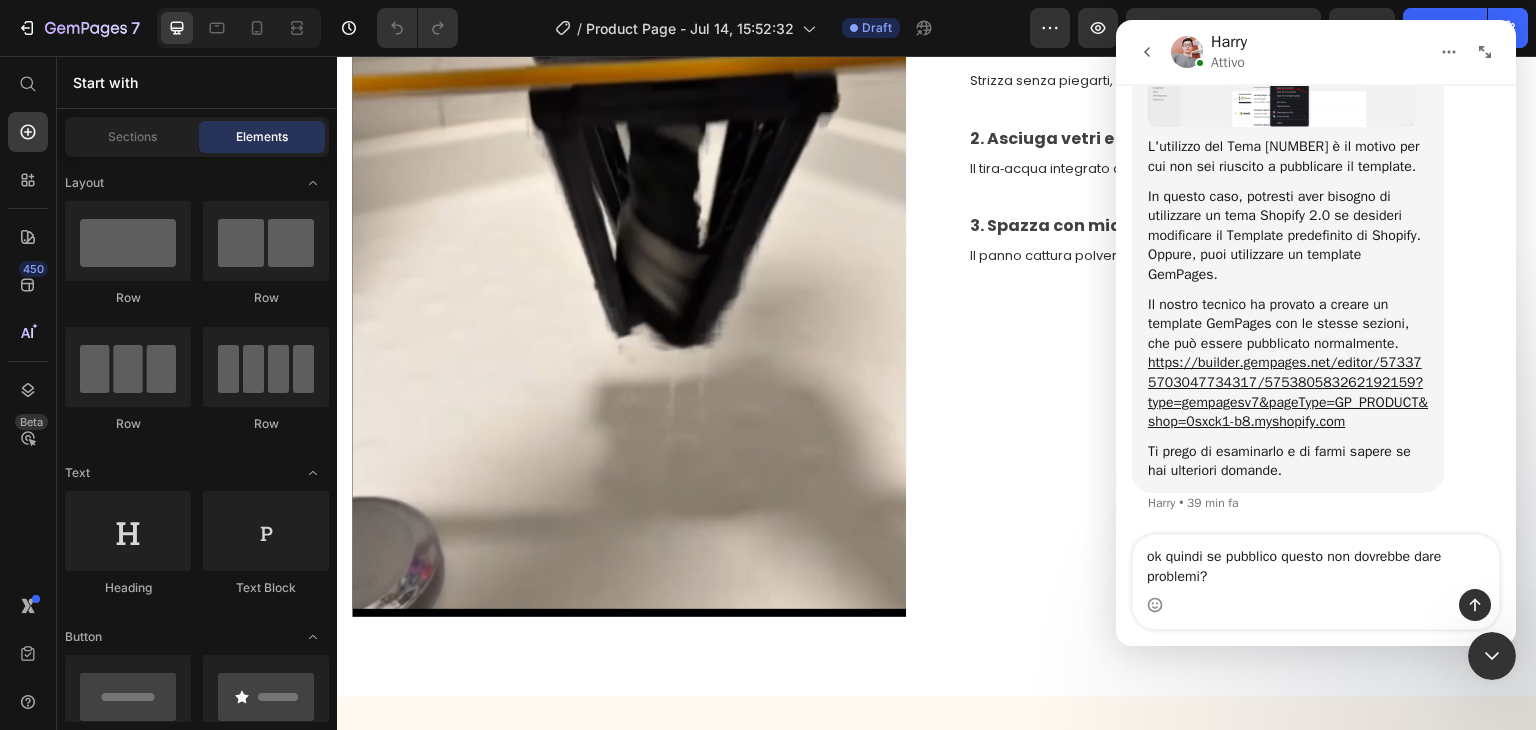type 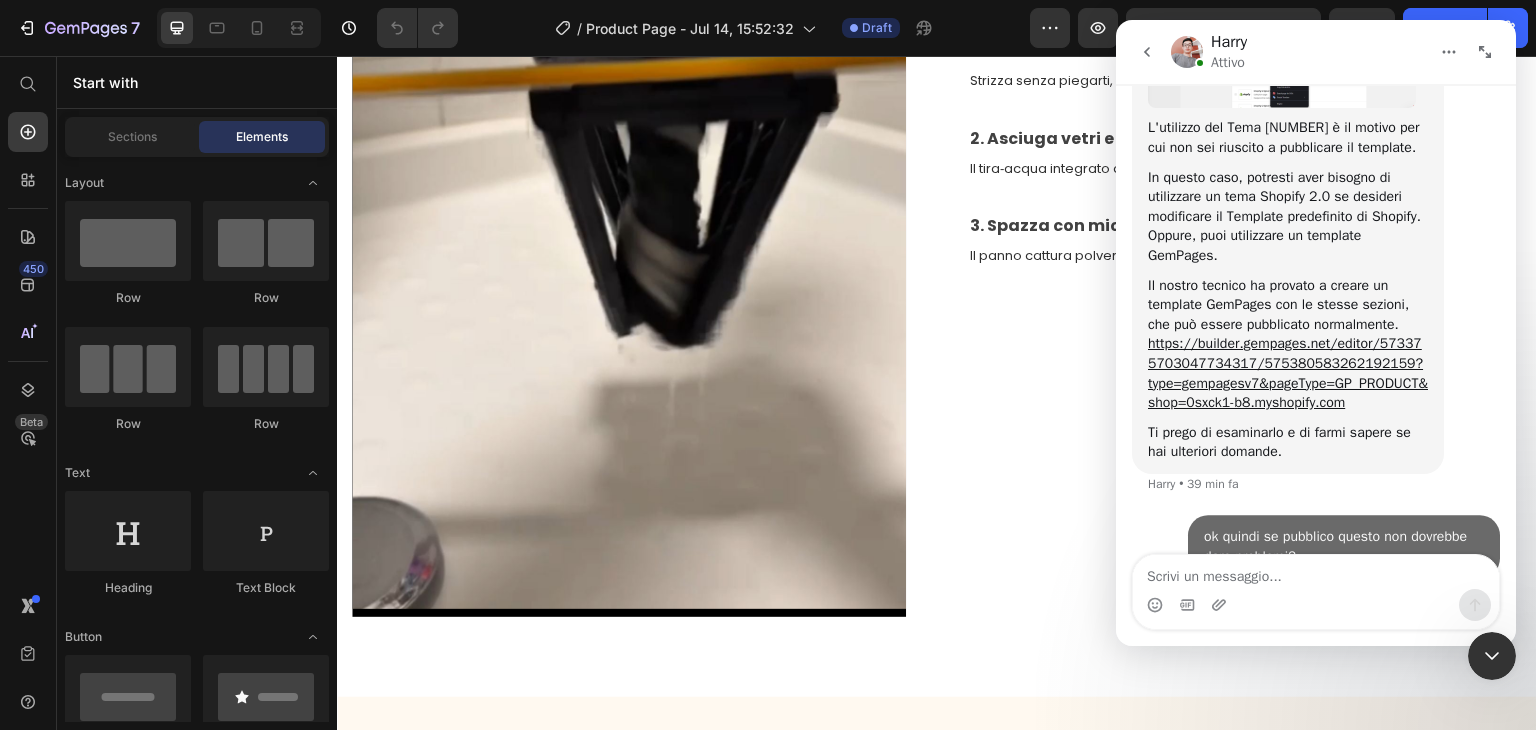 scroll, scrollTop: 6692, scrollLeft: 0, axis: vertical 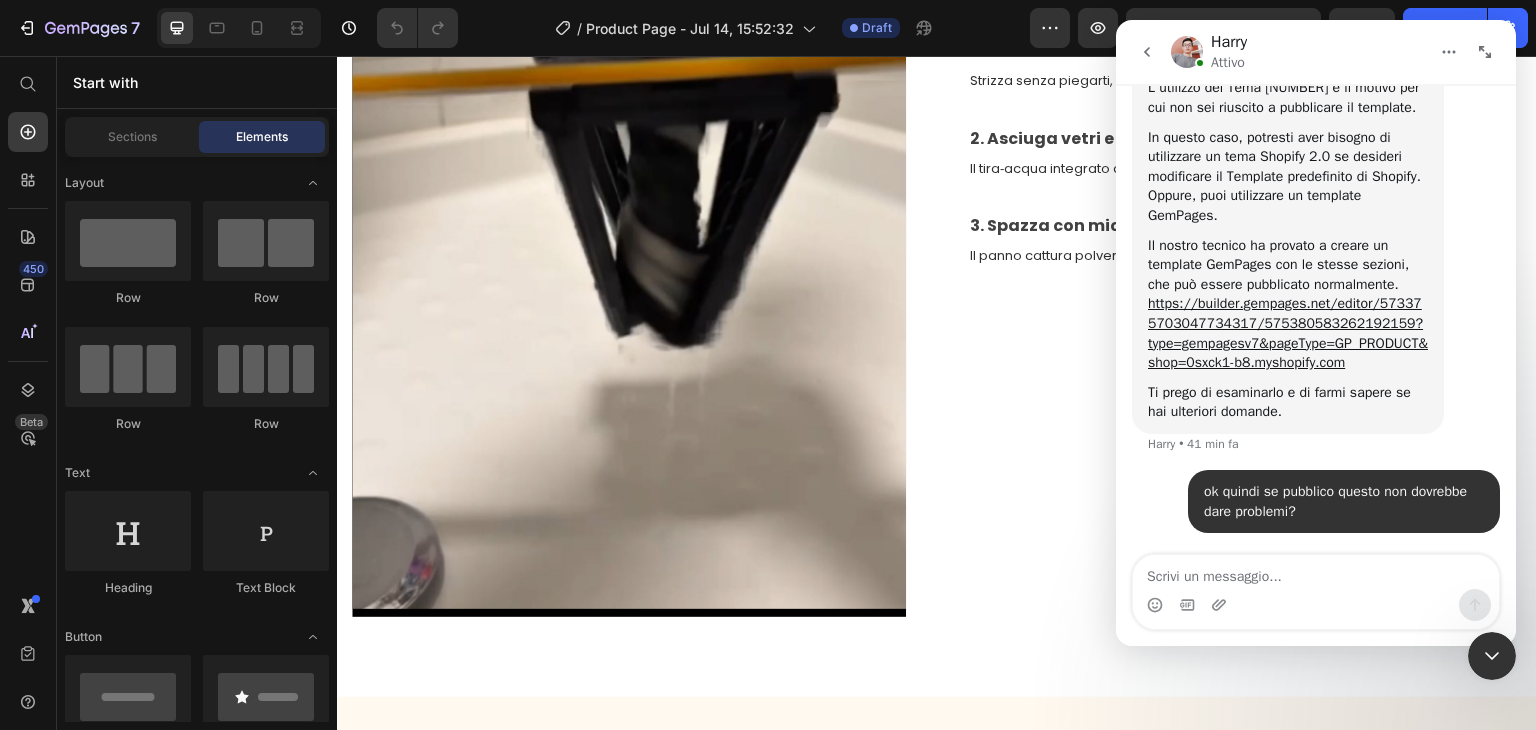 click 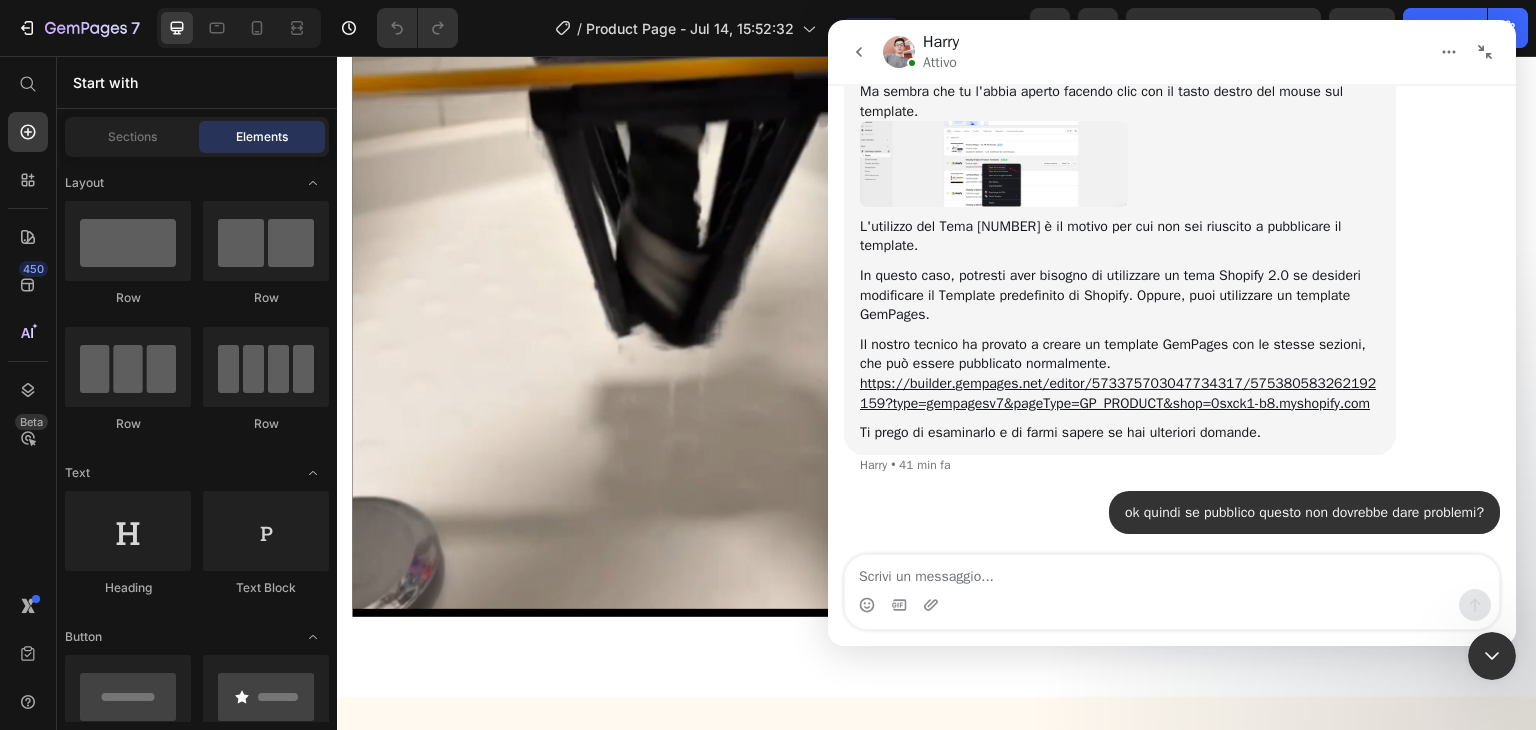 scroll, scrollTop: 5224, scrollLeft: 0, axis: vertical 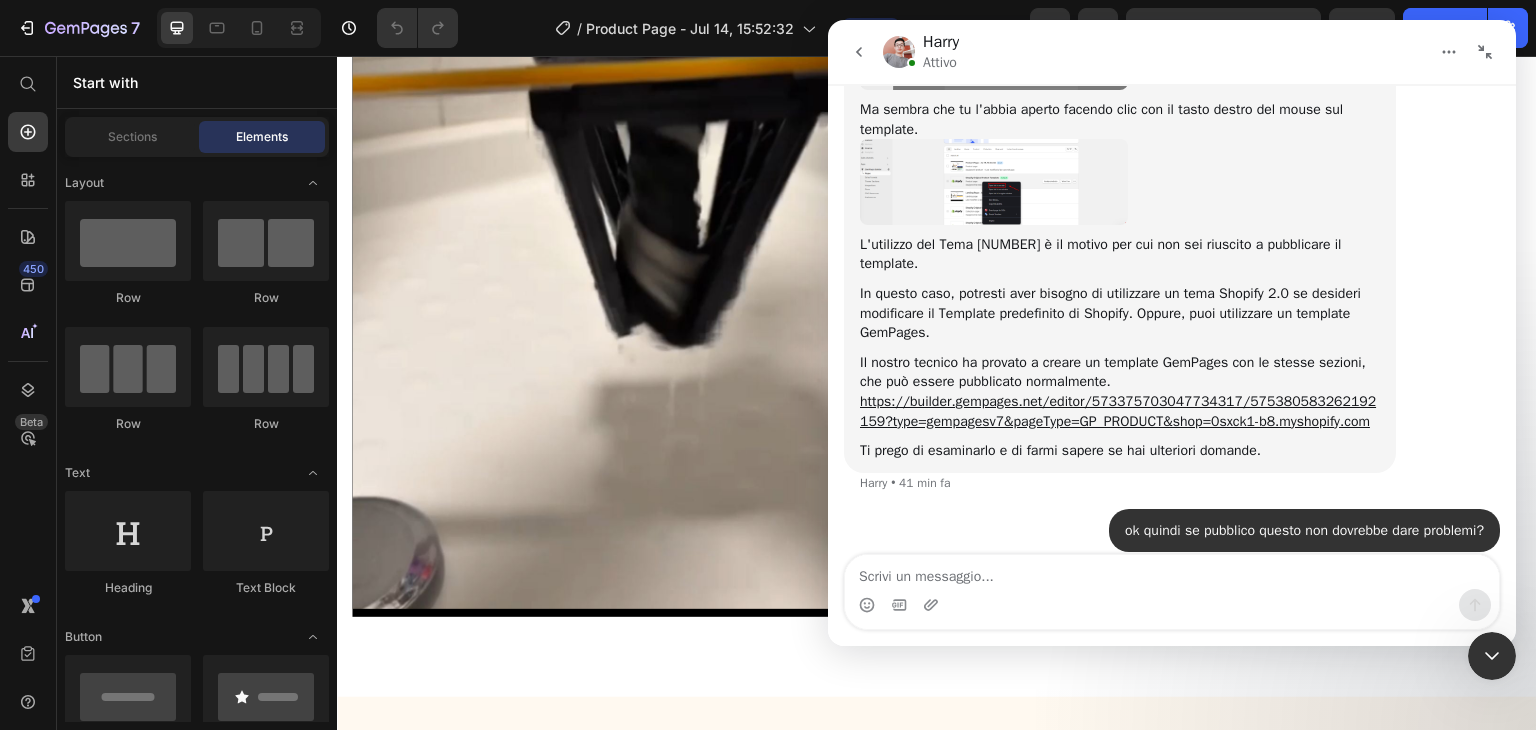 click 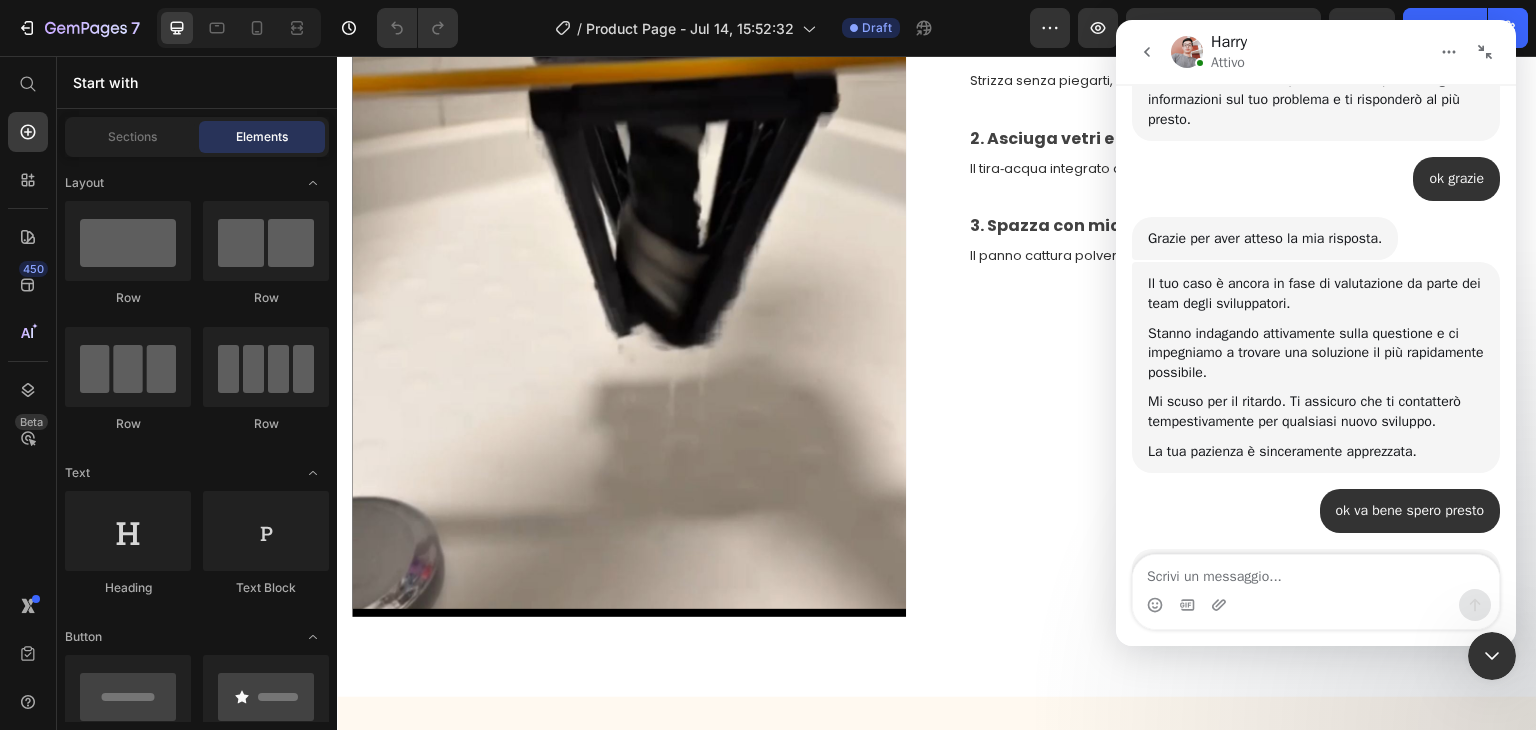 scroll, scrollTop: 6692, scrollLeft: 0, axis: vertical 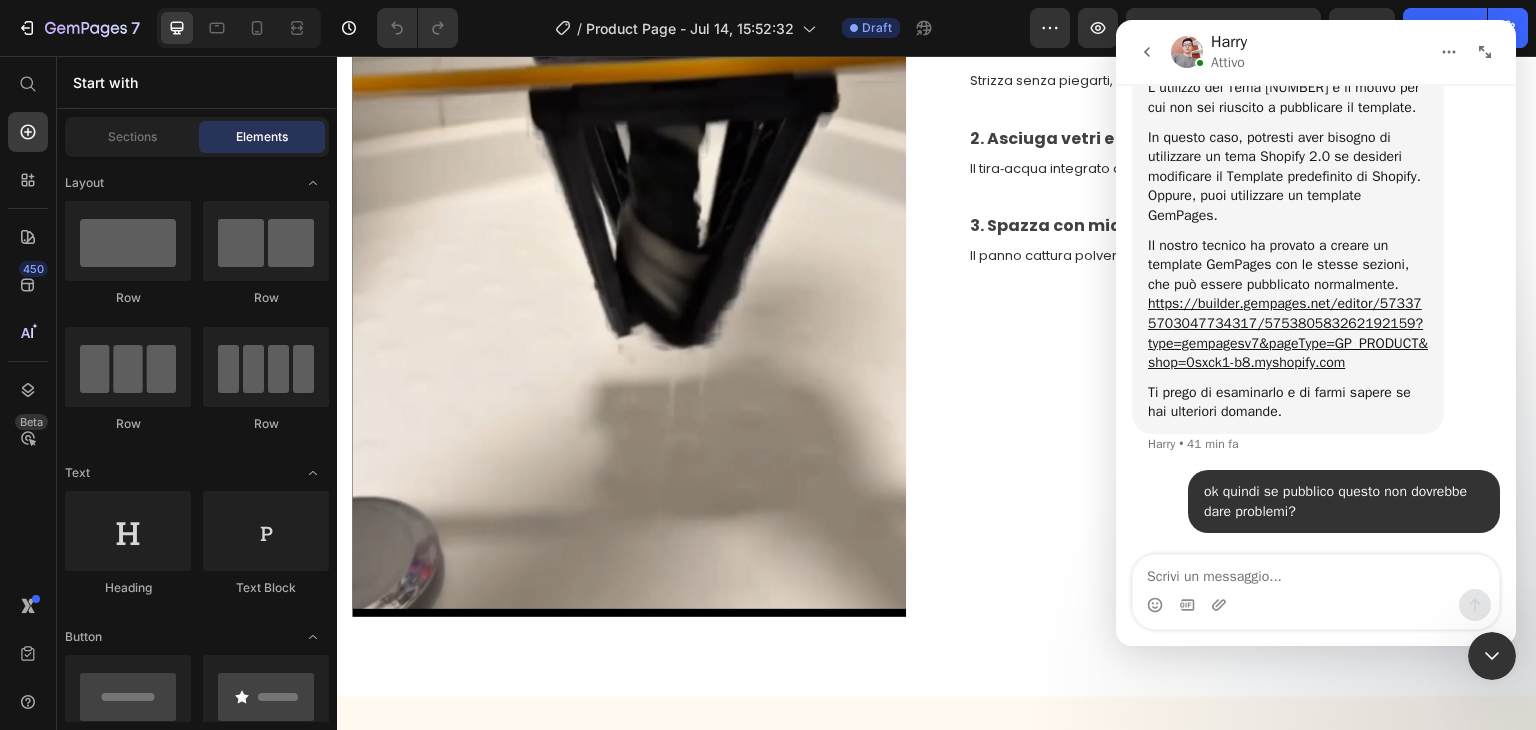click 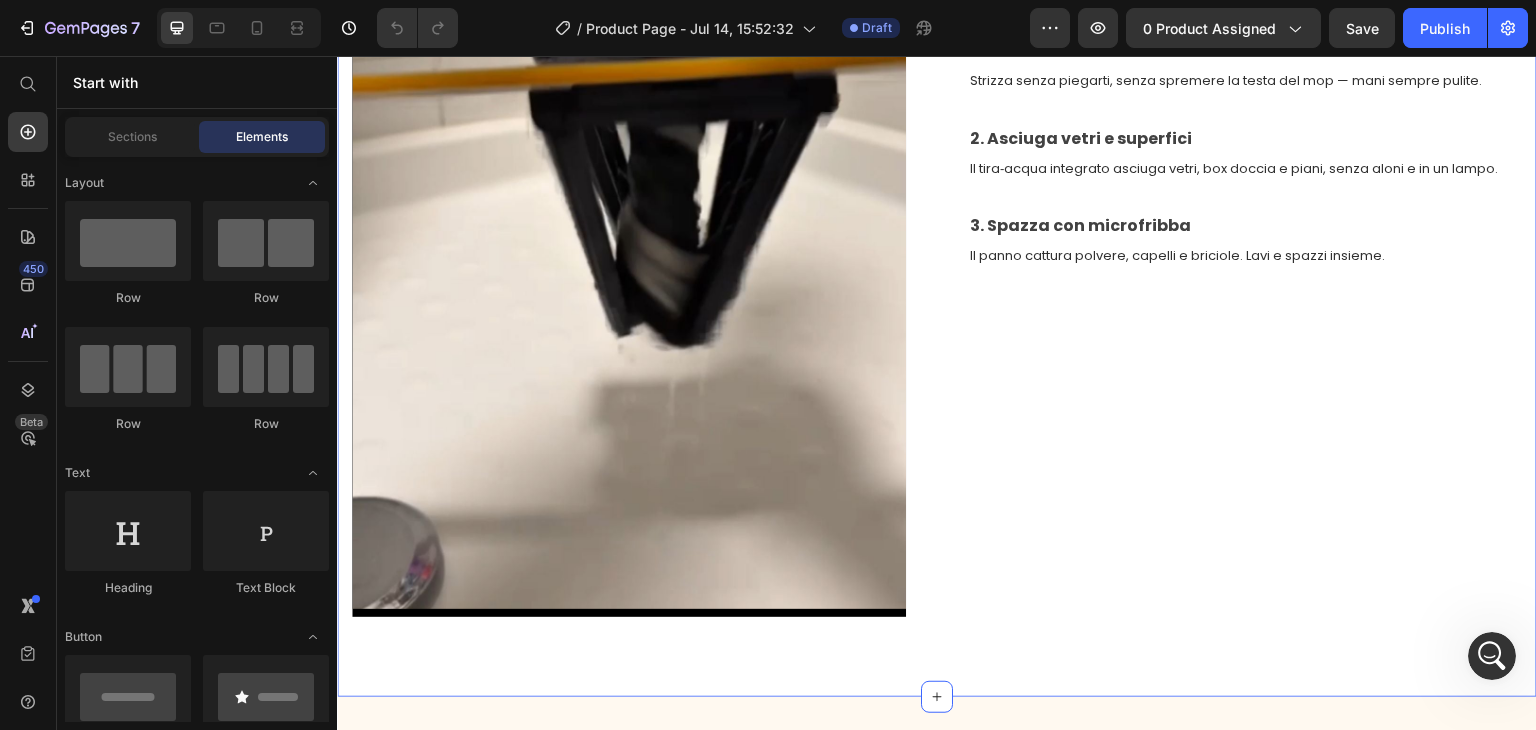 scroll, scrollTop: 0, scrollLeft: 0, axis: both 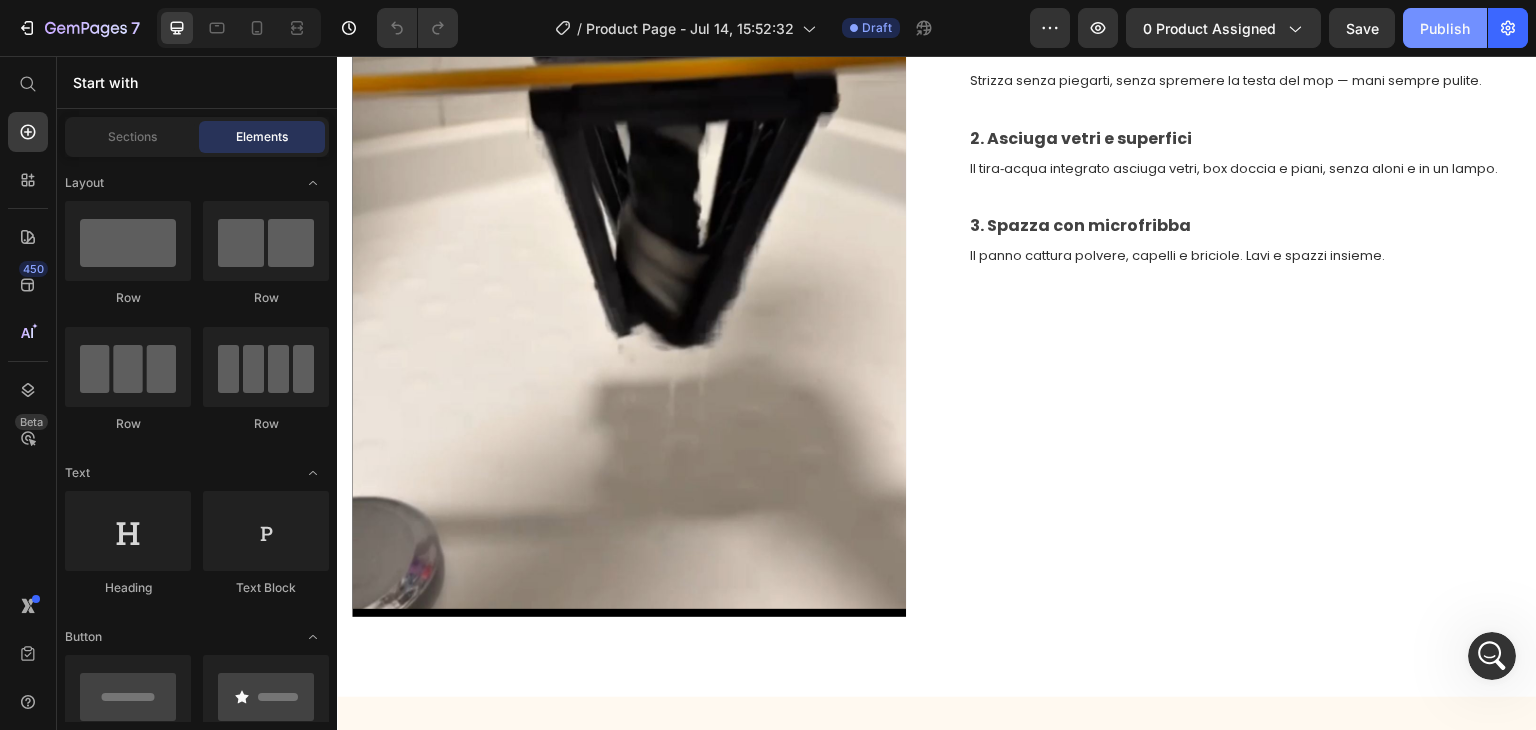 click on "Publish" 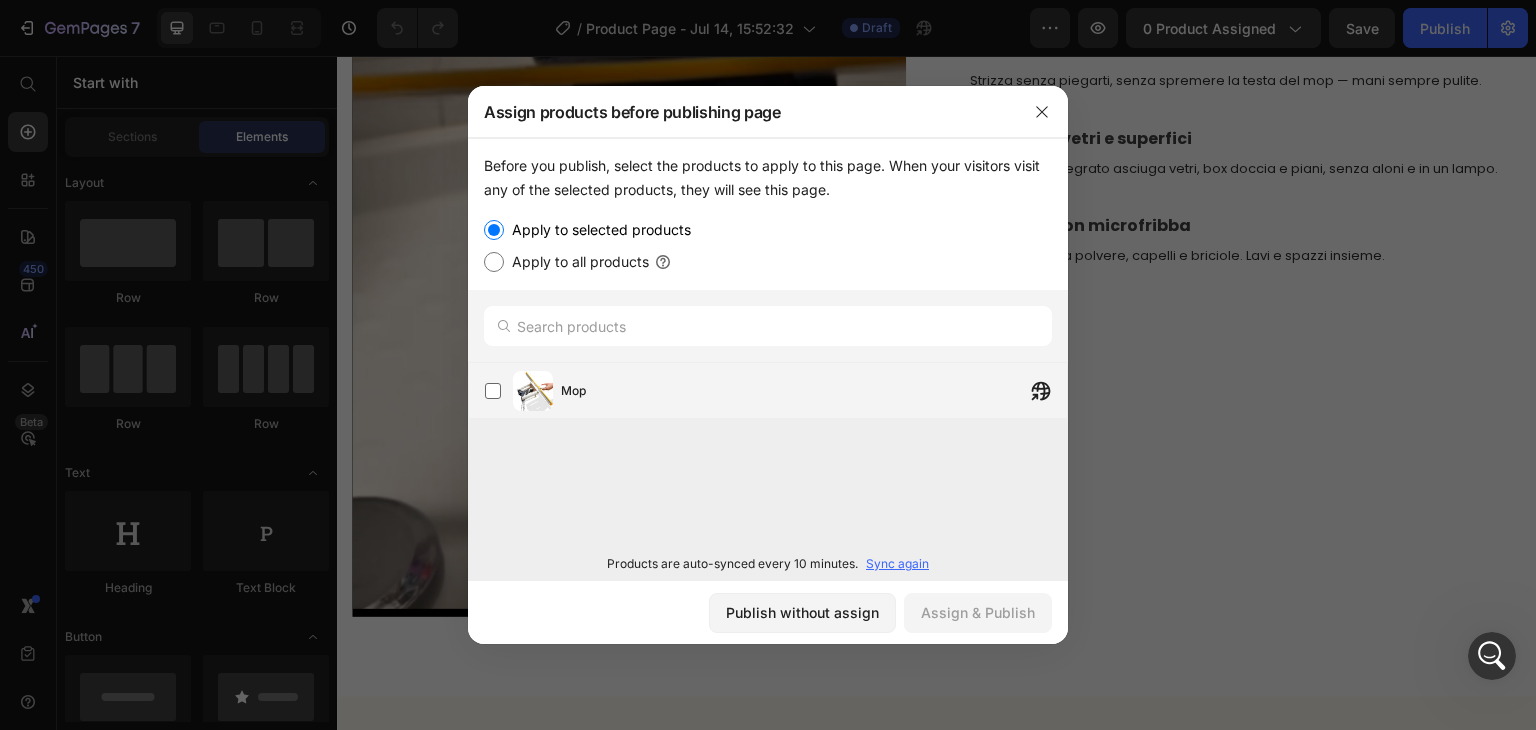 click on "Mop" at bounding box center [814, 391] 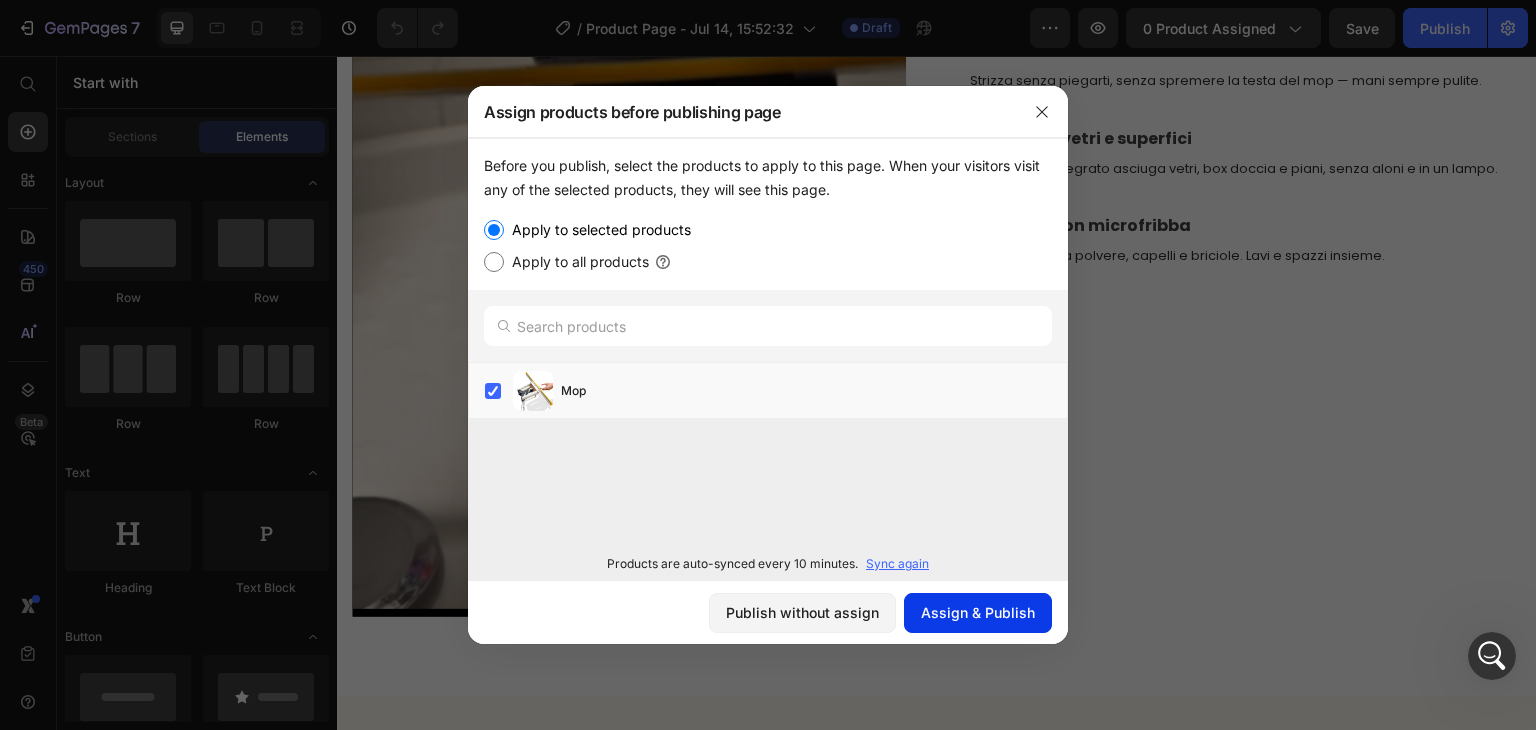 click on "Assign & Publish" at bounding box center (978, 612) 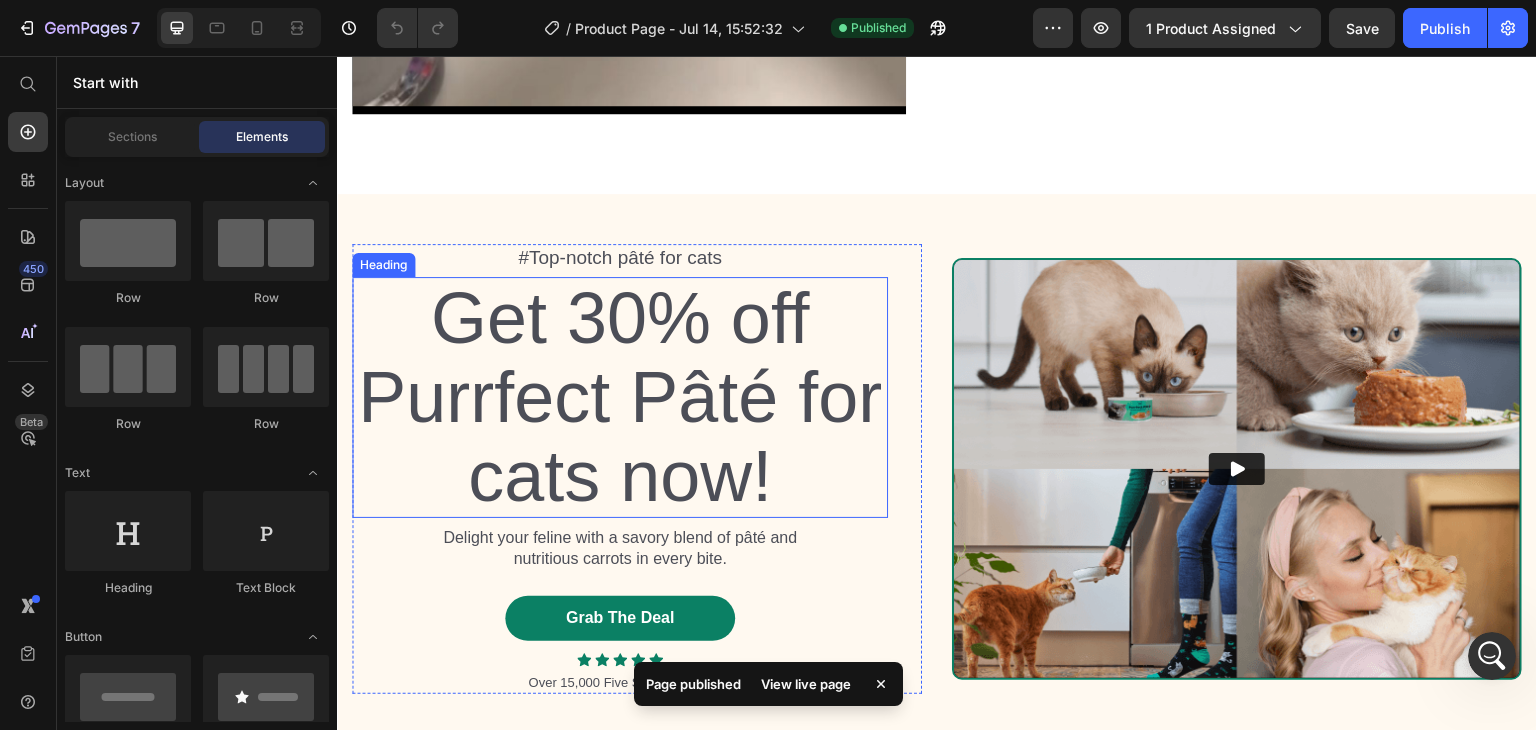 scroll, scrollTop: 2983, scrollLeft: 0, axis: vertical 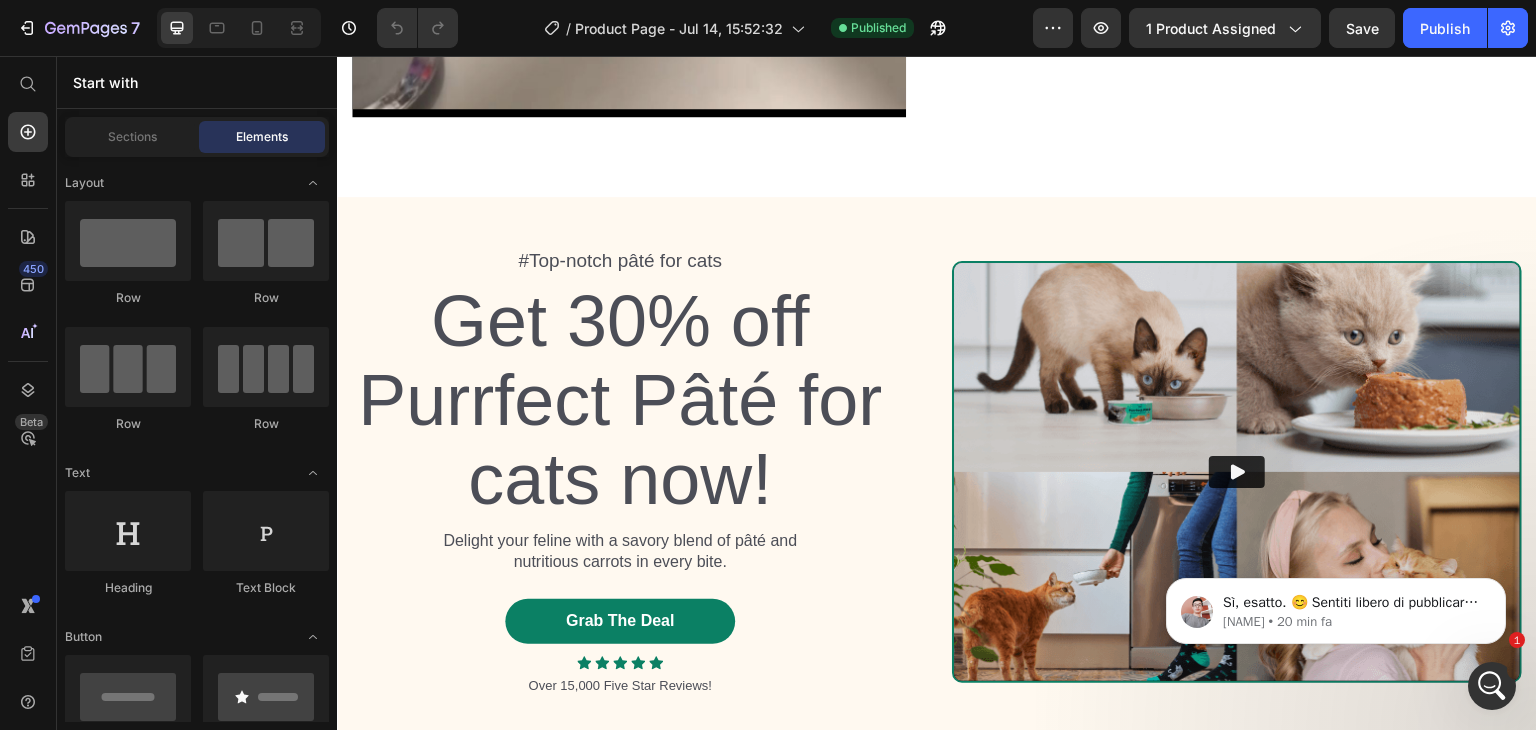 click 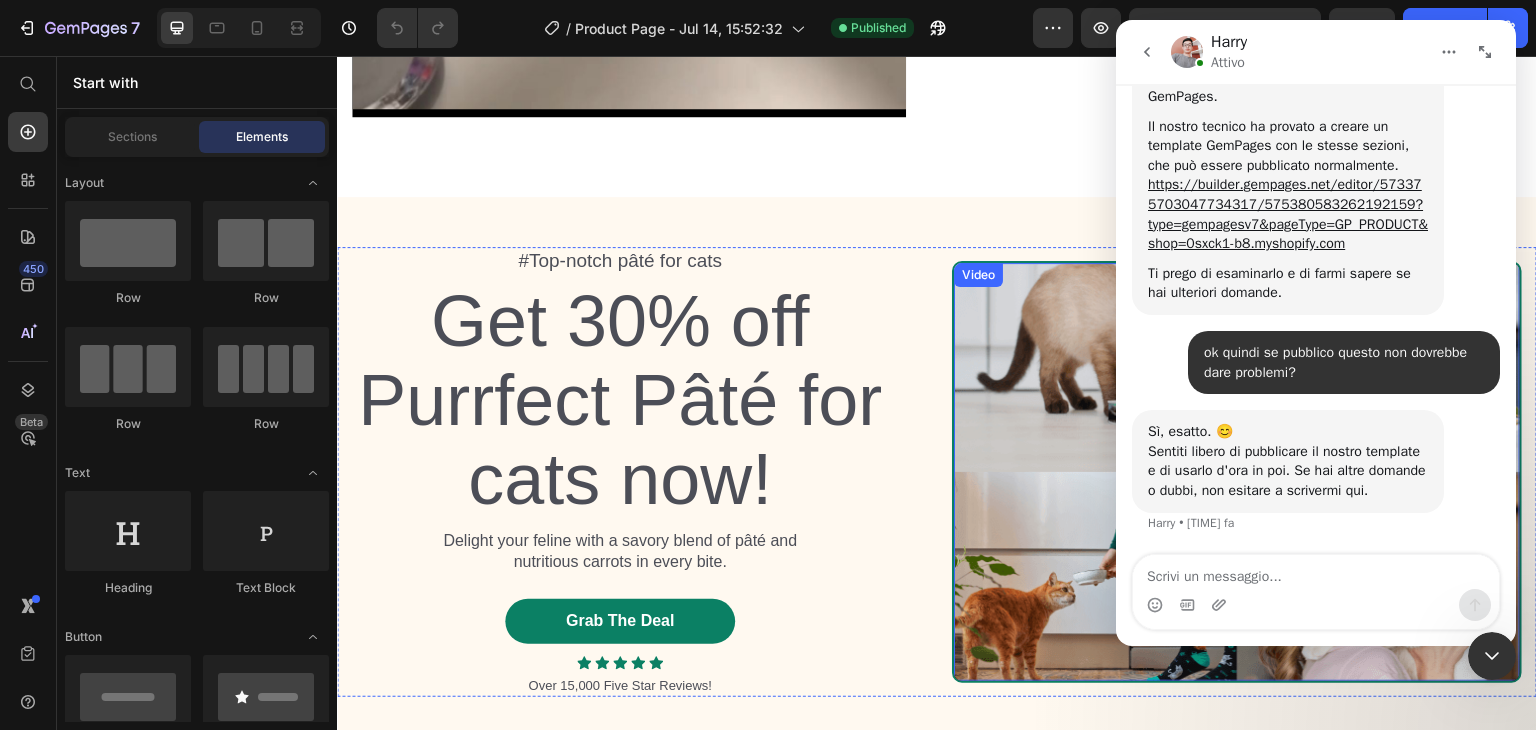 scroll, scrollTop: 6811, scrollLeft: 0, axis: vertical 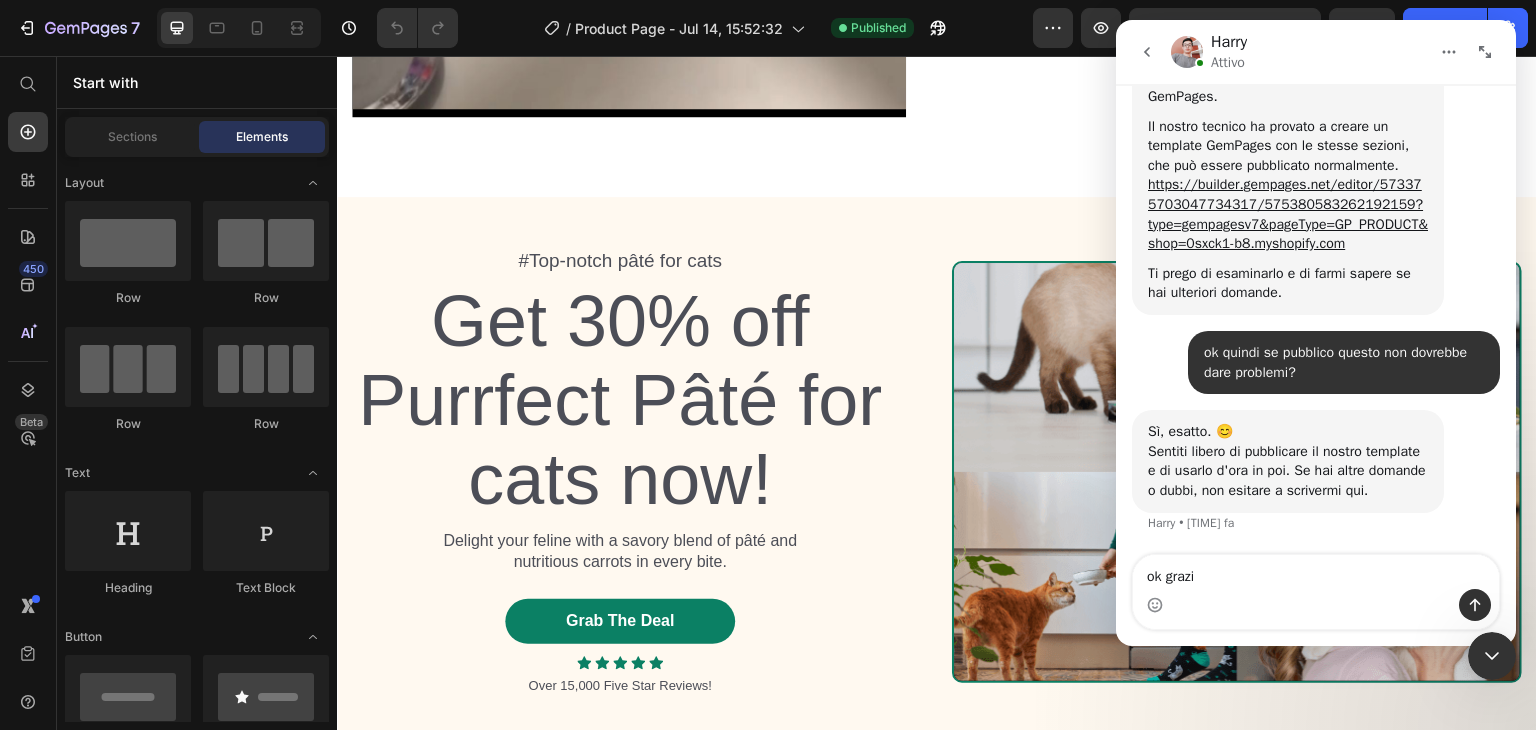 type on "ok grazie" 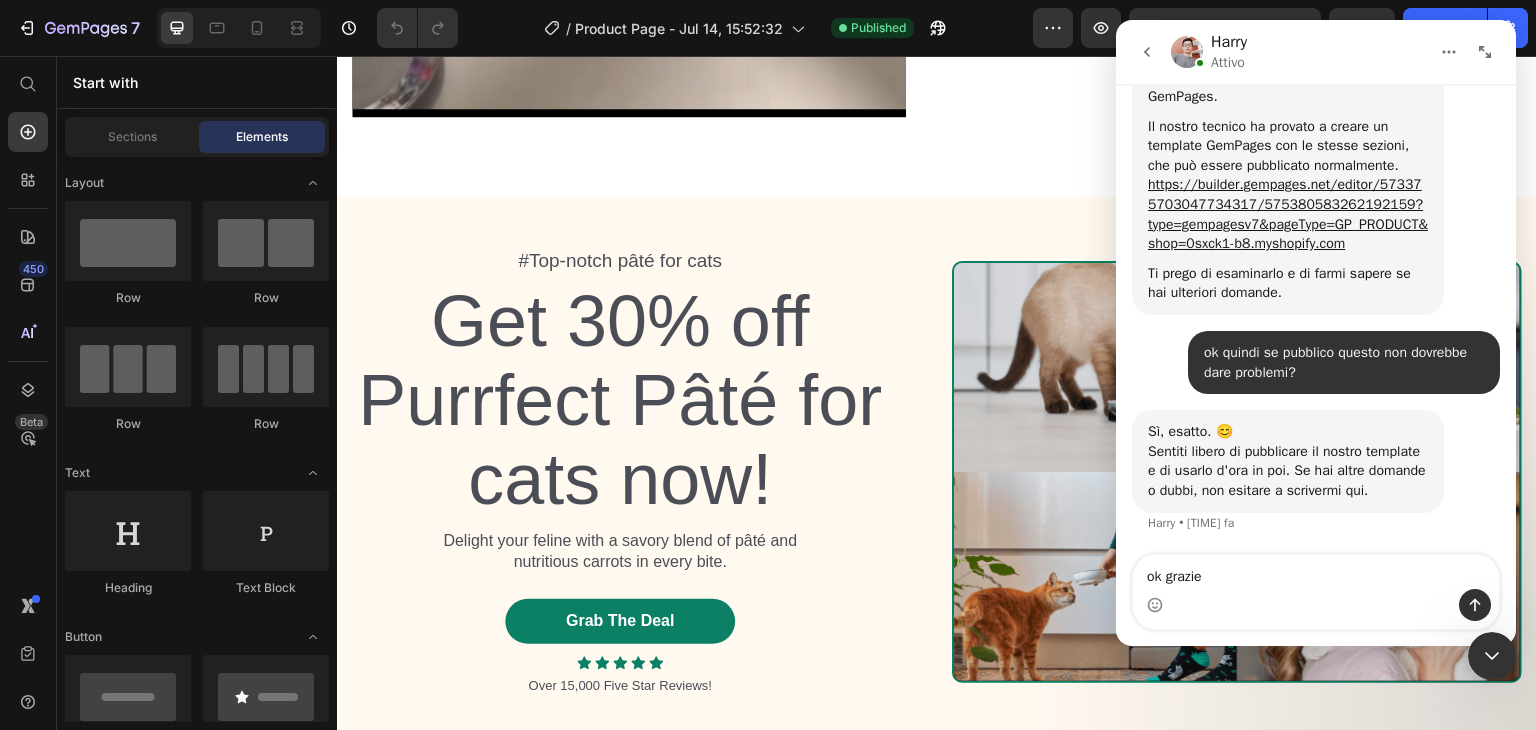 type 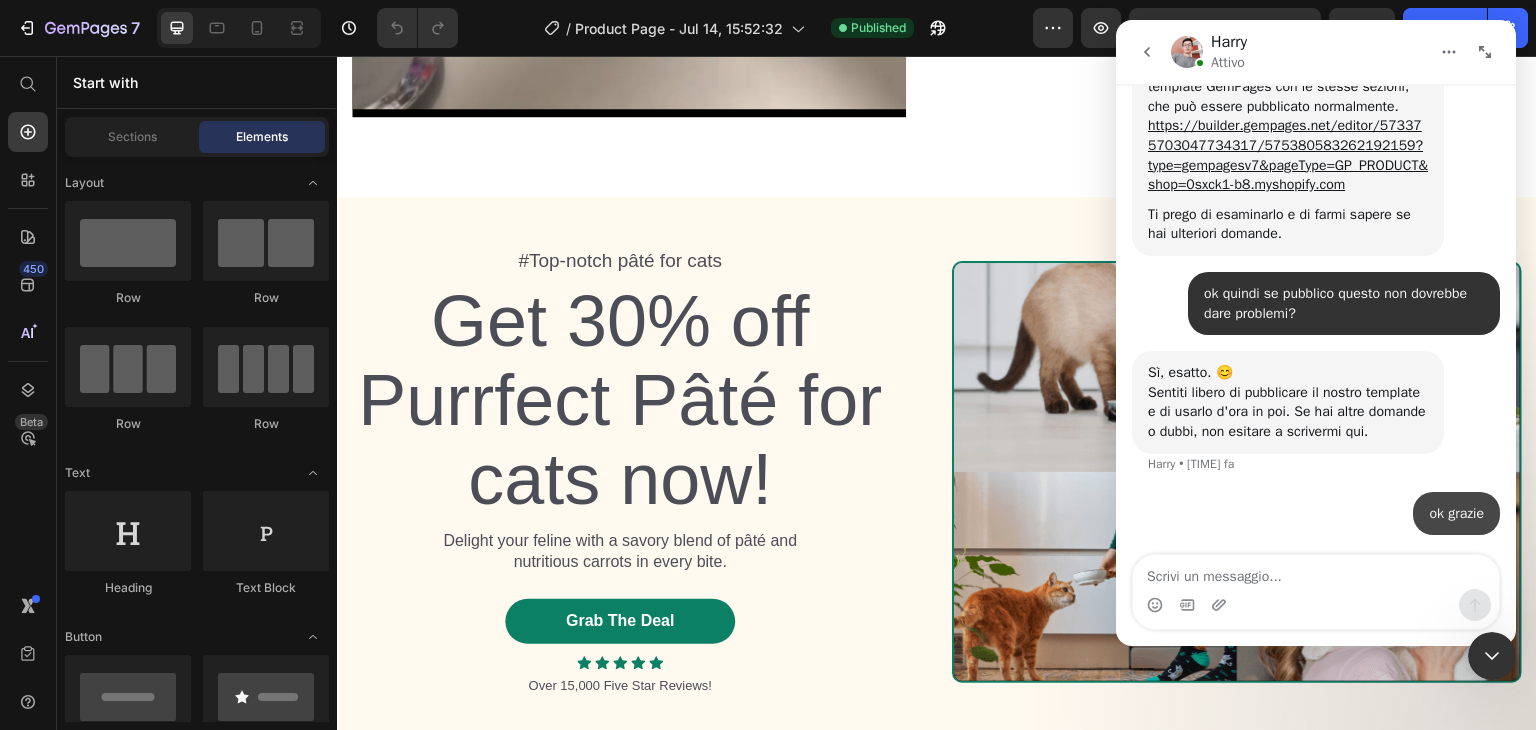 scroll, scrollTop: 6871, scrollLeft: 0, axis: vertical 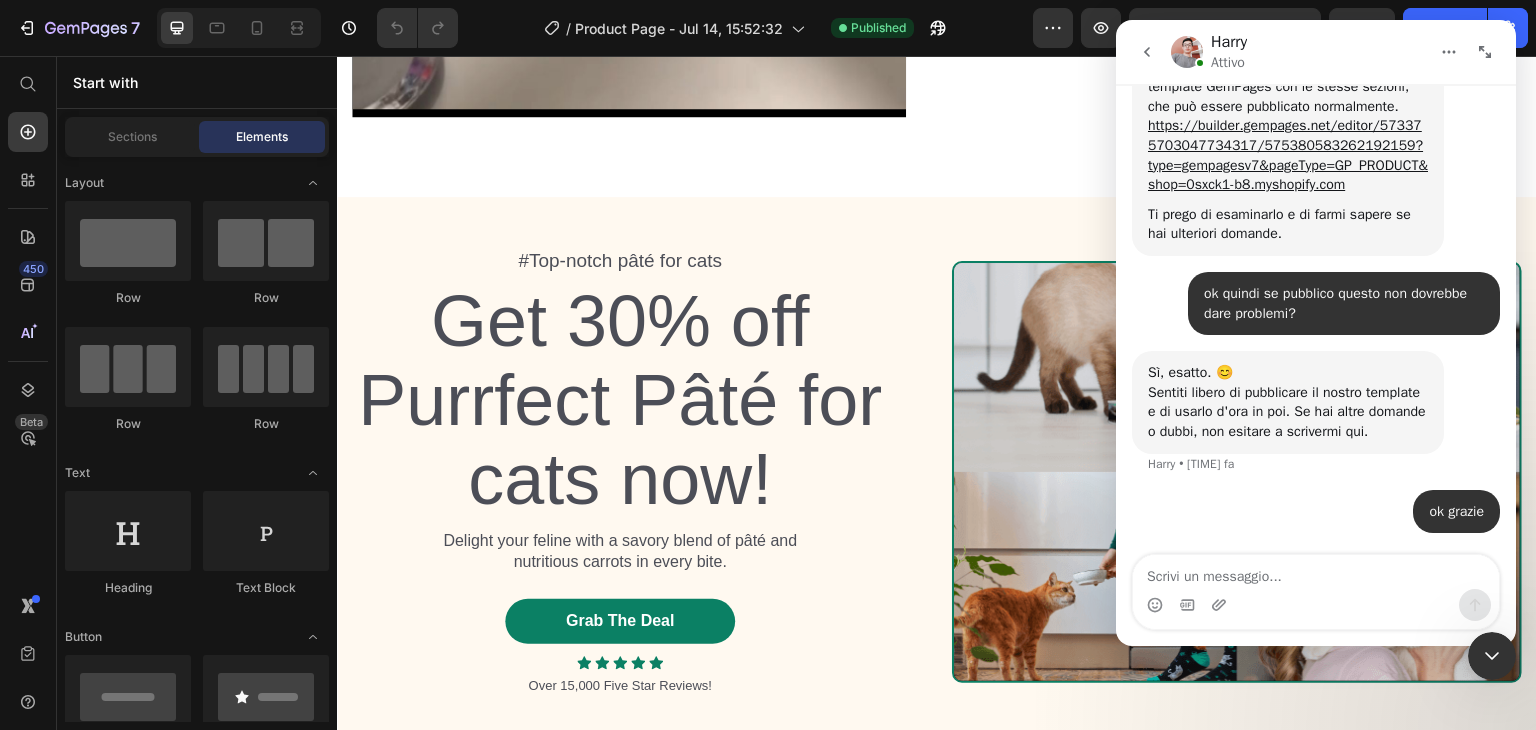 click 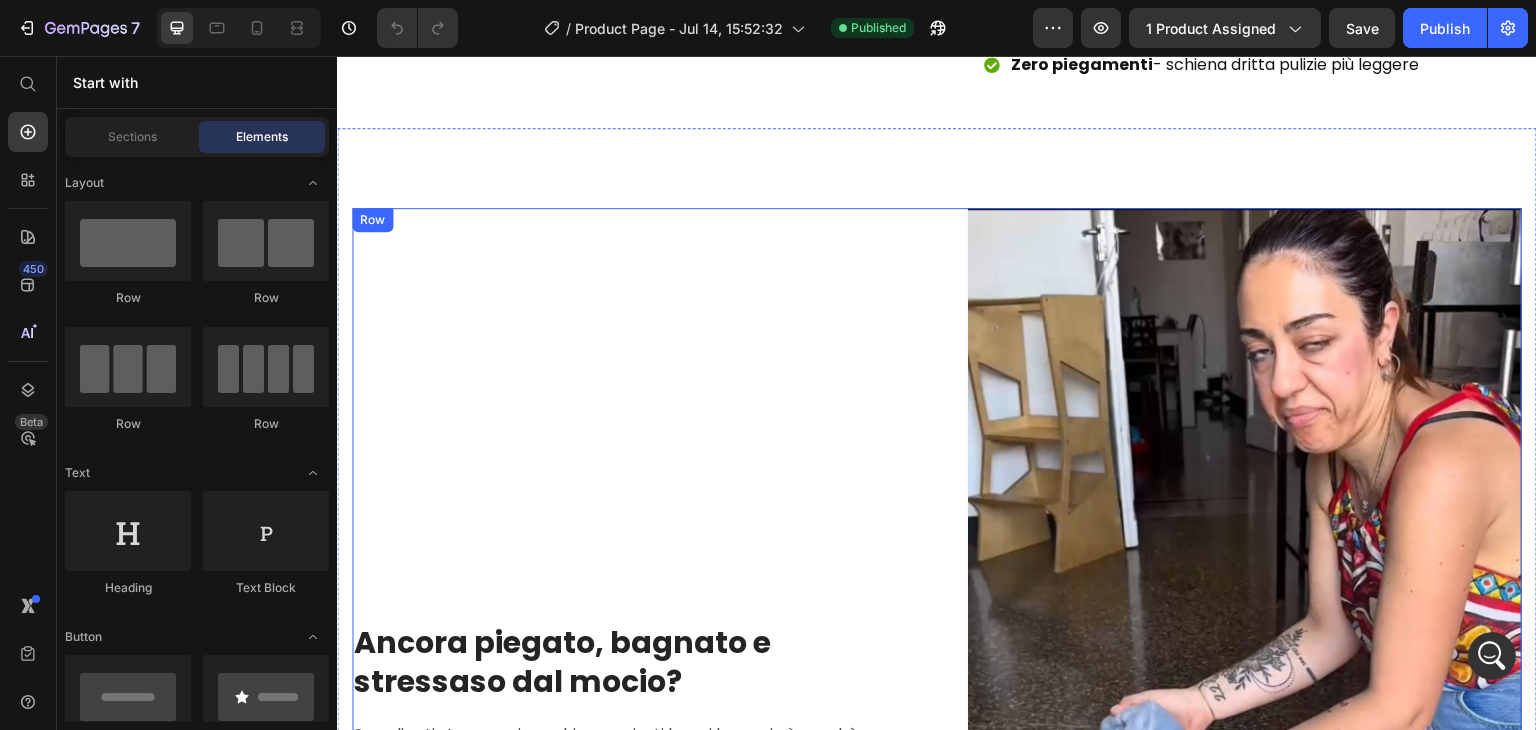 scroll, scrollTop: 484, scrollLeft: 0, axis: vertical 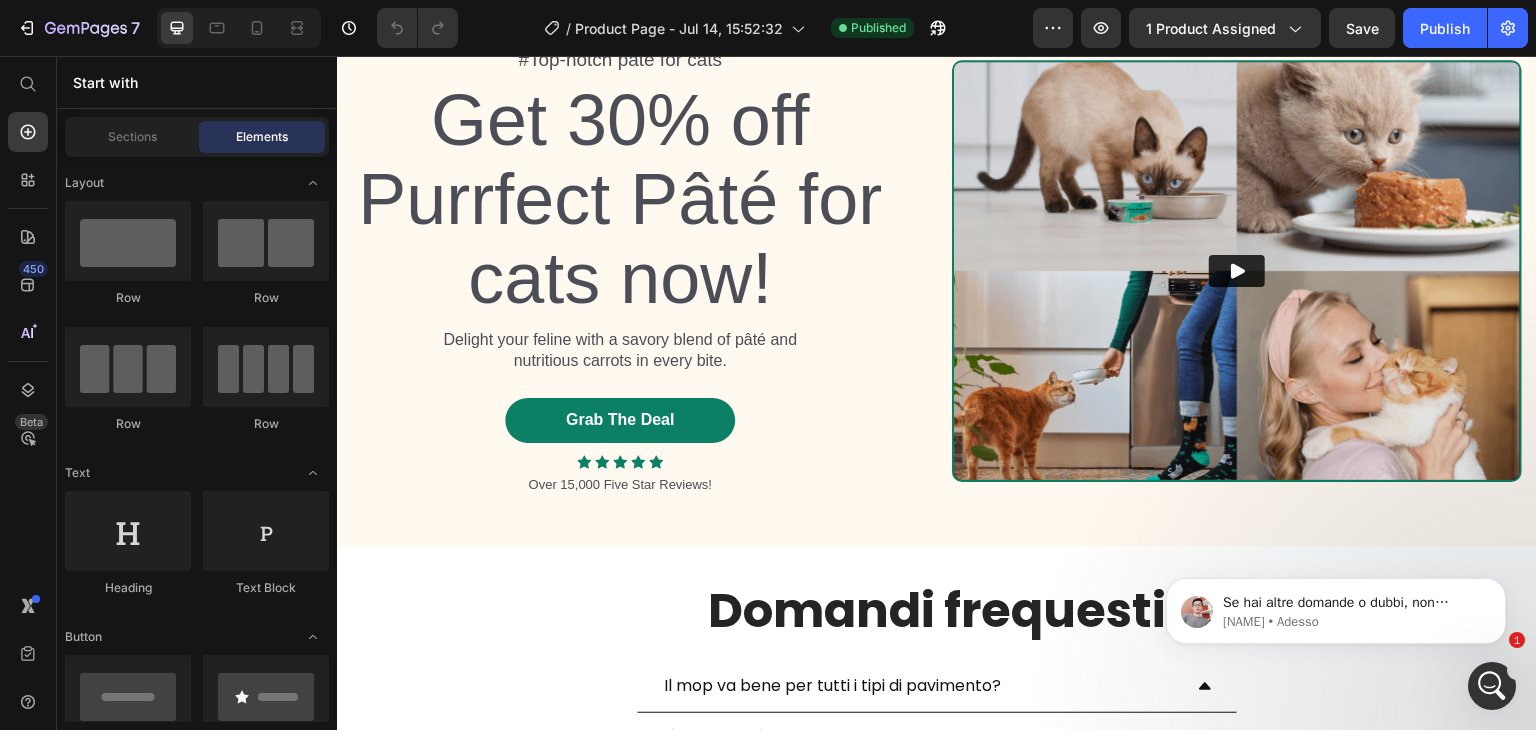 click 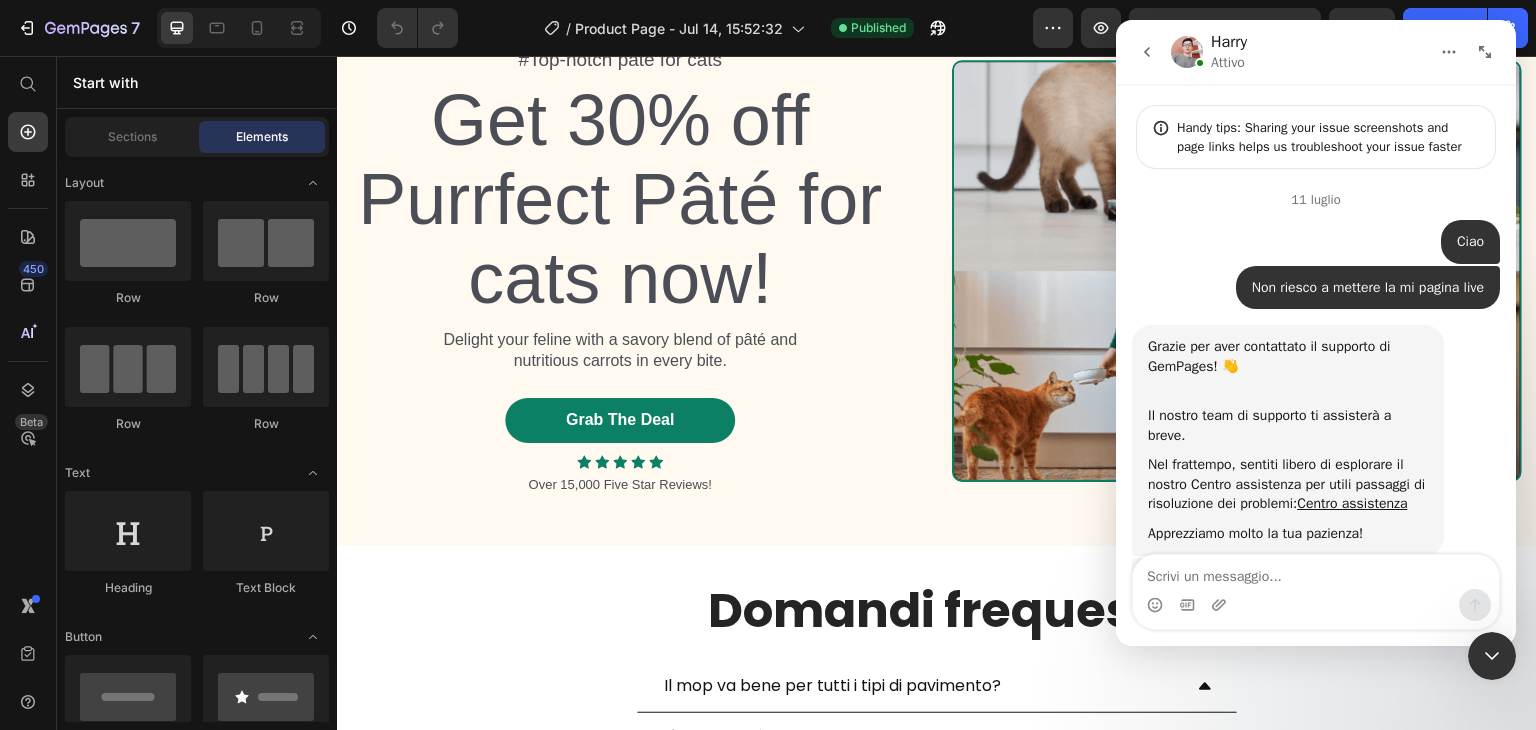 scroll, scrollTop: 3, scrollLeft: 0, axis: vertical 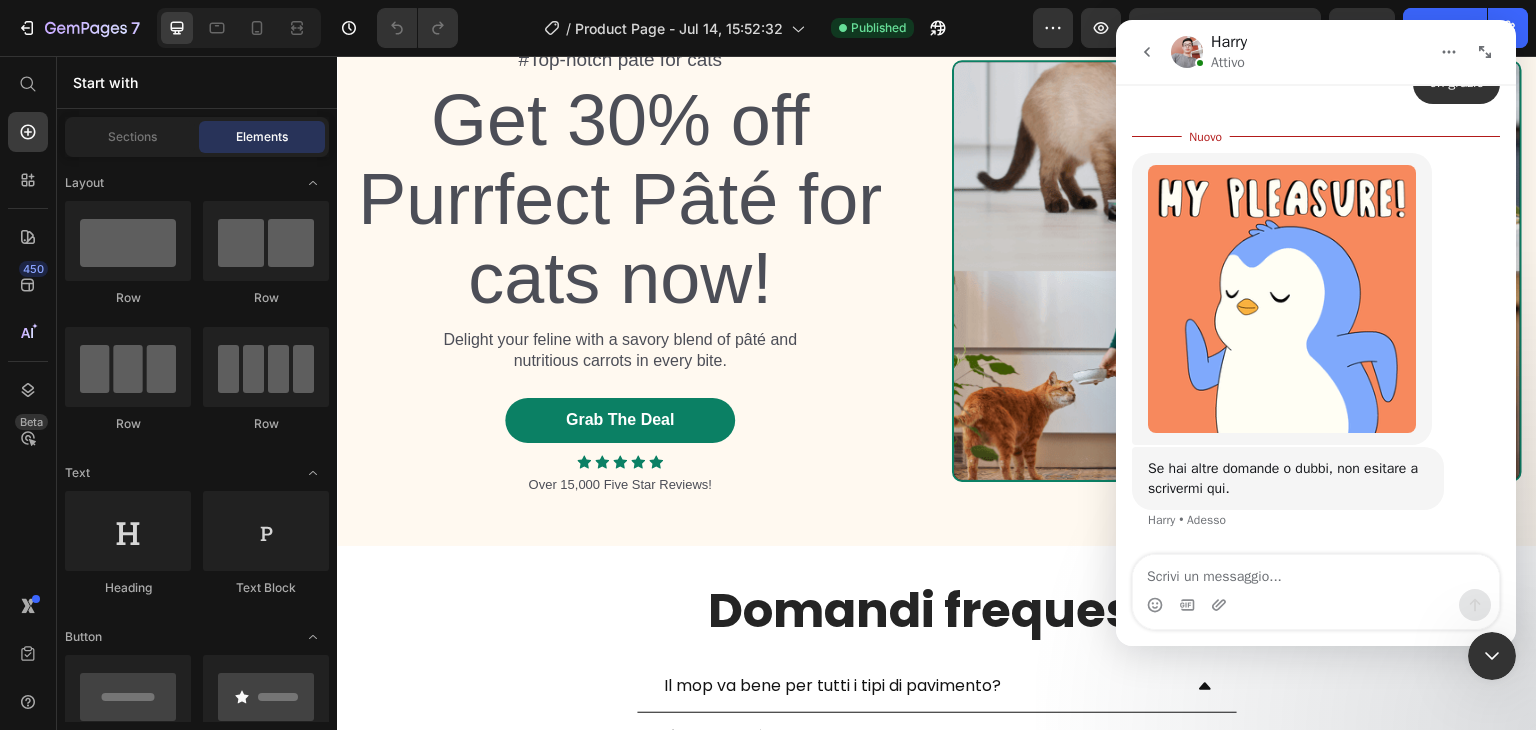 click at bounding box center (1492, 656) 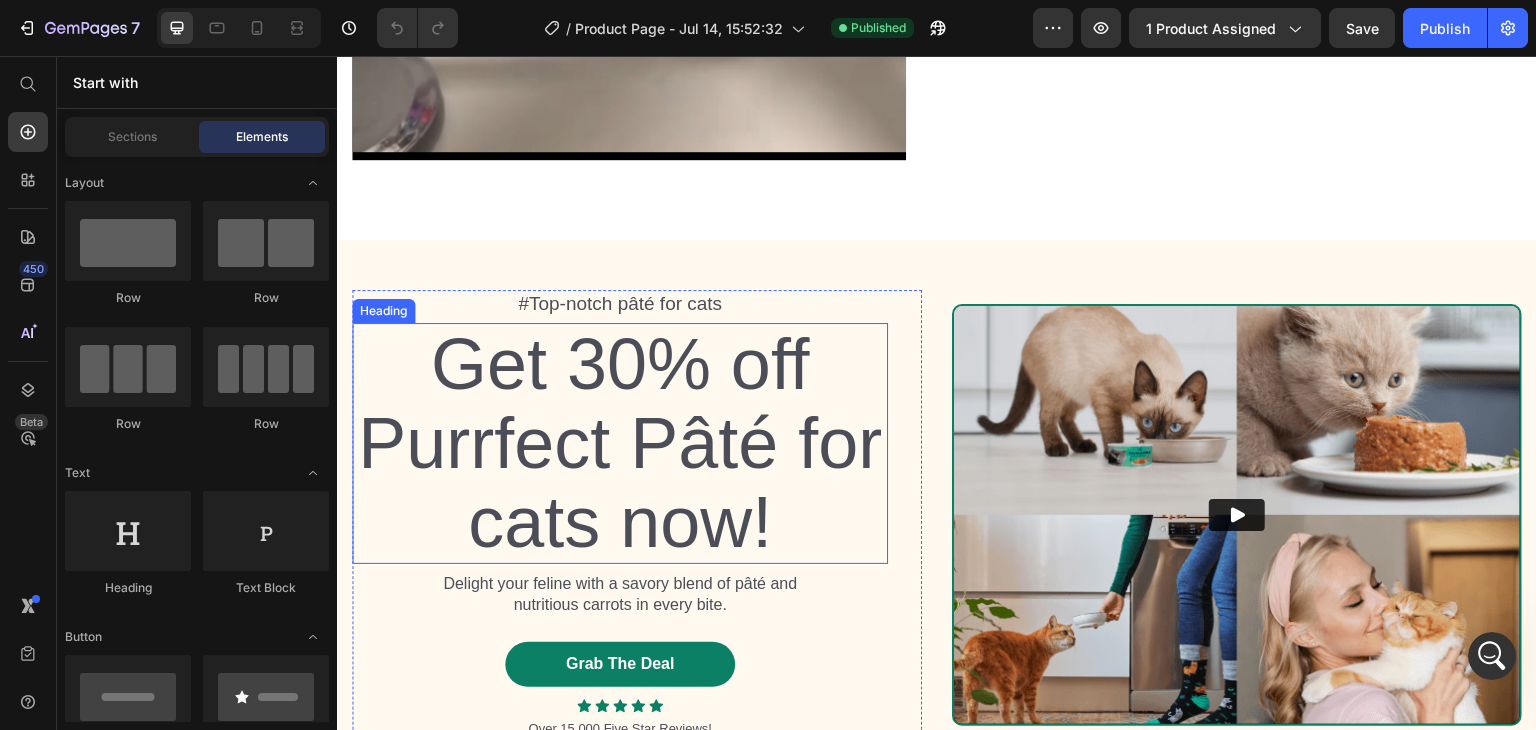 scroll, scrollTop: 2984, scrollLeft: 0, axis: vertical 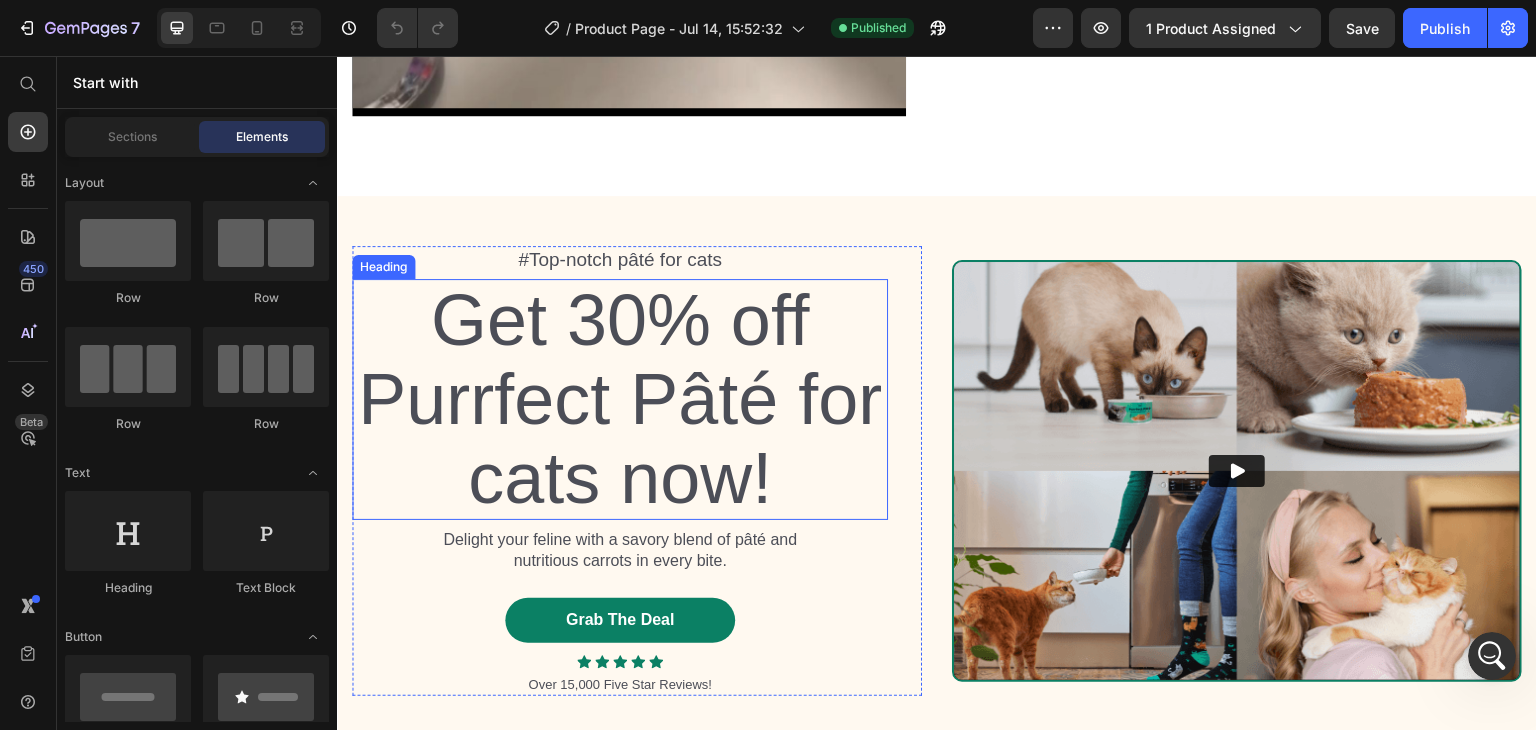 click on "Get 30% off Purrfect Pâté for cats now!" at bounding box center [620, 400] 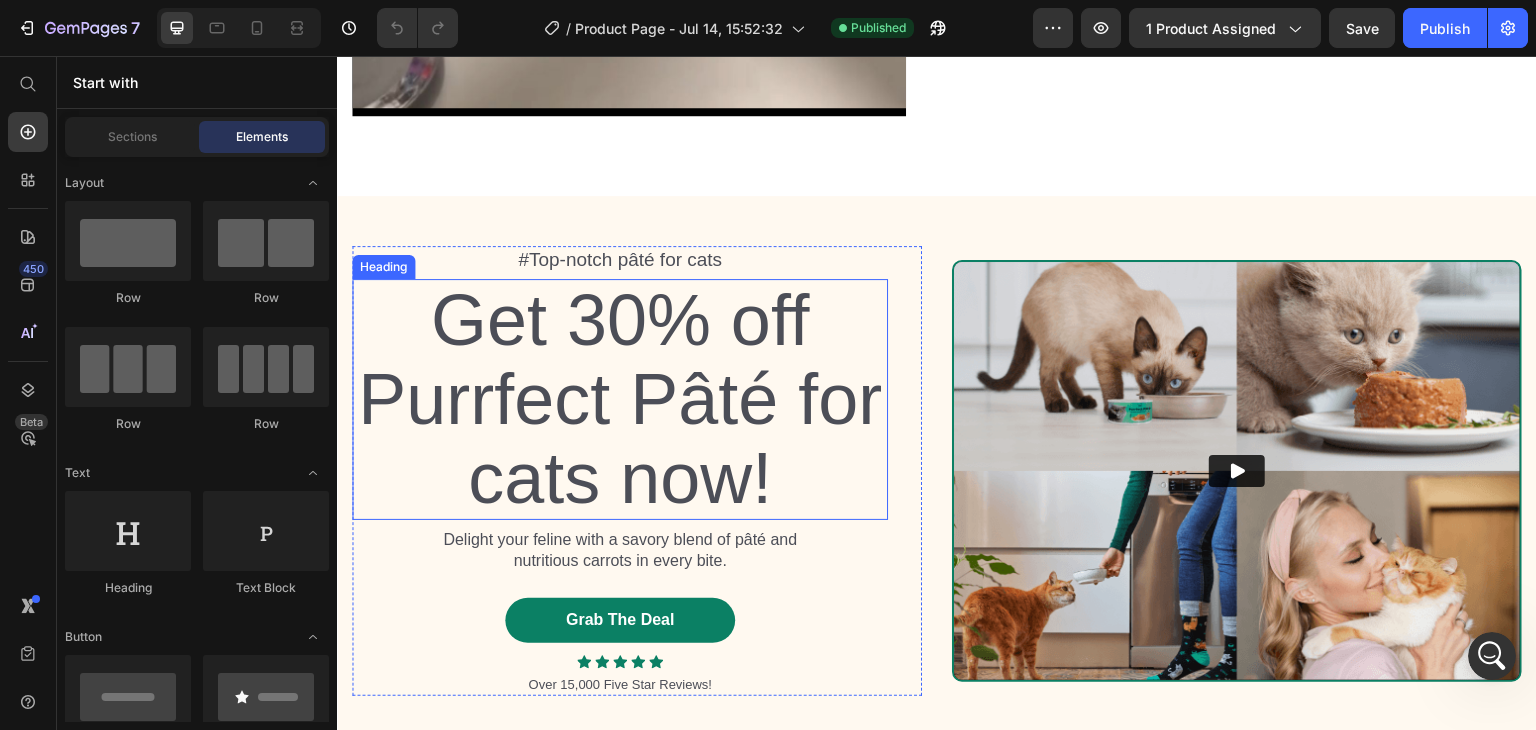 click on "Get 30% off Purrfect Pâté for cats now!" at bounding box center (620, 400) 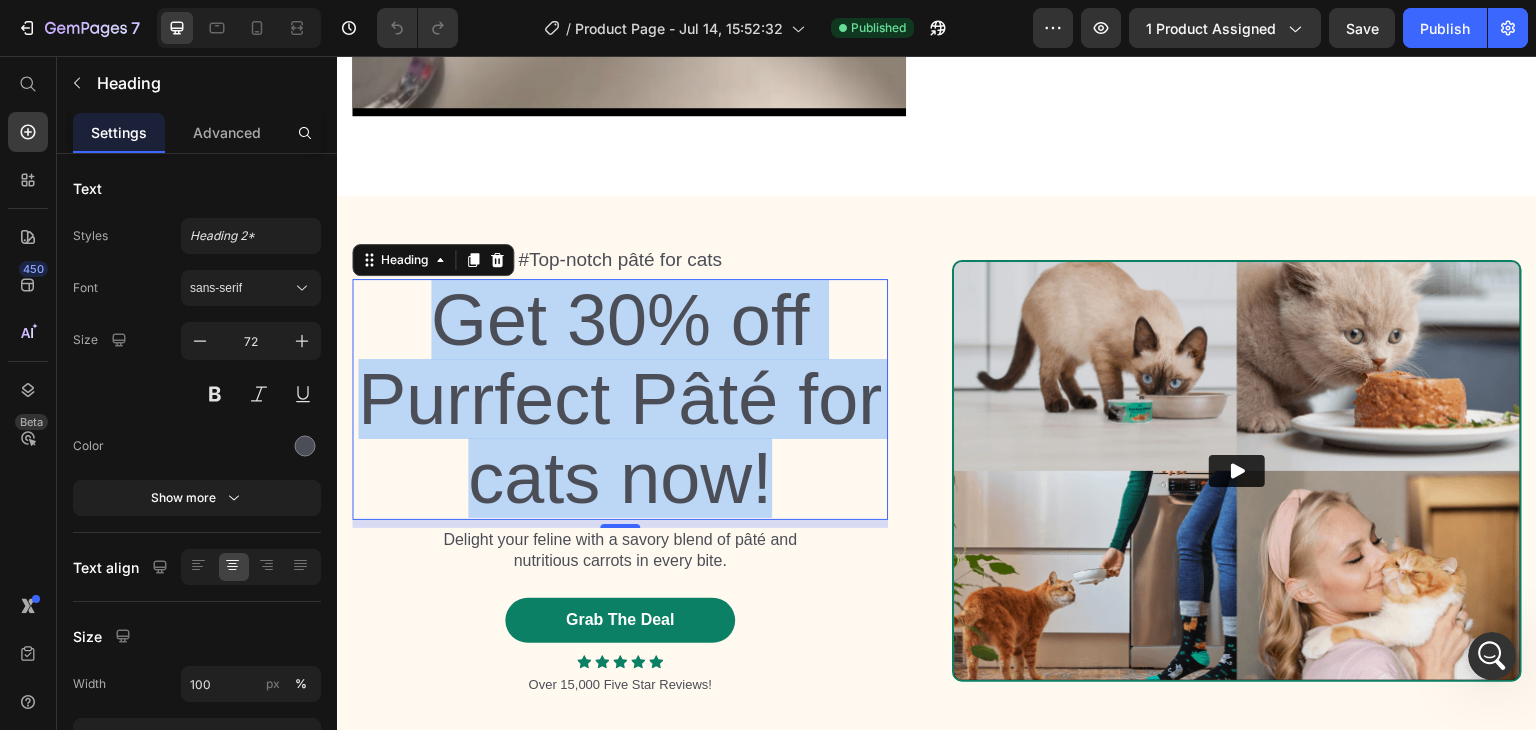 click on "Get 30% off Purrfect Pâté for cats now!" at bounding box center [620, 400] 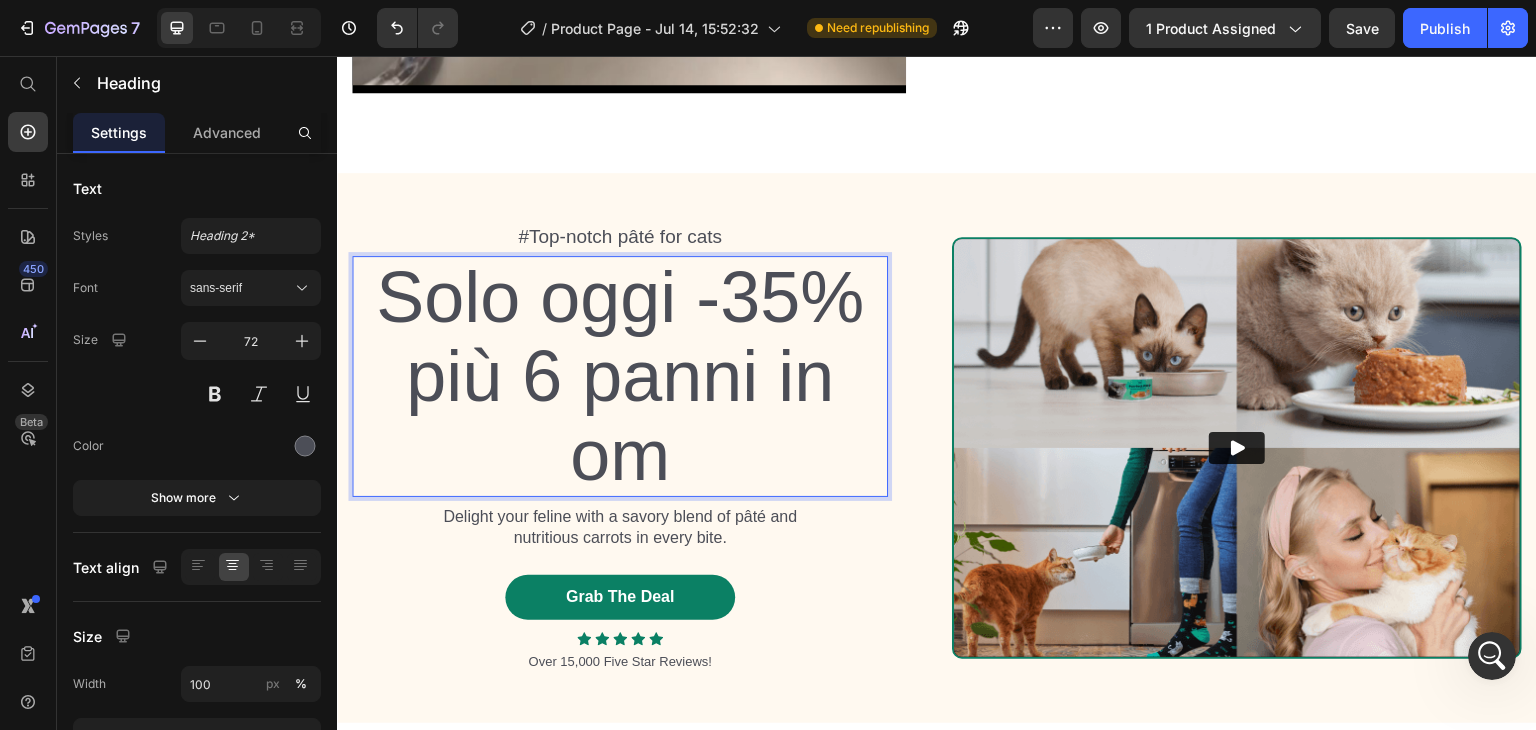 scroll, scrollTop: 2984, scrollLeft: 0, axis: vertical 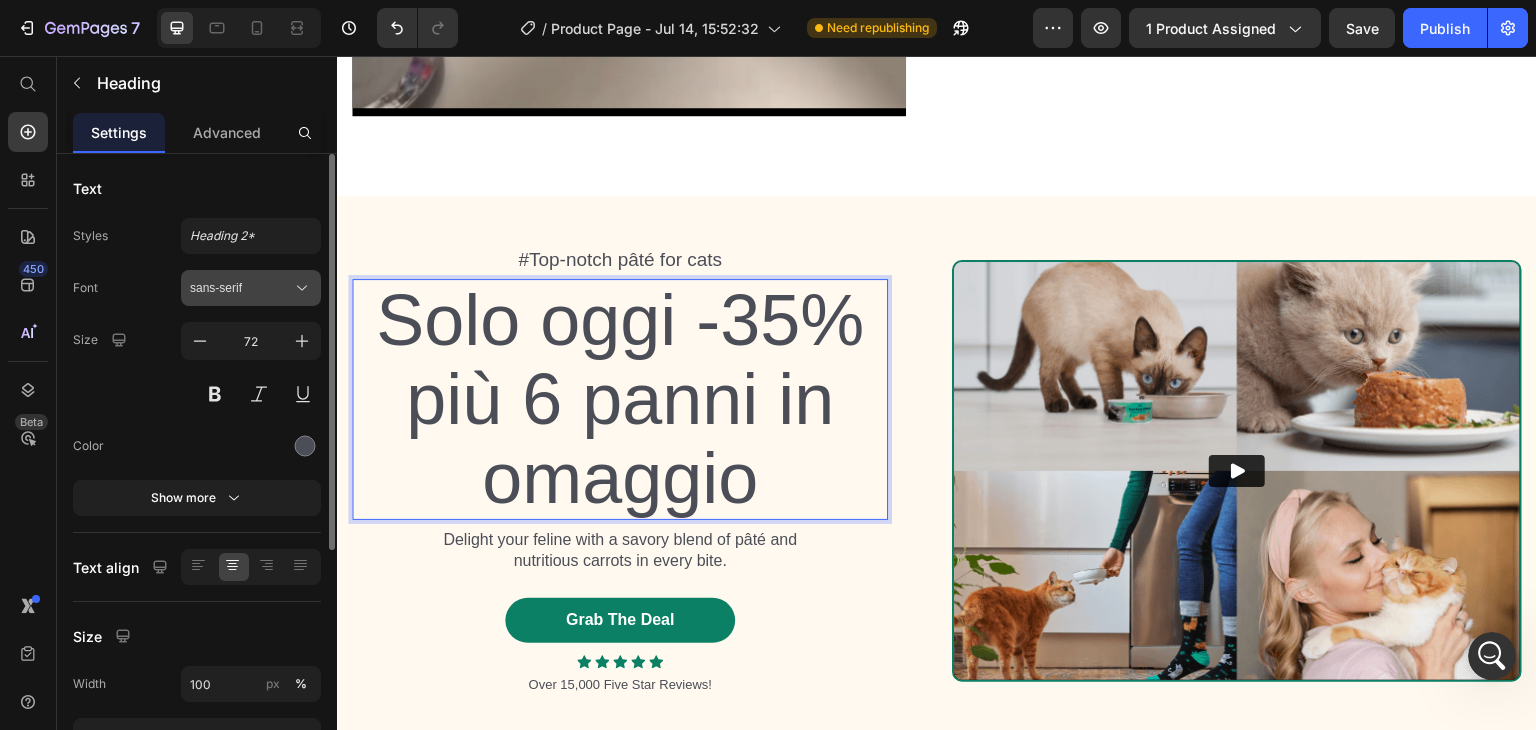 click on "sans-serif" at bounding box center (251, 288) 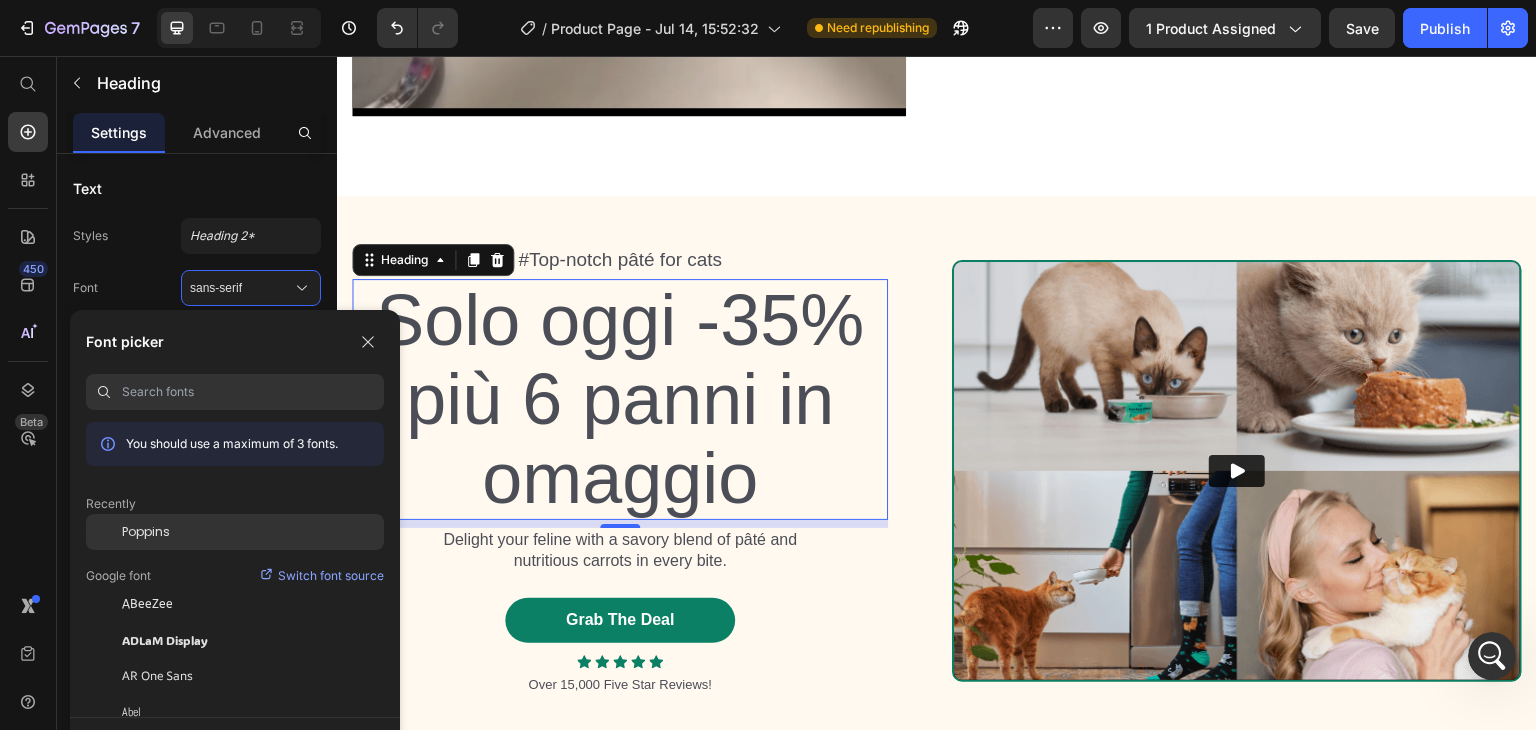 click on "Poppins" 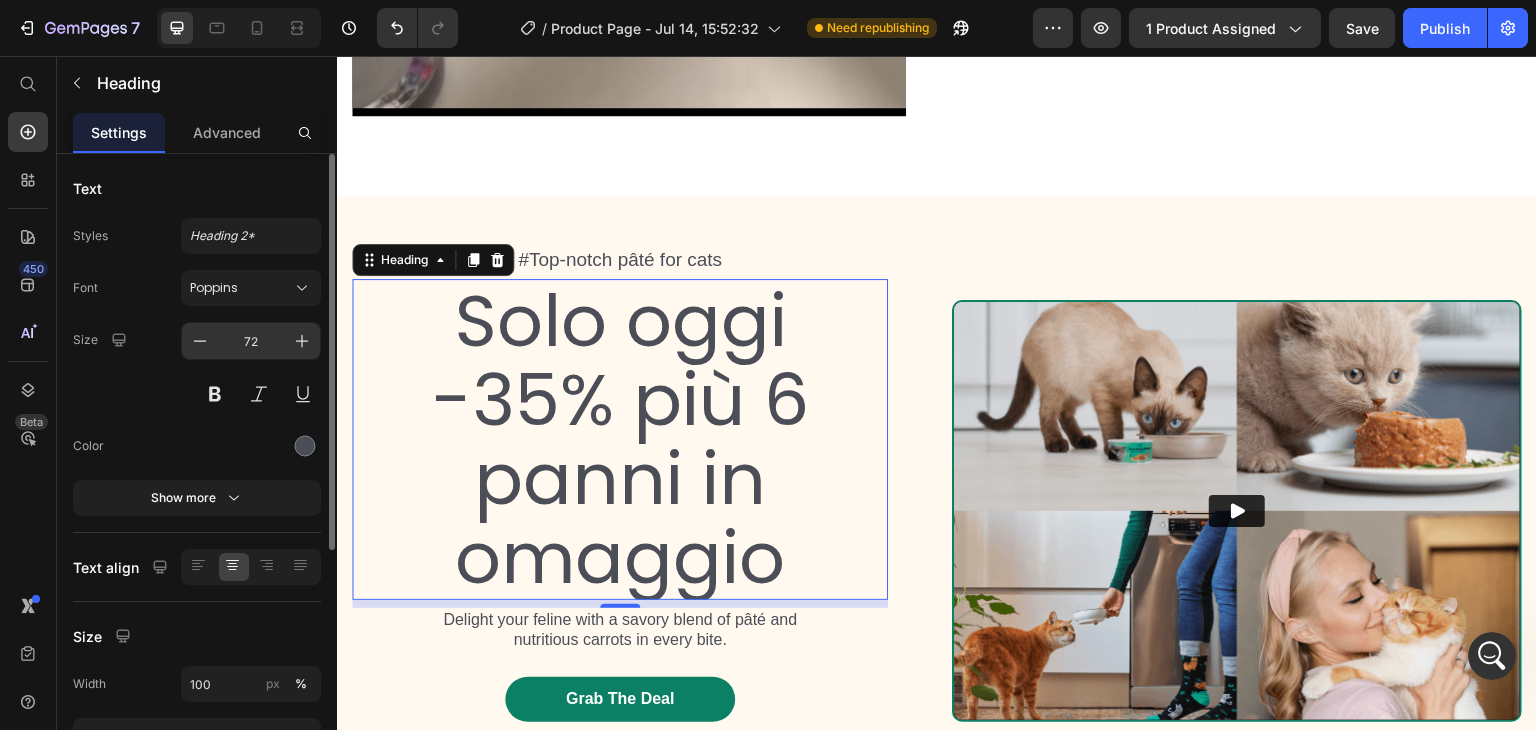 click on "72" at bounding box center [251, 341] 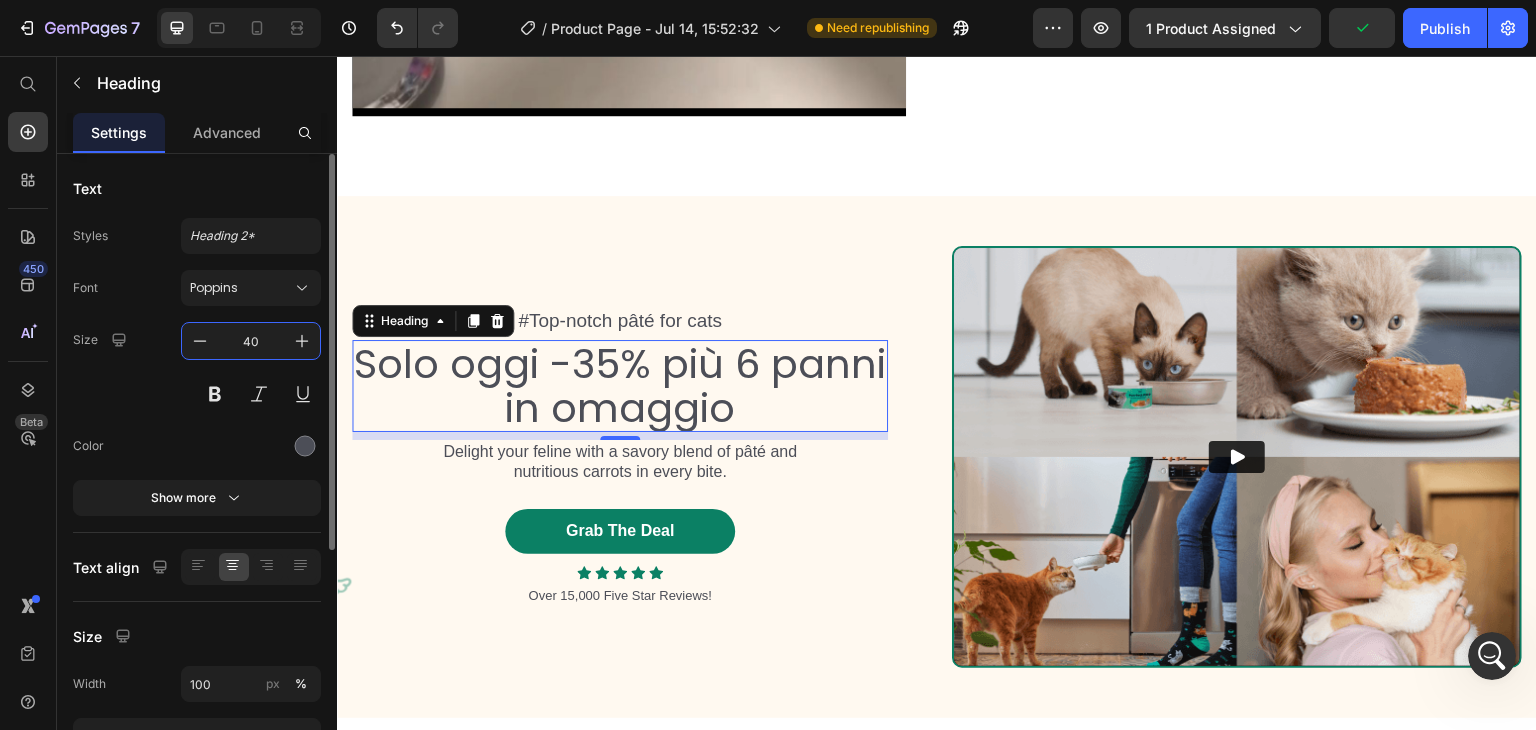 type on "40" 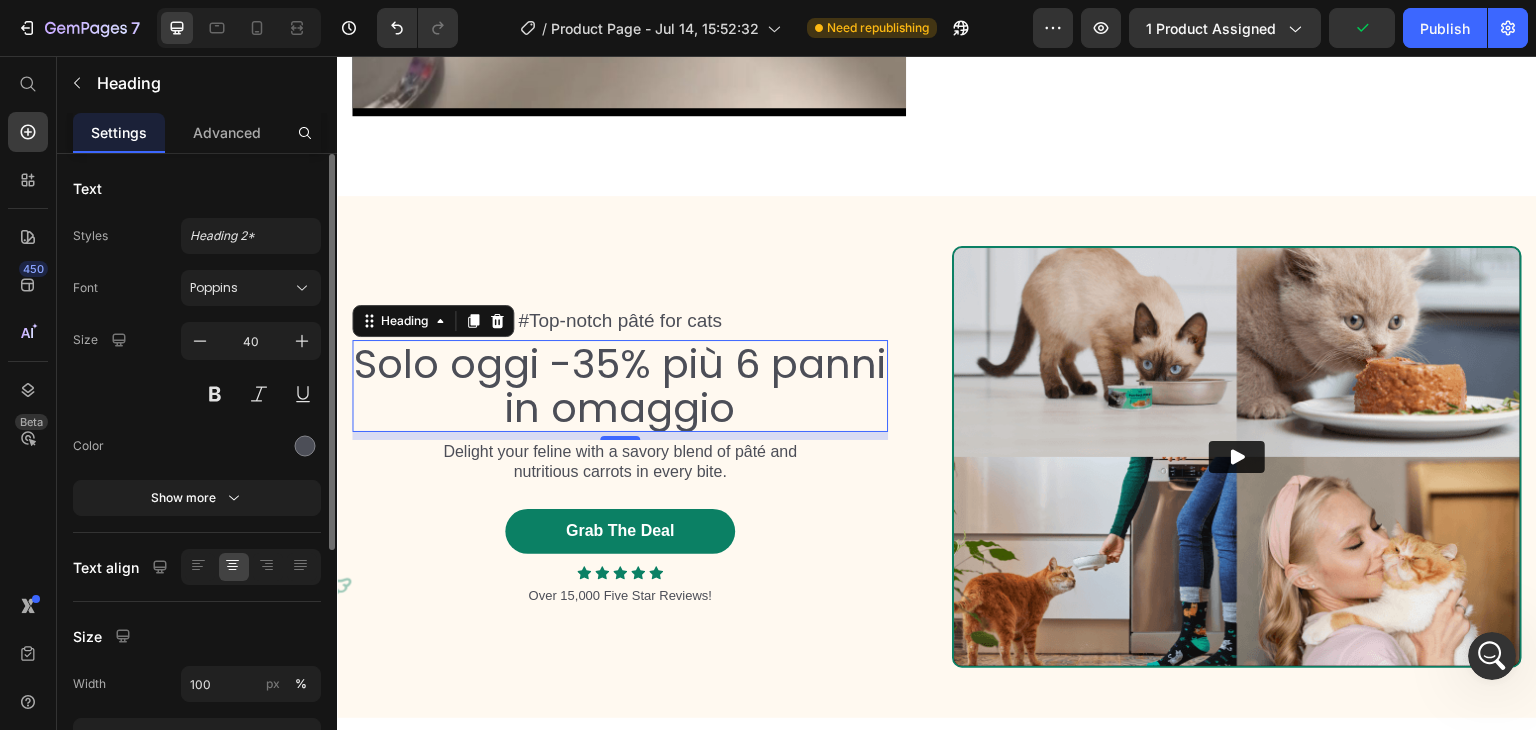 click on "Font Poppins Size 40 Color Show more" at bounding box center [197, 393] 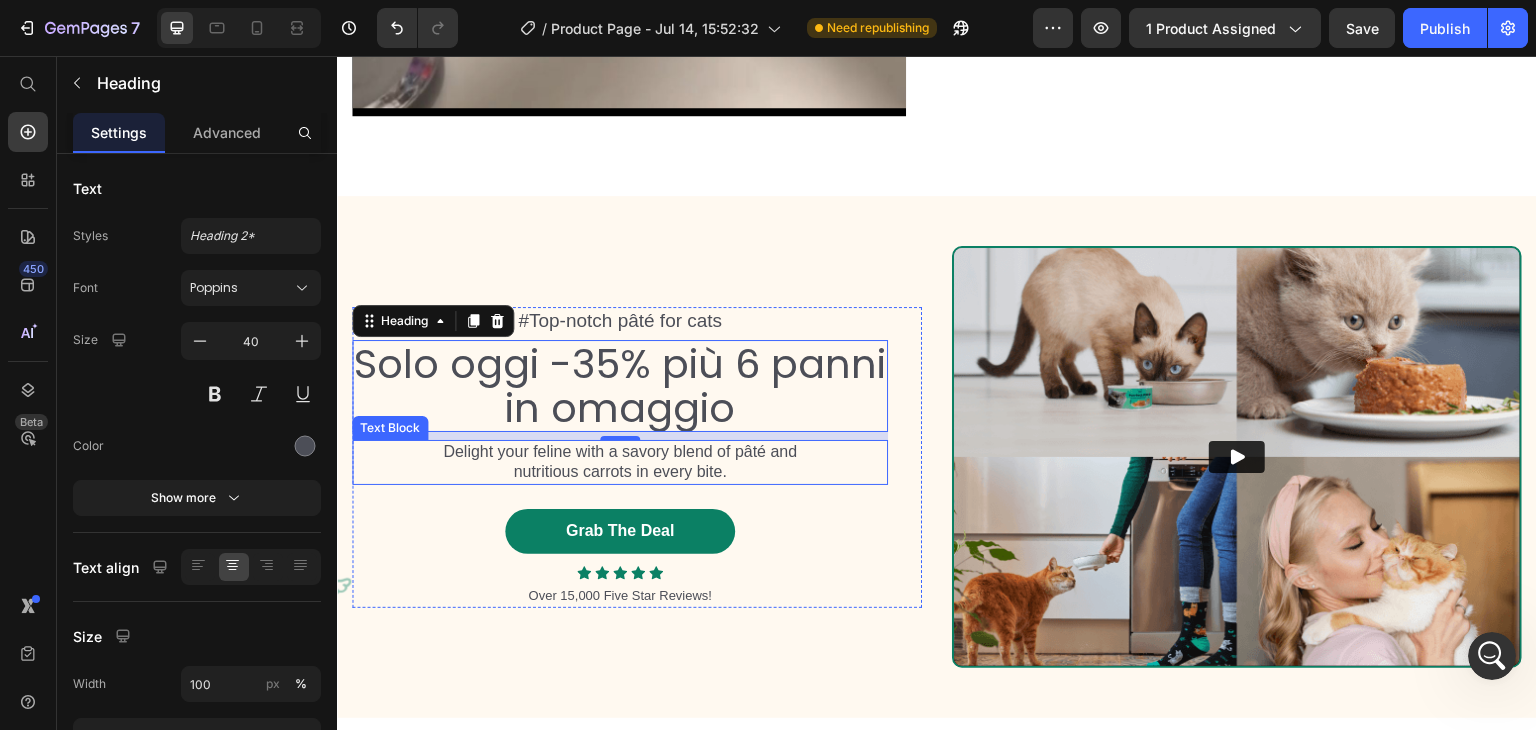 click on "Delight your feline with a savory blend of pâté and nutritious carrots in every bite." at bounding box center [620, 463] 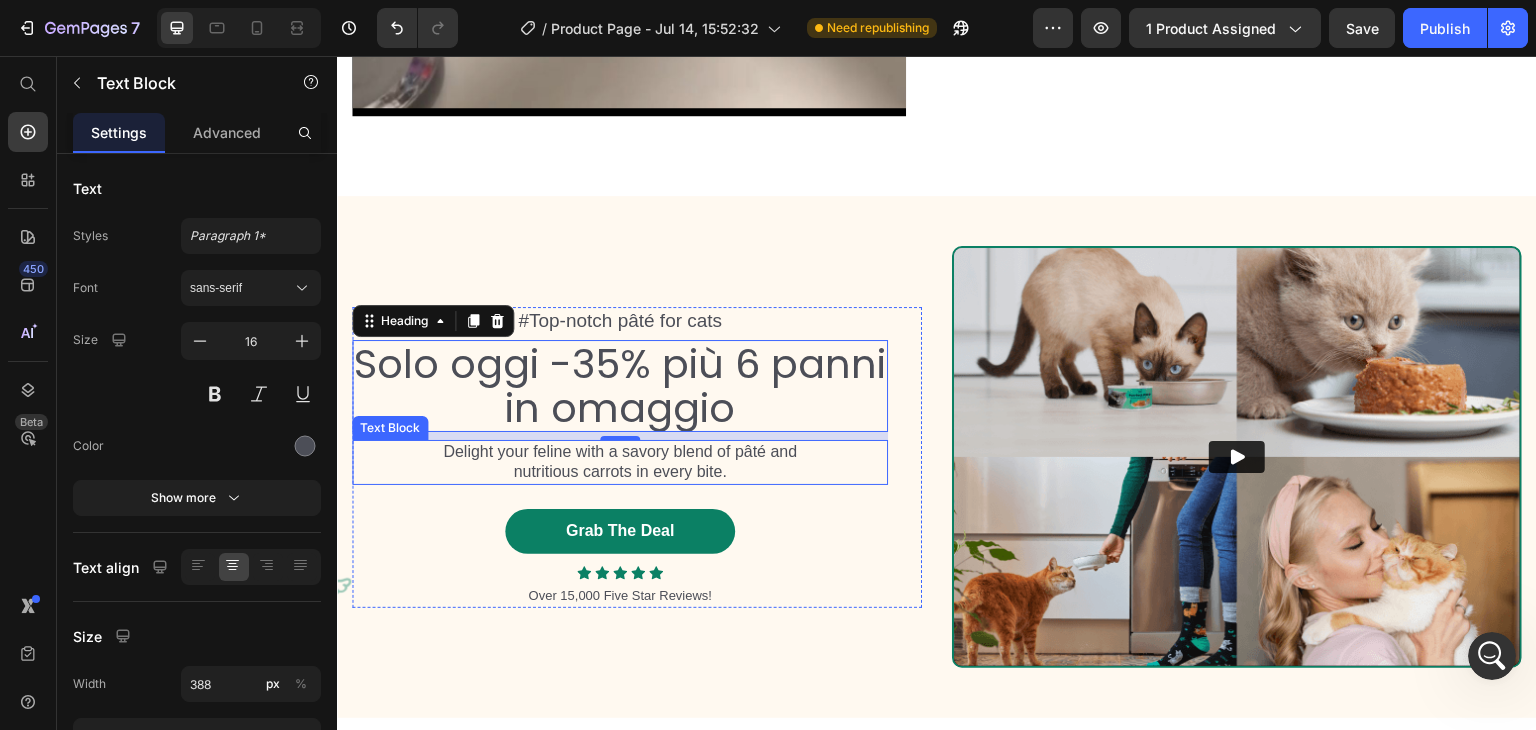 click on "Delight your feline with a savory blend of pâté and nutritious carrots in every bite." at bounding box center (620, 463) 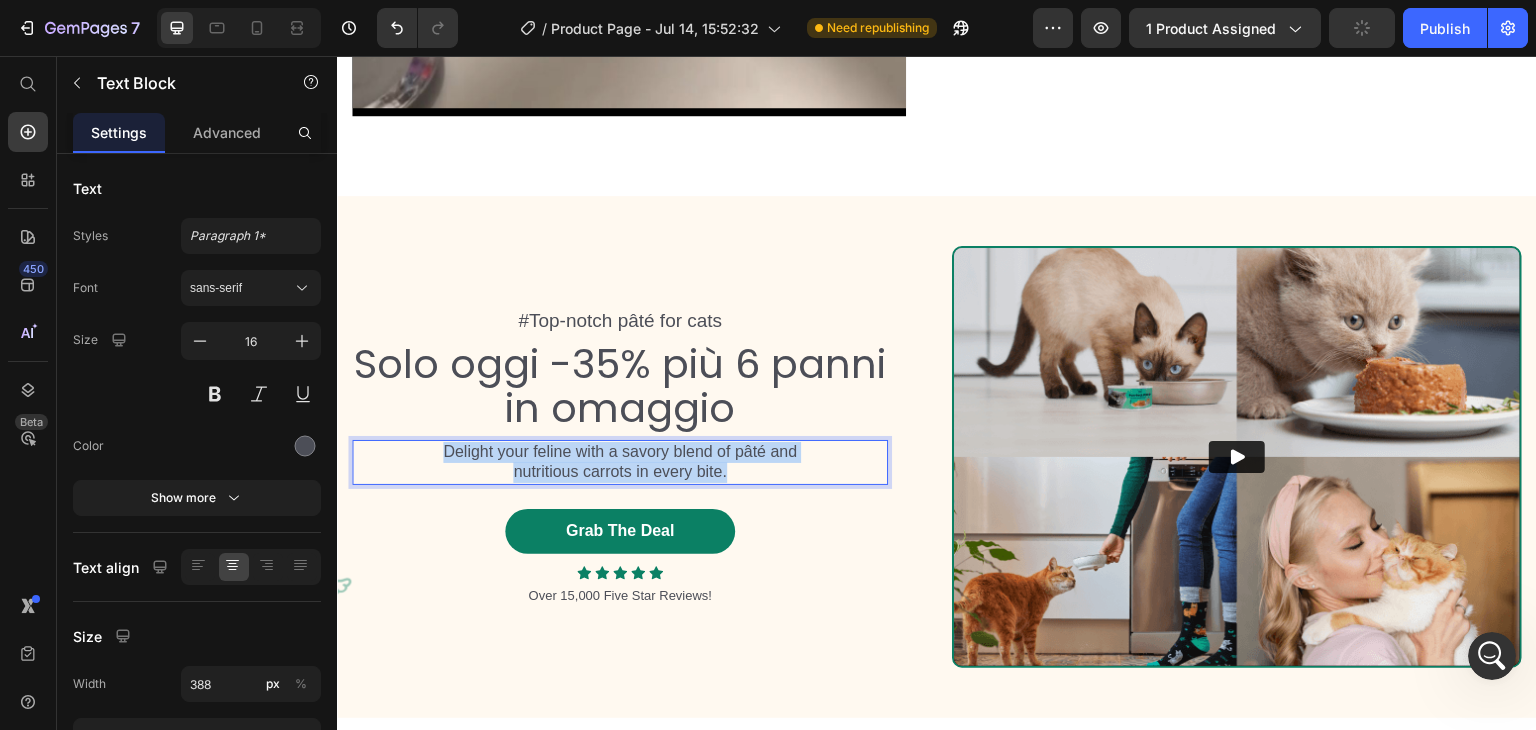 click on "Delight your feline with a savory blend of pâté and nutritious carrots in every bite." at bounding box center [620, 463] 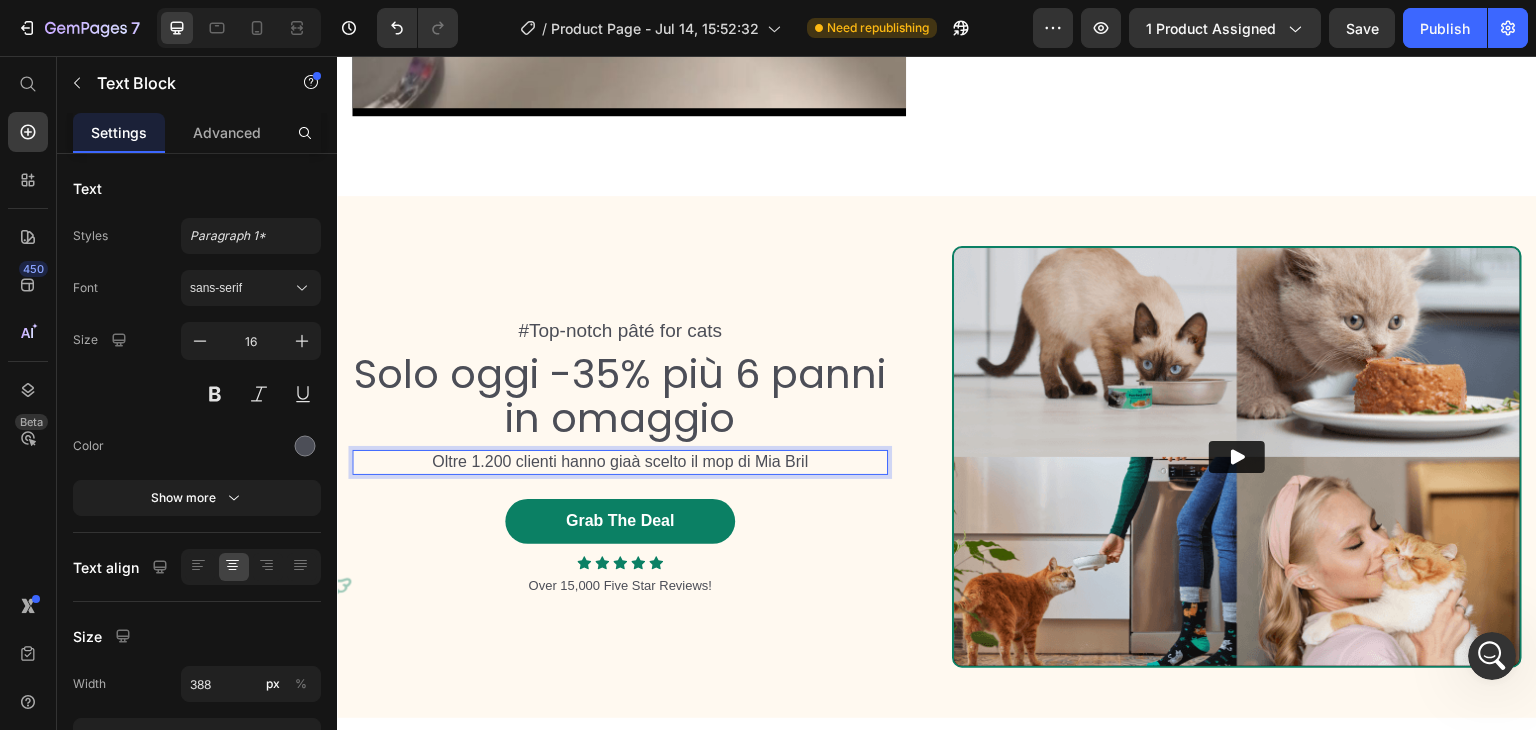 scroll, scrollTop: 2973, scrollLeft: 0, axis: vertical 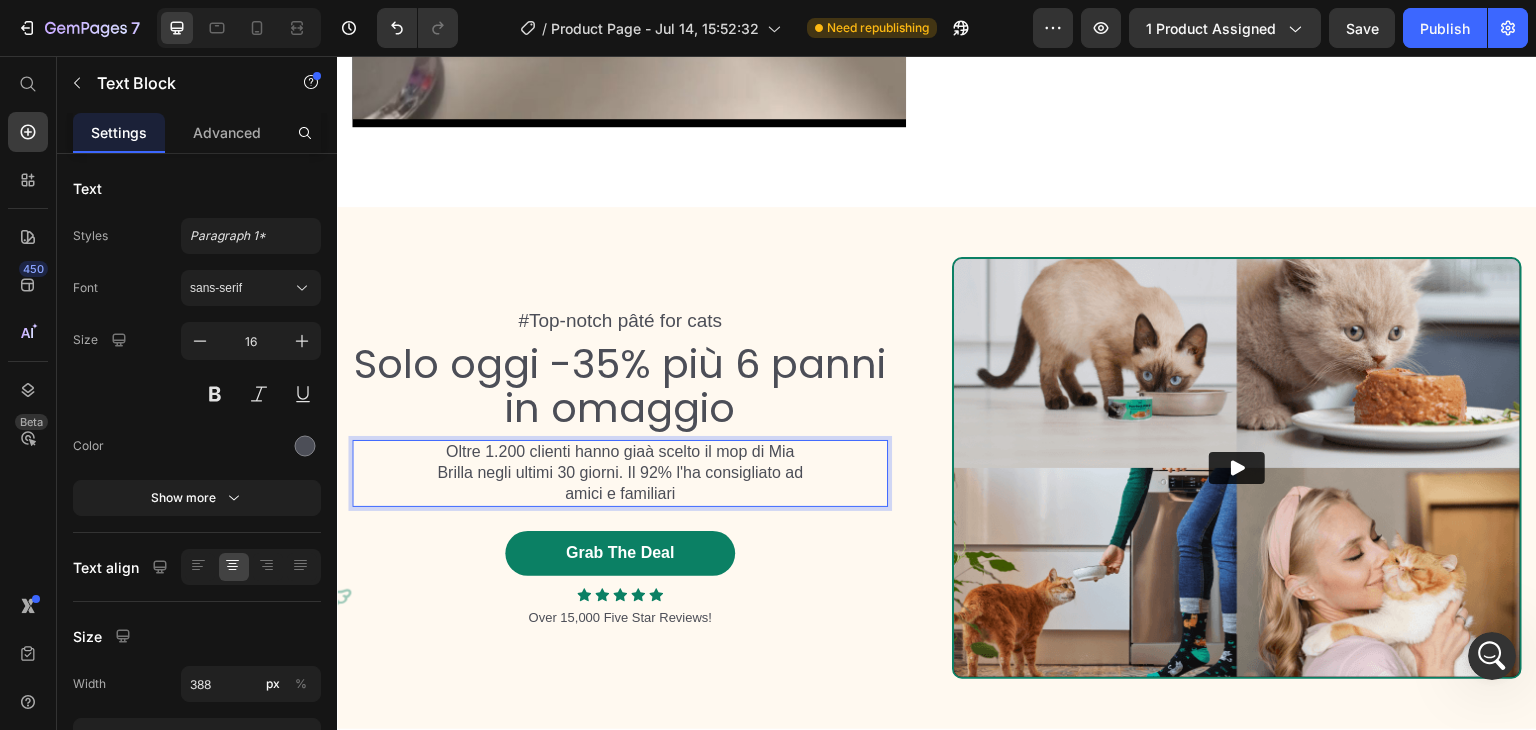 click on "Oltre 1.200 clienti hanno giaà scelto il mop di Mia Brilla negli ultimi 30 giorni. Il 92% l'ha consigliato ad amici e familiari" at bounding box center (620, 473) 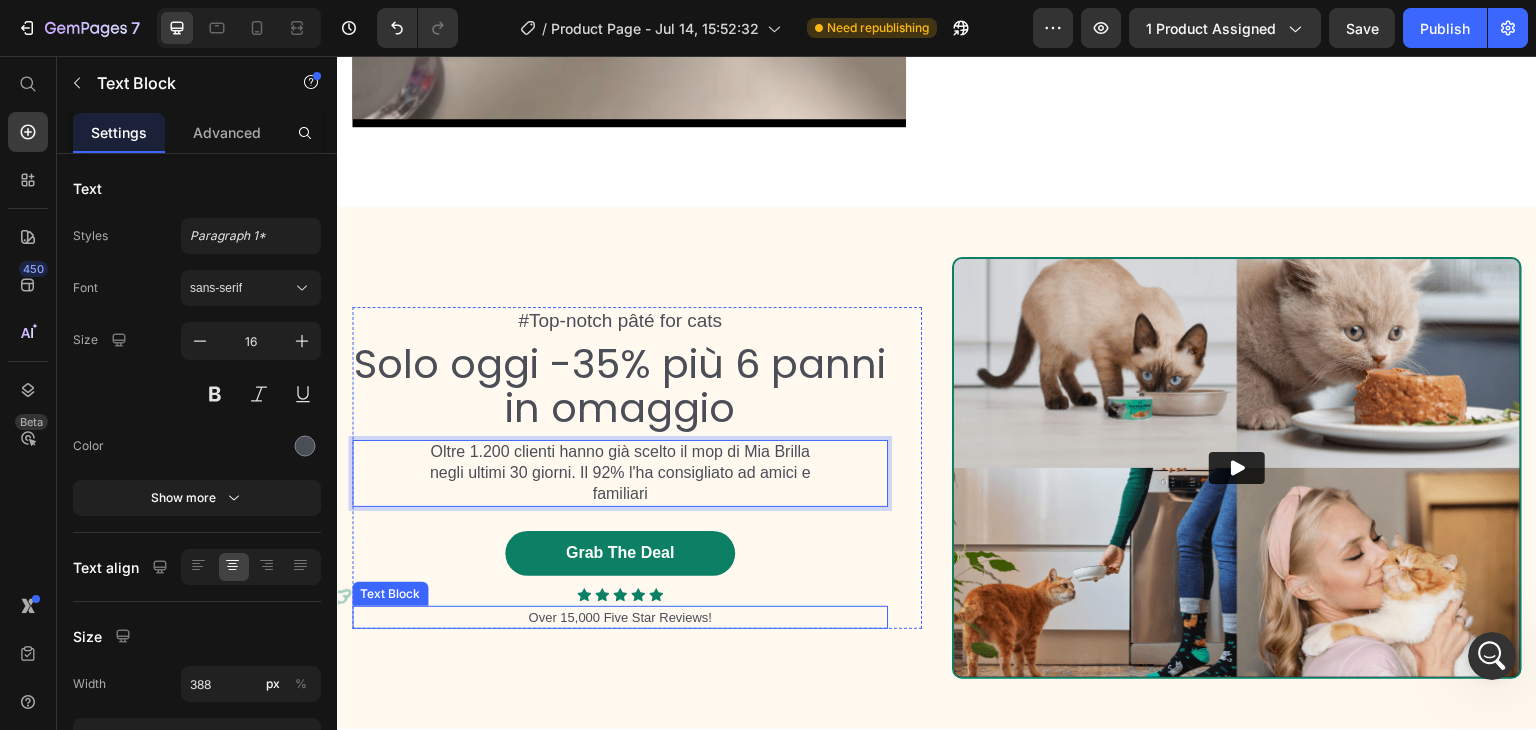 click on "Over 15,000 Five Star Reviews!" at bounding box center [620, 618] 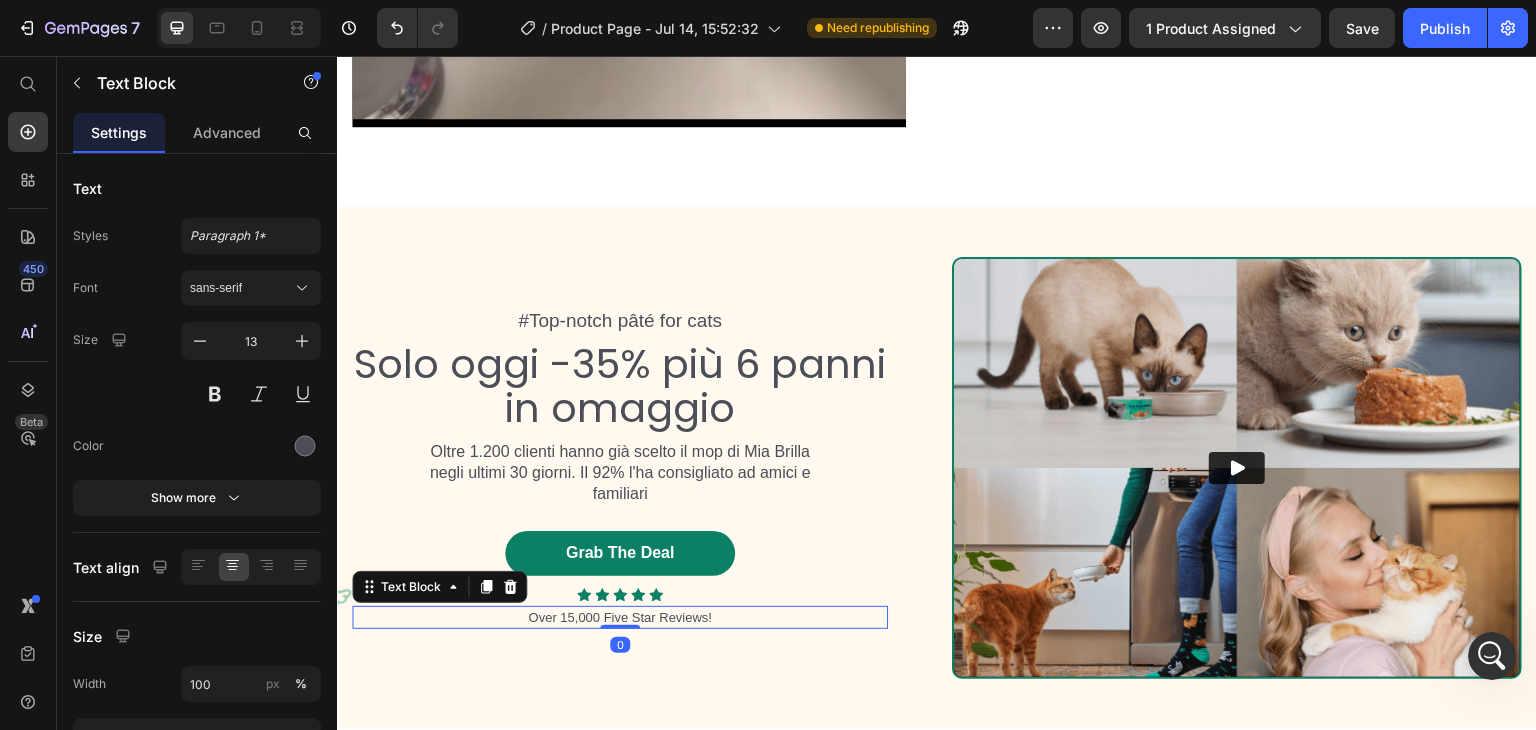 scroll, scrollTop: 2961, scrollLeft: 0, axis: vertical 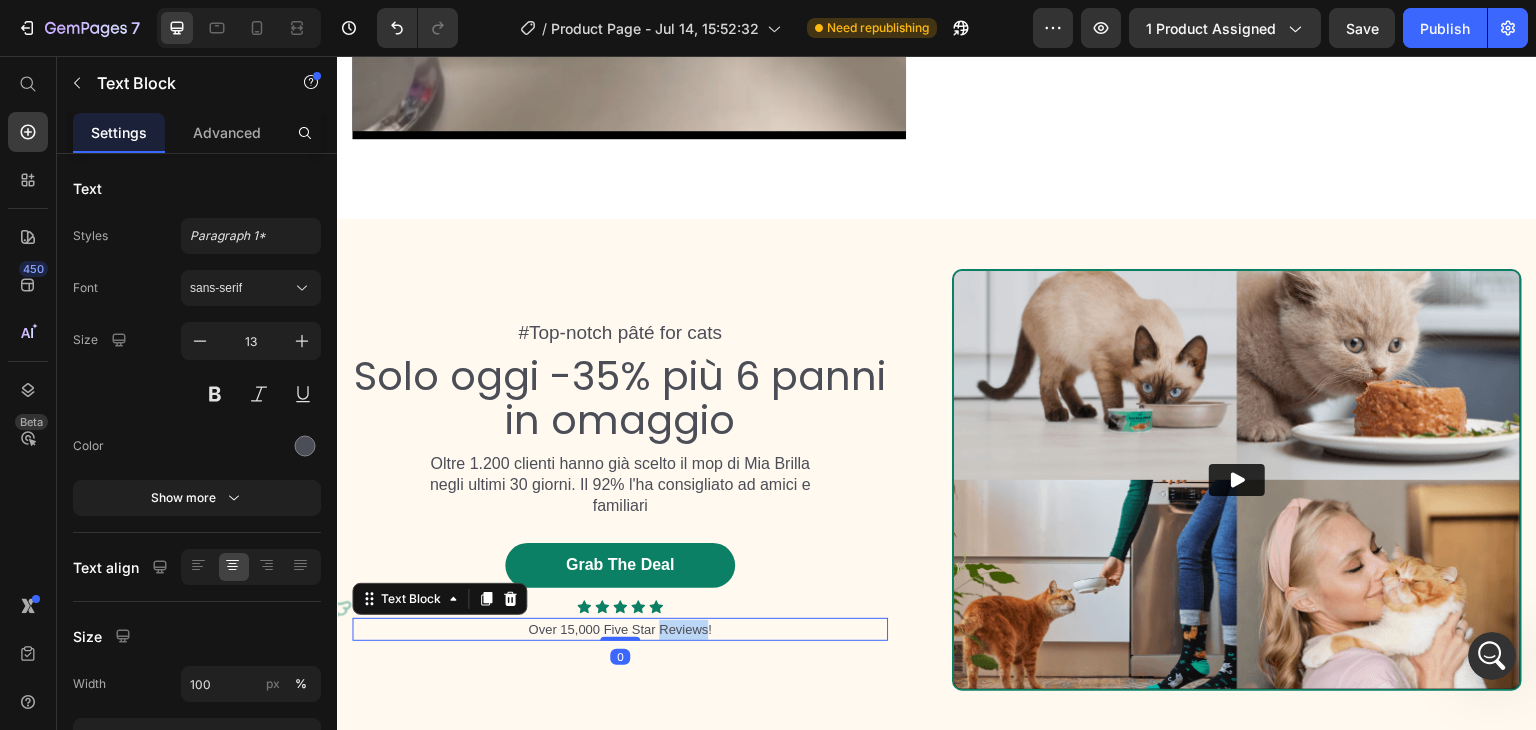 click on "Over 15,000 Five Star Reviews!" at bounding box center (620, 630) 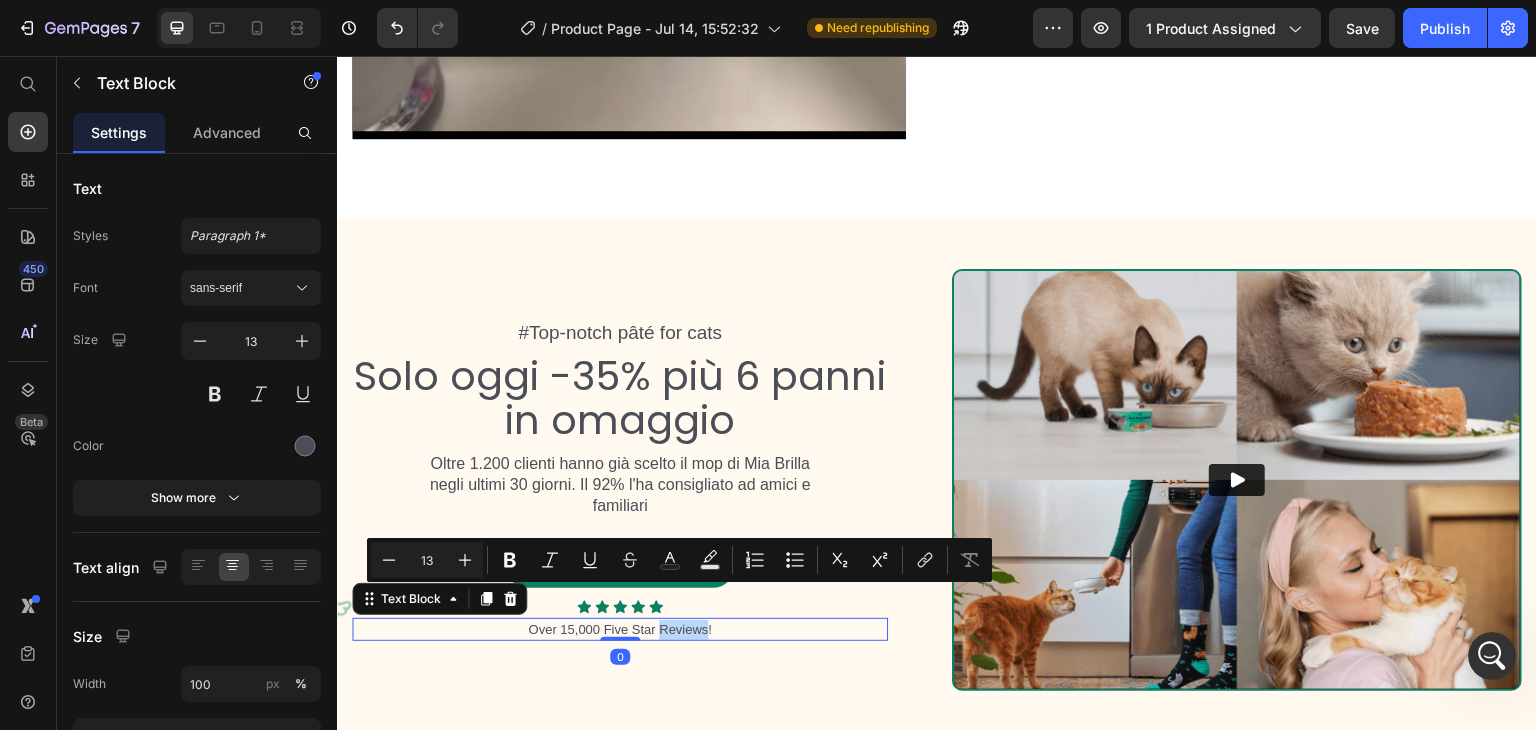 click on "Over 15,000 Five Star Reviews!" at bounding box center (620, 630) 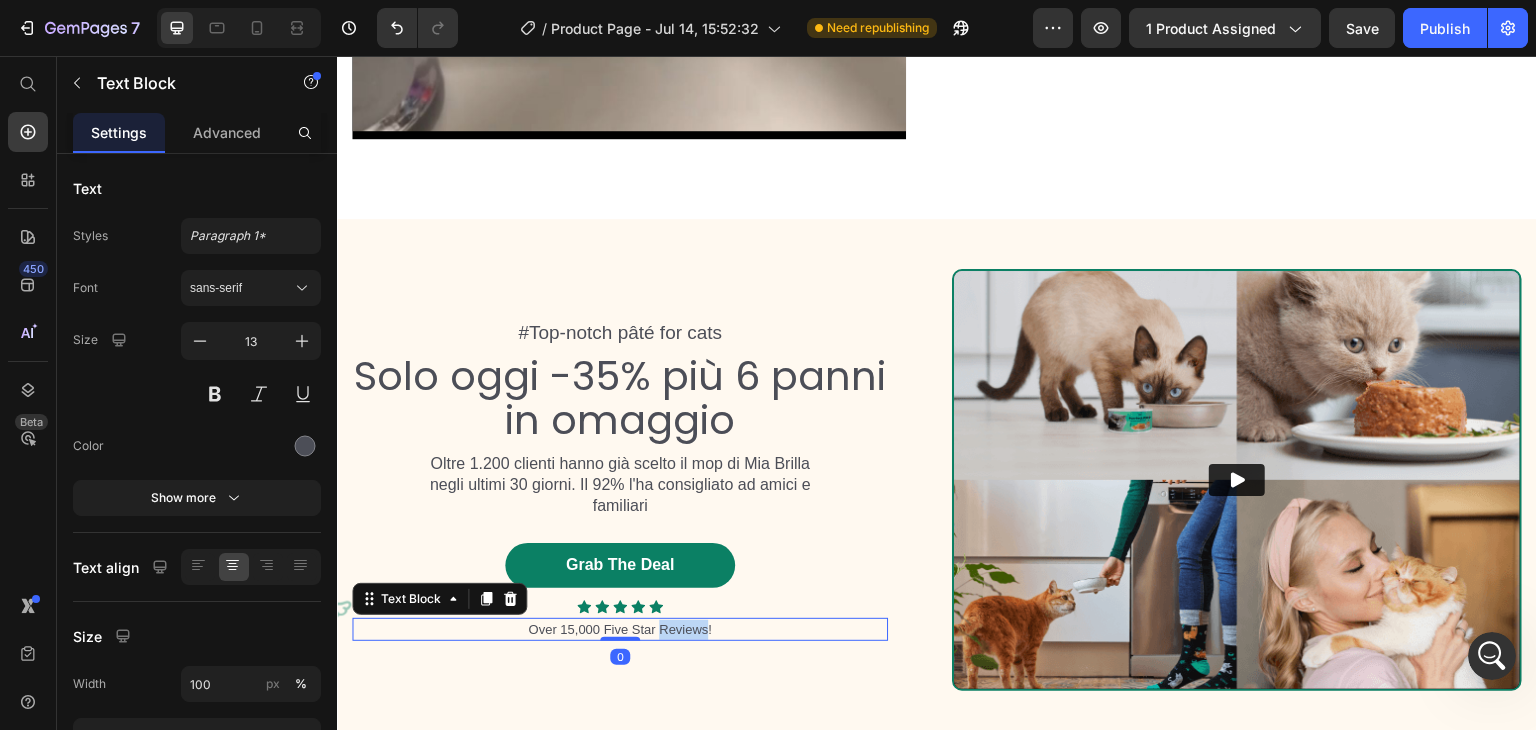 click on "Over 15,000 Five Star Reviews!" at bounding box center (620, 630) 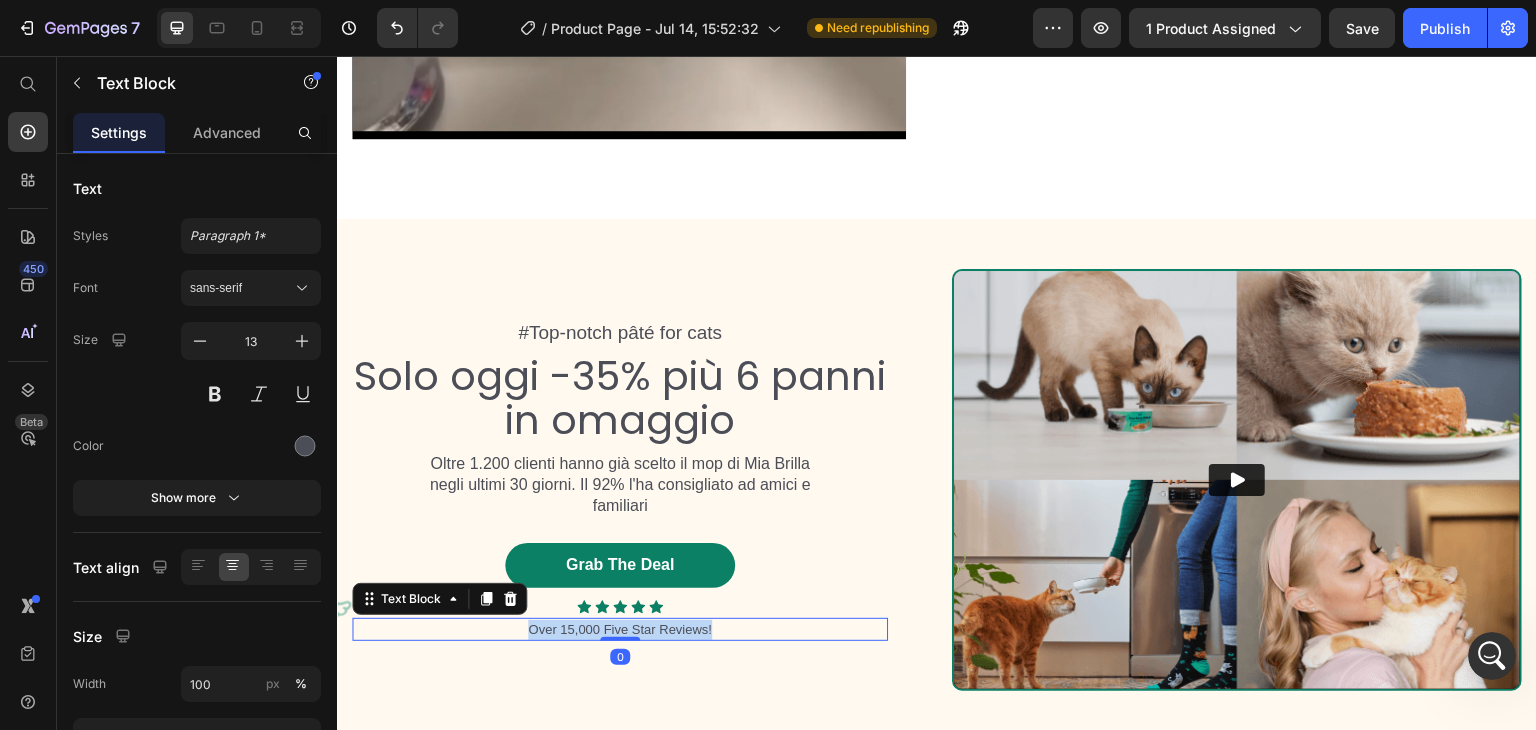 click on "Over 15,000 Five Star Reviews!" at bounding box center [620, 630] 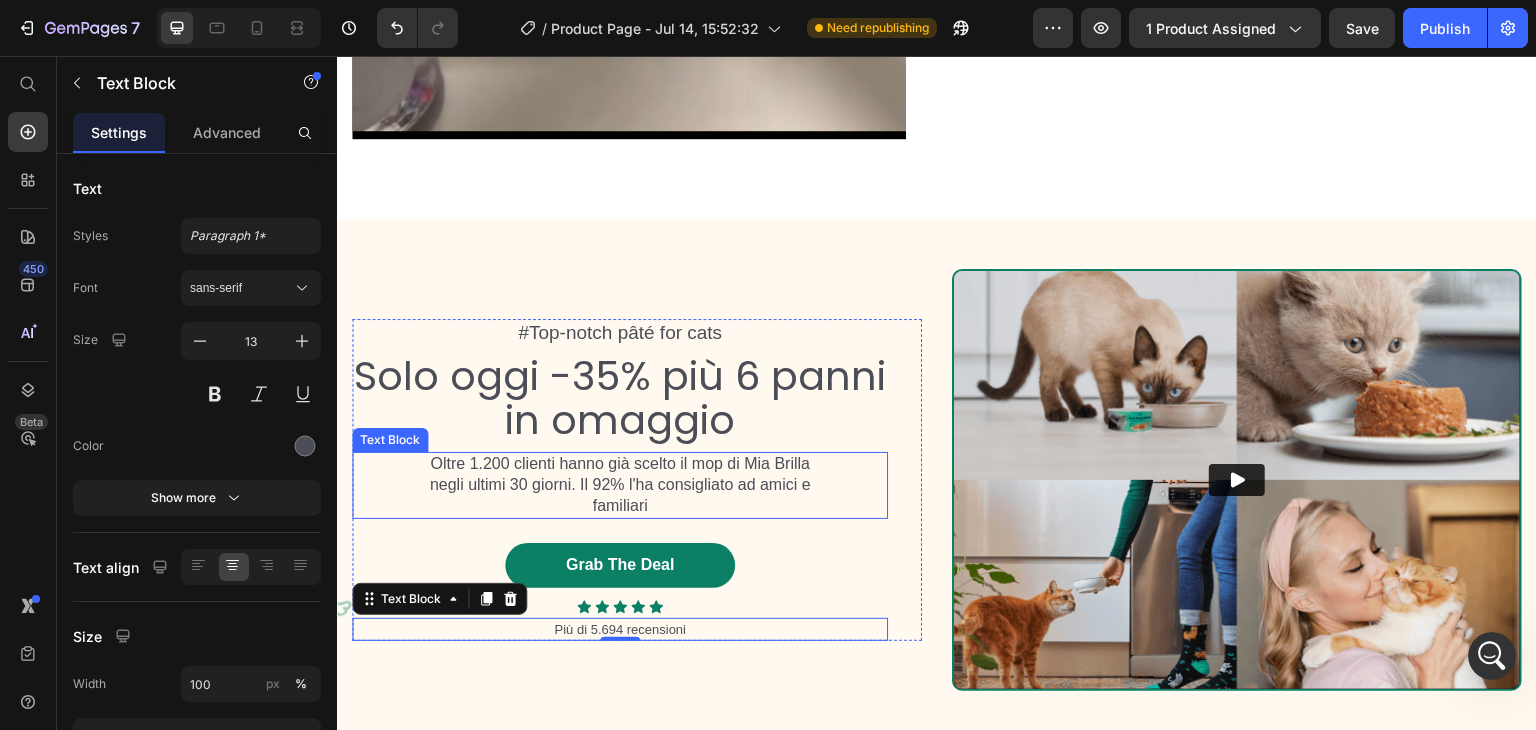 click on "Oltre 1.200 clienti hanno già scelto il mop di Mia Brilla negli ultimi 30 giorni. Il 92% l'ha consigliato ad amici e familiari" at bounding box center (620, 485) 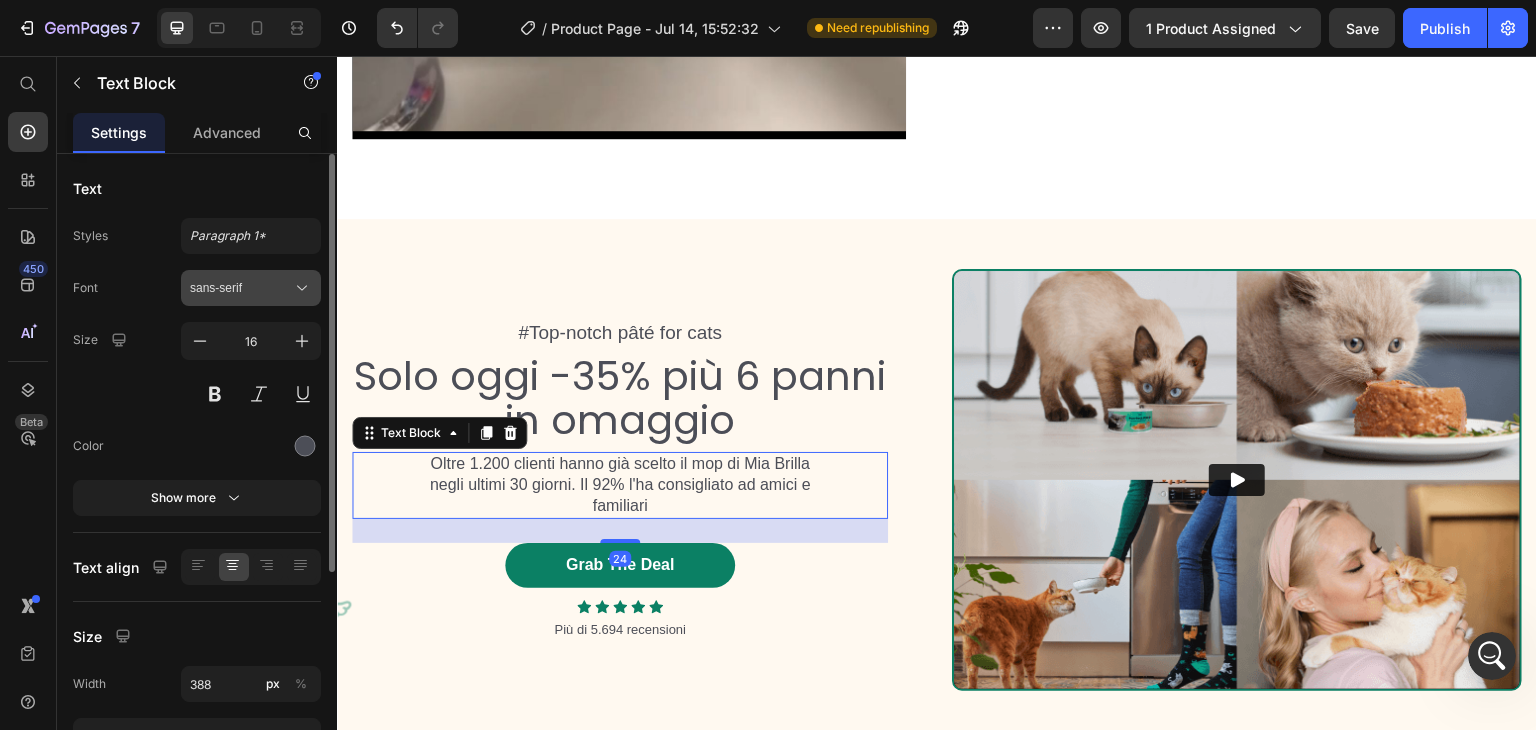click on "sans-serif" at bounding box center [251, 288] 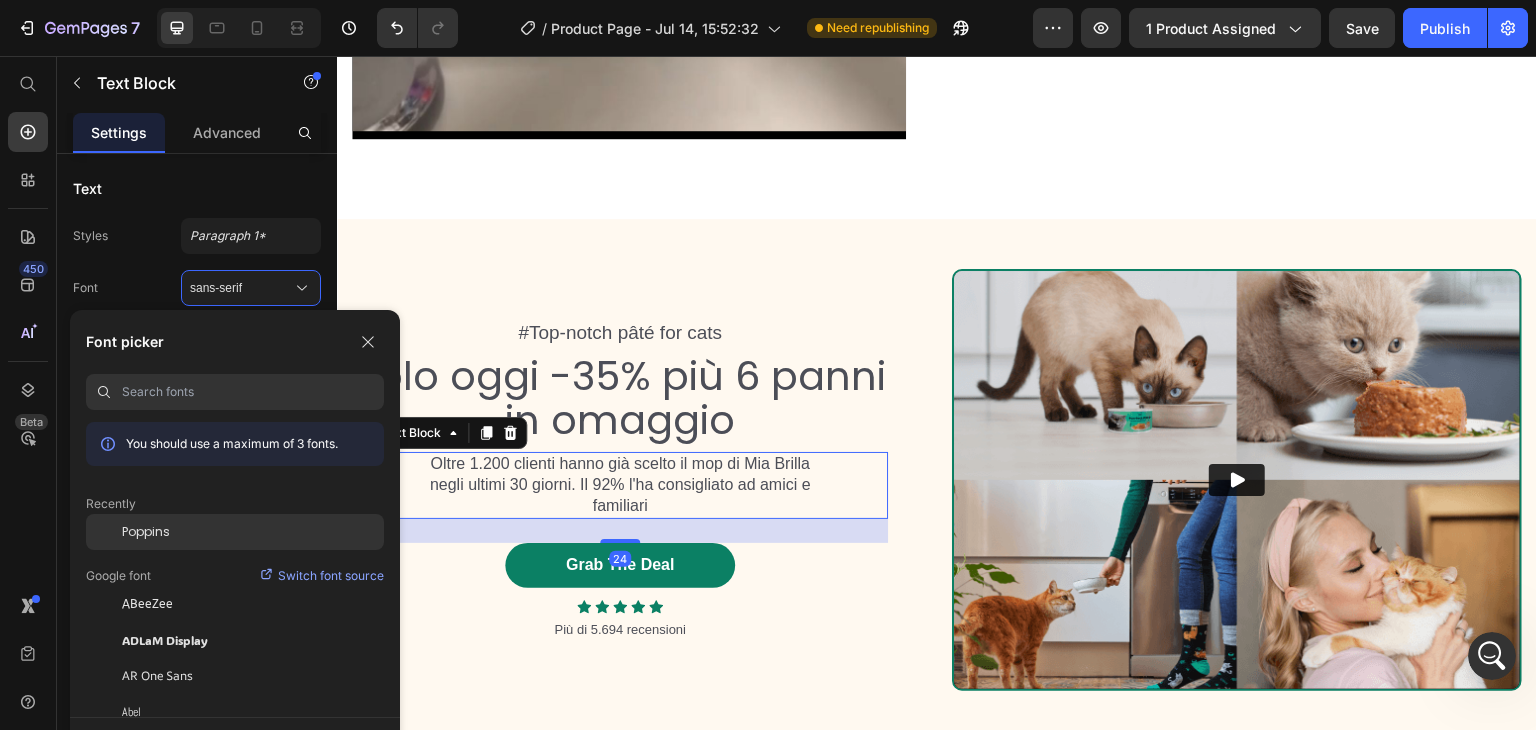 click on "Poppins" 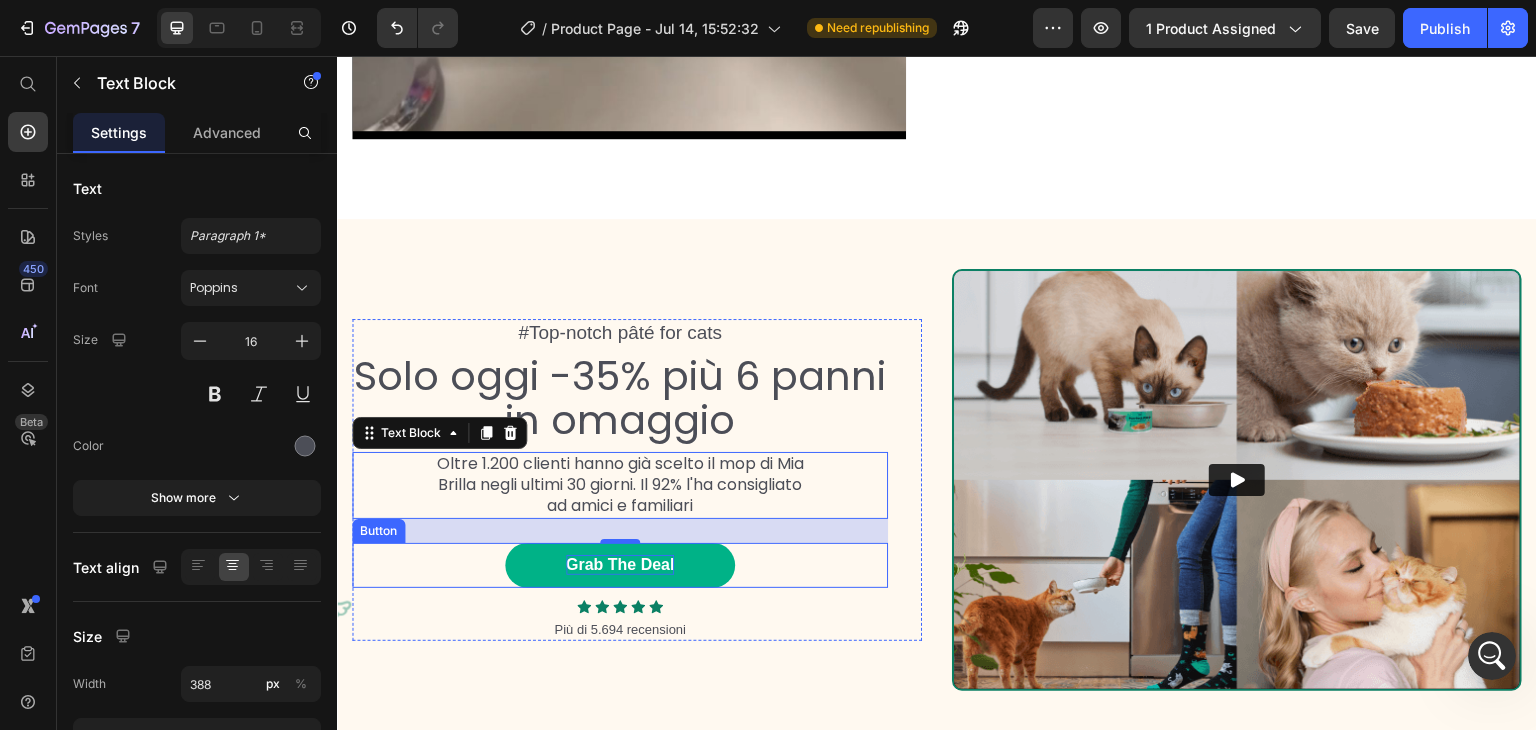 click on "Grab The Deal" at bounding box center [620, 565] 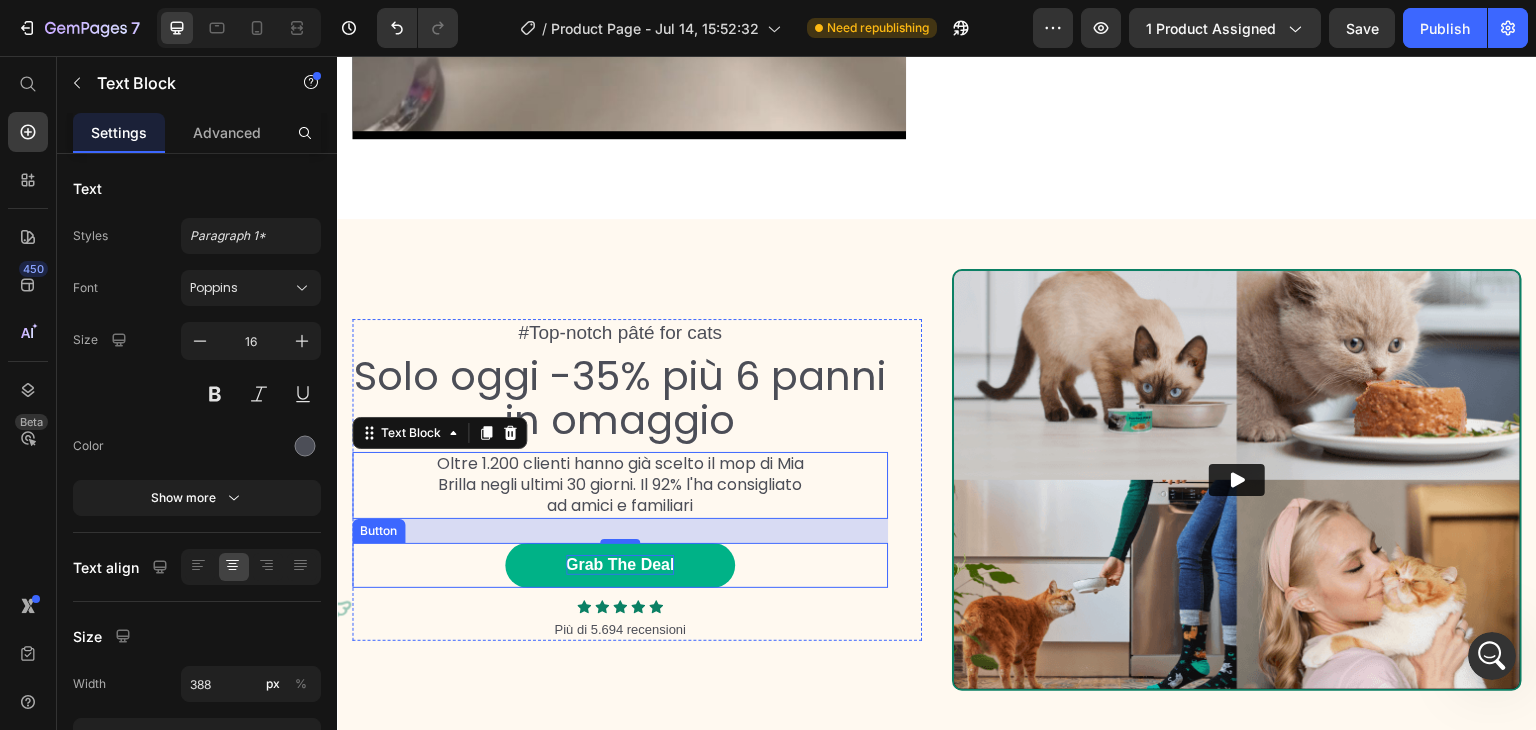 click on "Grab The Deal" at bounding box center [620, 565] 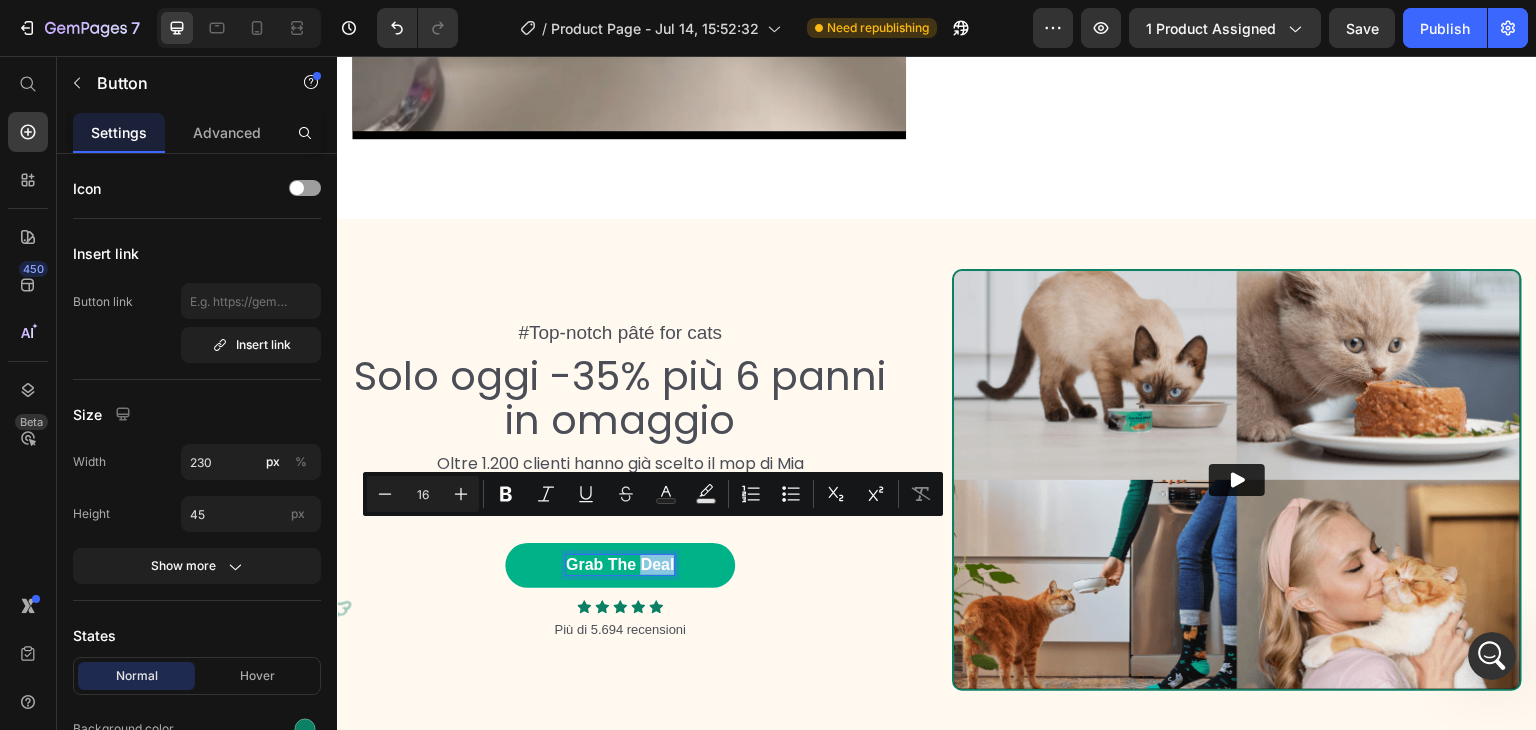 click on "Grab The Deal" at bounding box center (620, 565) 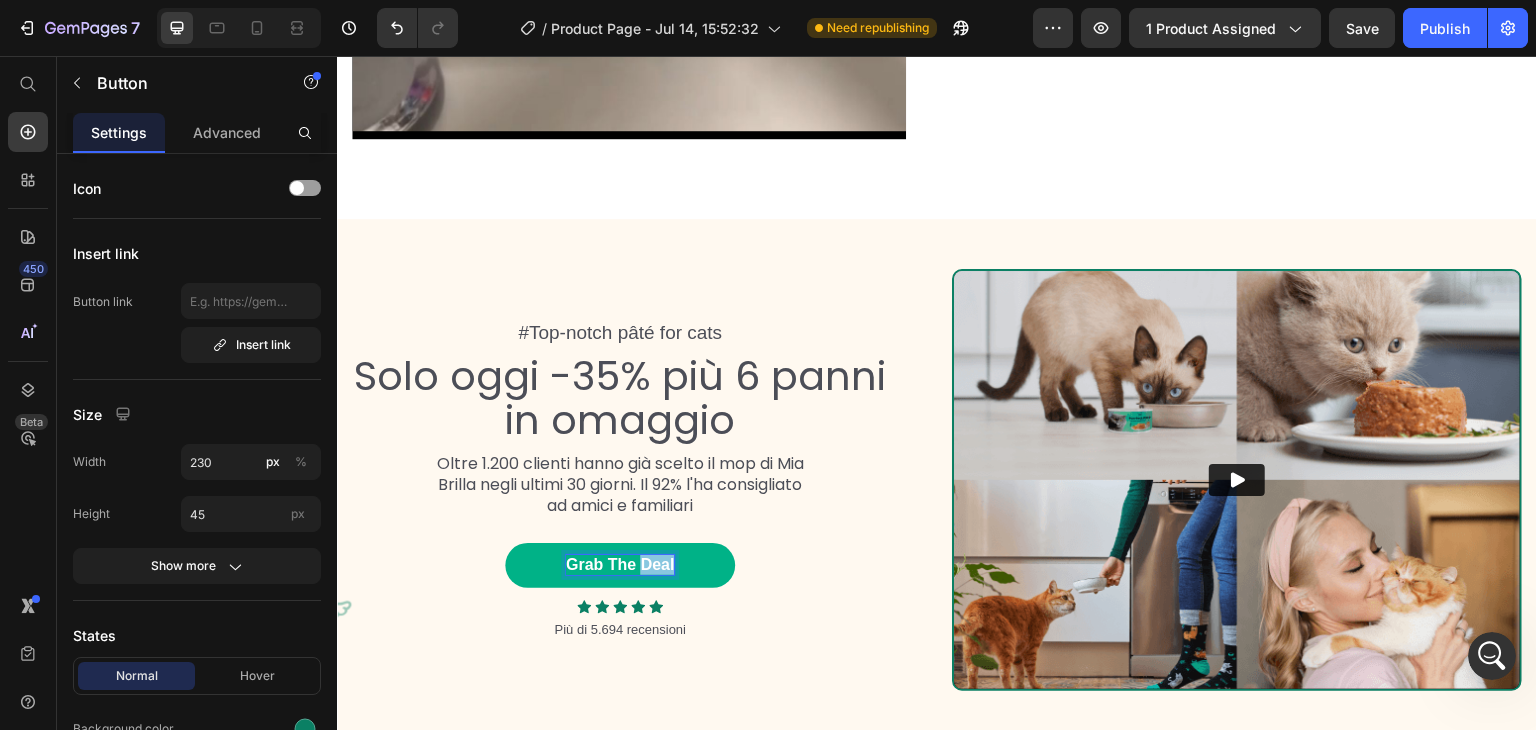 click on "Grab The Deal" at bounding box center (620, 565) 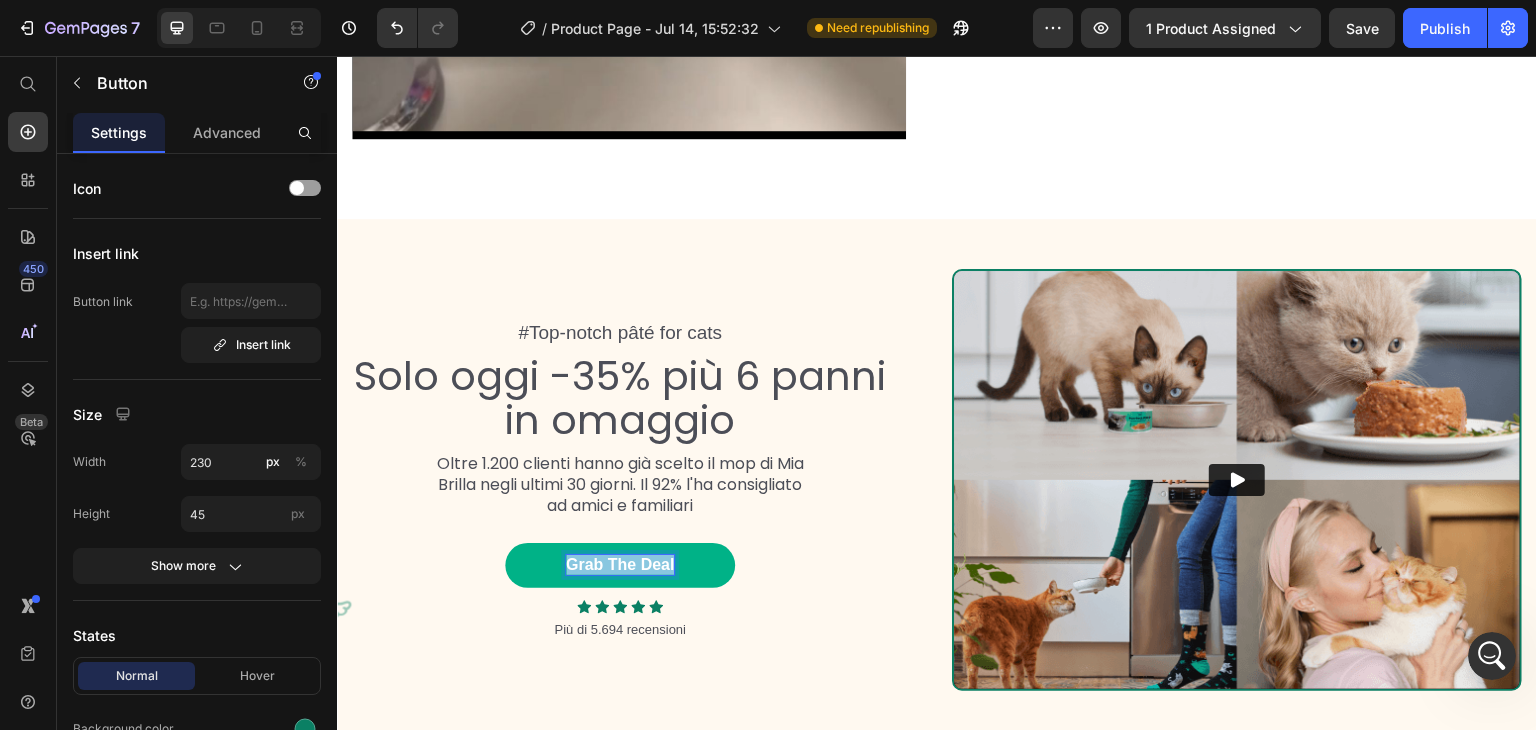 click on "Grab The Deal" at bounding box center (620, 565) 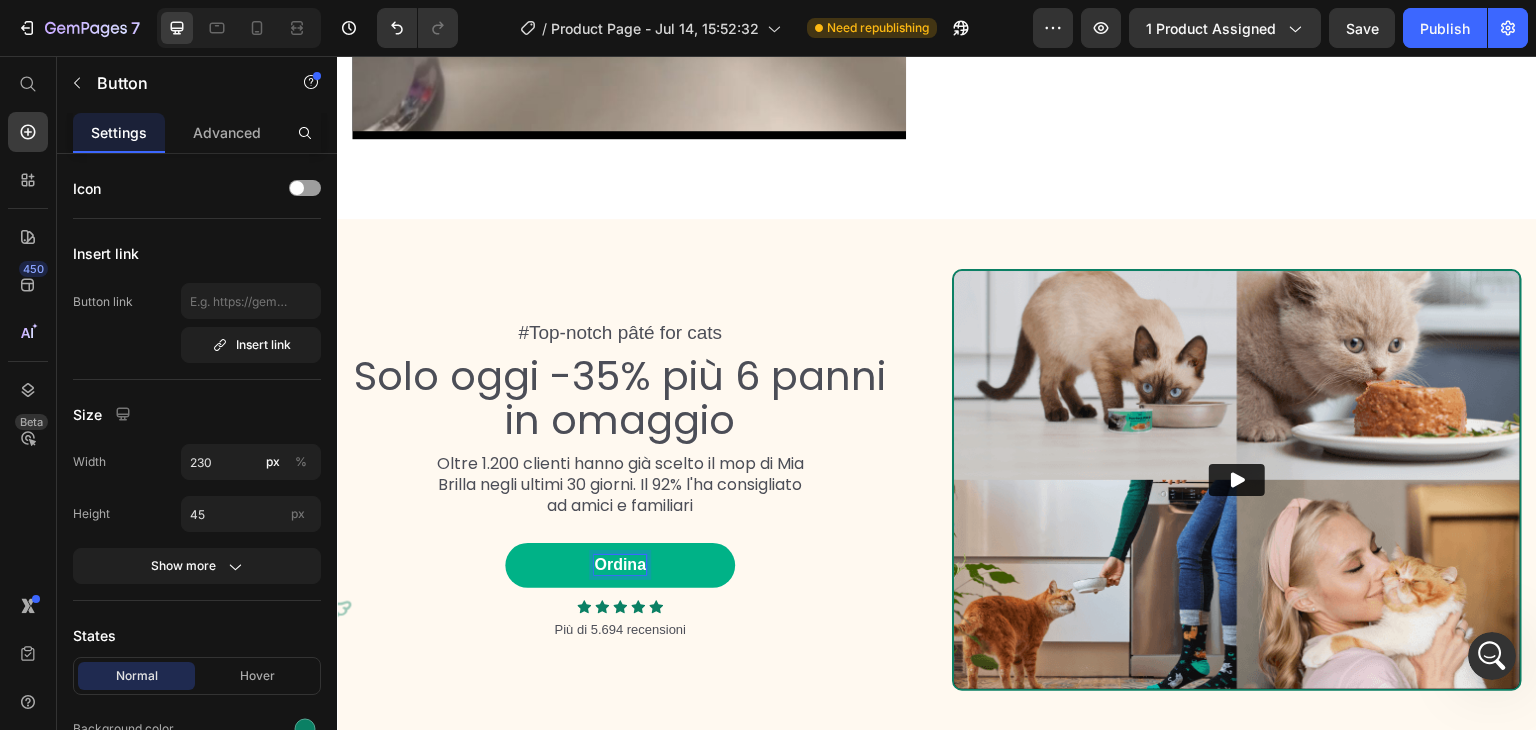 click on "Ordina" at bounding box center [620, 565] 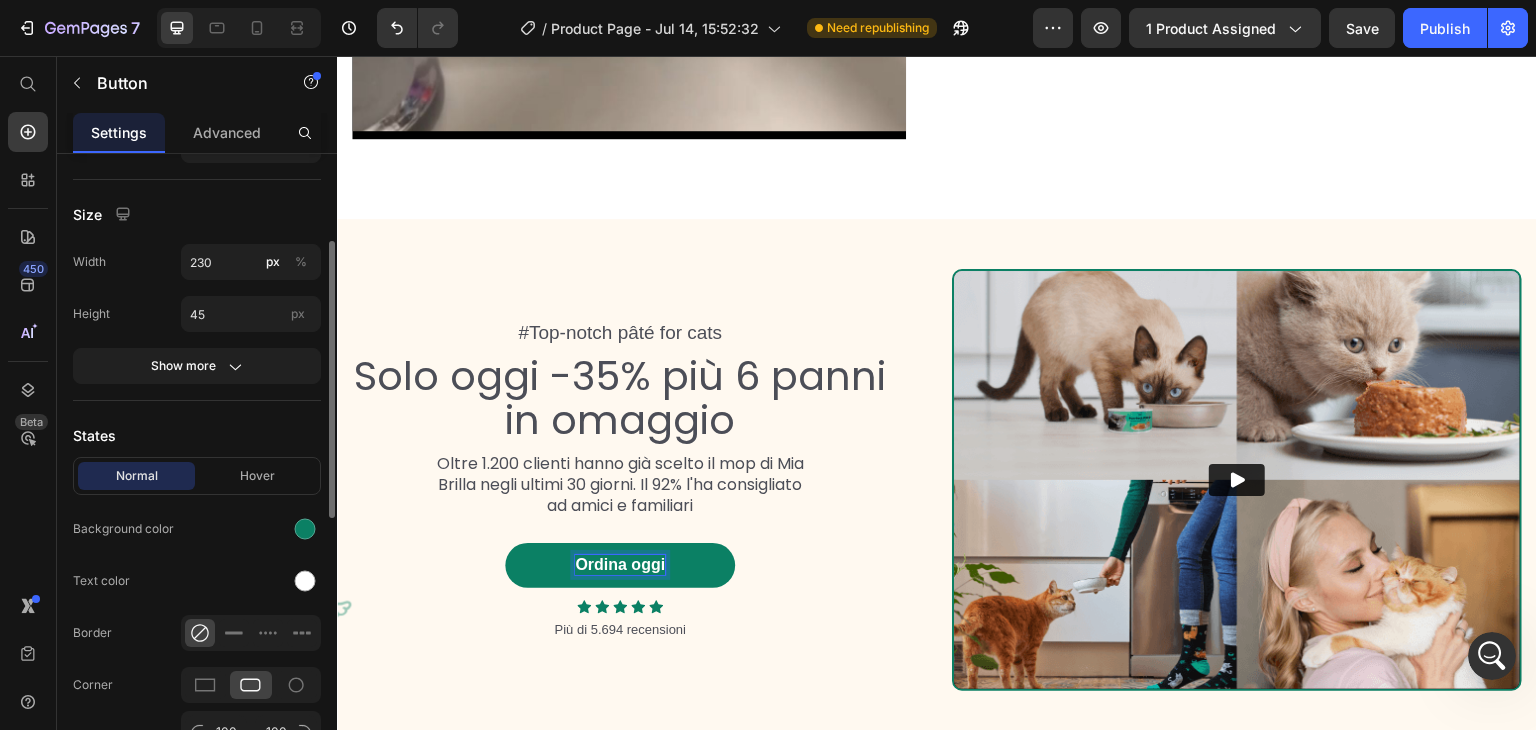 scroll, scrollTop: 0, scrollLeft: 0, axis: both 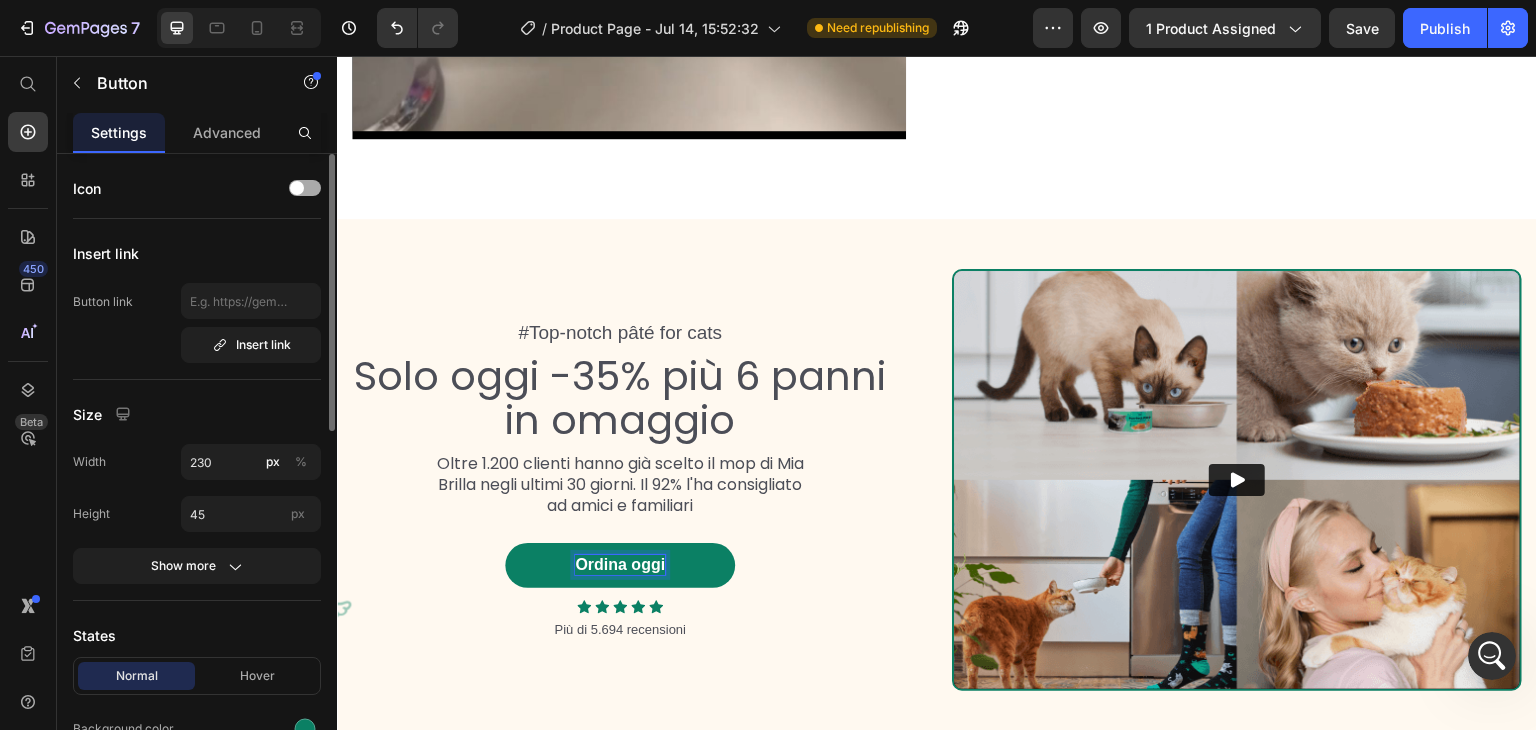 click at bounding box center (297, 188) 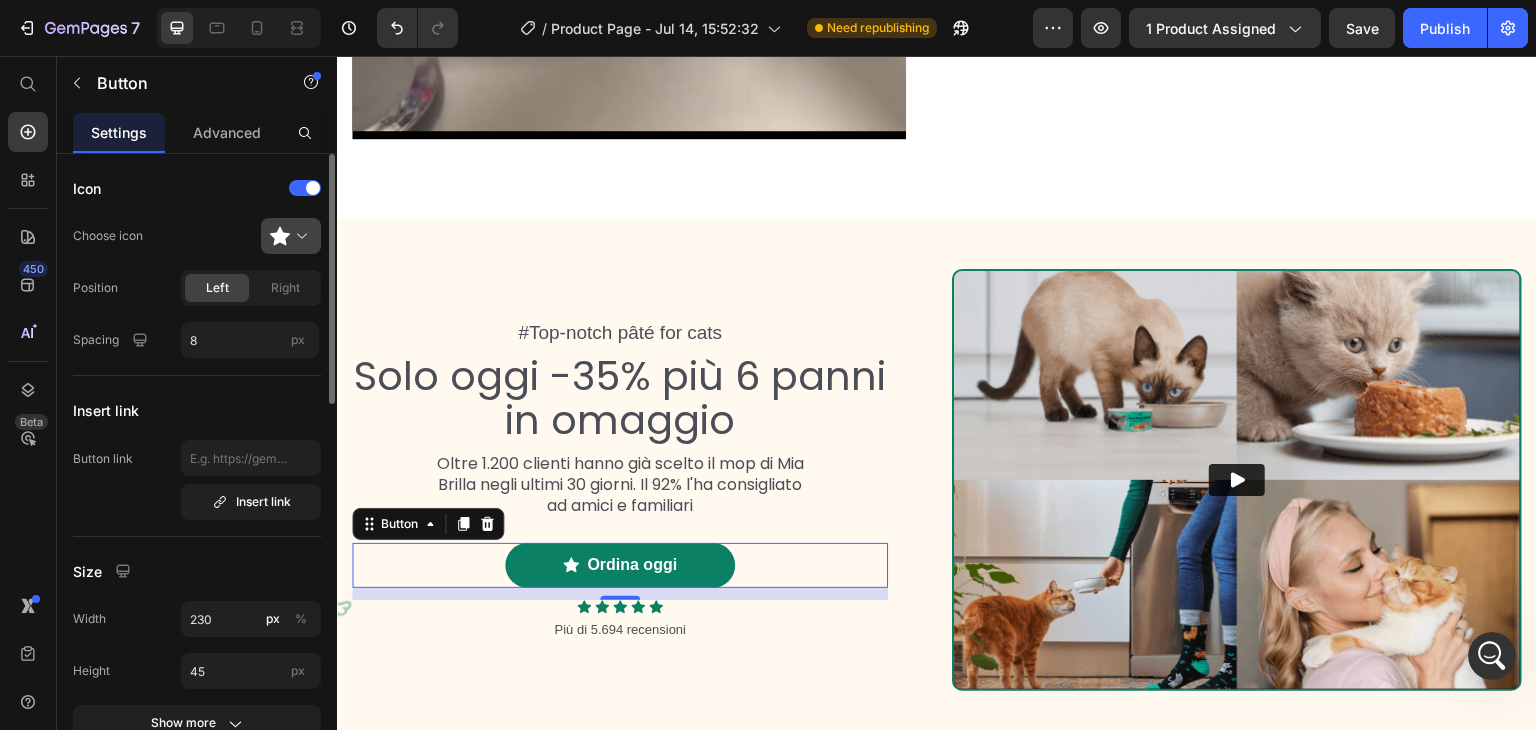 click at bounding box center (299, 236) 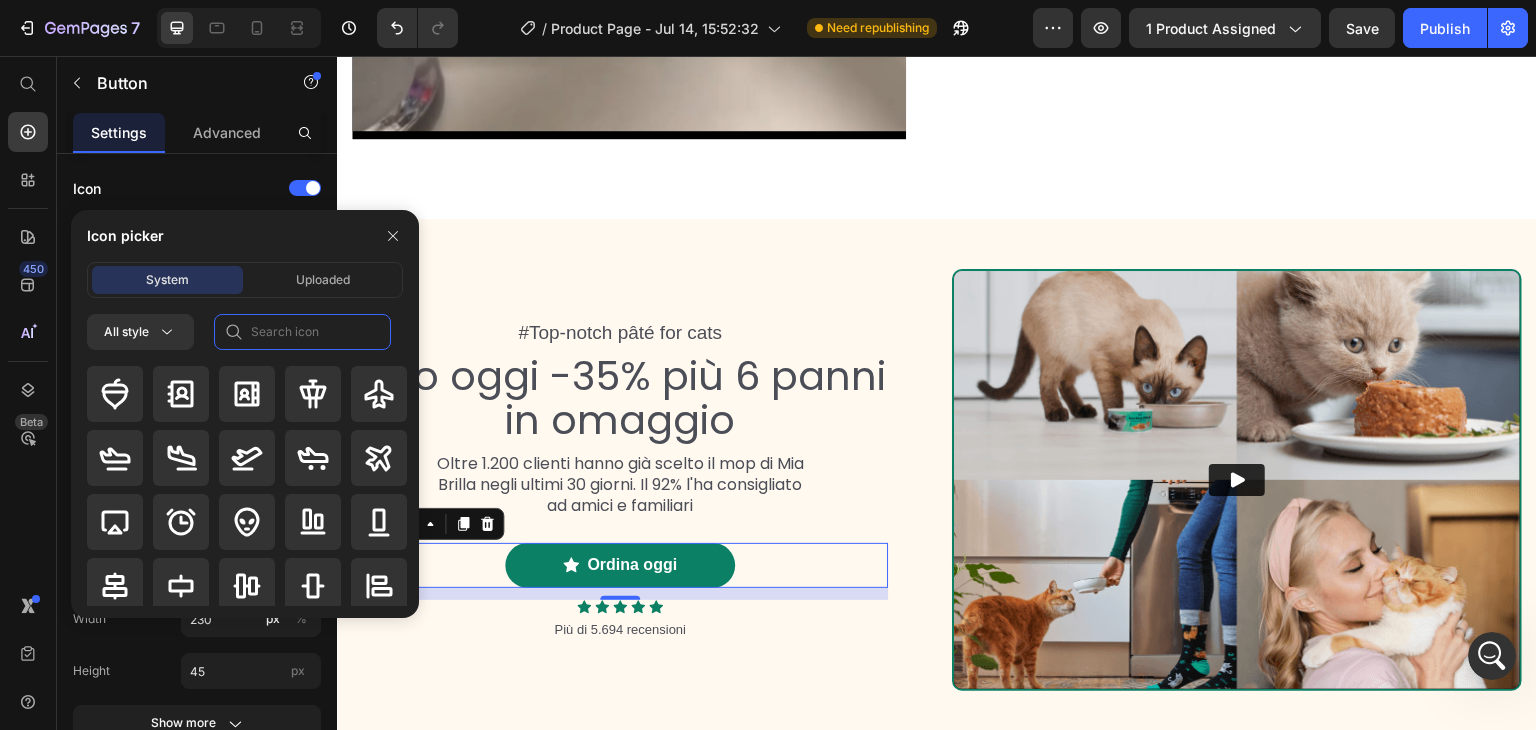 click 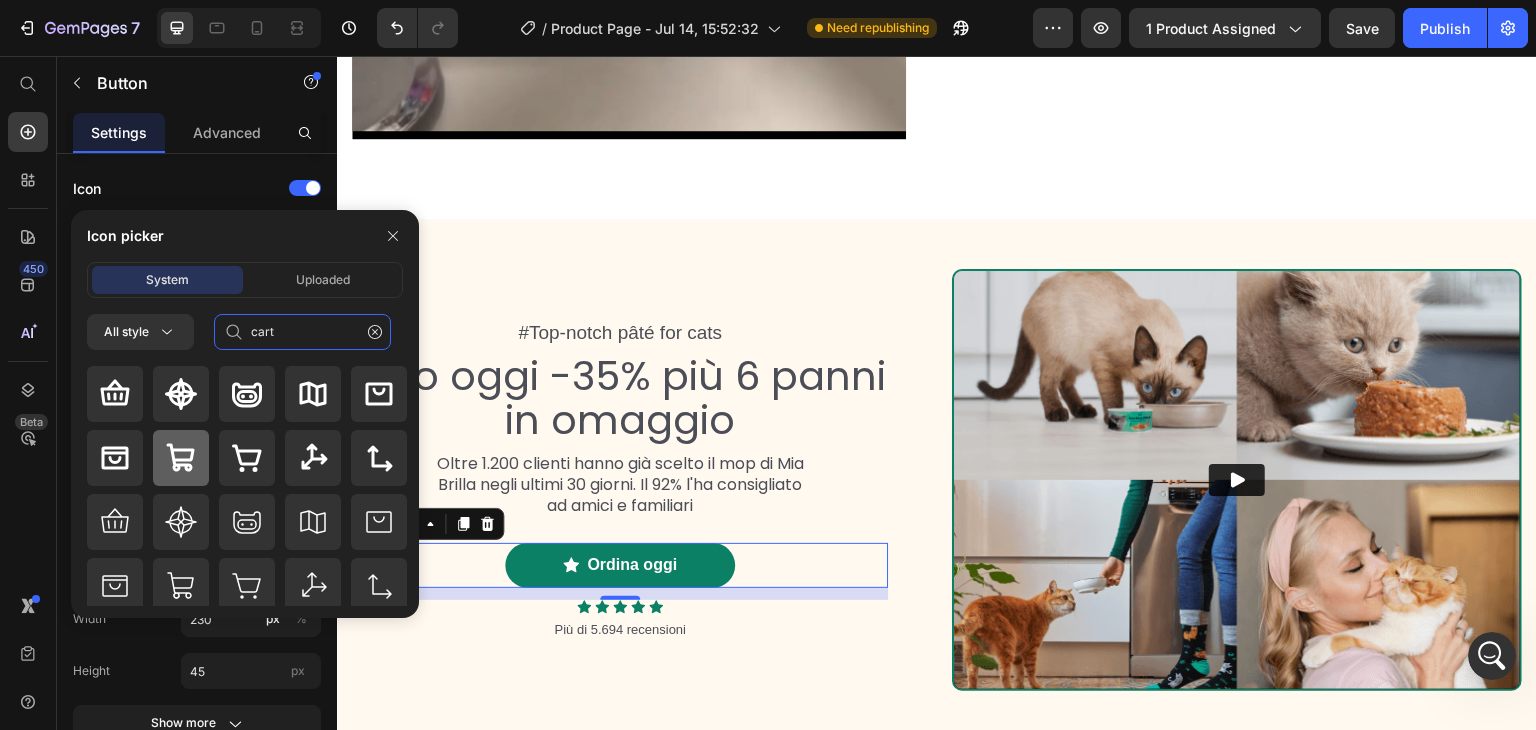 type on "cart" 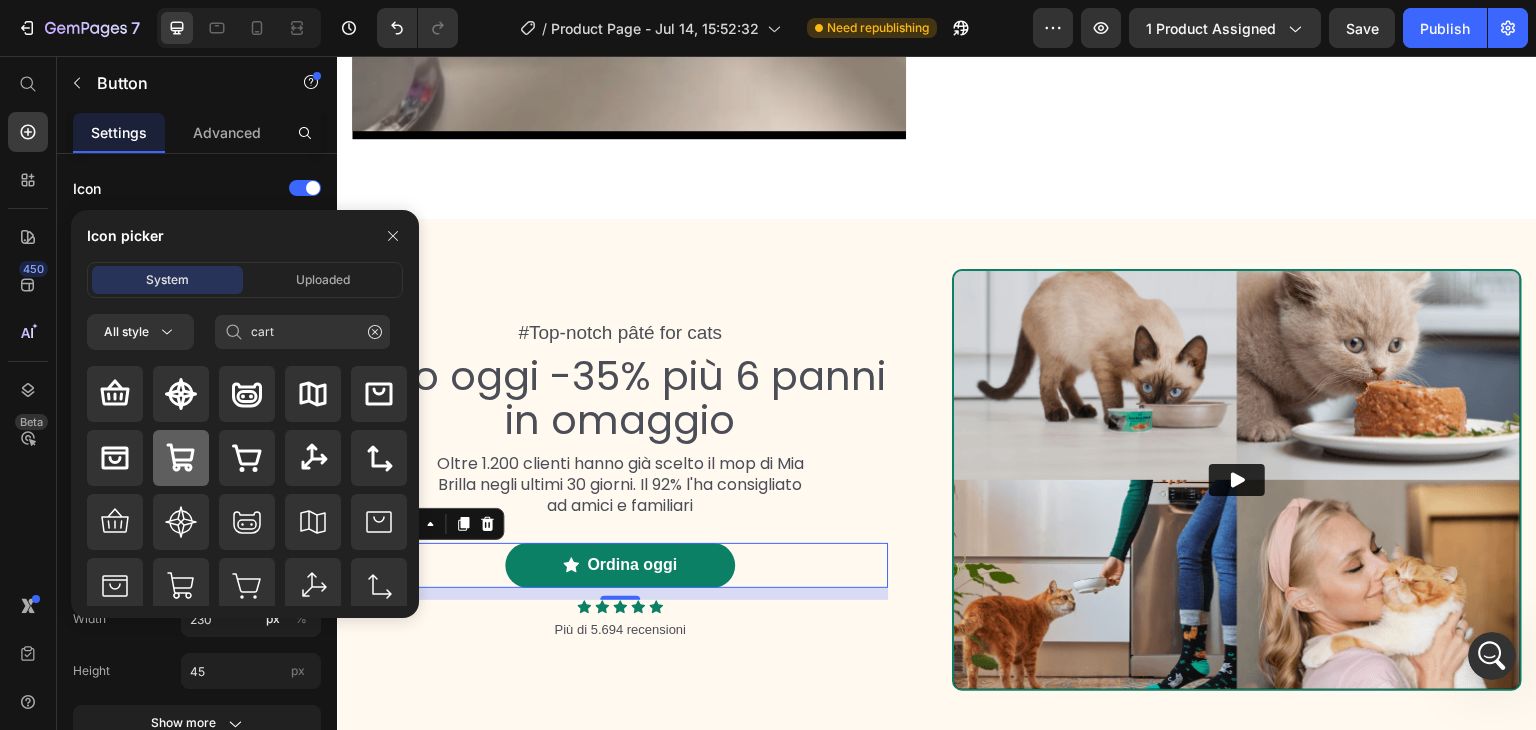 click 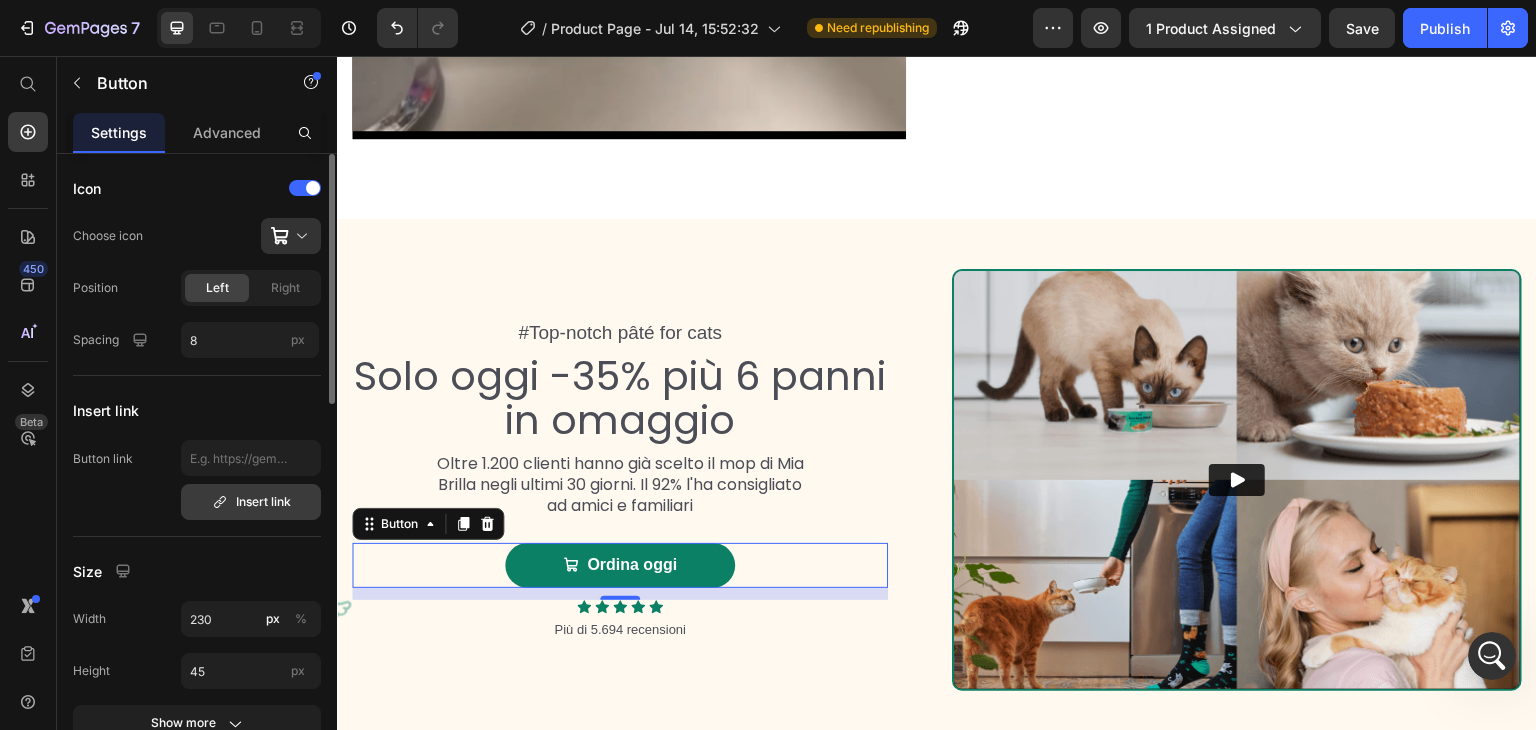 click on "Insert link" at bounding box center (251, 502) 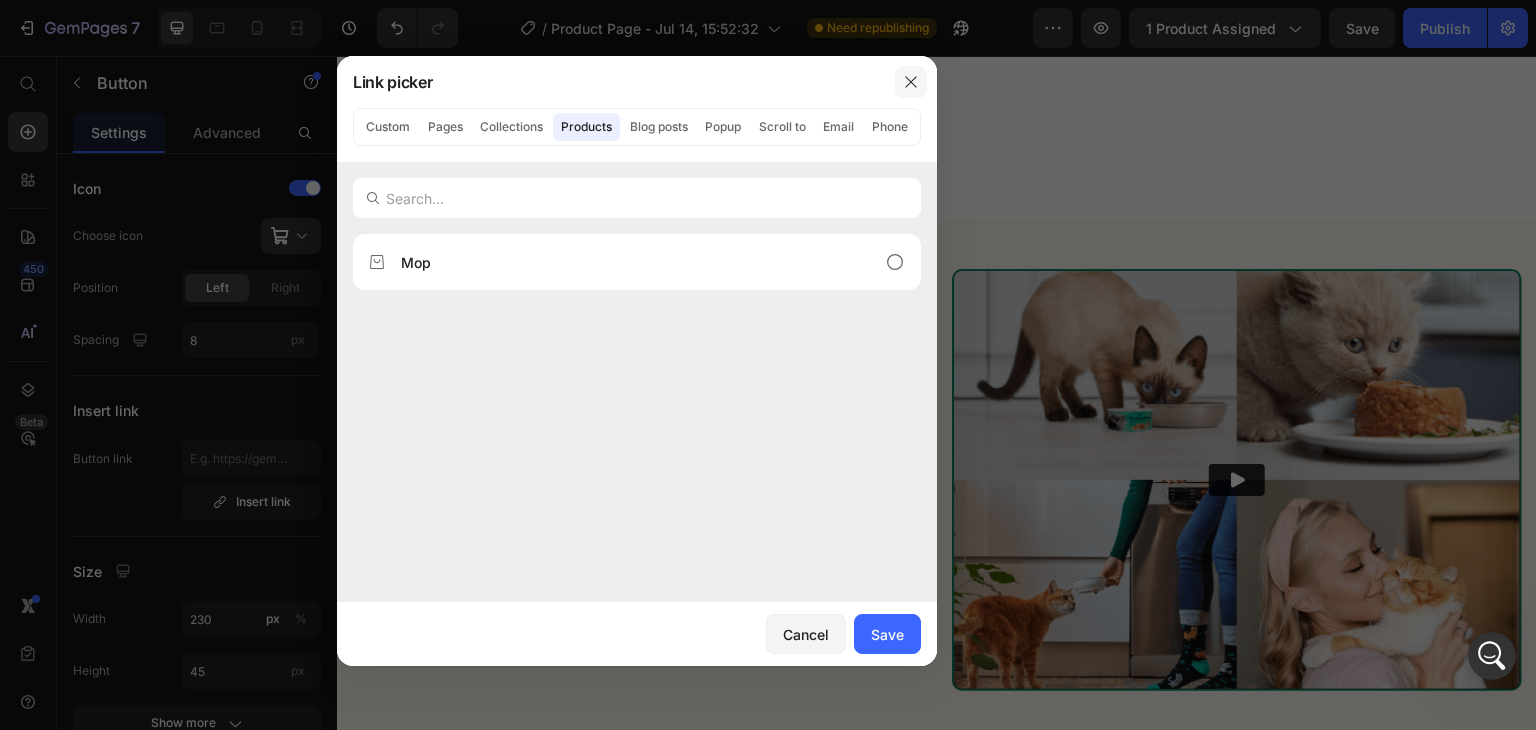 click 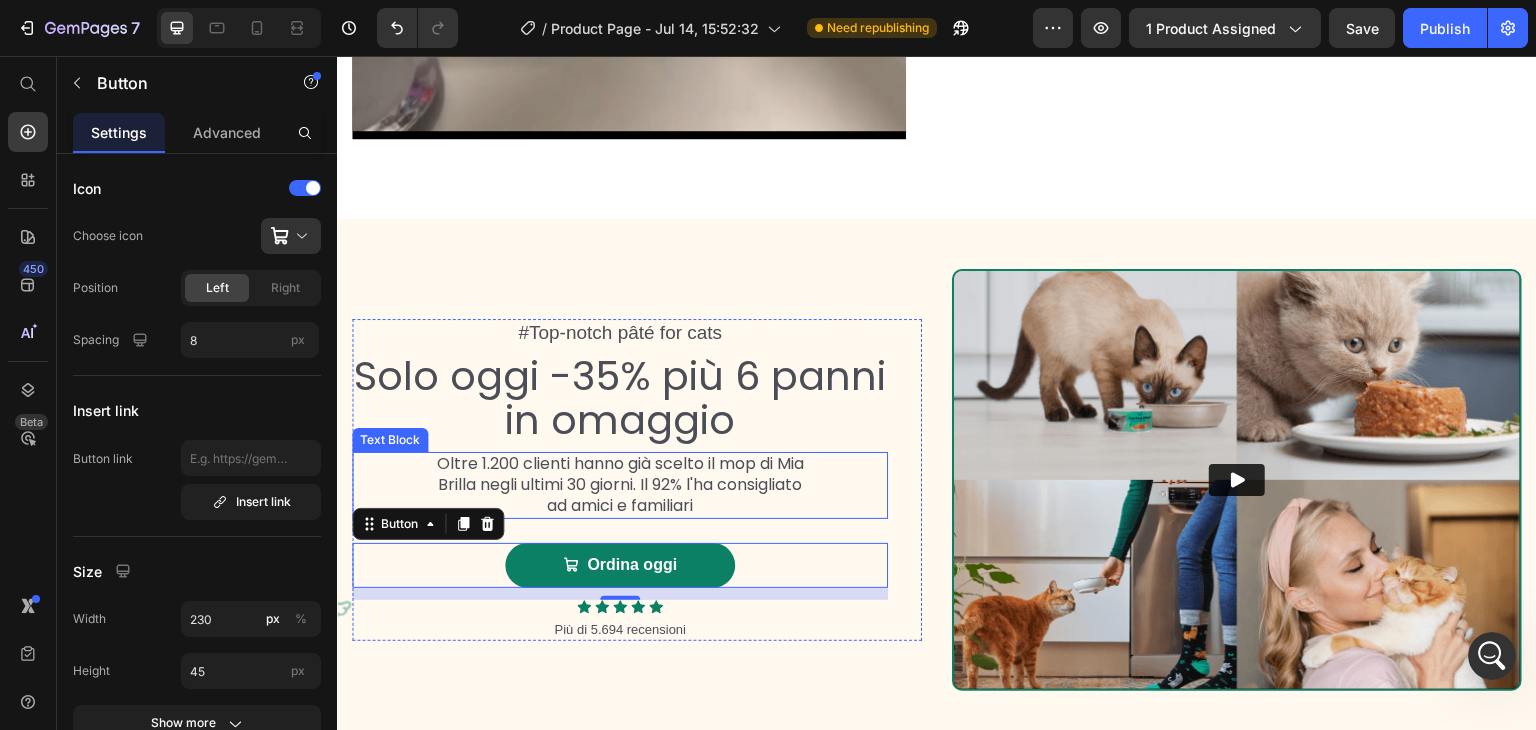 click on "Oltre 1.200 clienti hanno già scelto il mop di Mia Brilla negli ultimi 30 giorni. Il 92% l'ha consigliato ad amici e familiari" at bounding box center [620, 485] 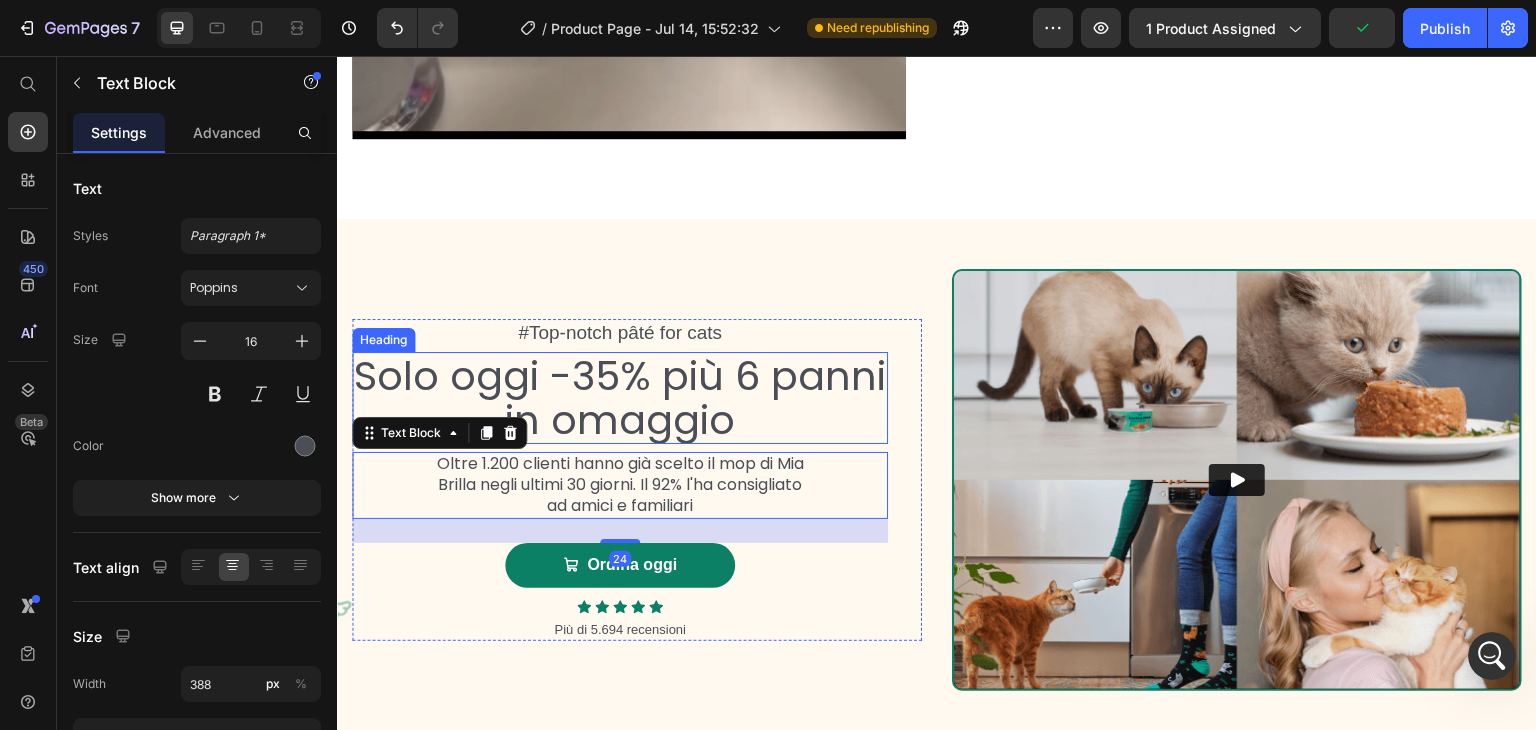 click on "Solo oggi -35% più 6 panni in omaggio" at bounding box center [620, 398] 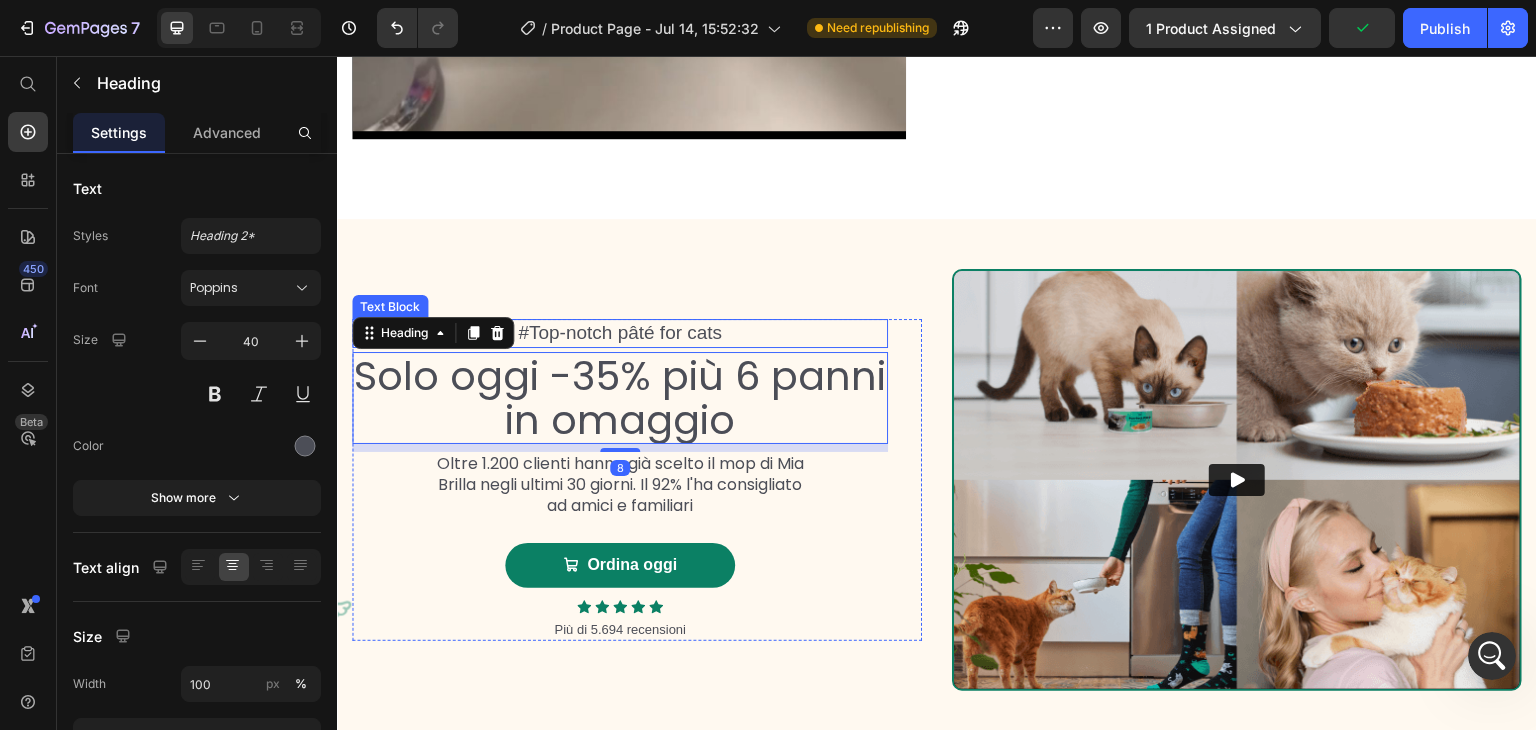 click on "#Top-notch pâté for cats" at bounding box center [620, 333] 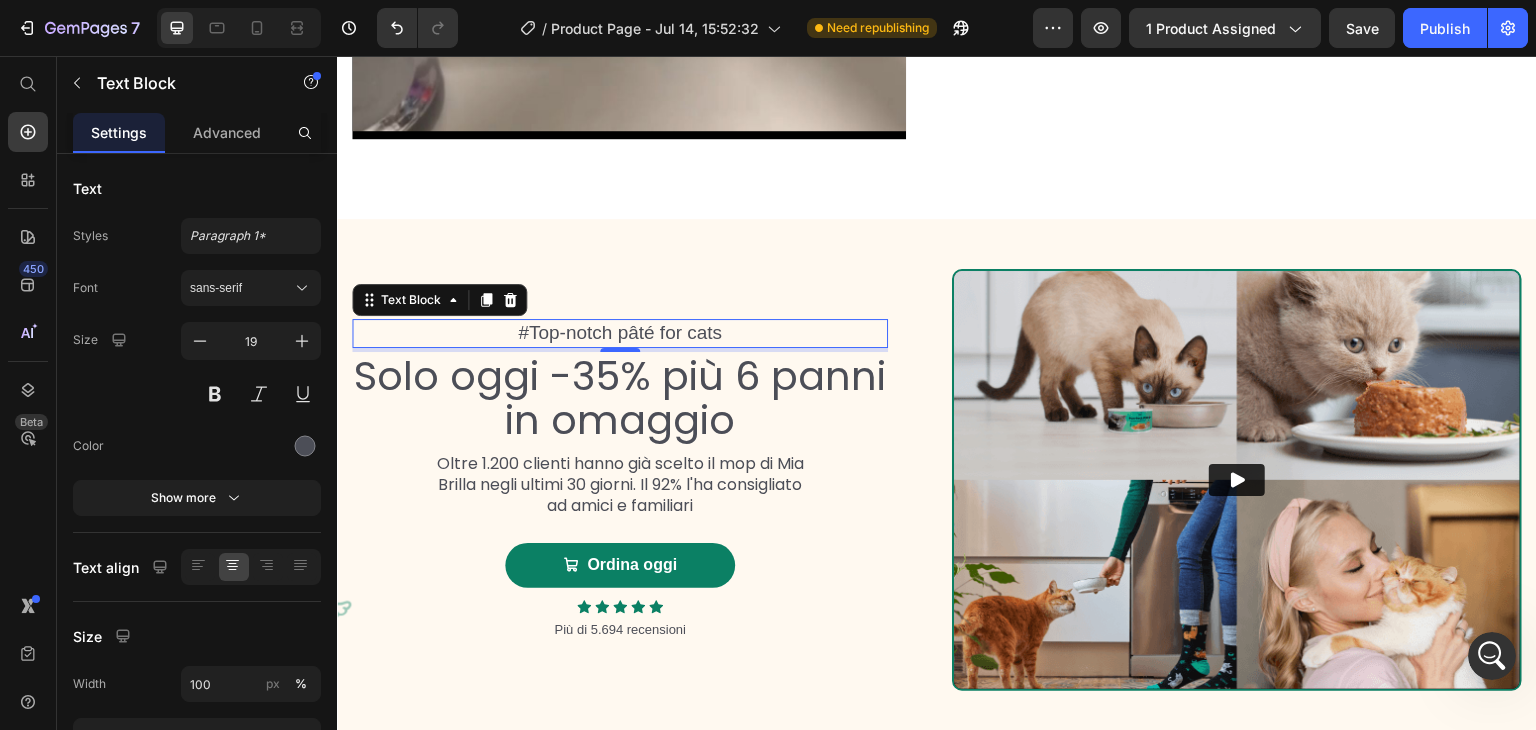 click on "#Top-notch pâté for cats" at bounding box center [620, 333] 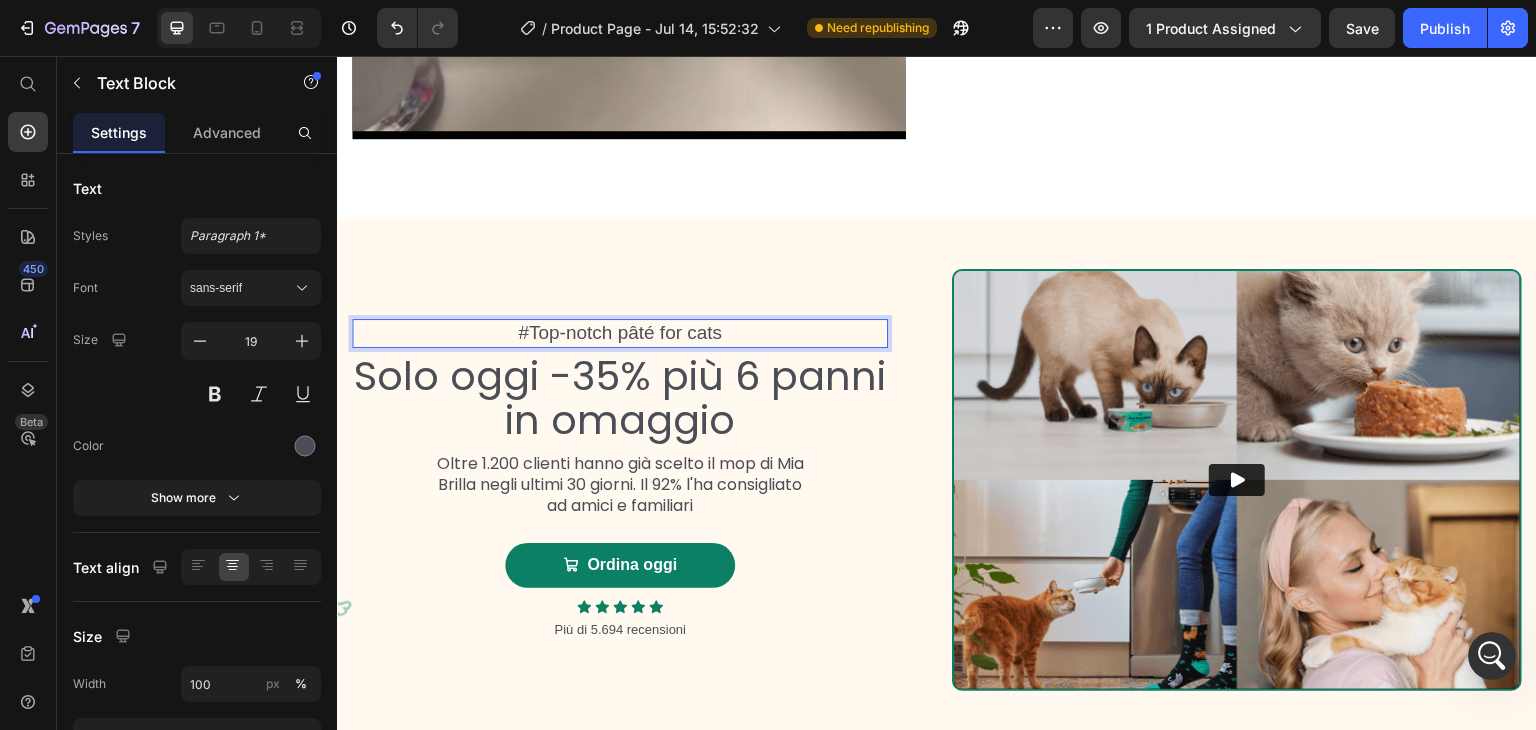 click on "#Top-notch pâté for cats" at bounding box center (620, 333) 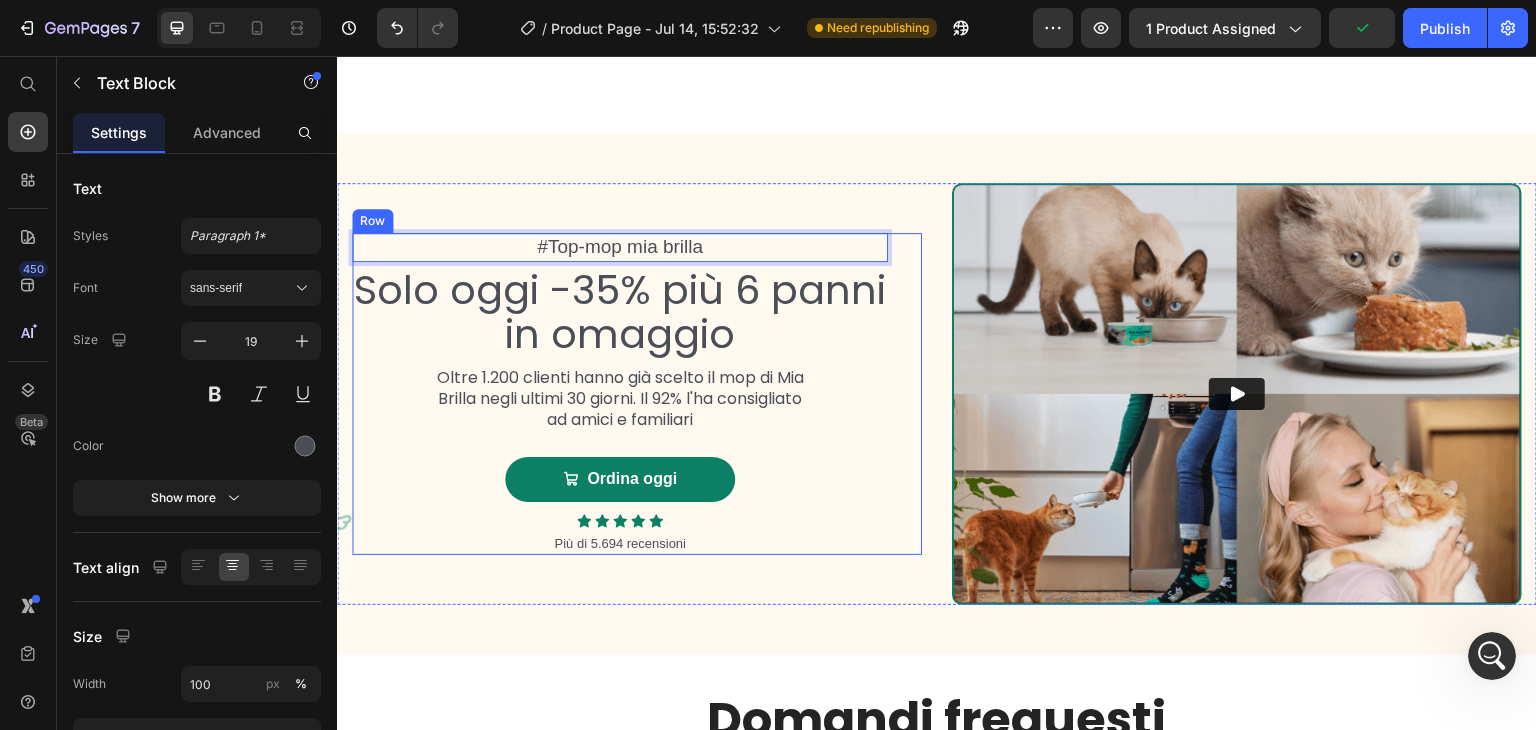 scroll, scrollTop: 3061, scrollLeft: 0, axis: vertical 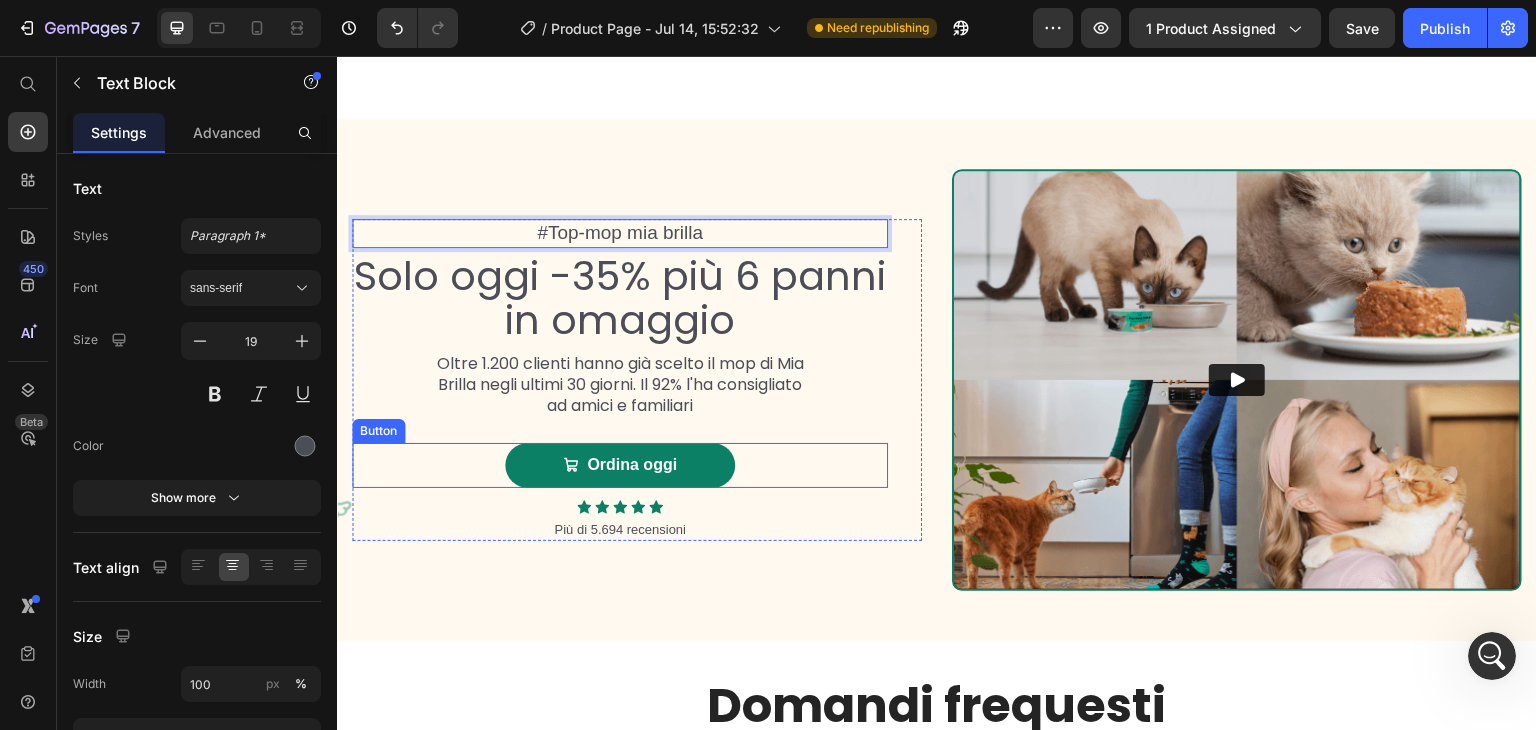 click on "Ordina oggi Button" at bounding box center [620, 465] 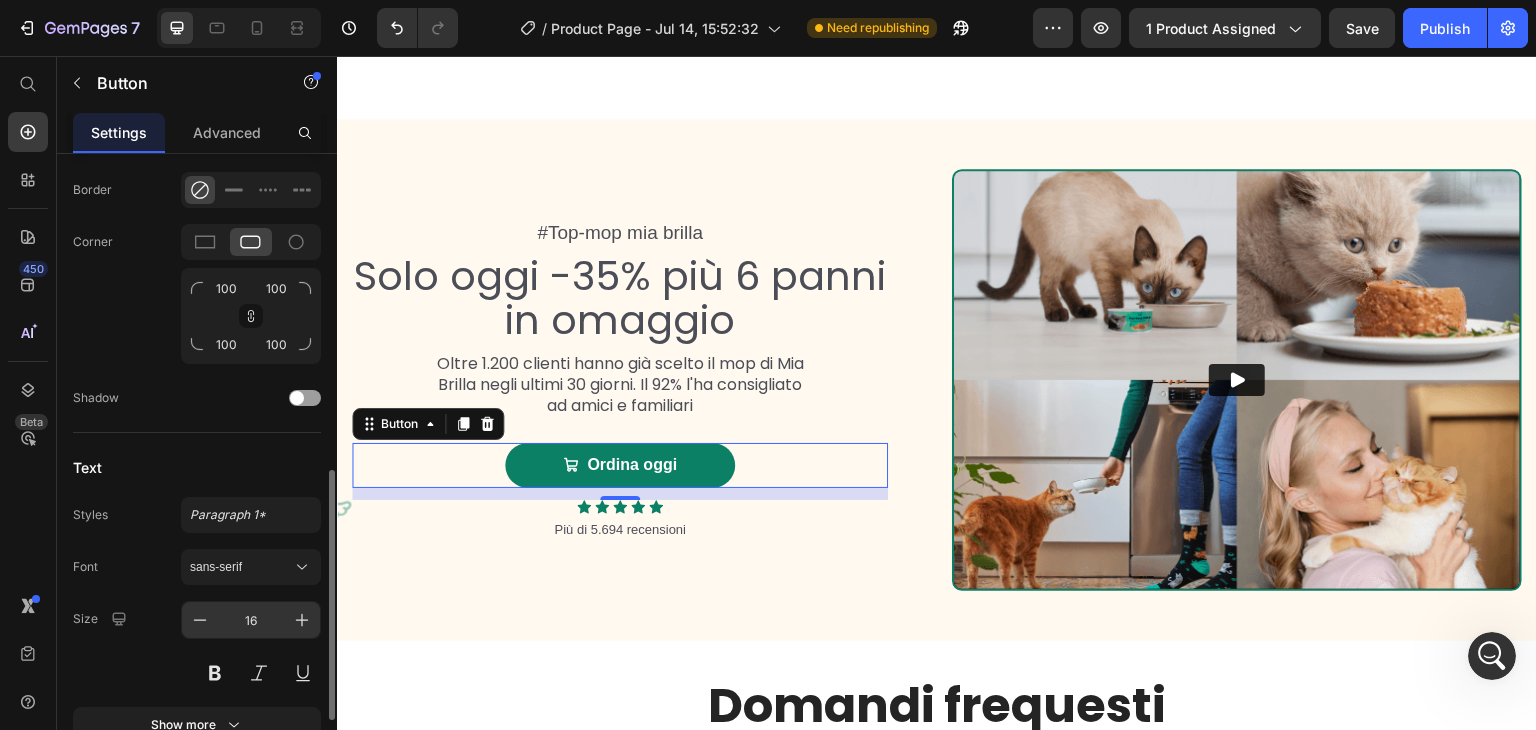 scroll, scrollTop: 967, scrollLeft: 0, axis: vertical 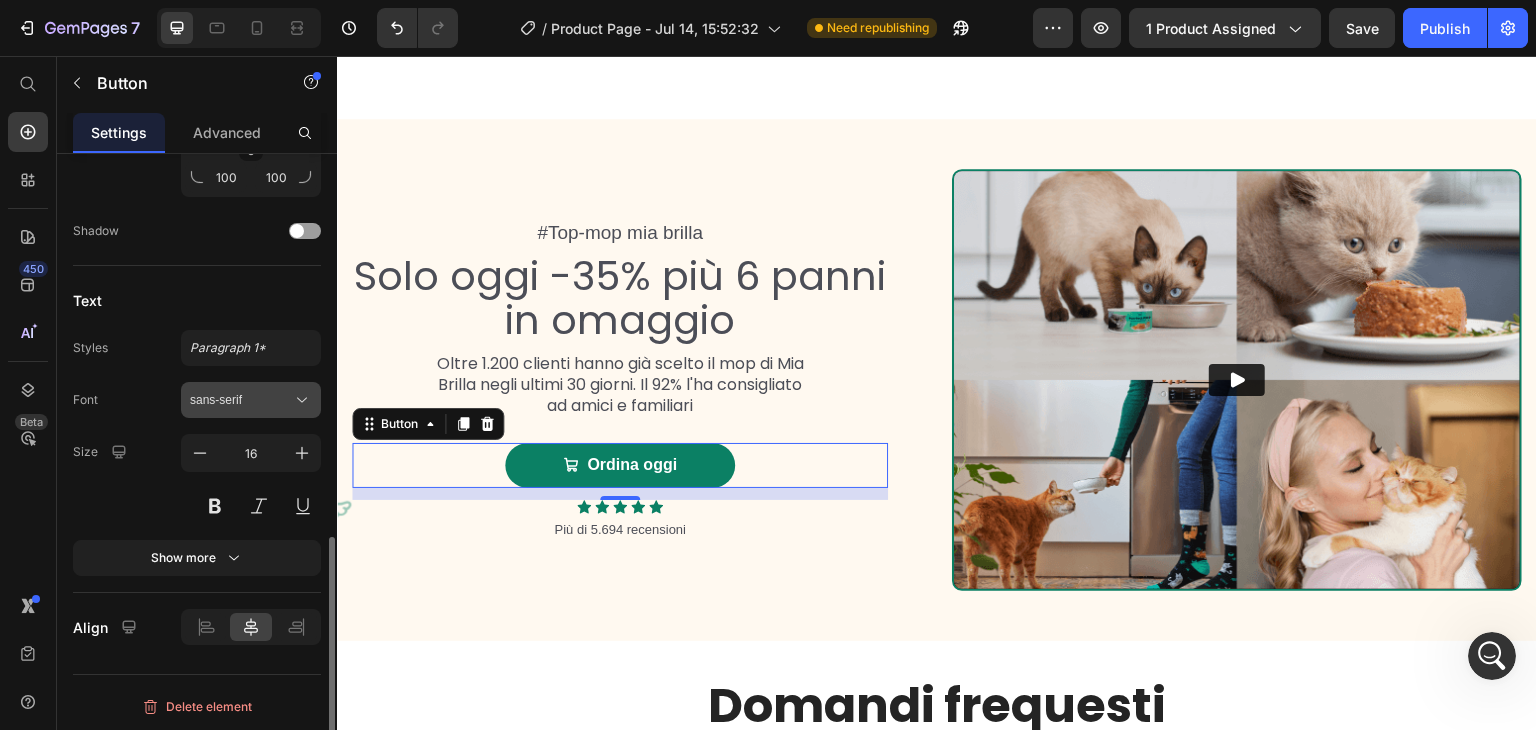 click on "sans-serif" at bounding box center [251, 400] 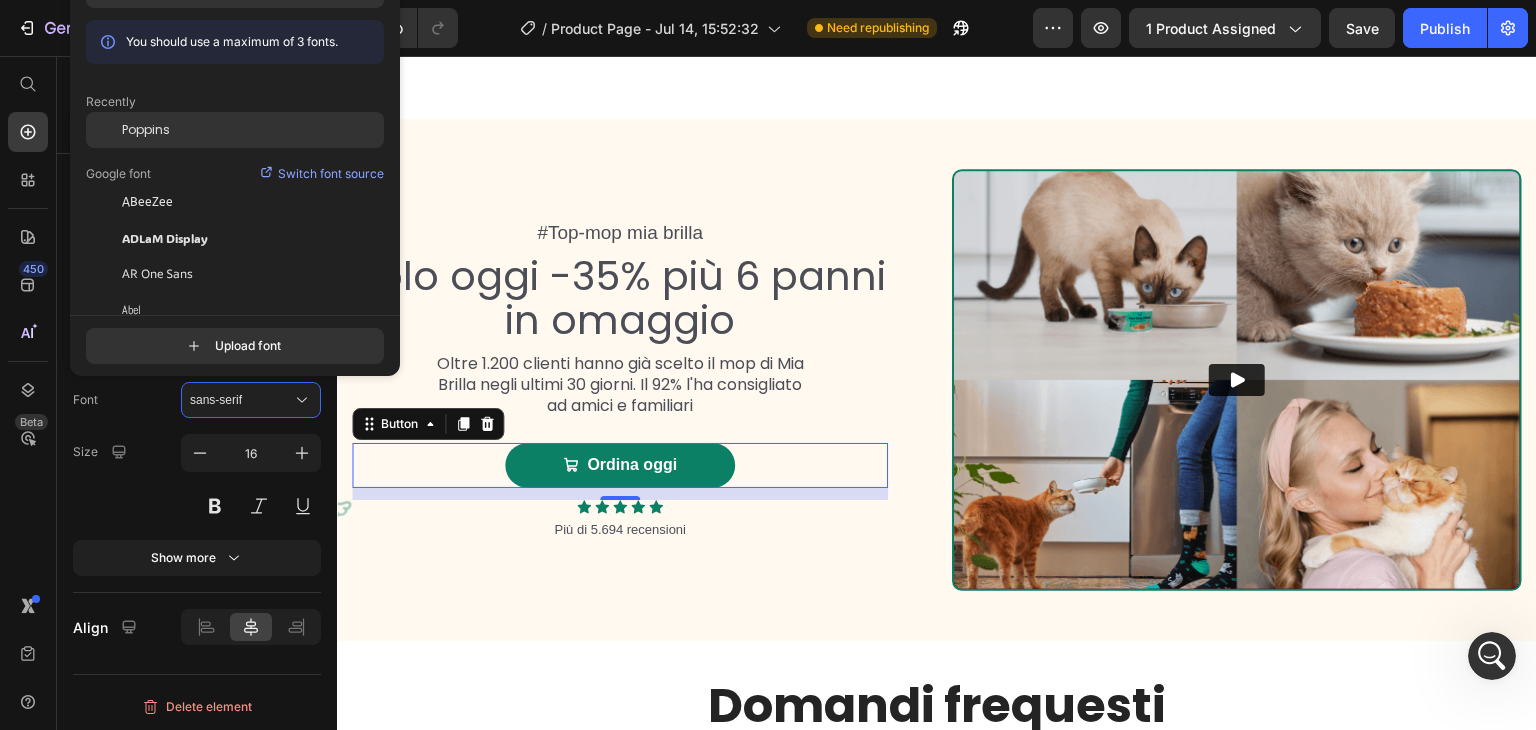 click on "Poppins" 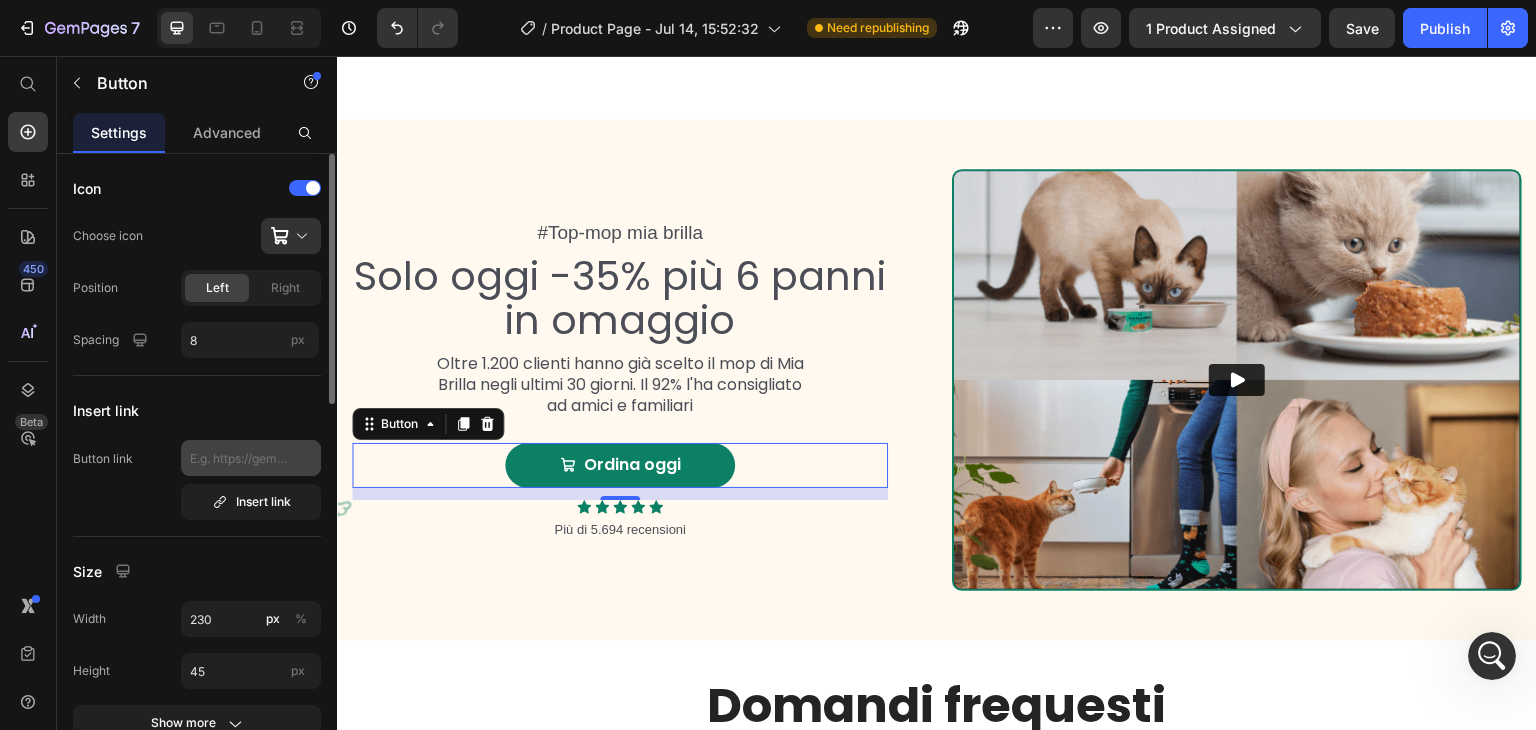 scroll, scrollTop: 100, scrollLeft: 0, axis: vertical 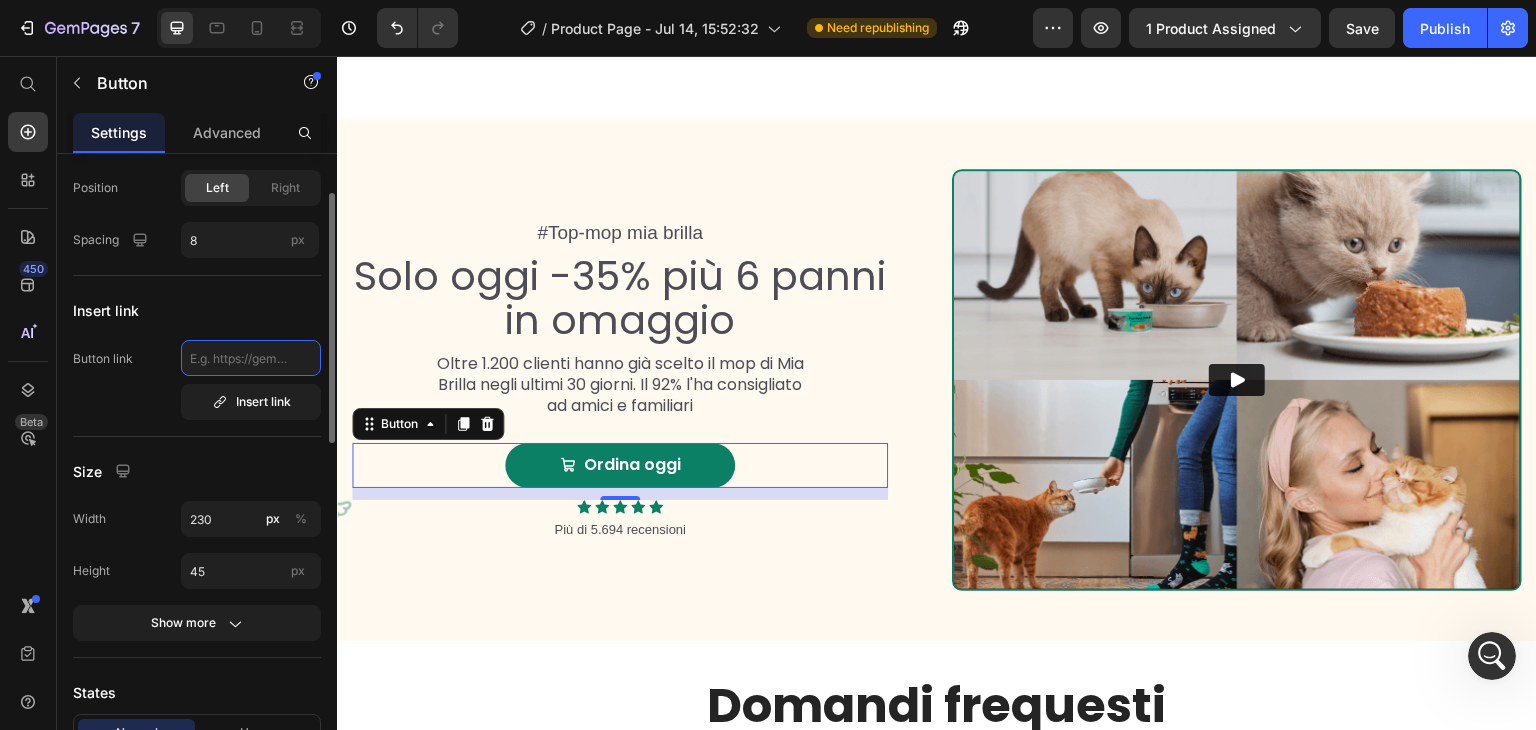 click 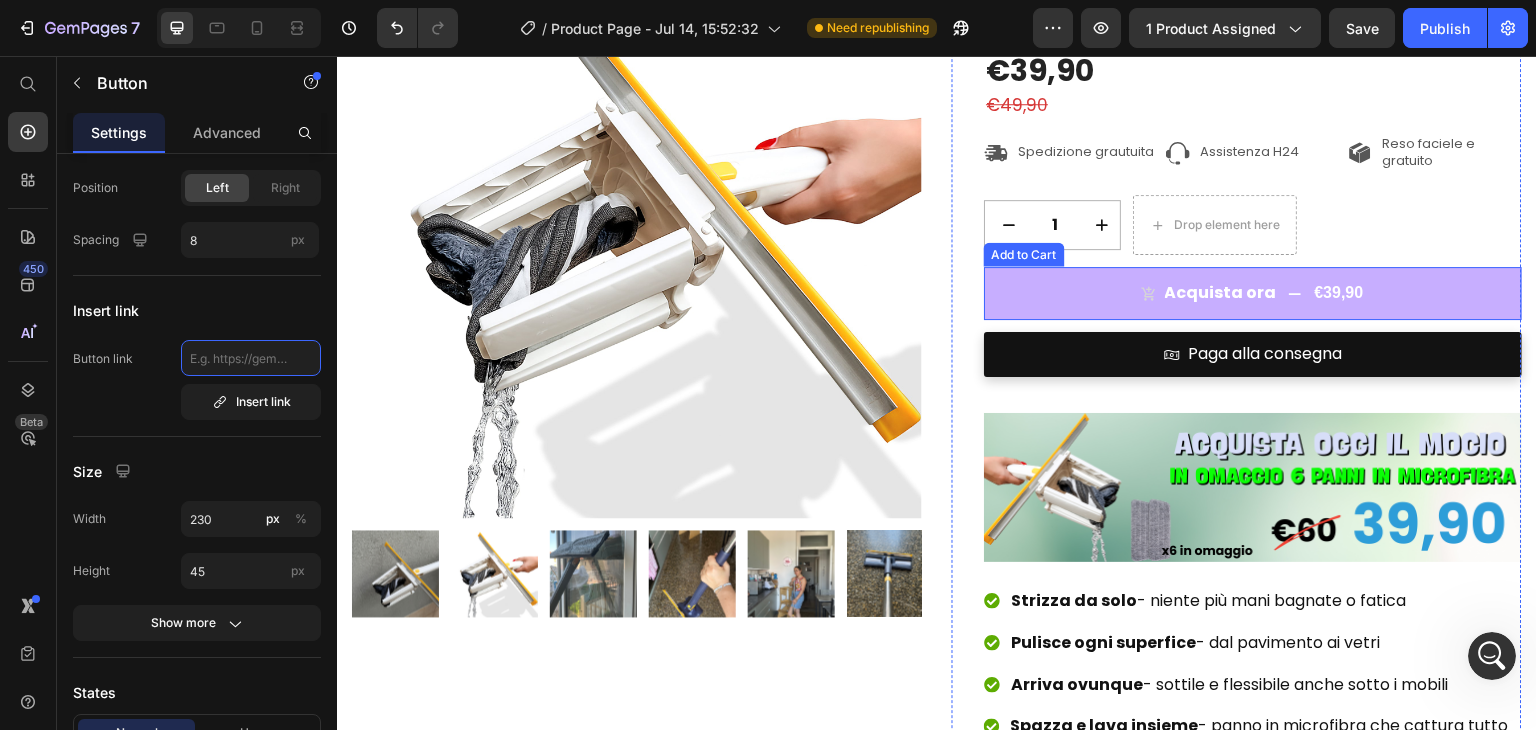 scroll, scrollTop: 300, scrollLeft: 0, axis: vertical 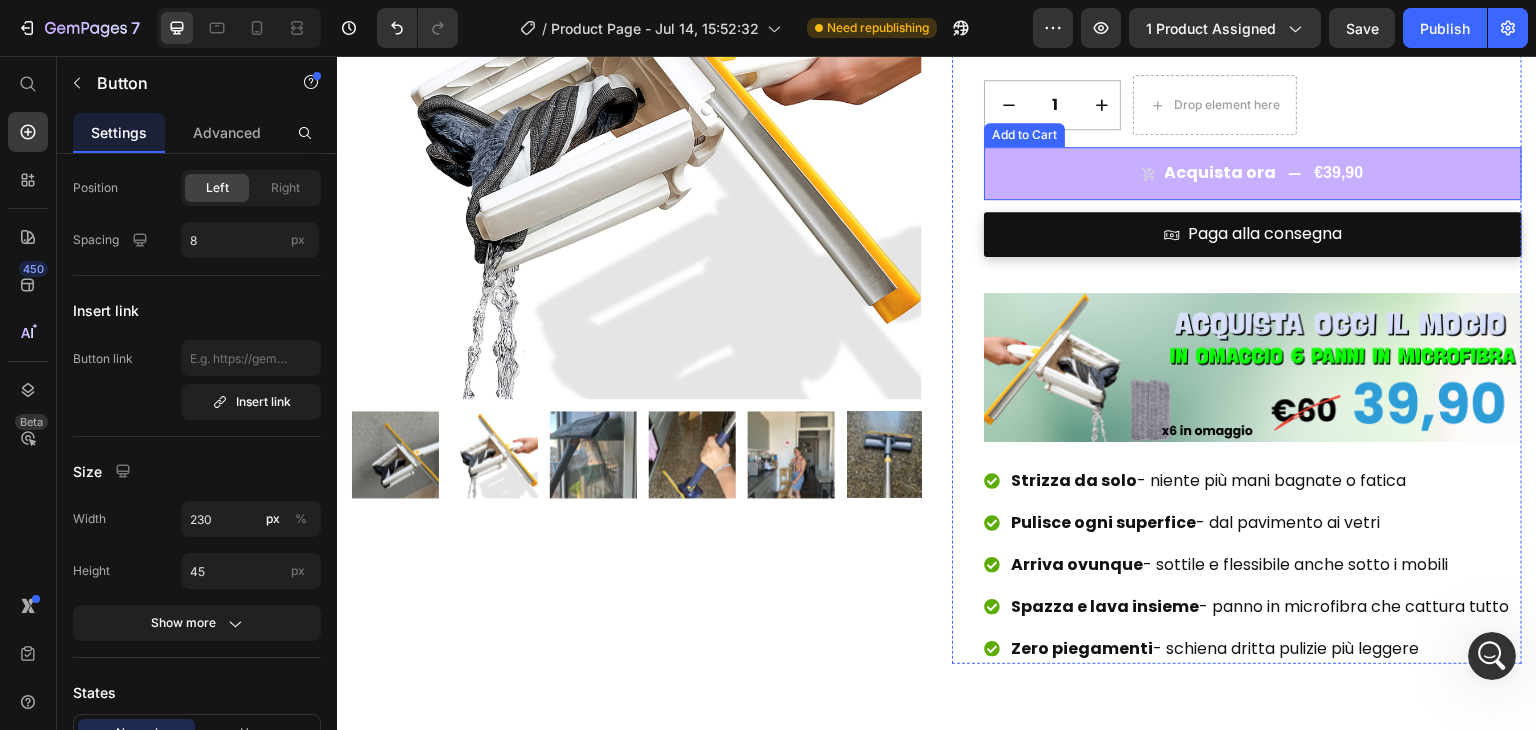 click on "Acquista ora
€39,90" at bounding box center [1253, 173] 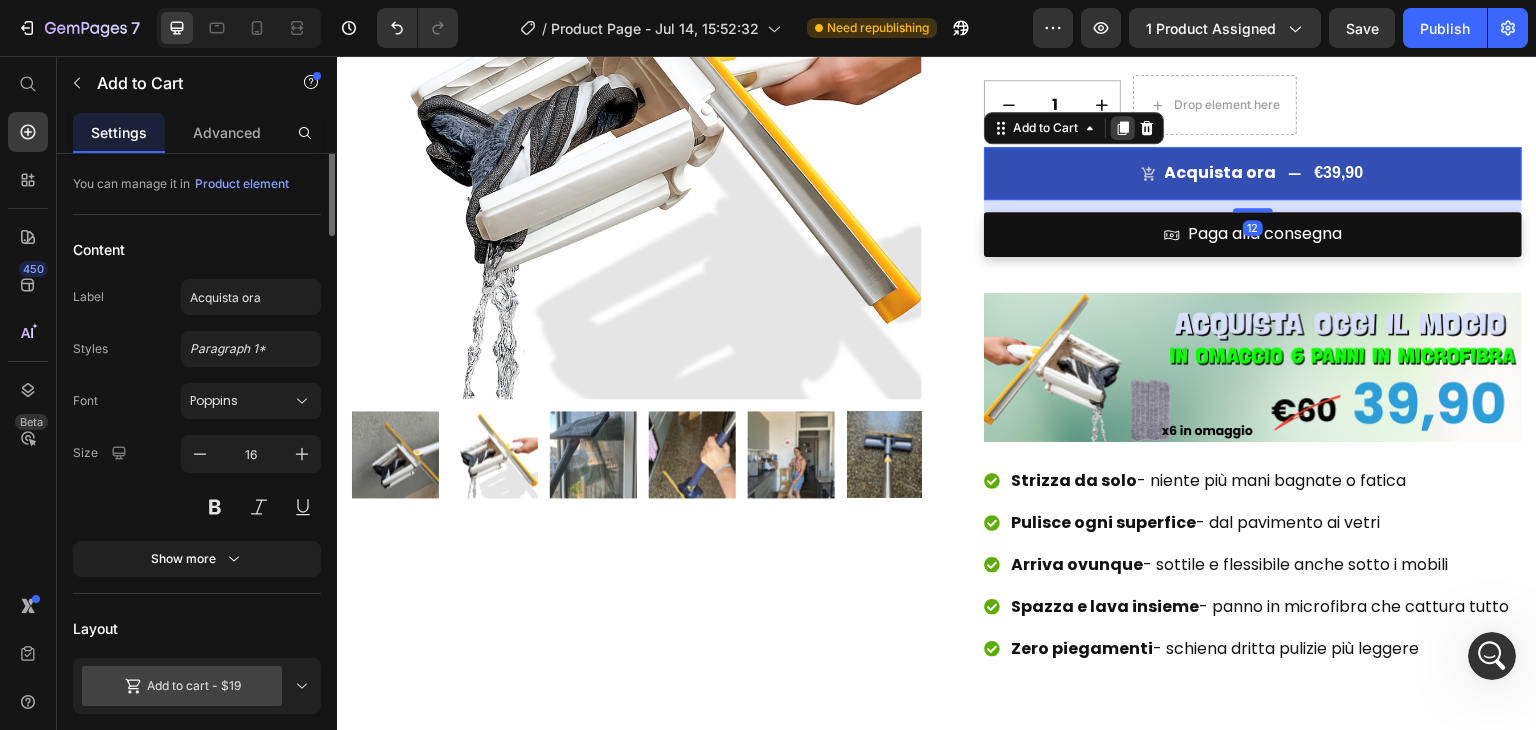 scroll, scrollTop: 0, scrollLeft: 0, axis: both 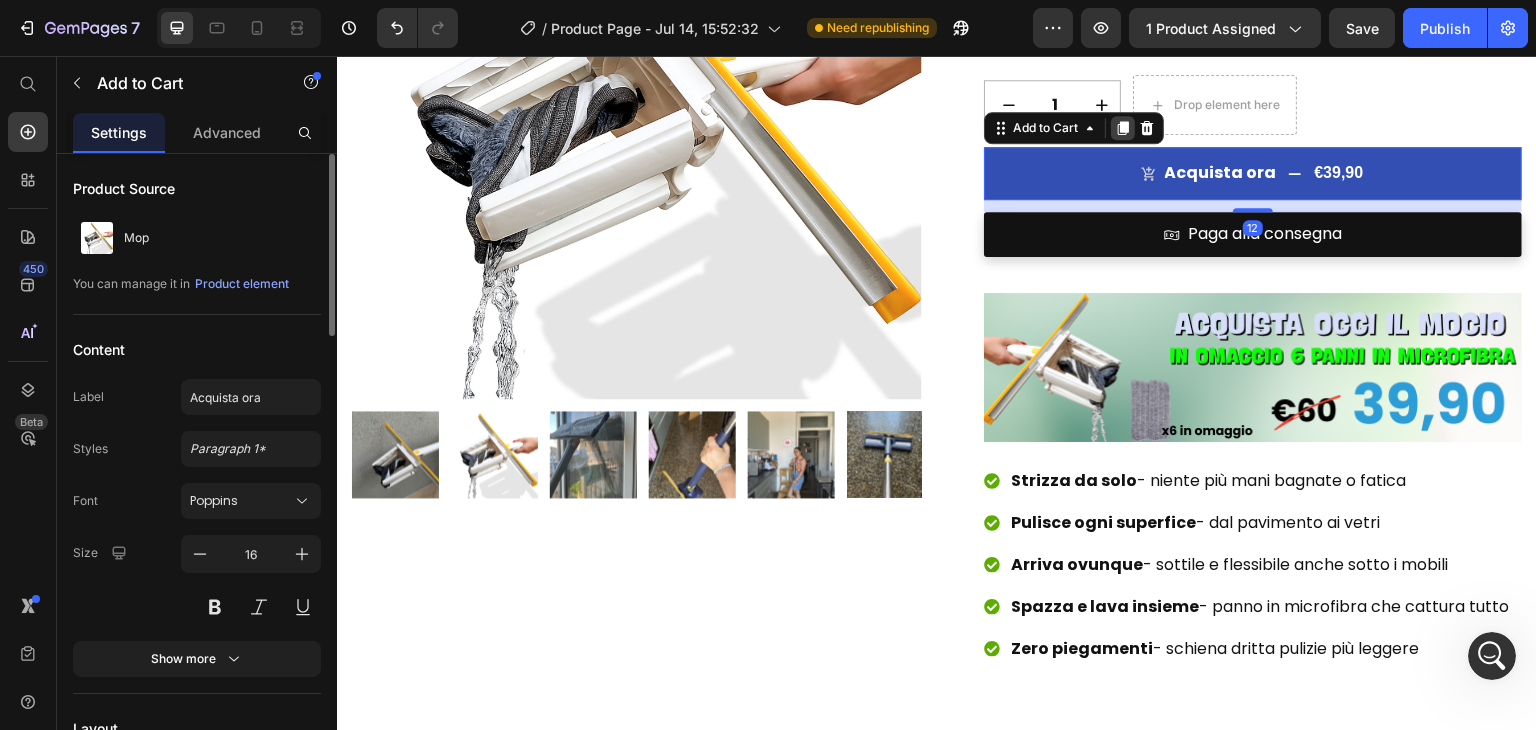 click 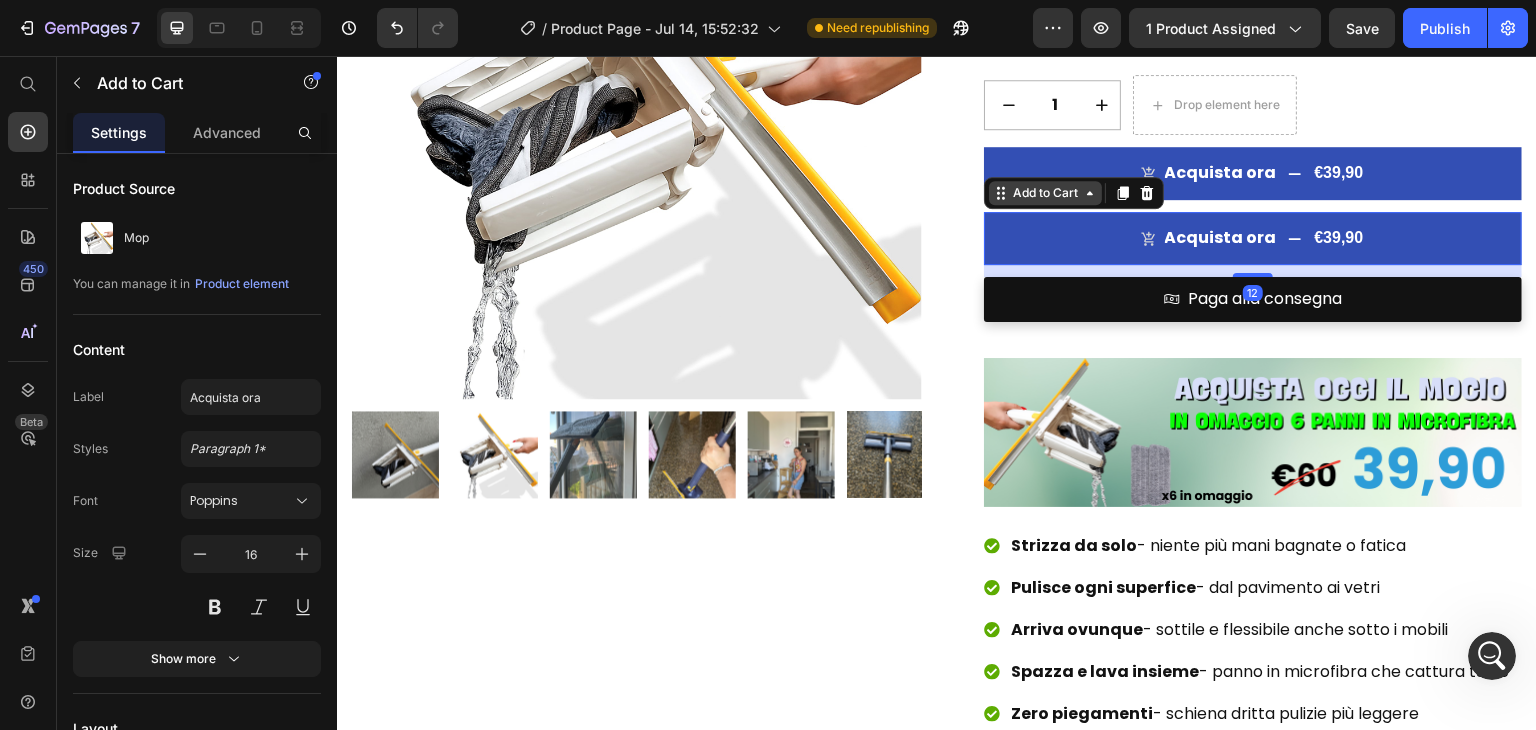 click on "Add to Cart" at bounding box center [1045, 193] 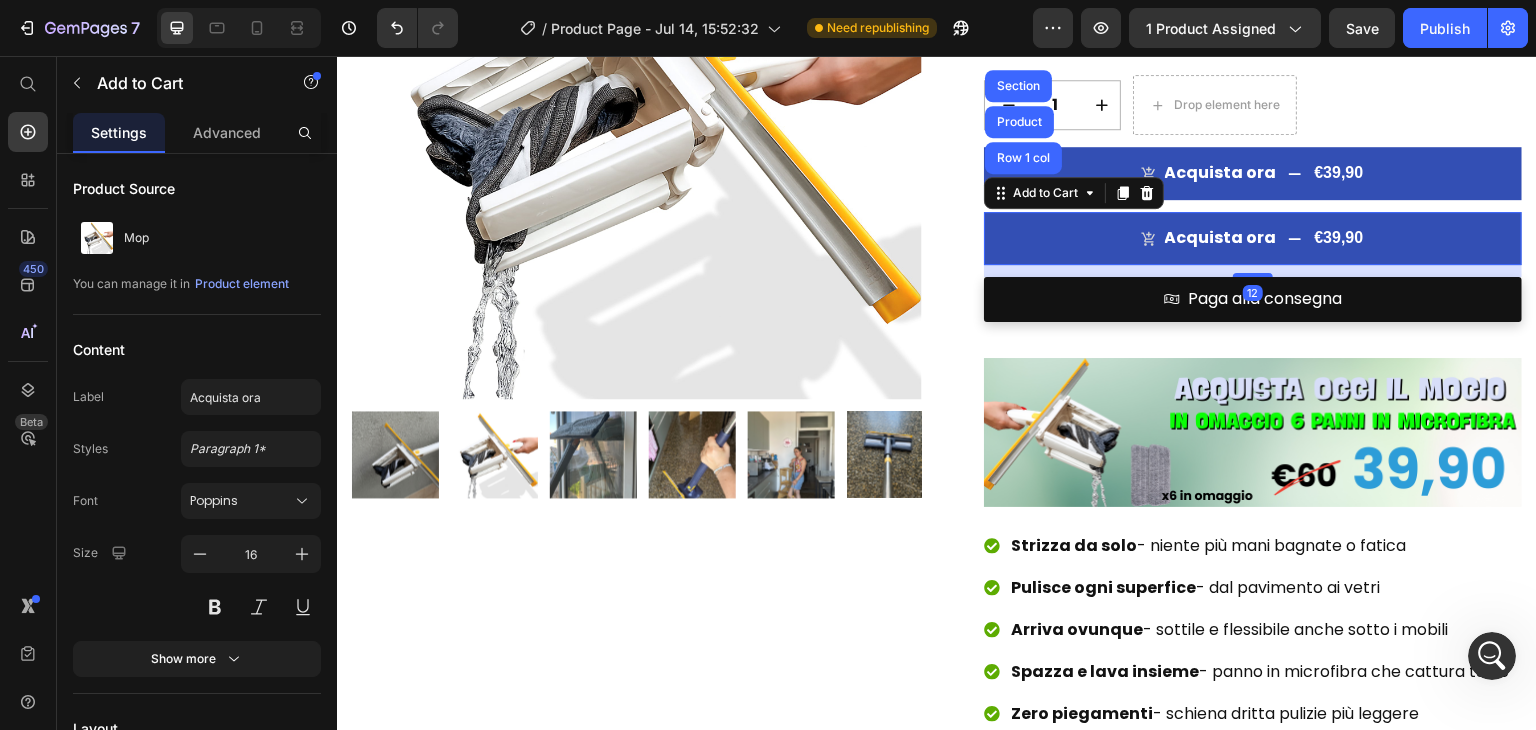 drag, startPoint x: 1054, startPoint y: 197, endPoint x: 1018, endPoint y: 387, distance: 193.38045 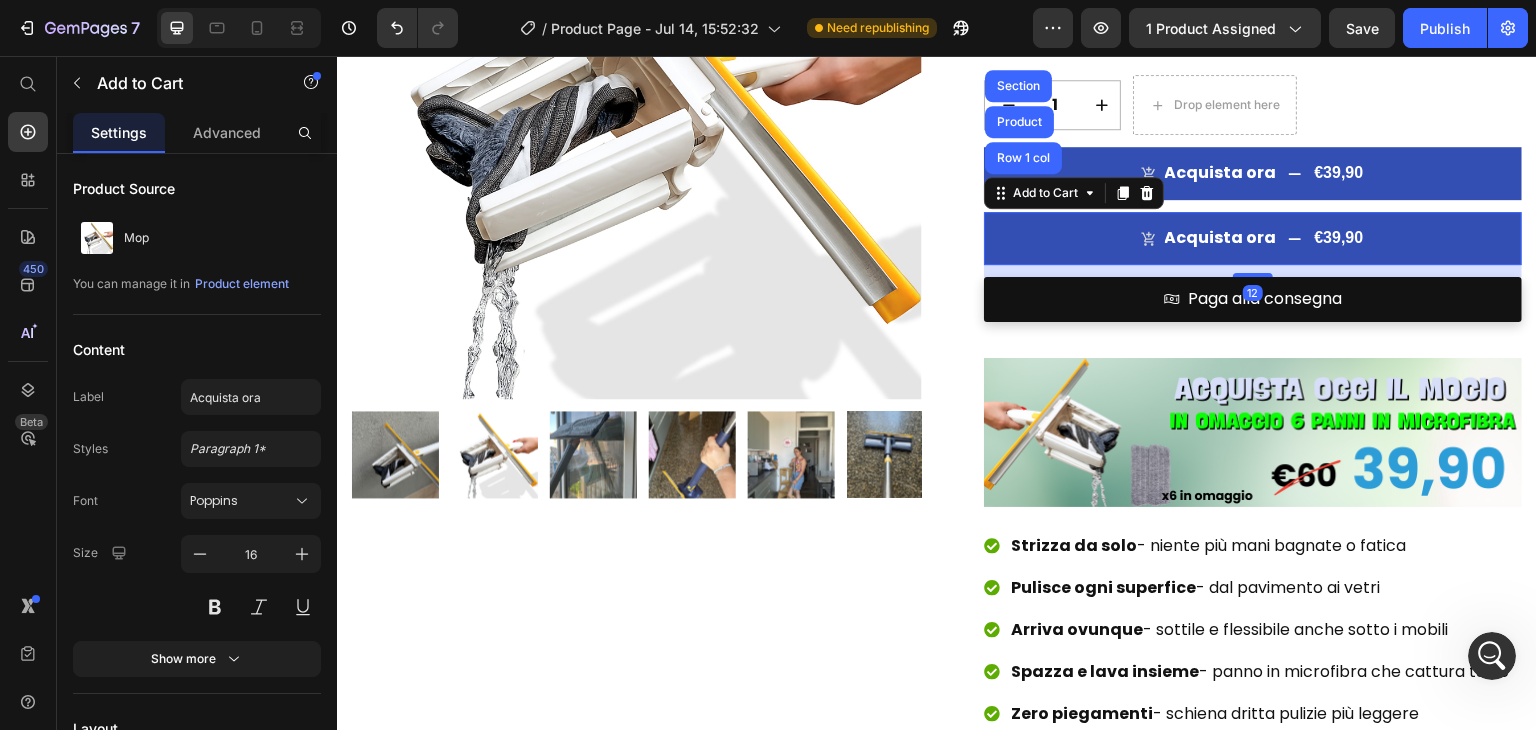click on "Icon Icon Icon Icon Icon Icon List 2,500+ Verified Reviews! Text Block Row Mop Product Title €39,90 Product Price €49,90 Product Price Row
Icon Spedizione grautuita Text Block Row
Icon Assistenza H24 Text Block Row
Icon Reso faciele e gratuito Text Block Row Row 1 Product Quantity Row
Drop element here Row
Acquista ora
€39,90 Add to Cart
Acquista ora
€39,90 Add to Cart Row 1 col Product Section   12
Paga alla consegna Button Image Strizza da solo  - niente più mani bagnate o fatica Pulisce ogni superfice  - dal pavimento ai vetri Arriva ovunque  - sottile e flessibile anche sotto i mobili Spazza e lava insieme  - panno in microfibra che cattura tutto Zero piegamenti  - schiena dritta pulizie più leggere Item List" at bounding box center [1253, 279] 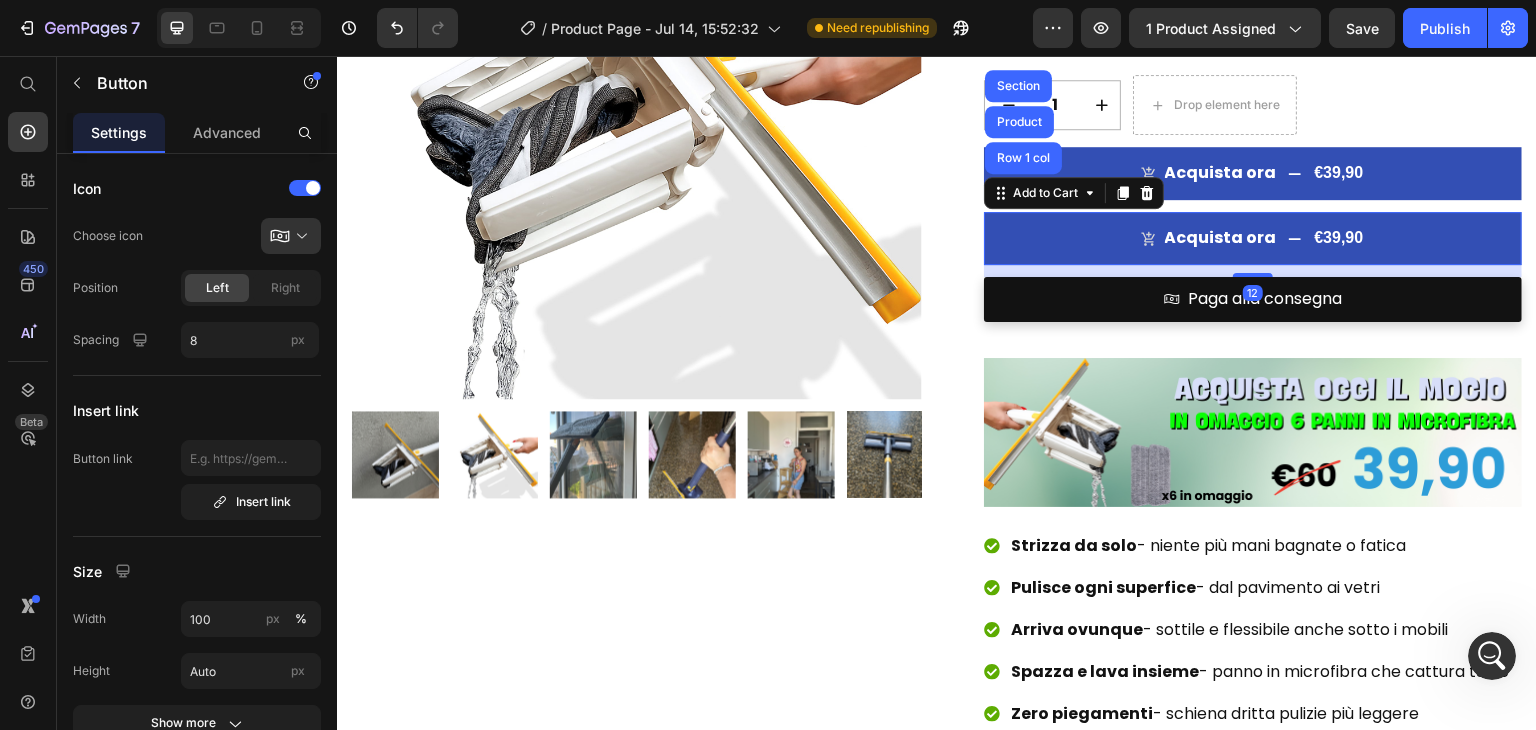 click on "Icon Icon Icon Icon Icon Icon List 2,500+ Verified Reviews! Text Block Row Mop Product Title €39,90 Product Price €49,90 Product Price Row
Icon Spedizione grautuita Text Block Row
Icon Assistenza H24 Text Block Row
Icon Reso faciele e gratuito Text Block Row Row 1 Product Quantity Row
Drop element here Row
Acquista ora
€39,90 Add to Cart
Acquista ora
€39,90 Add to Cart Row 1 col Product Section   12
Paga alla consegna Button Image Strizza da solo  - niente più mani bagnate o fatica Pulisce ogni superfice  - dal pavimento ai vetri Arriva ovunque  - sottile e flessibile anche sotto i mobili Spazza e lava insieme  - panno in microfibra che cattura tutto Zero piegamenti  - schiena dritta pulizie più leggere Item List" at bounding box center [1253, 279] 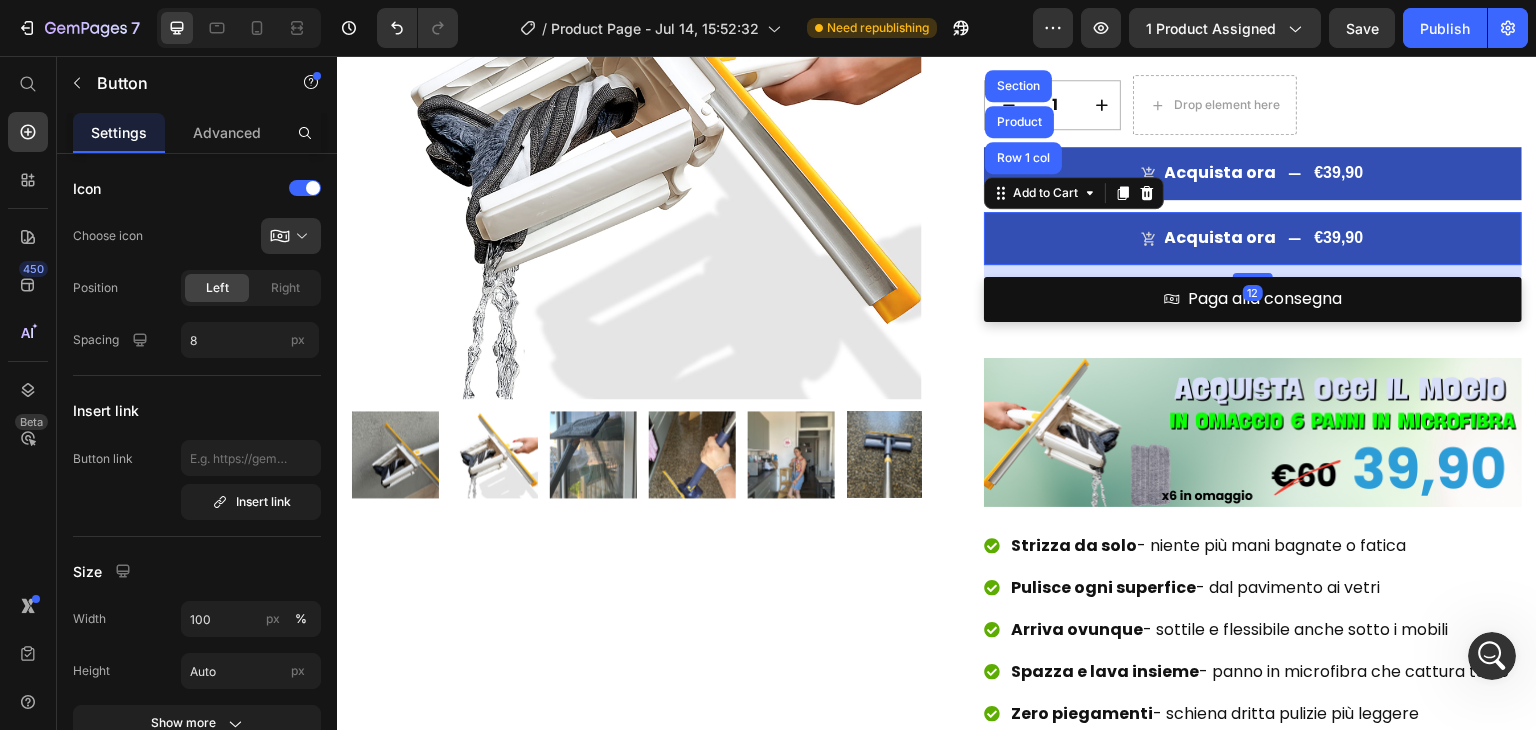 click at bounding box center [1253, 432] 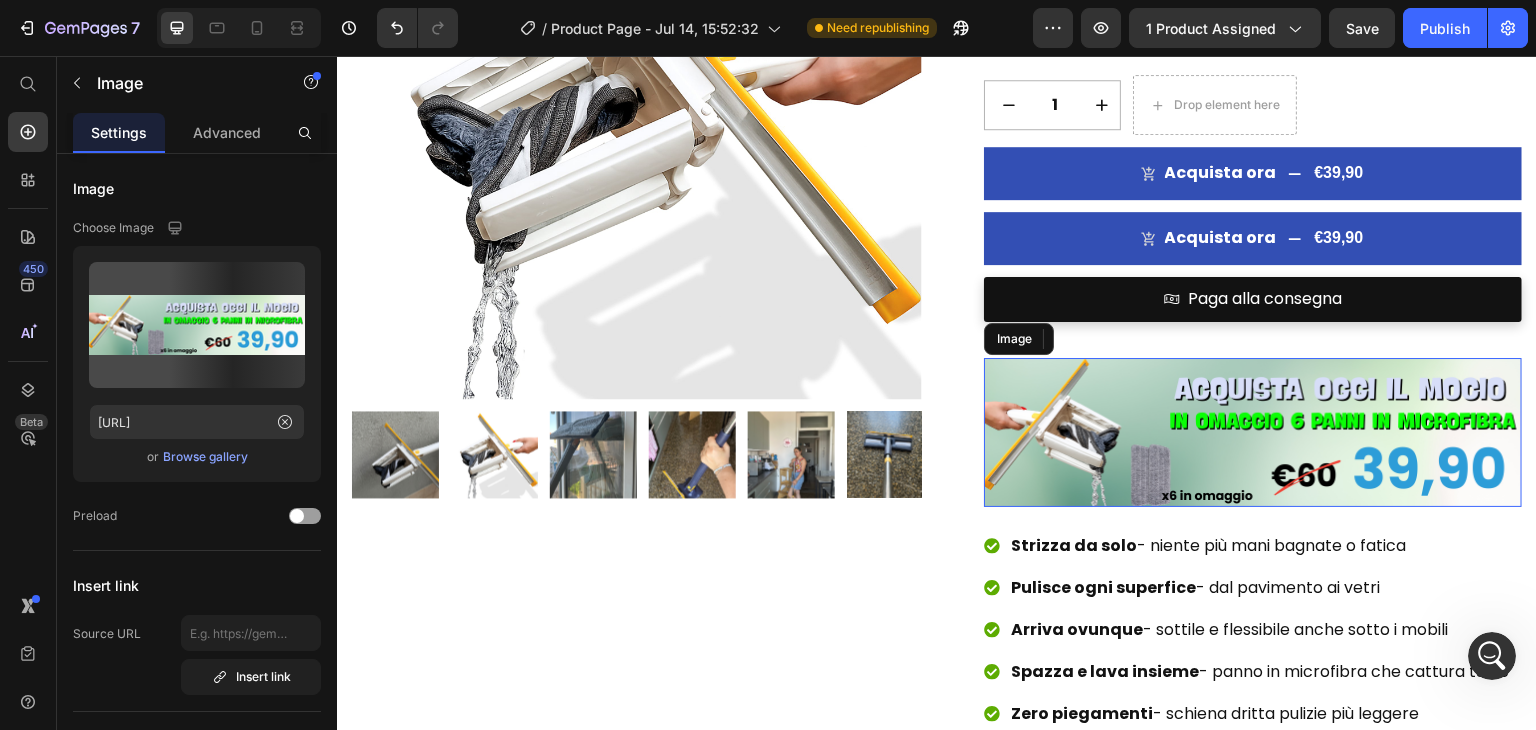 click at bounding box center (1253, 432) 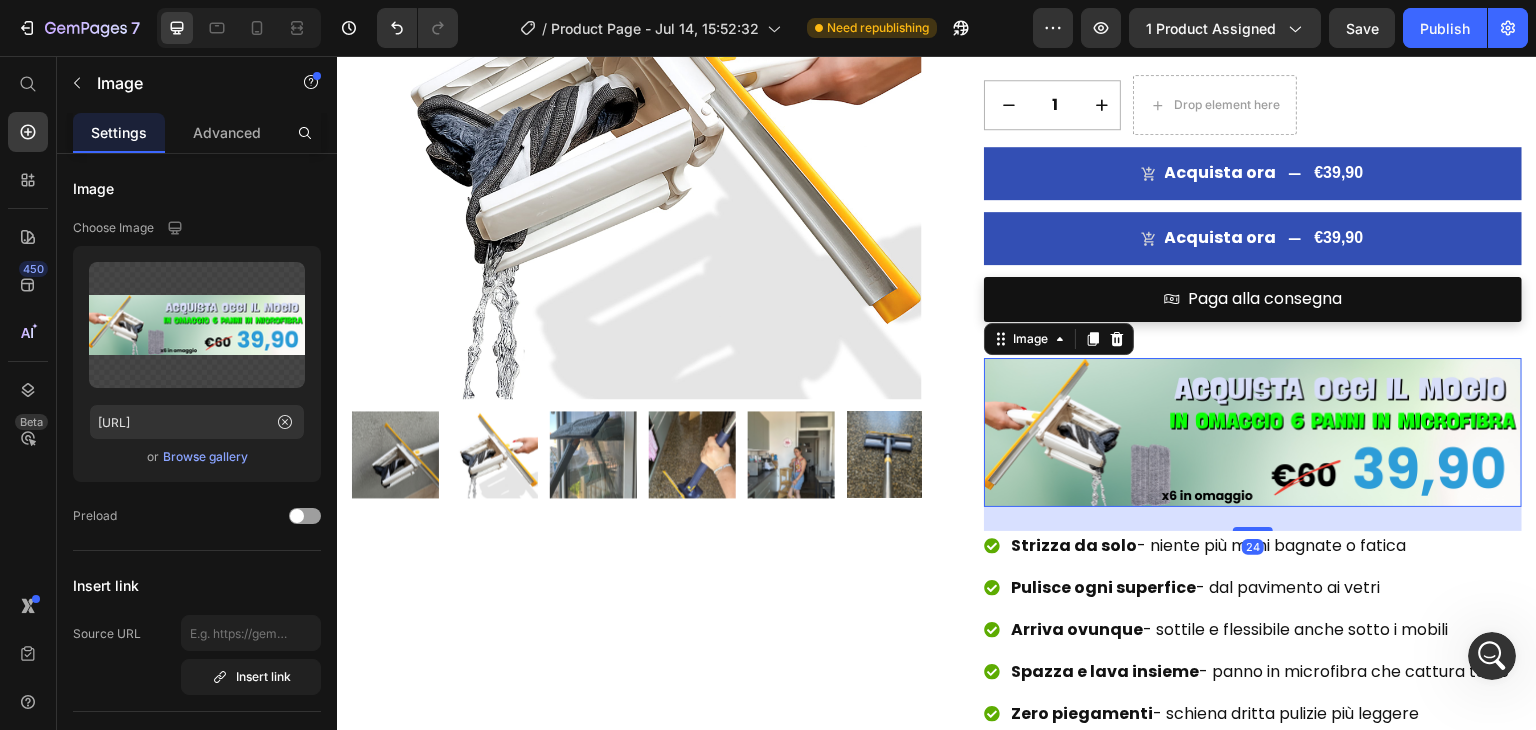 drag, startPoint x: 1017, startPoint y: 422, endPoint x: 1007, endPoint y: 469, distance: 48.052055 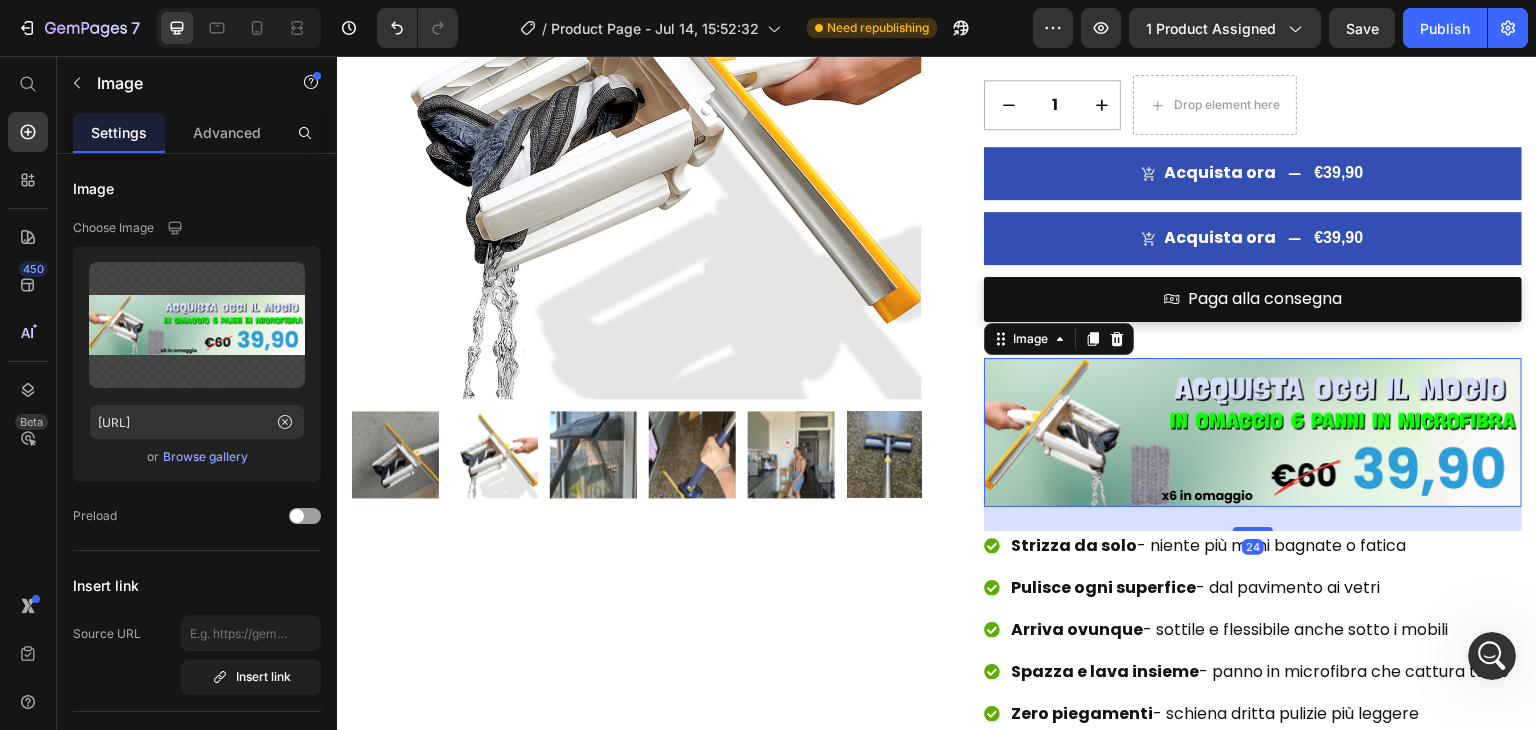 click at bounding box center (1253, 432) 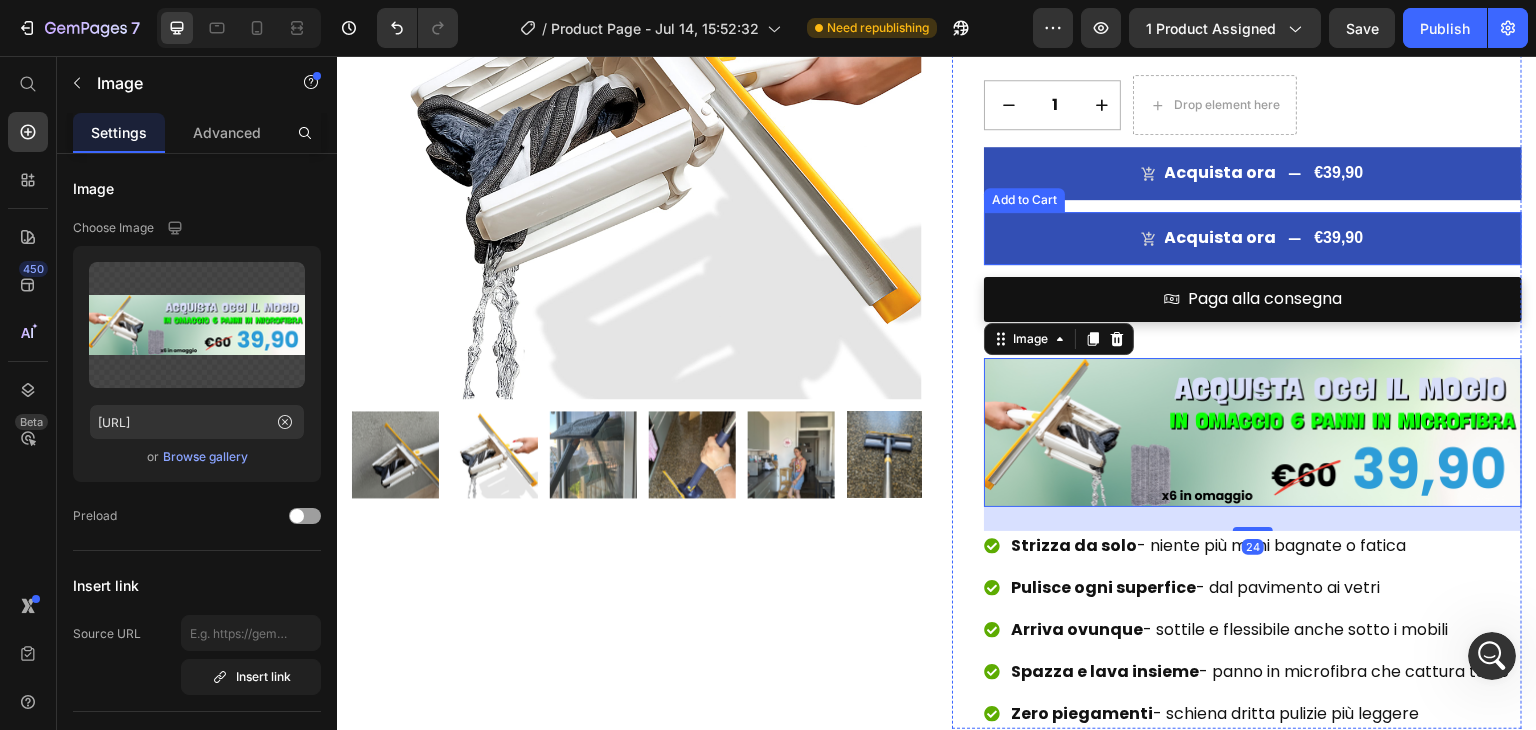 drag, startPoint x: 980, startPoint y: 530, endPoint x: 1052, endPoint y: 200, distance: 337.76324 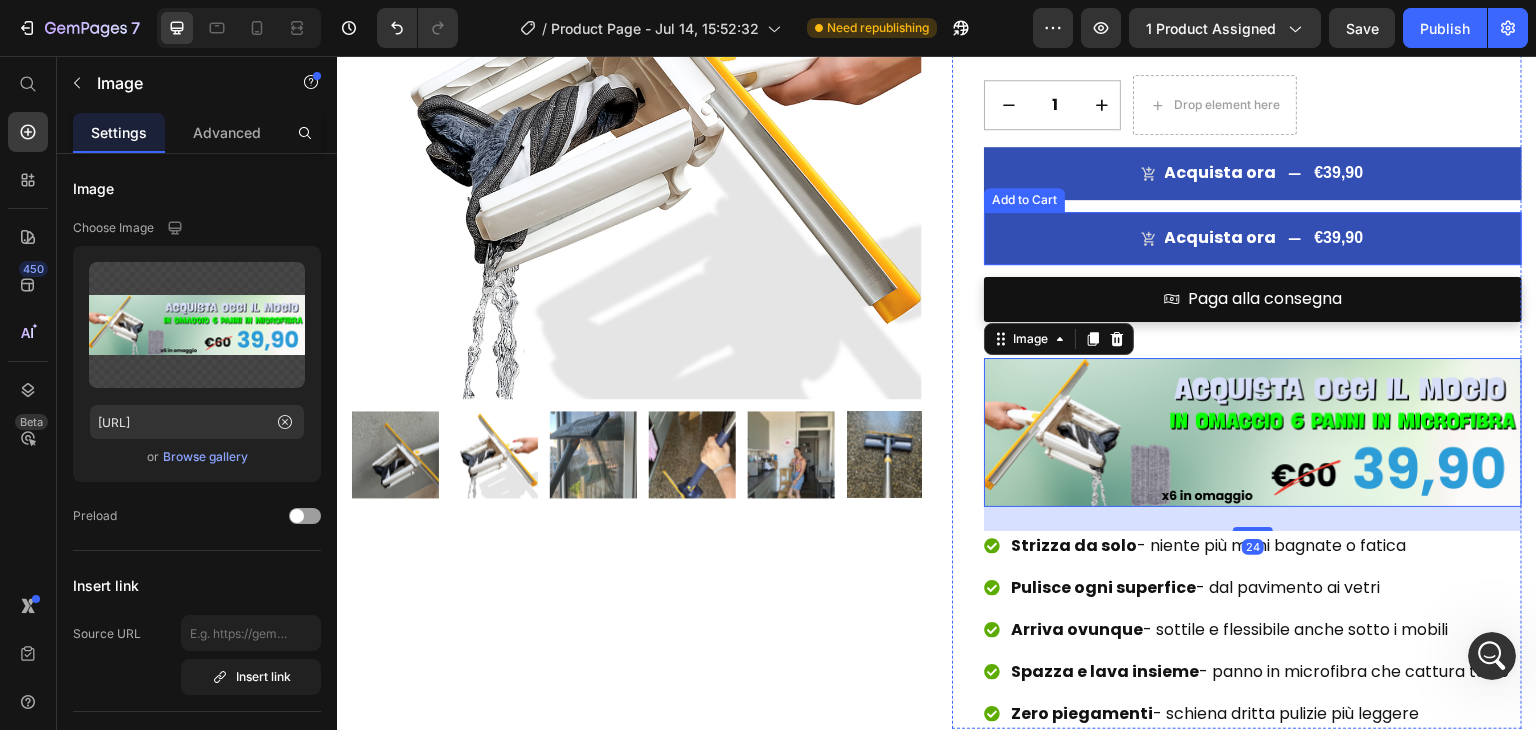 click on "Icon Icon Icon Icon Icon Icon List 2,500+ Verified Reviews! Text Block Row Mop Product Title €39,90 Product Price €49,90 Product Price Row
Icon Spedizione grautuita Text Block Row
Icon Assistenza H24 Text Block Row
Icon Reso faciele e gratuito Text Block Row Row 1 Product Quantity Row
Drop element here Row
Acquista ora
€39,90 Add to Cart
Acquista ora
€39,90 Add to Cart
Paga alla consegna Button Image   24 Strizza da solo  - niente più mani bagnate o fatica Pulisce ogni superfice  - dal pavimento ai vetri Arriva ovunque  - sottile e flessibile anche sotto i mobili Spazza e lava insieme  - panno in microfibra che cattura tutto Zero piegamenti  - schiena dritta pulizie più leggere Item List" at bounding box center [1253, 279] 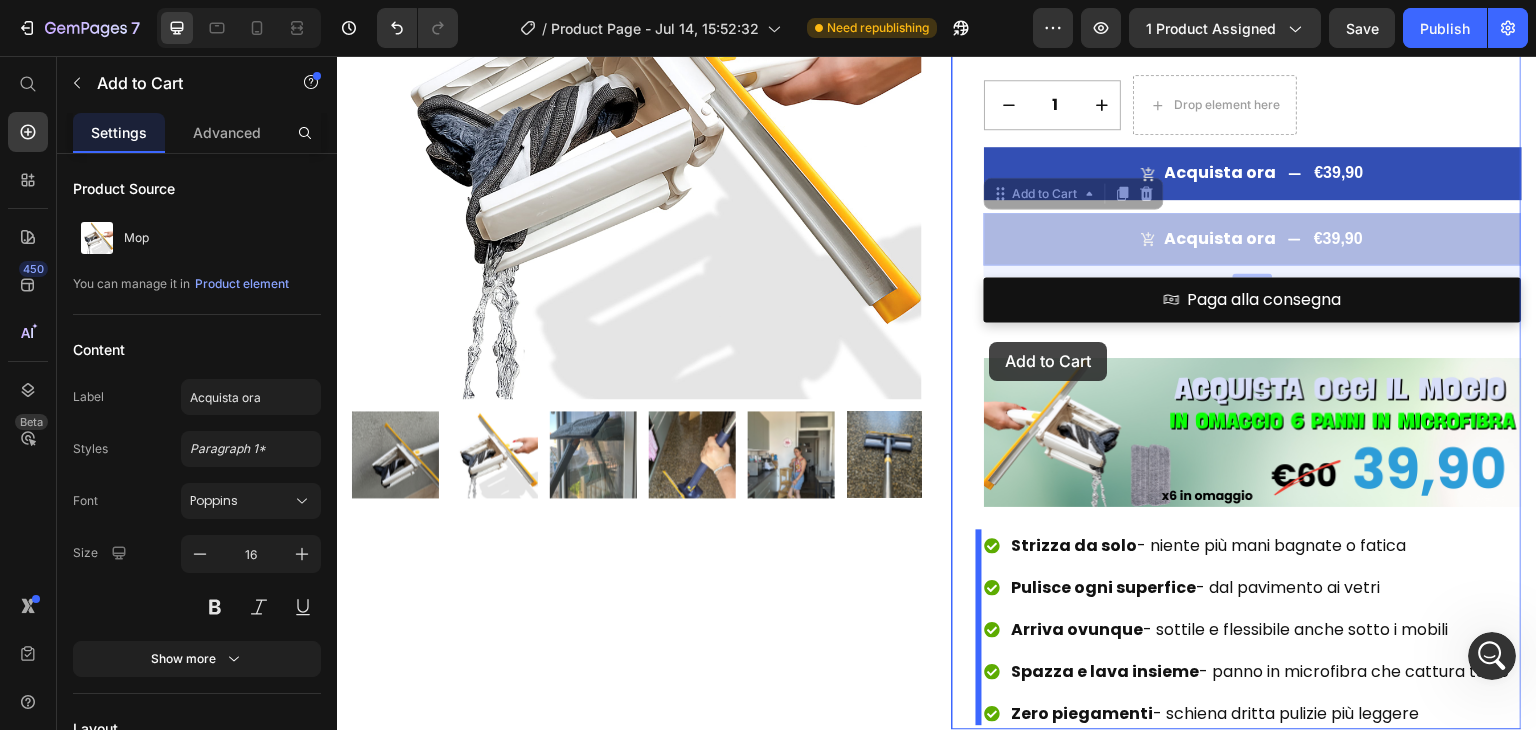 drag, startPoint x: 1030, startPoint y: 198, endPoint x: 964, endPoint y: 451, distance: 261.467 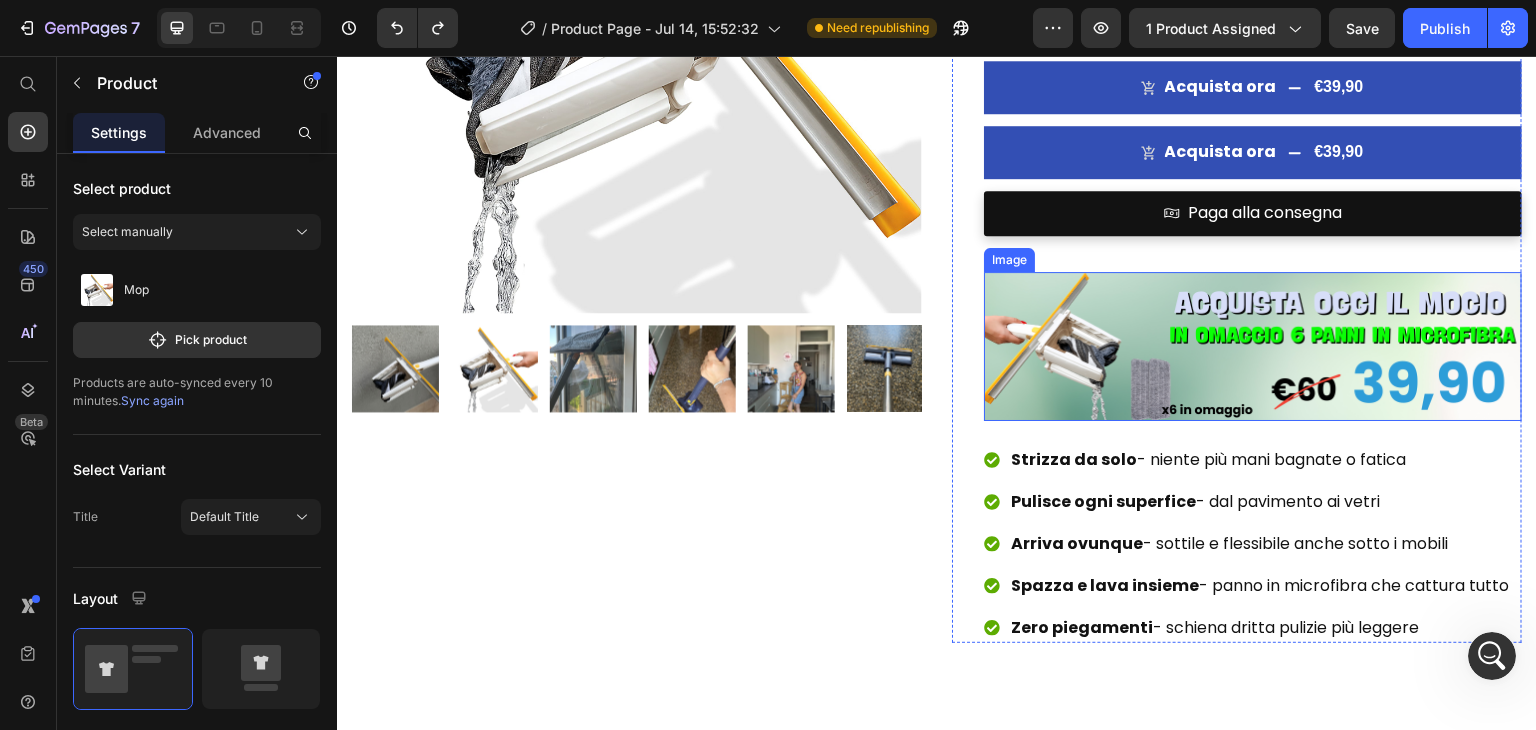 scroll, scrollTop: 300, scrollLeft: 0, axis: vertical 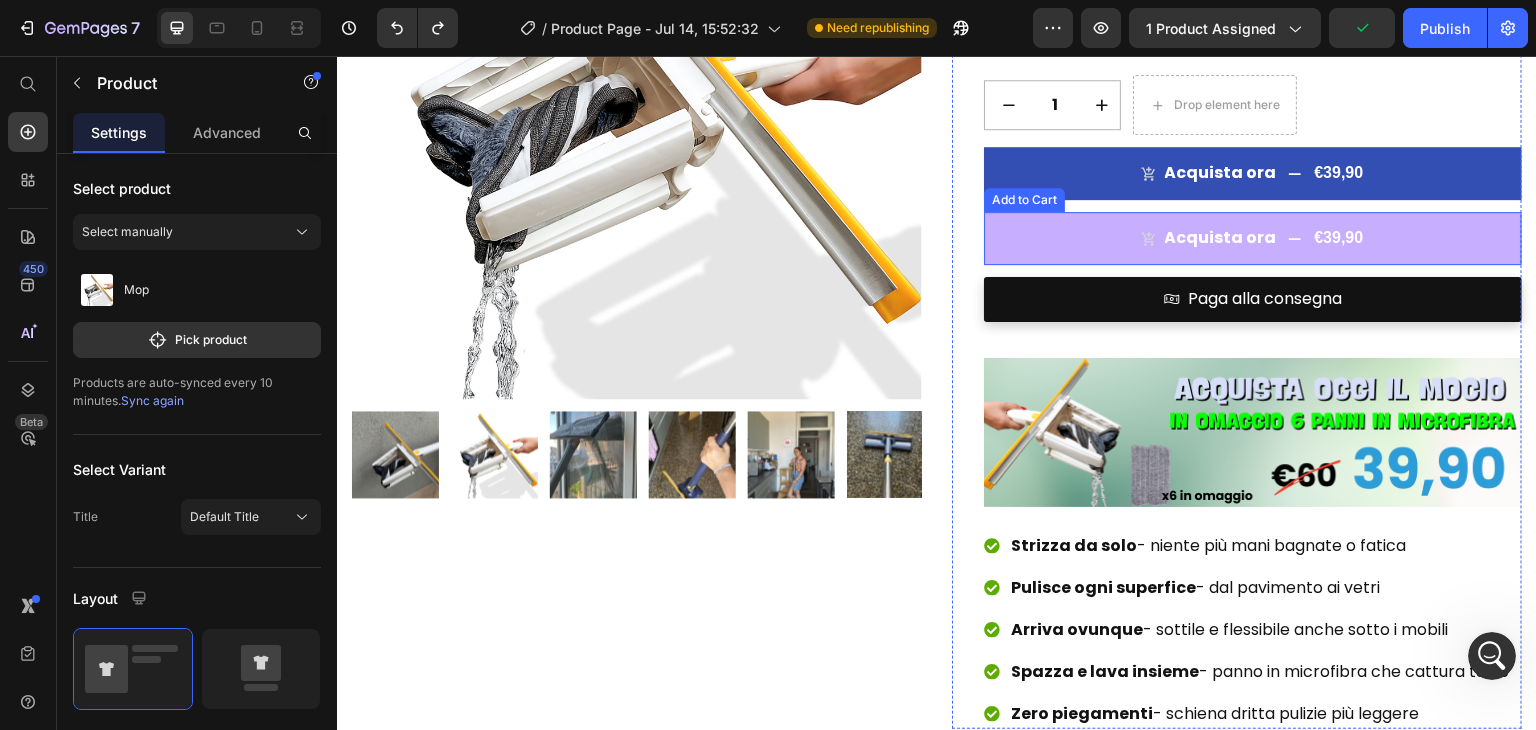 click on "Acquista ora
€39,90" at bounding box center (1253, 238) 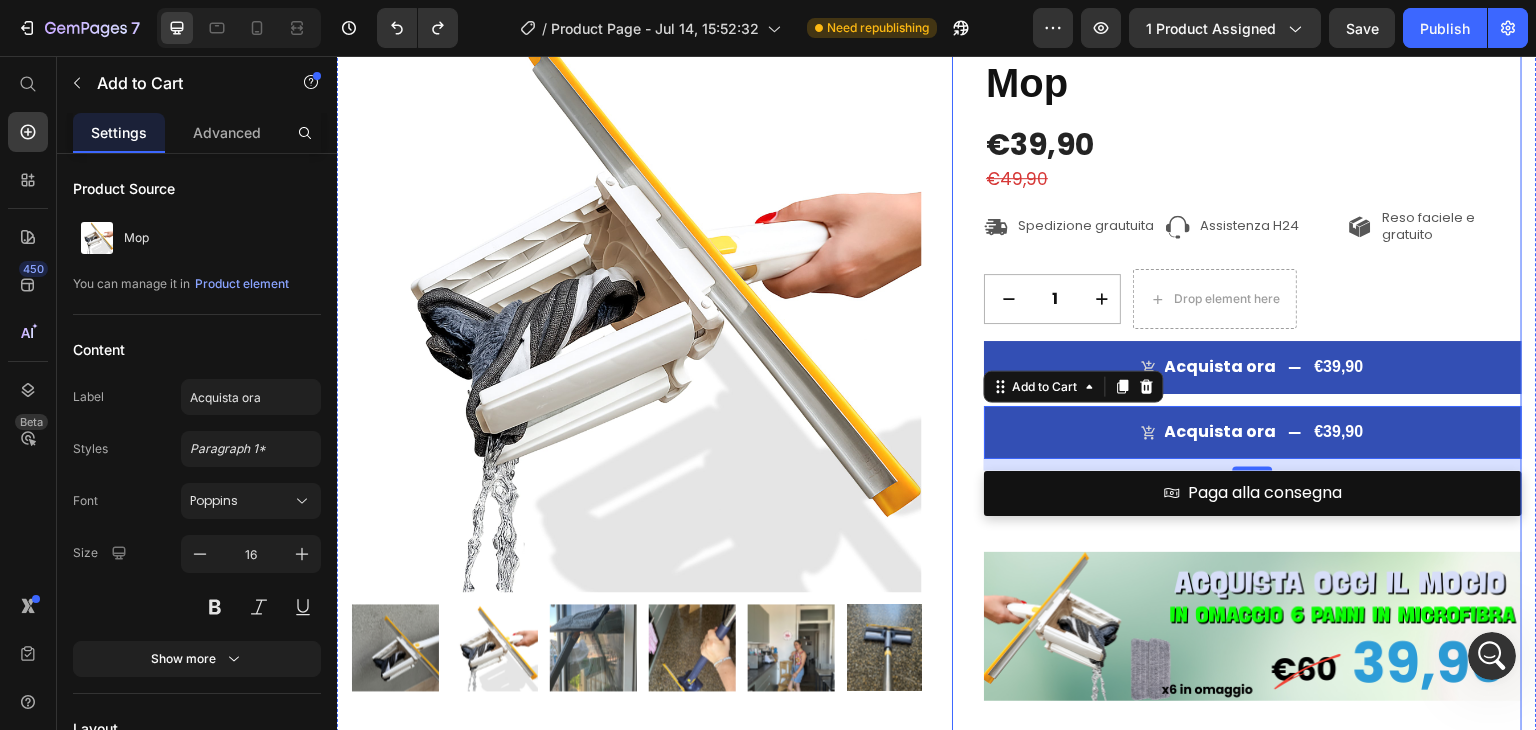 scroll, scrollTop: 100, scrollLeft: 0, axis: vertical 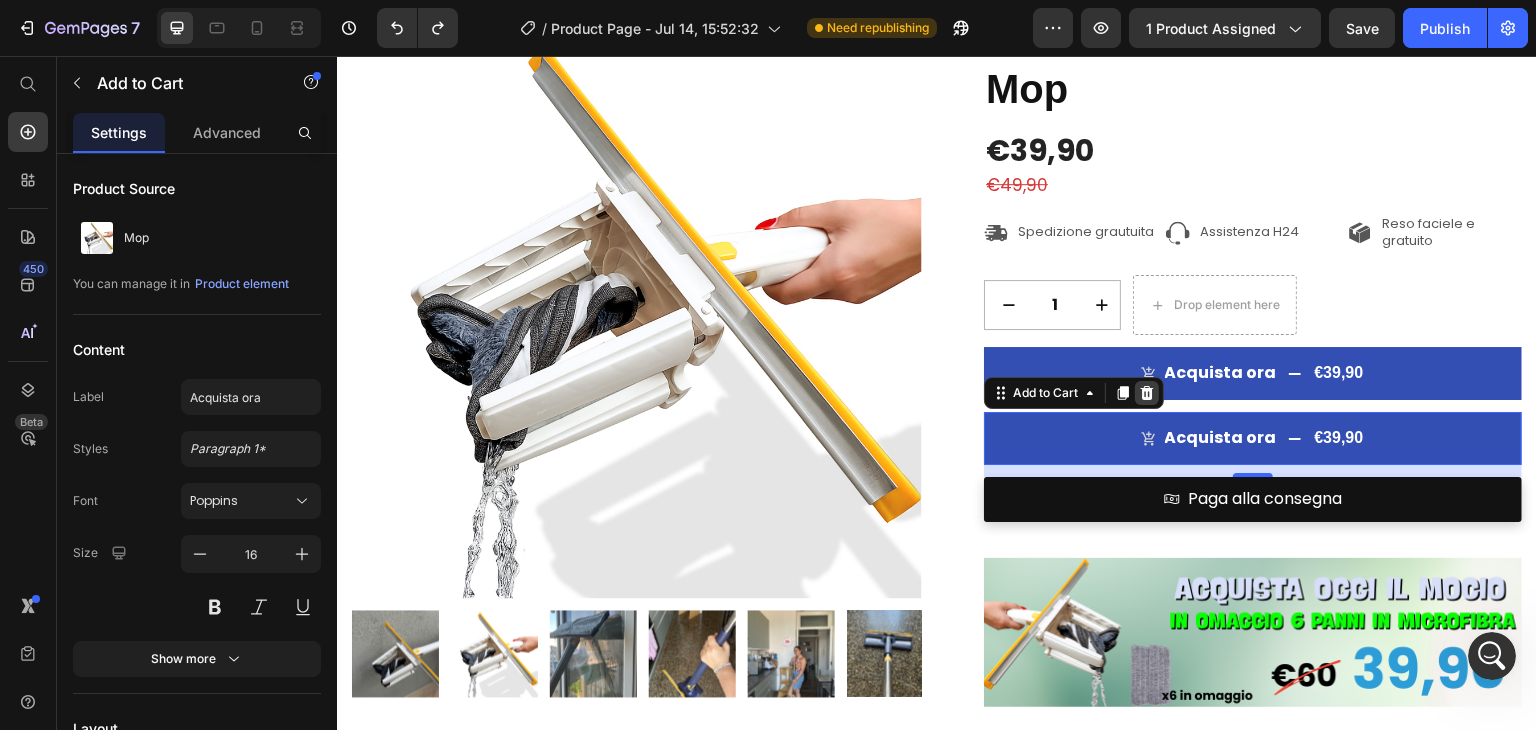 click 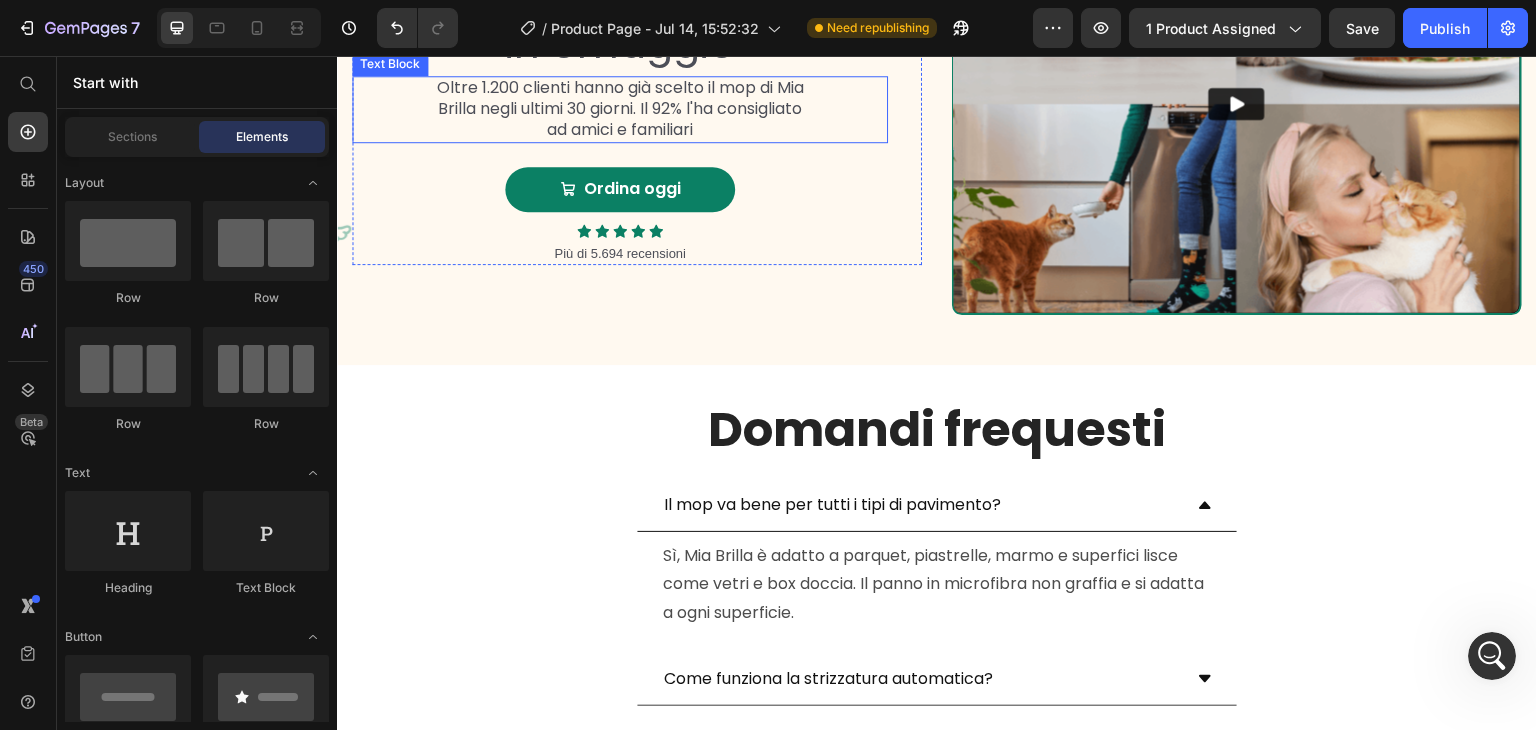 scroll, scrollTop: 3100, scrollLeft: 0, axis: vertical 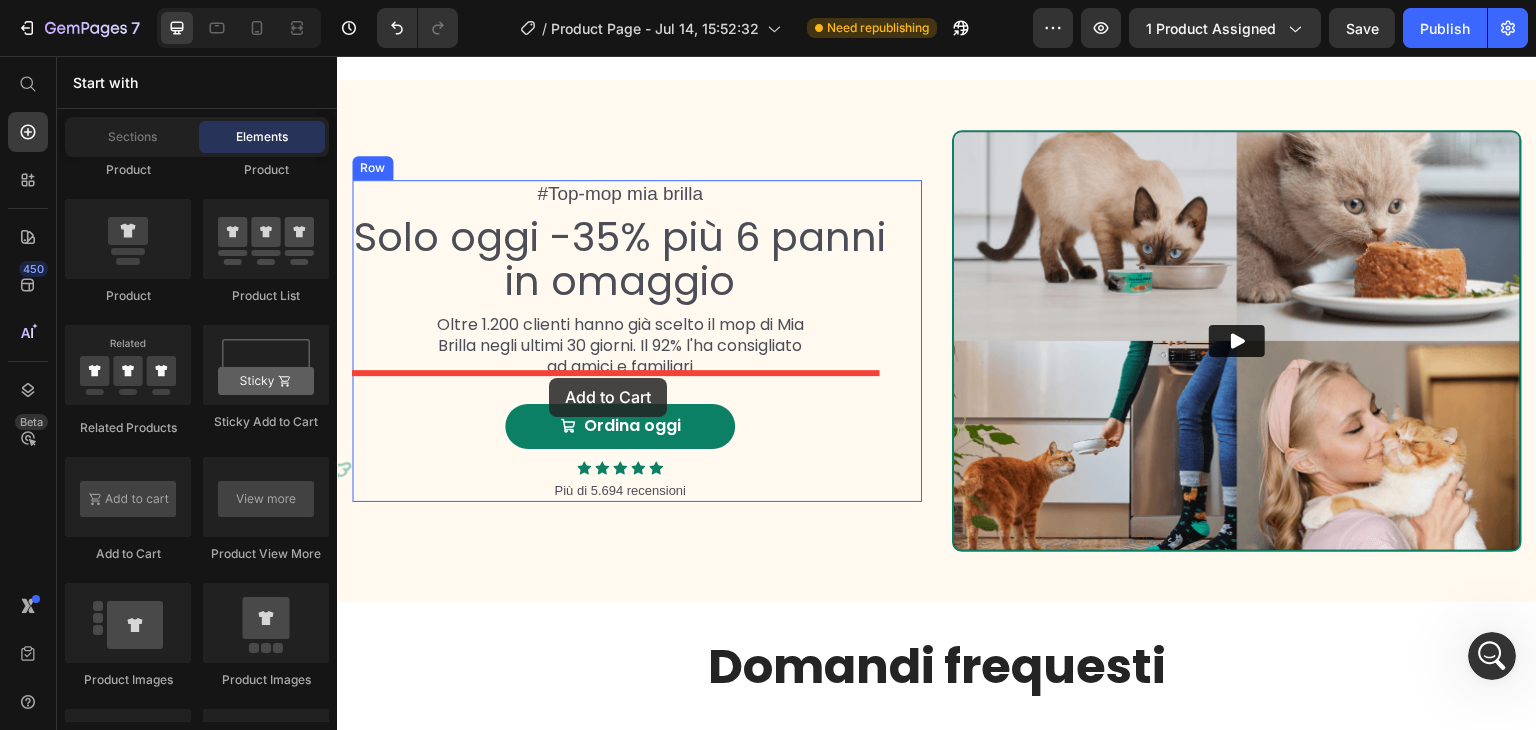 drag, startPoint x: 488, startPoint y: 535, endPoint x: 549, endPoint y: 378, distance: 168.43396 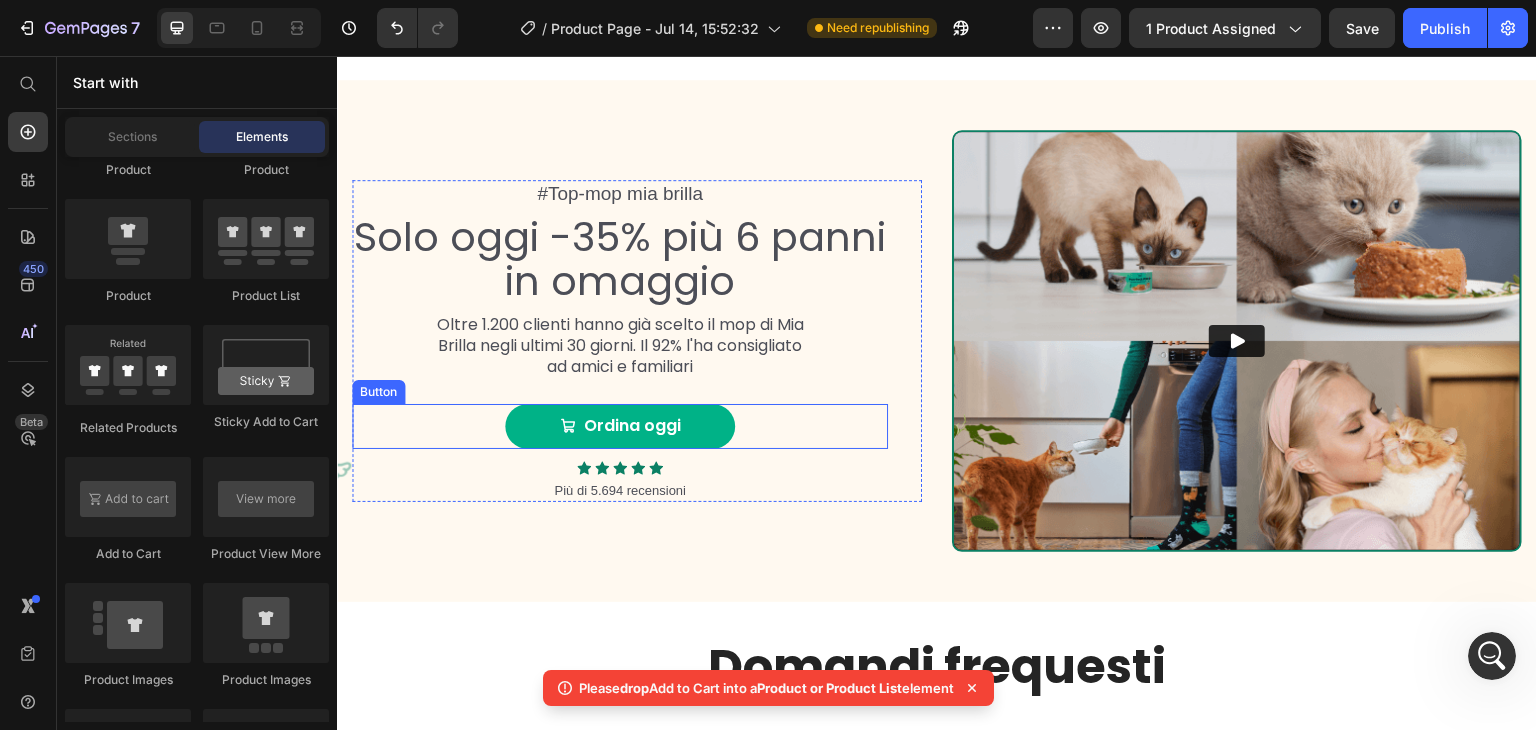 click on "Ordina oggi" at bounding box center [620, 426] 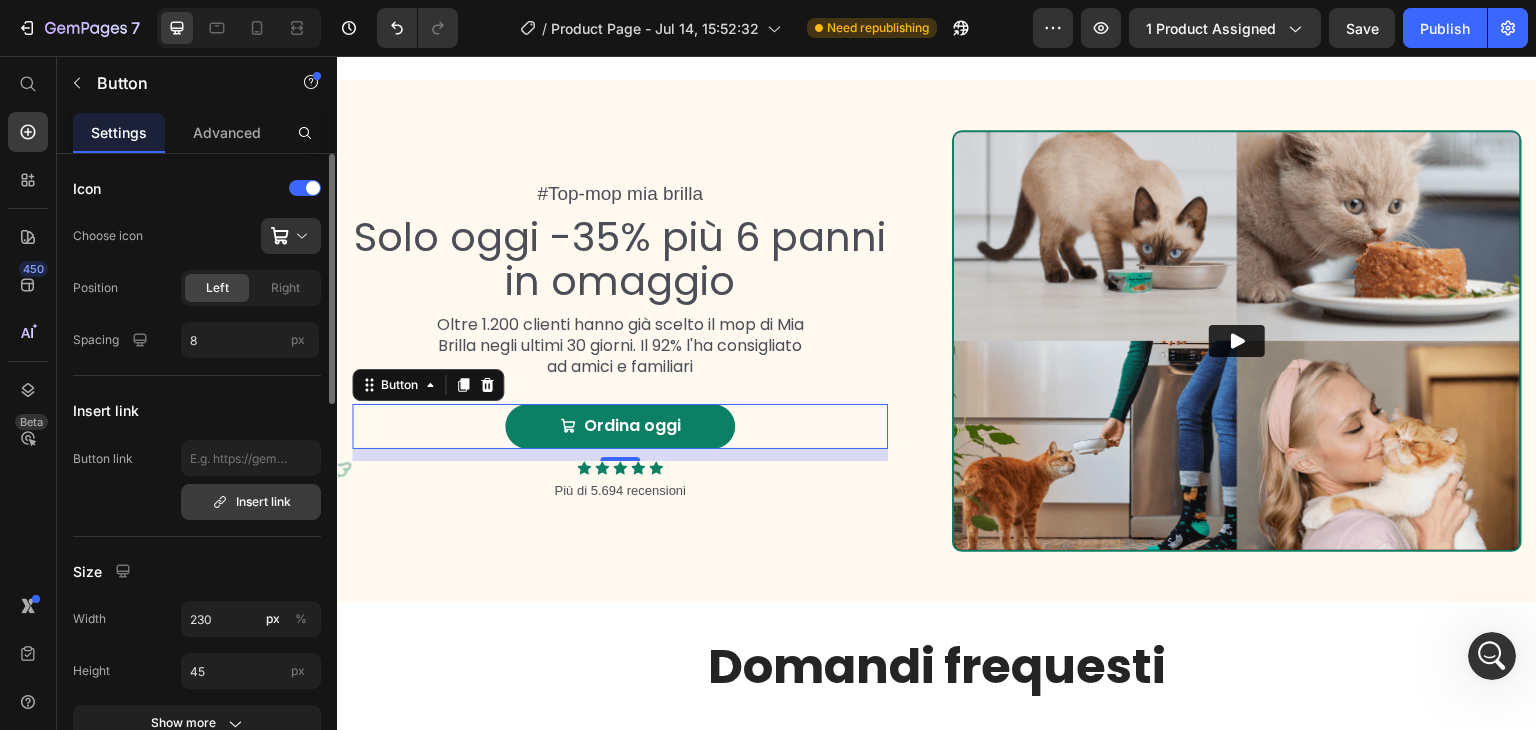 click on "Insert link" at bounding box center (251, 502) 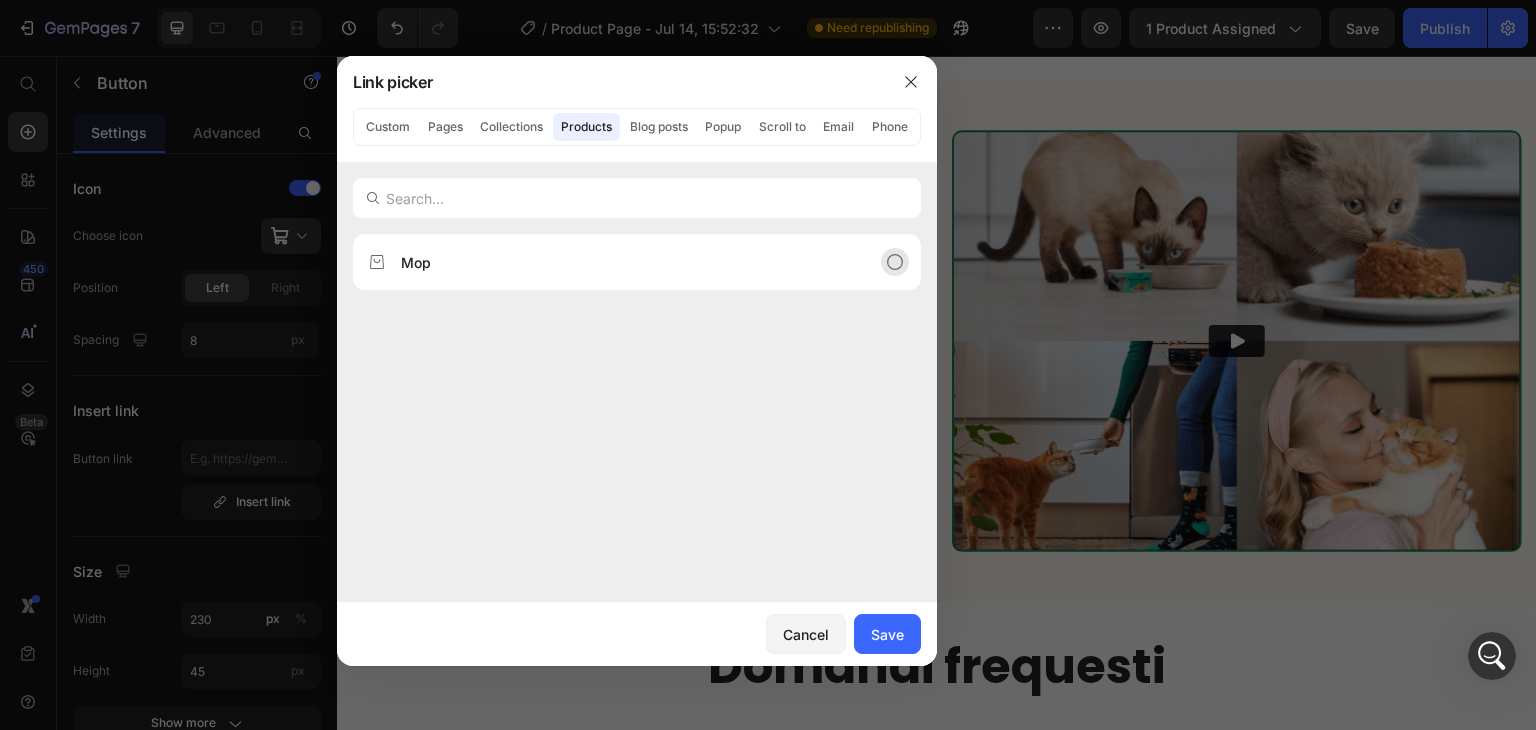 click on "Mop" 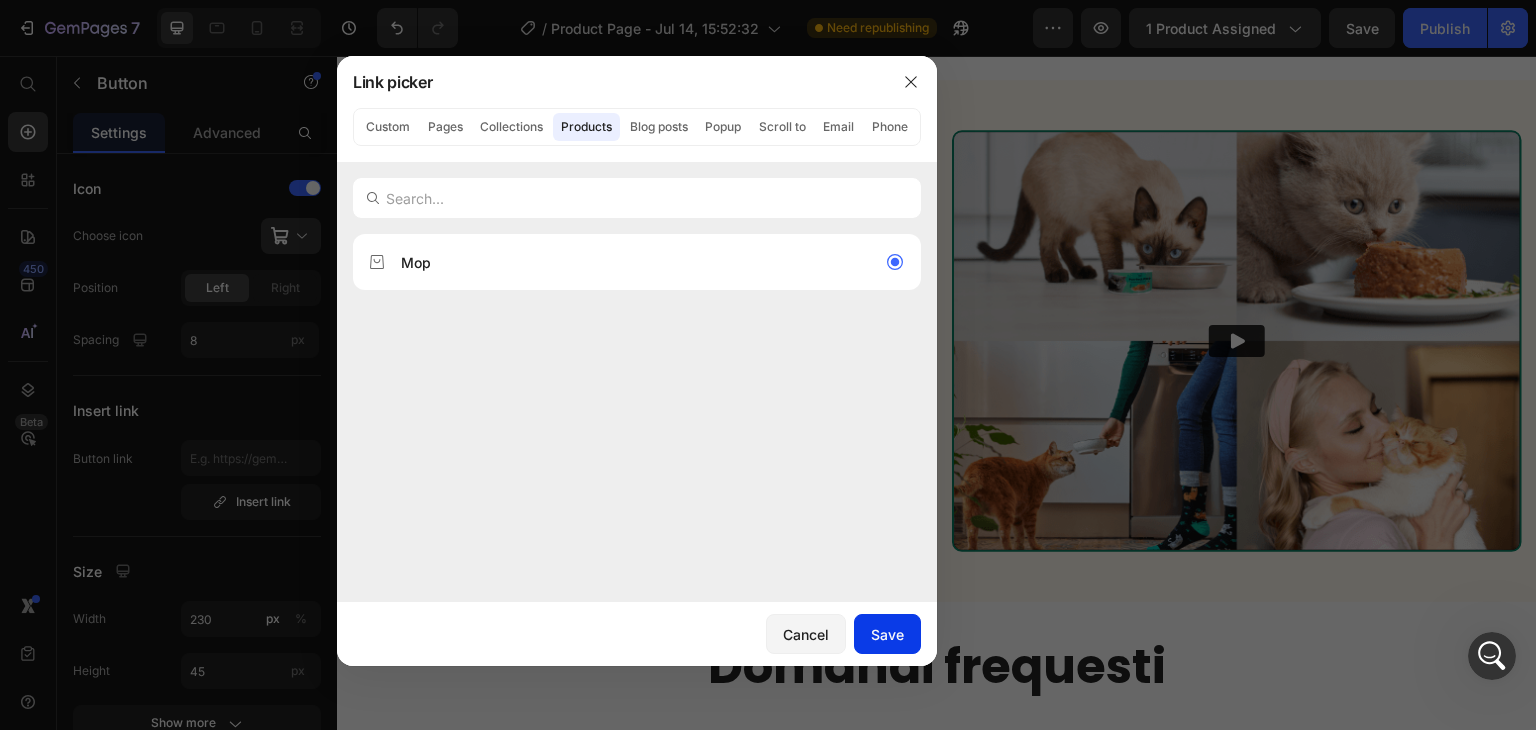 click on "Save" at bounding box center [887, 634] 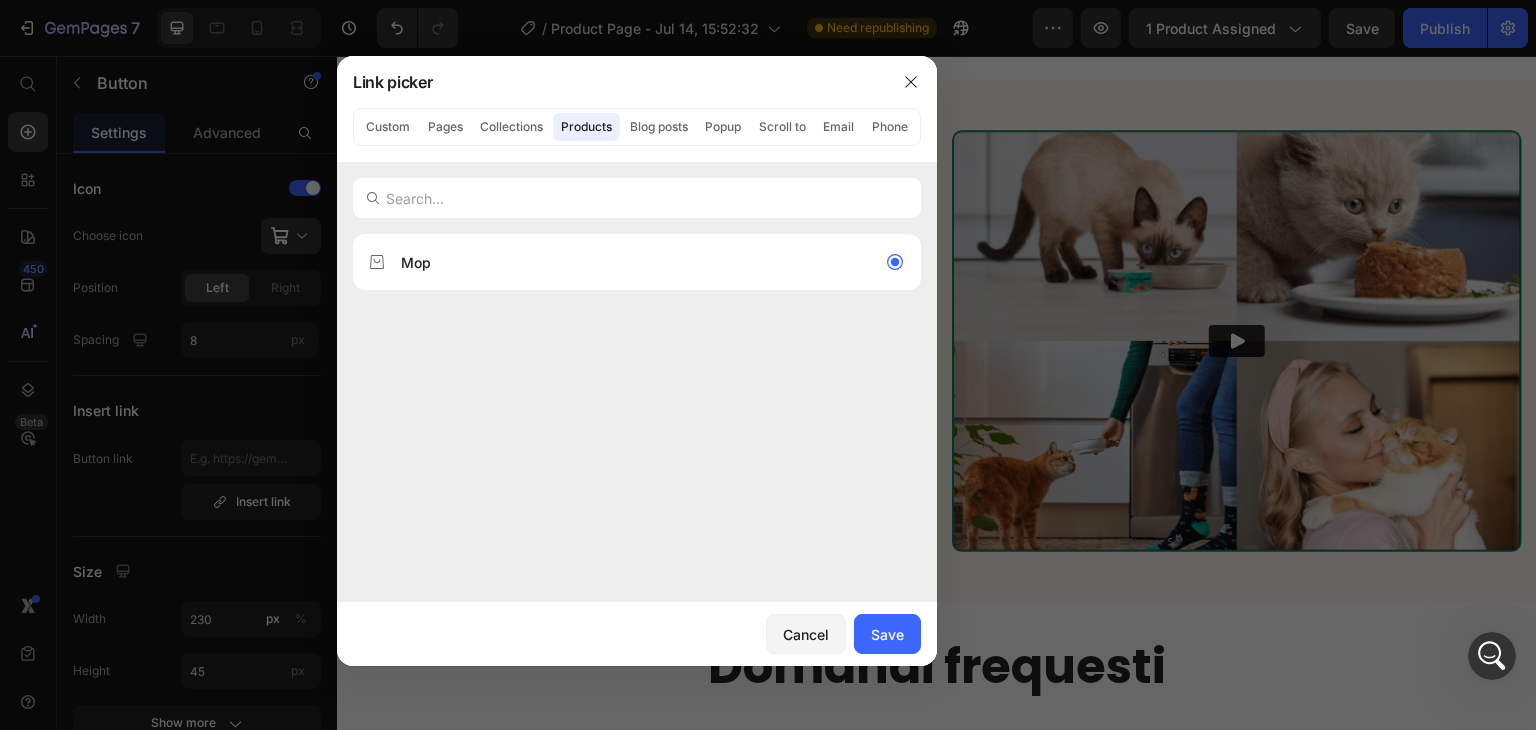 type on "/products/mop" 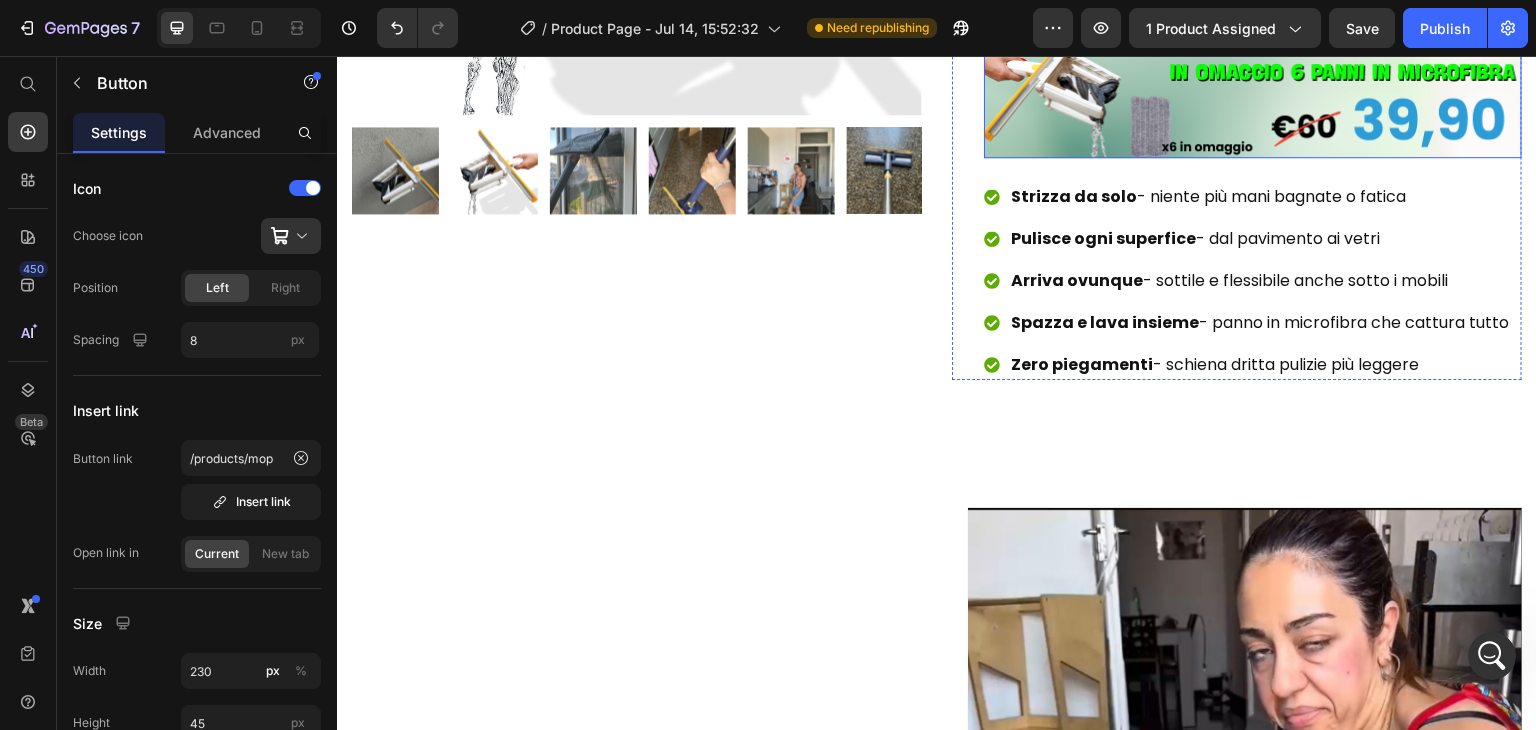 scroll, scrollTop: 100, scrollLeft: 0, axis: vertical 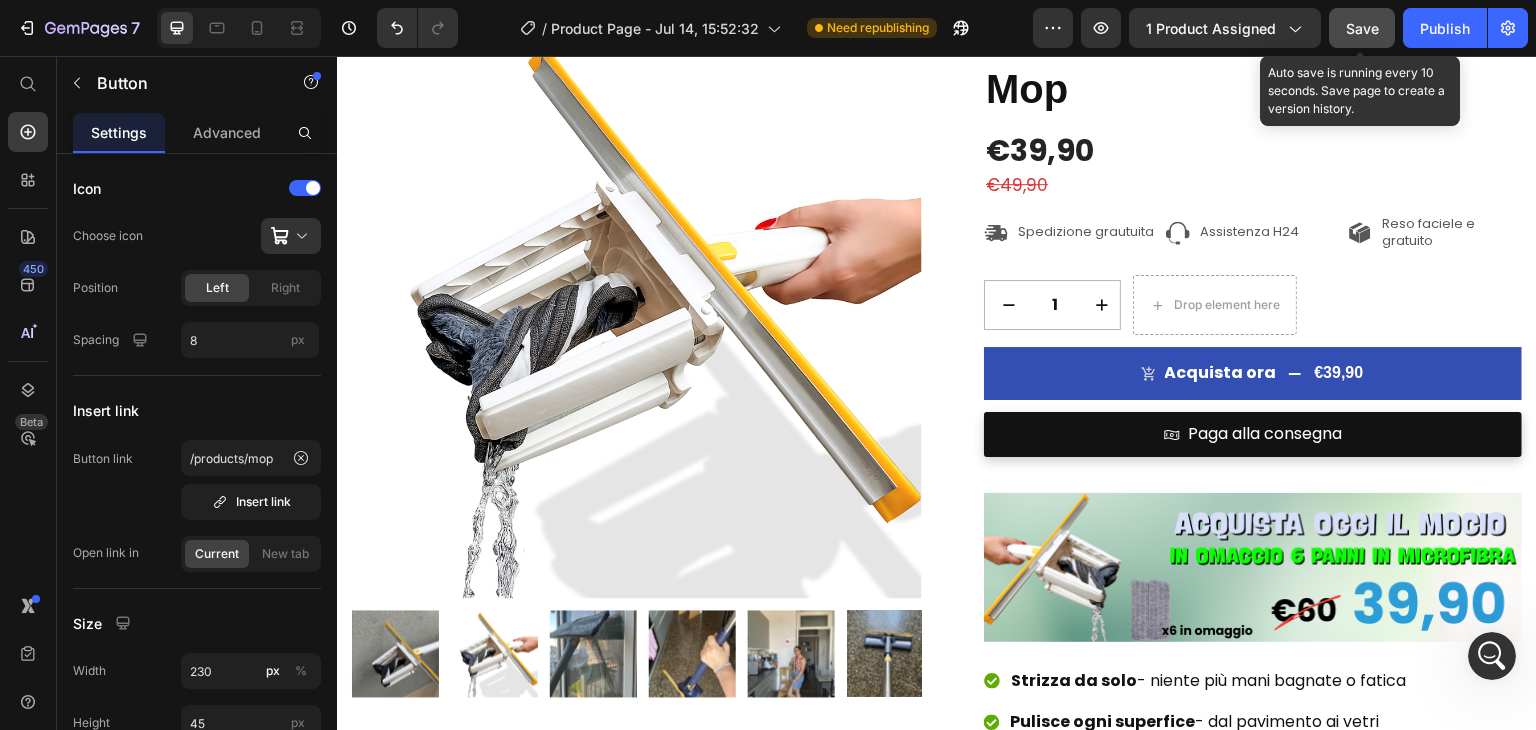 click on "Save" at bounding box center [1362, 28] 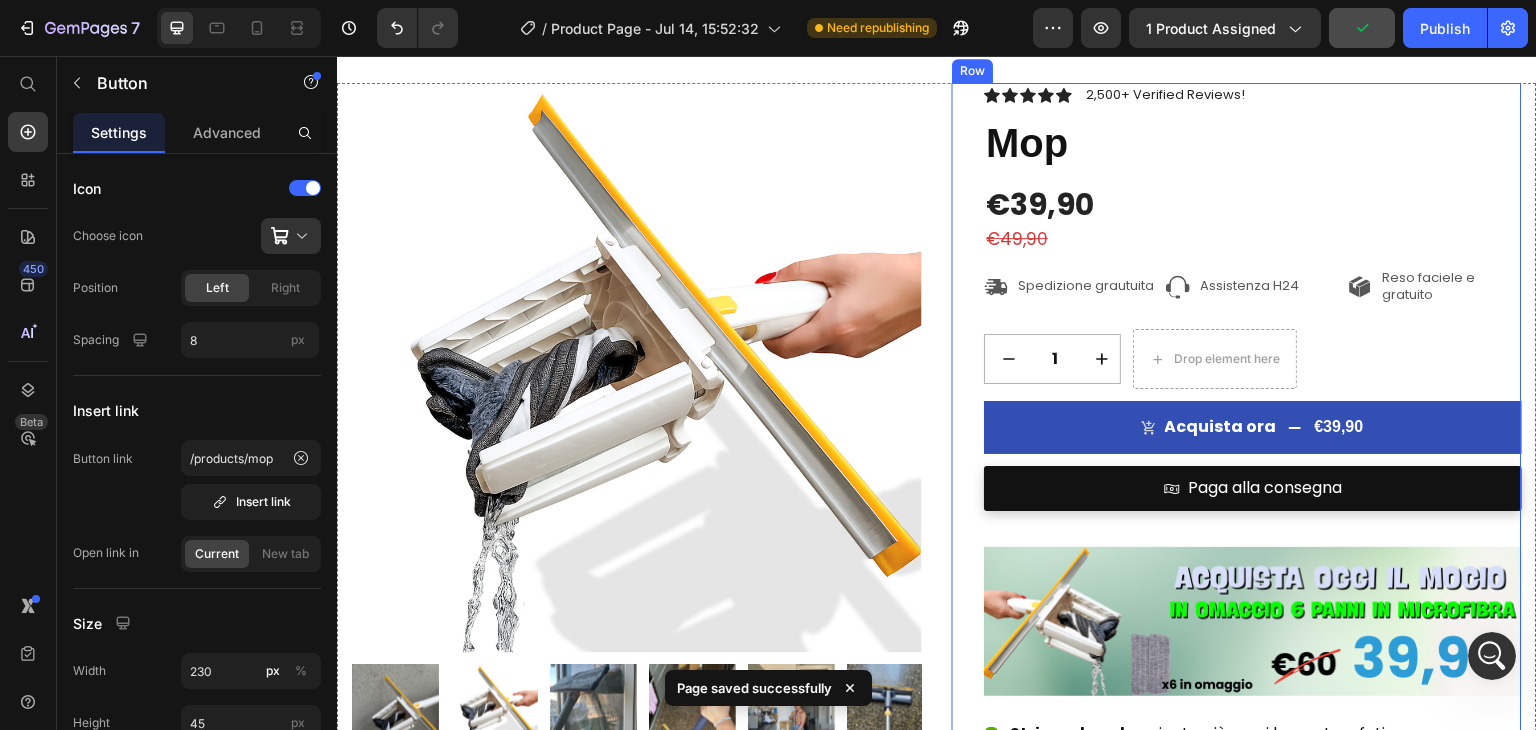 scroll, scrollTop: 0, scrollLeft: 0, axis: both 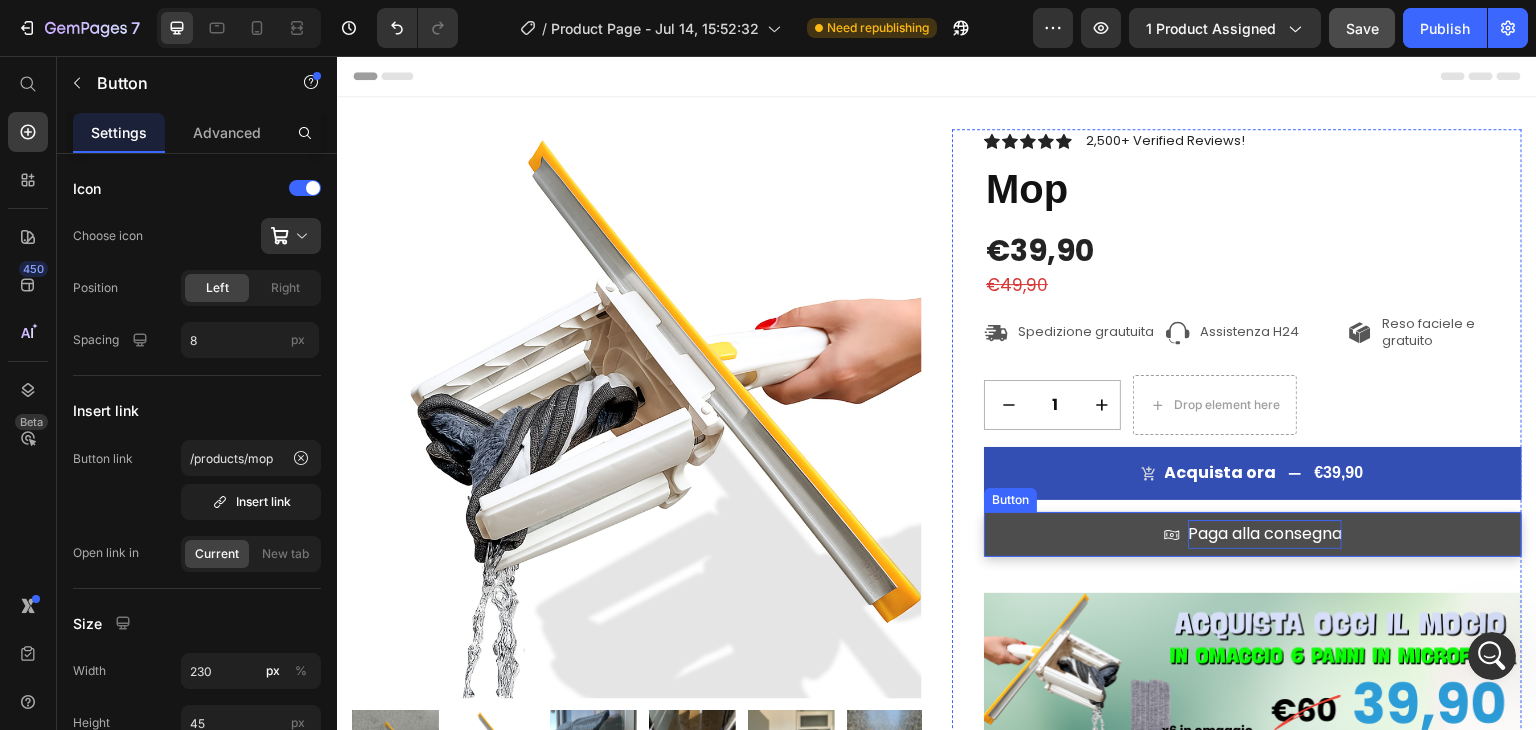 click on "Paga alla consegna" at bounding box center (1265, 534) 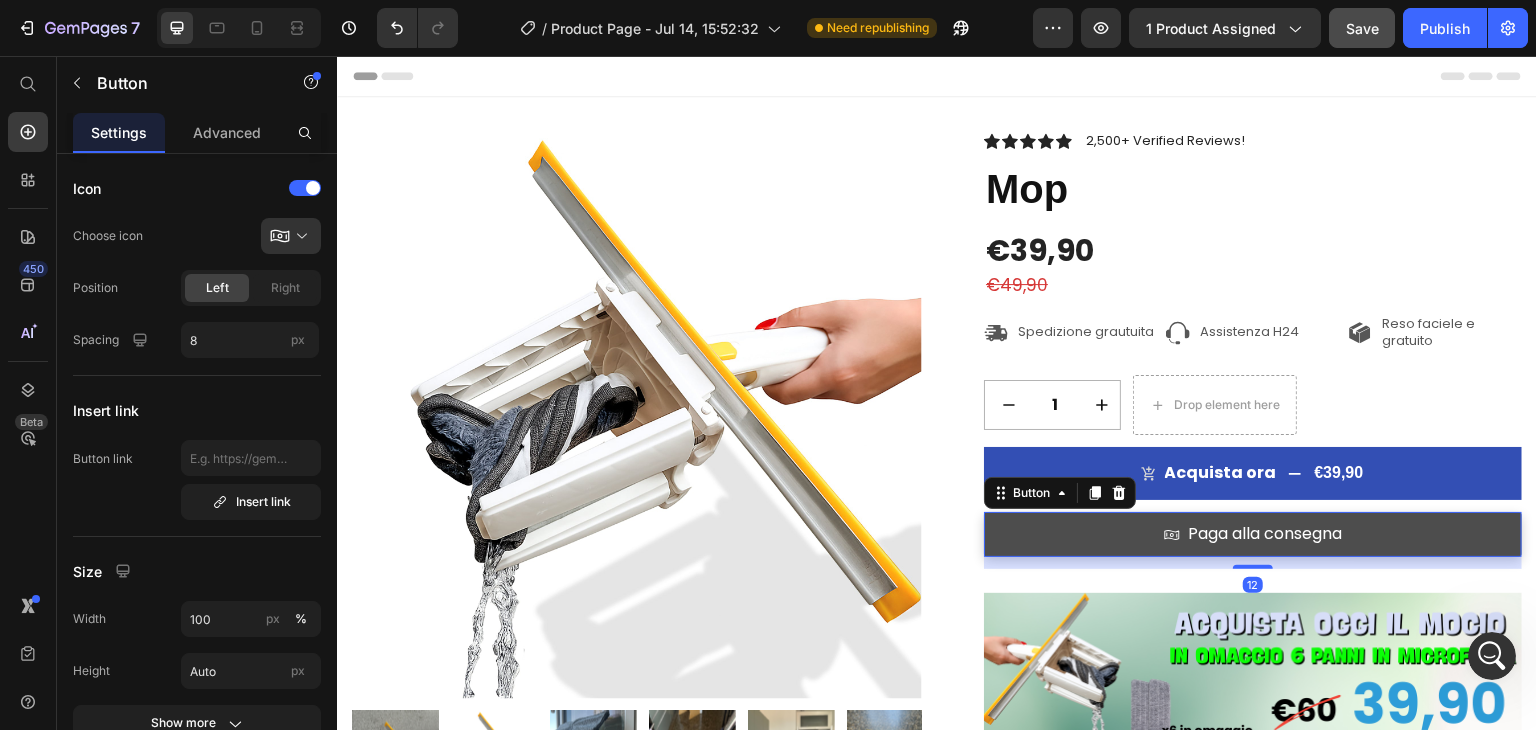 click on "Paga alla consegna" at bounding box center [1253, 534] 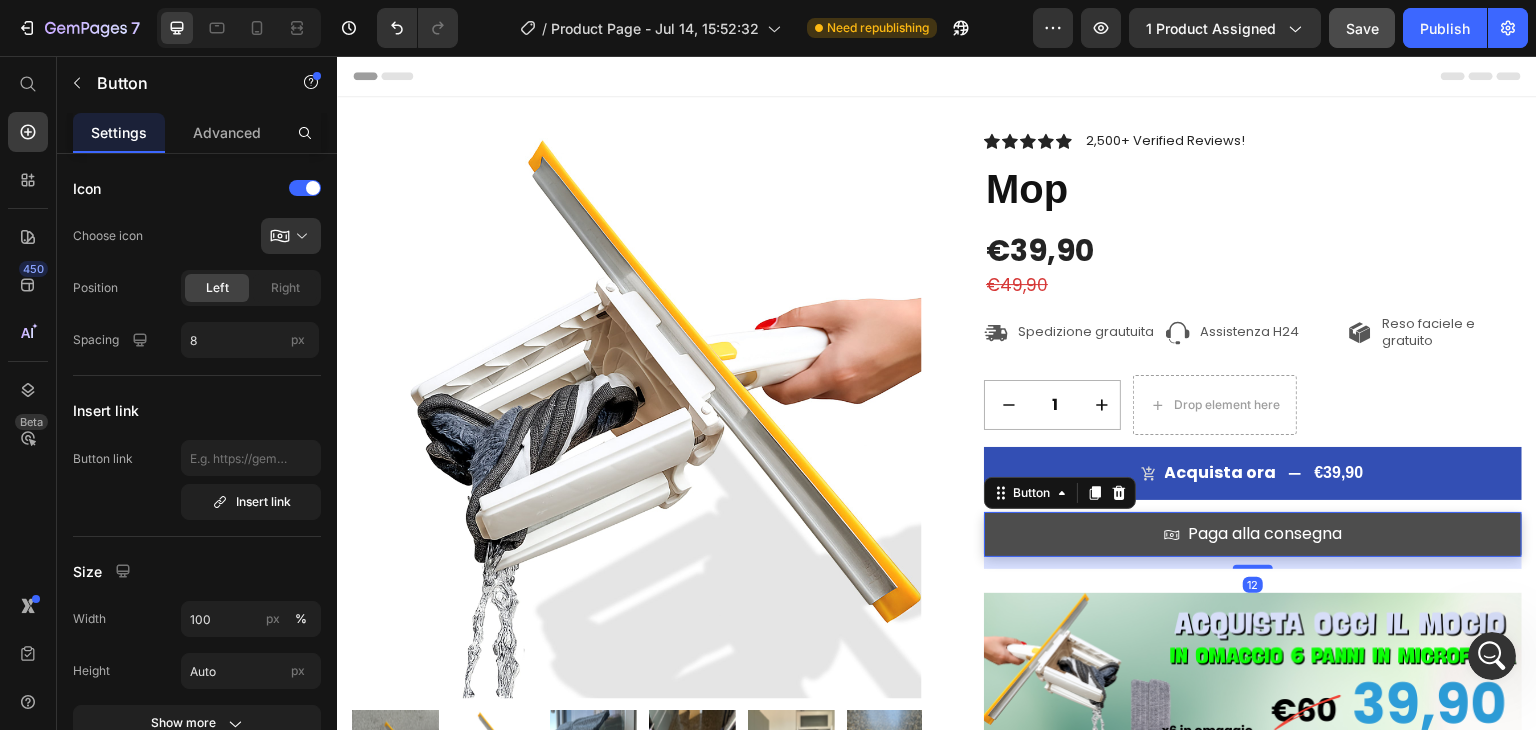 click on "Paga alla consegna" at bounding box center (1253, 534) 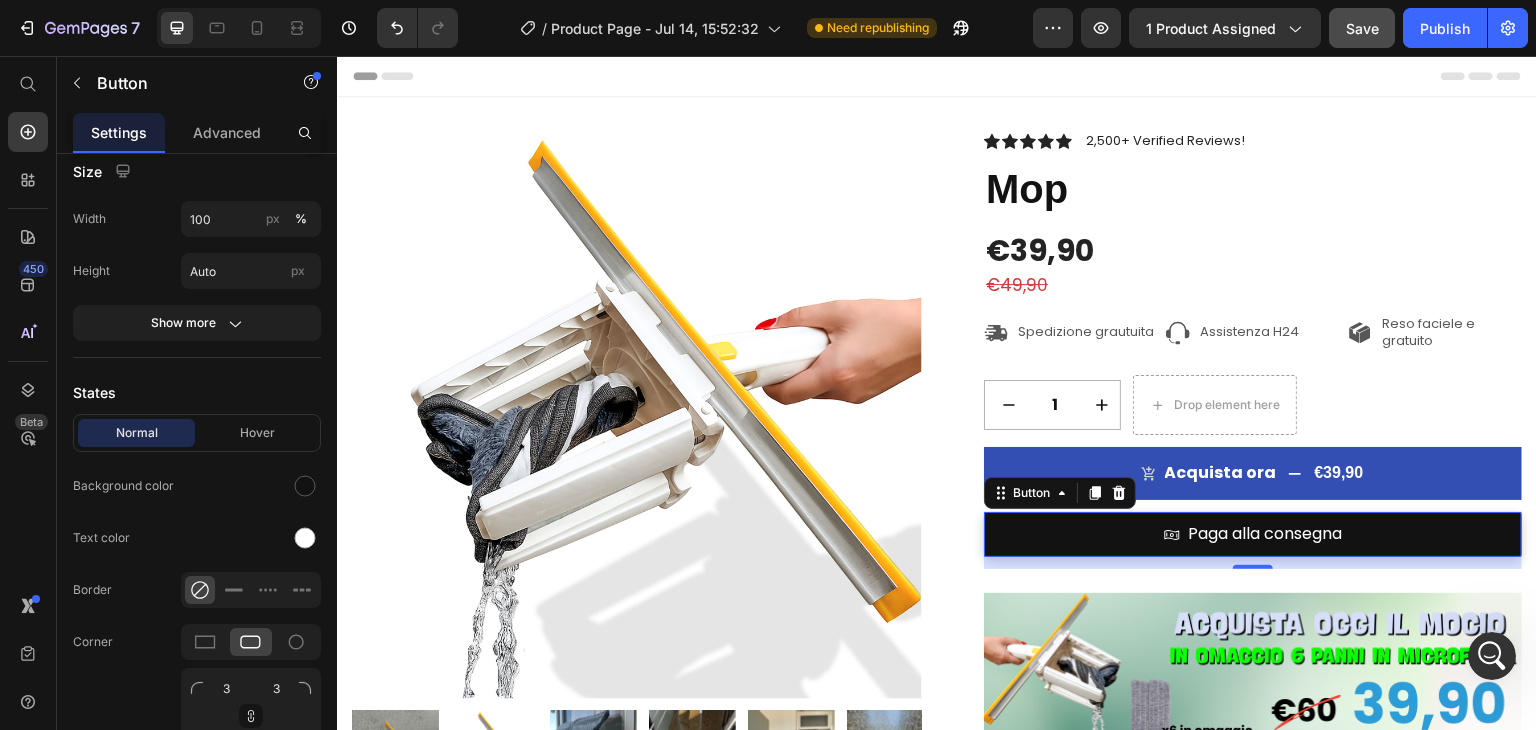 scroll, scrollTop: 900, scrollLeft: 0, axis: vertical 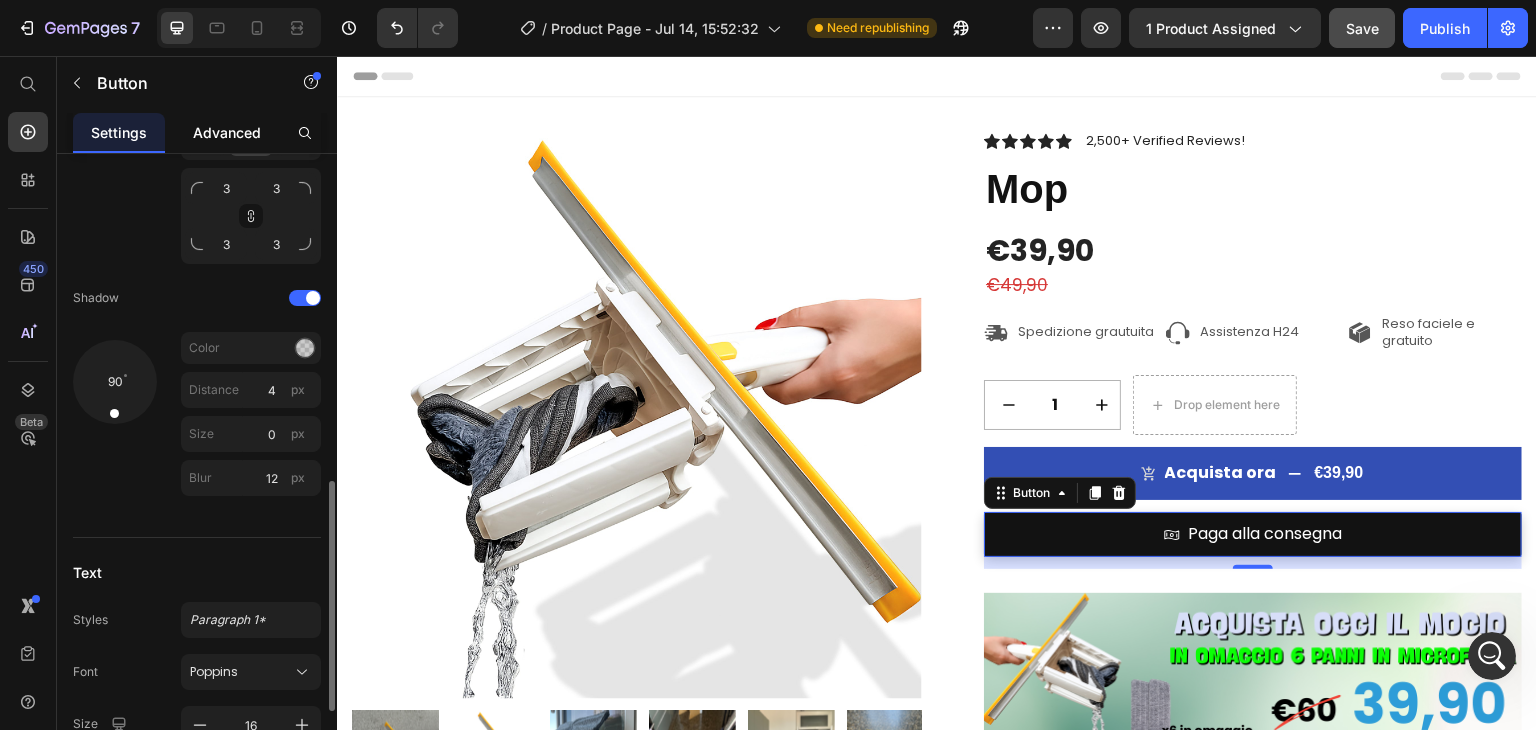click on "Advanced" at bounding box center (227, 132) 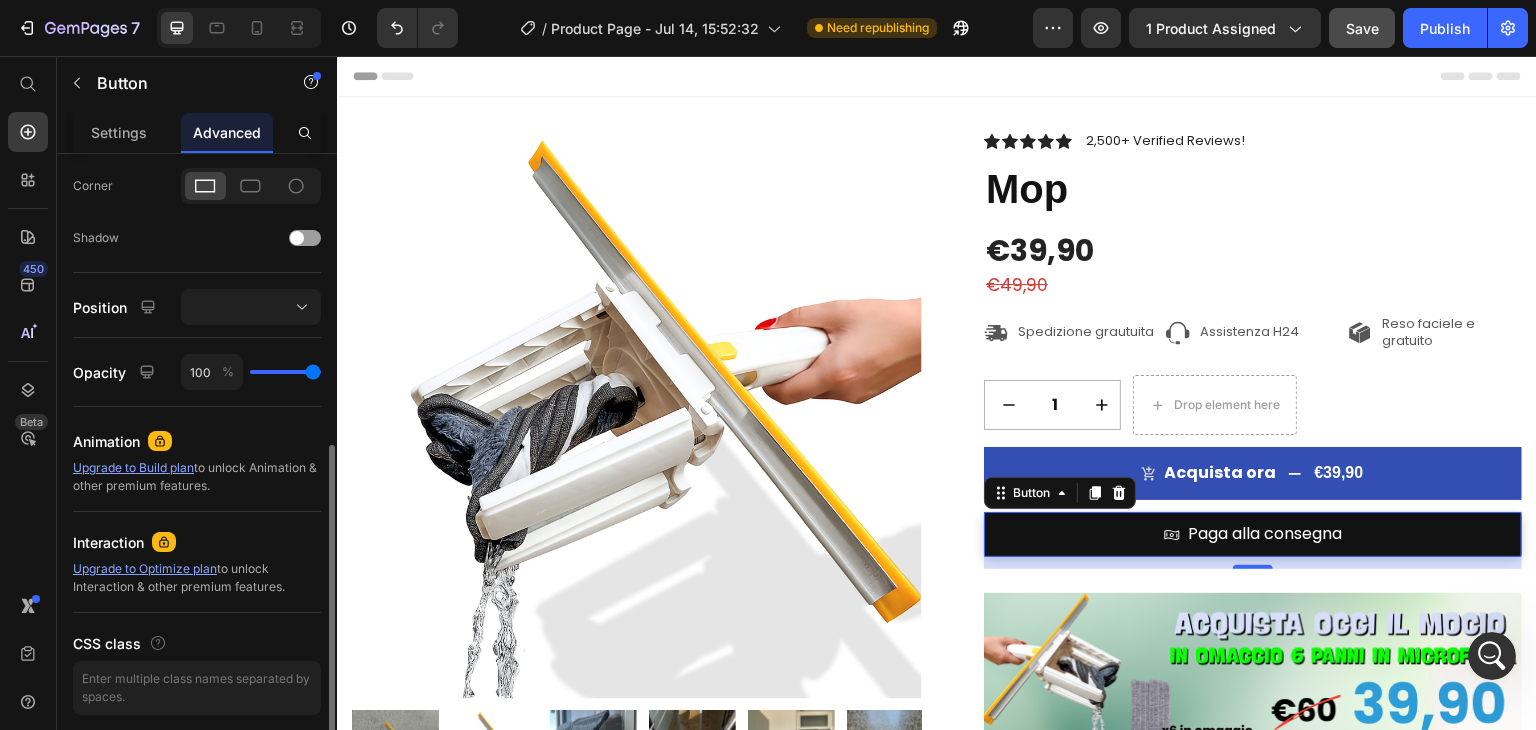 scroll, scrollTop: 670, scrollLeft: 0, axis: vertical 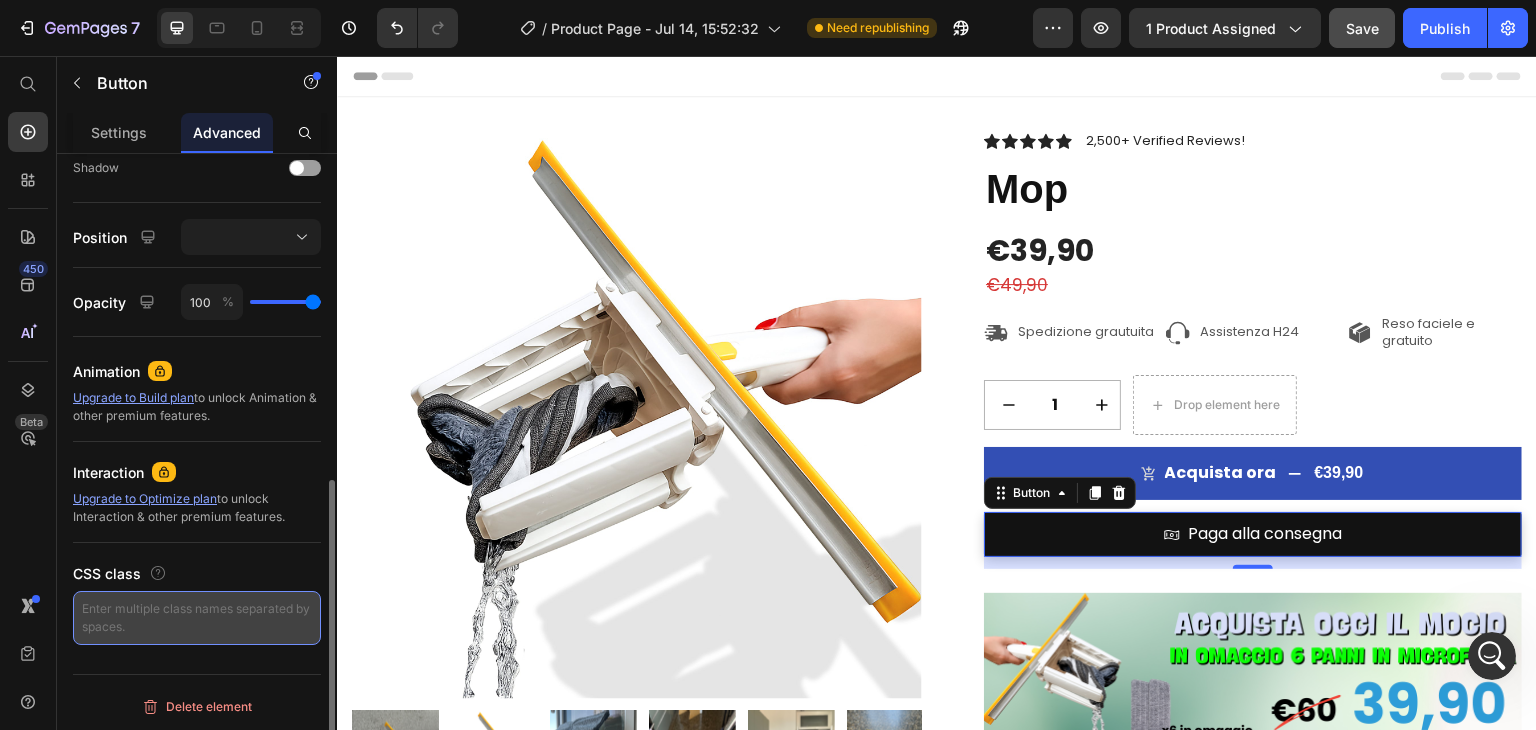 click at bounding box center (197, 618) 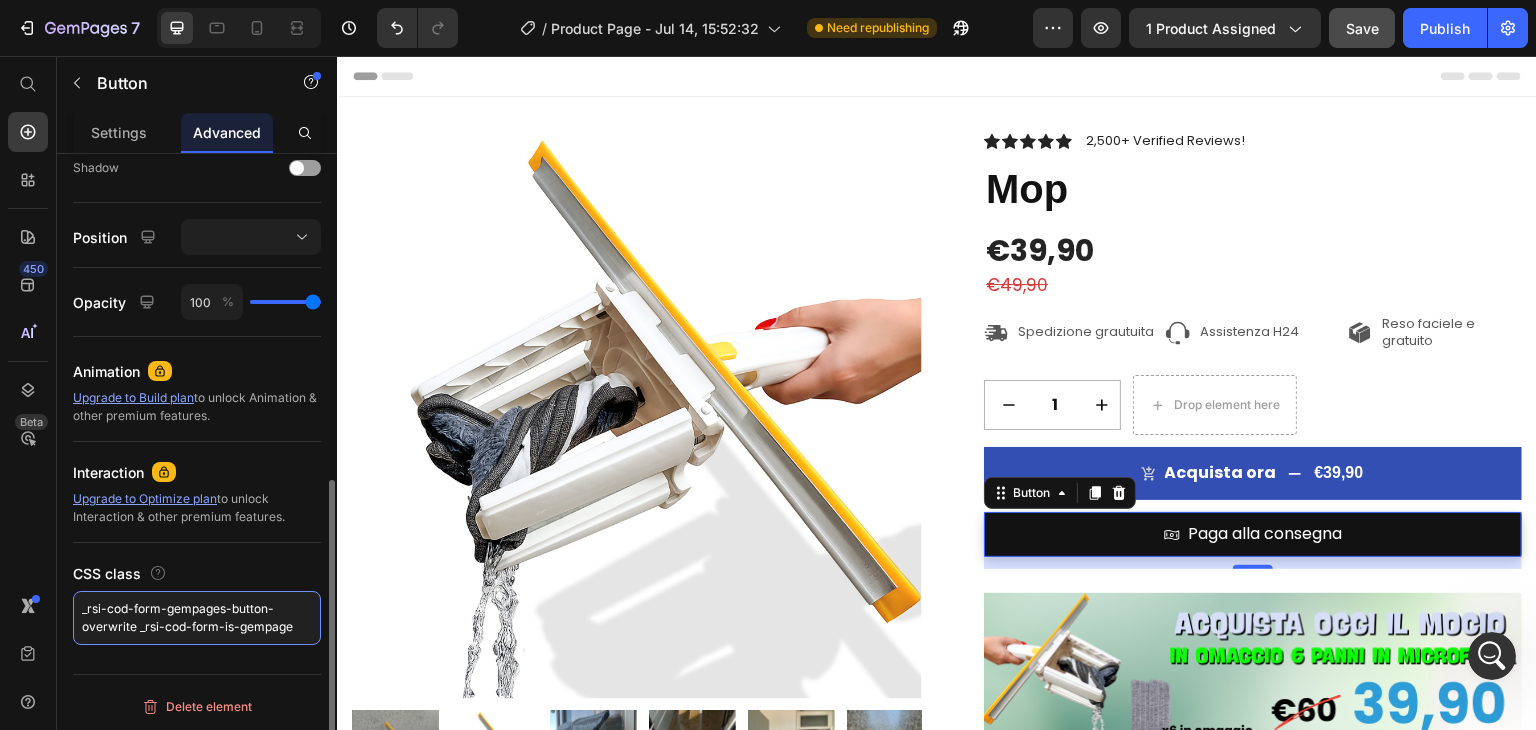 type on "_rsi-cod-form-gempages-button-overwrite _rsi-cod-form-is-gempage" 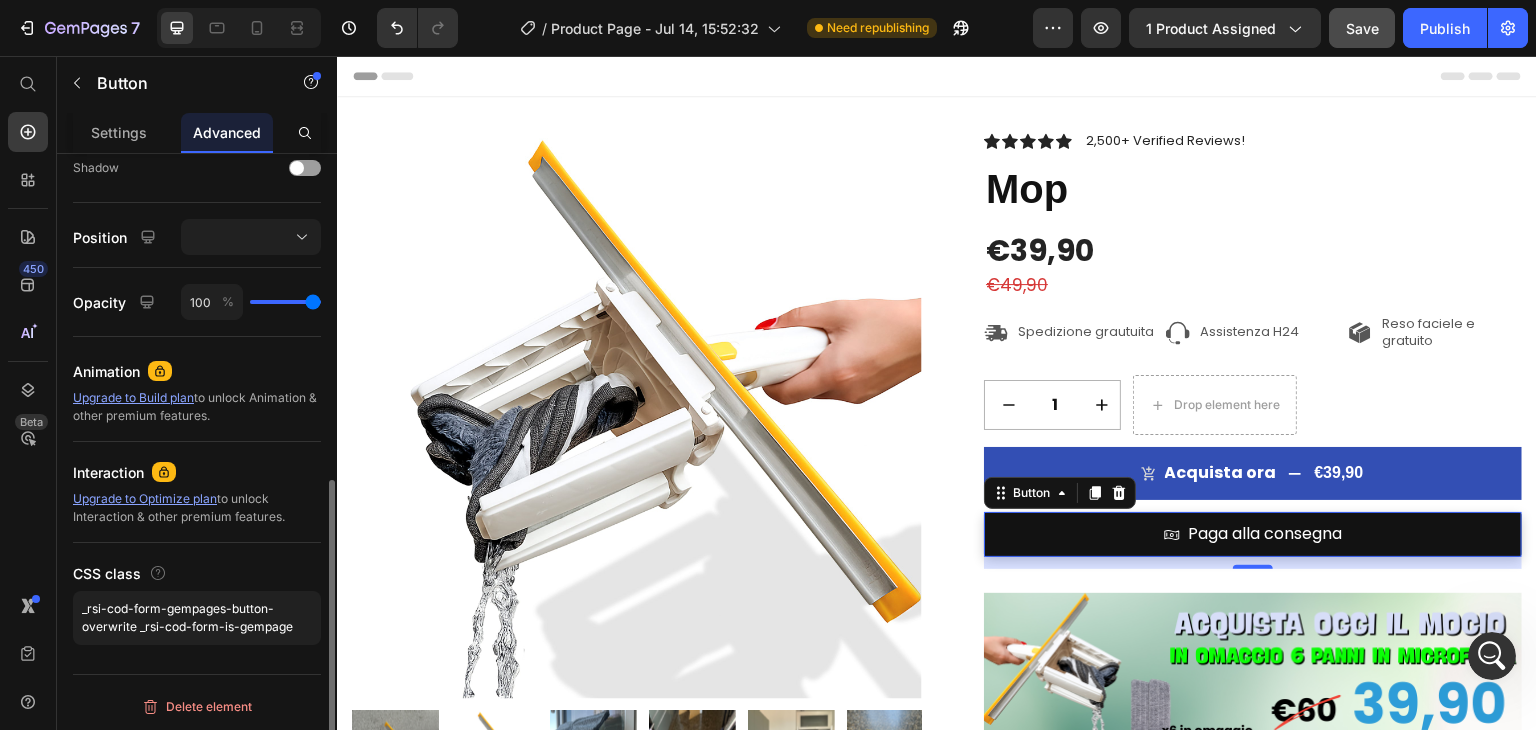 click on "CSS class" at bounding box center (197, 573) 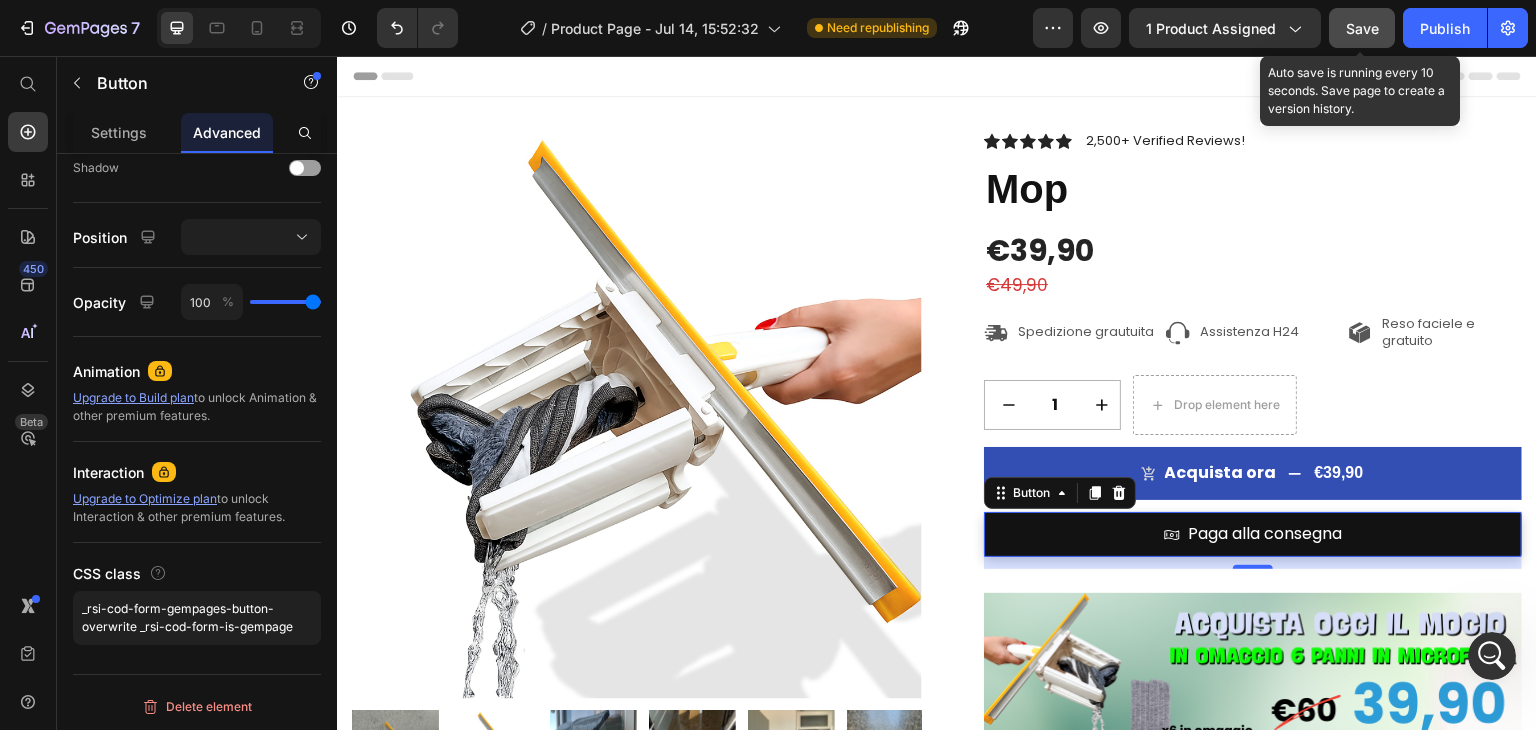 click on "Save" at bounding box center (1362, 28) 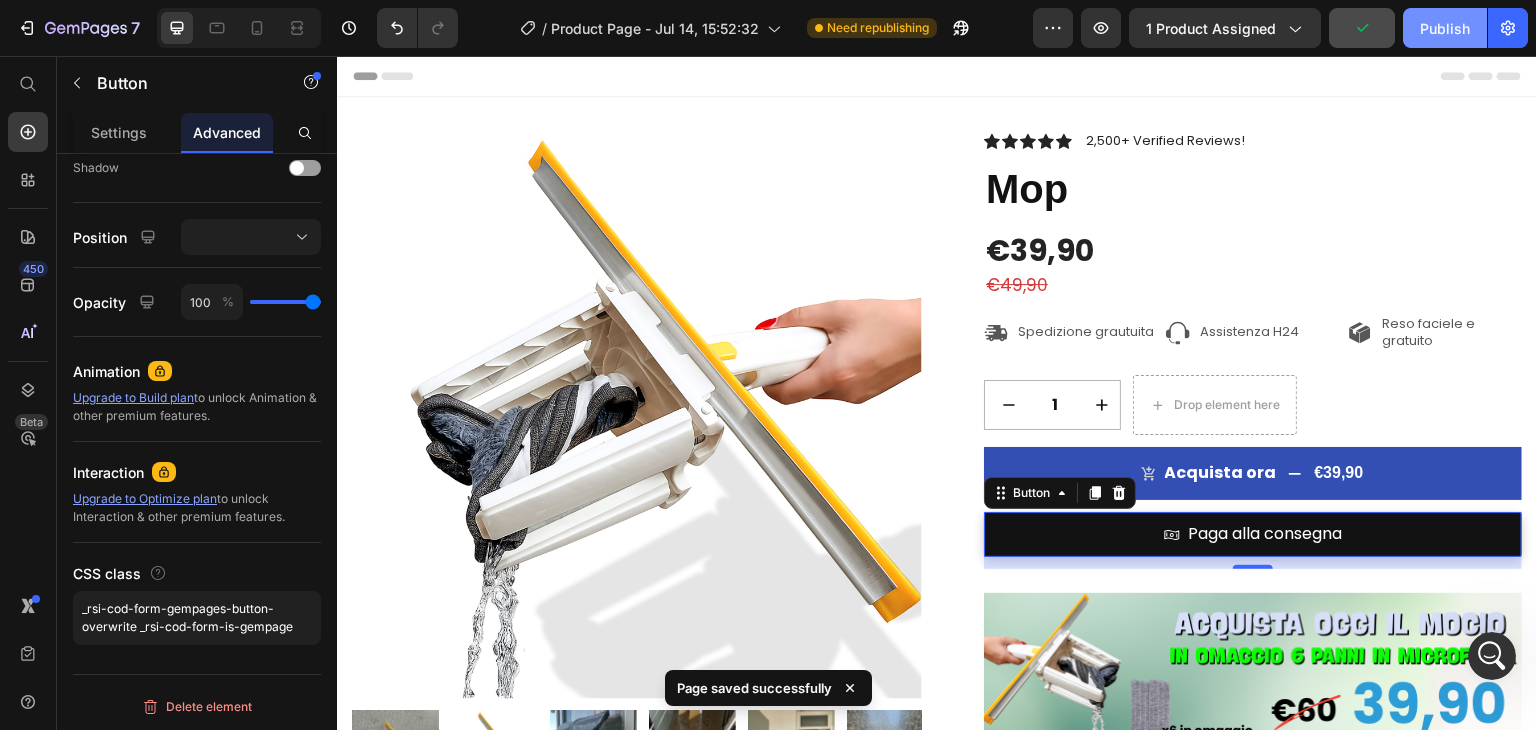 click on "Publish" at bounding box center [1445, 28] 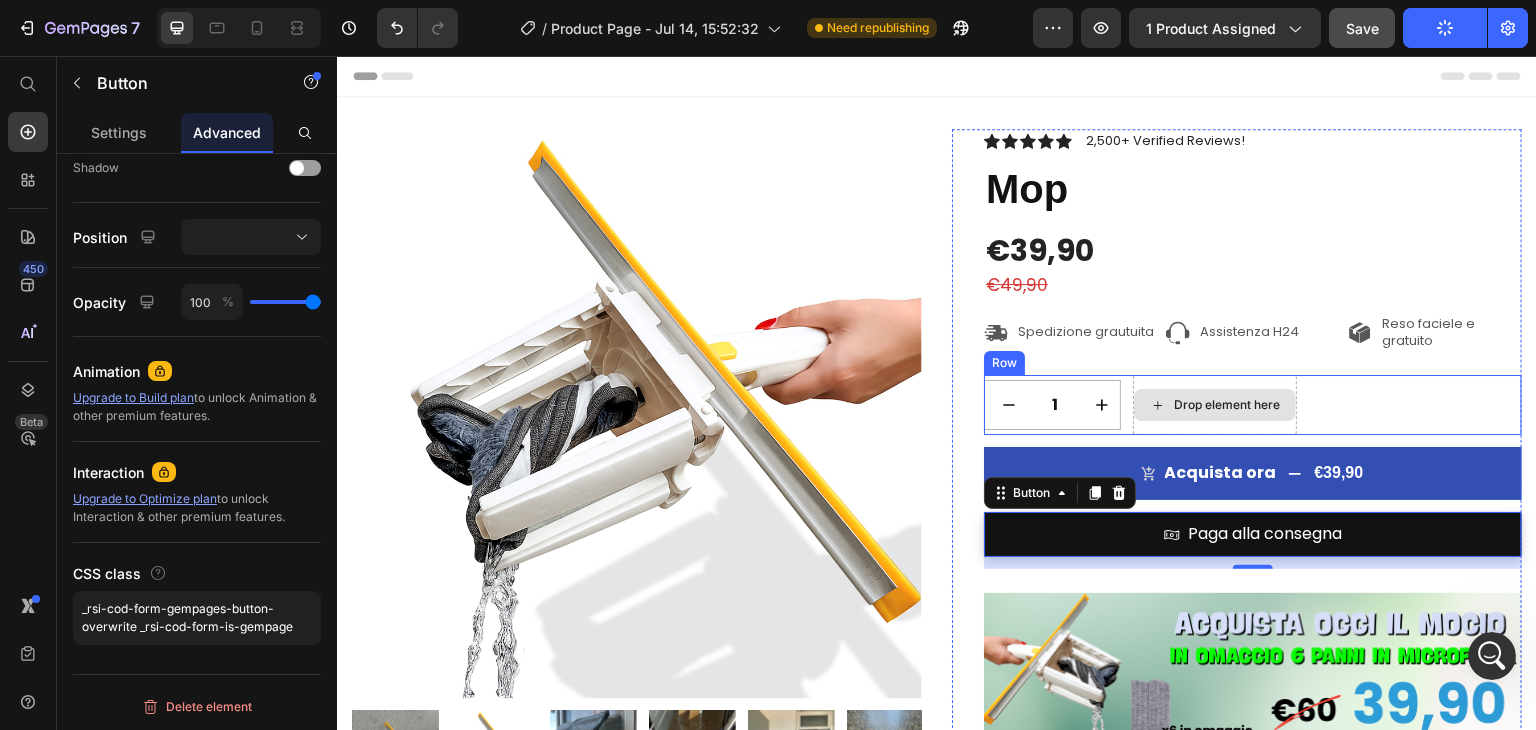 click on "Drop element here" at bounding box center [1215, 405] 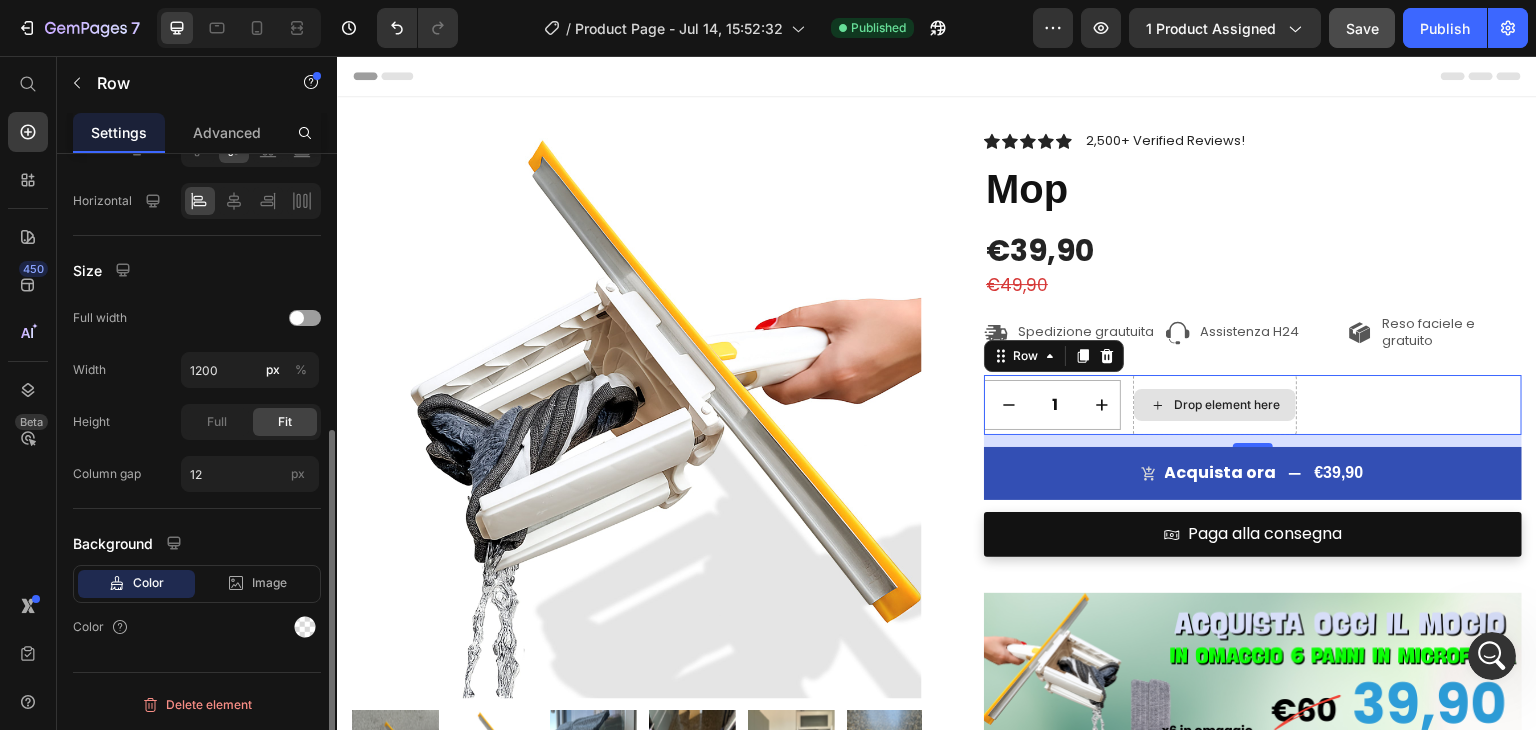 scroll, scrollTop: 0, scrollLeft: 0, axis: both 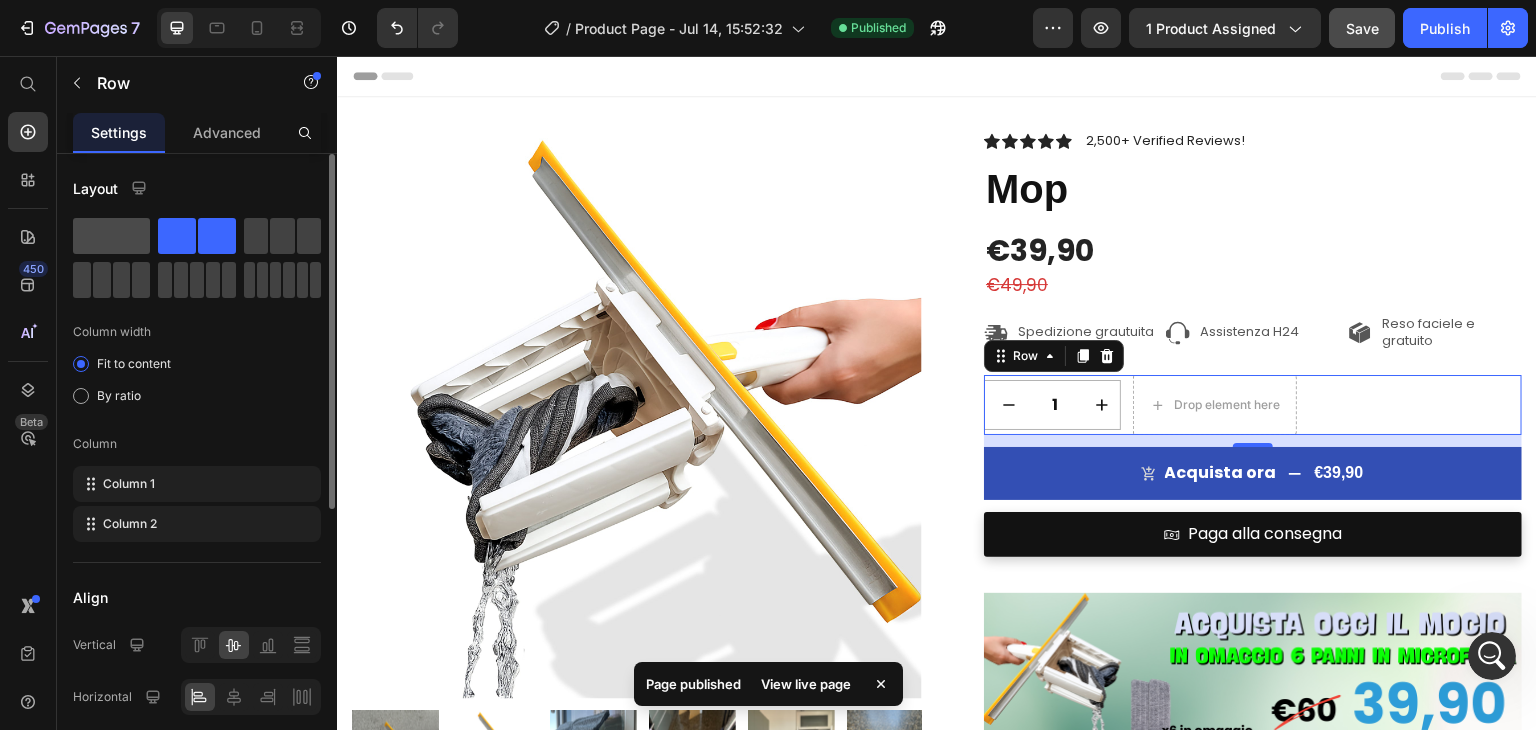 click 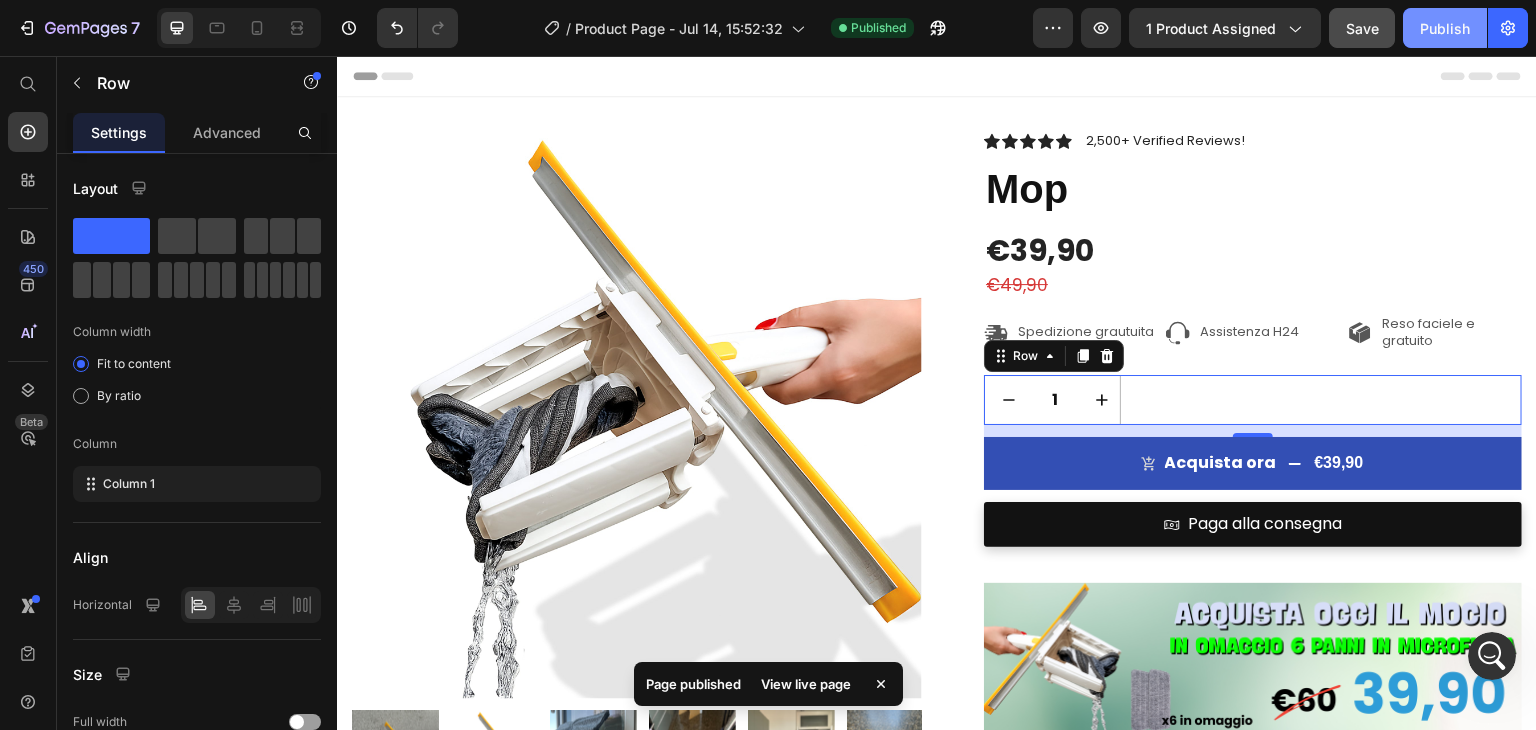 click on "Publish" at bounding box center [1445, 28] 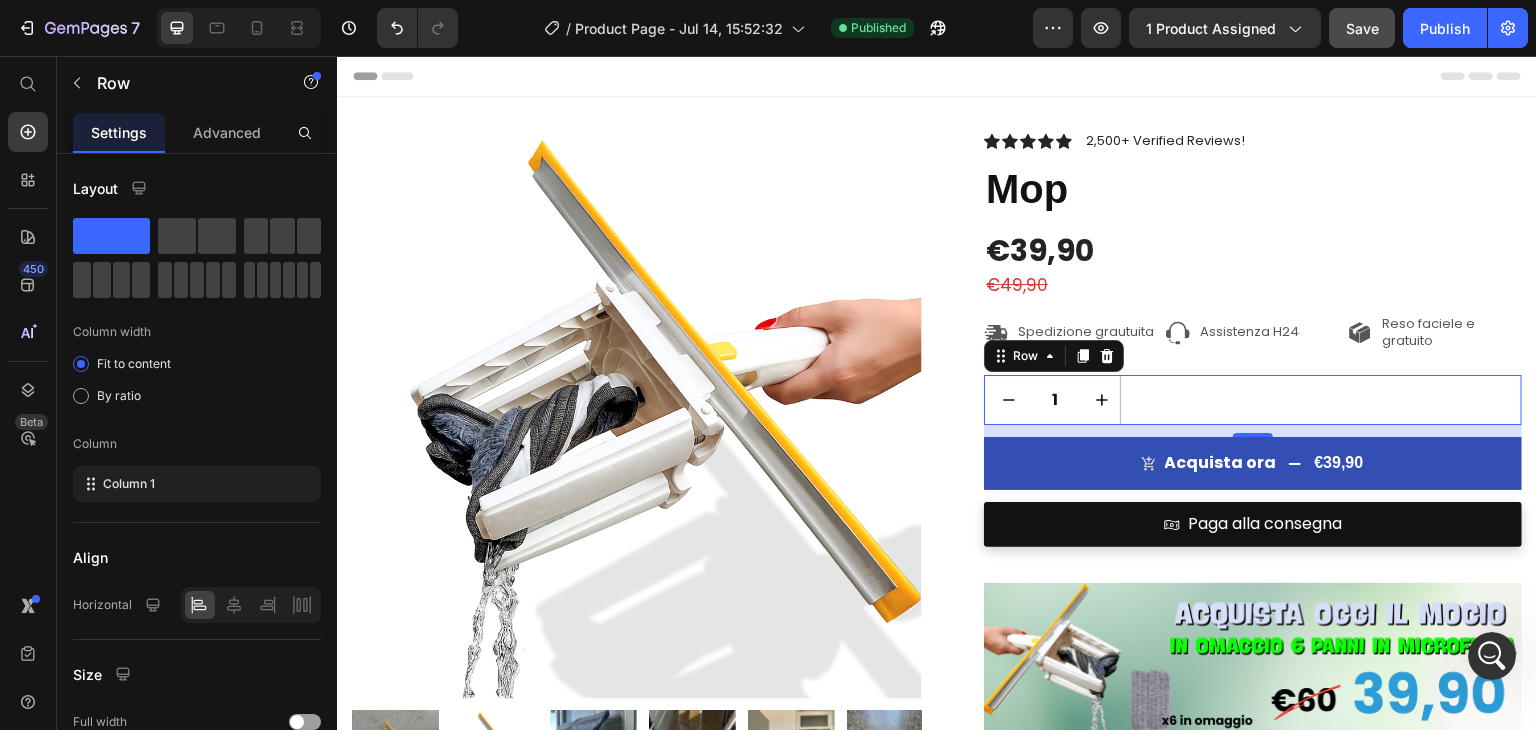 click 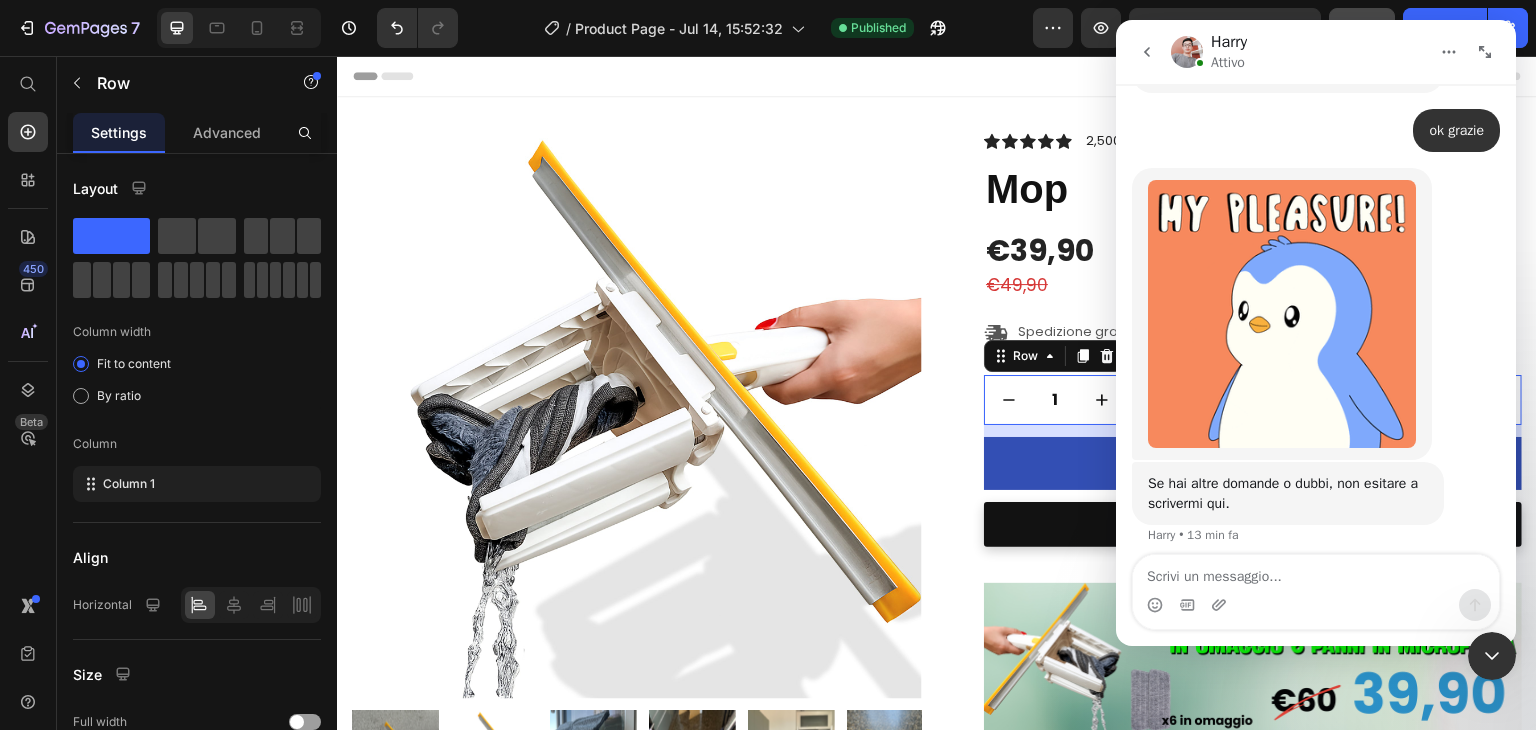scroll, scrollTop: 7244, scrollLeft: 0, axis: vertical 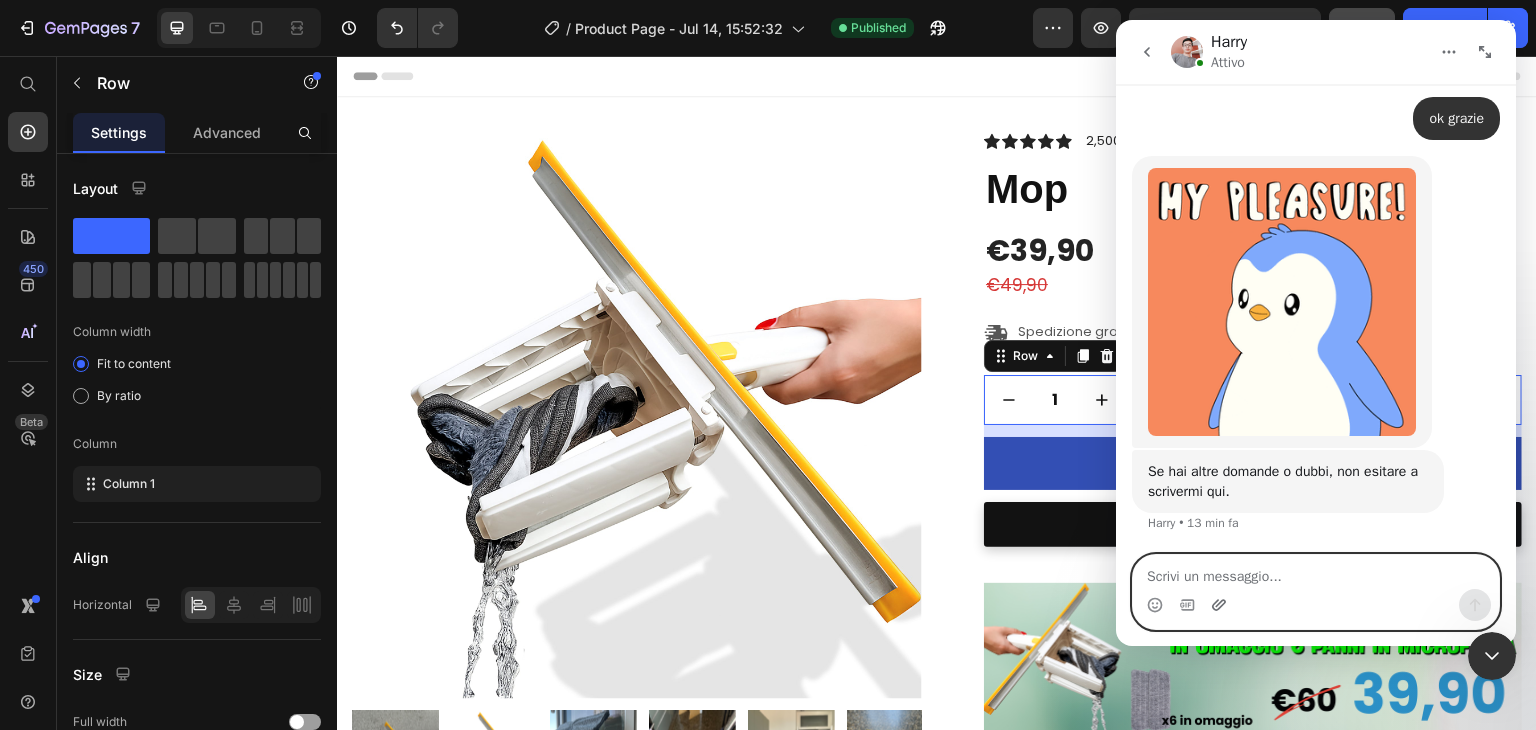 click 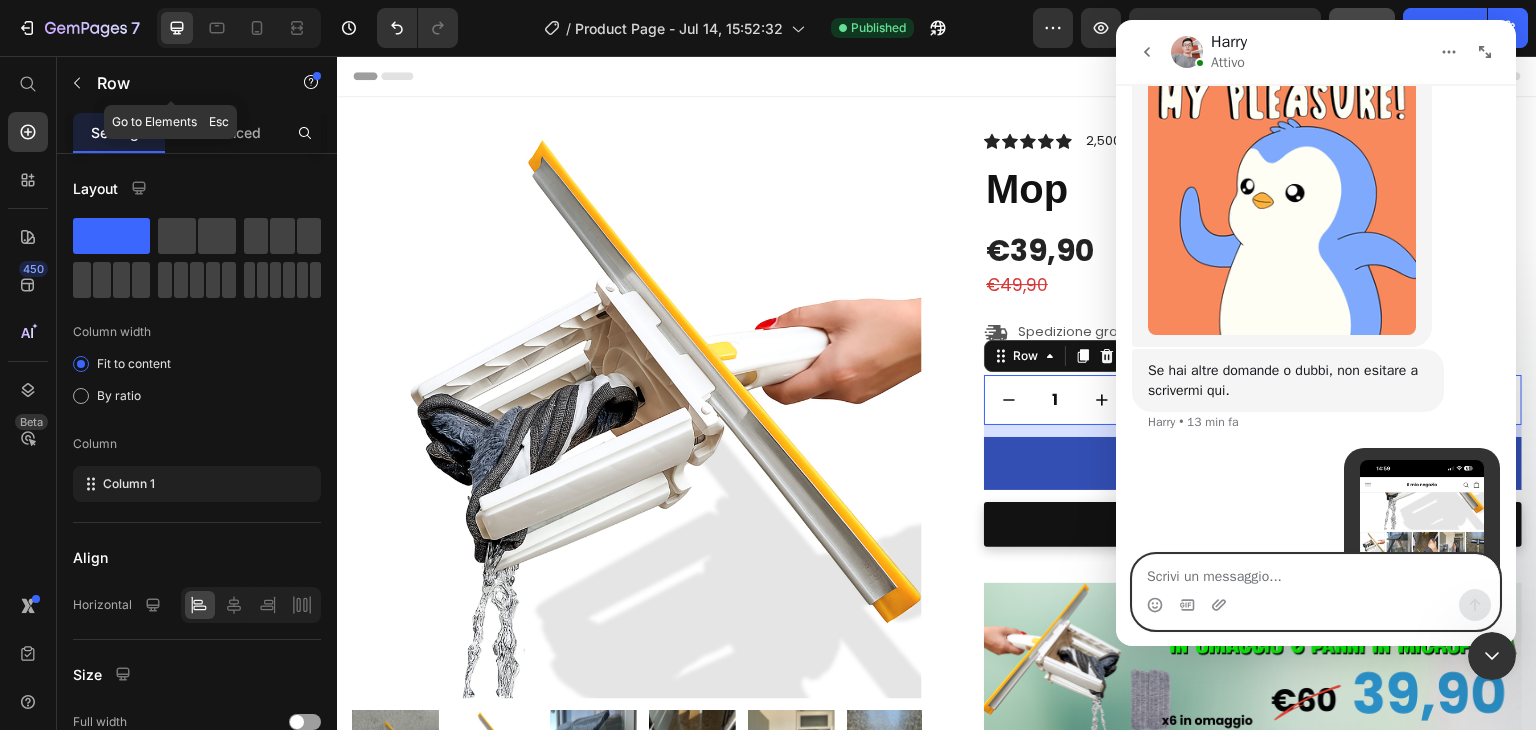 scroll, scrollTop: 7552, scrollLeft: 0, axis: vertical 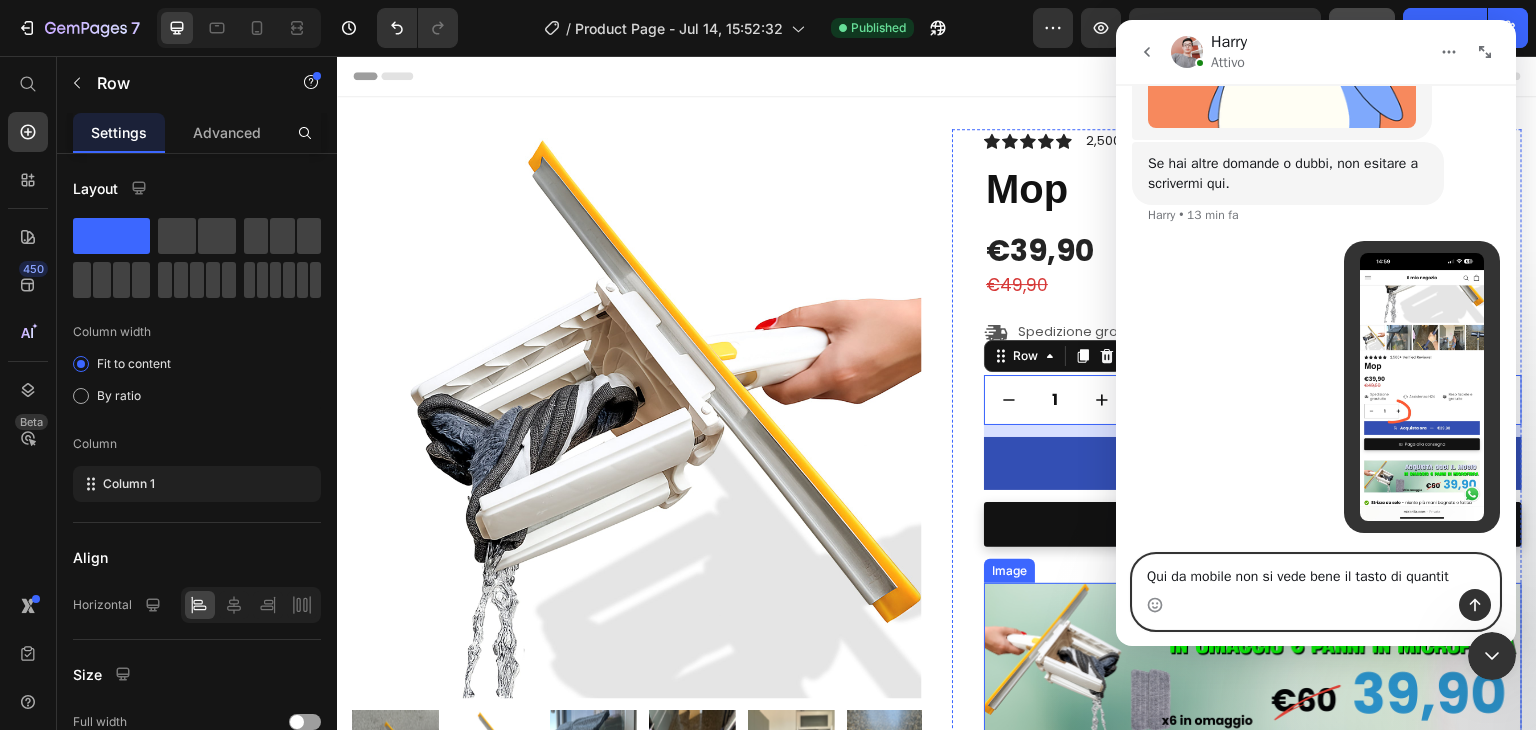 type on "Qui da mobile non si vede bene il tasto di quantità" 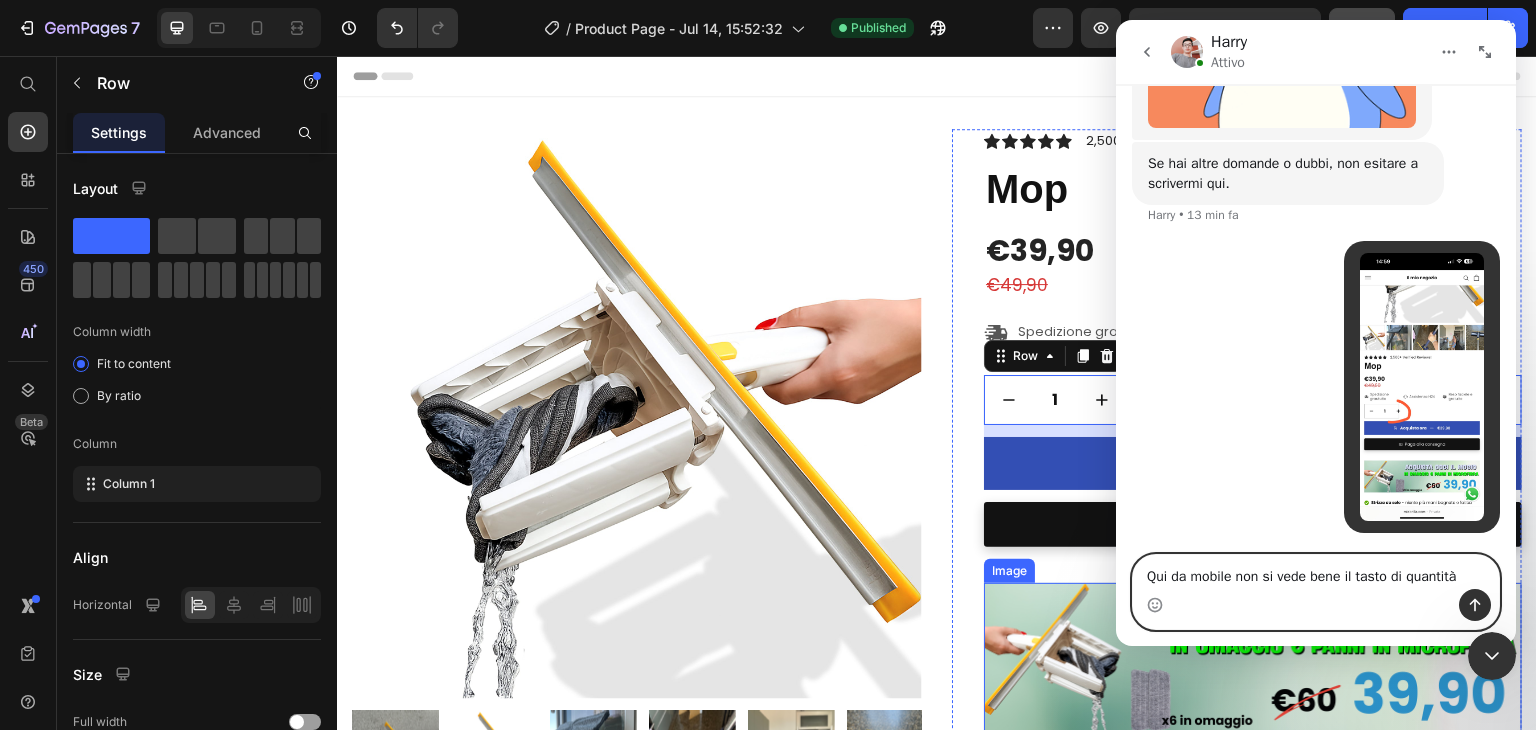 type 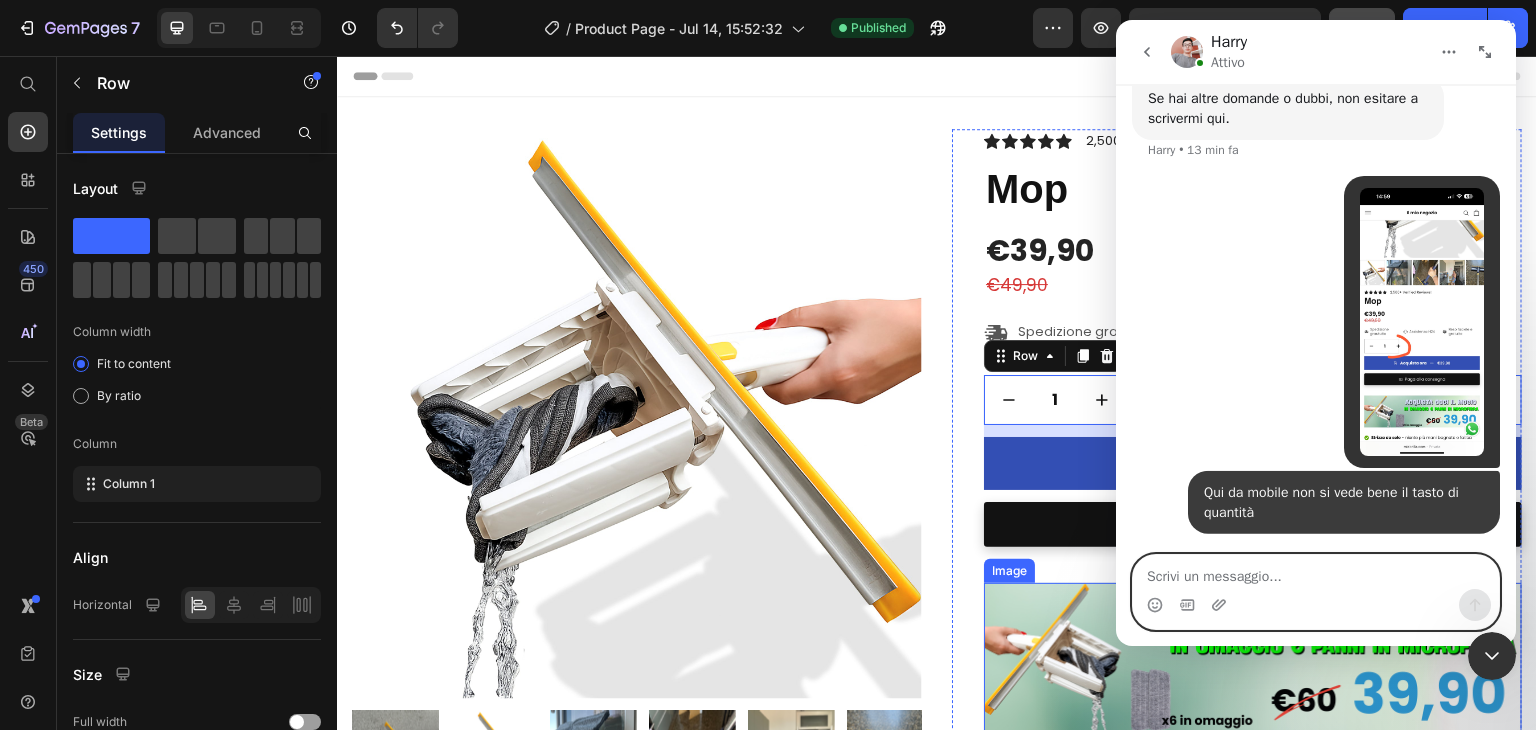 scroll, scrollTop: 7617, scrollLeft: 0, axis: vertical 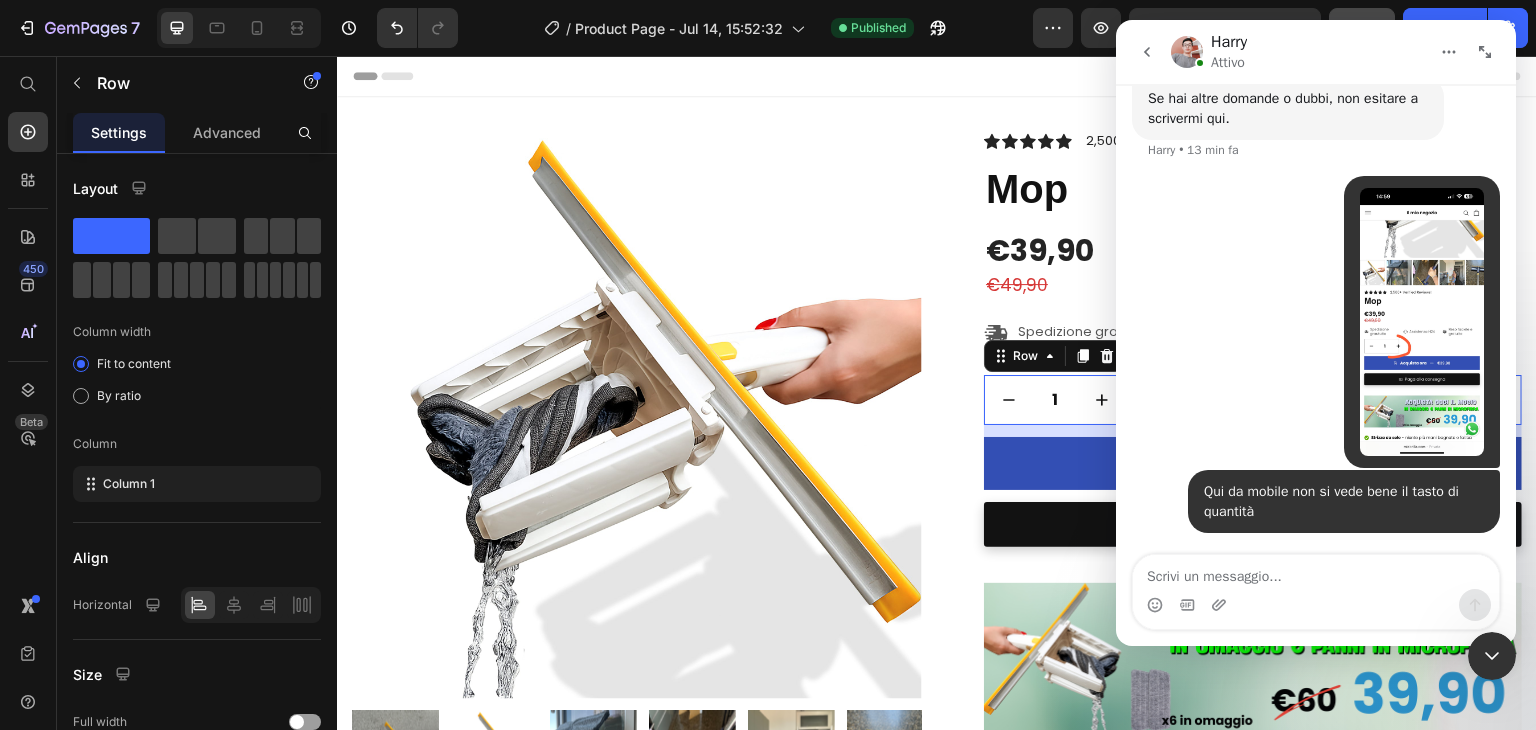 click 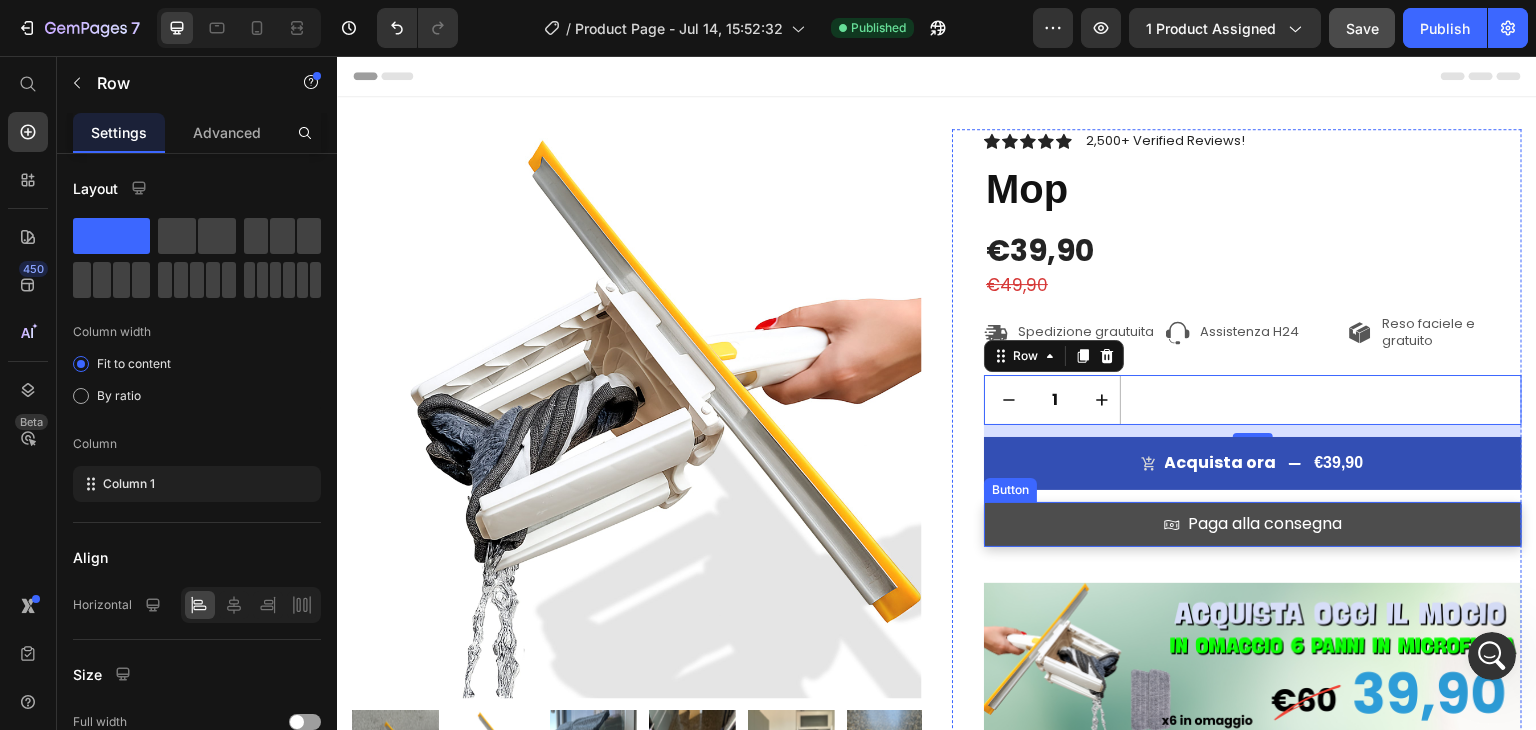 click on "Paga alla consegna" at bounding box center (1253, 524) 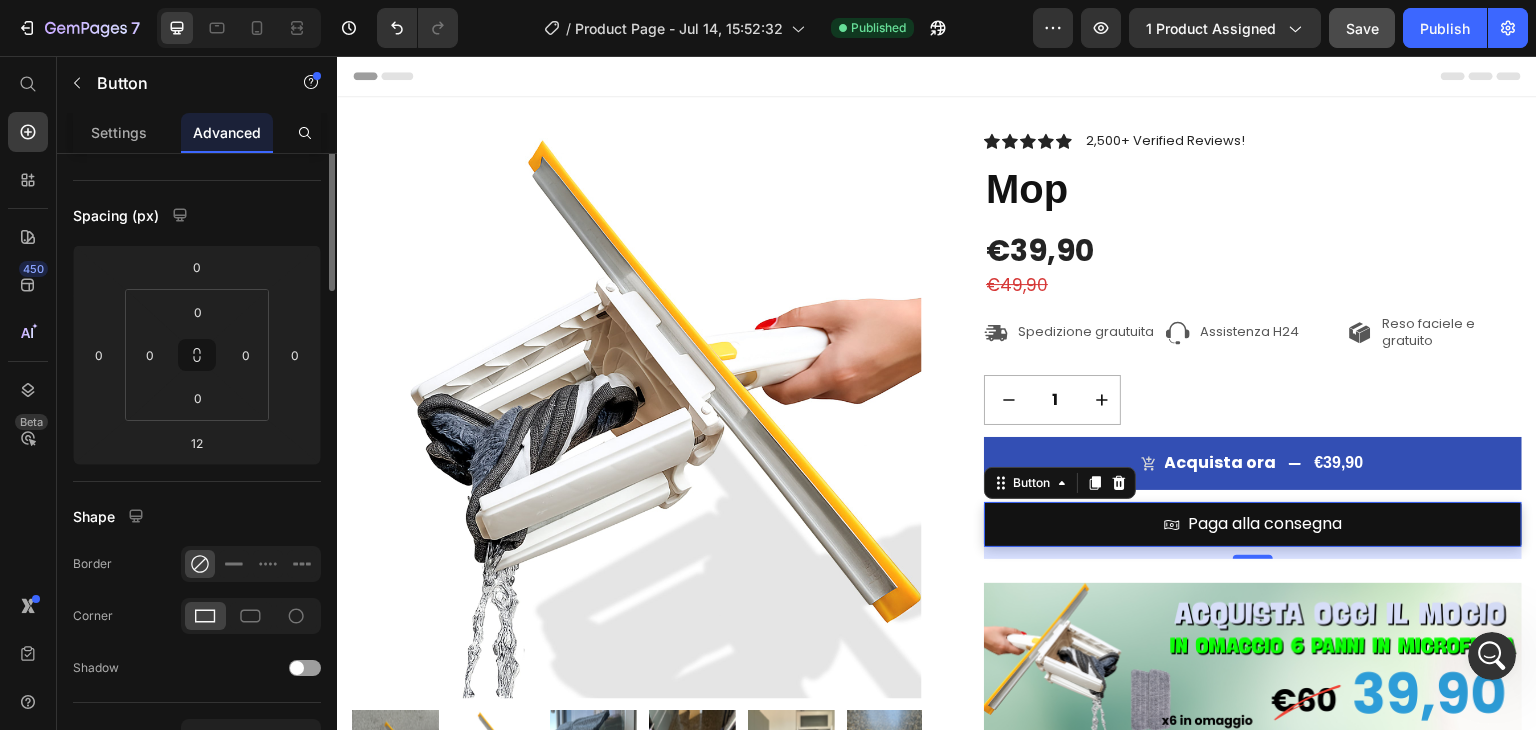 scroll, scrollTop: 0, scrollLeft: 0, axis: both 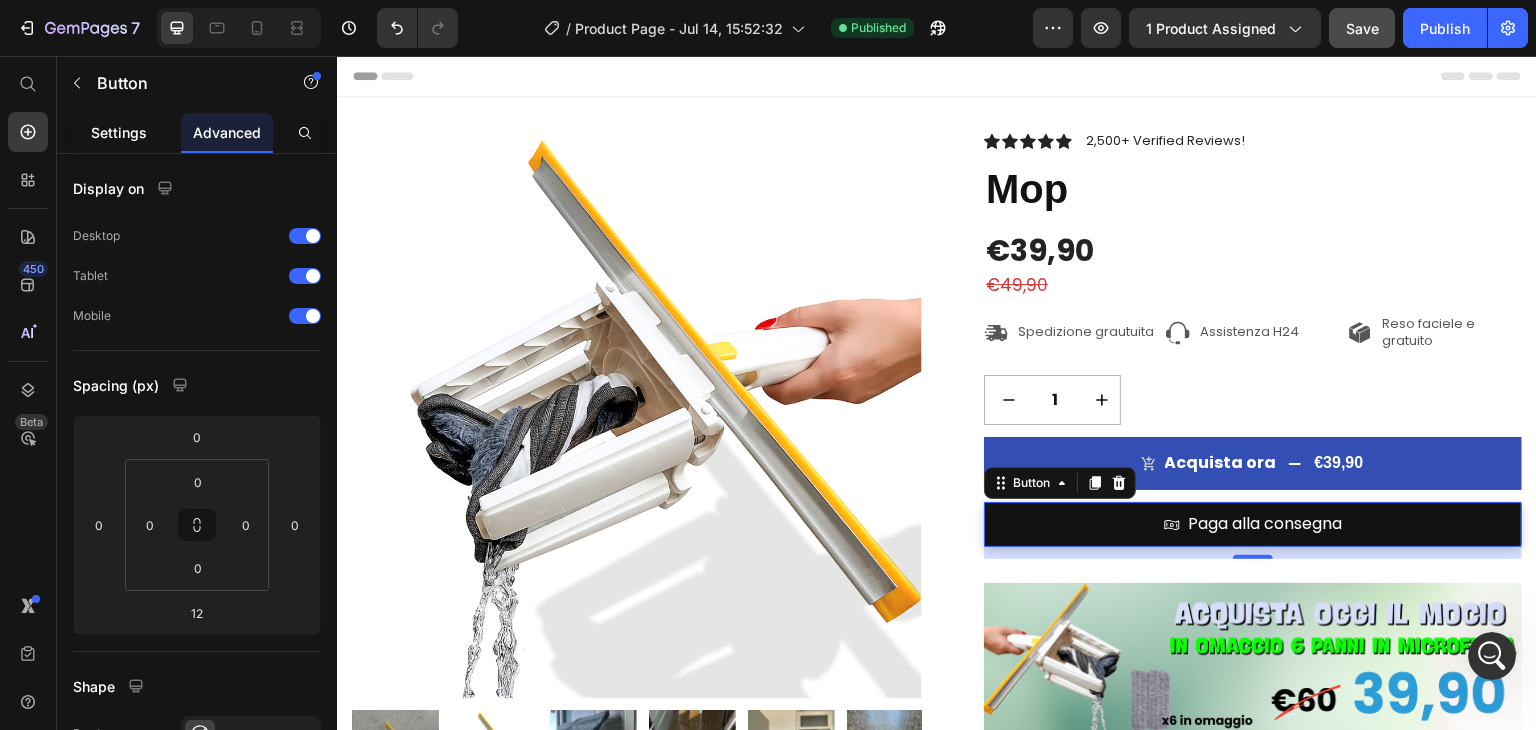 click on "Settings" at bounding box center [119, 132] 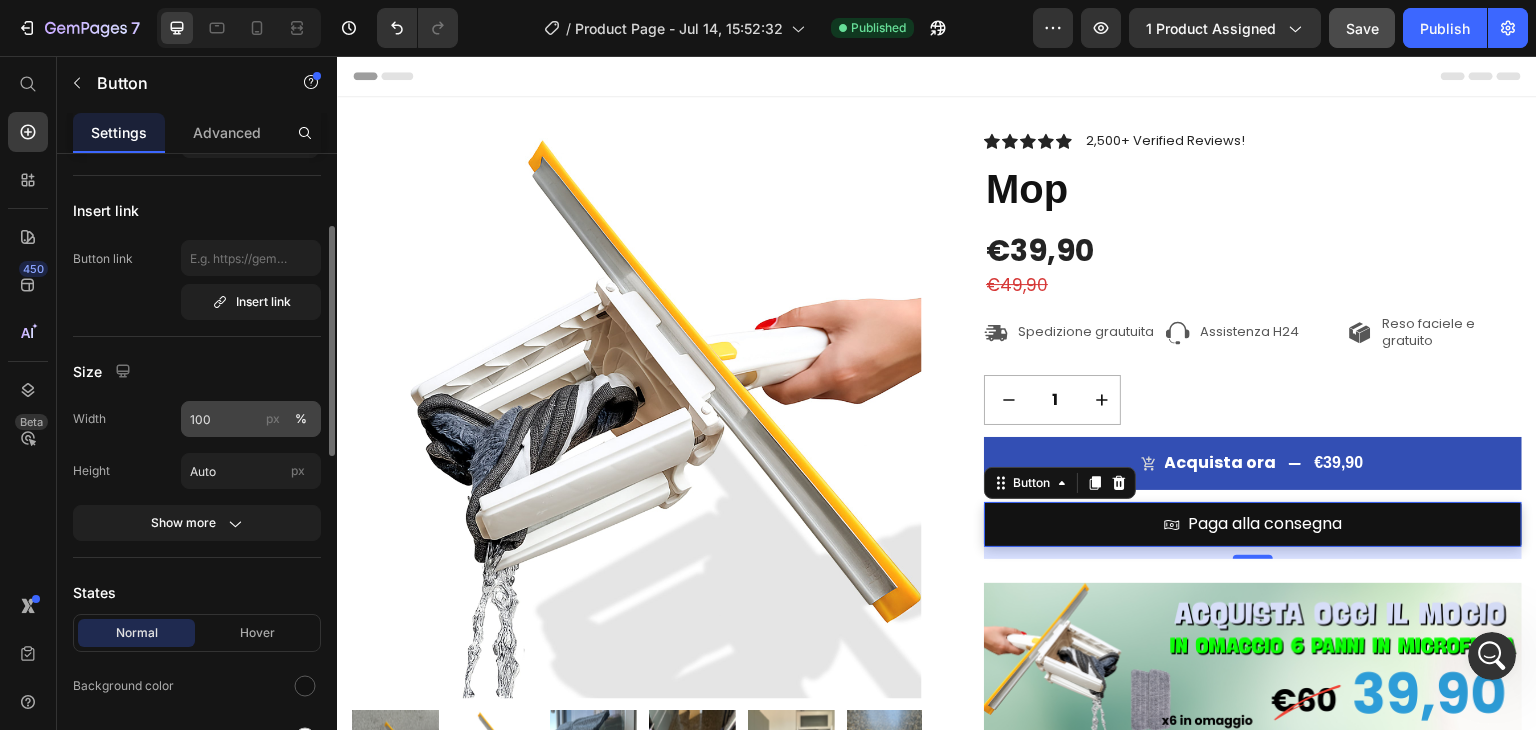 scroll, scrollTop: 300, scrollLeft: 0, axis: vertical 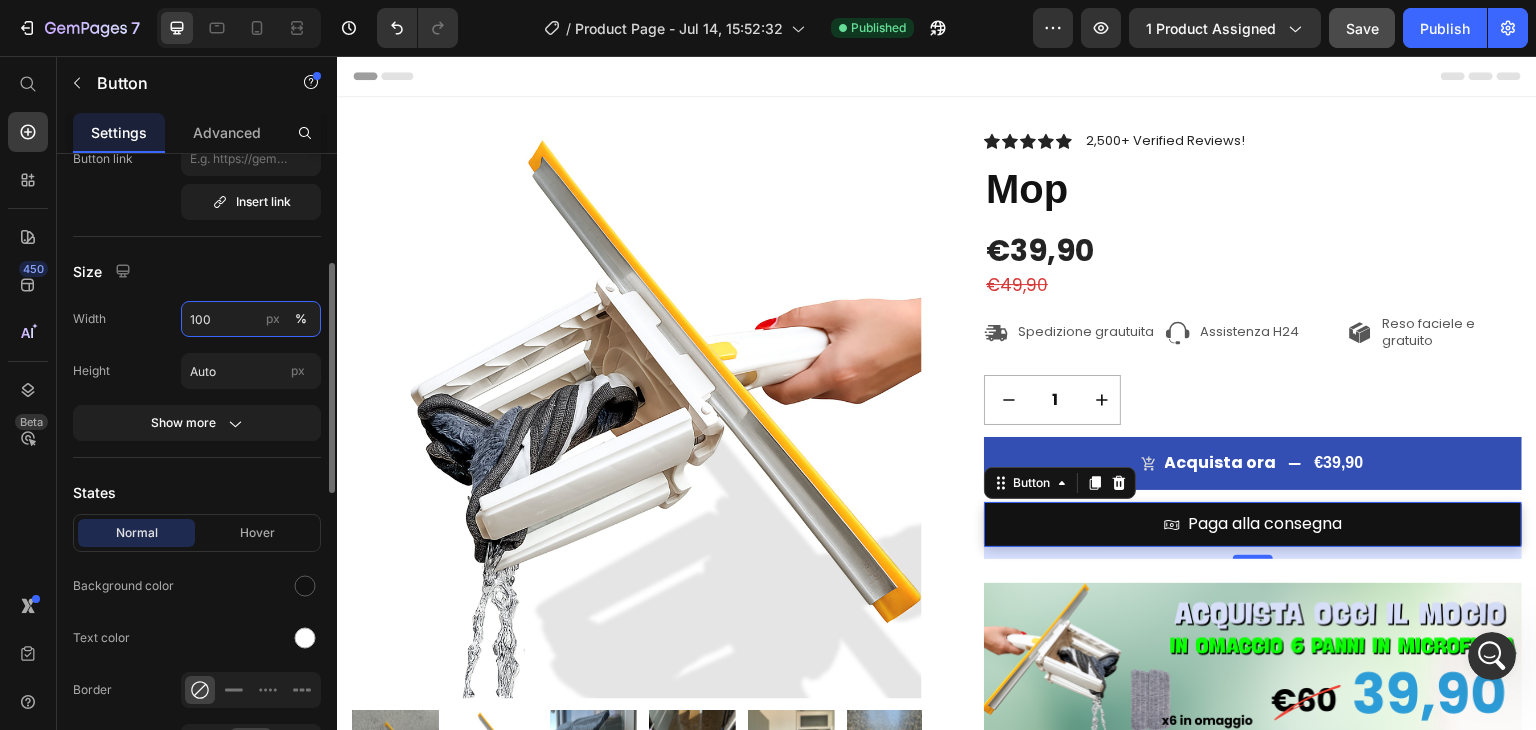 click on "100" at bounding box center (251, 319) 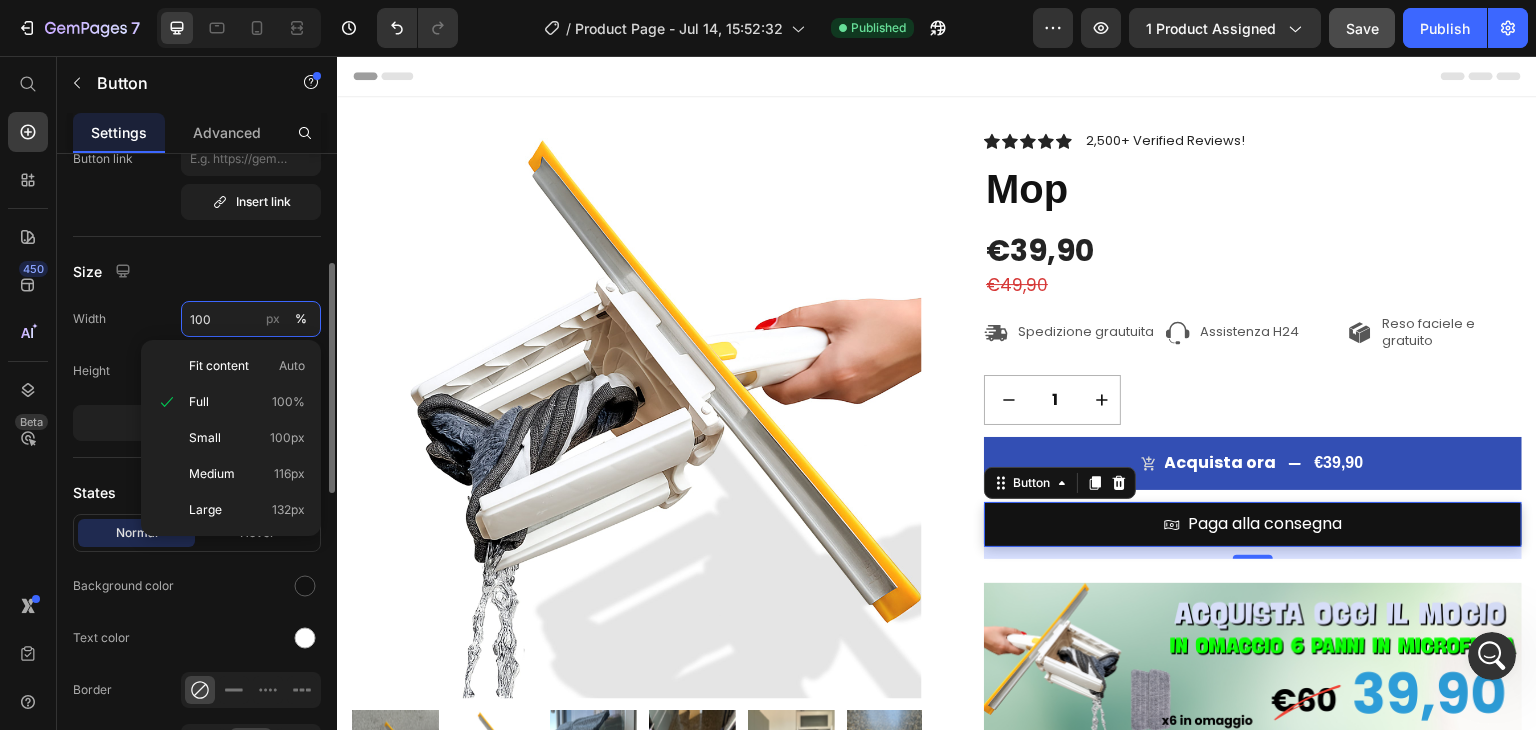 click on "100" at bounding box center [251, 319] 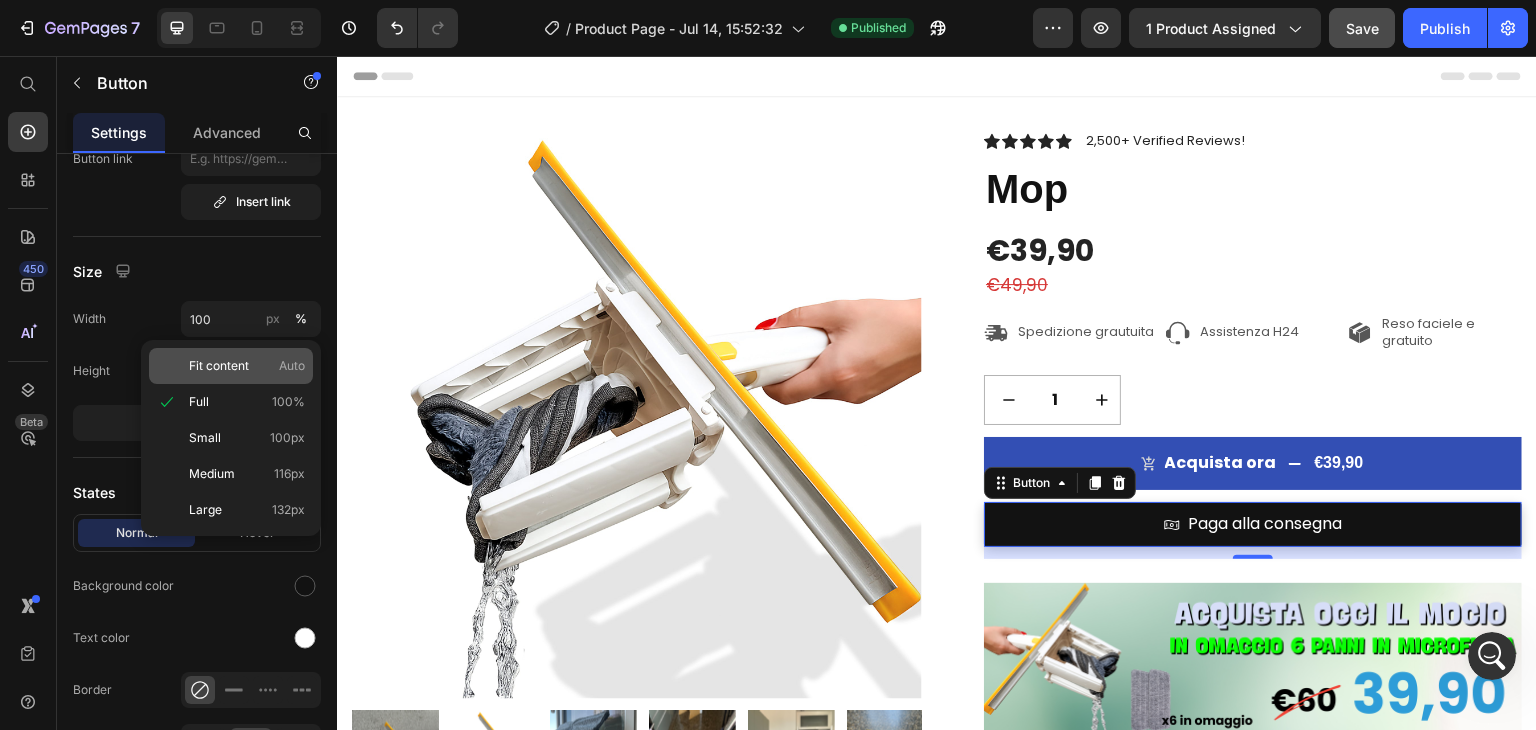 click on "Fit content" at bounding box center [219, 366] 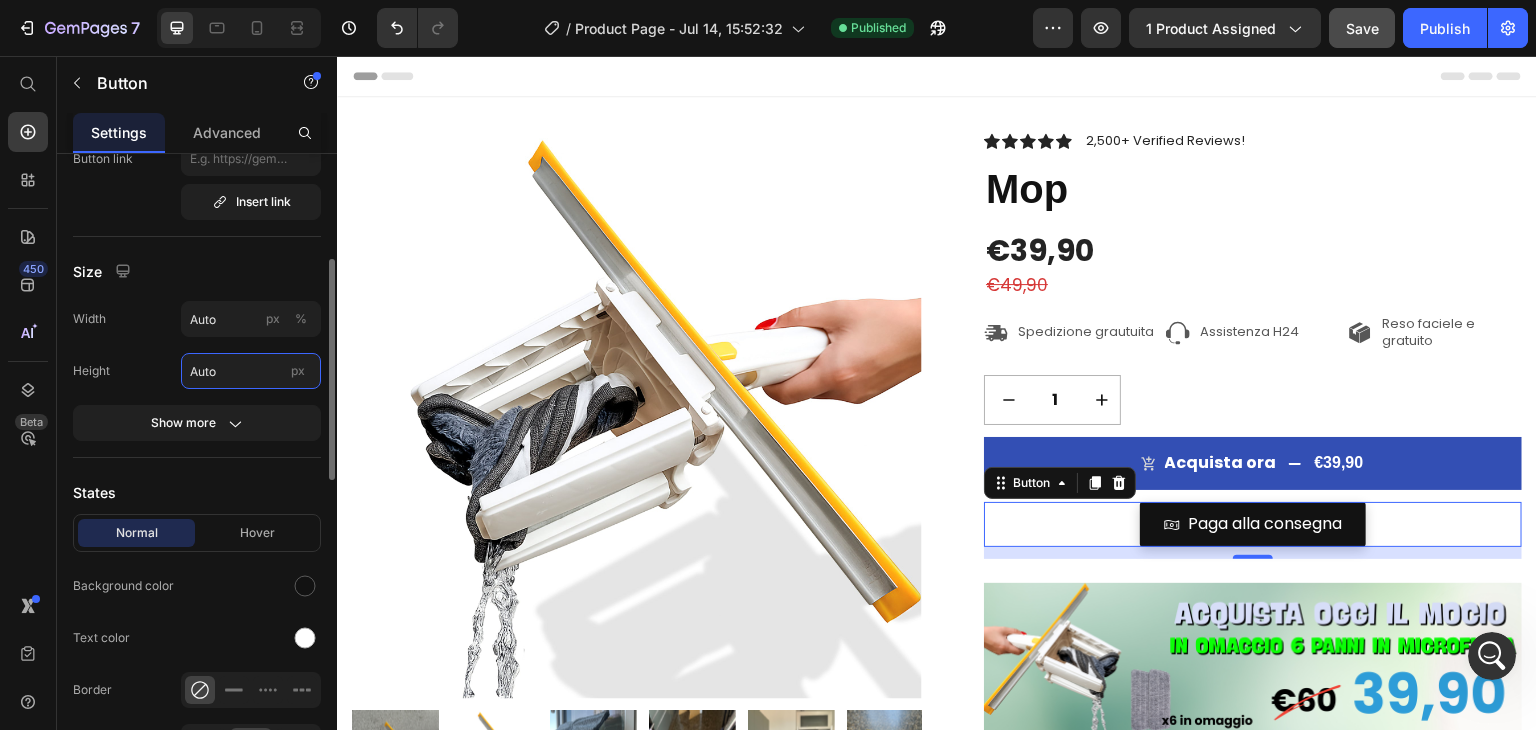 click on "Auto" at bounding box center (251, 371) 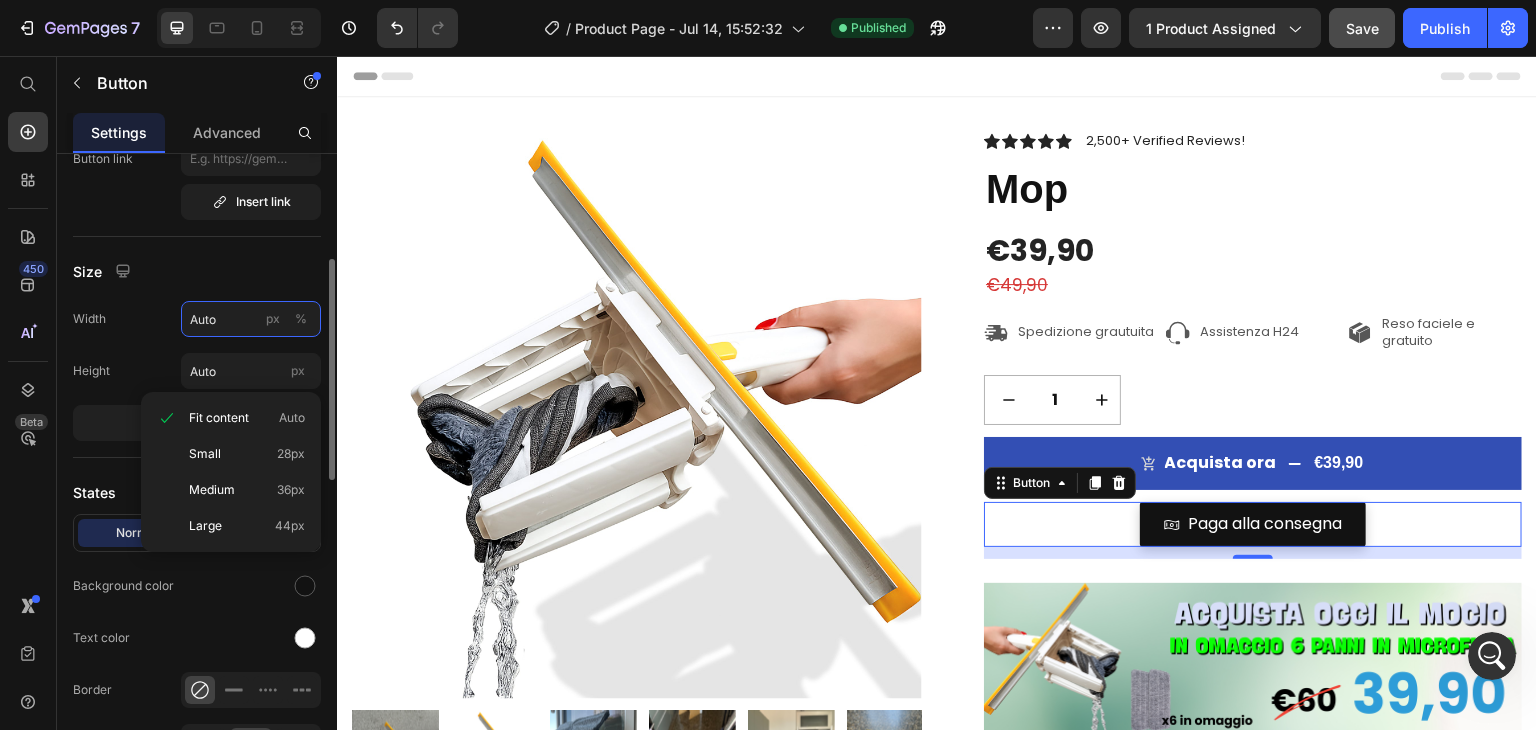 click on "Auto" at bounding box center (251, 319) 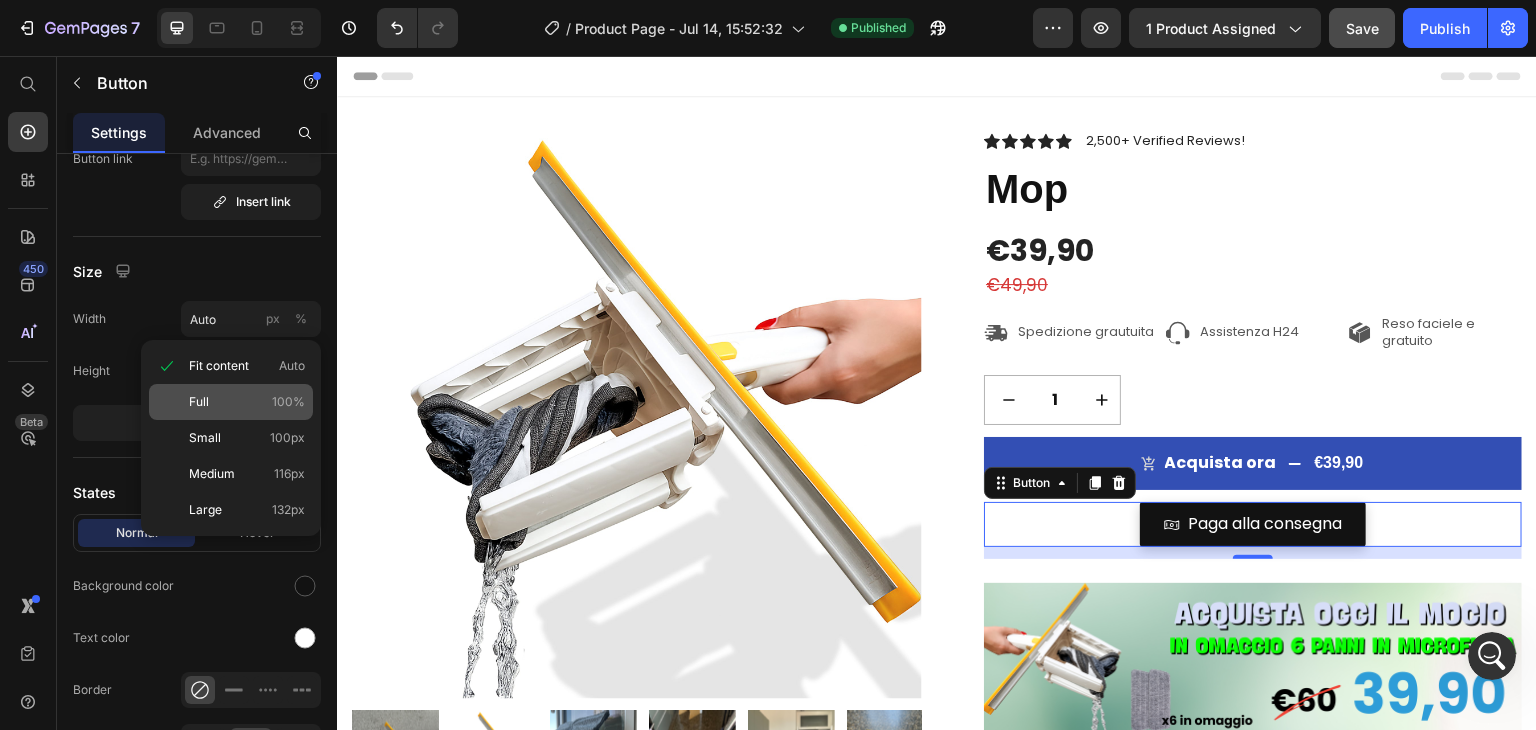 click on "Full 100%" 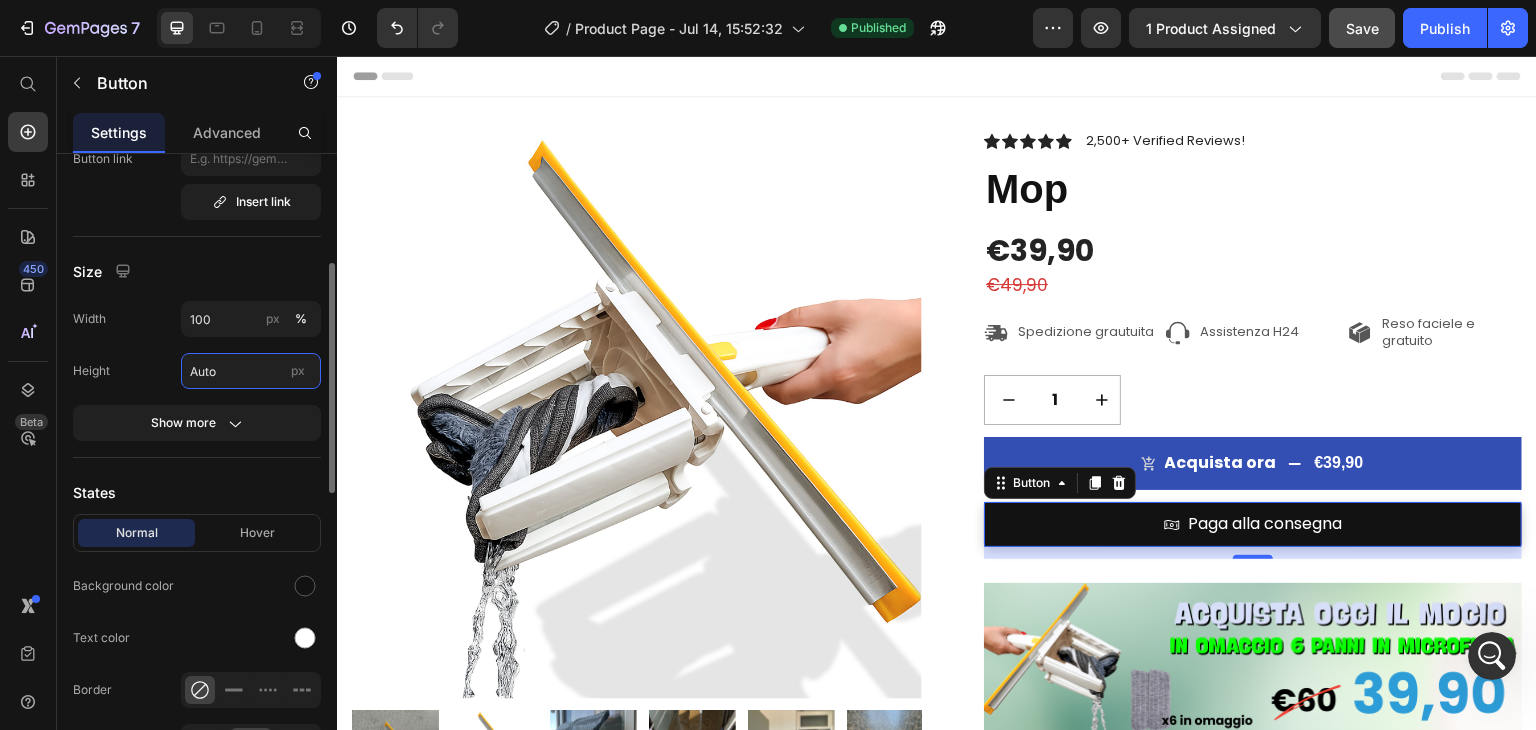 click on "Auto" at bounding box center [251, 371] 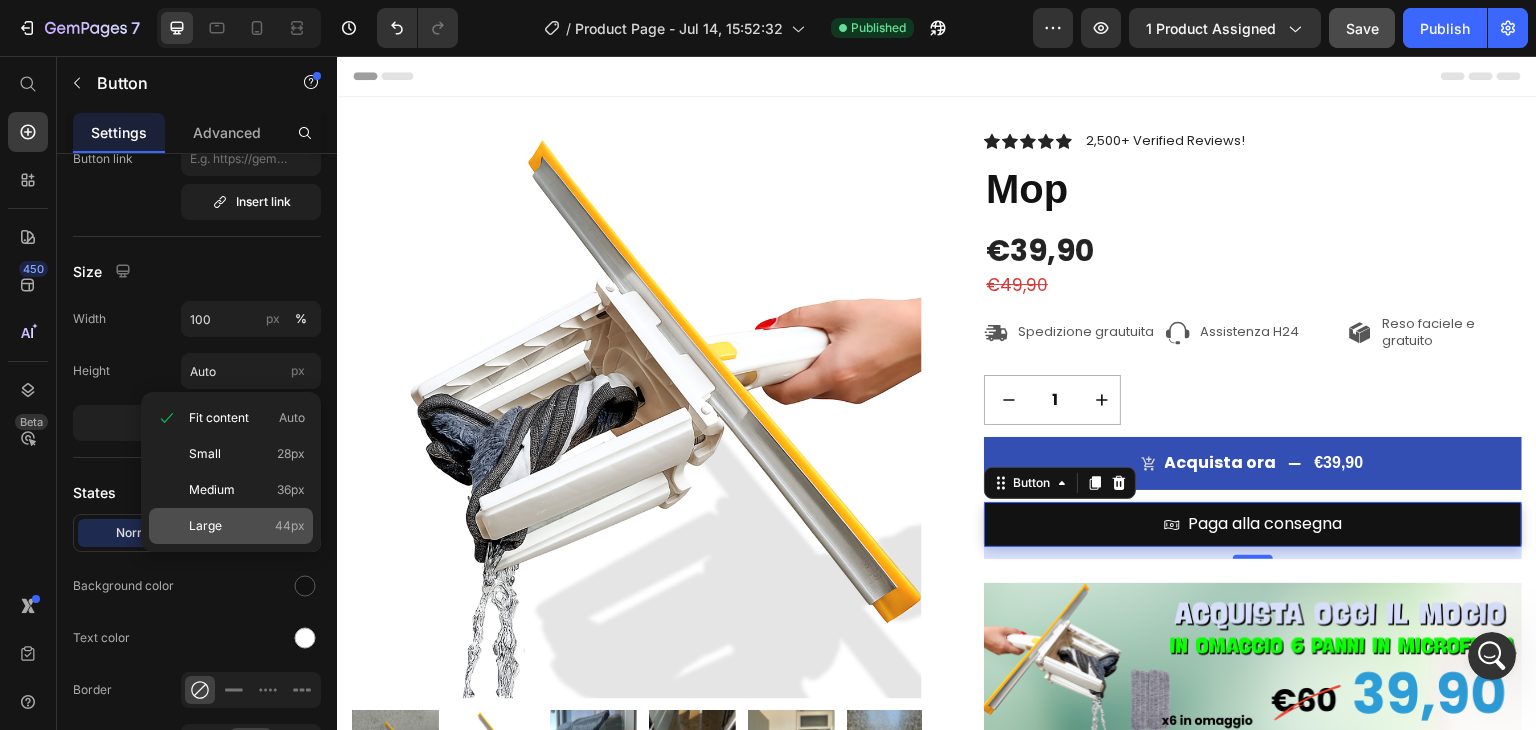 click on "Large 44px" 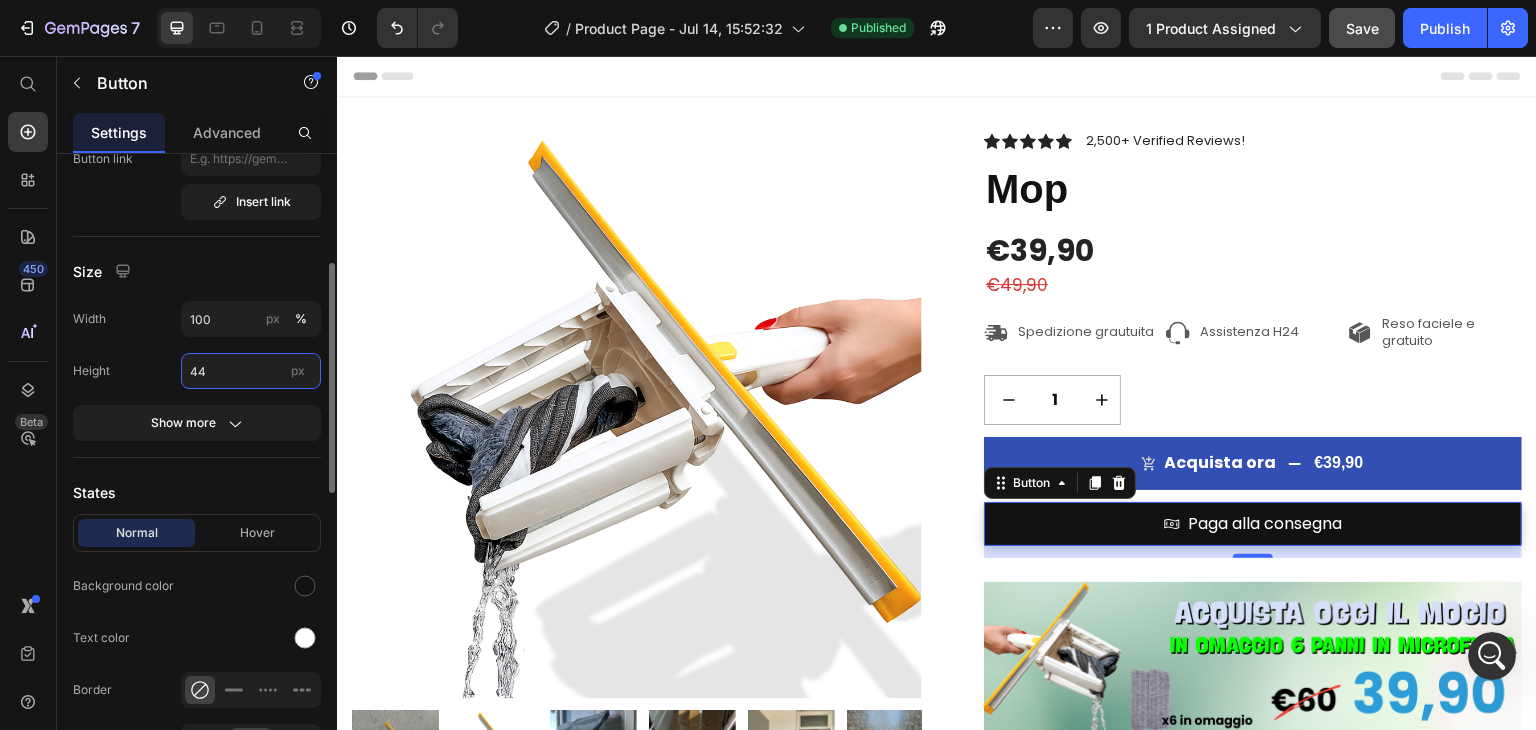 click on "44" at bounding box center [251, 371] 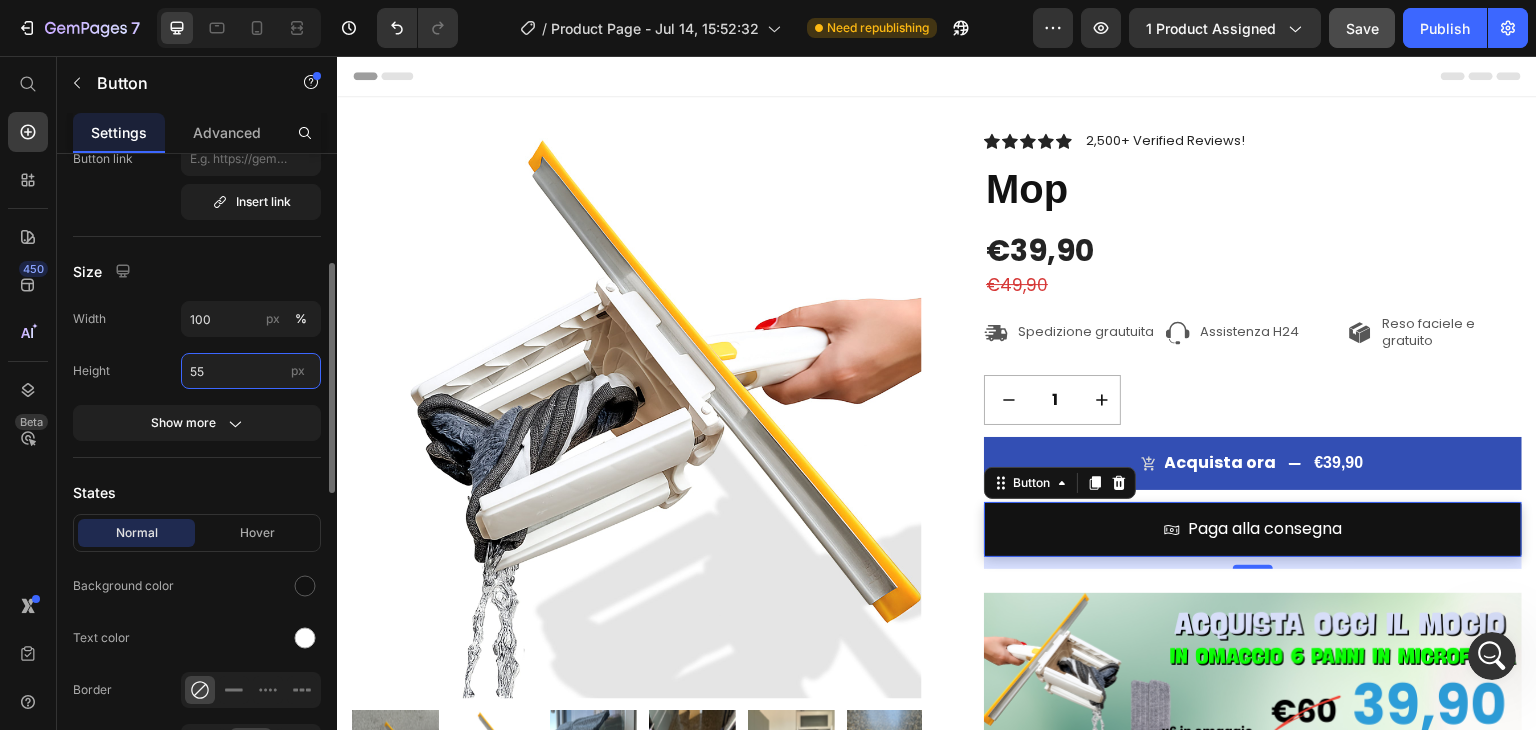 type on "55" 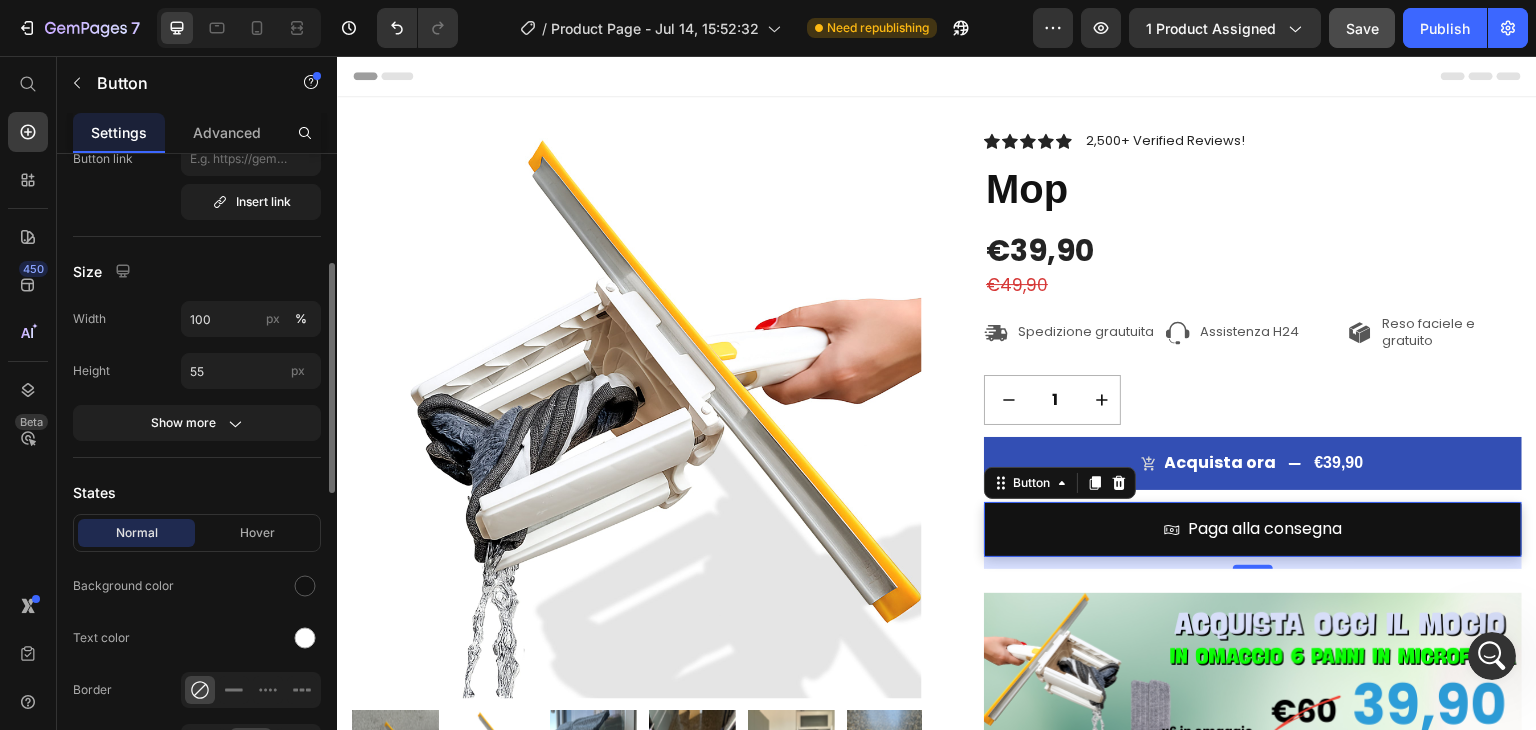 click on "Width 100 px % Height 55 px" 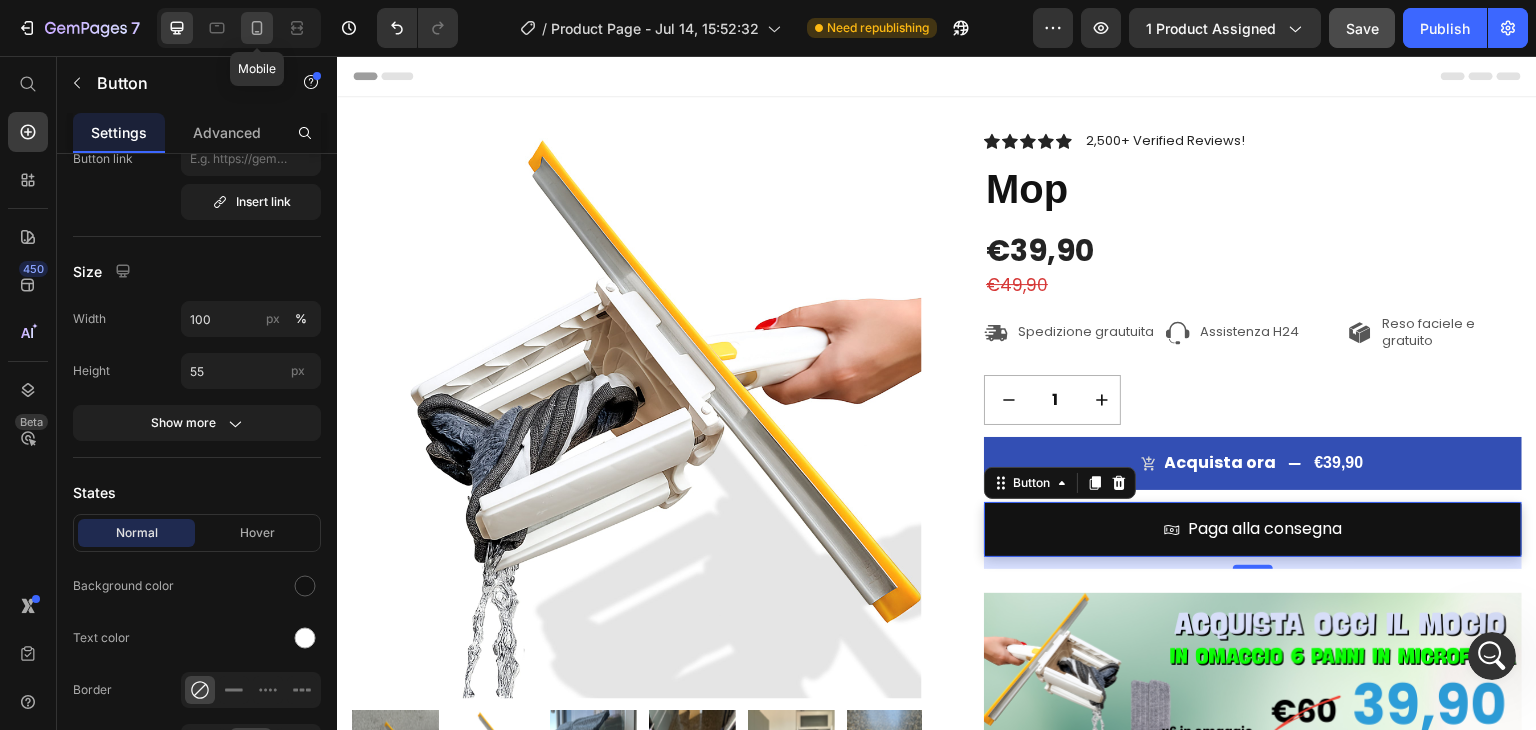 click 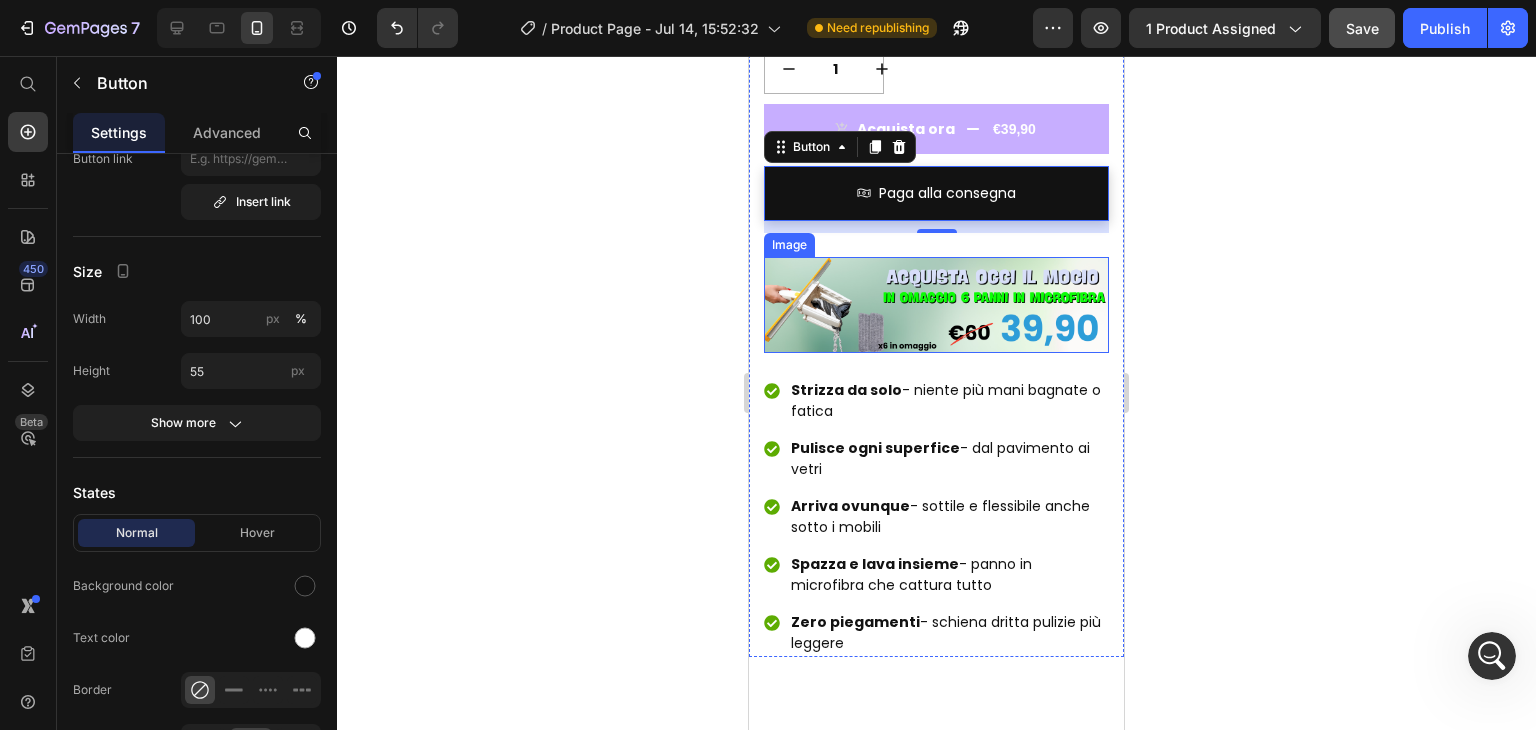 scroll, scrollTop: 589, scrollLeft: 0, axis: vertical 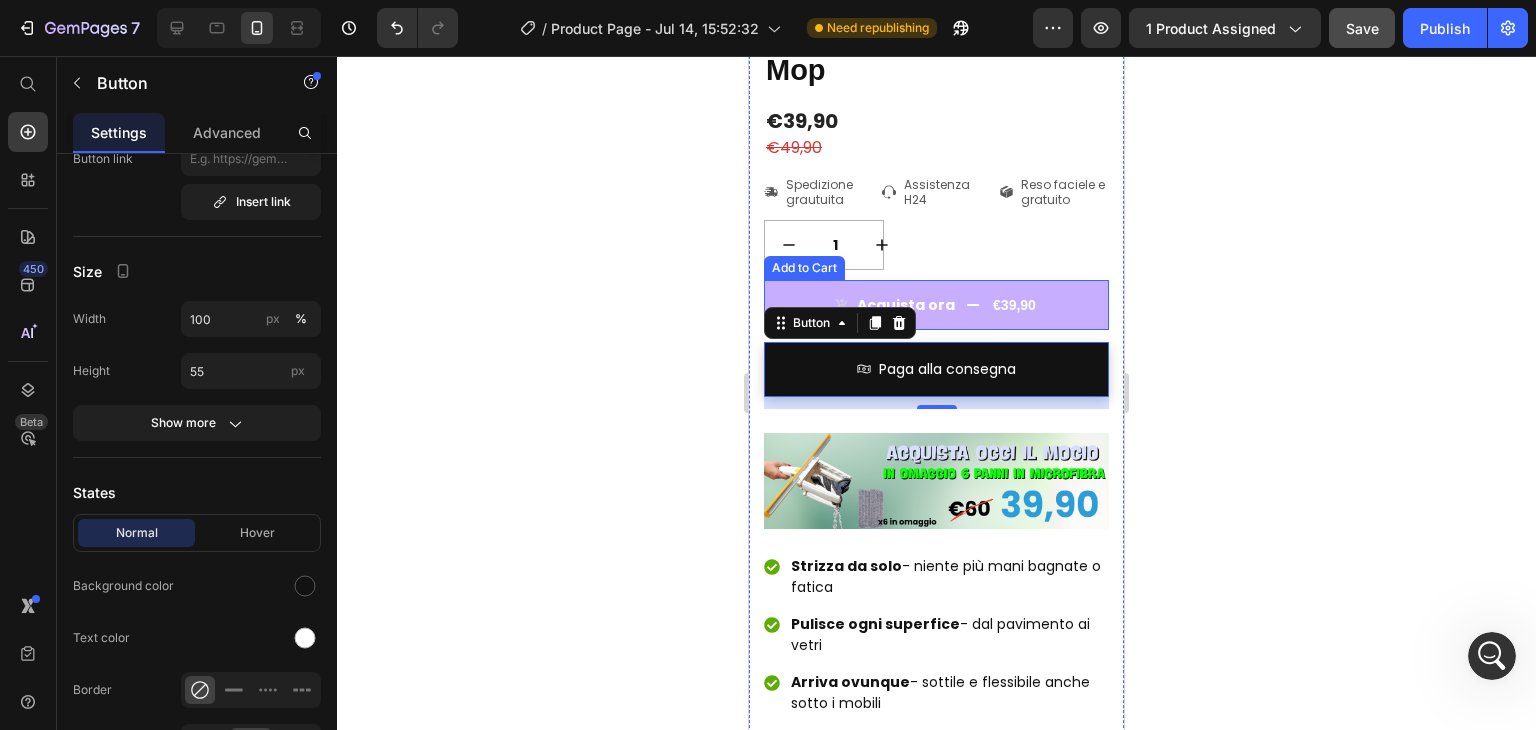 click on "Acquista ora
€39,90" at bounding box center (936, 305) 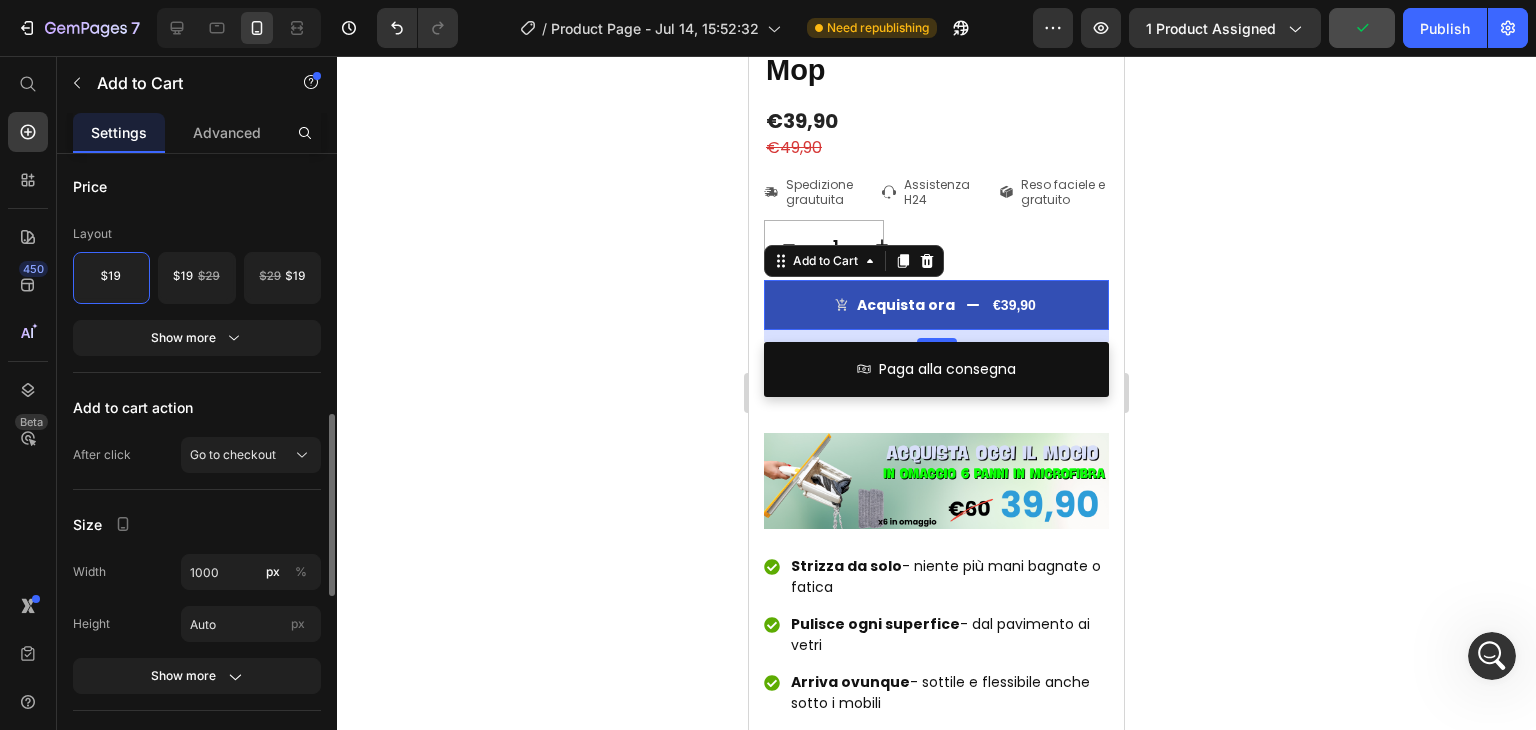 scroll, scrollTop: 1000, scrollLeft: 0, axis: vertical 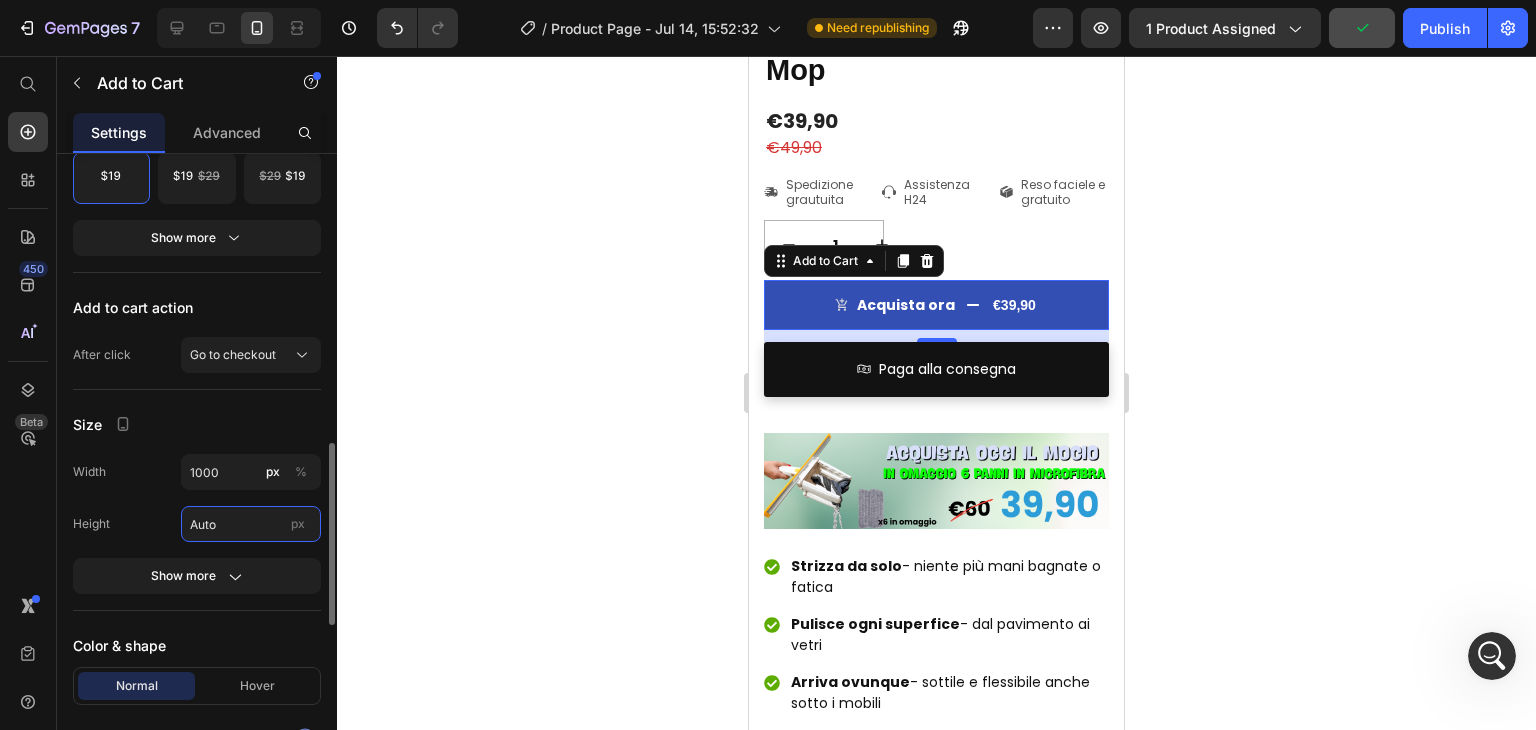 click on "Auto" at bounding box center [251, 524] 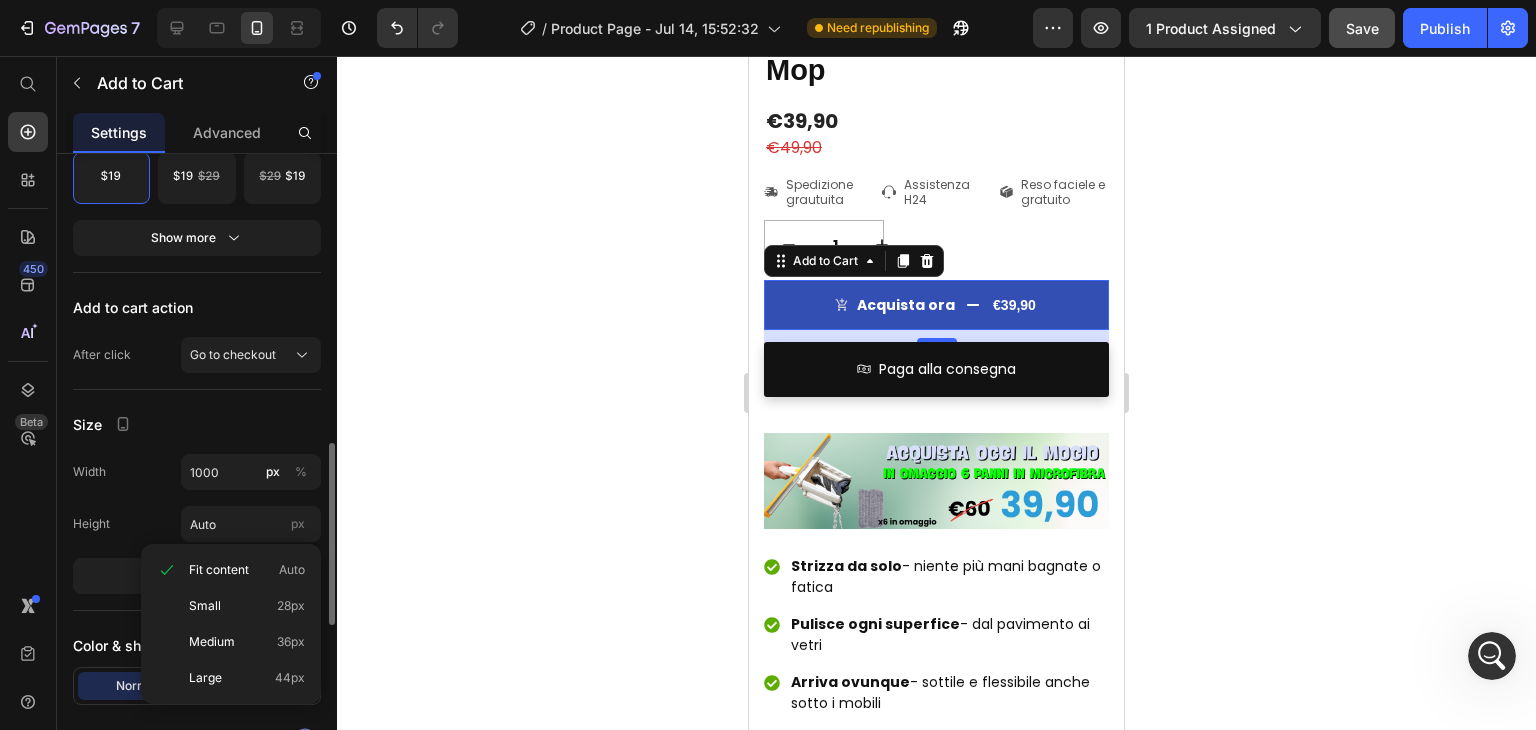 click on "Width 1000 px % Height Auto px" 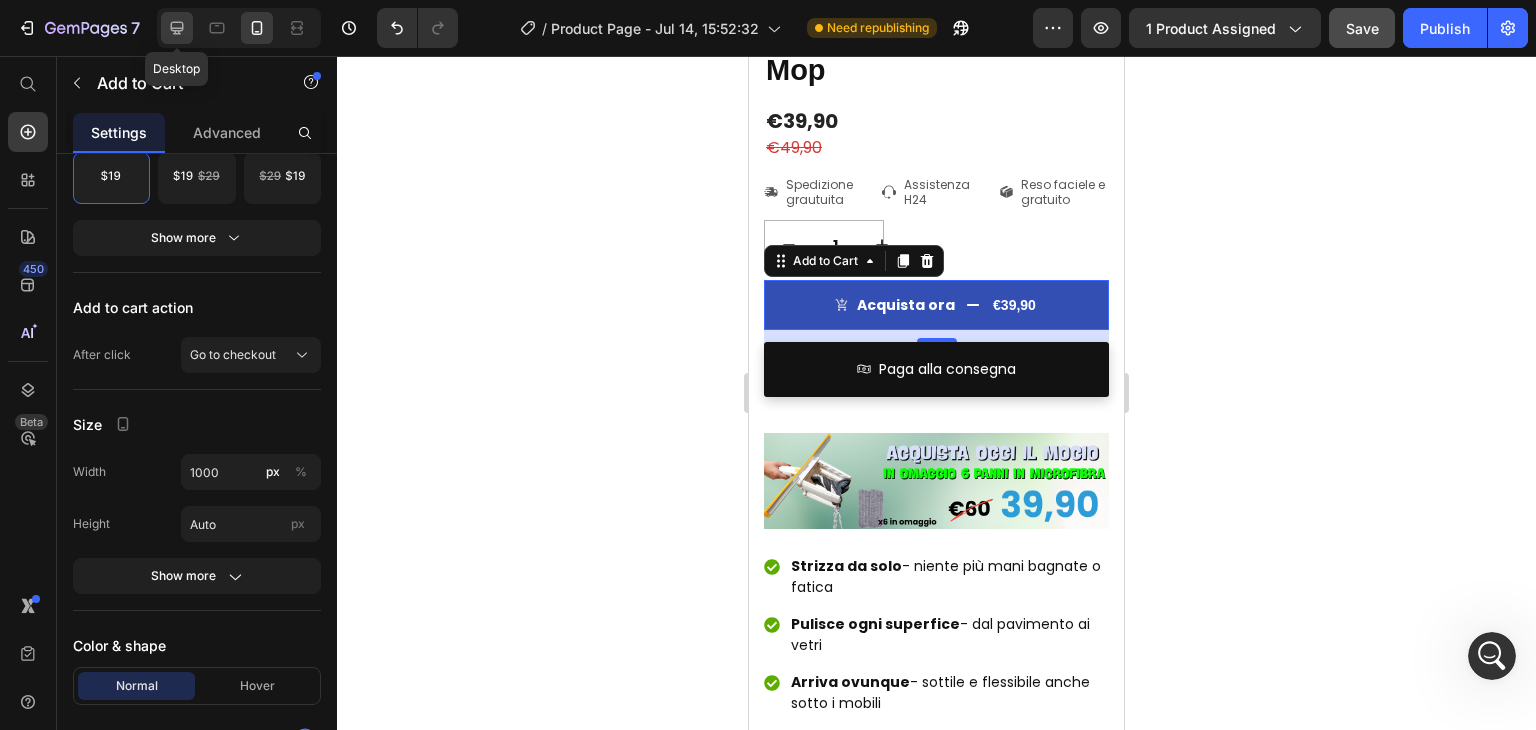 click 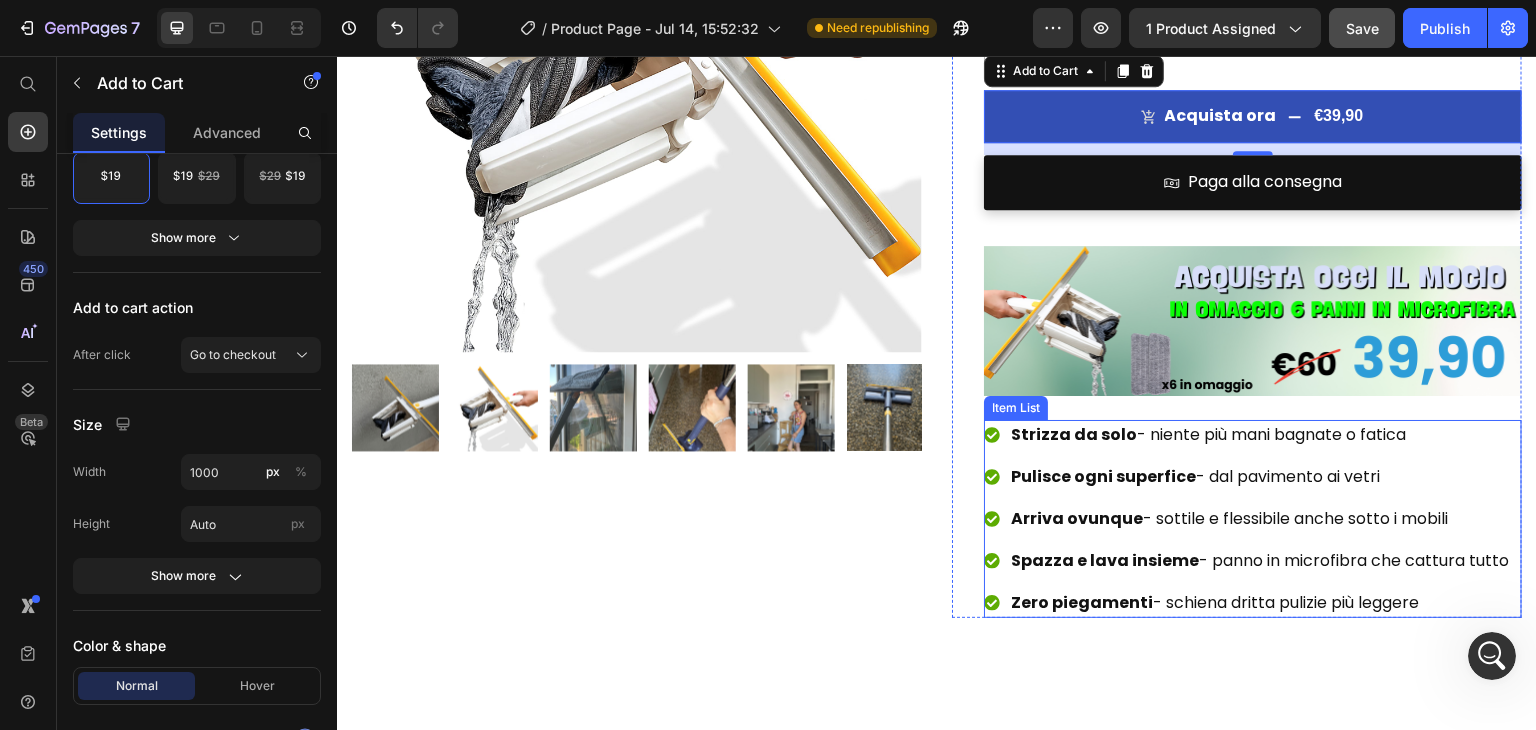 scroll, scrollTop: 311, scrollLeft: 0, axis: vertical 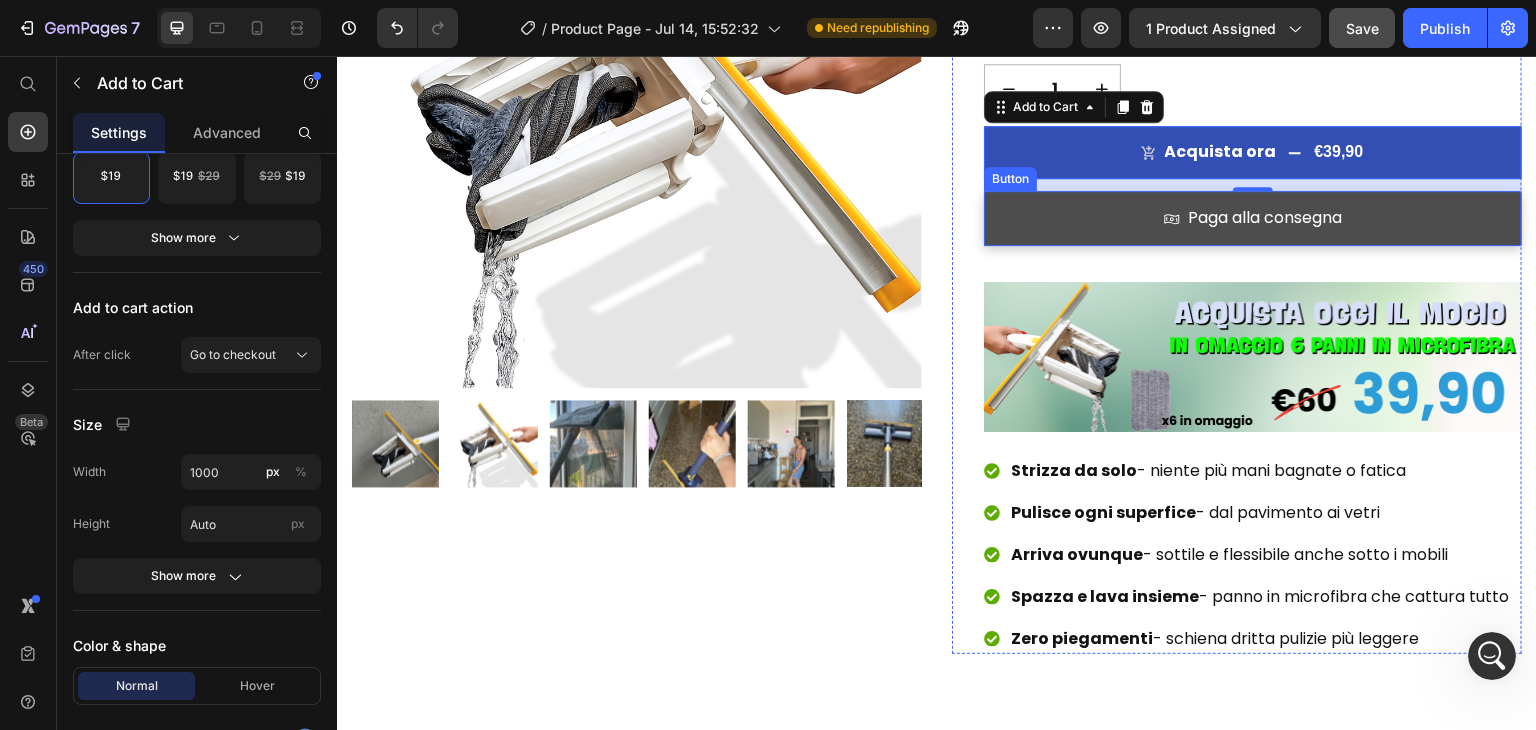 click on "Paga alla consegna" at bounding box center [1253, 218] 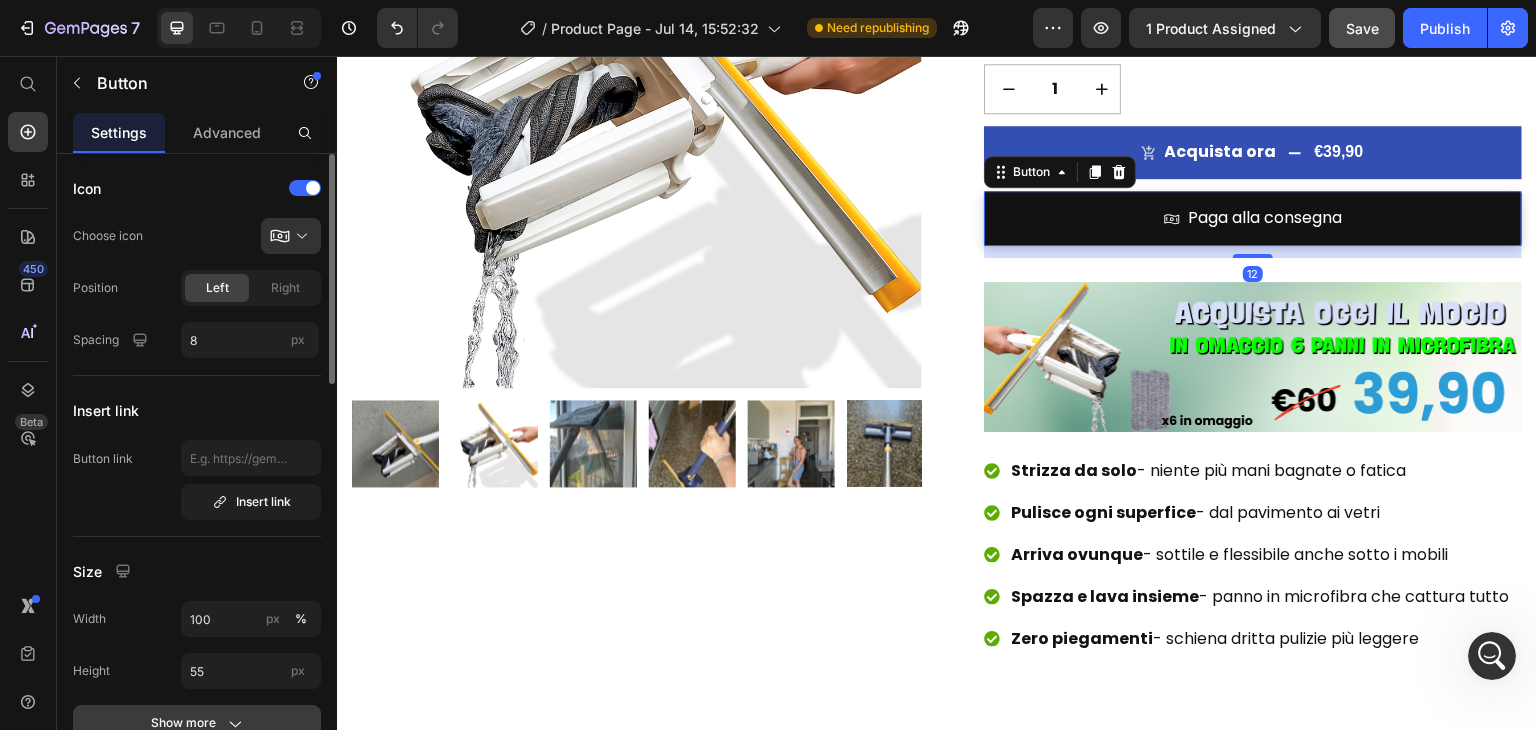 scroll, scrollTop: 300, scrollLeft: 0, axis: vertical 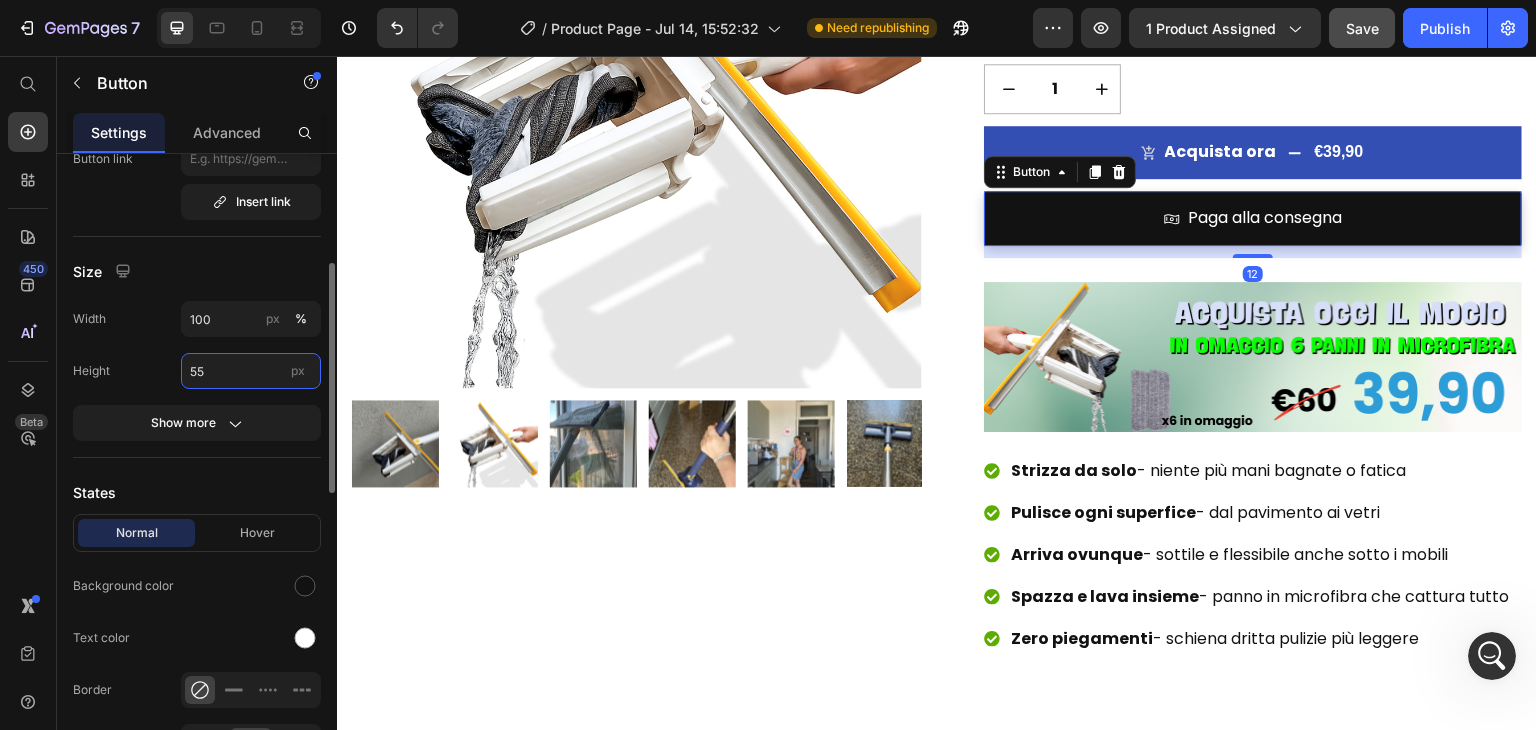 click on "55" at bounding box center (251, 371) 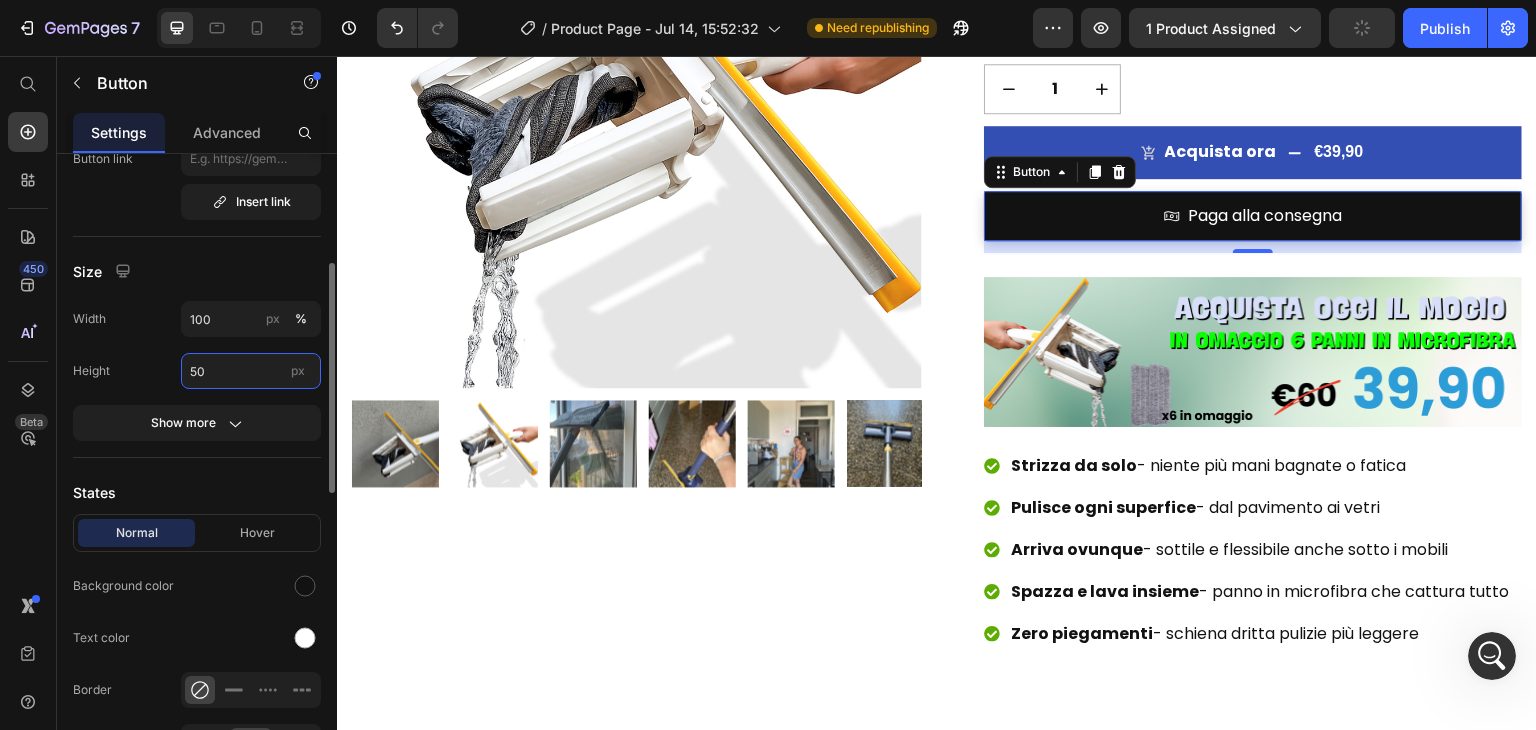 type on "50" 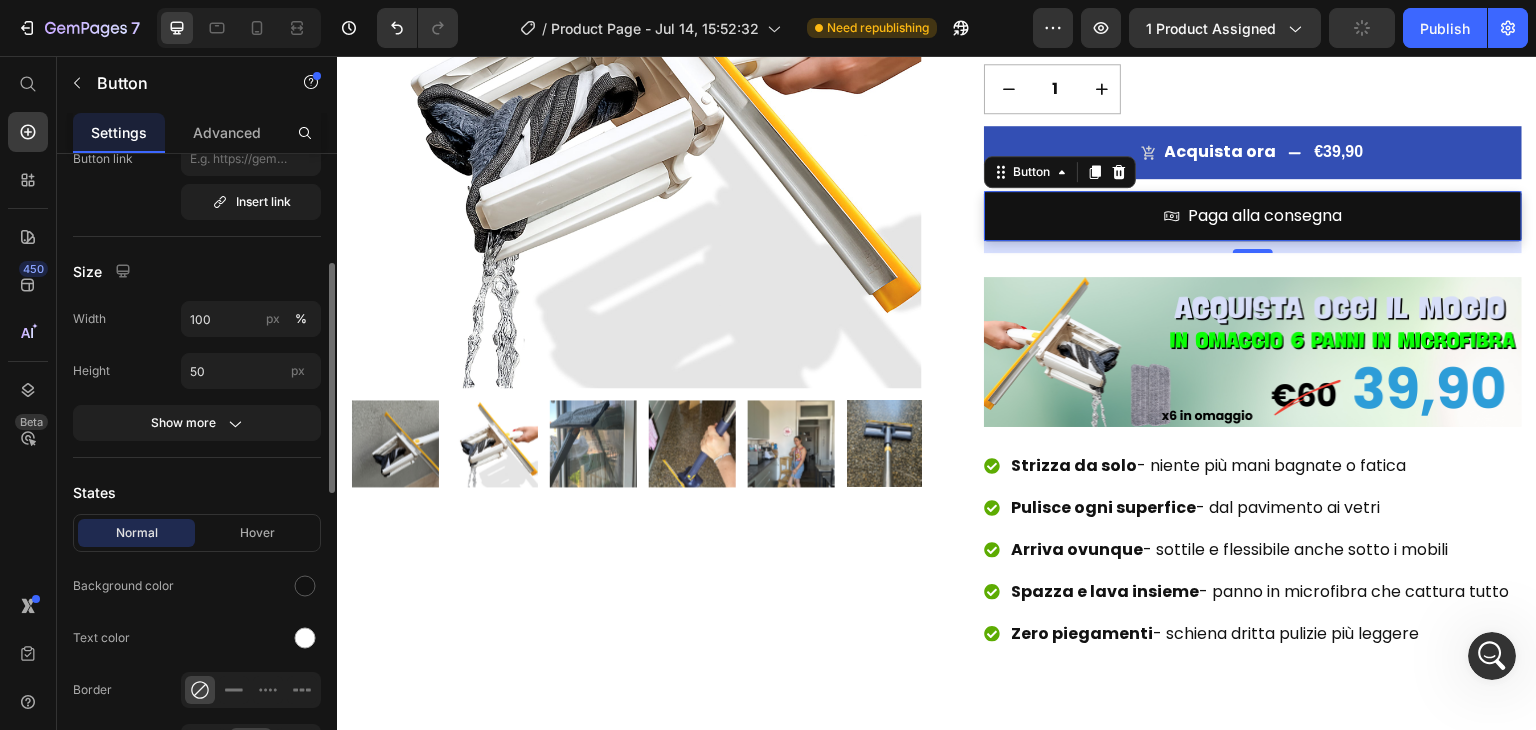 click on "Width 100 px % Height 50 px" 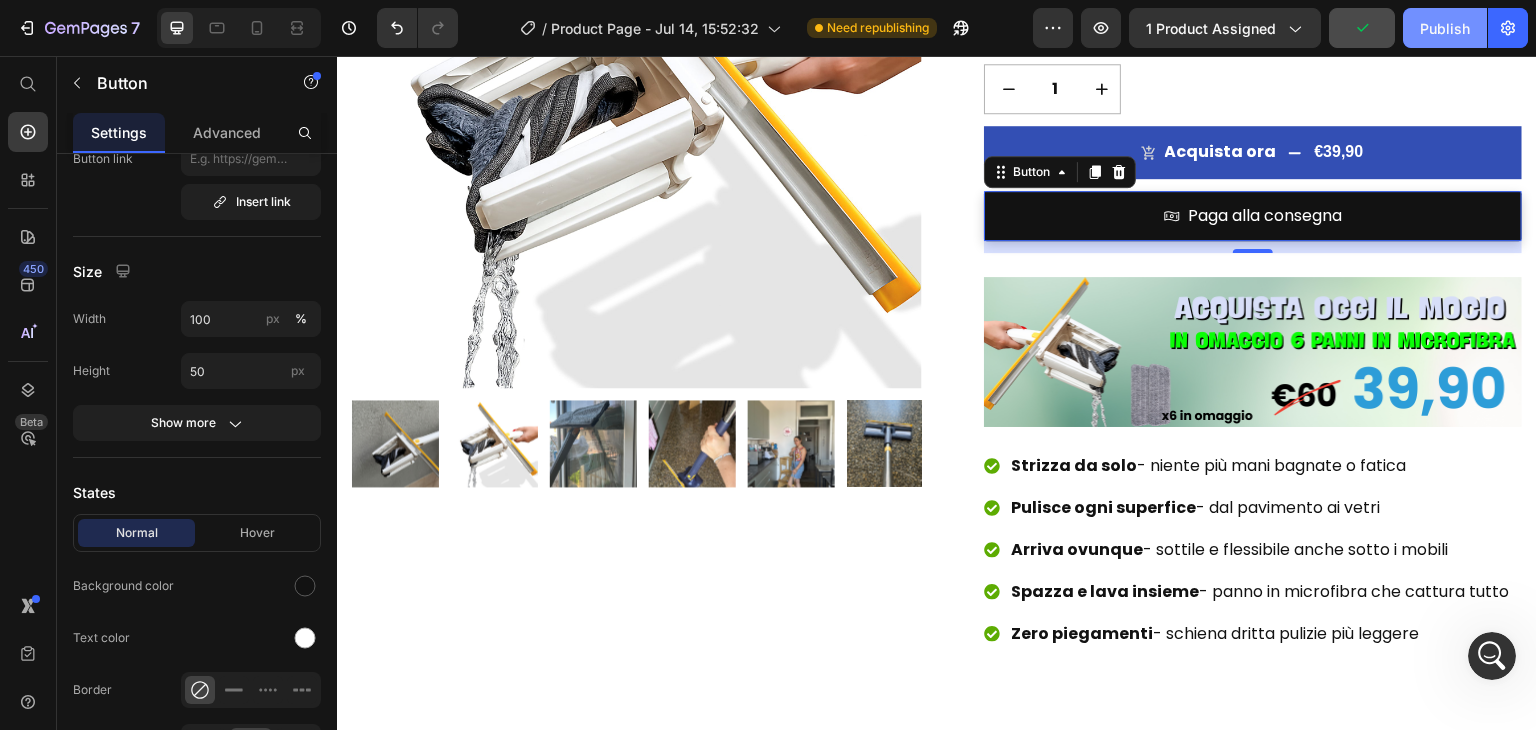 click on "Publish" 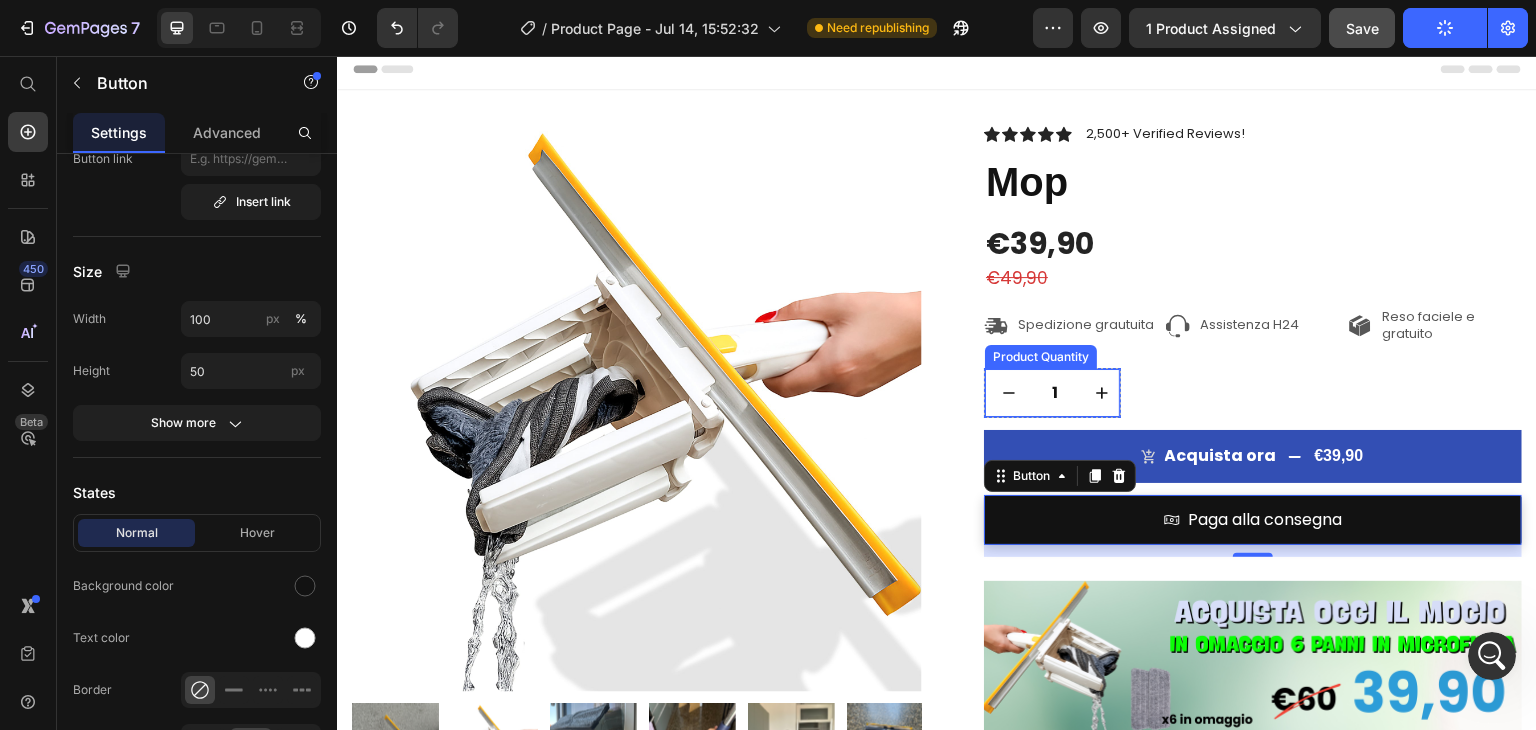 scroll, scrollTop: 0, scrollLeft: 0, axis: both 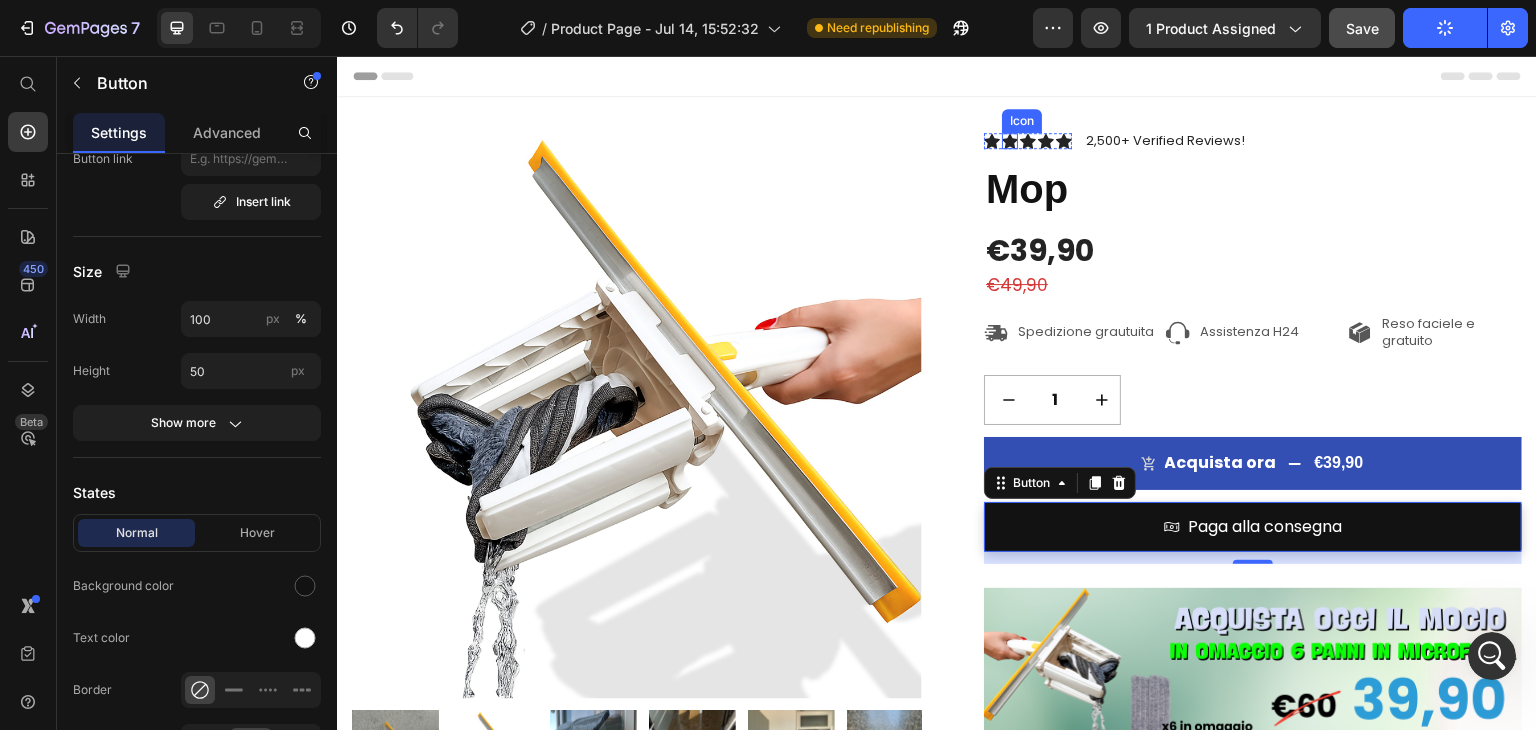 click on "Icon" at bounding box center (1010, 141) 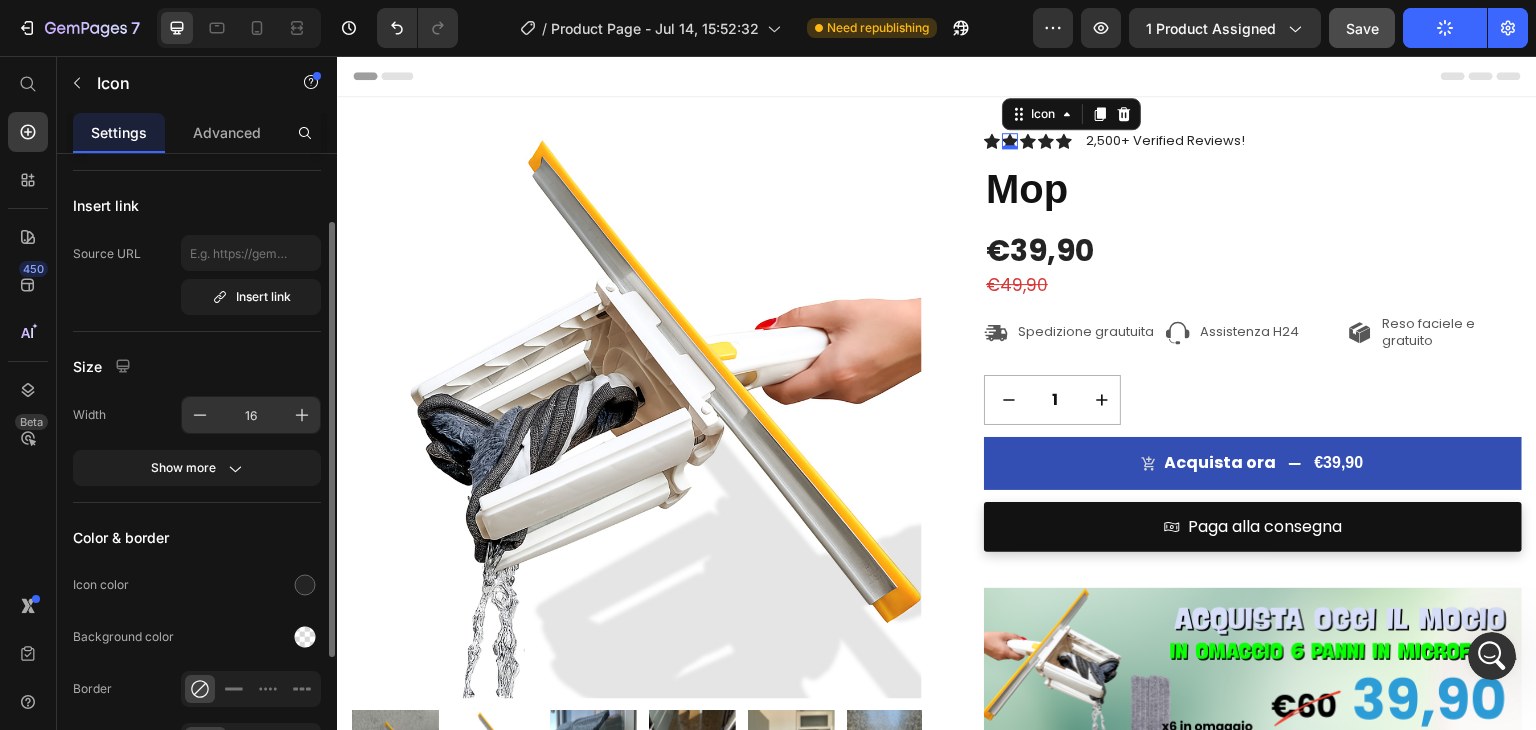 scroll, scrollTop: 200, scrollLeft: 0, axis: vertical 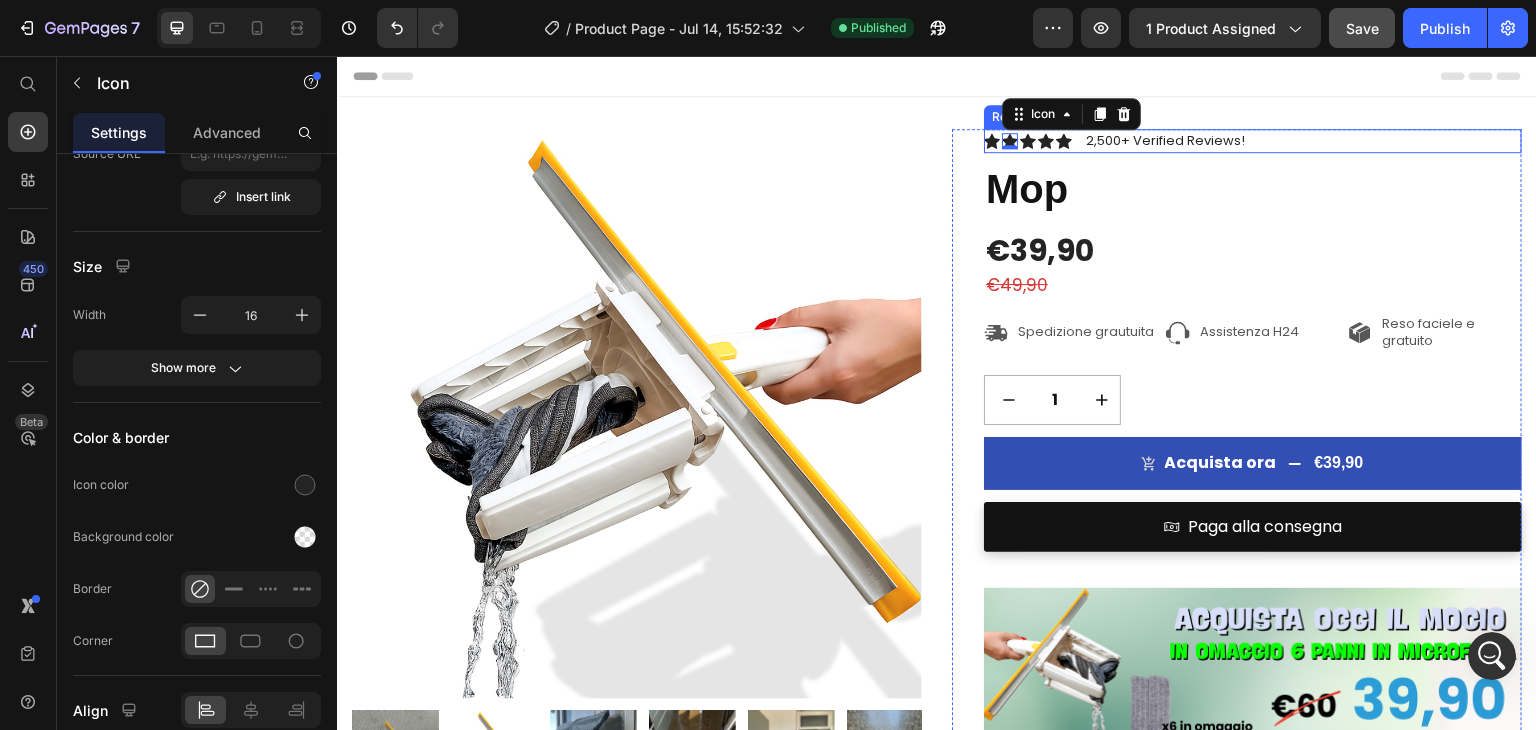 click on "Icon Icon   0 Icon Icon Icon Icon List 2,500+ Verified Reviews! Text Block Row" at bounding box center [1253, 141] 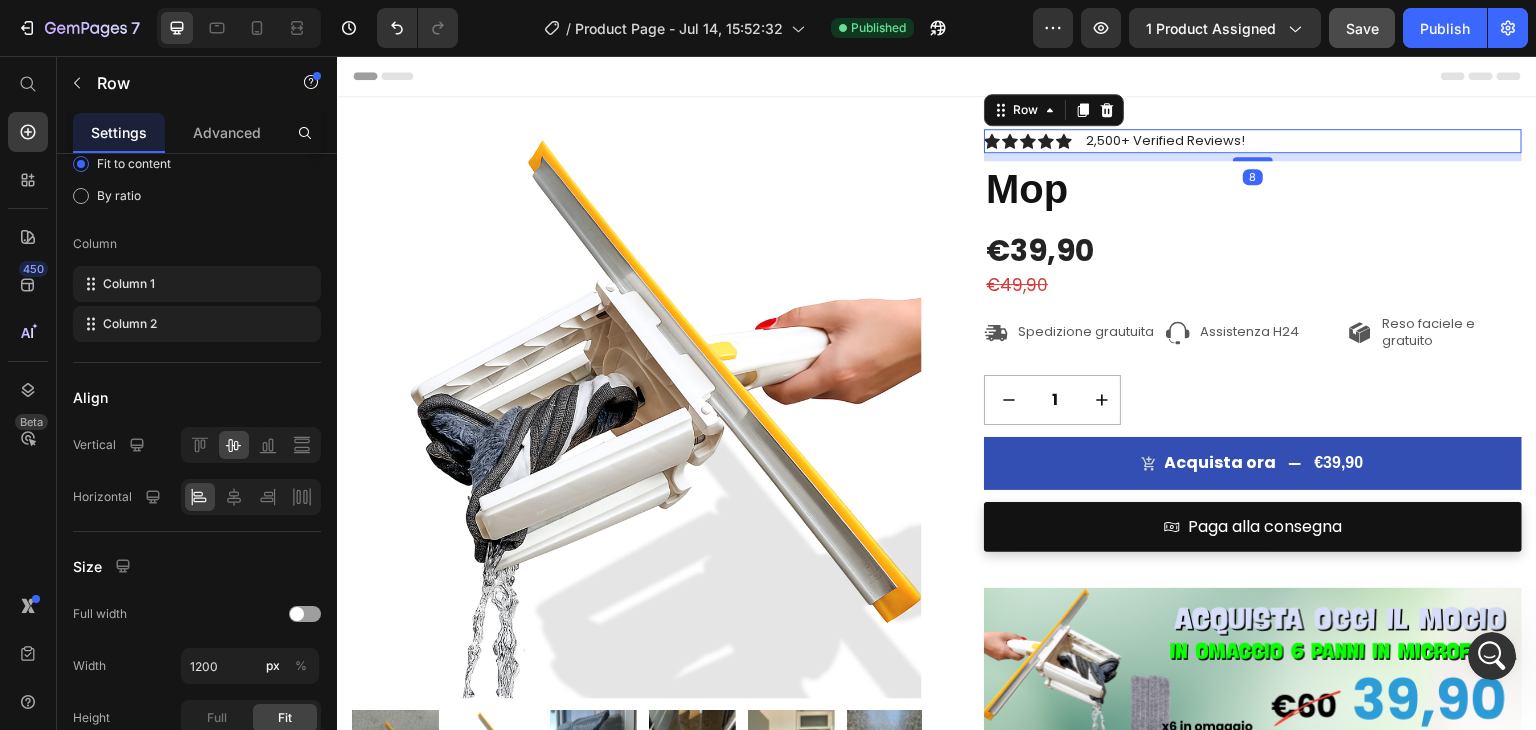 scroll, scrollTop: 0, scrollLeft: 0, axis: both 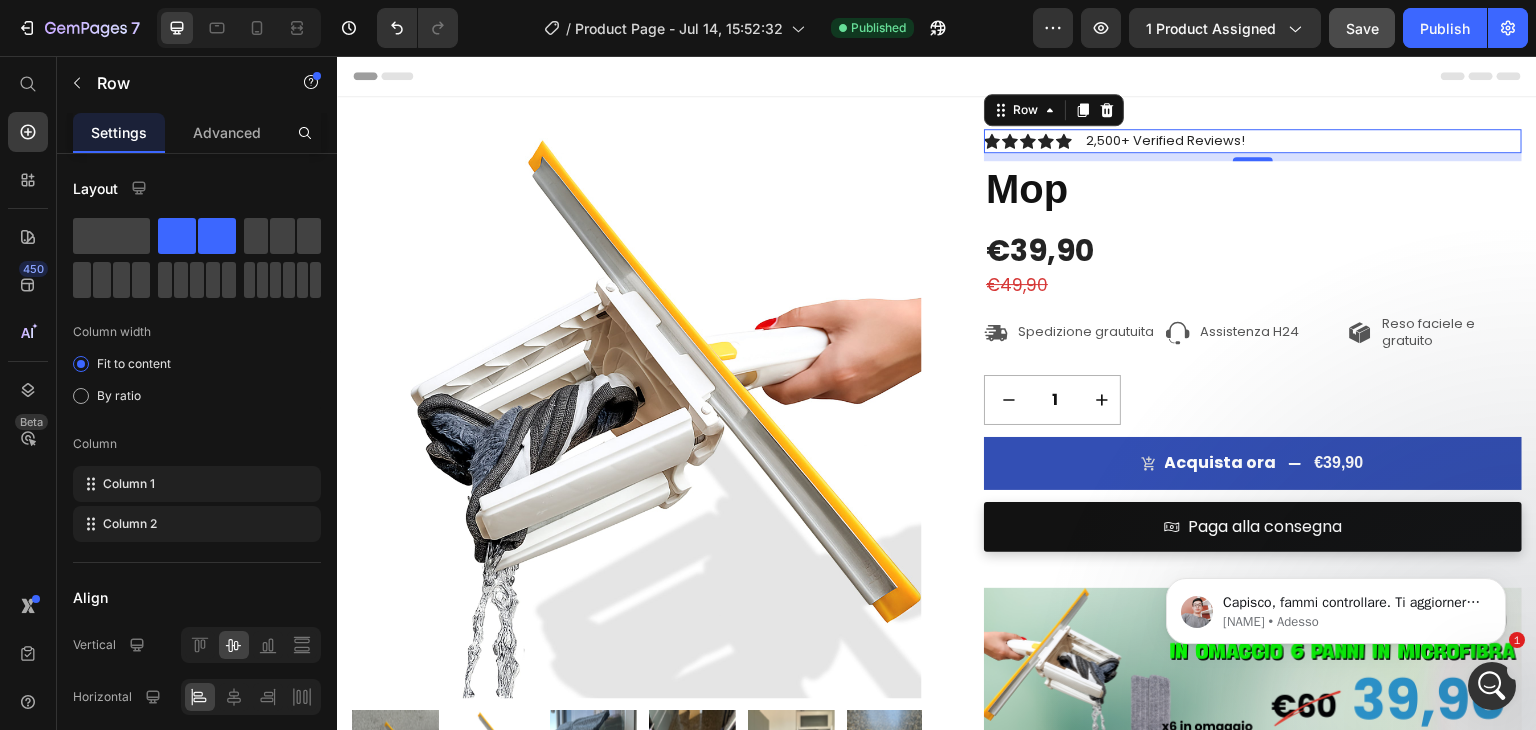 click 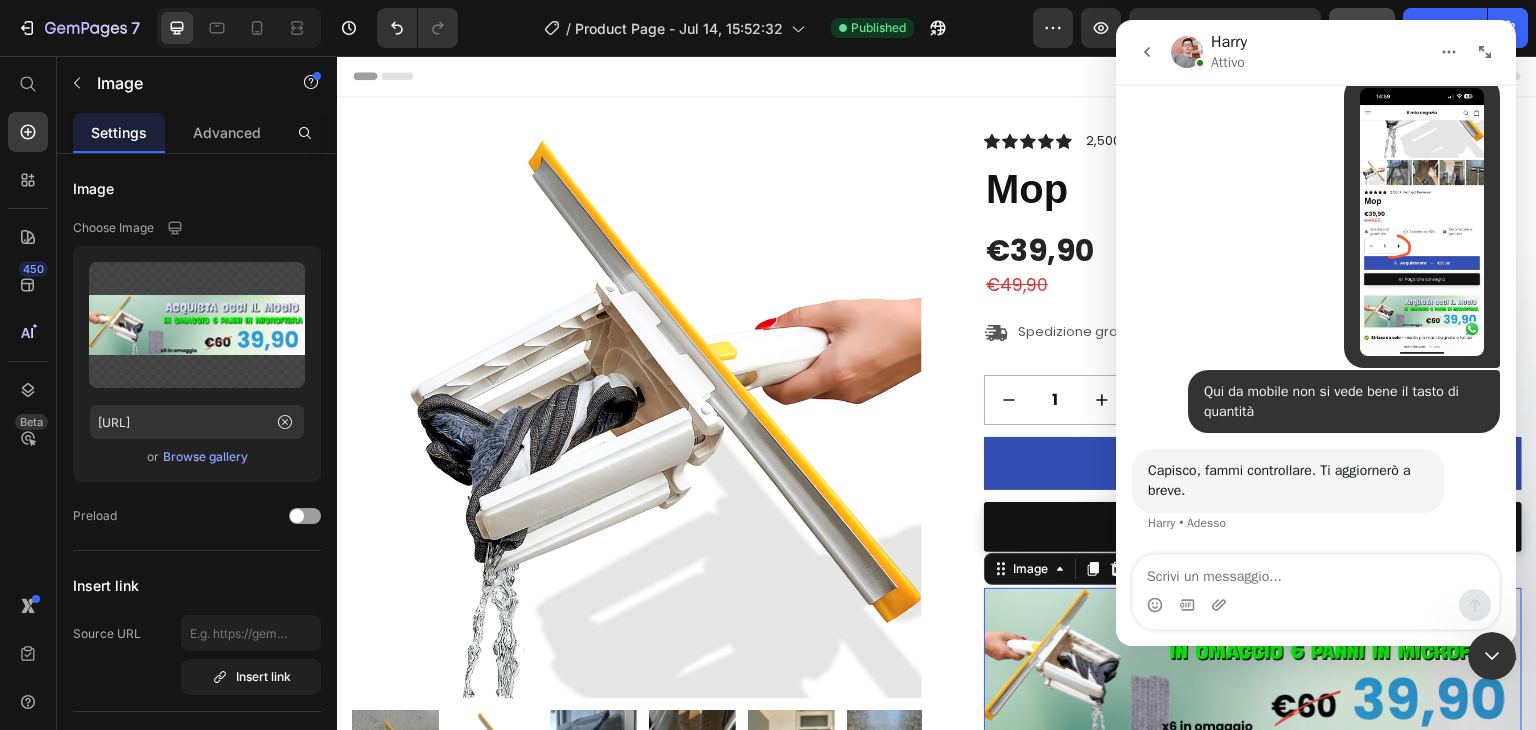 scroll, scrollTop: 7696, scrollLeft: 0, axis: vertical 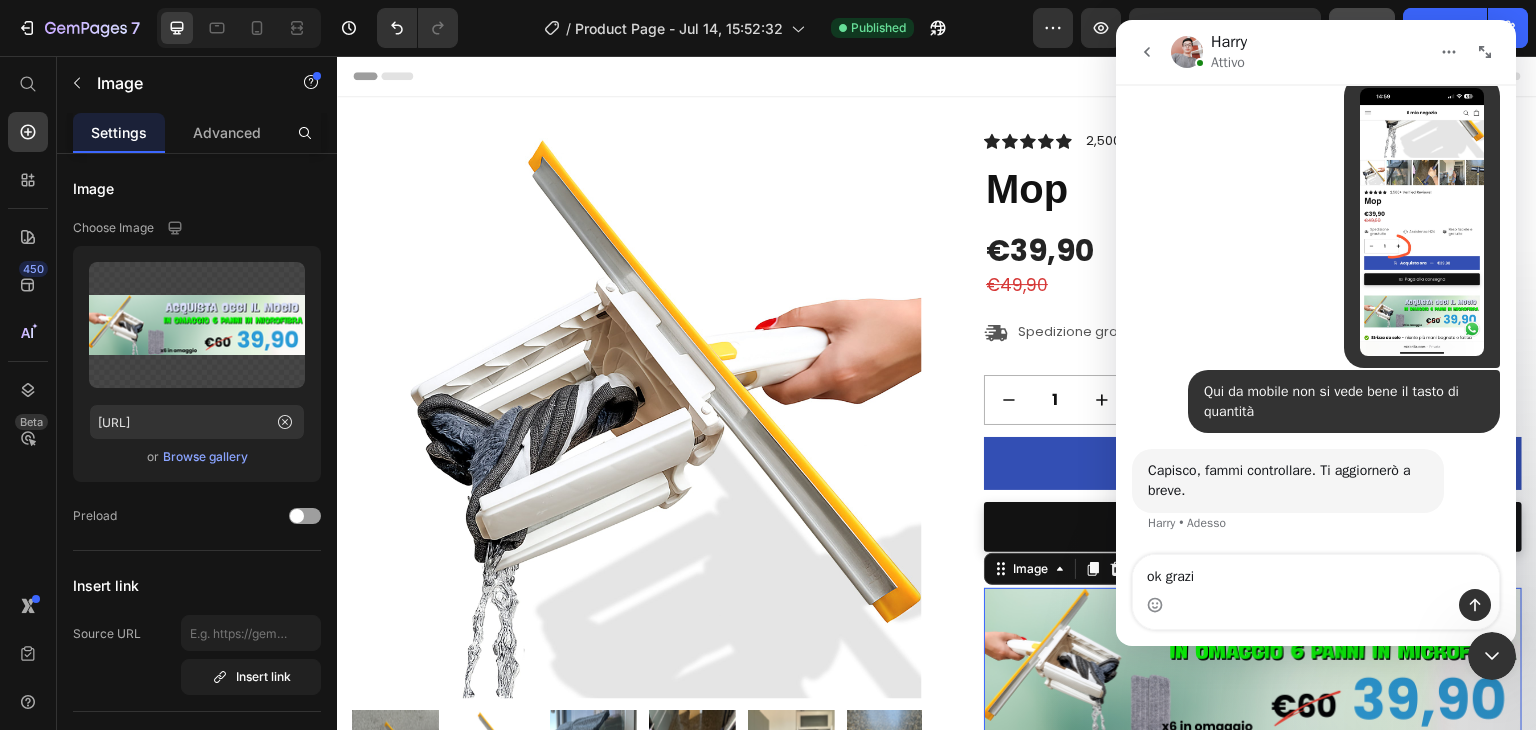type on "ok grazie" 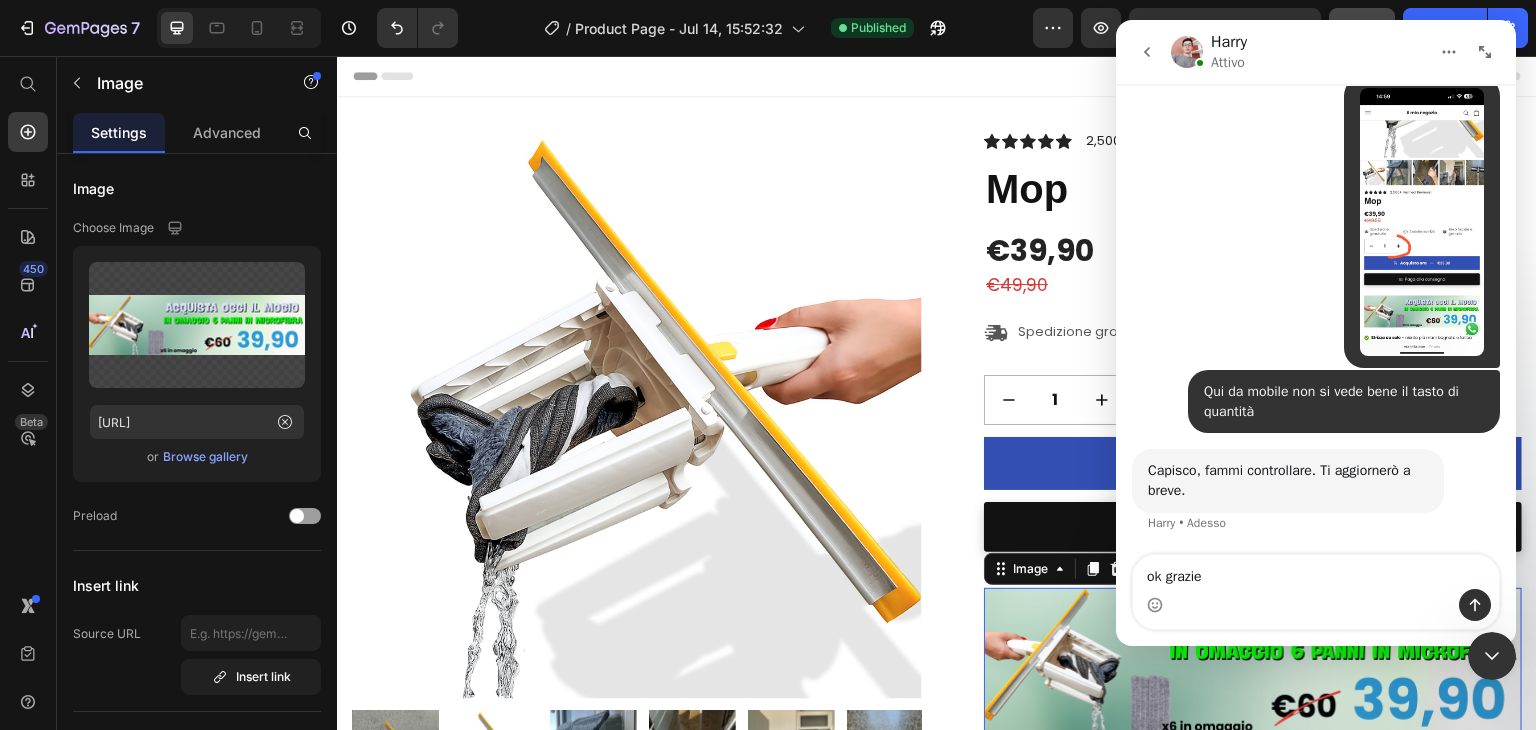 type 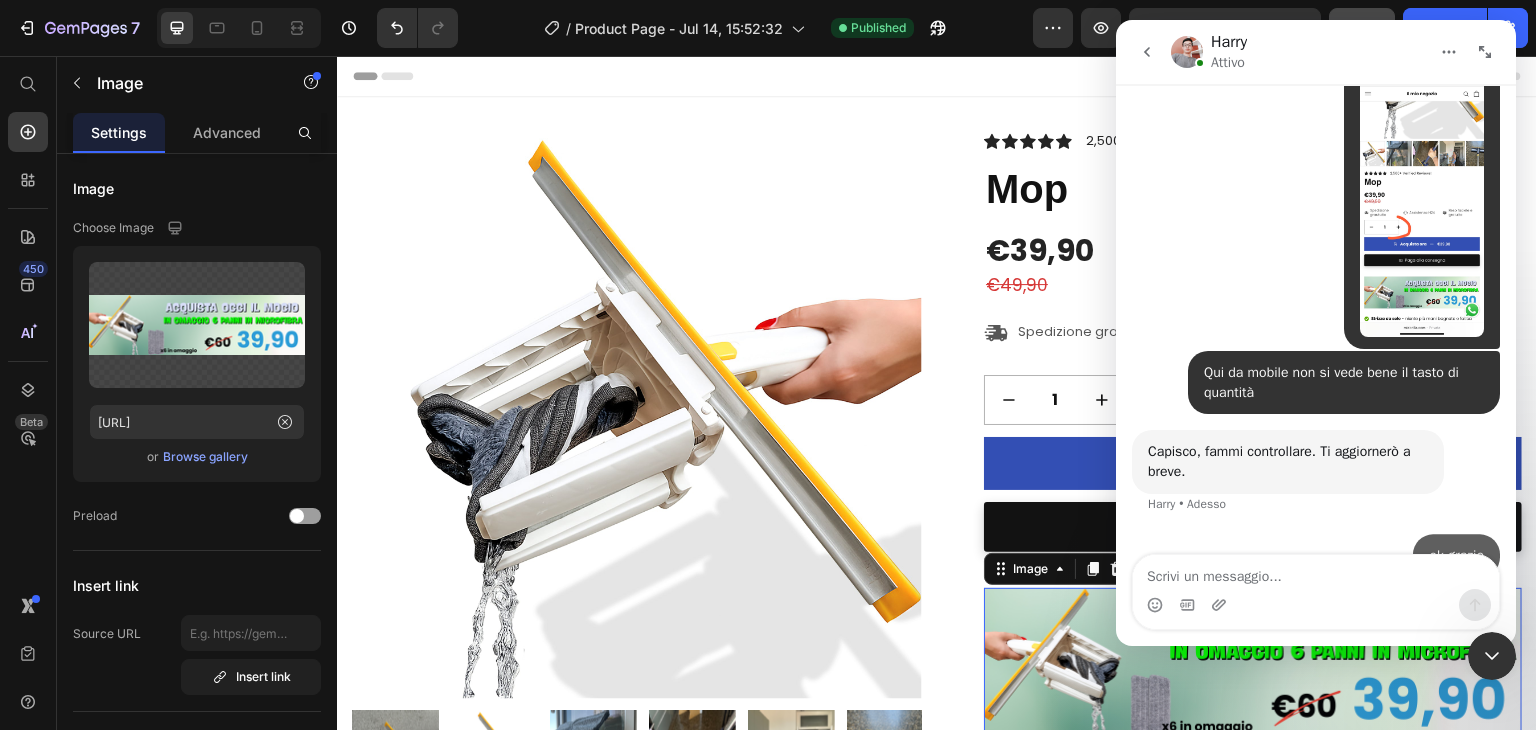 scroll, scrollTop: 7756, scrollLeft: 0, axis: vertical 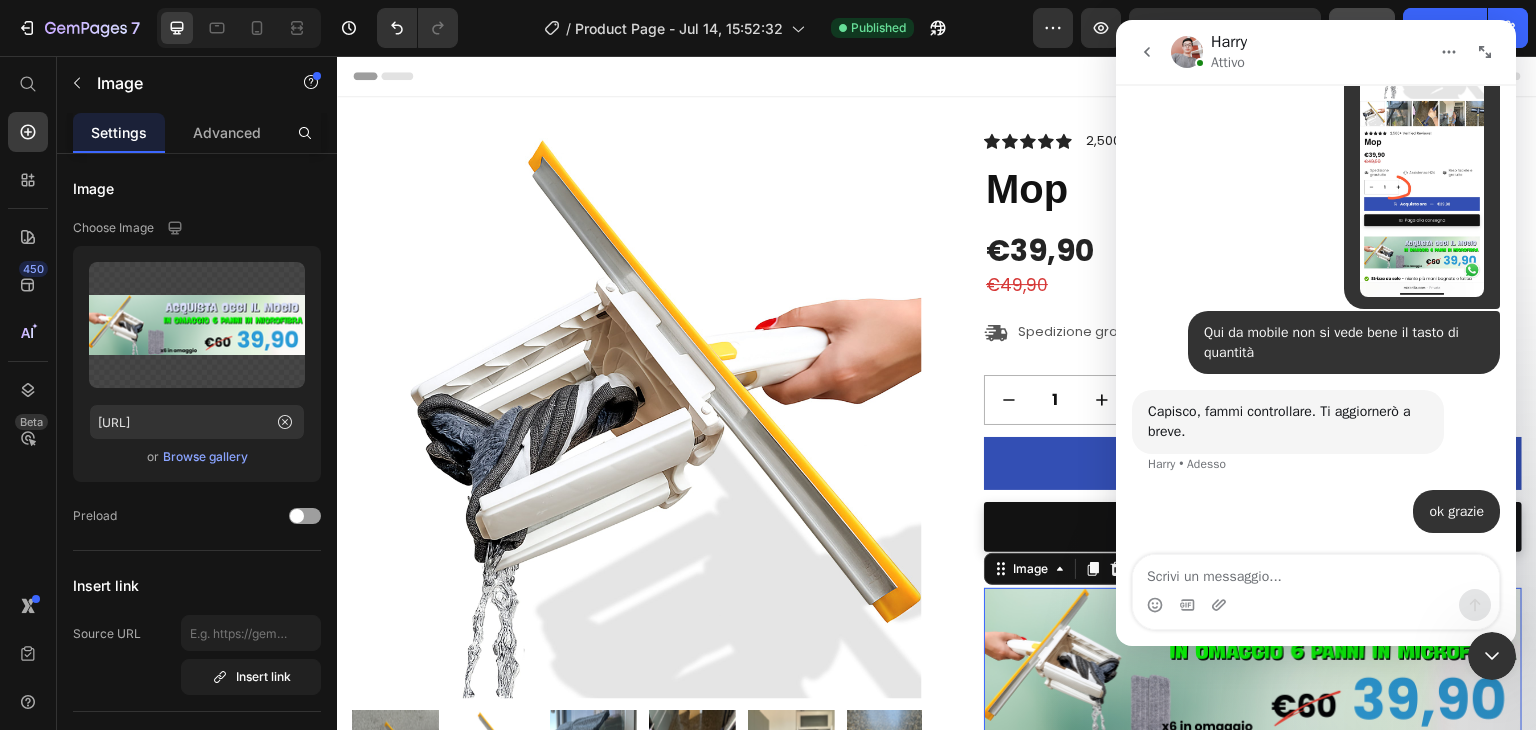 click 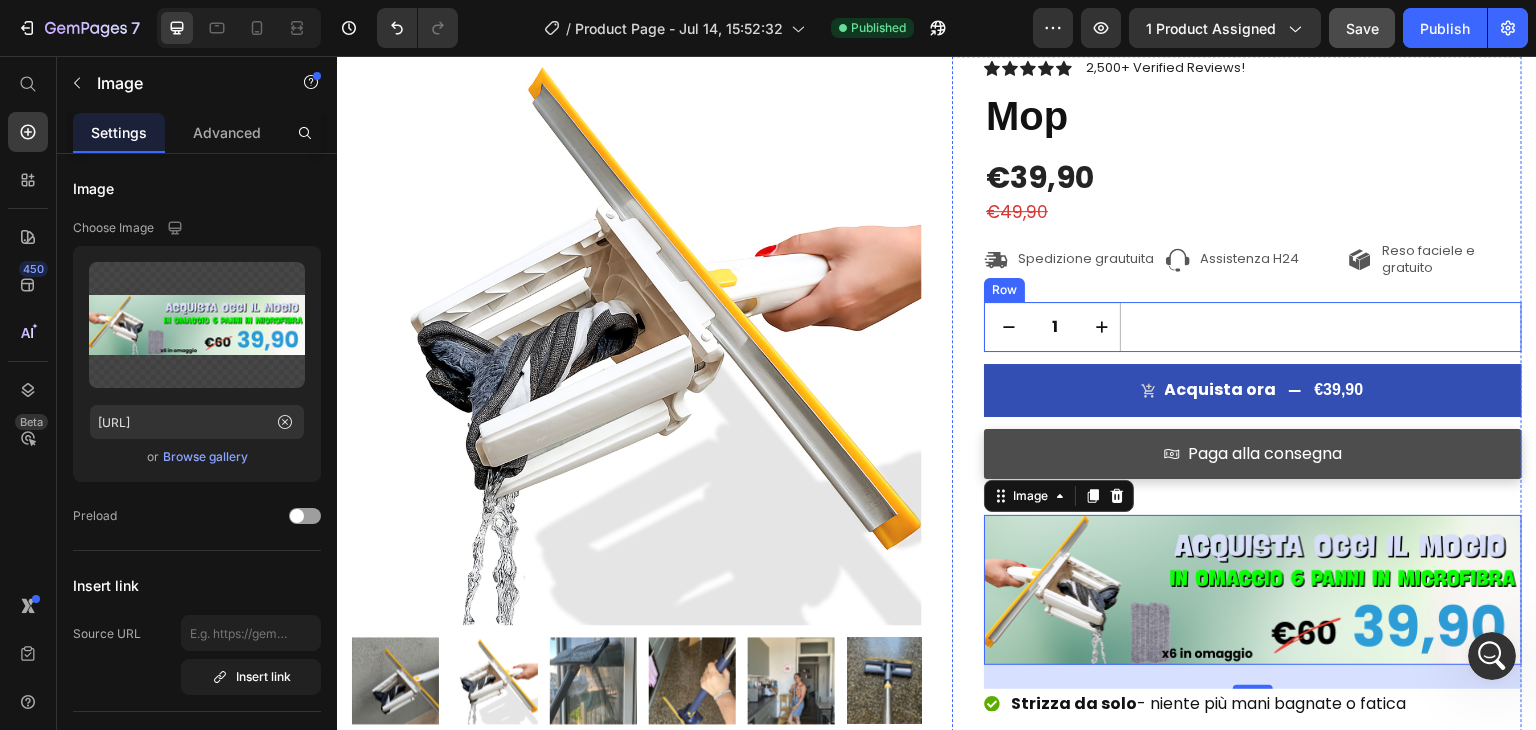 scroll, scrollTop: 100, scrollLeft: 0, axis: vertical 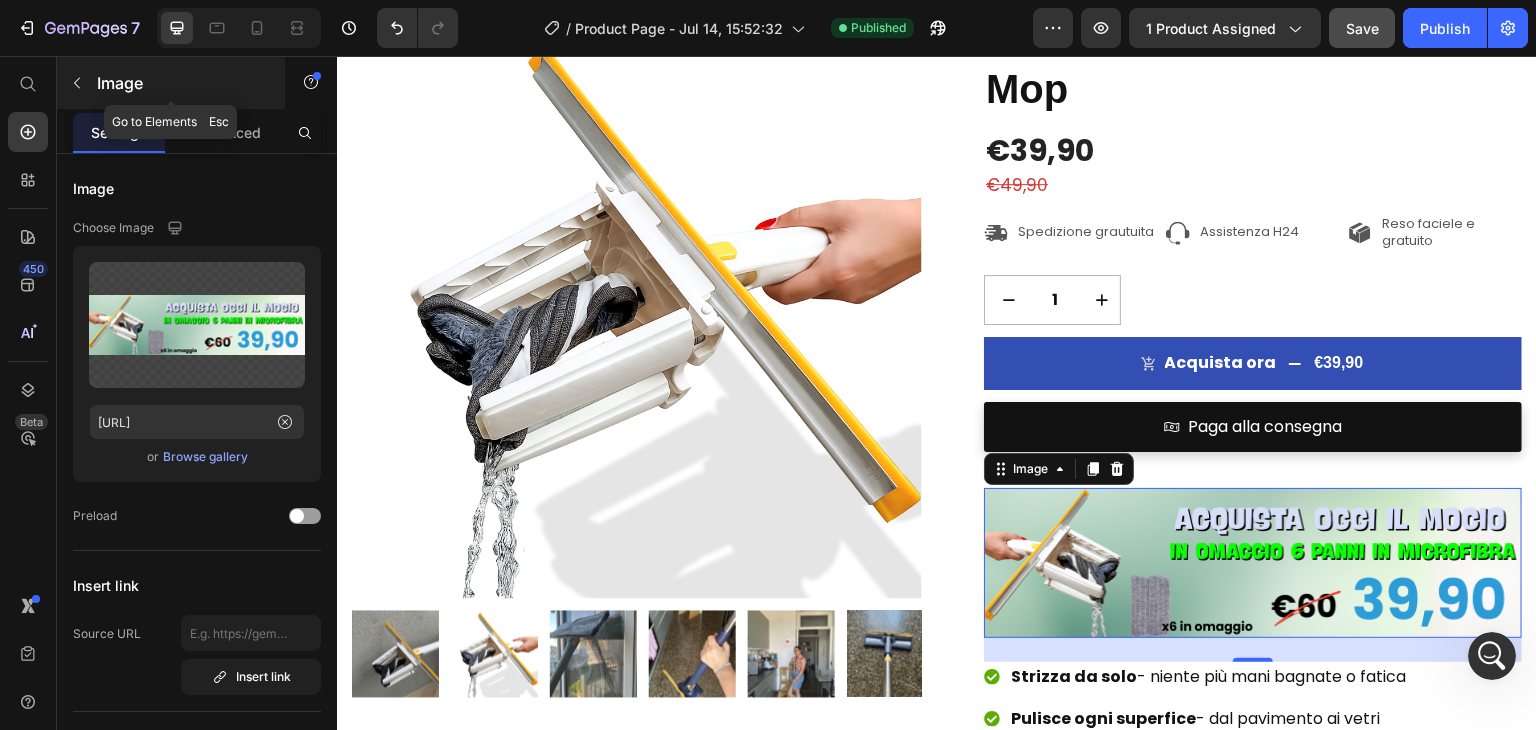 click 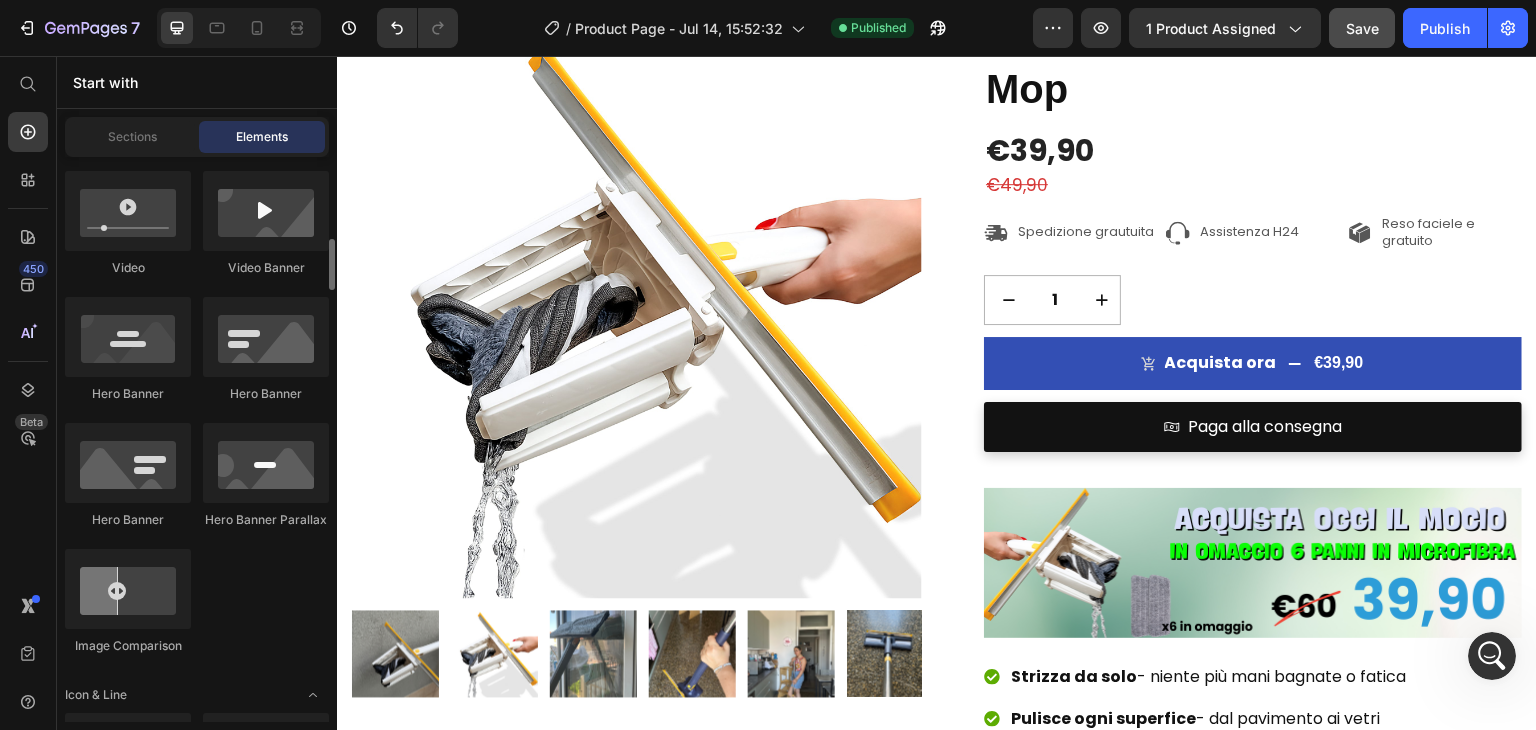 scroll, scrollTop: 700, scrollLeft: 0, axis: vertical 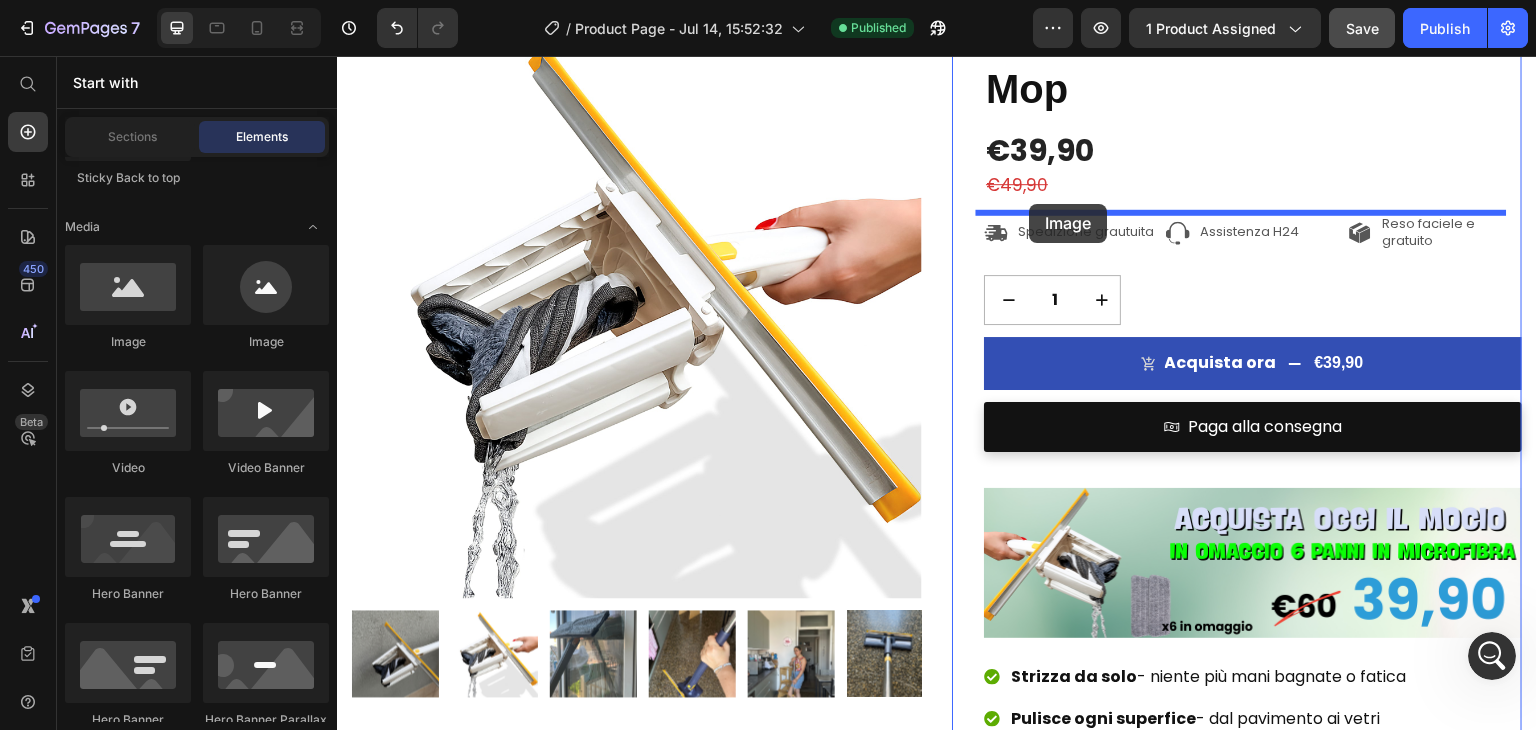 drag, startPoint x: 652, startPoint y: 379, endPoint x: 1030, endPoint y: 204, distance: 416.54413 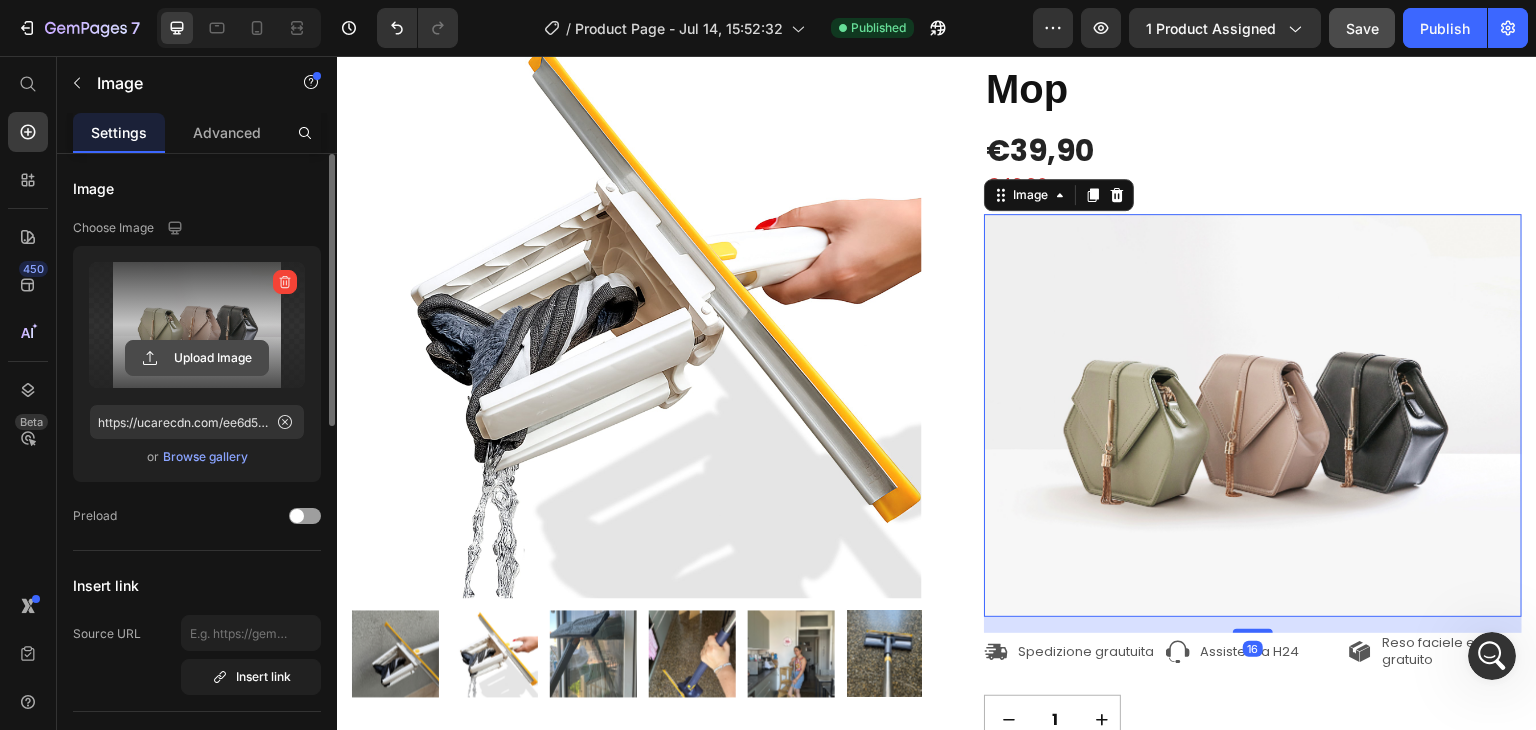 click 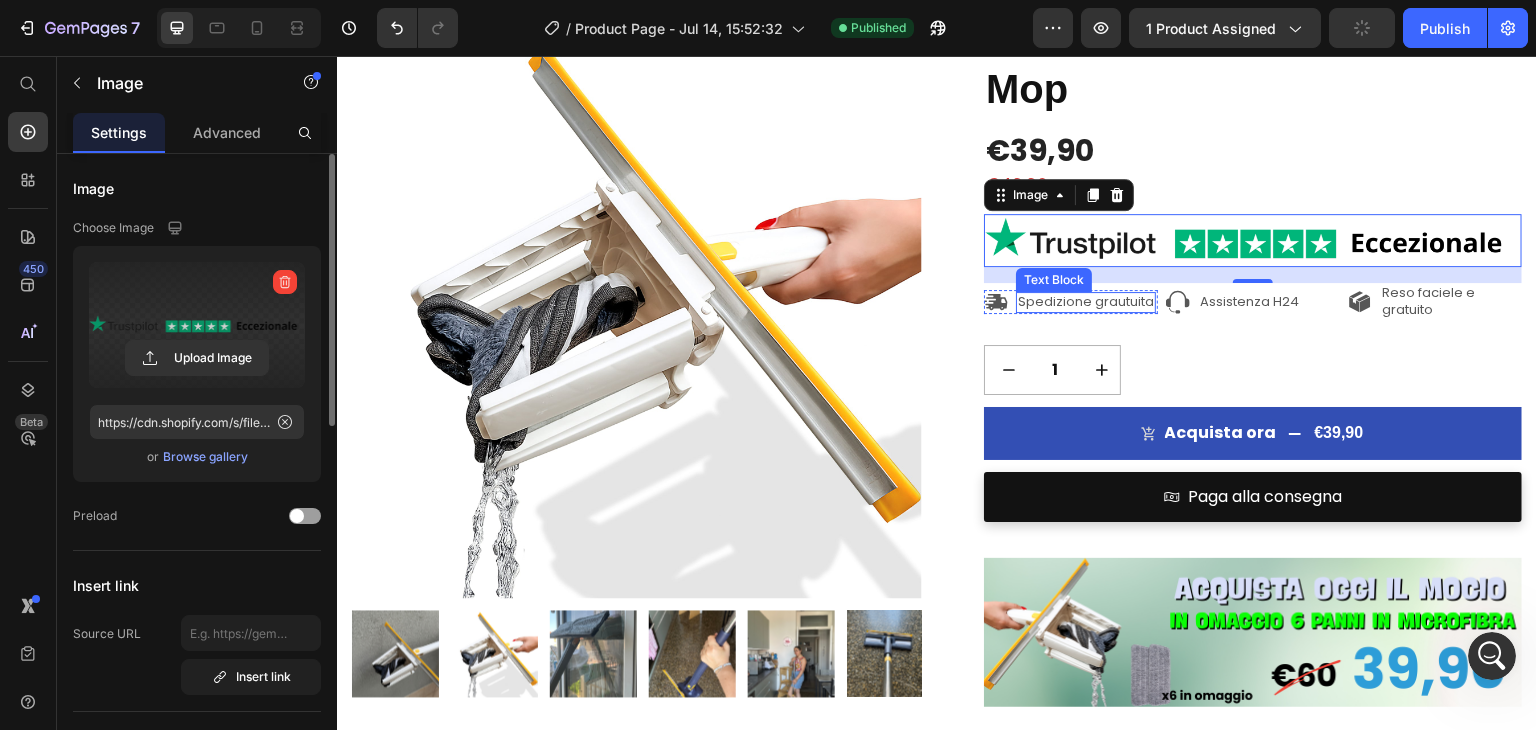 scroll, scrollTop: 0, scrollLeft: 0, axis: both 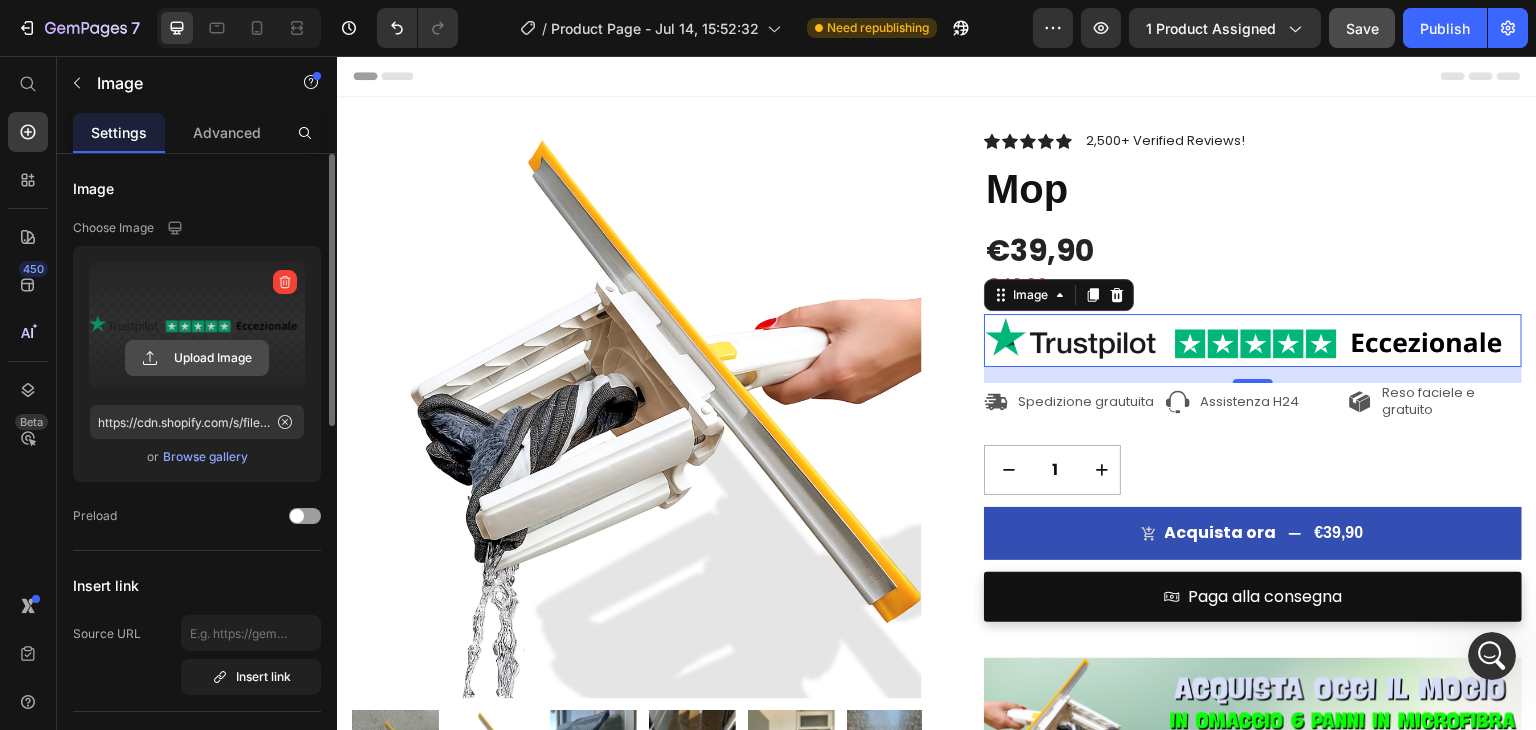 click 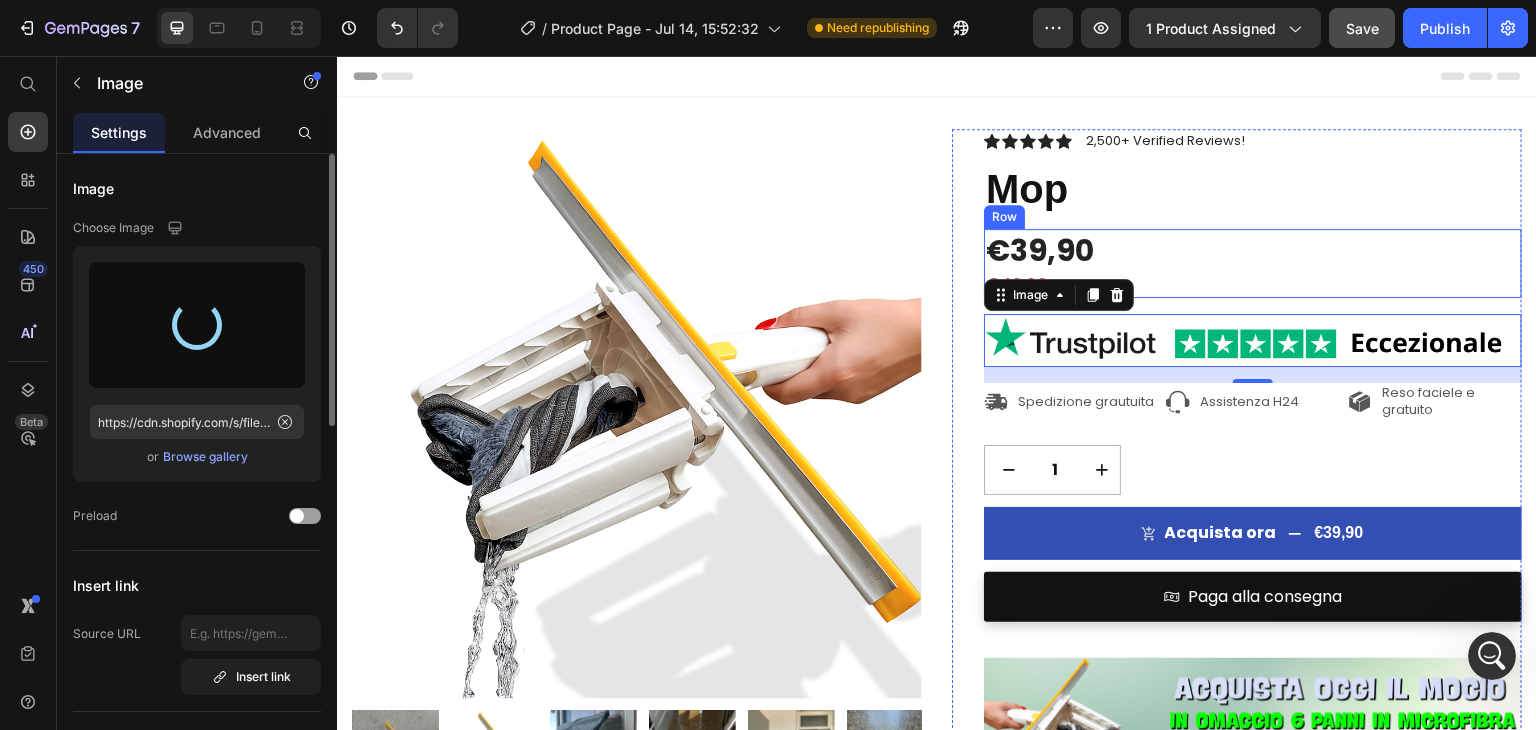 type on "https://cdn.shopify.com/s/files/1/0969/7787/9379/files/gempages_573375699373524193-6a03e801-41e7-45cf-9138-0c7deaed3e1b.png" 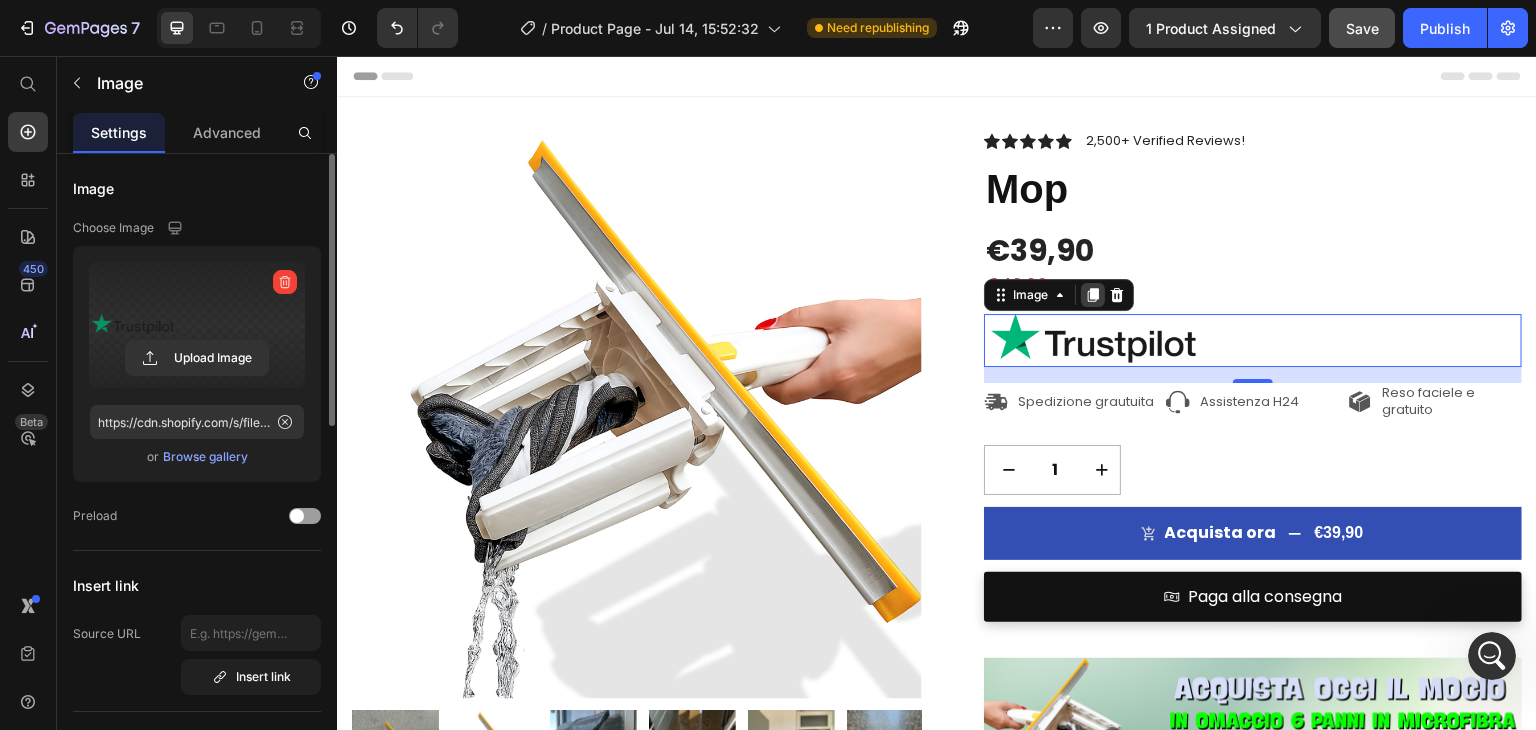 click 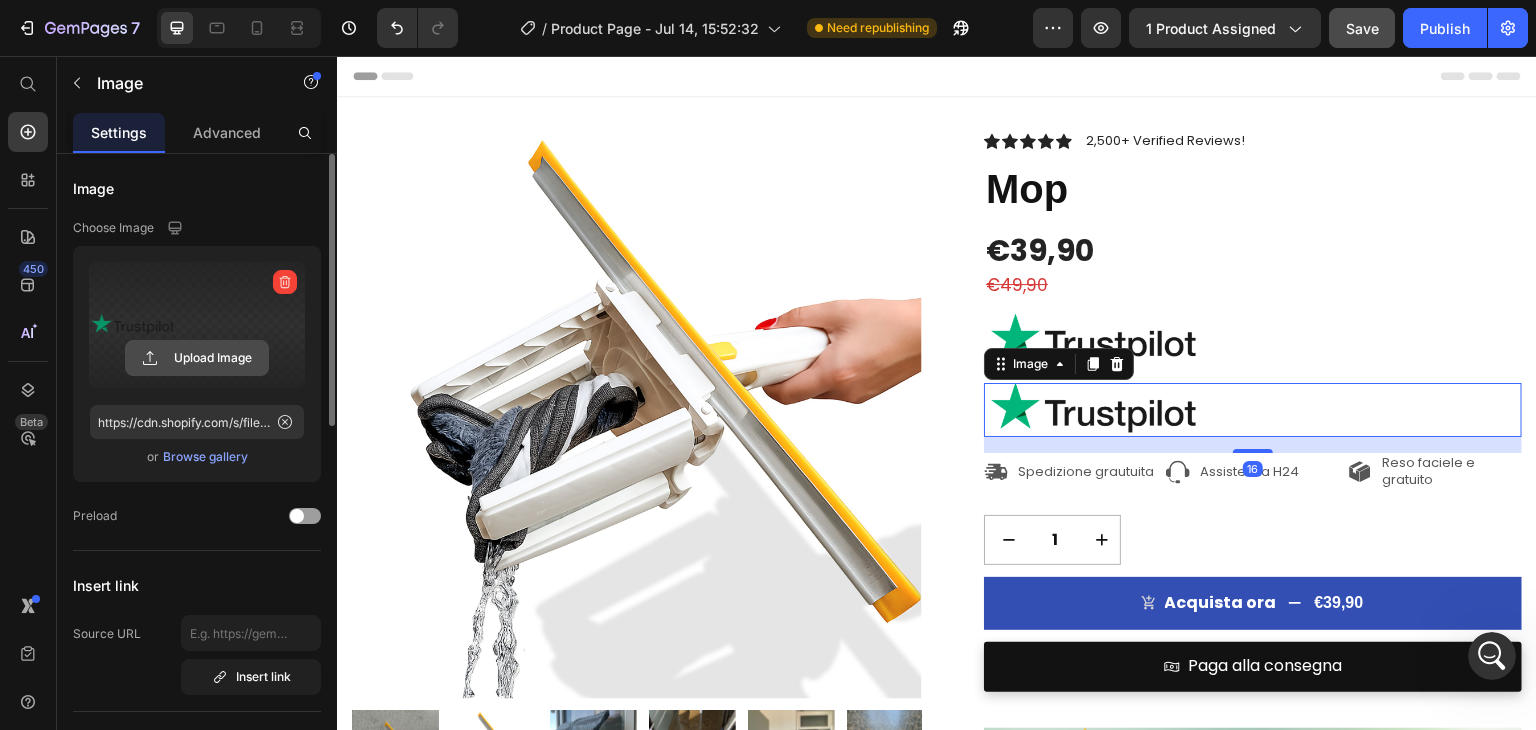click 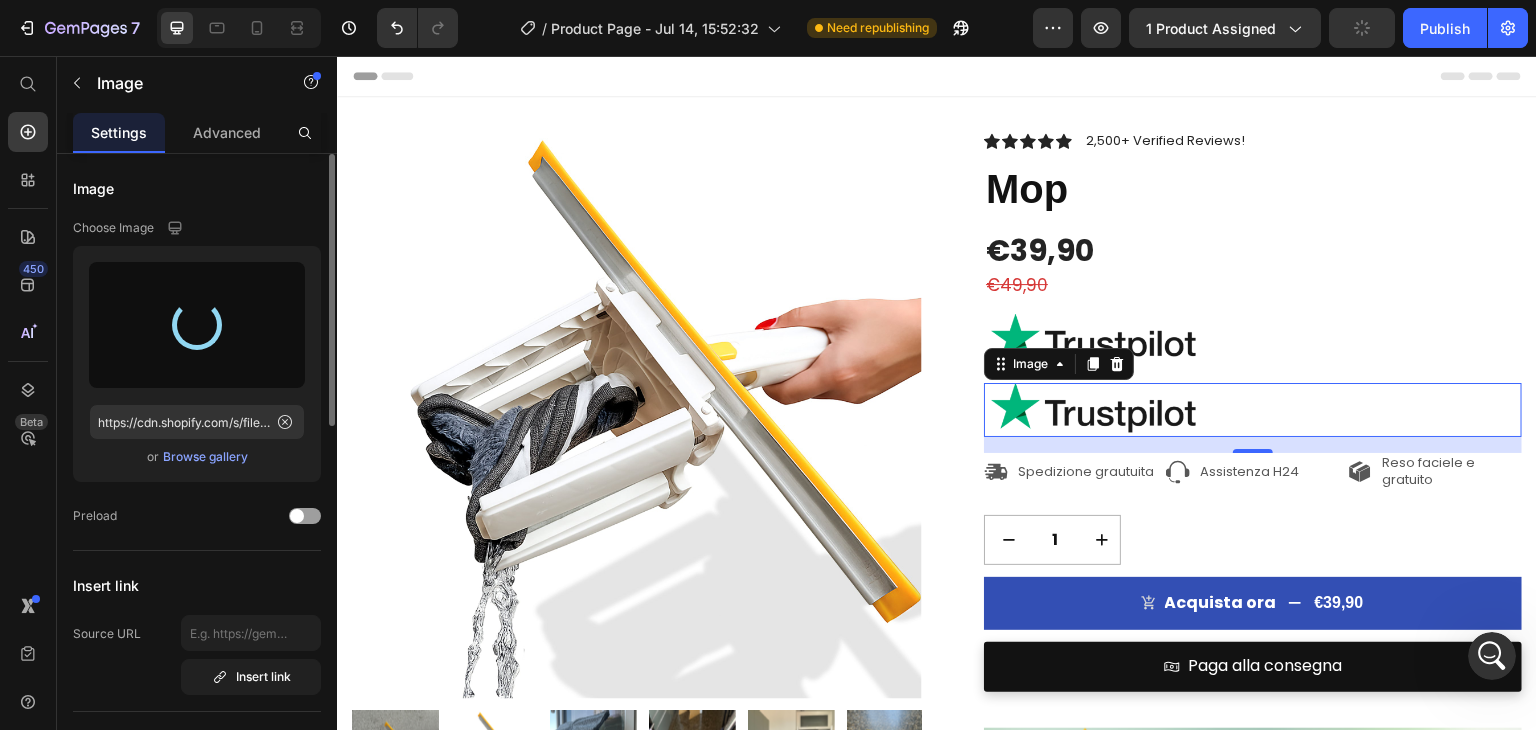 type on "https://cdn.shopify.com/s/files/1/0969/7787/9379/files/gempages_573375699373524193-d137c88c-ebcd-474c-bc59-c9f4d4d1e784.png" 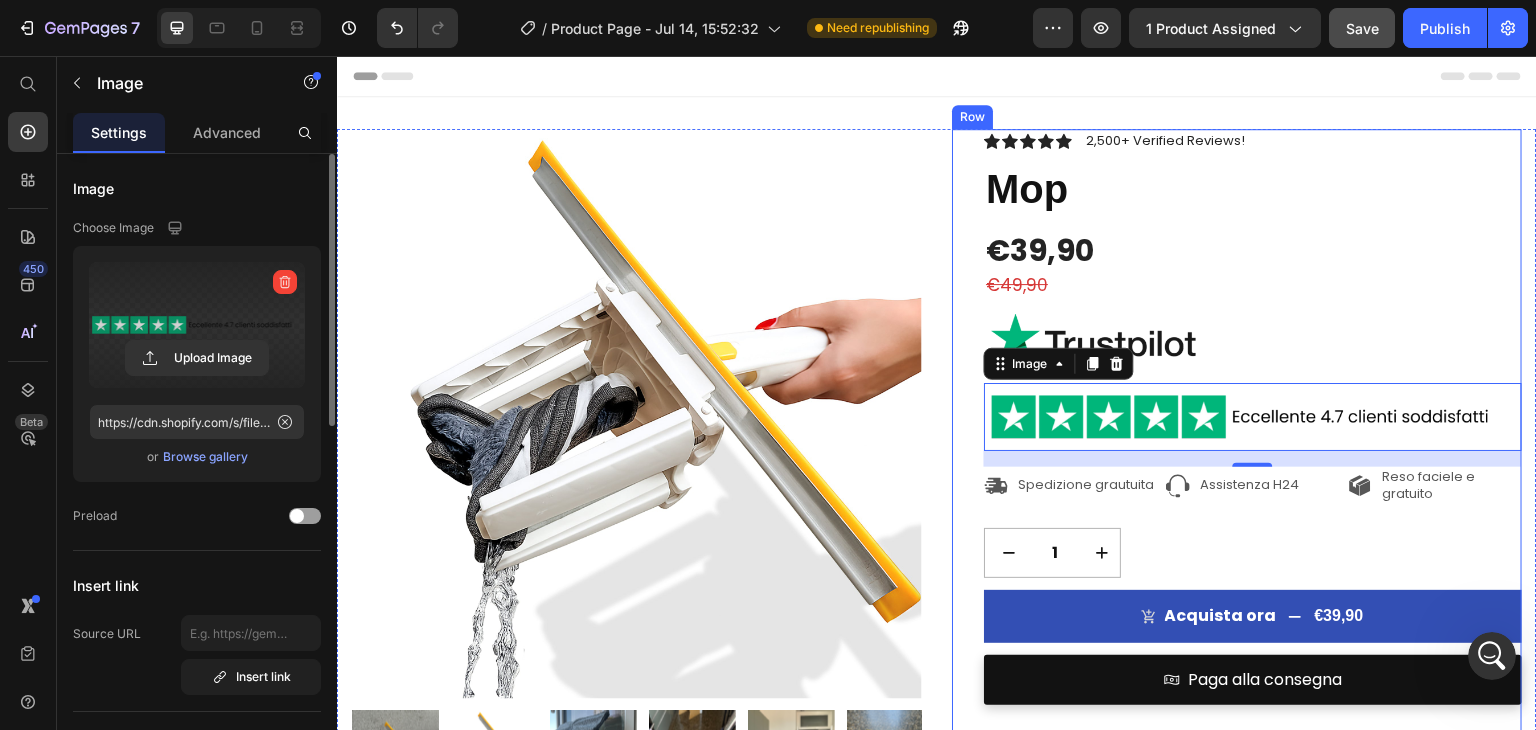 click on "Icon Icon Icon Icon Icon Icon List 2,500+ Verified Reviews! Text Block Row Mop Product Title €39,90 Product Price €49,90 Product Price Row Image Image   16
Icon Spedizione grautuita Text Block Row
Icon Assistenza H24 Text Block Row
Icon Reso faciele e gratuito Text Block Row Row 1 Product Quantity Row Row
Acquista ora
€39,90 Add to Cart
Paga alla consegna Button Image Strizza da solo  - niente più mani bagnate o fatica Pulisce ogni superfice  - dal pavimento ai vetri Arriva ovunque  - sottile e flessibile anche sotto i mobili Spazza e lava insieme  - panno in microfibra che cattura tutto Zero piegamenti  - schiena dritta pulizie più leggere Item List" at bounding box center (1253, 621) 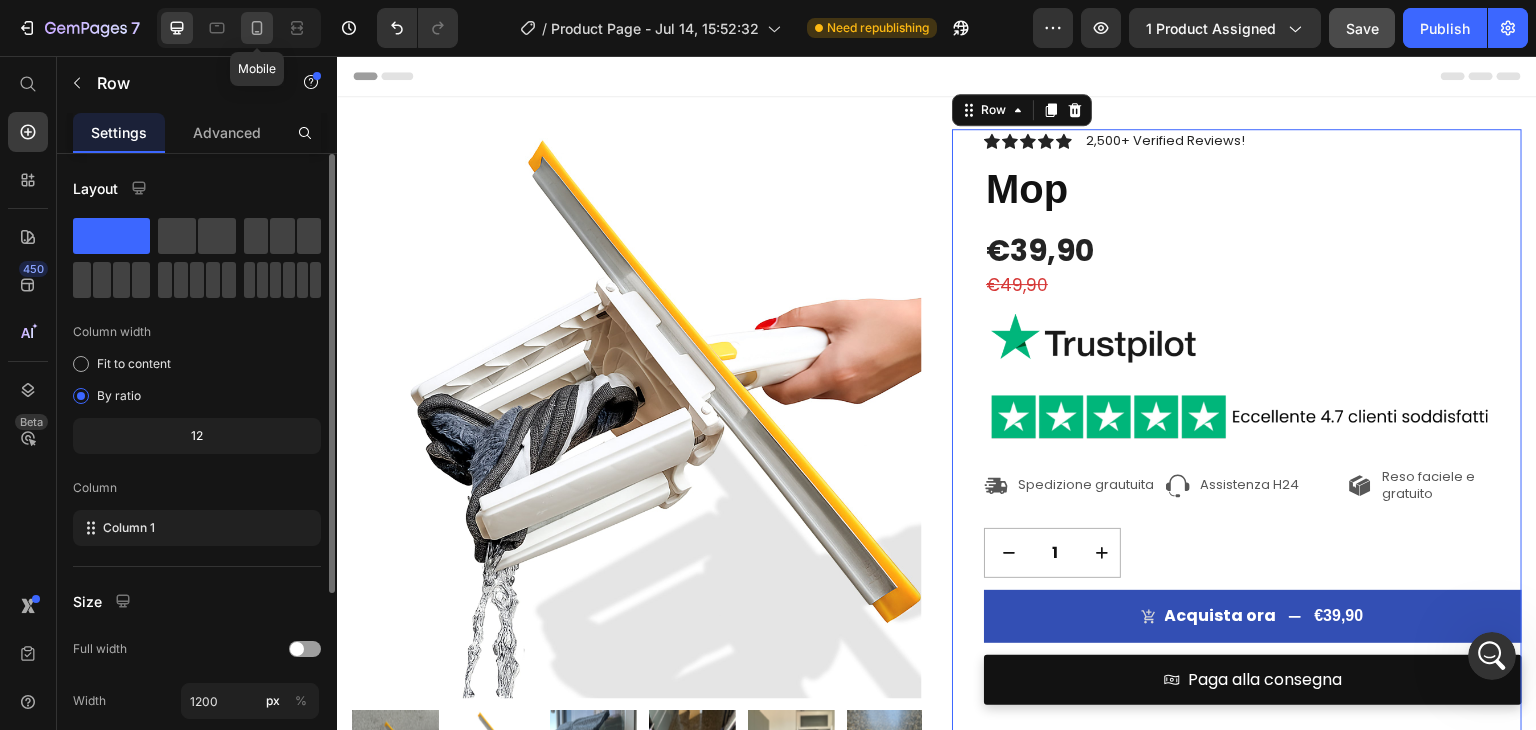 click 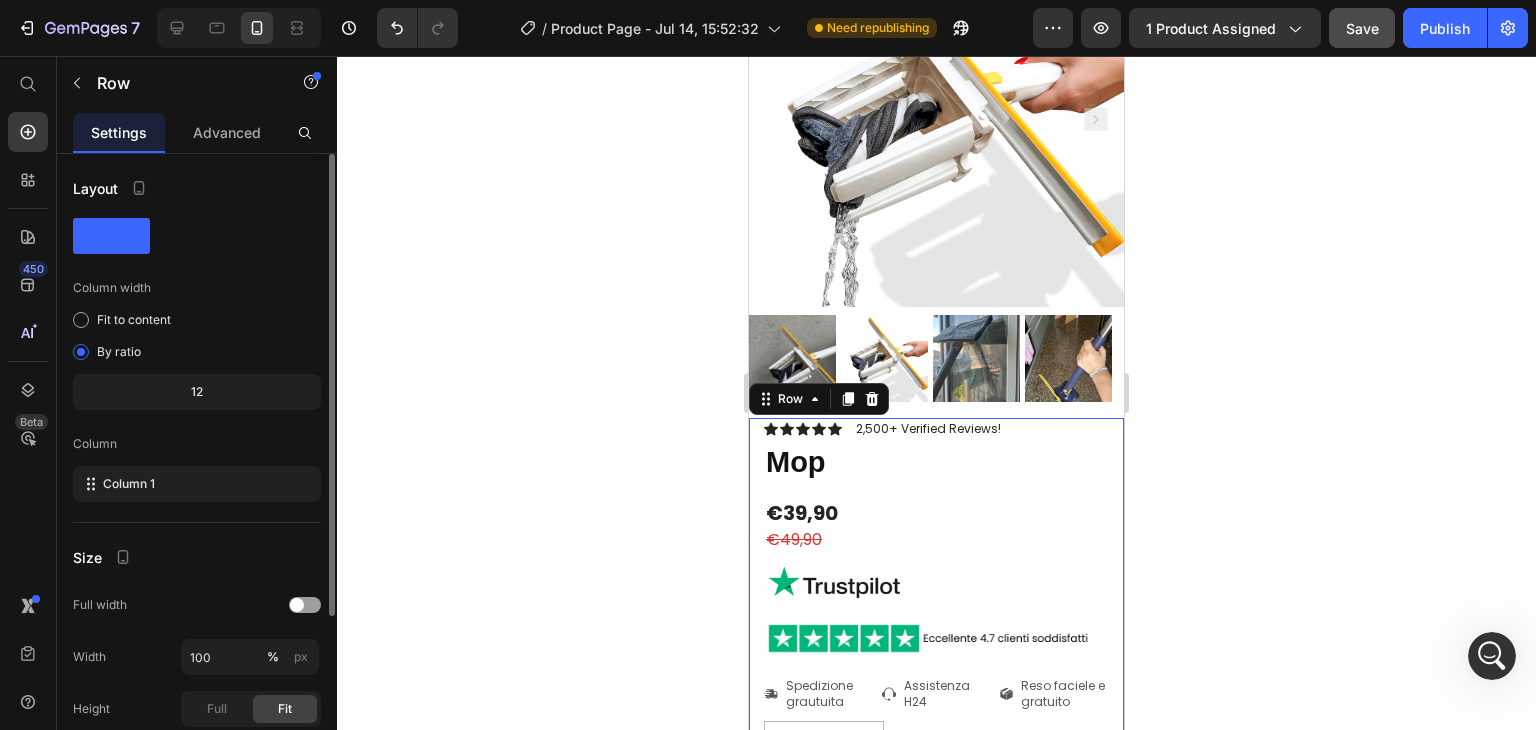 scroll, scrollTop: 473, scrollLeft: 0, axis: vertical 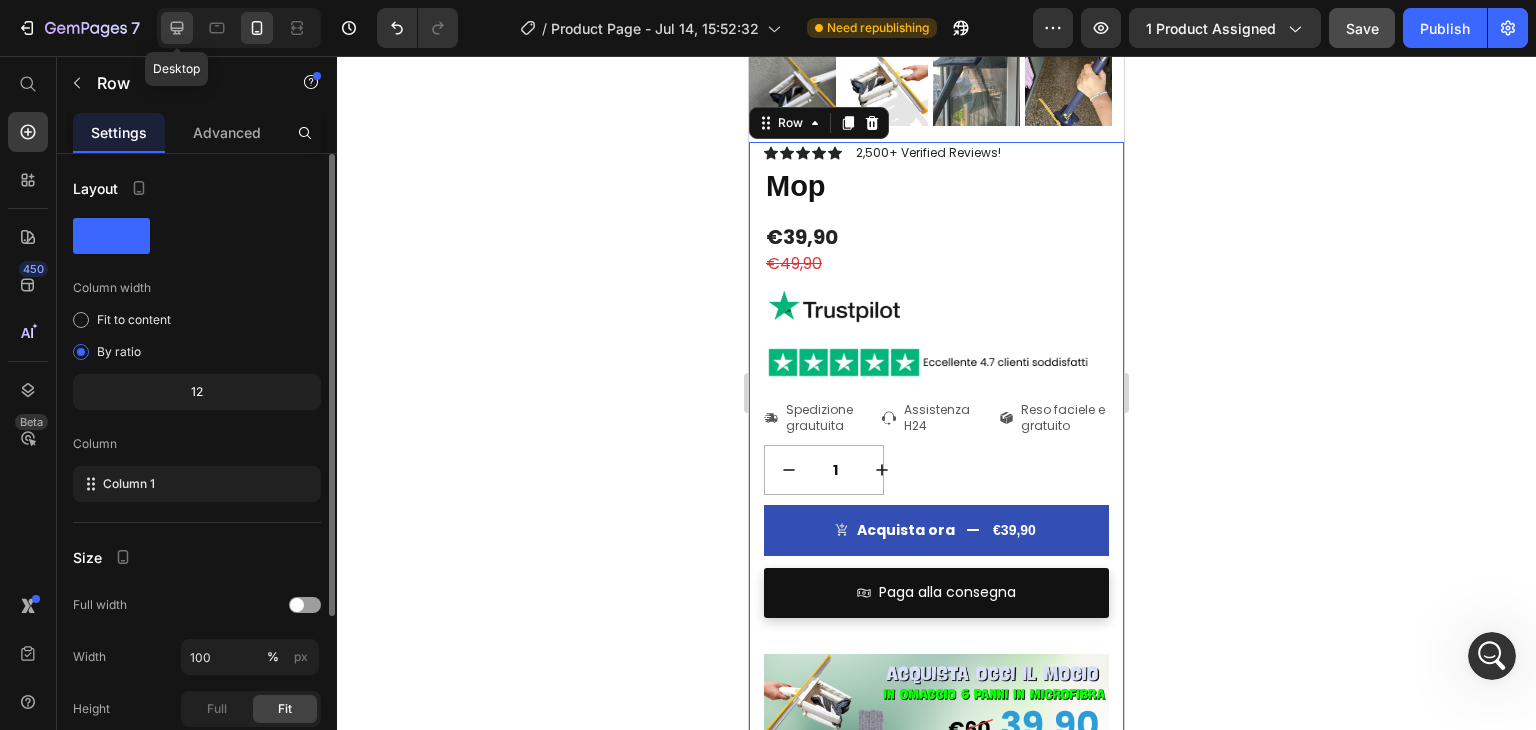 click 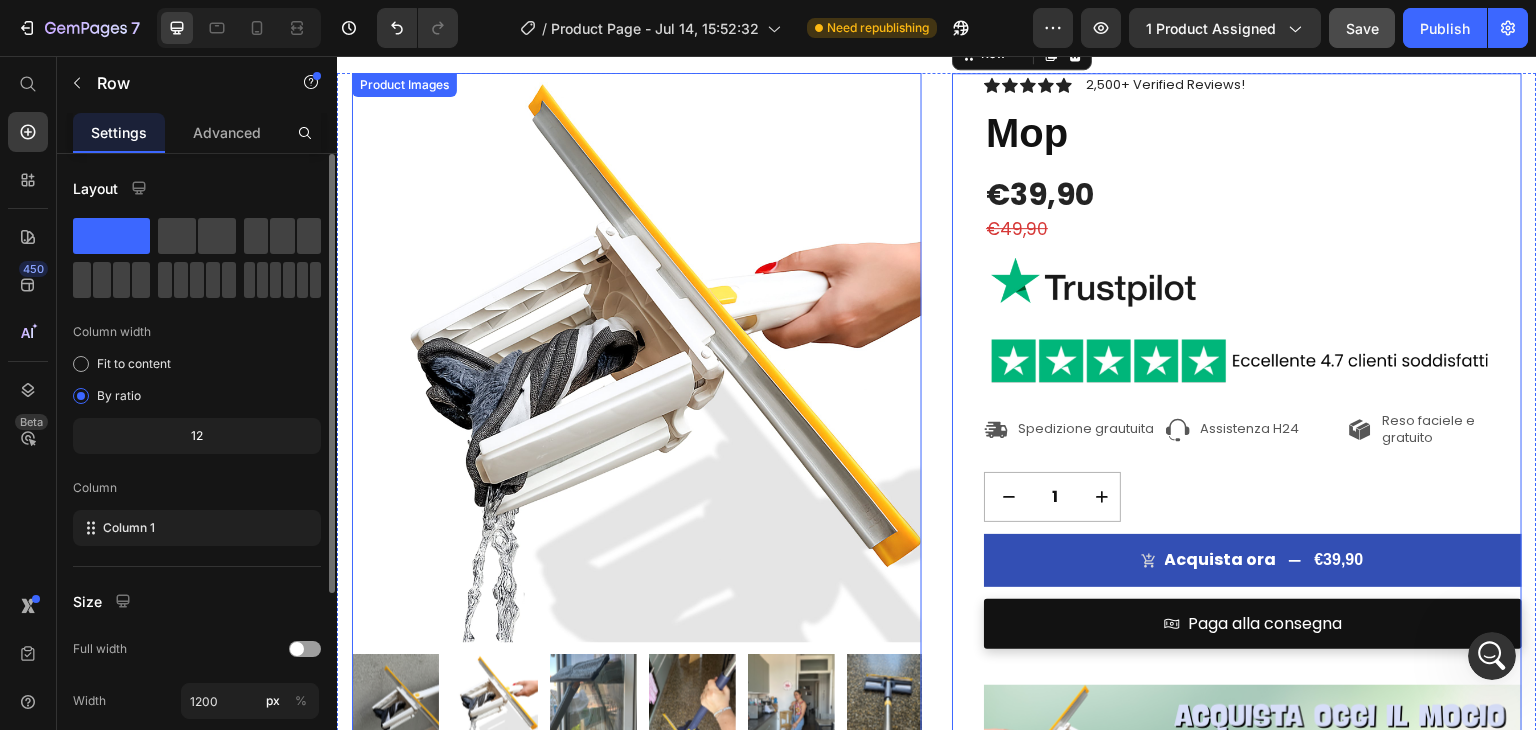 scroll, scrollTop: 2, scrollLeft: 0, axis: vertical 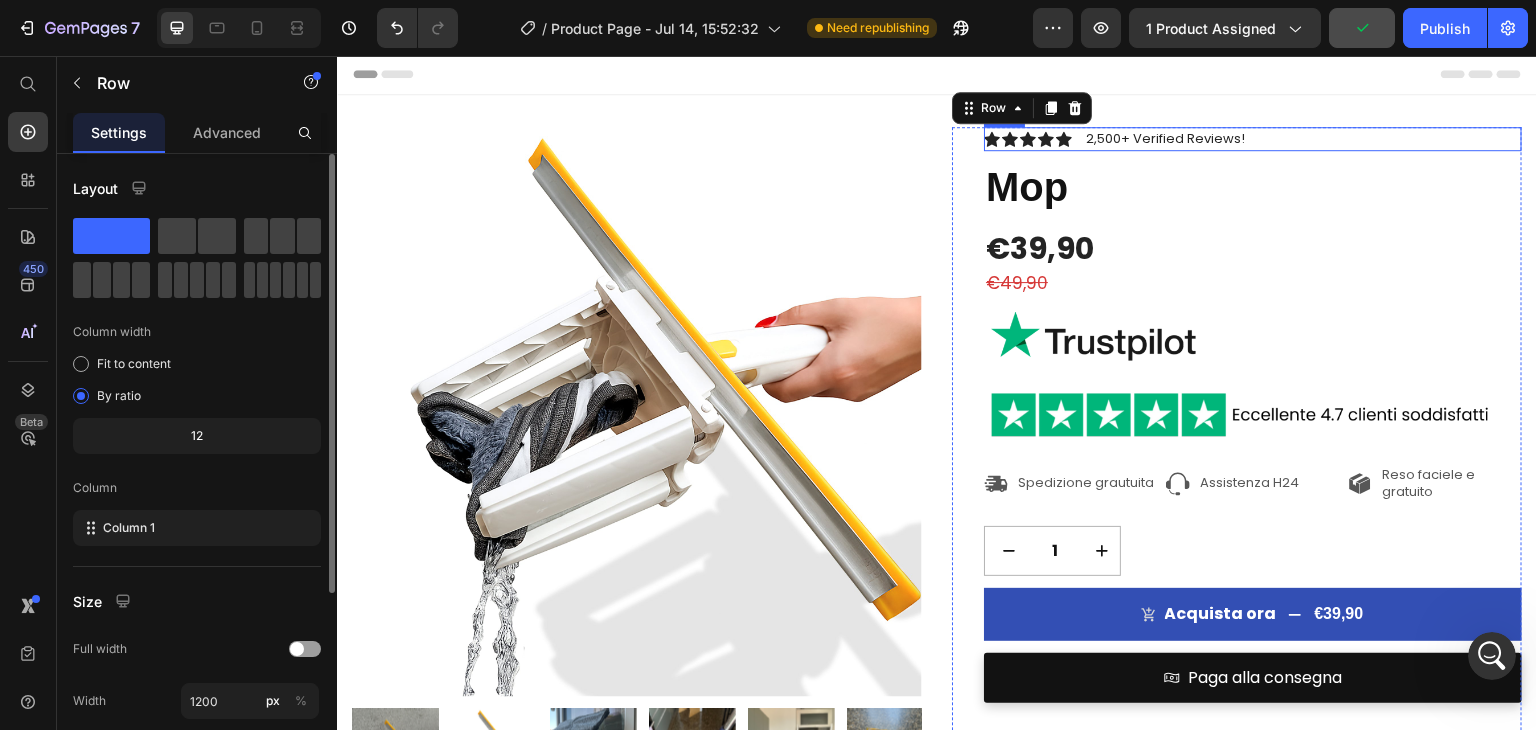 click on "Icon Icon Icon Icon Icon Icon List 2,500+ Verified Reviews! Text Block Row" at bounding box center [1253, 139] 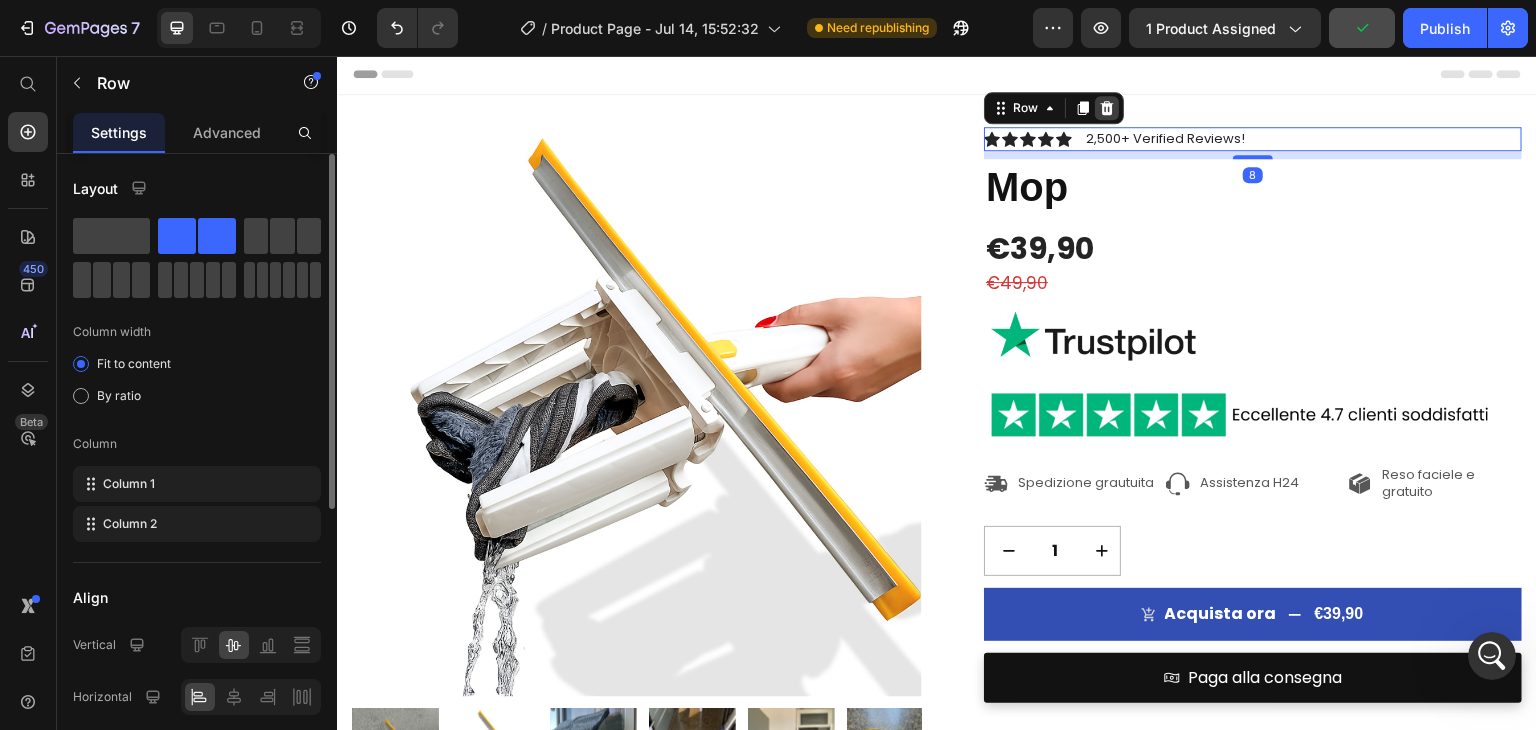 click 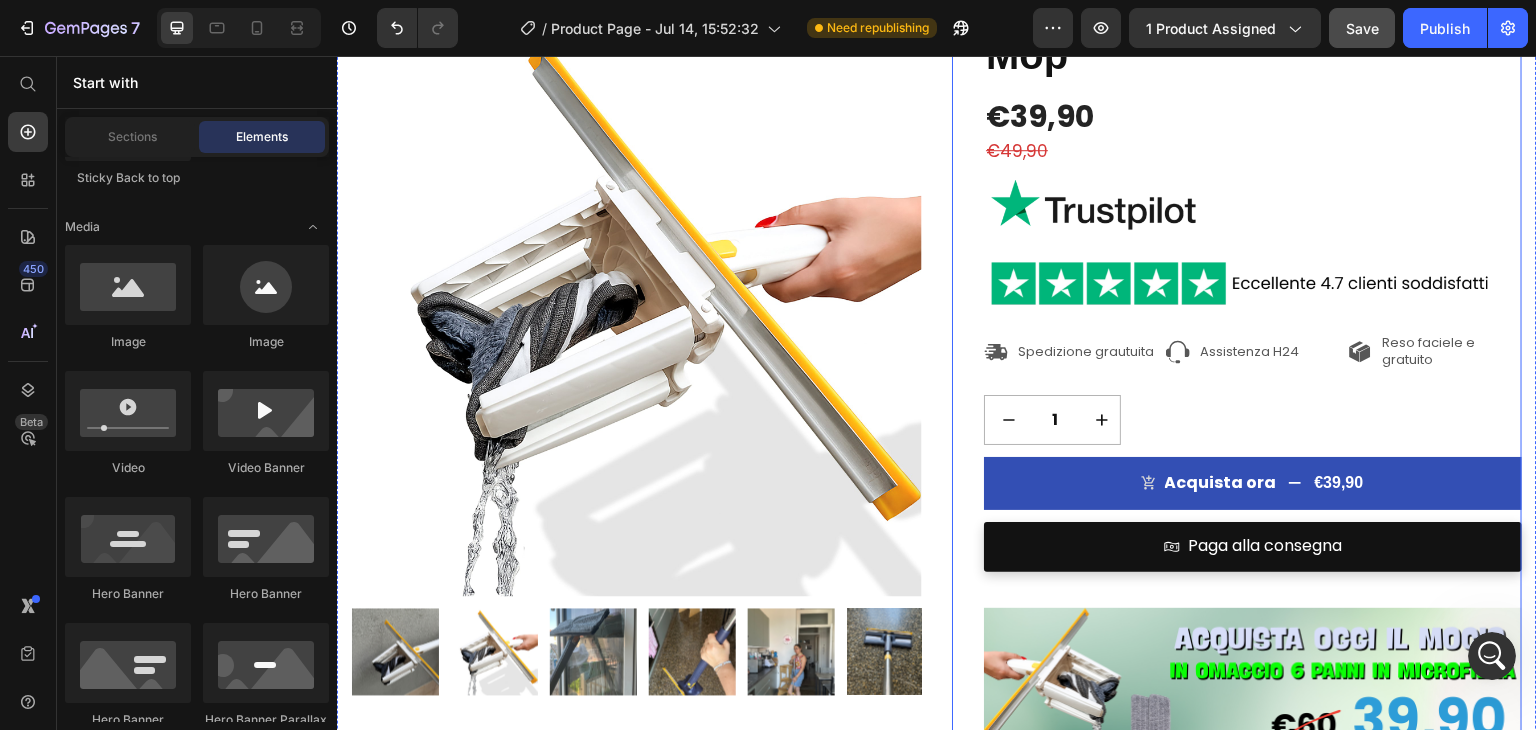 scroll, scrollTop: 2, scrollLeft: 0, axis: vertical 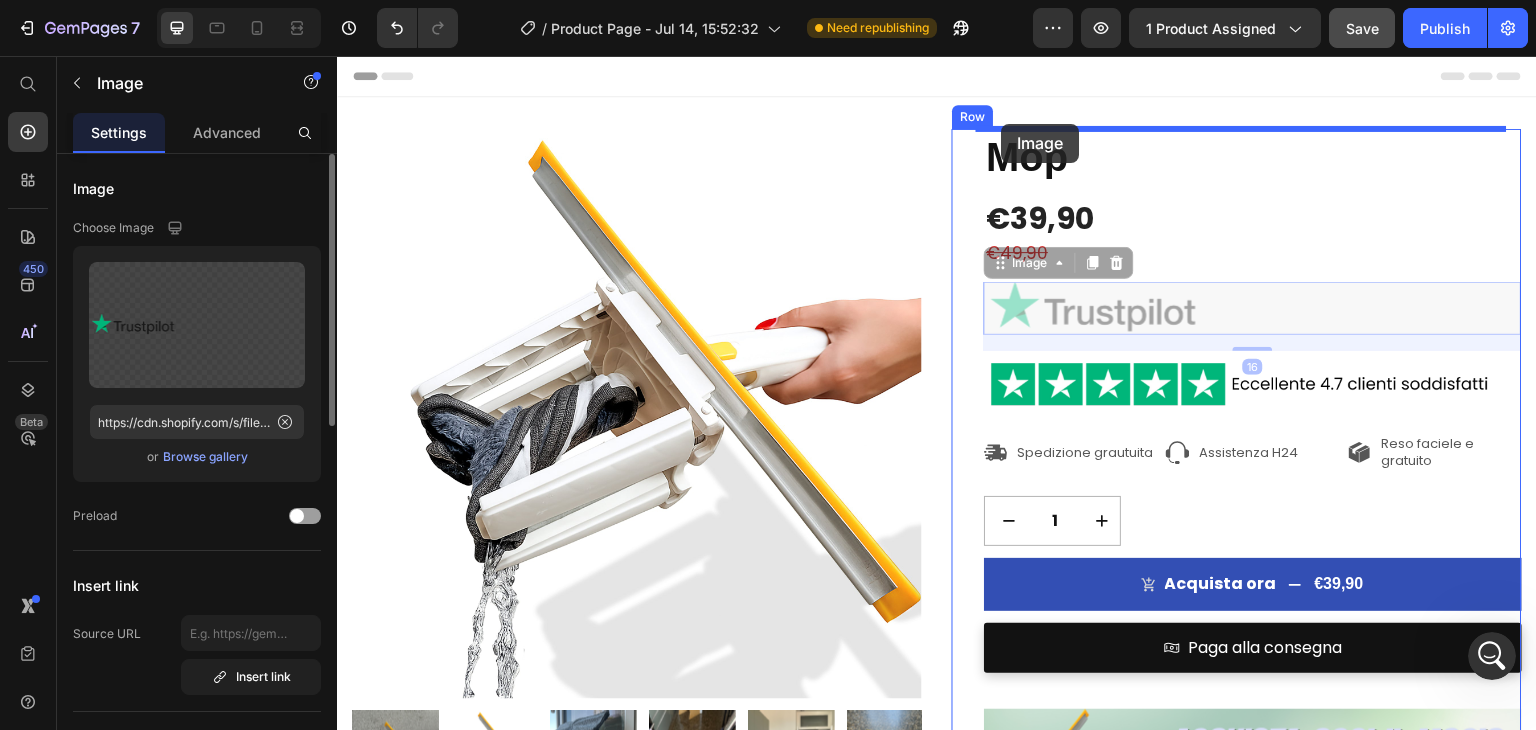 drag, startPoint x: 1009, startPoint y: 270, endPoint x: 1002, endPoint y: 124, distance: 146.16771 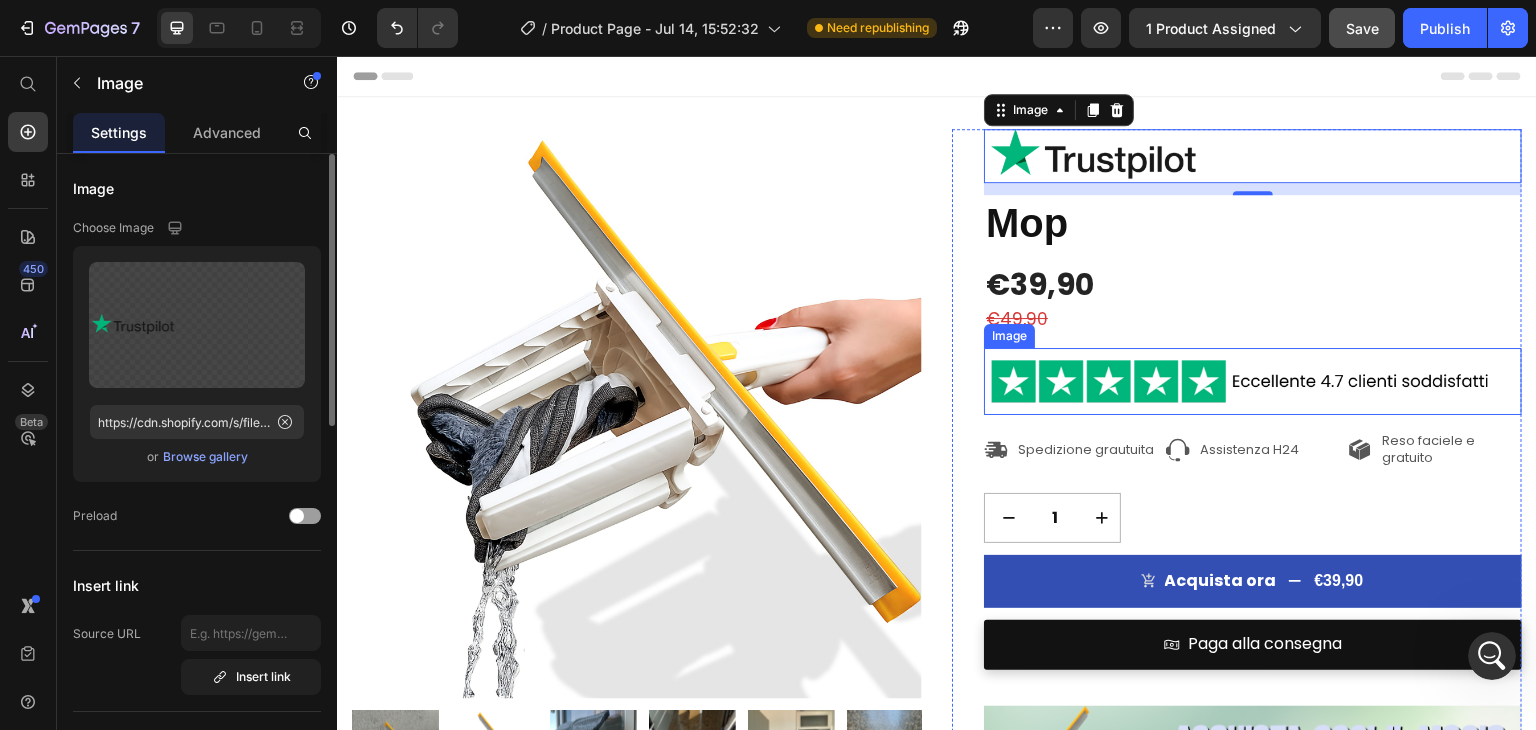 click at bounding box center (1253, 381) 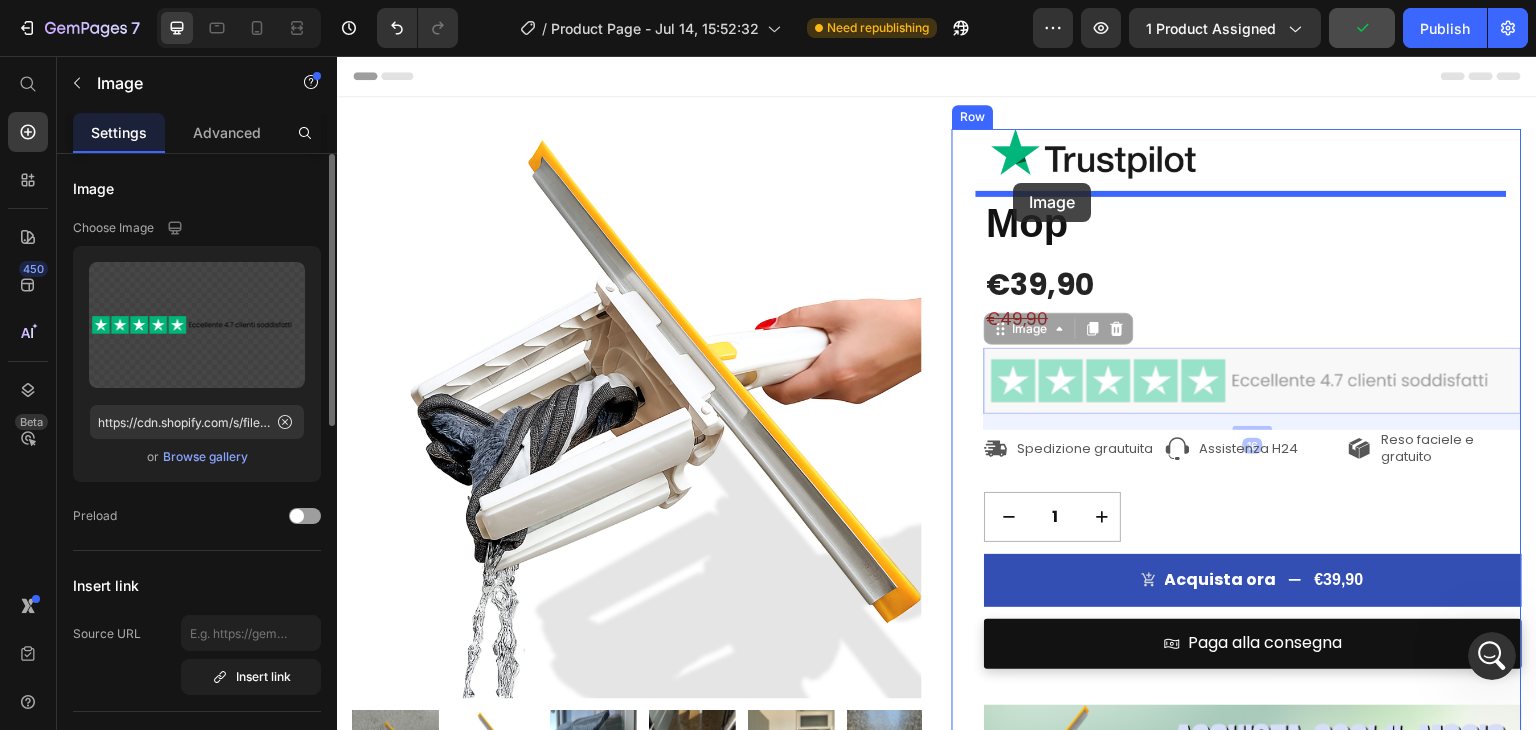 drag, startPoint x: 1002, startPoint y: 329, endPoint x: 1014, endPoint y: 183, distance: 146.49232 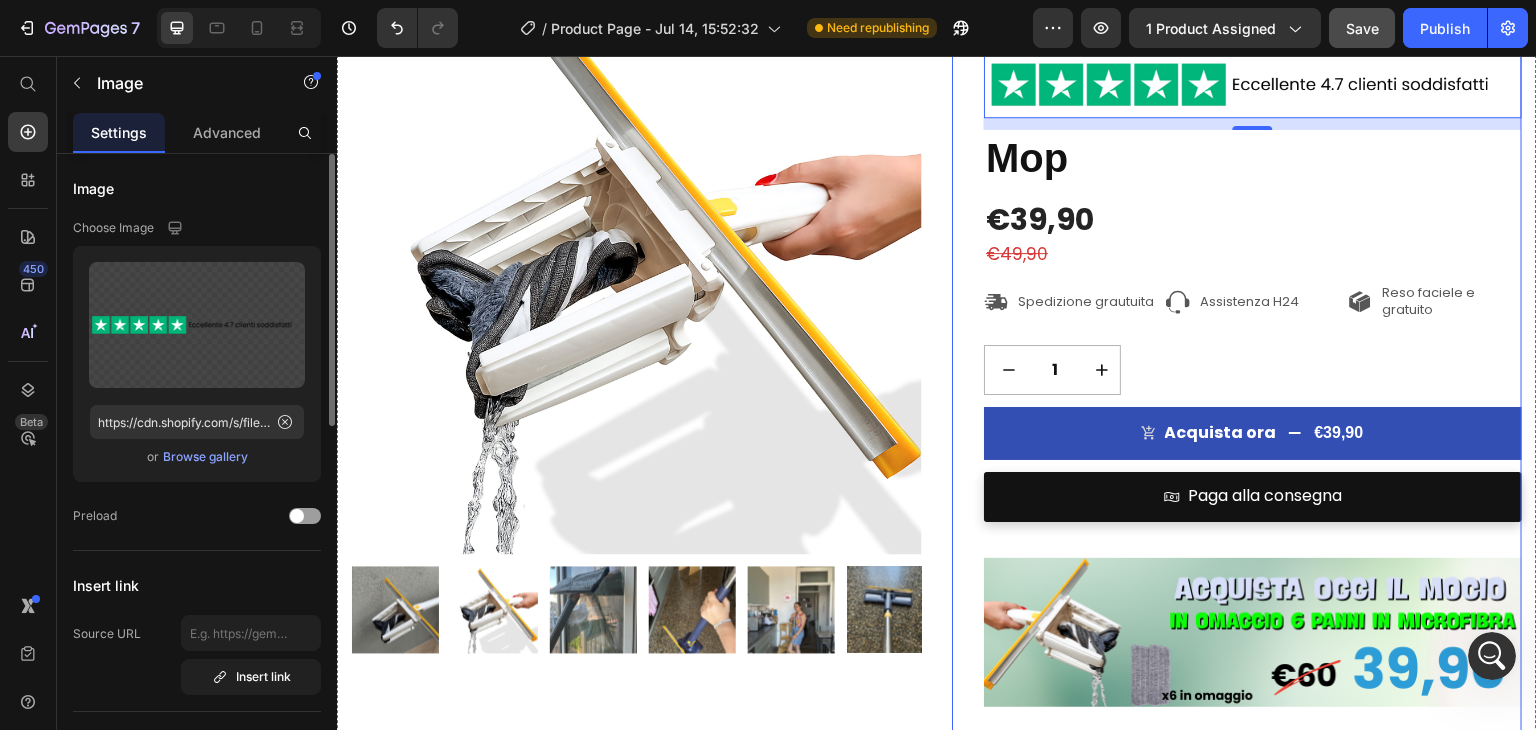 scroll, scrollTop: 100, scrollLeft: 0, axis: vertical 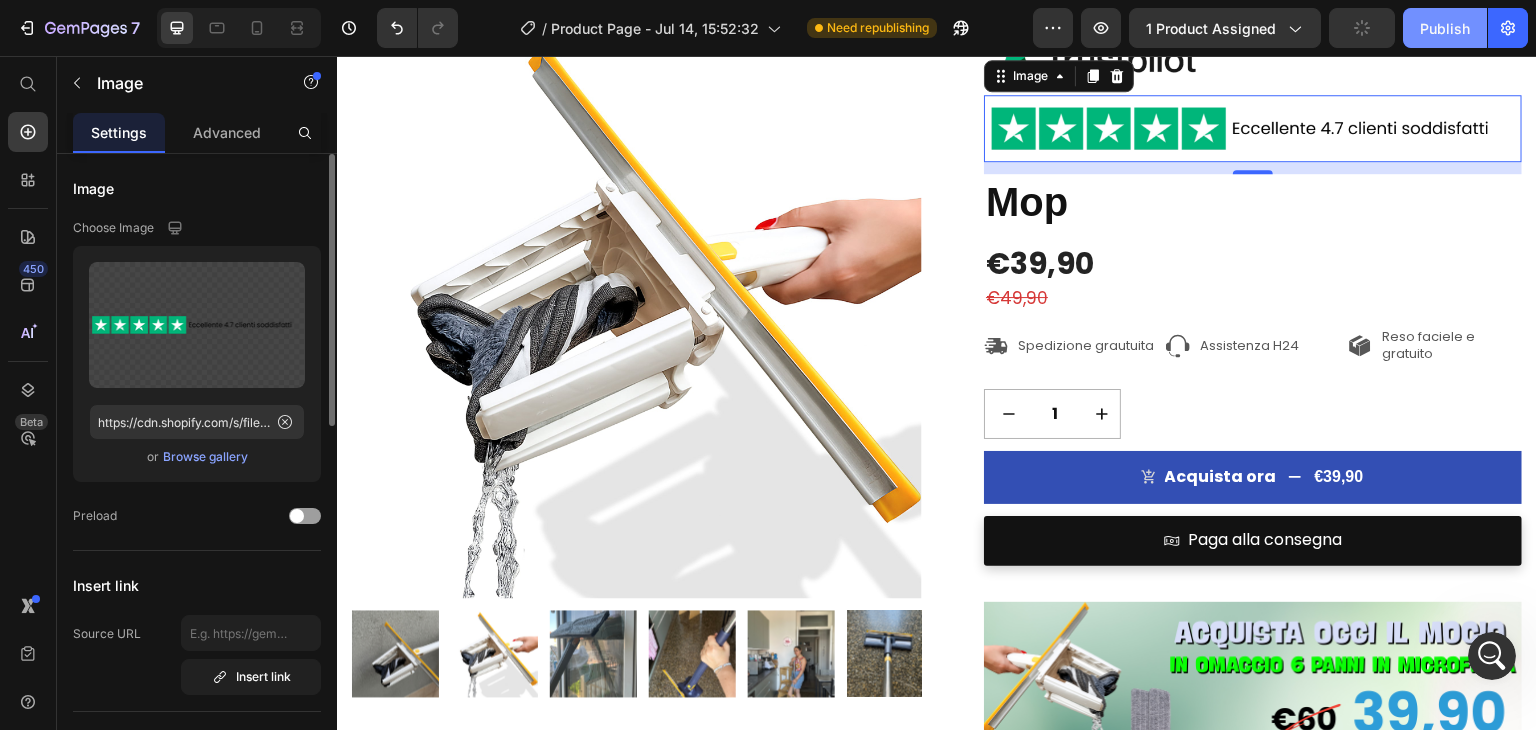 click on "Publish" 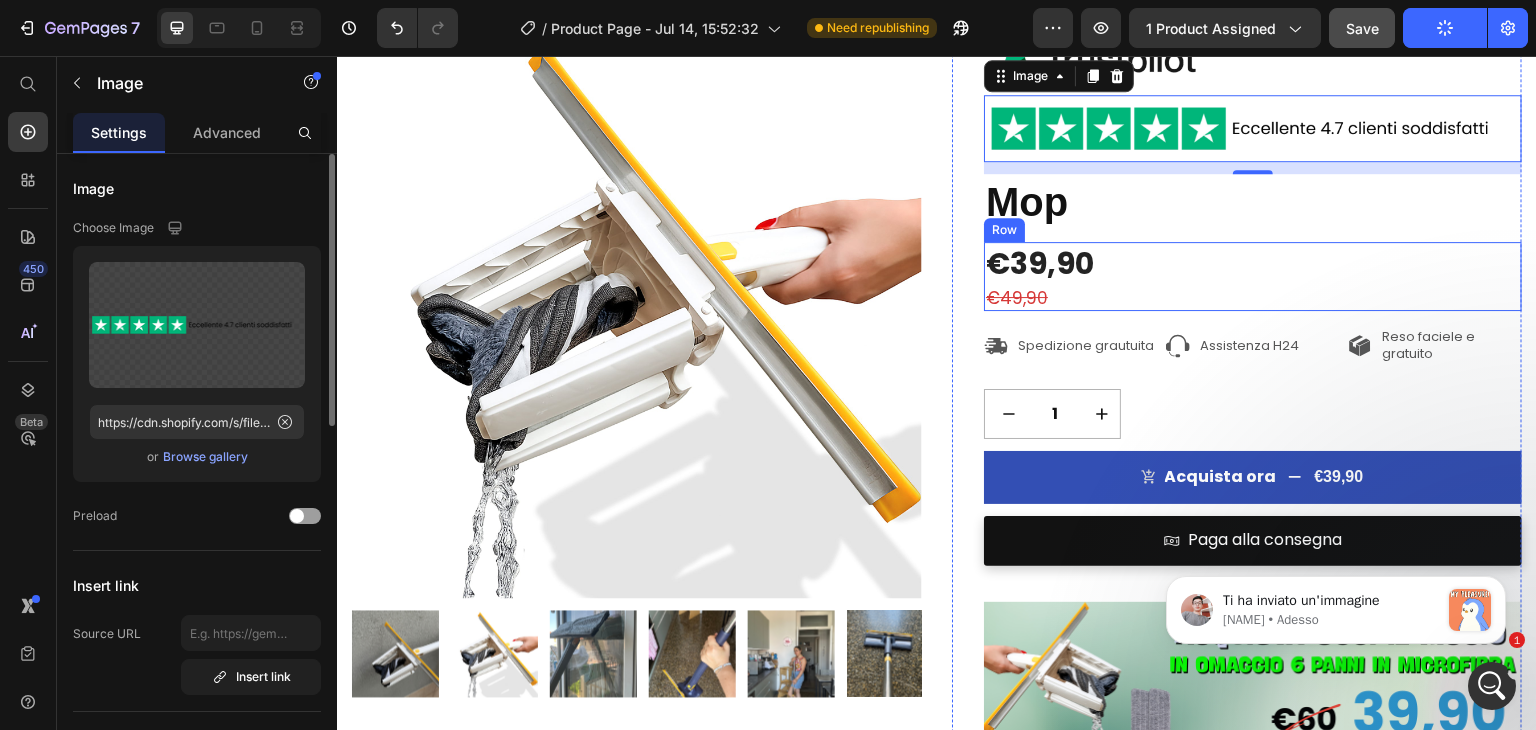 scroll, scrollTop: 0, scrollLeft: 0, axis: both 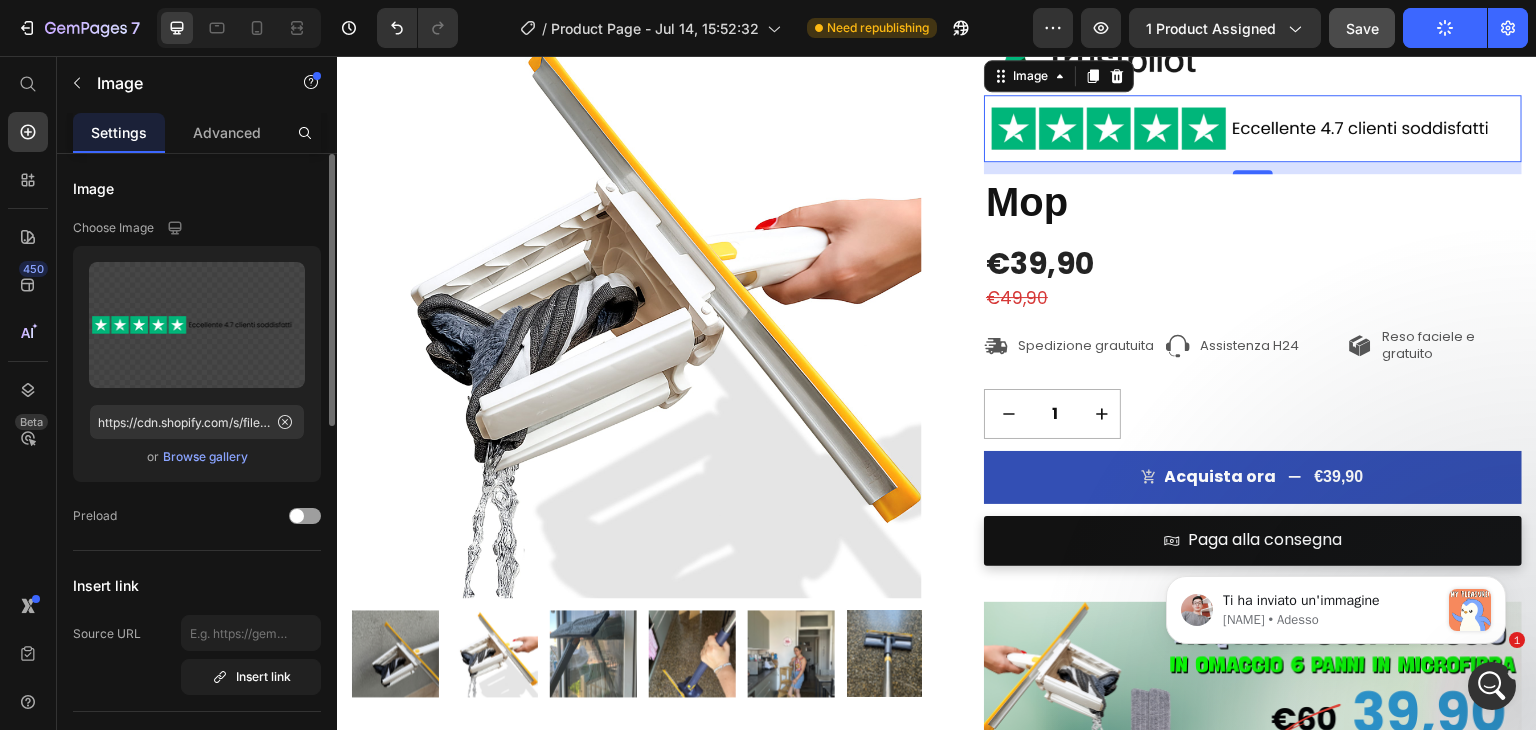 click 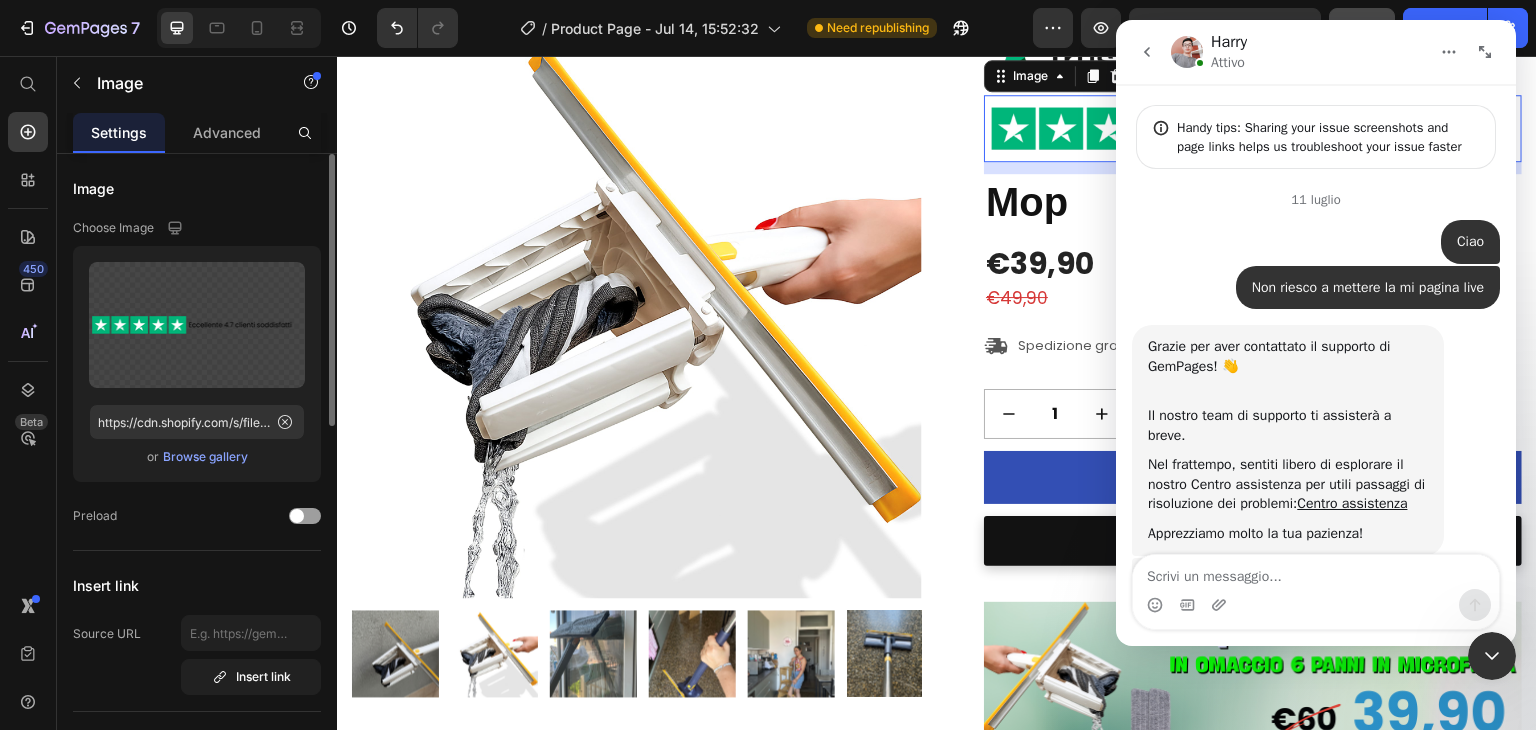 scroll, scrollTop: 3, scrollLeft: 0, axis: vertical 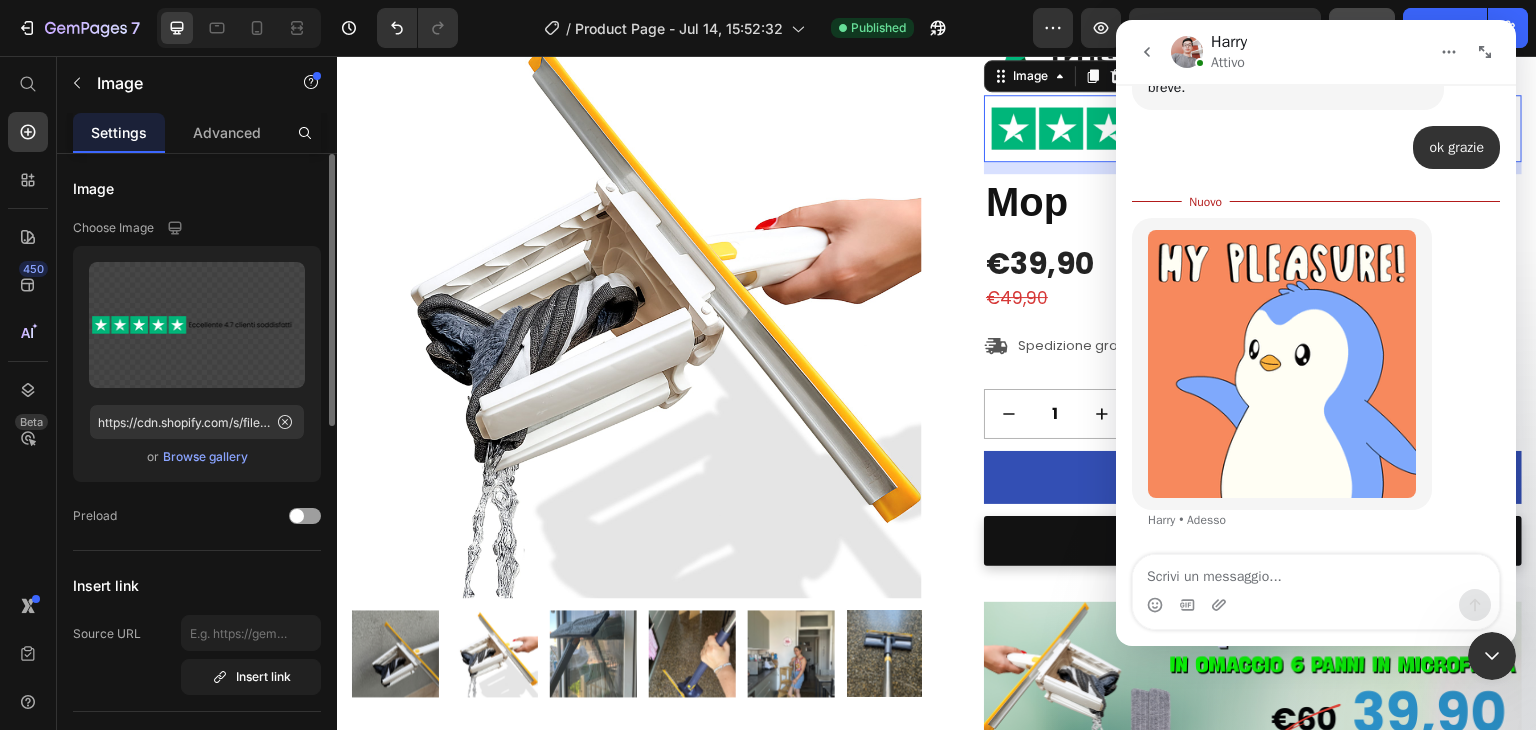 click 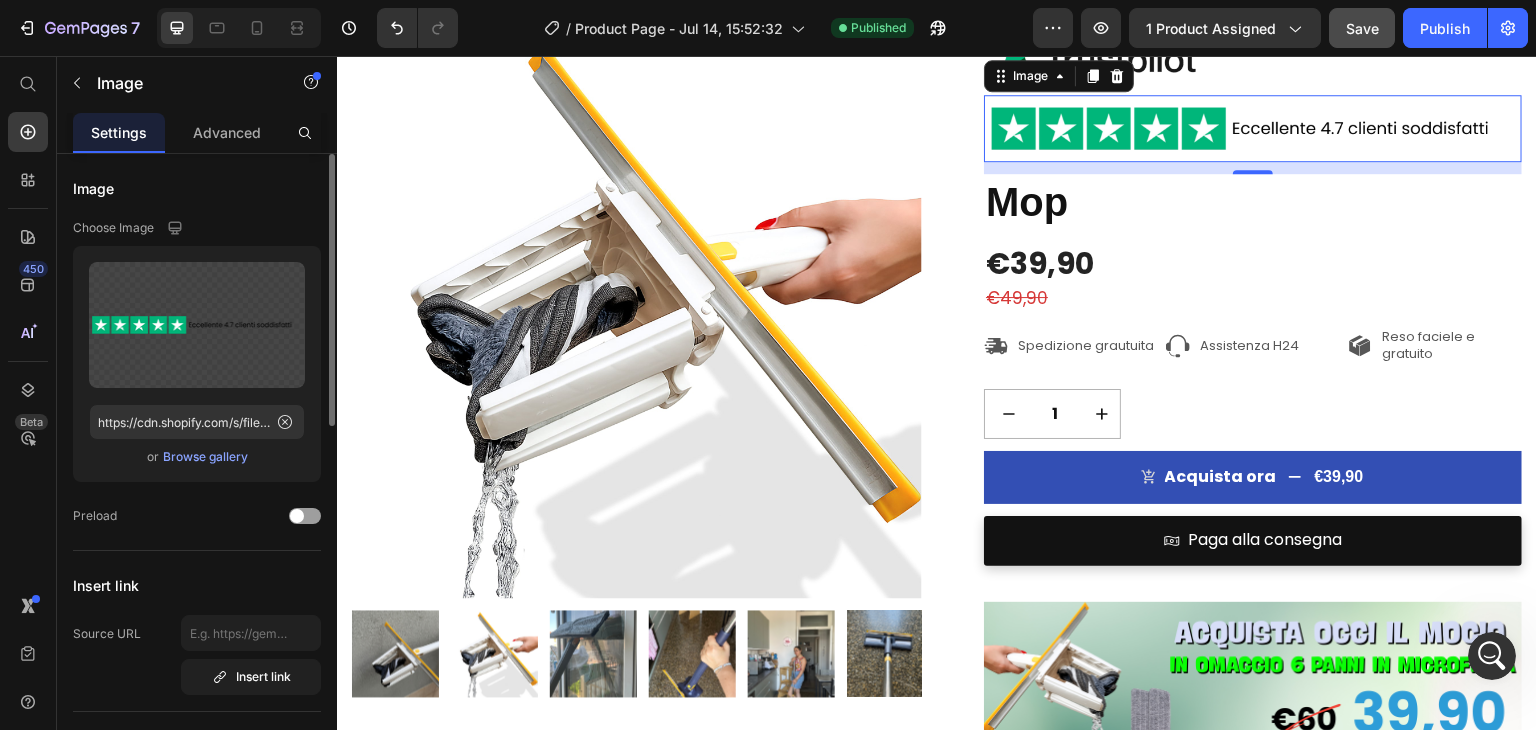 click 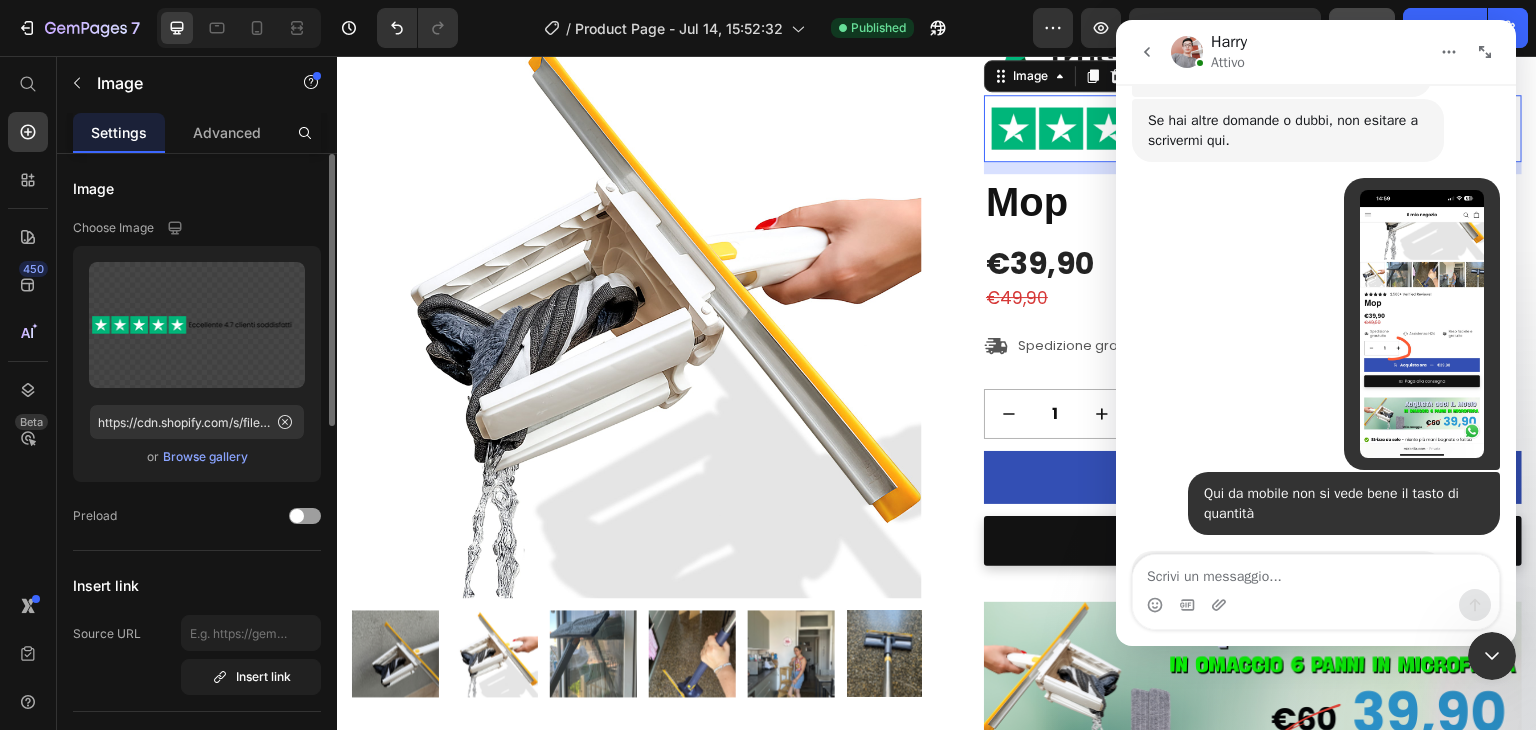 scroll, scrollTop: 8064, scrollLeft: 0, axis: vertical 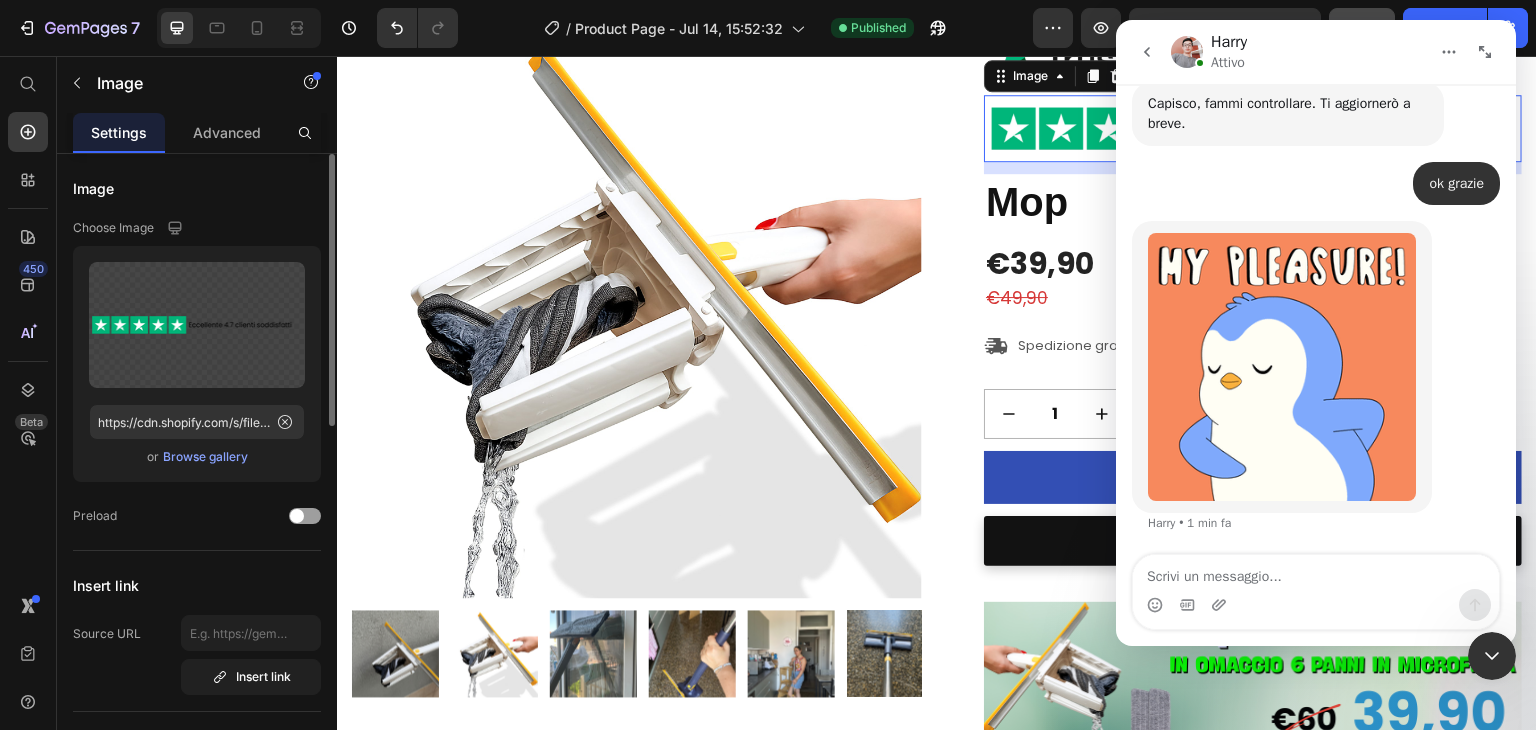 click 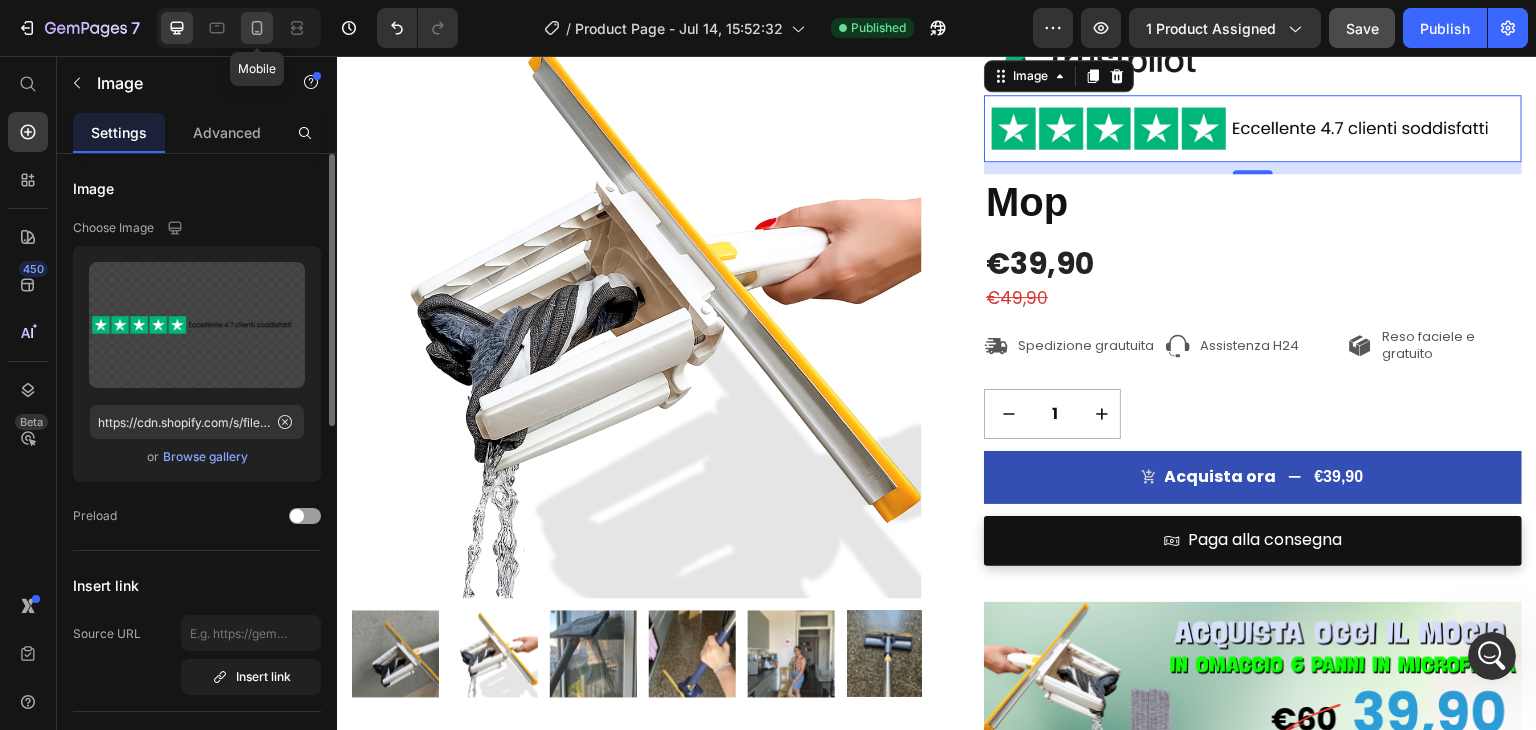 scroll, scrollTop: 8220, scrollLeft: 0, axis: vertical 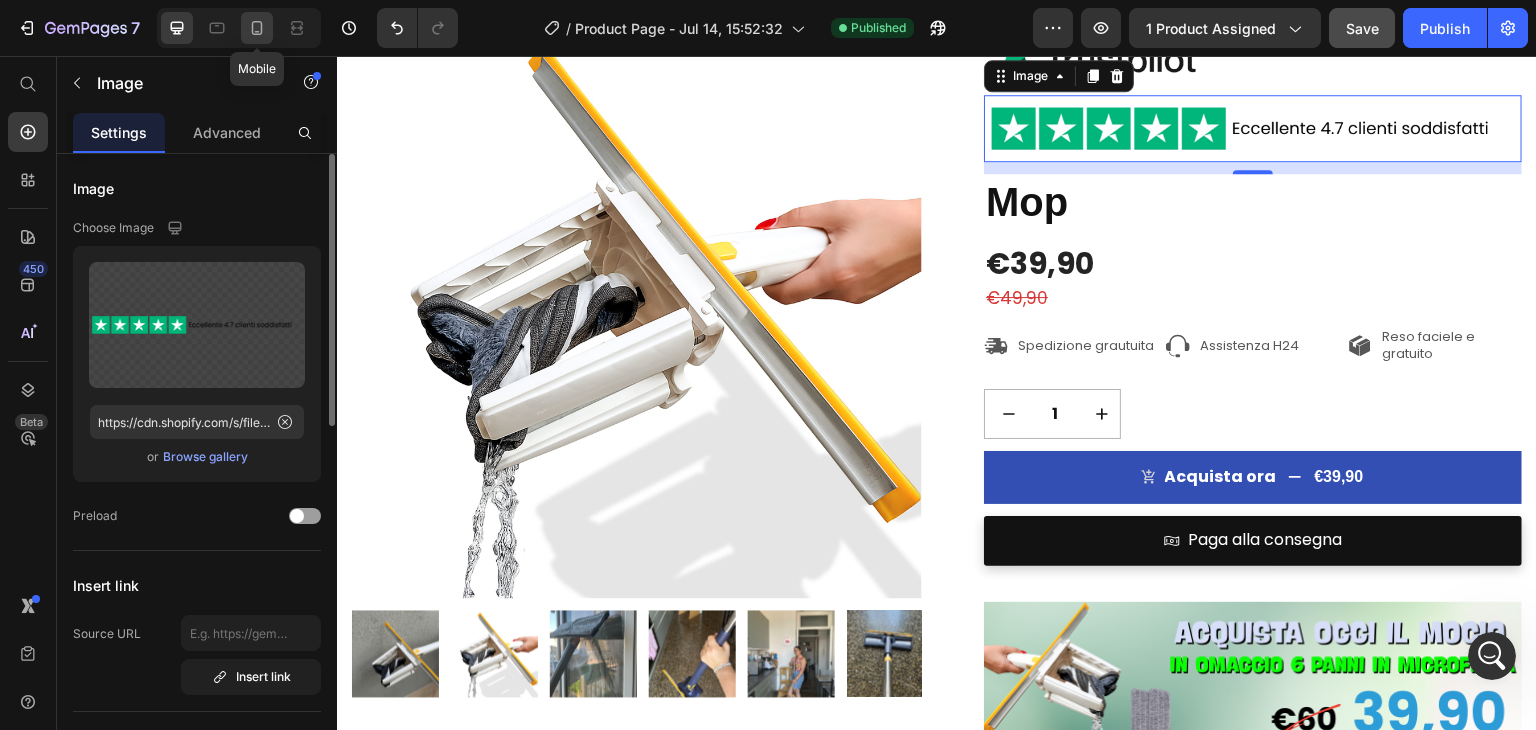 click 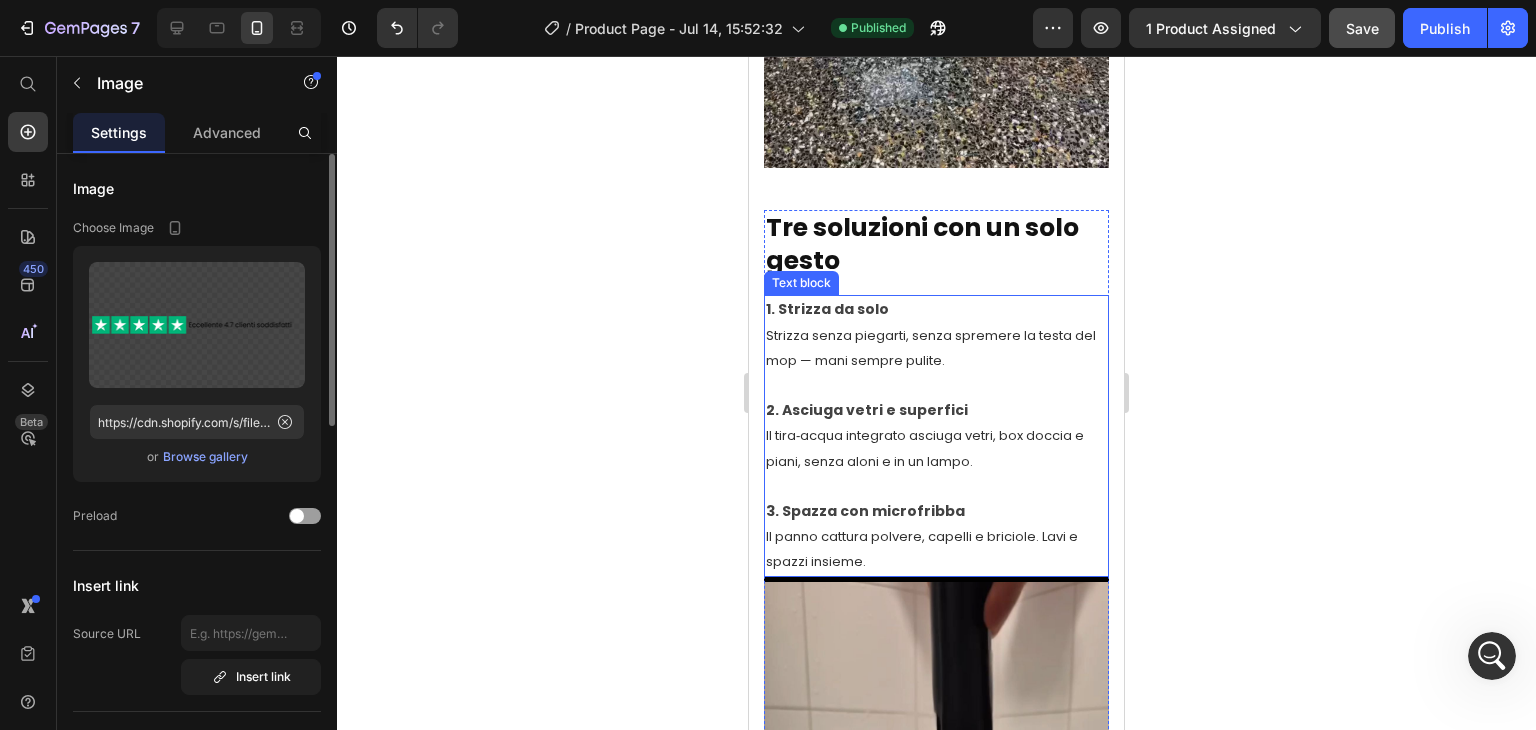 scroll, scrollTop: 2260, scrollLeft: 0, axis: vertical 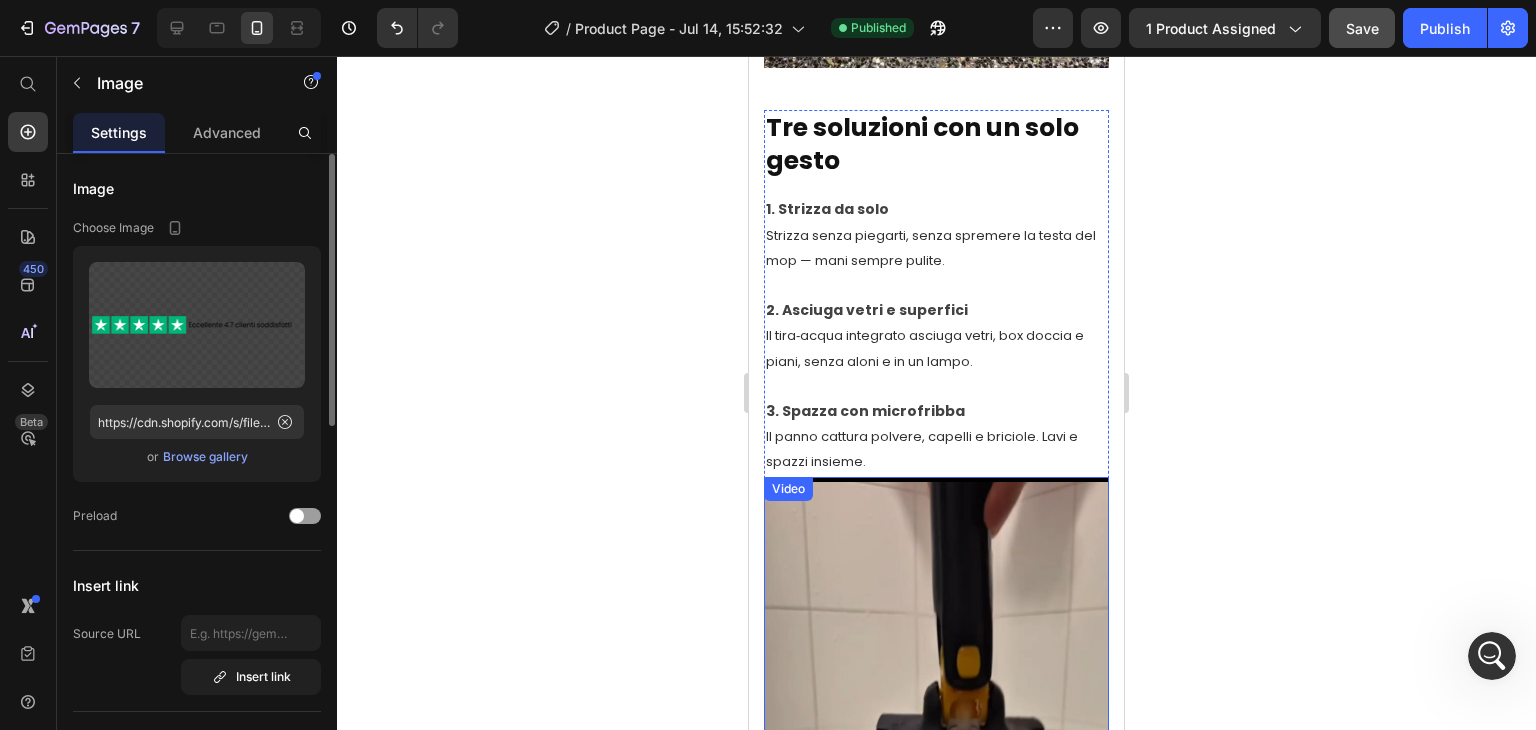 click at bounding box center [936, 783] 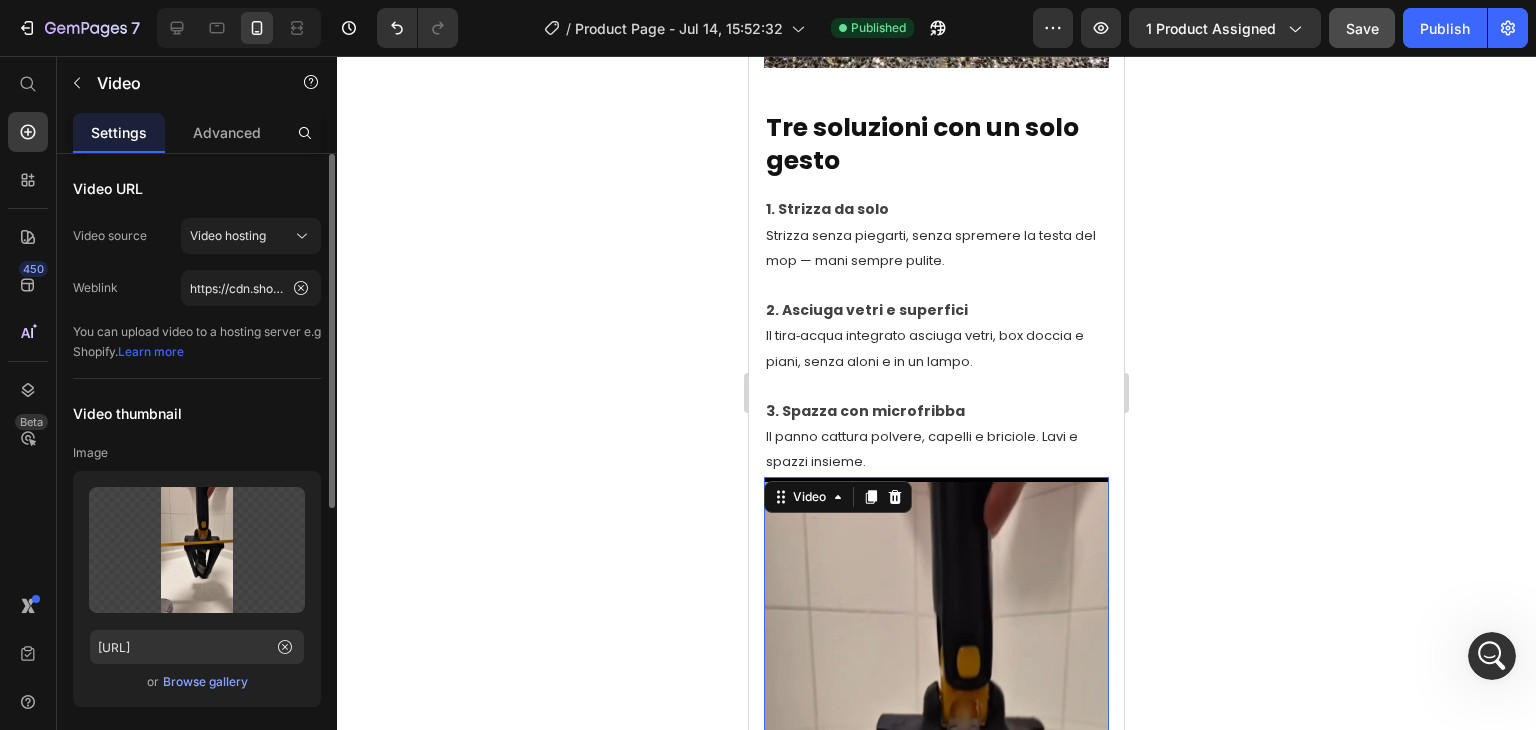 scroll, scrollTop: 8220, scrollLeft: 0, axis: vertical 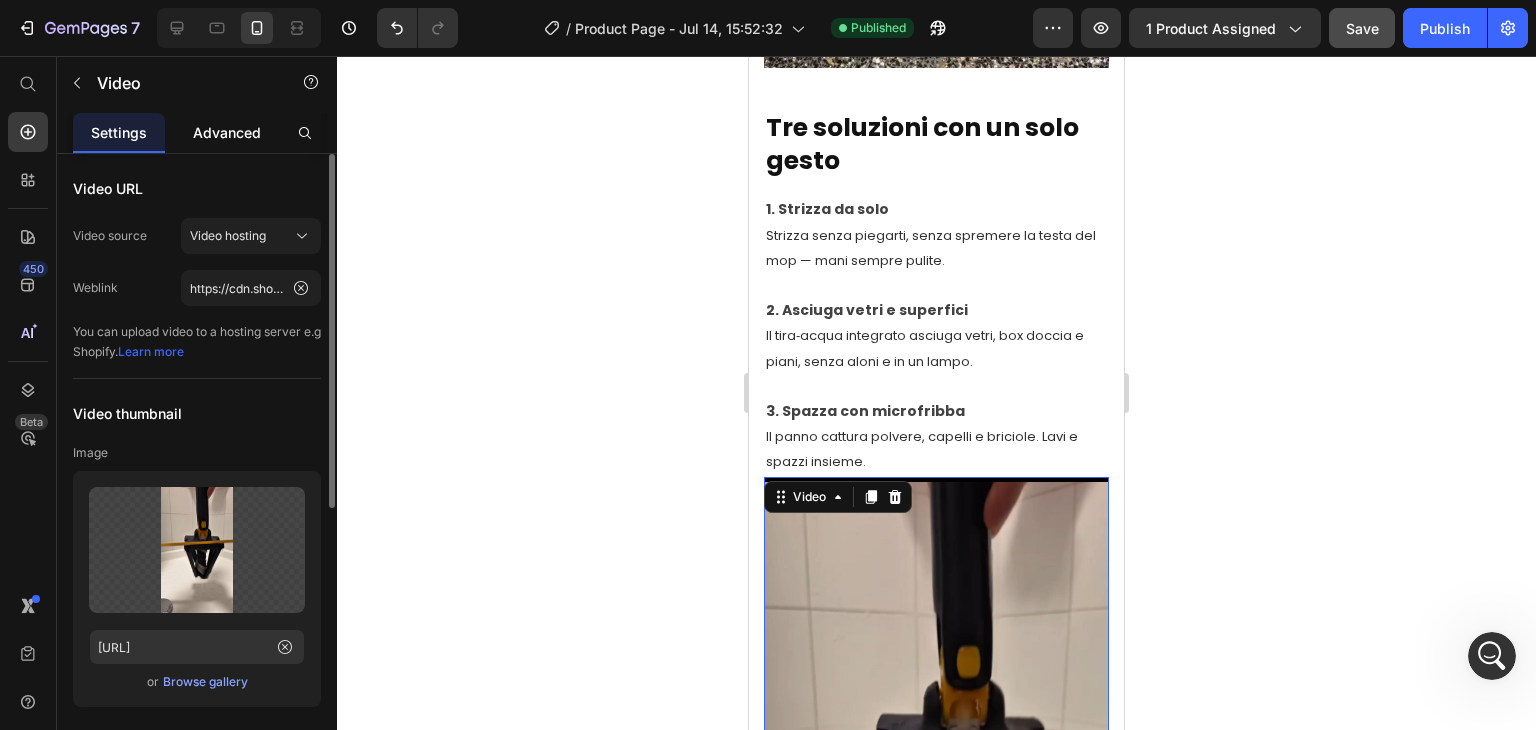 click on "Advanced" at bounding box center [227, 132] 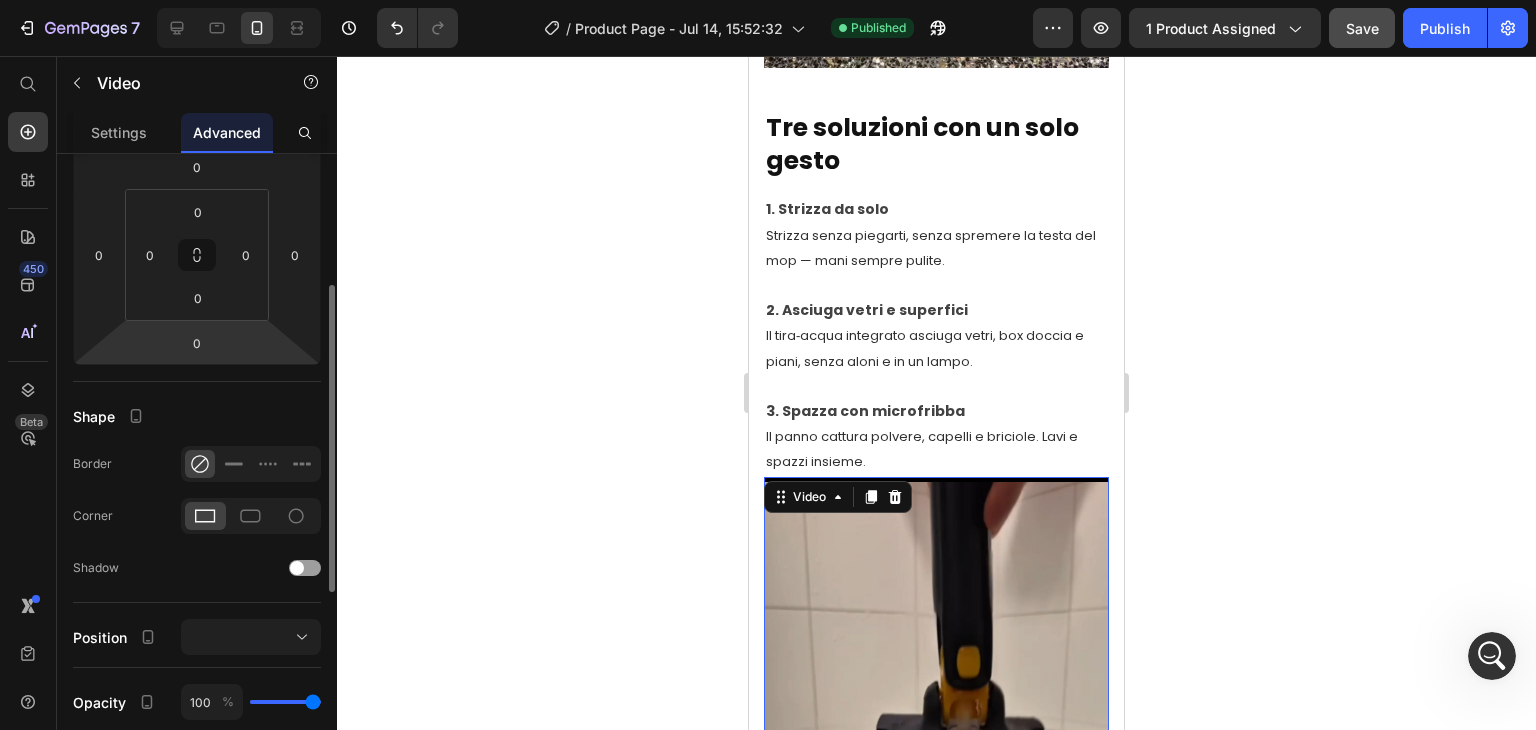 scroll, scrollTop: 0, scrollLeft: 0, axis: both 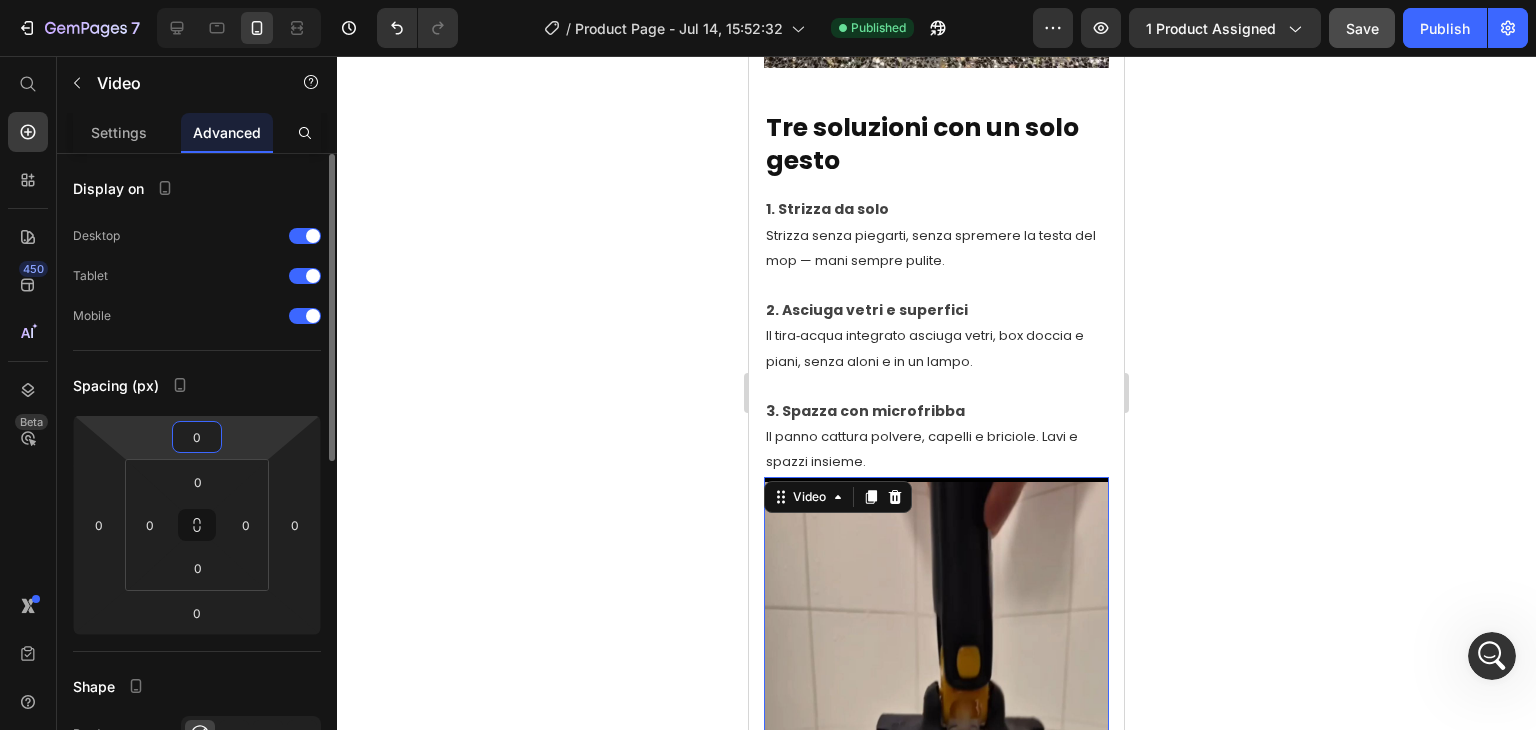click on "0" at bounding box center (197, 437) 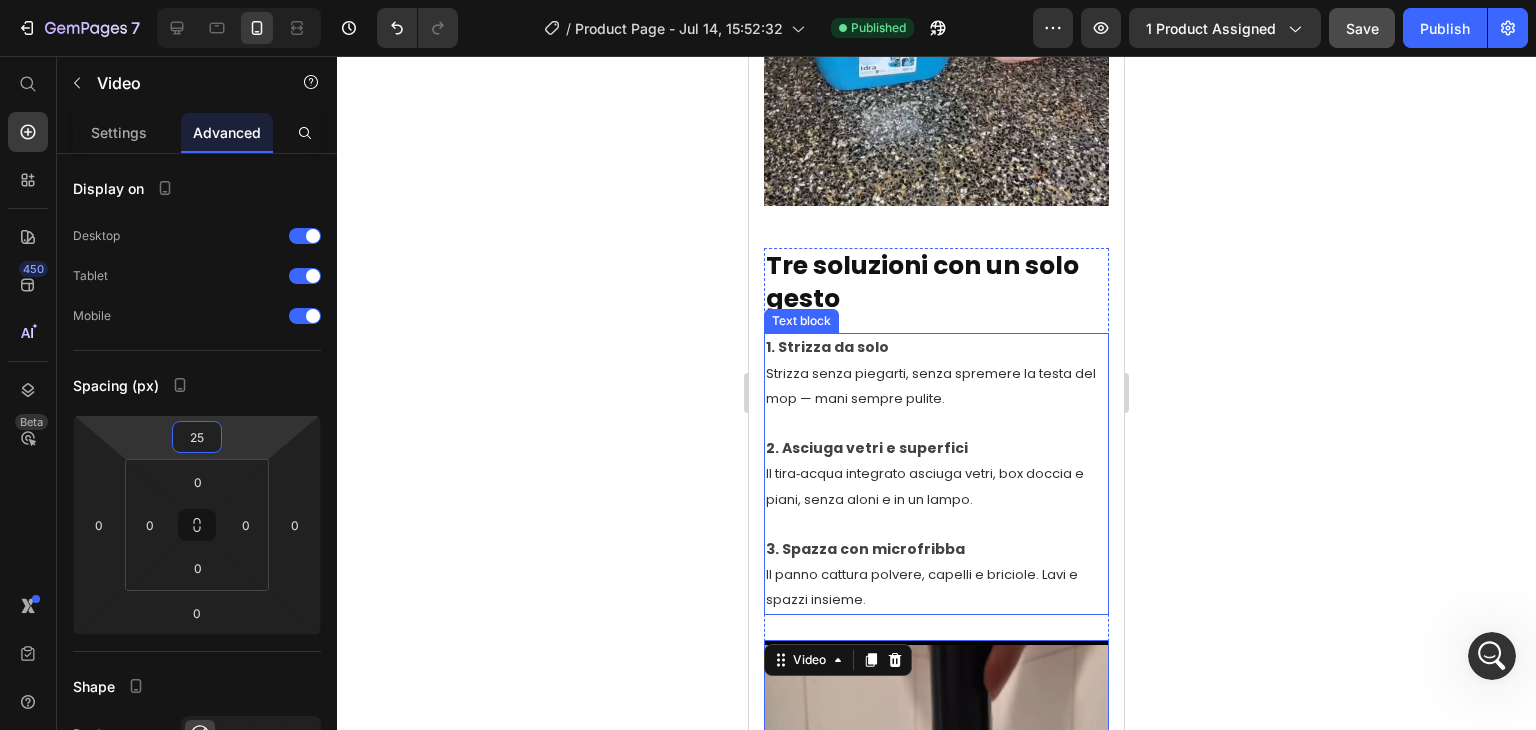 scroll, scrollTop: 2019, scrollLeft: 0, axis: vertical 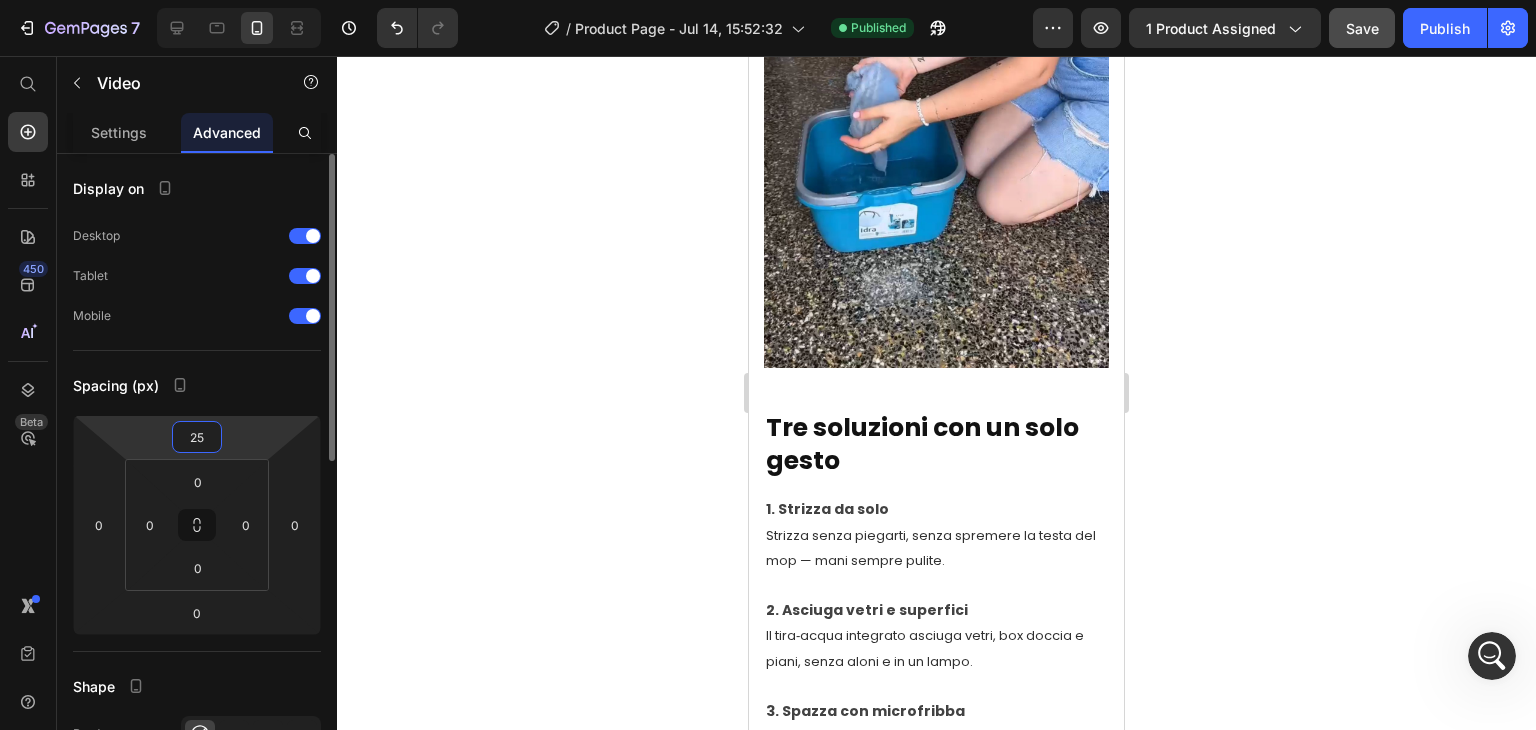 type on "2" 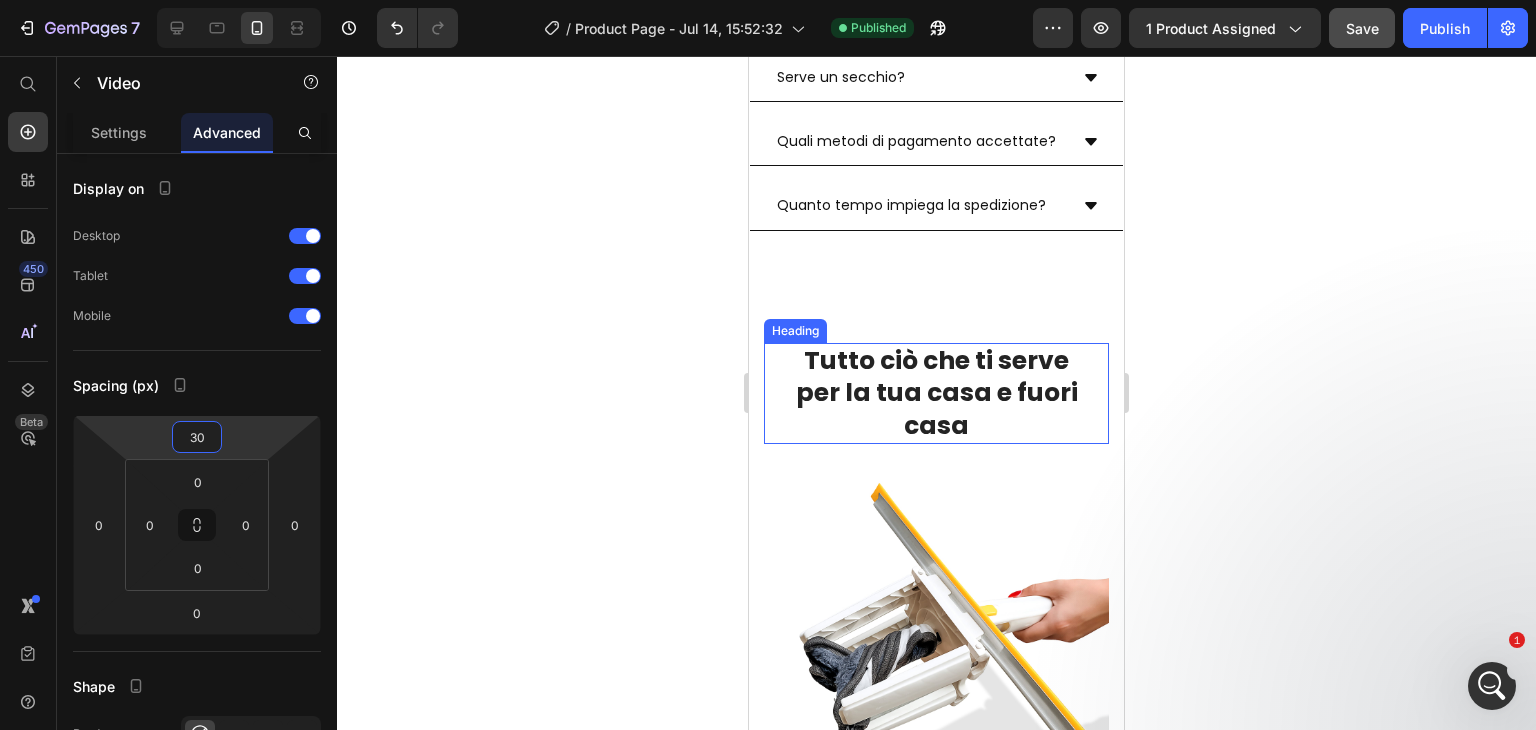 scroll, scrollTop: 4419, scrollLeft: 0, axis: vertical 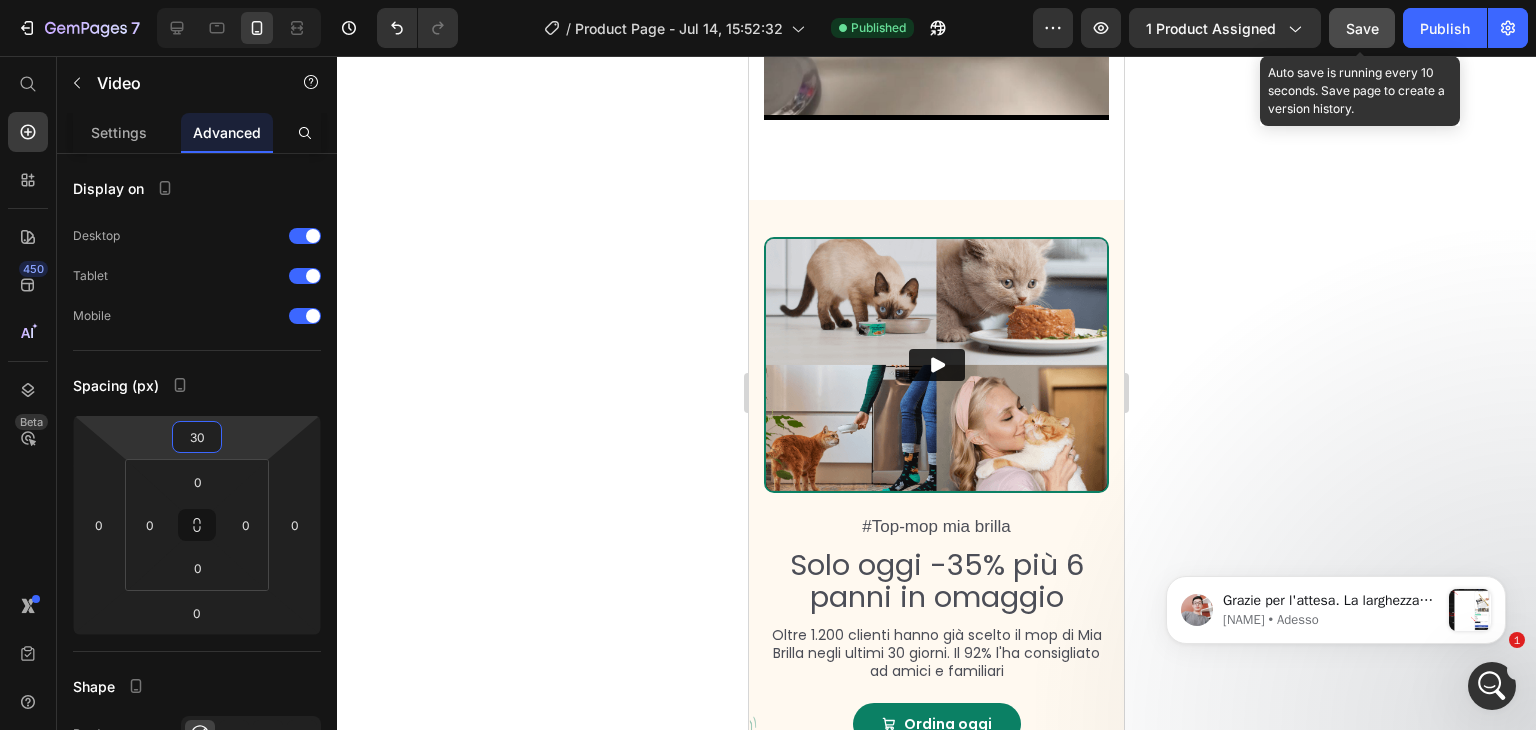 type on "30" 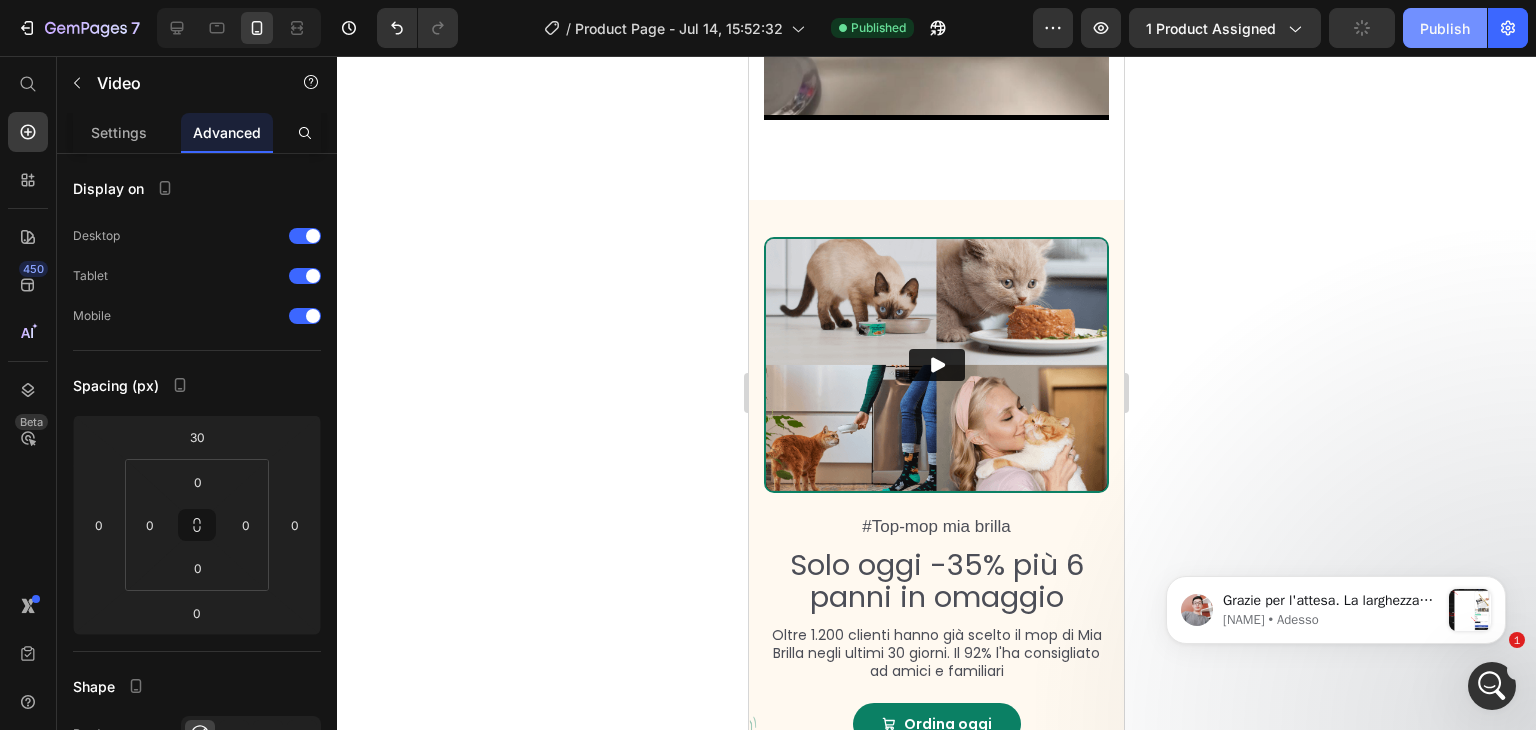 click on "Publish" at bounding box center (1445, 28) 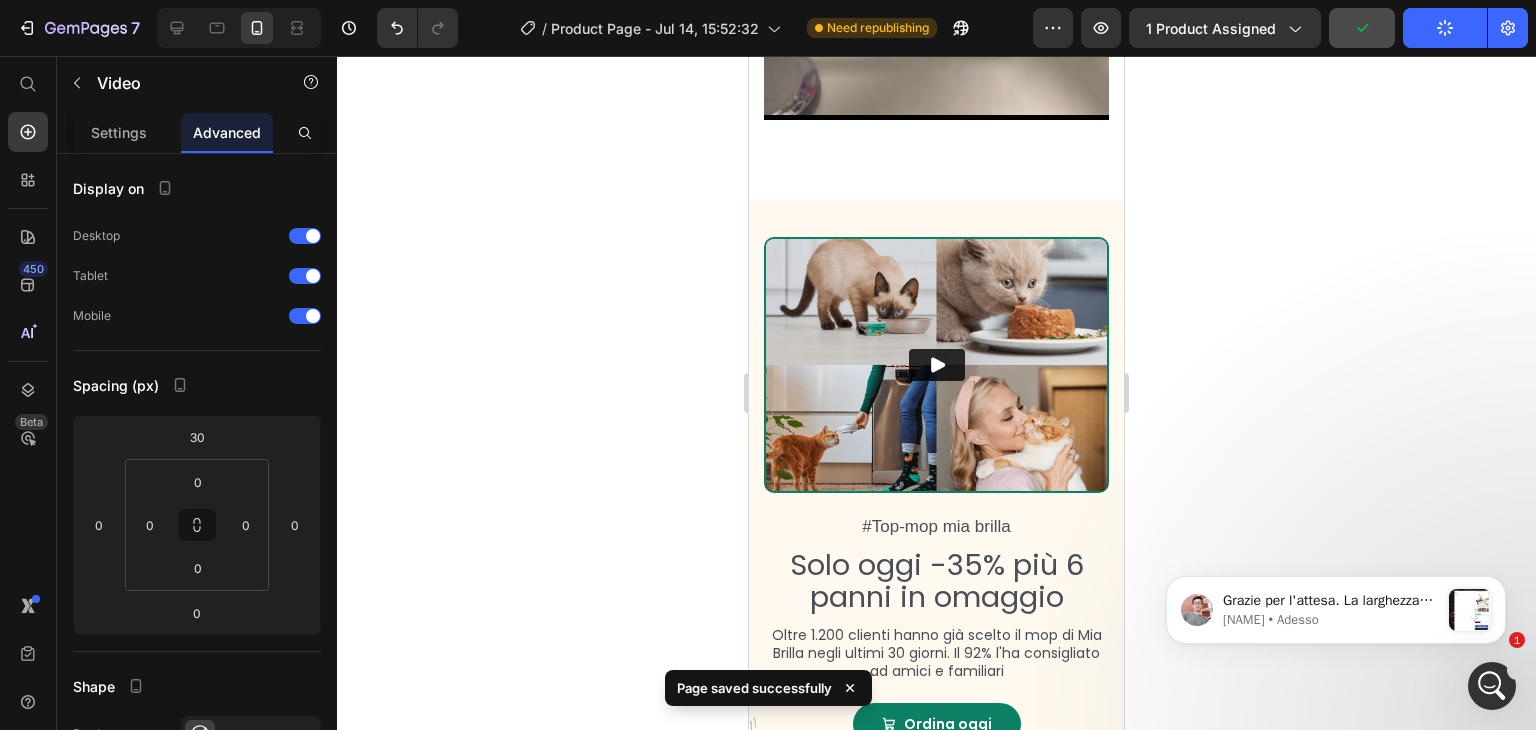click 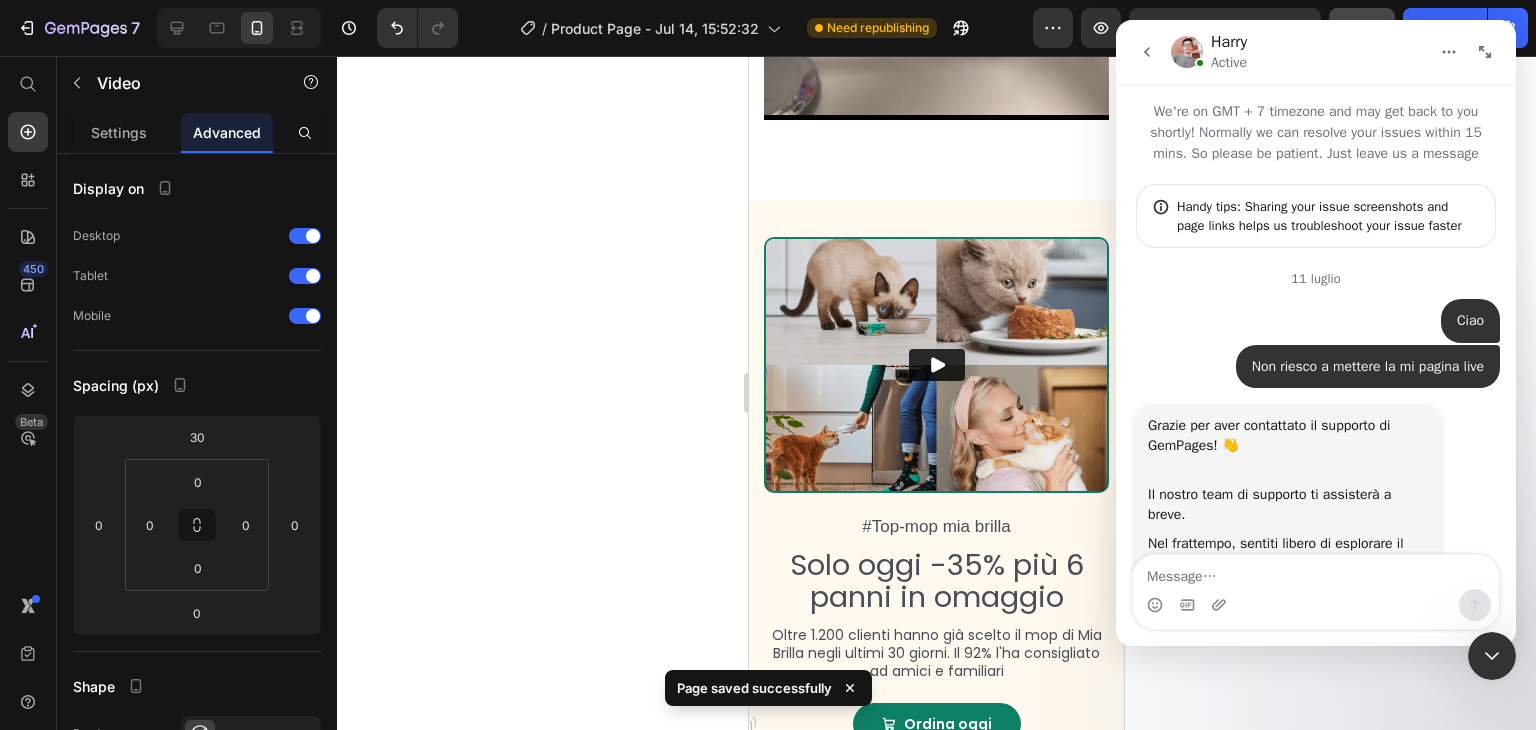 scroll, scrollTop: 3, scrollLeft: 0, axis: vertical 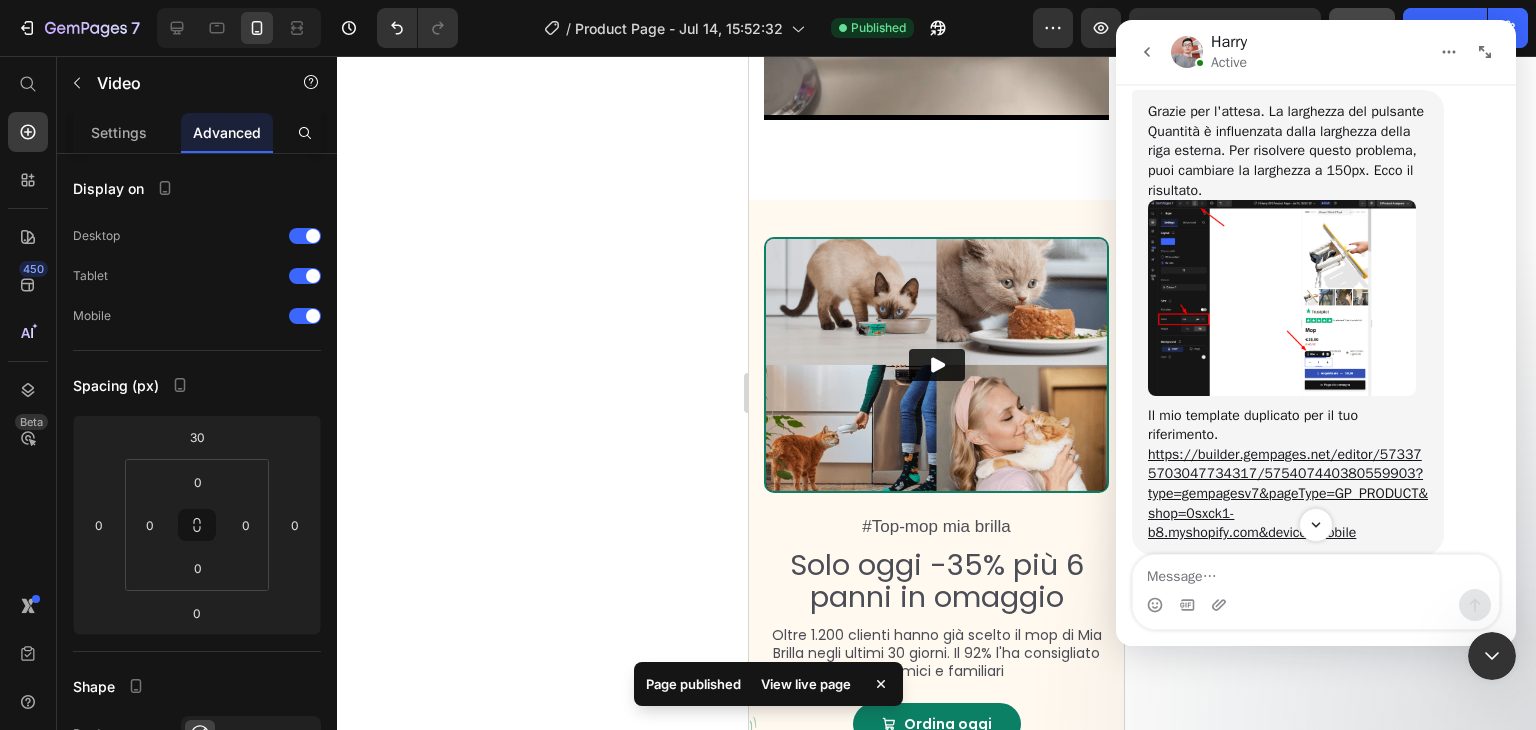 click at bounding box center (1282, 297) 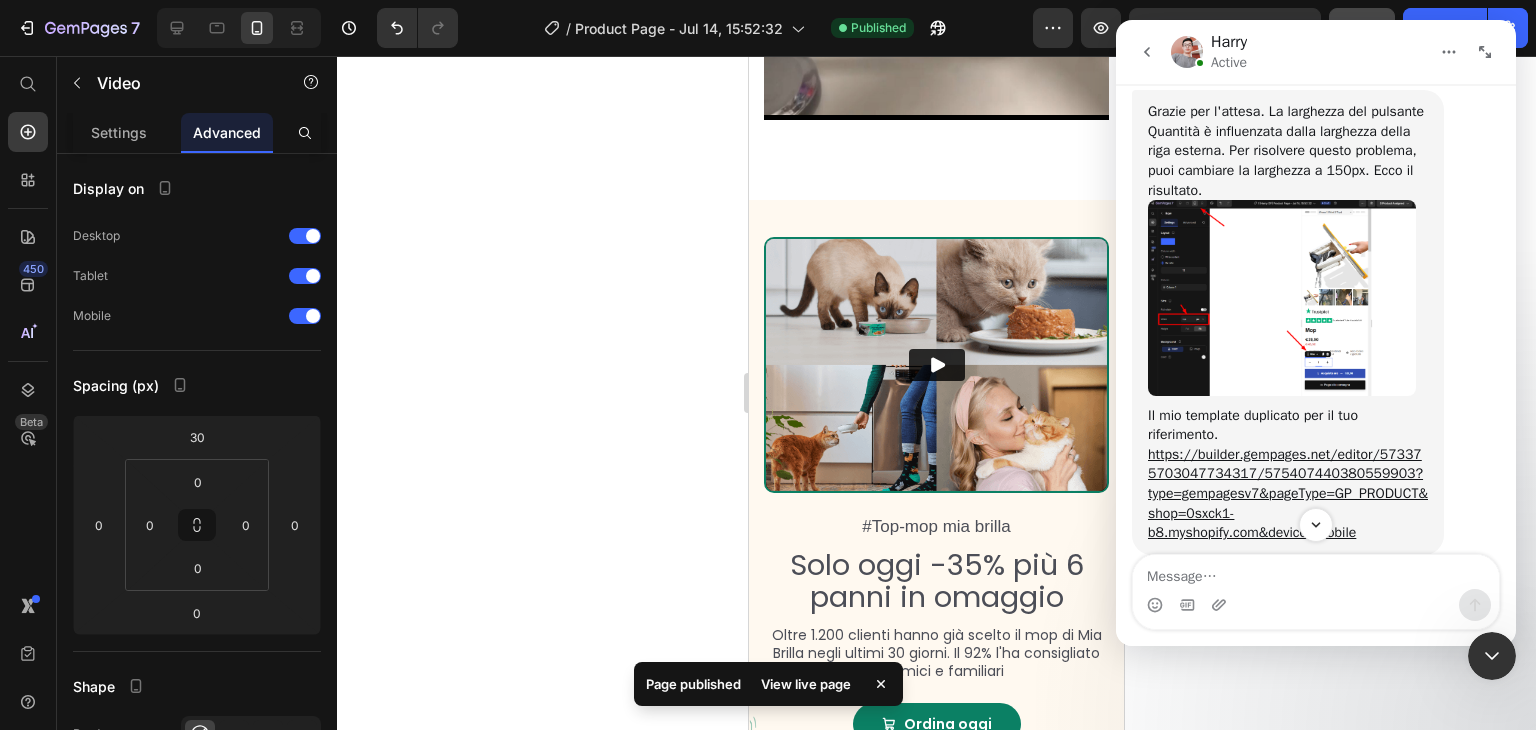 scroll, scrollTop: 0, scrollLeft: 0, axis: both 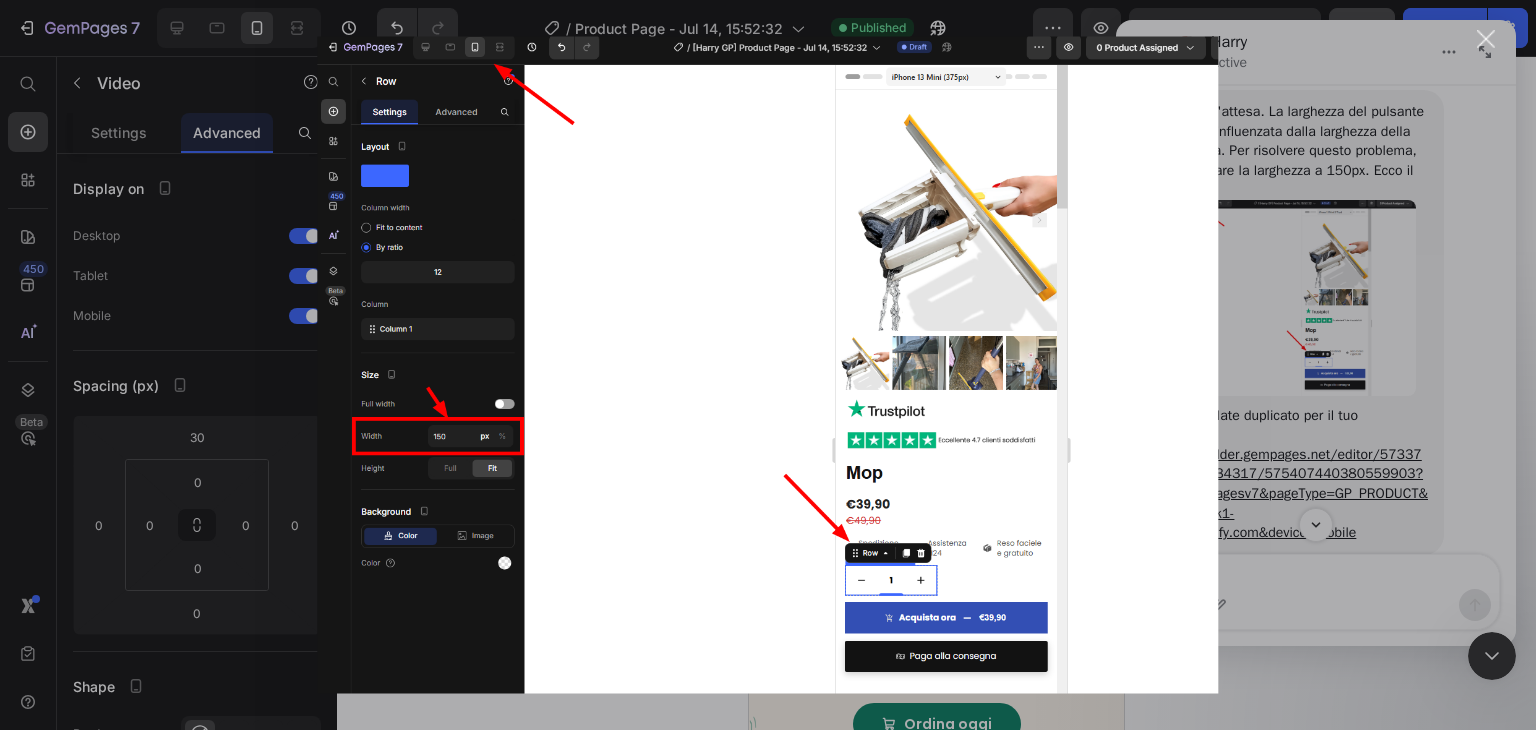 click at bounding box center (768, 365) 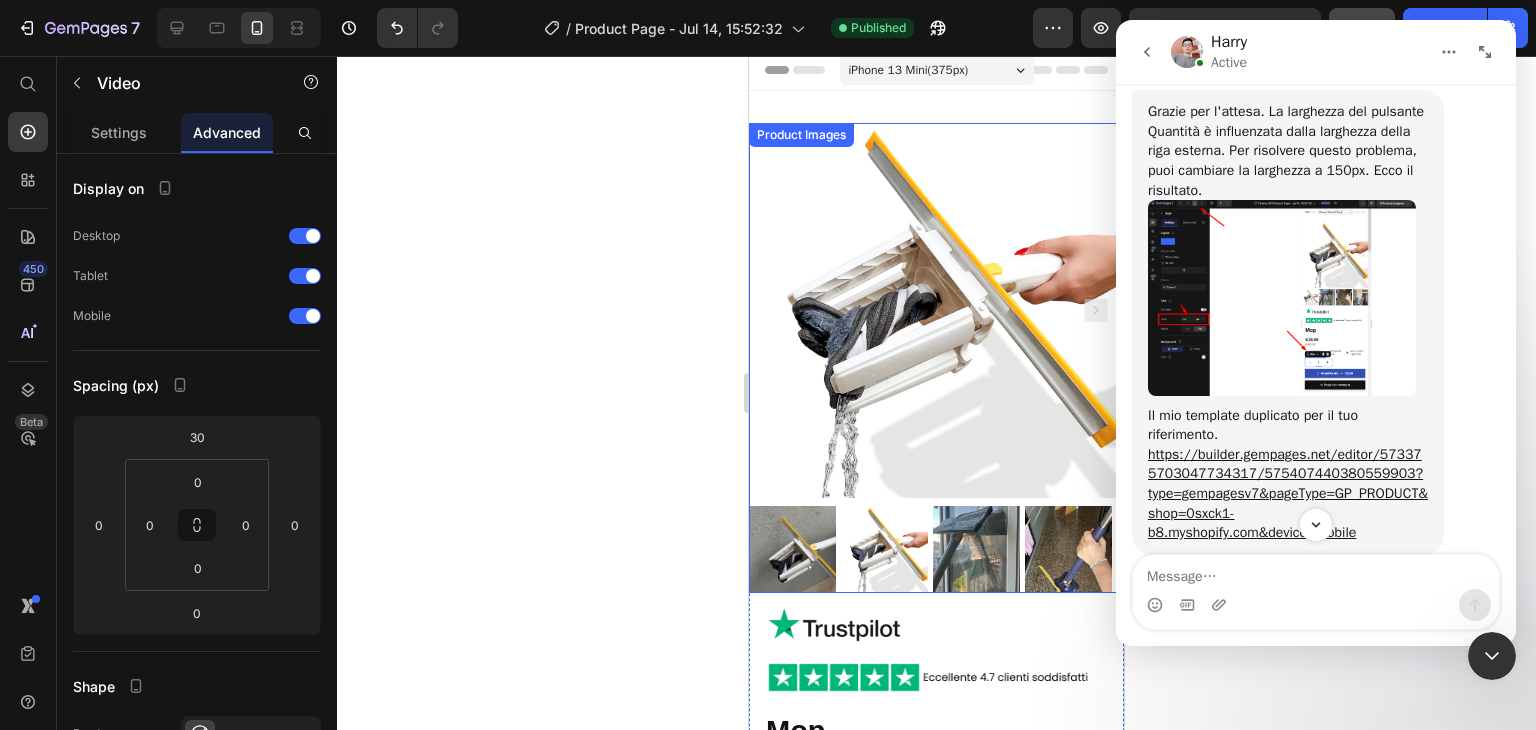 scroll, scrollTop: 400, scrollLeft: 0, axis: vertical 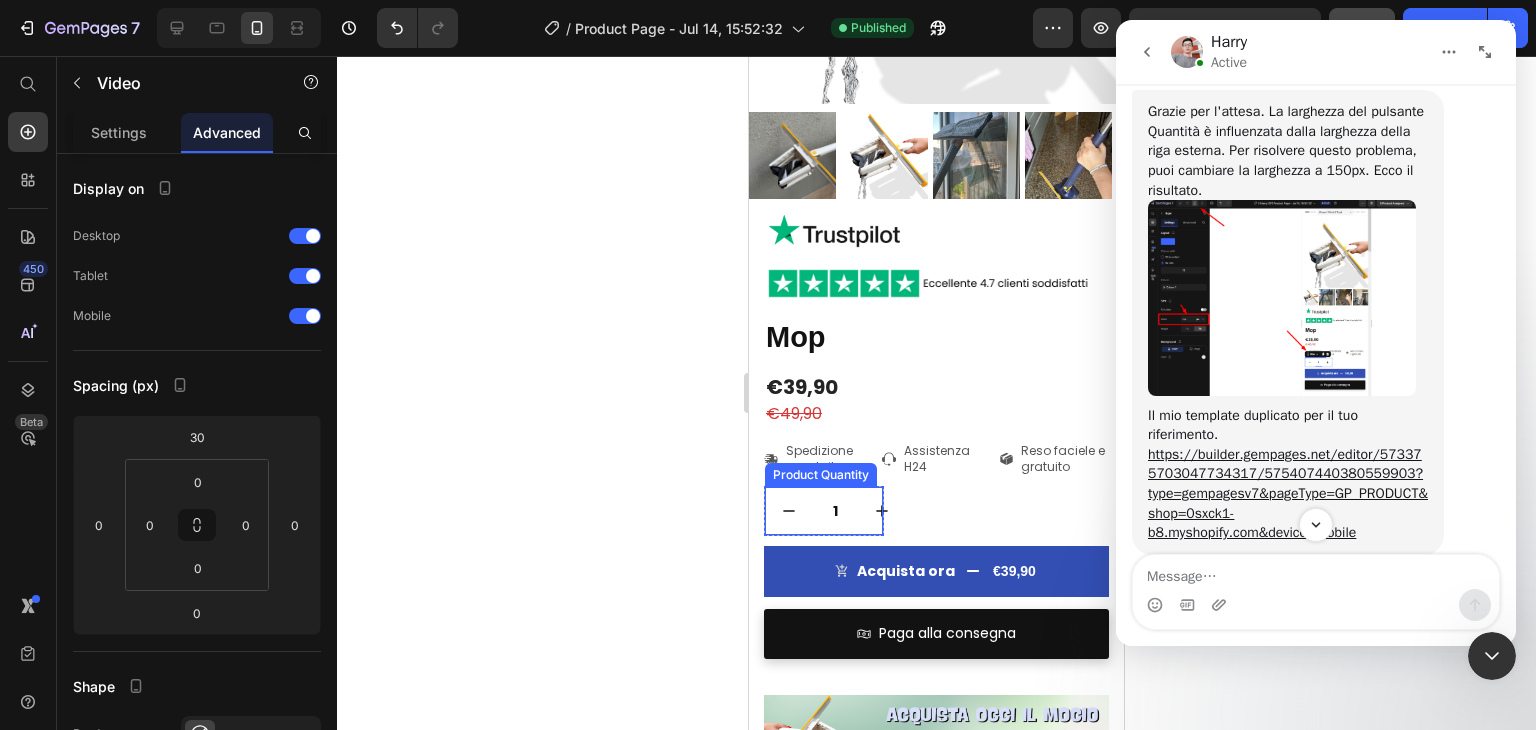 click at bounding box center [882, 511] 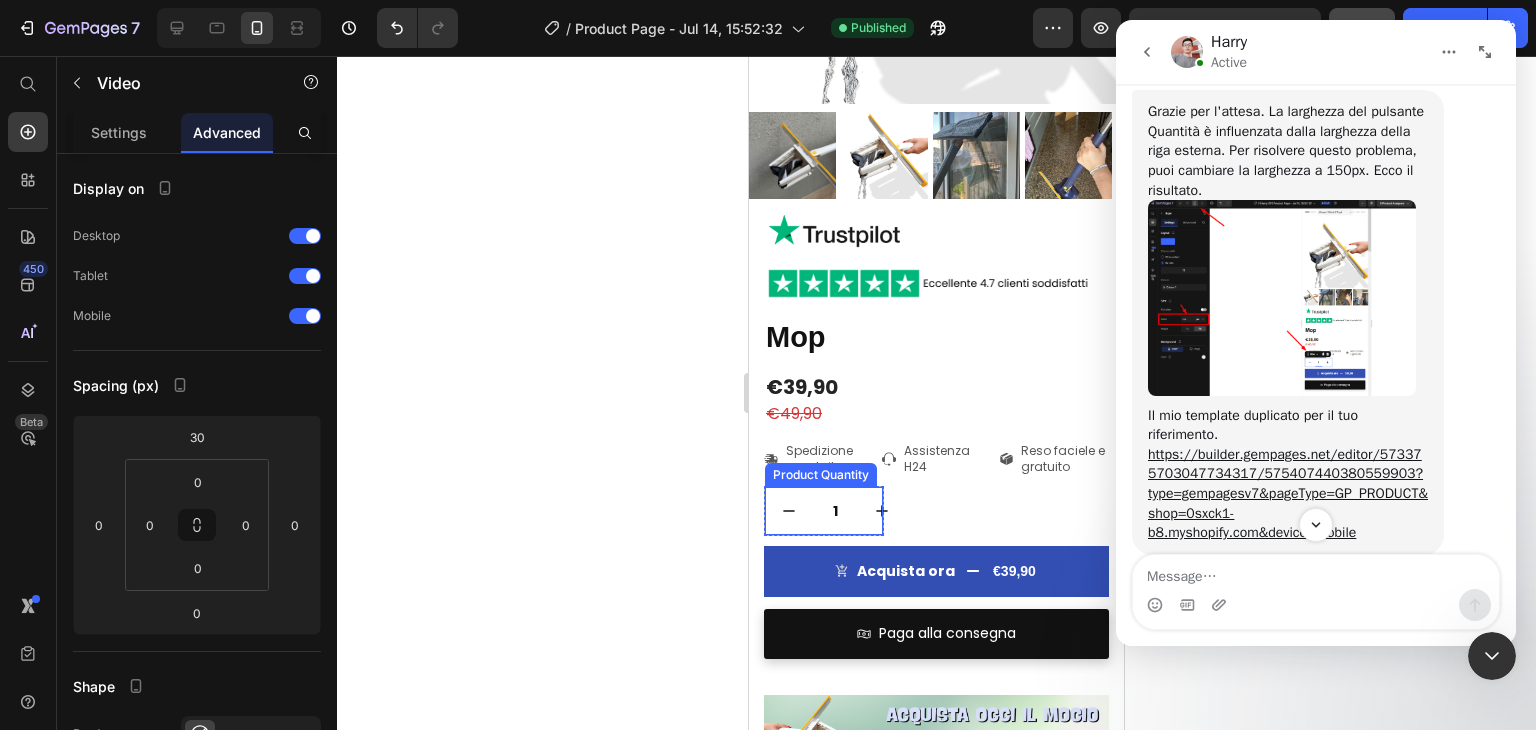 click at bounding box center [882, 511] 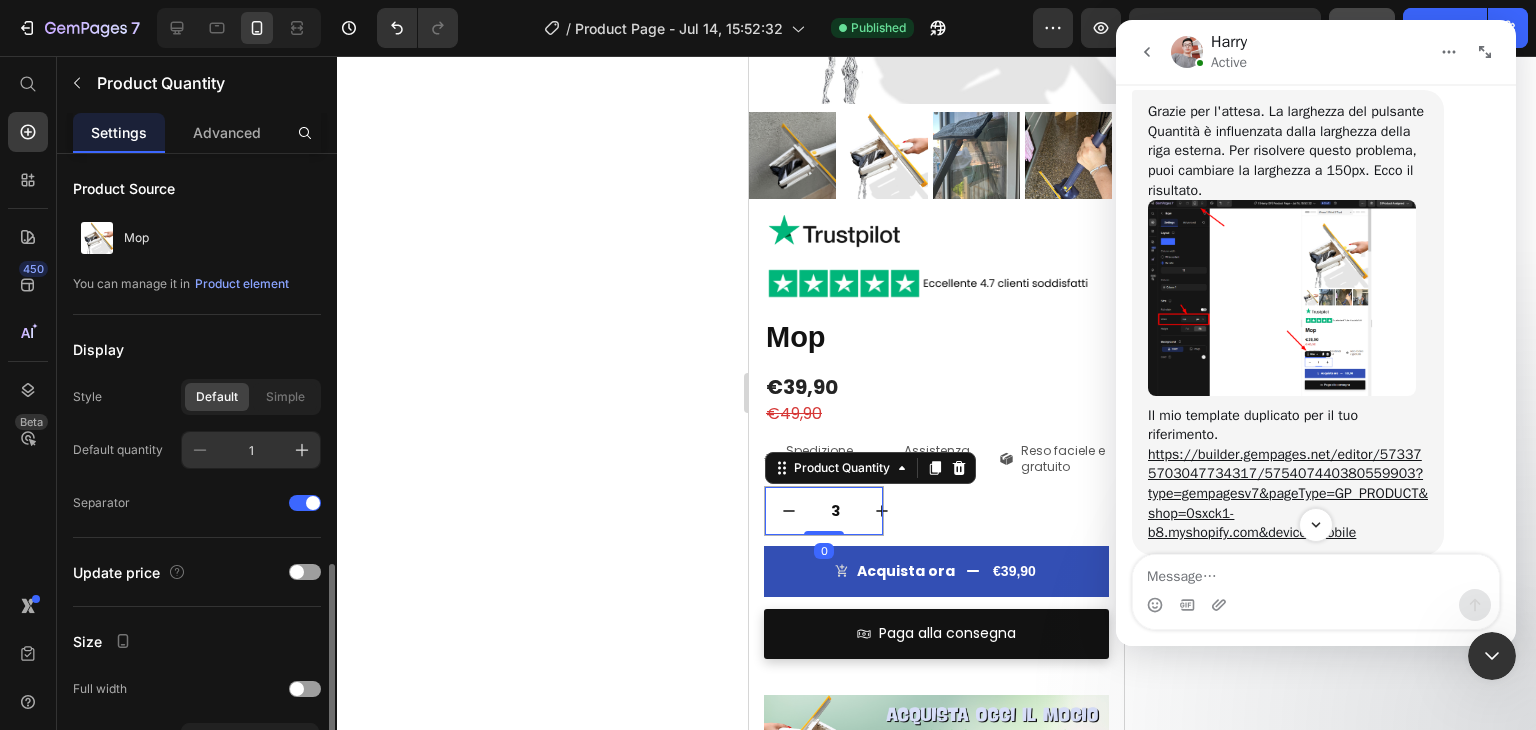 scroll, scrollTop: 400, scrollLeft: 0, axis: vertical 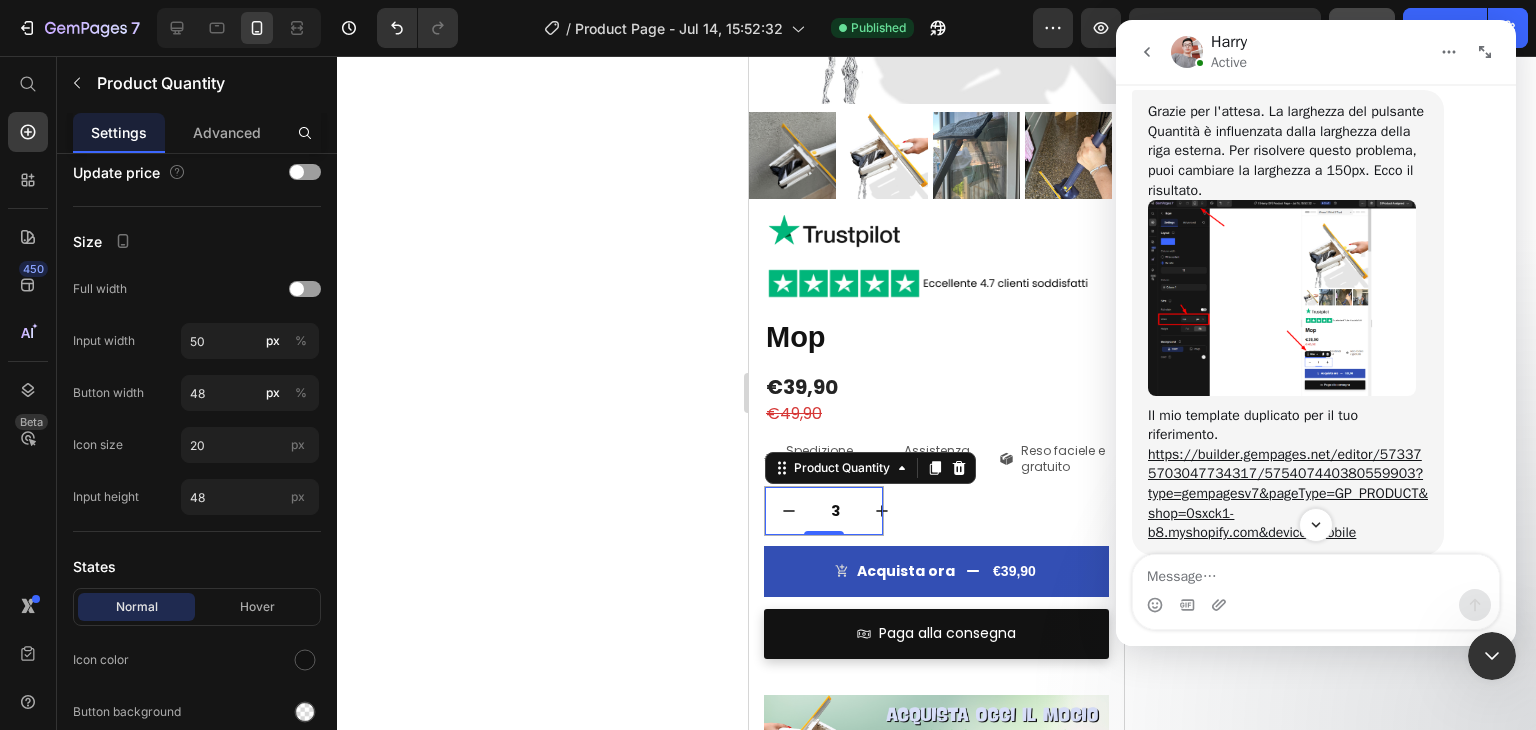 click at bounding box center [1282, 297] 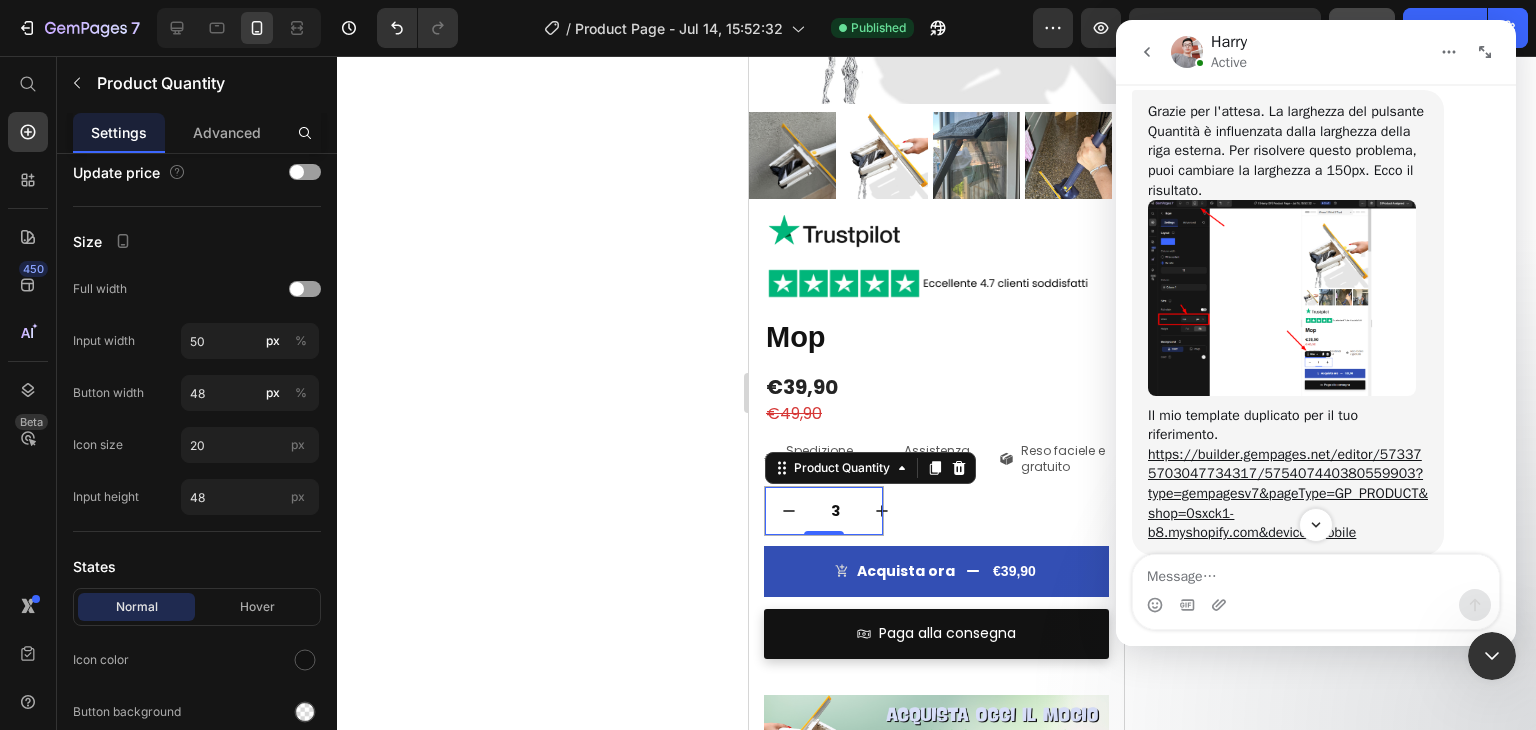 scroll, scrollTop: 0, scrollLeft: 0, axis: both 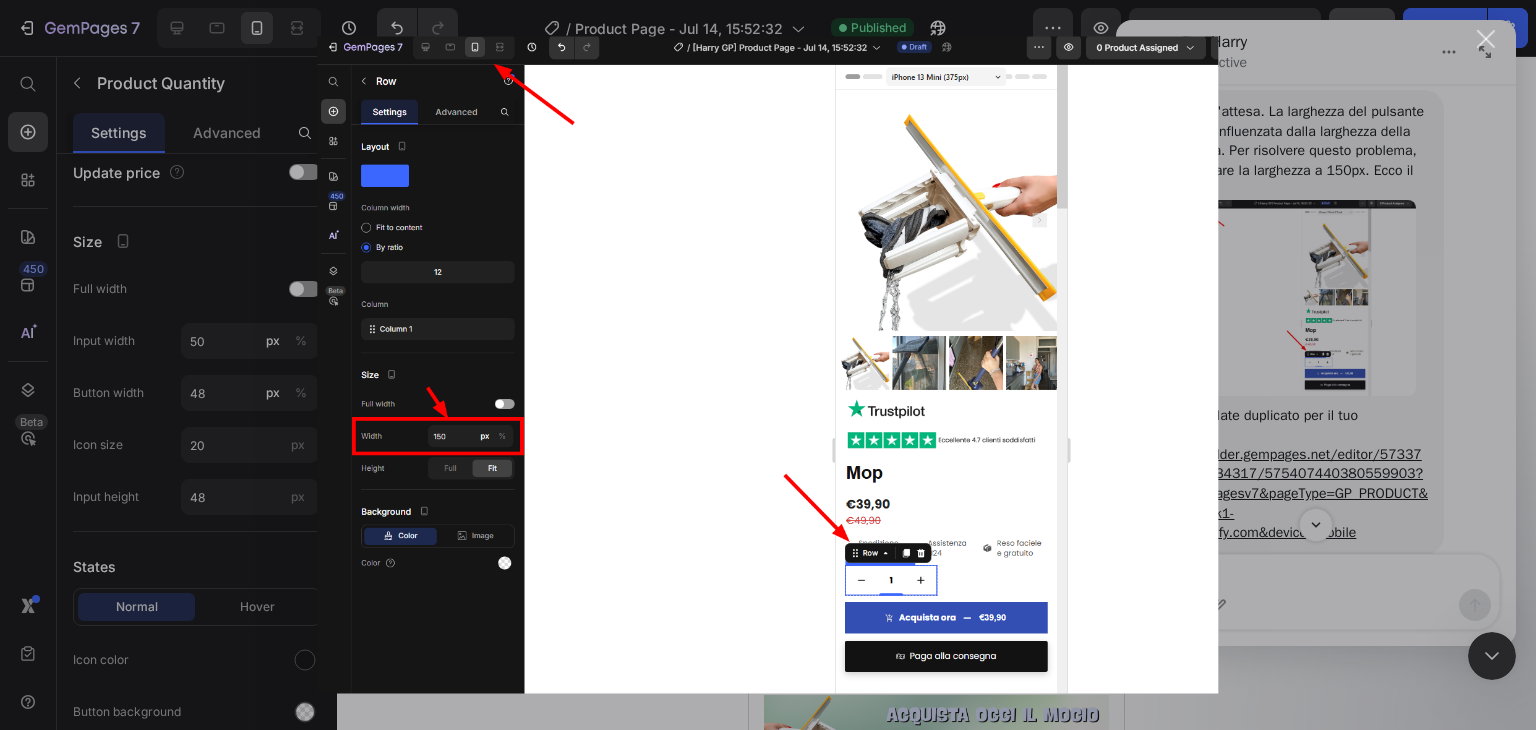 click at bounding box center [768, 365] 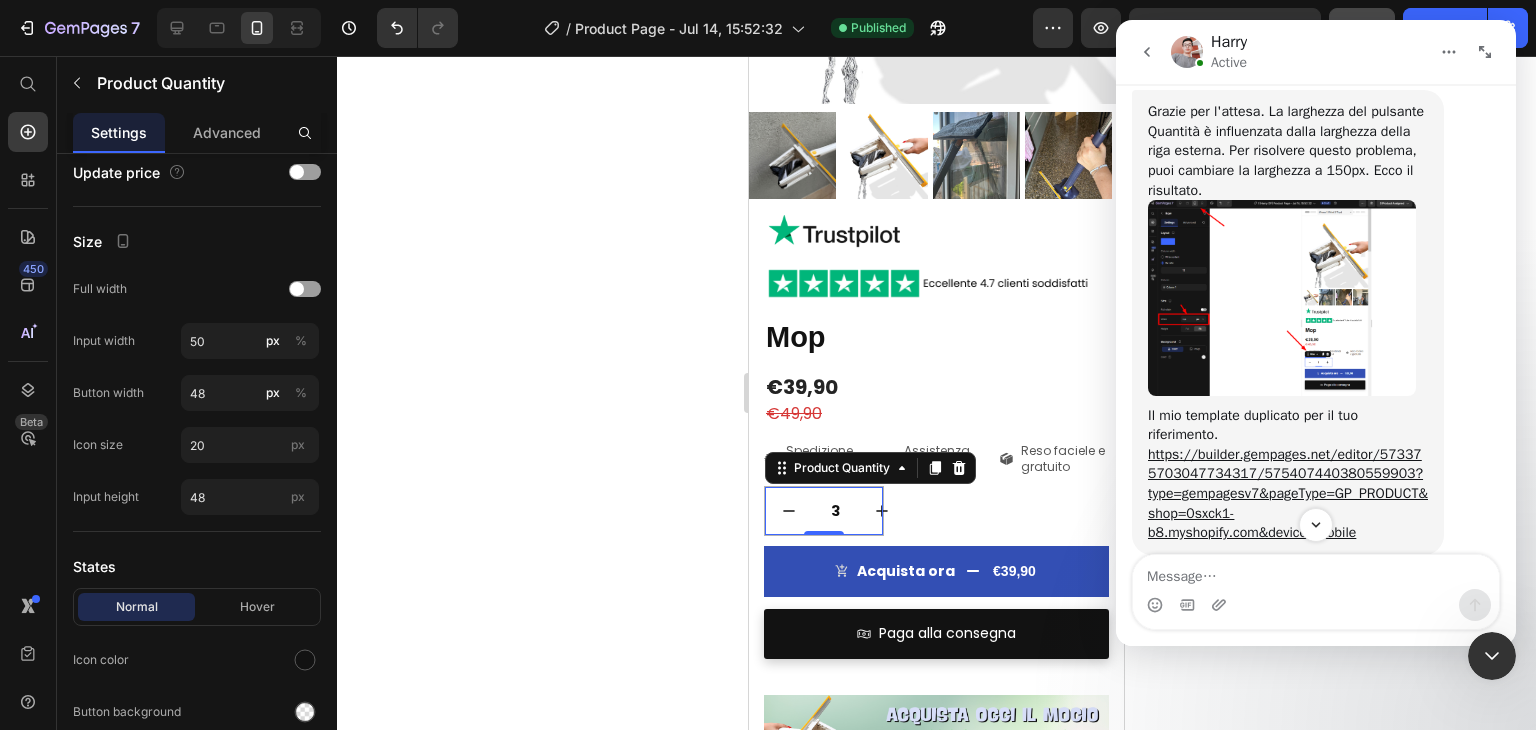 click at bounding box center (1282, 297) 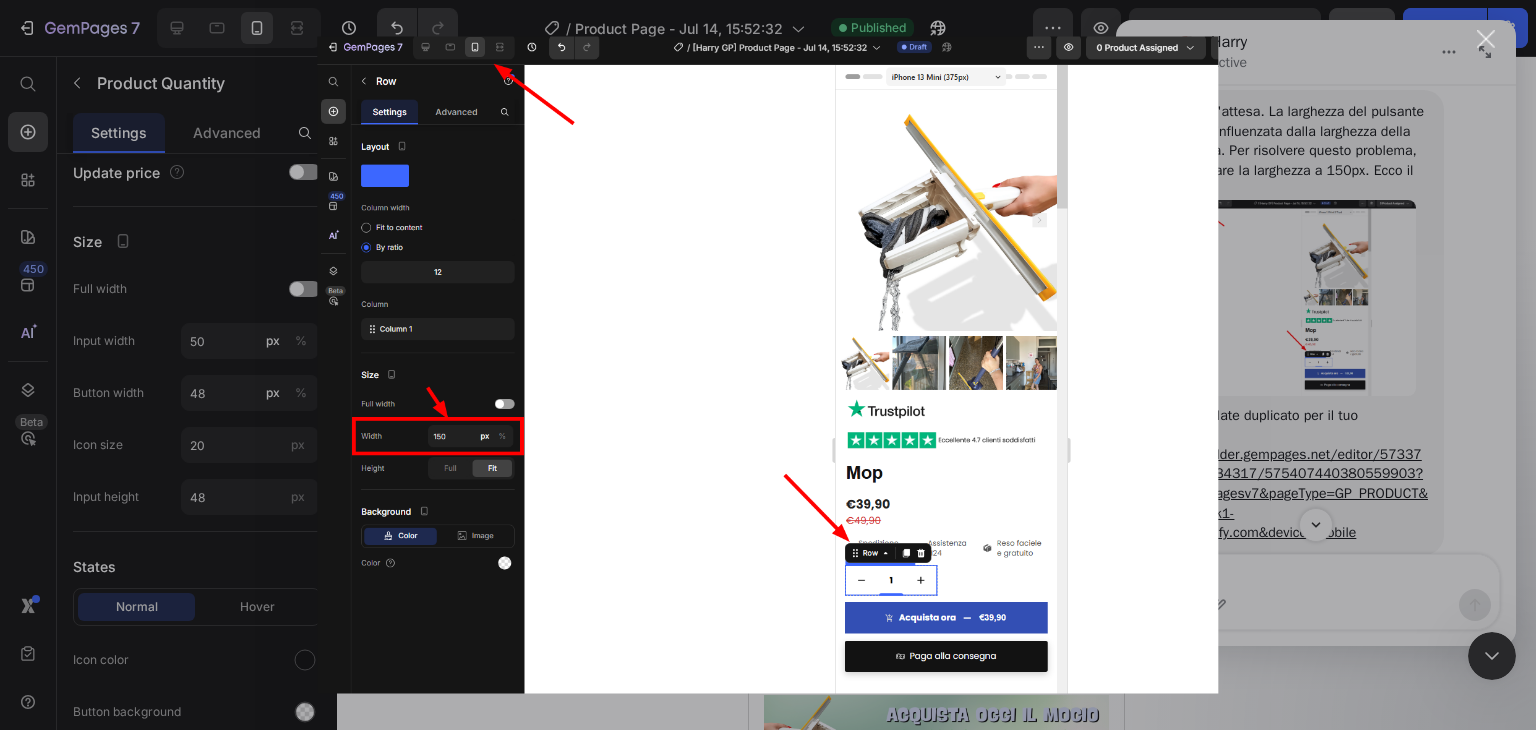 scroll, scrollTop: 0, scrollLeft: 0, axis: both 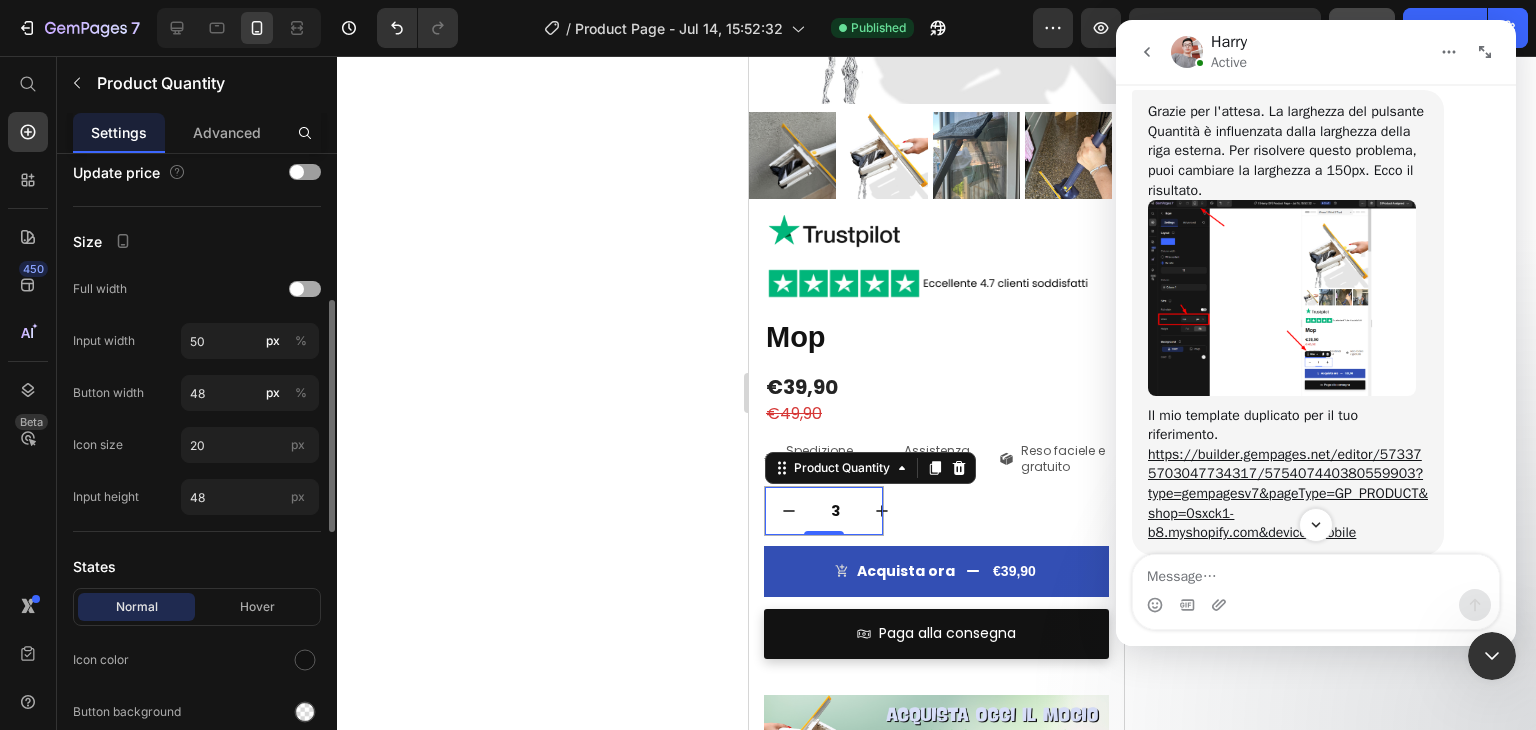 click at bounding box center [305, 289] 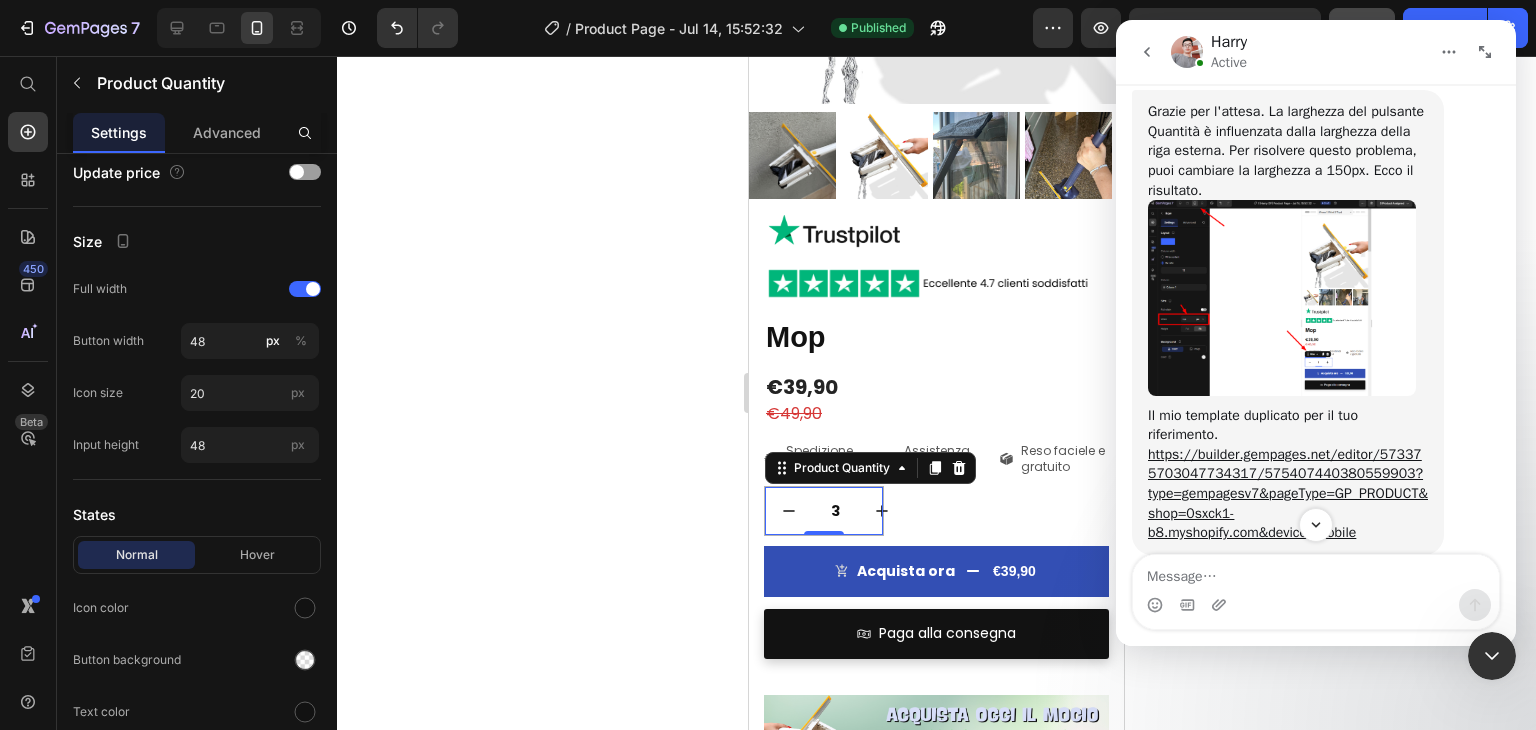 click at bounding box center [1282, 297] 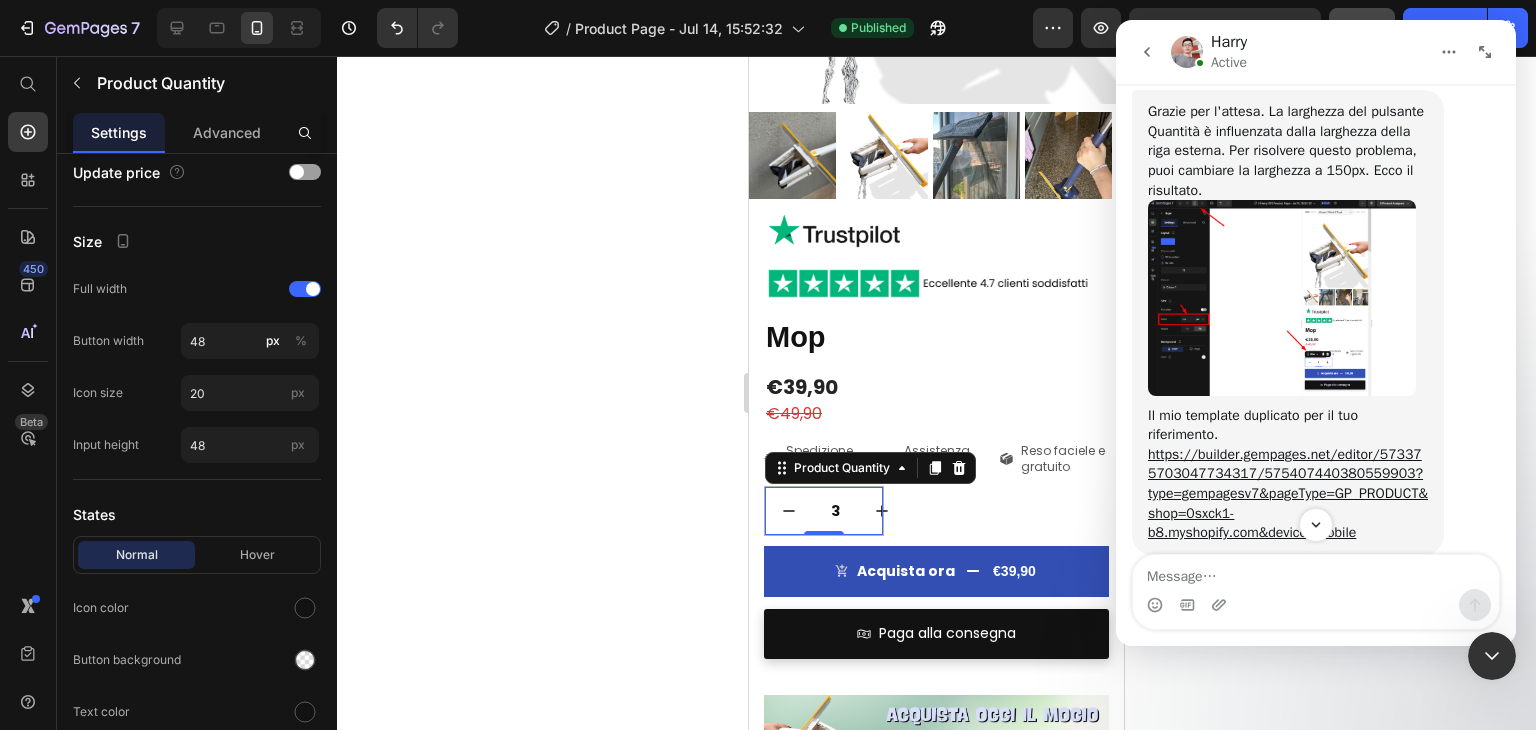 scroll, scrollTop: 0, scrollLeft: 0, axis: both 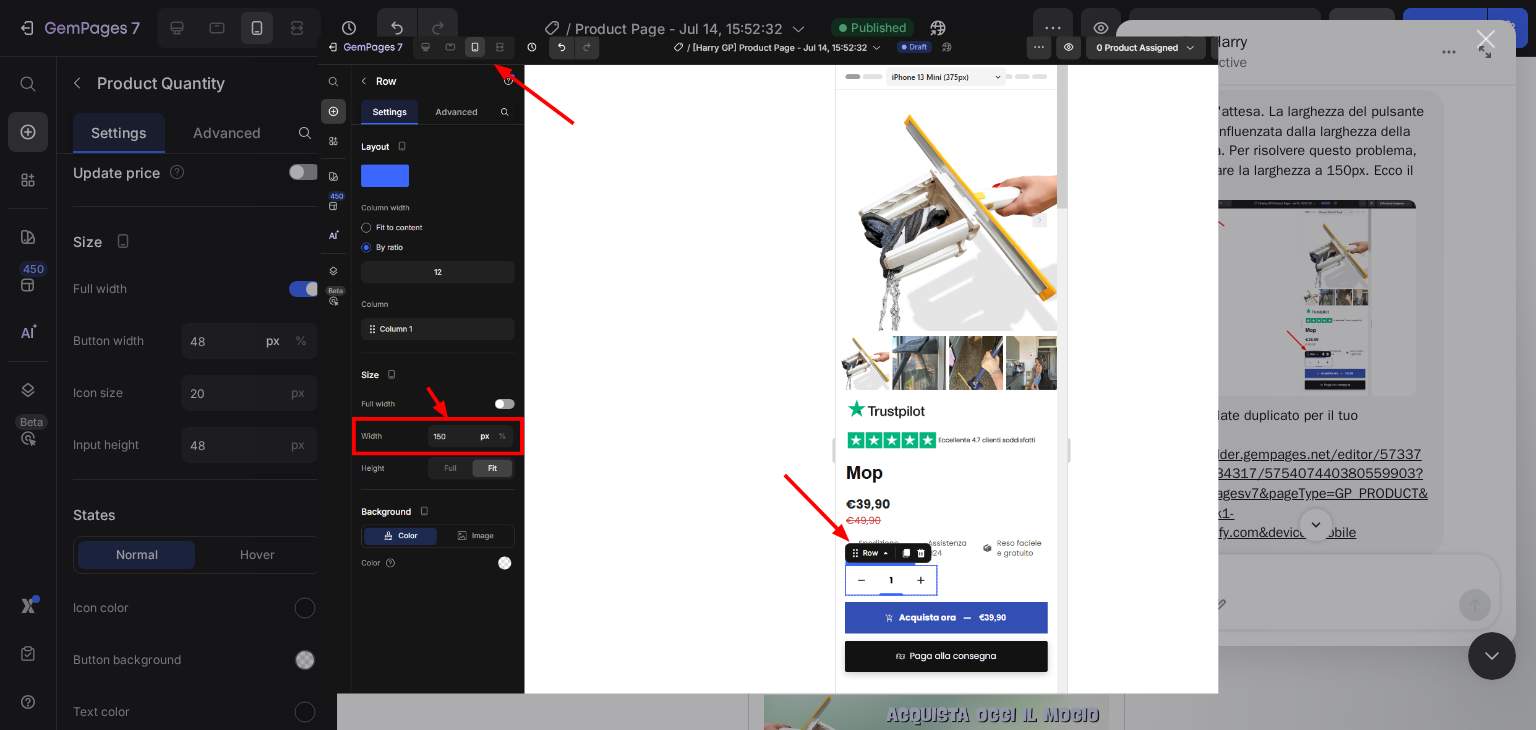 click at bounding box center [768, 365] 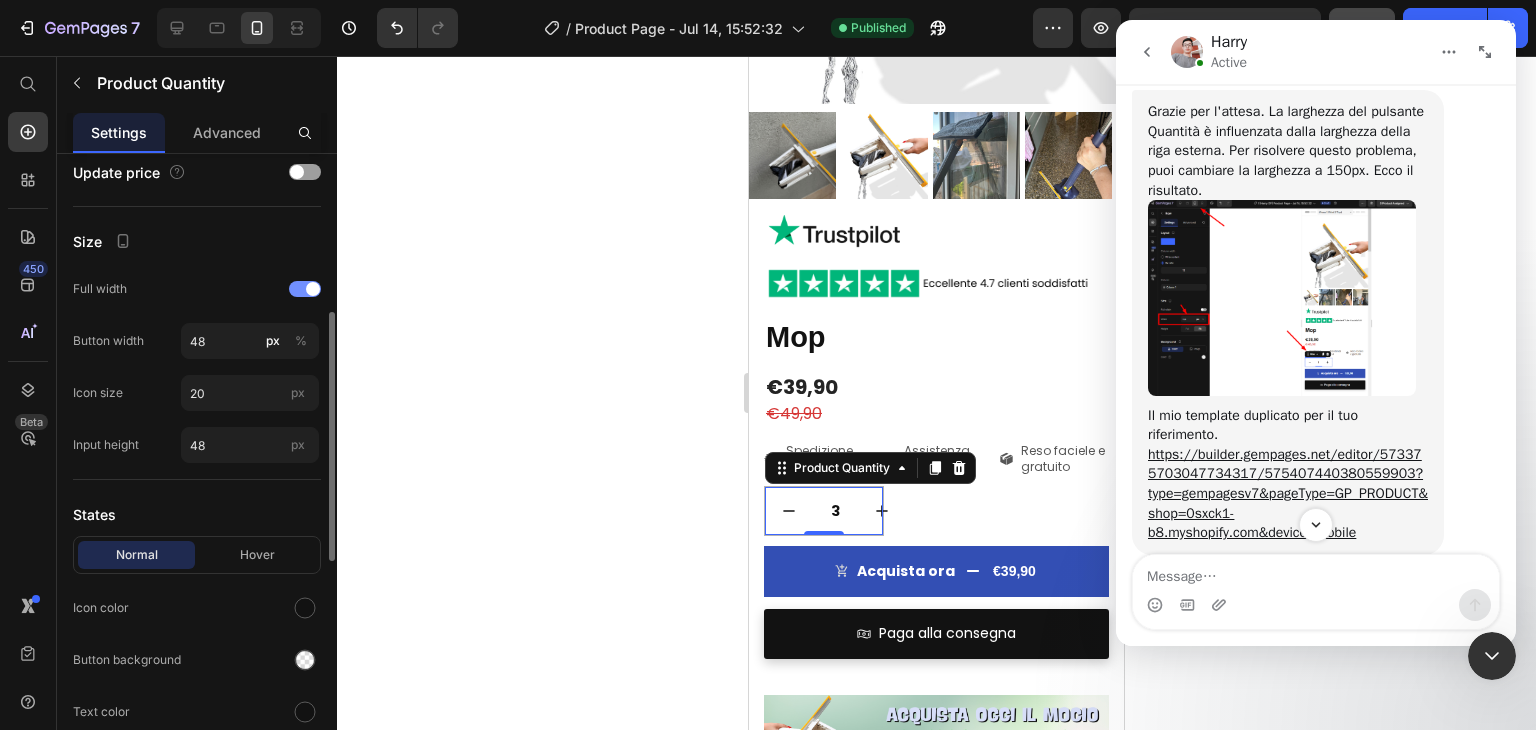 click at bounding box center [313, 289] 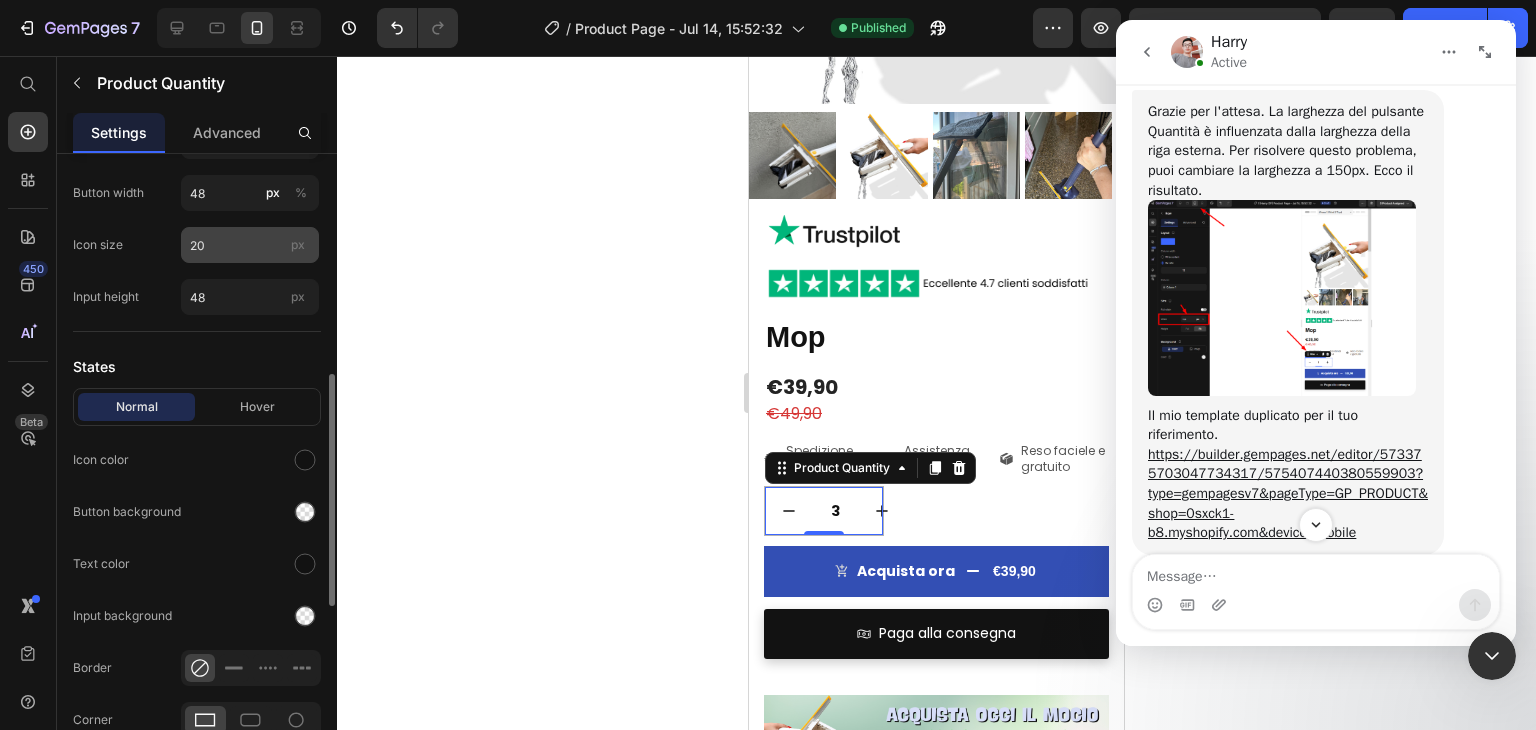 scroll, scrollTop: 500, scrollLeft: 0, axis: vertical 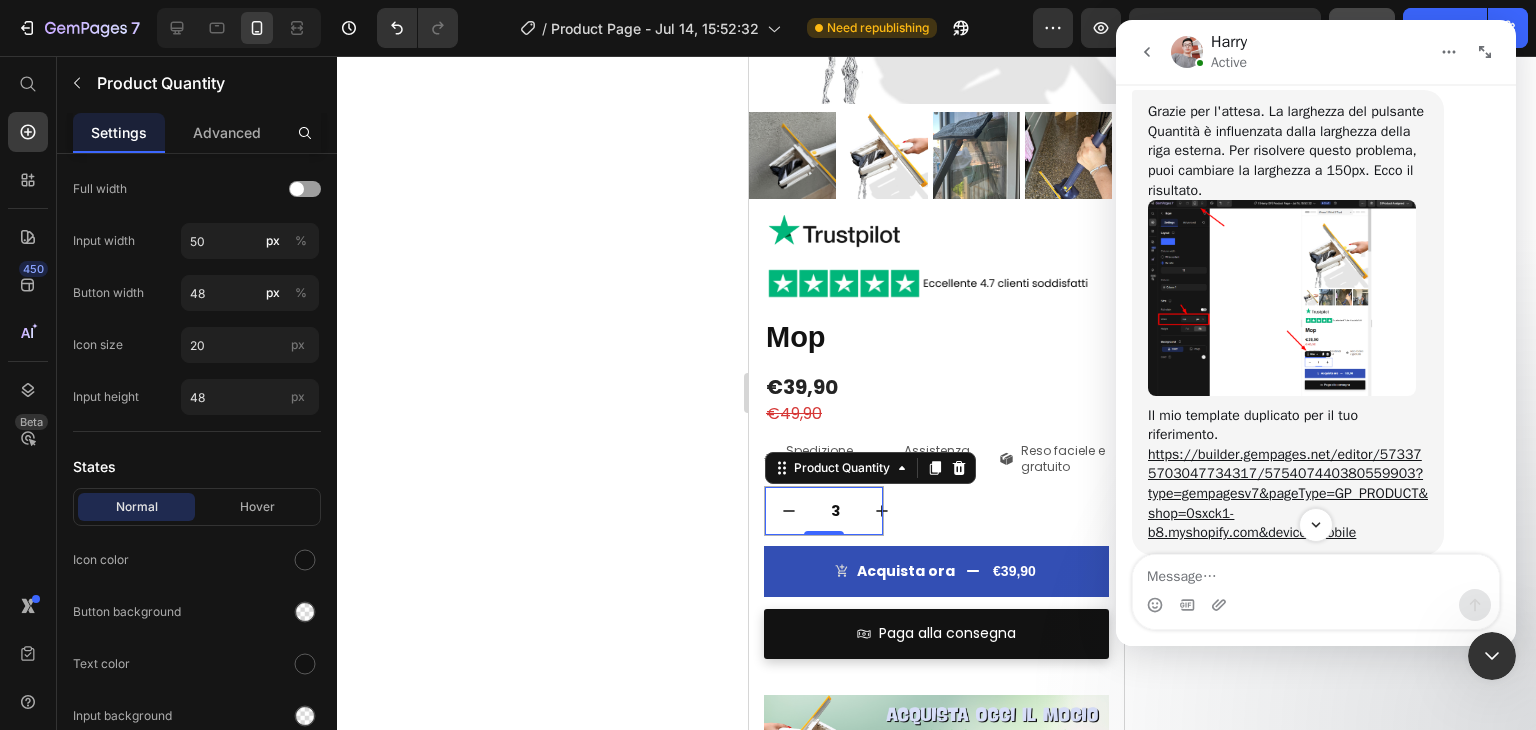 click at bounding box center [1282, 297] 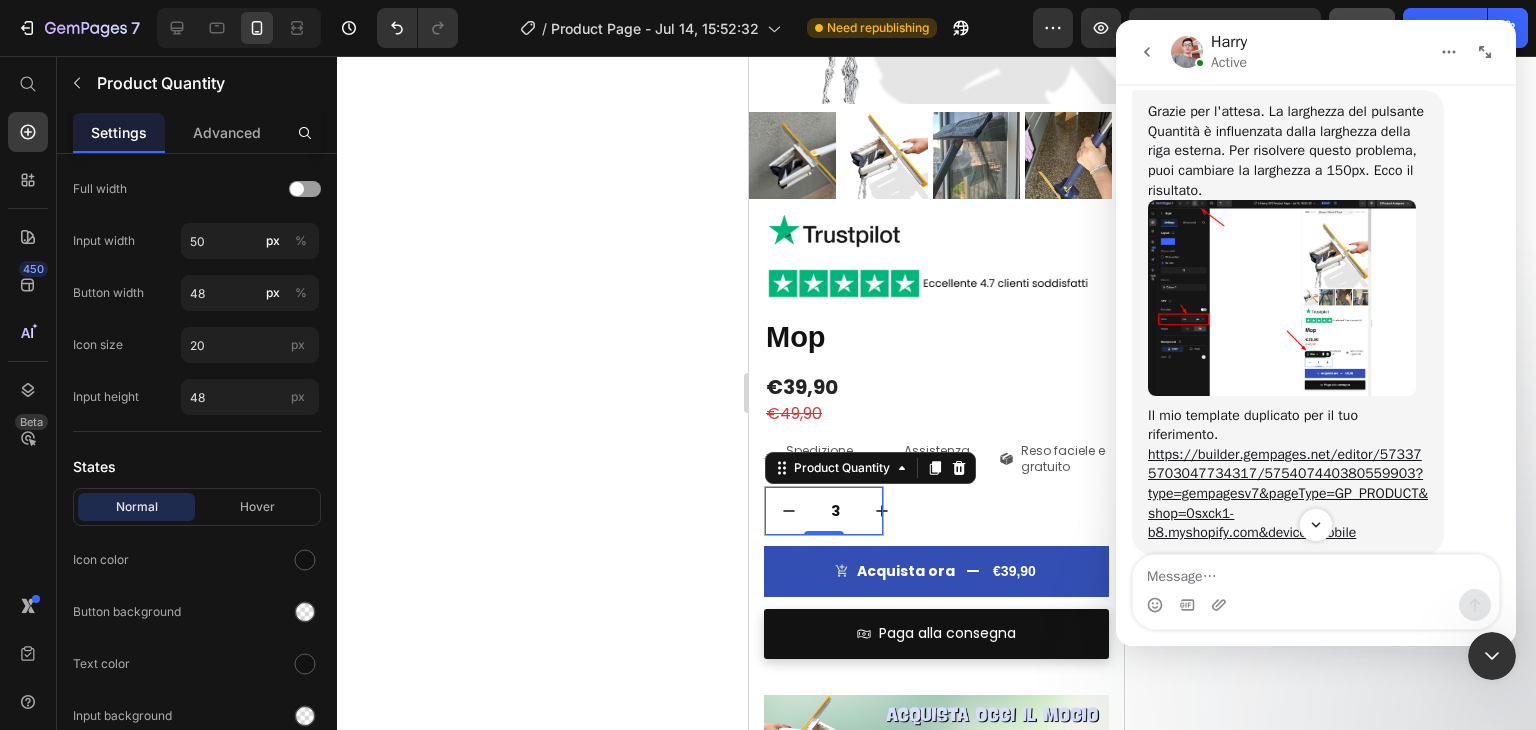 scroll, scrollTop: 0, scrollLeft: 0, axis: both 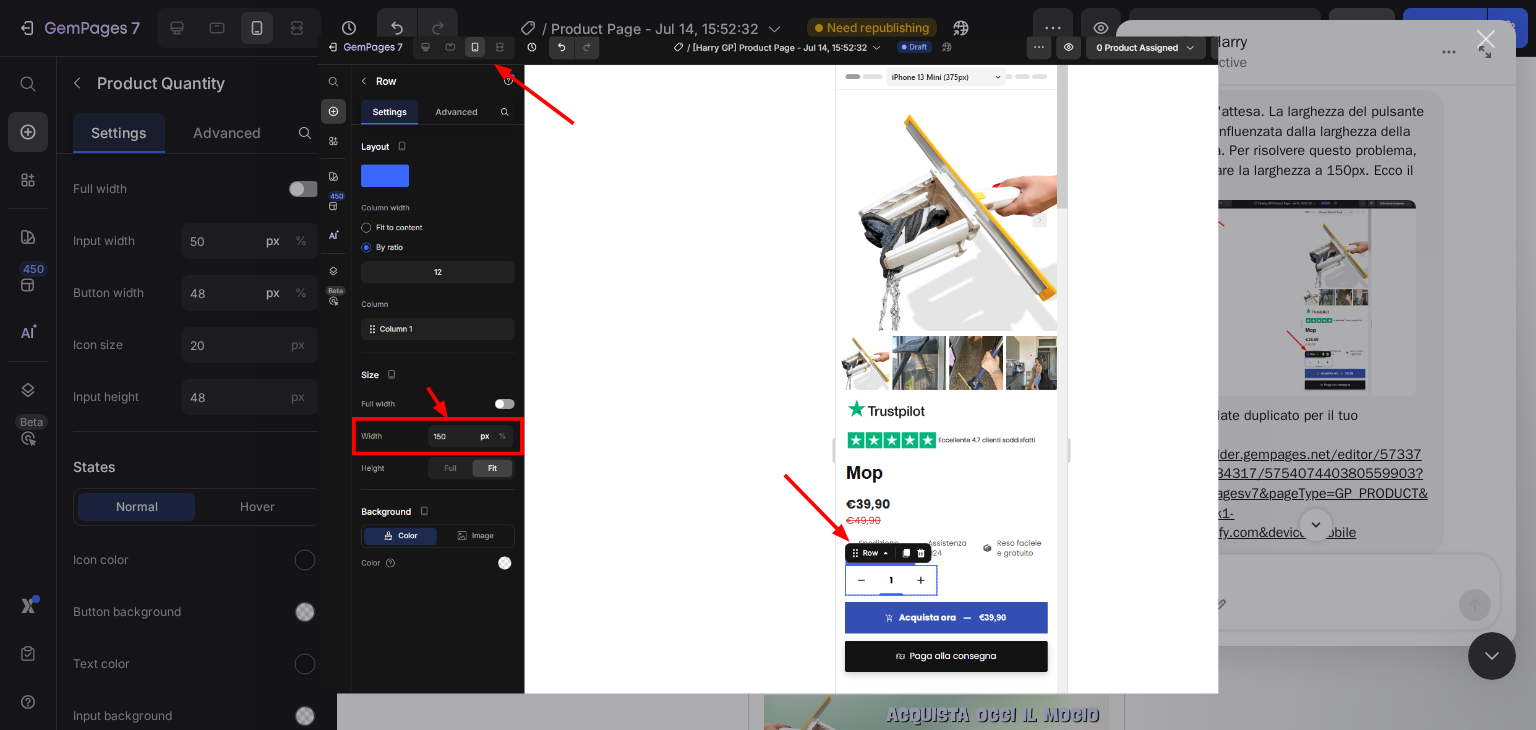 click at bounding box center [768, 365] 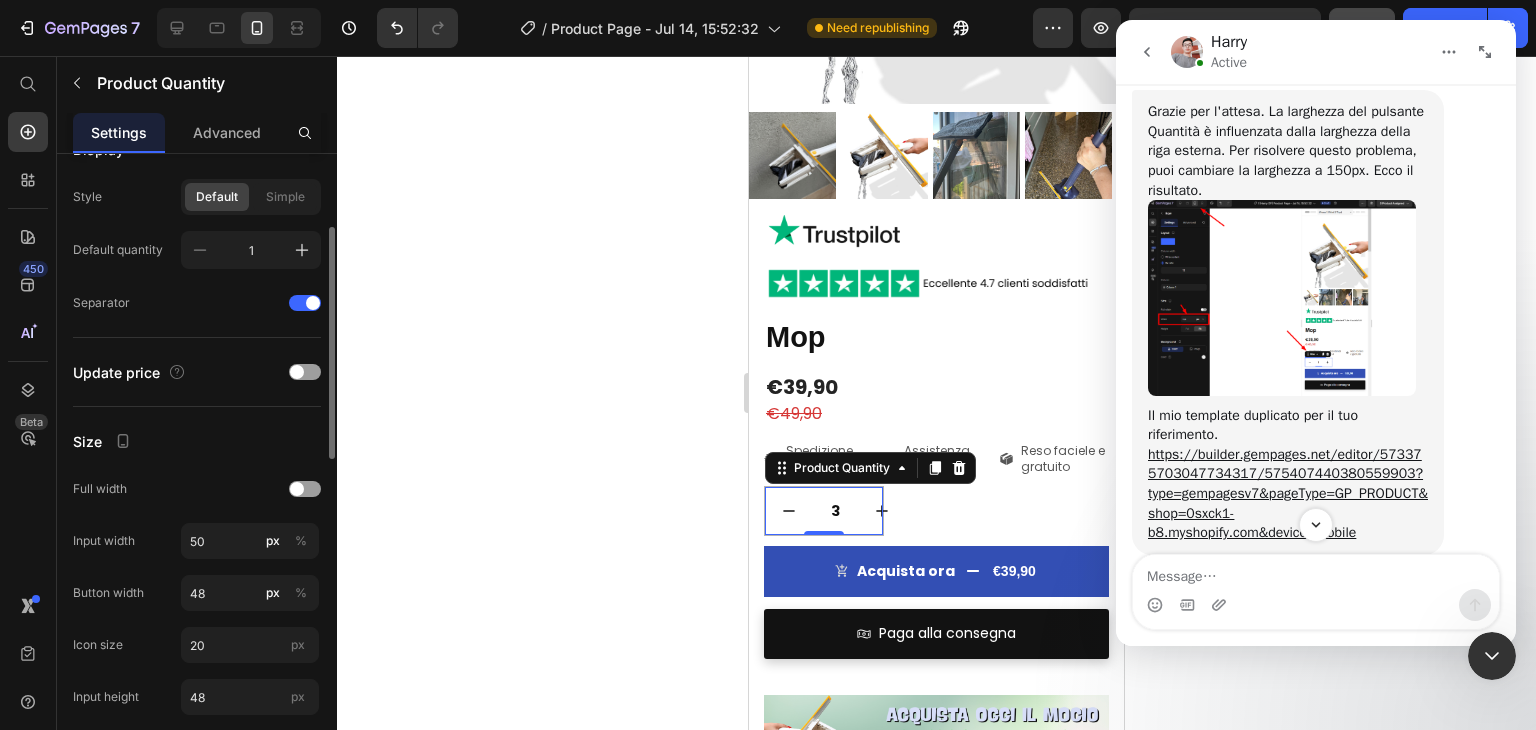 scroll, scrollTop: 100, scrollLeft: 0, axis: vertical 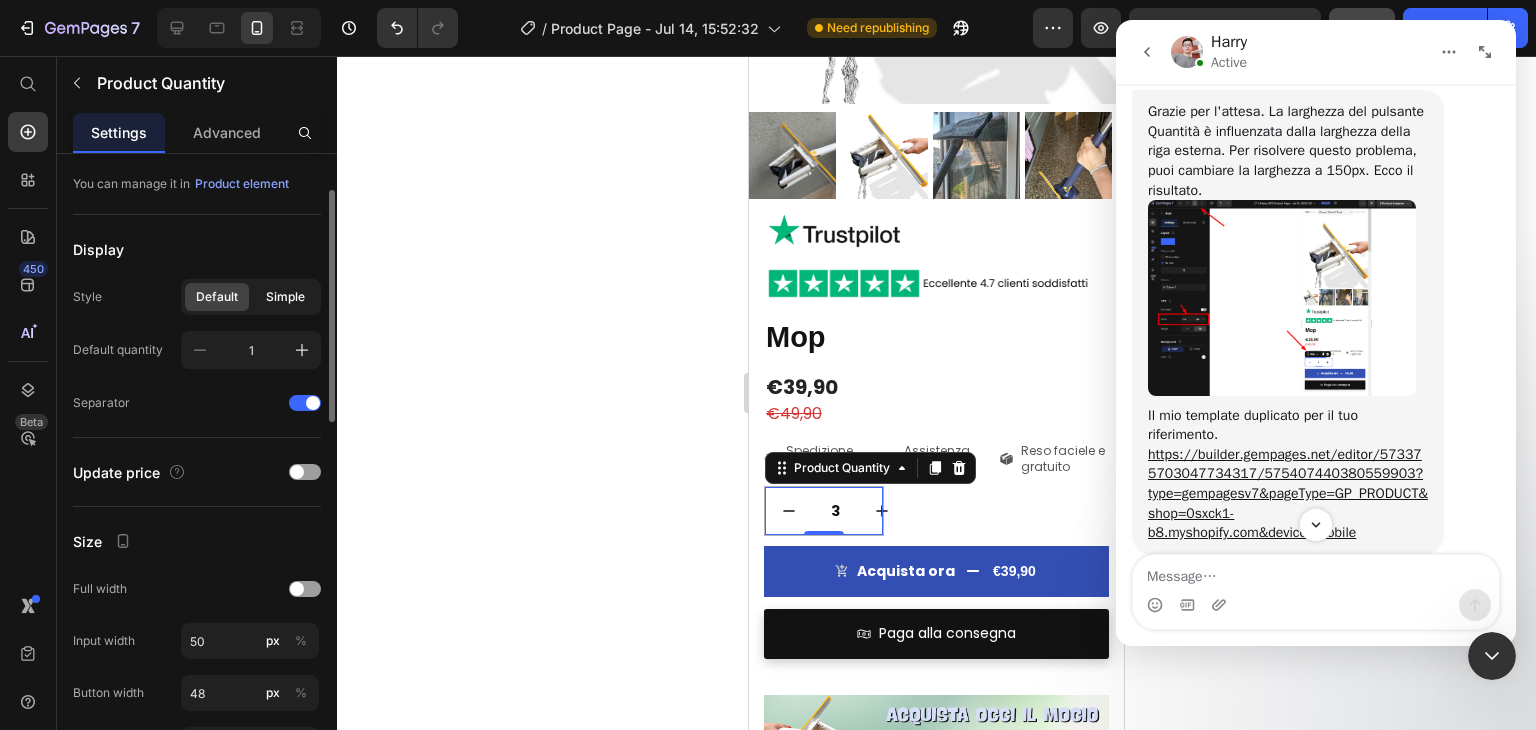click on "Simple" 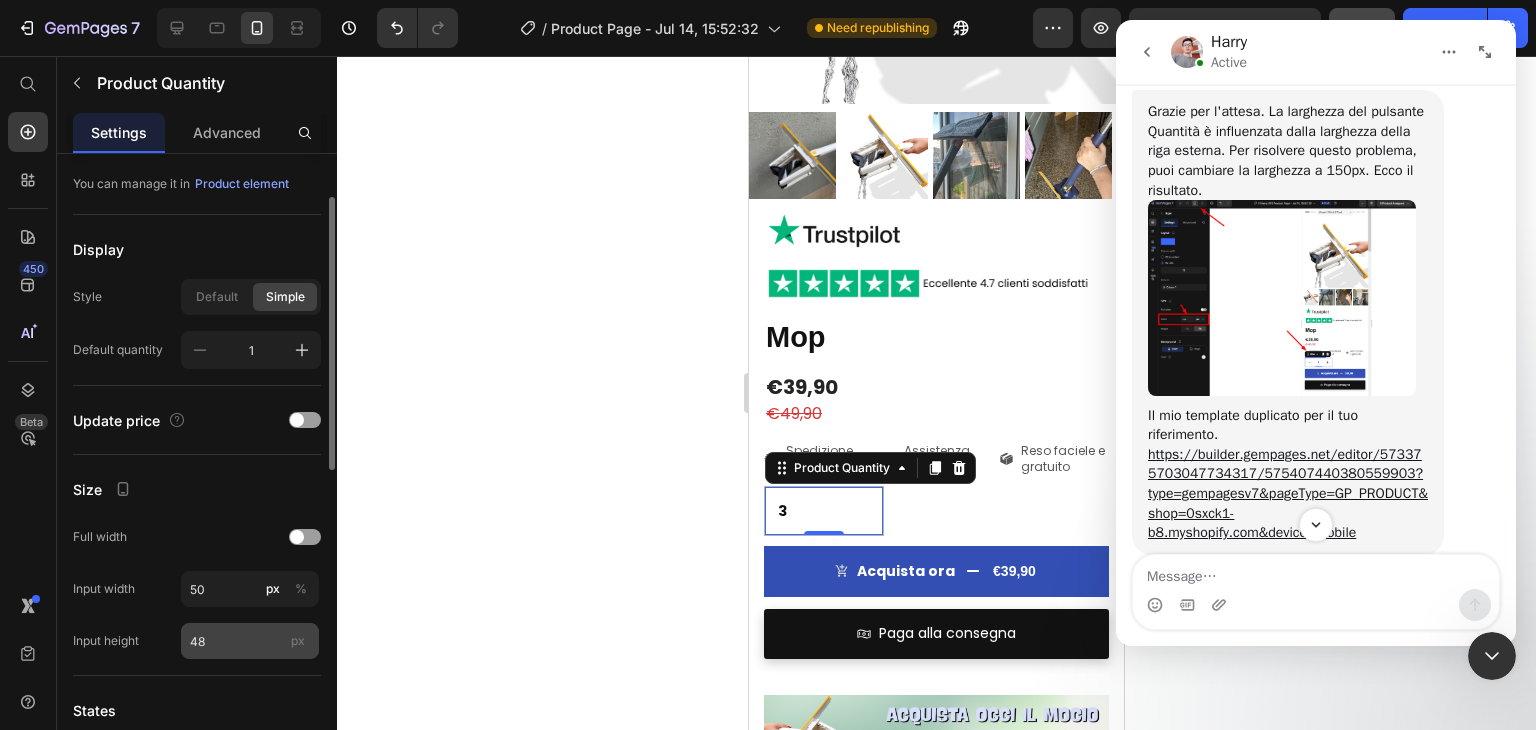 scroll, scrollTop: 300, scrollLeft: 0, axis: vertical 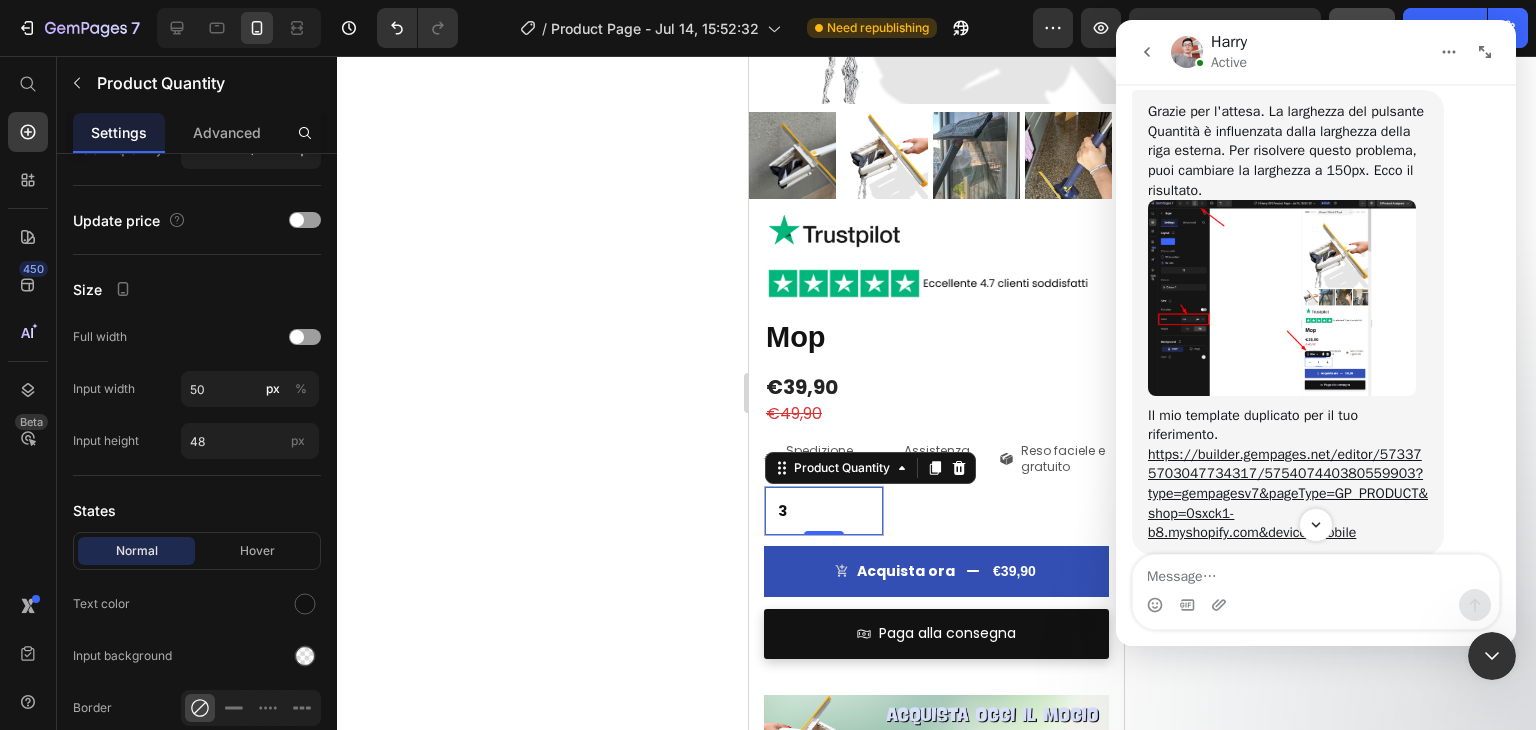 click at bounding box center [1282, 297] 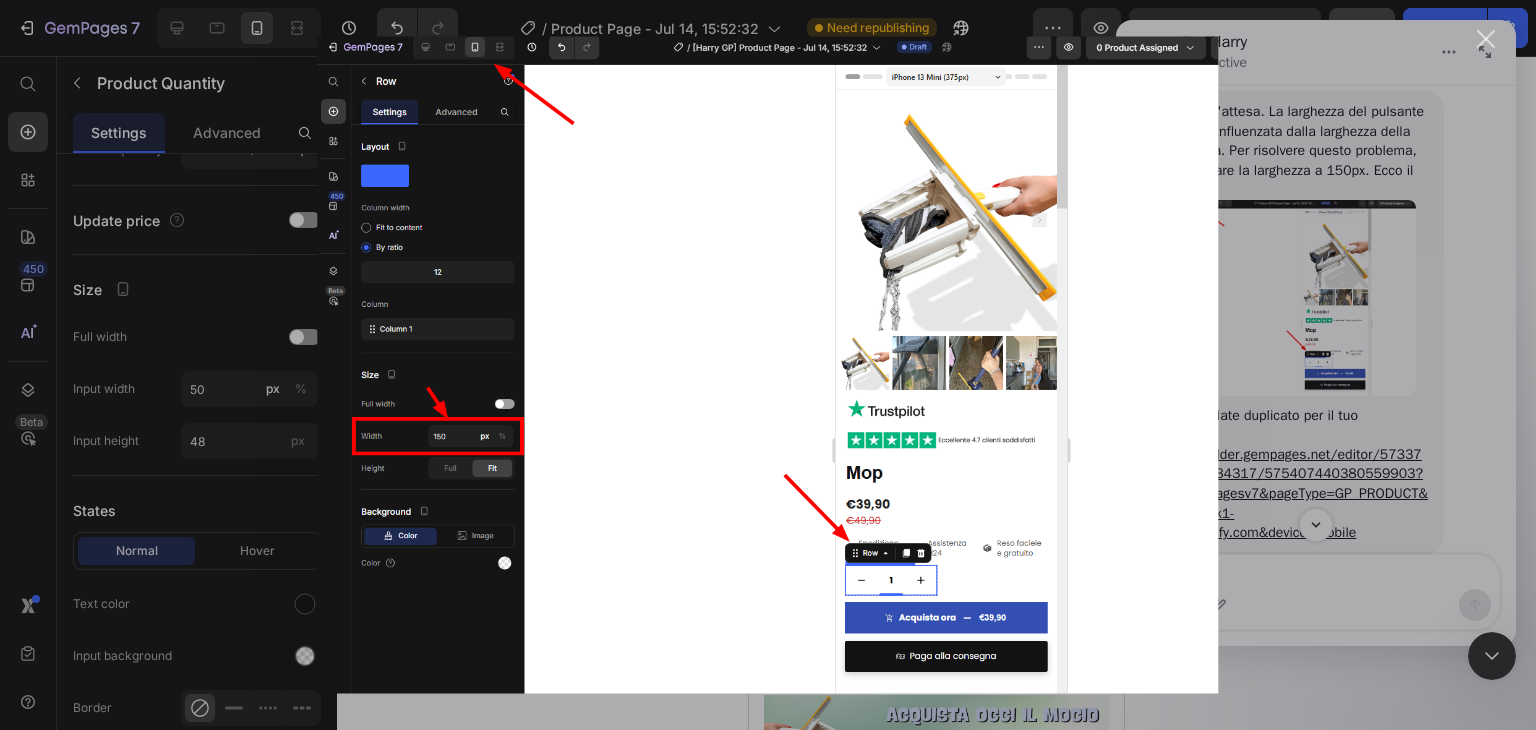 scroll, scrollTop: 0, scrollLeft: 0, axis: both 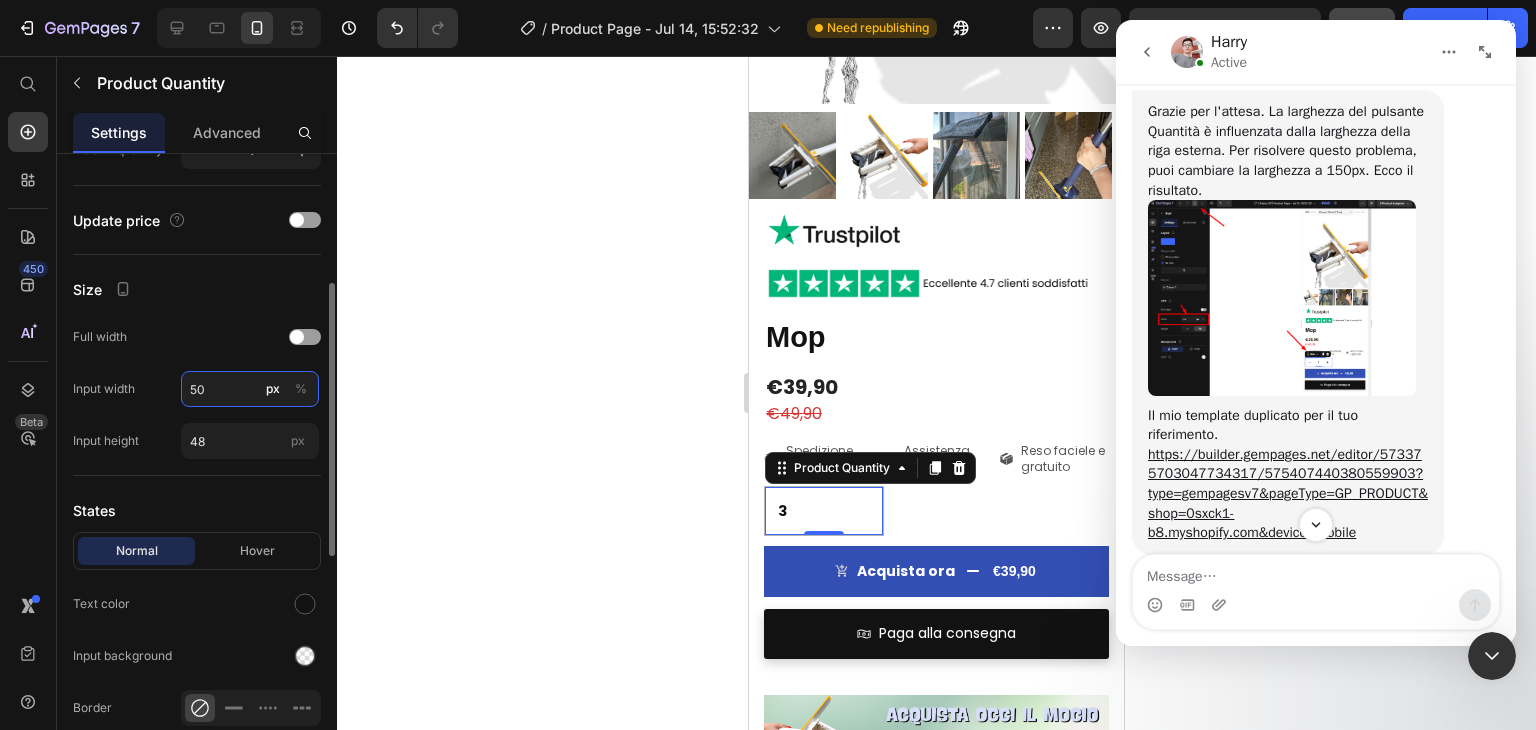 click on "50" at bounding box center [250, 389] 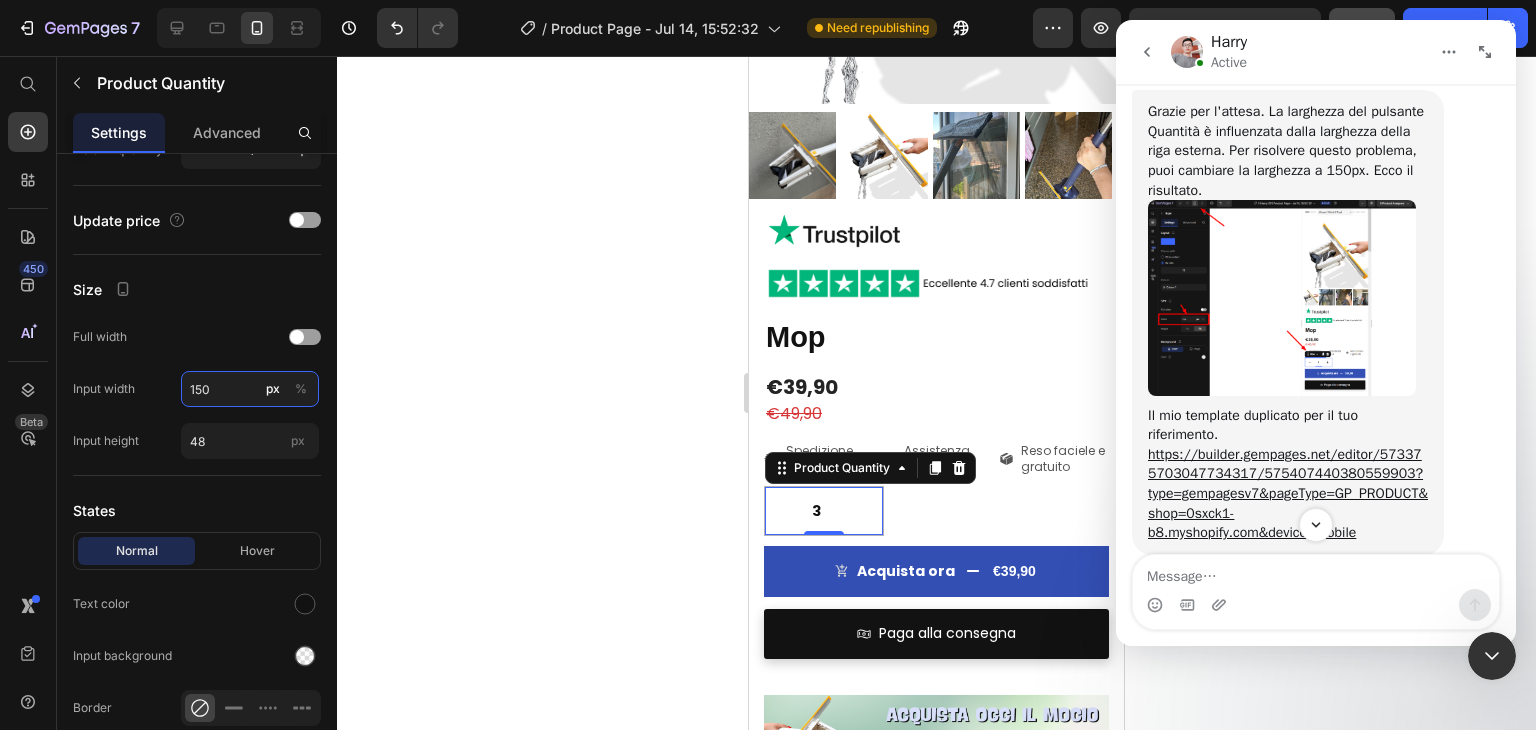 type on "150" 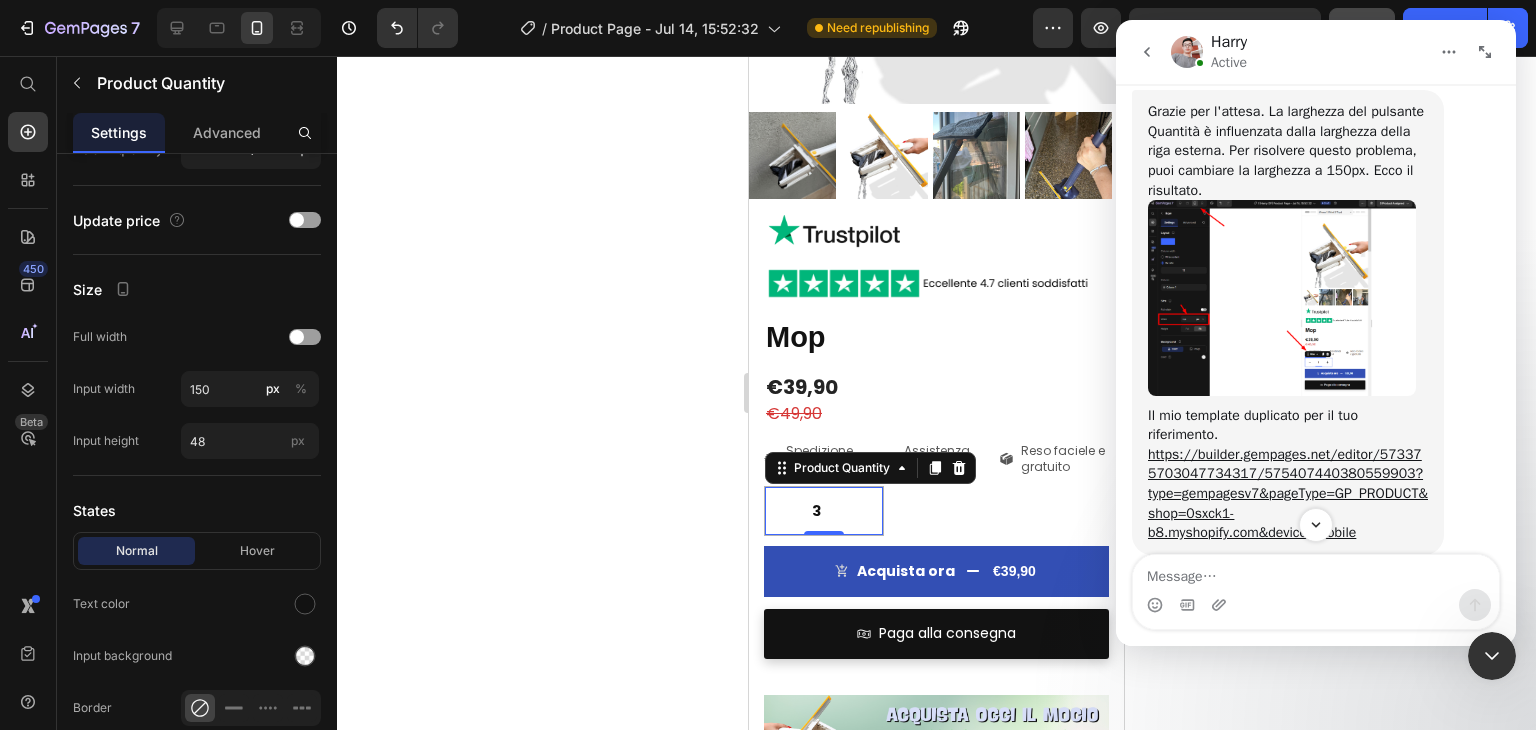 click at bounding box center (1282, 297) 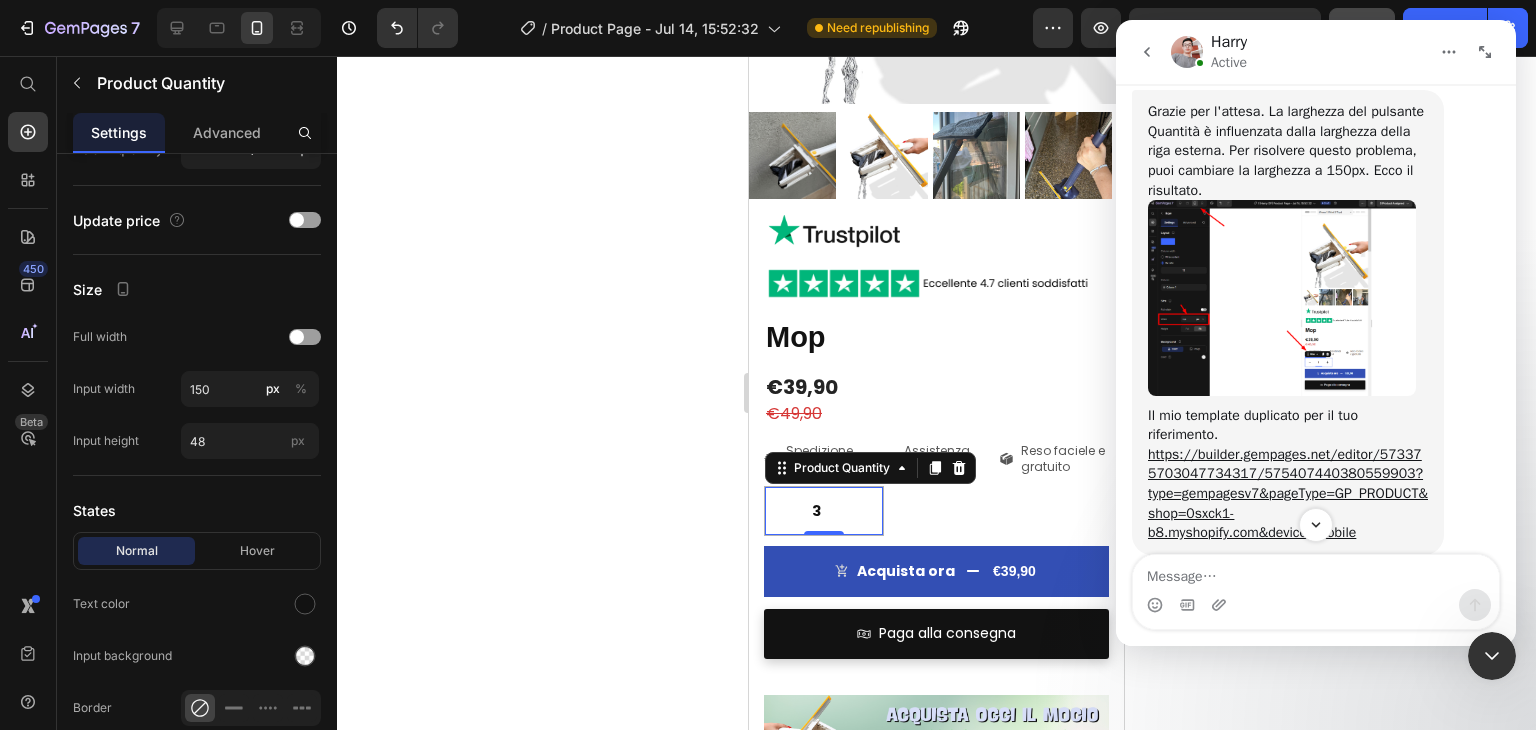 scroll, scrollTop: 0, scrollLeft: 0, axis: both 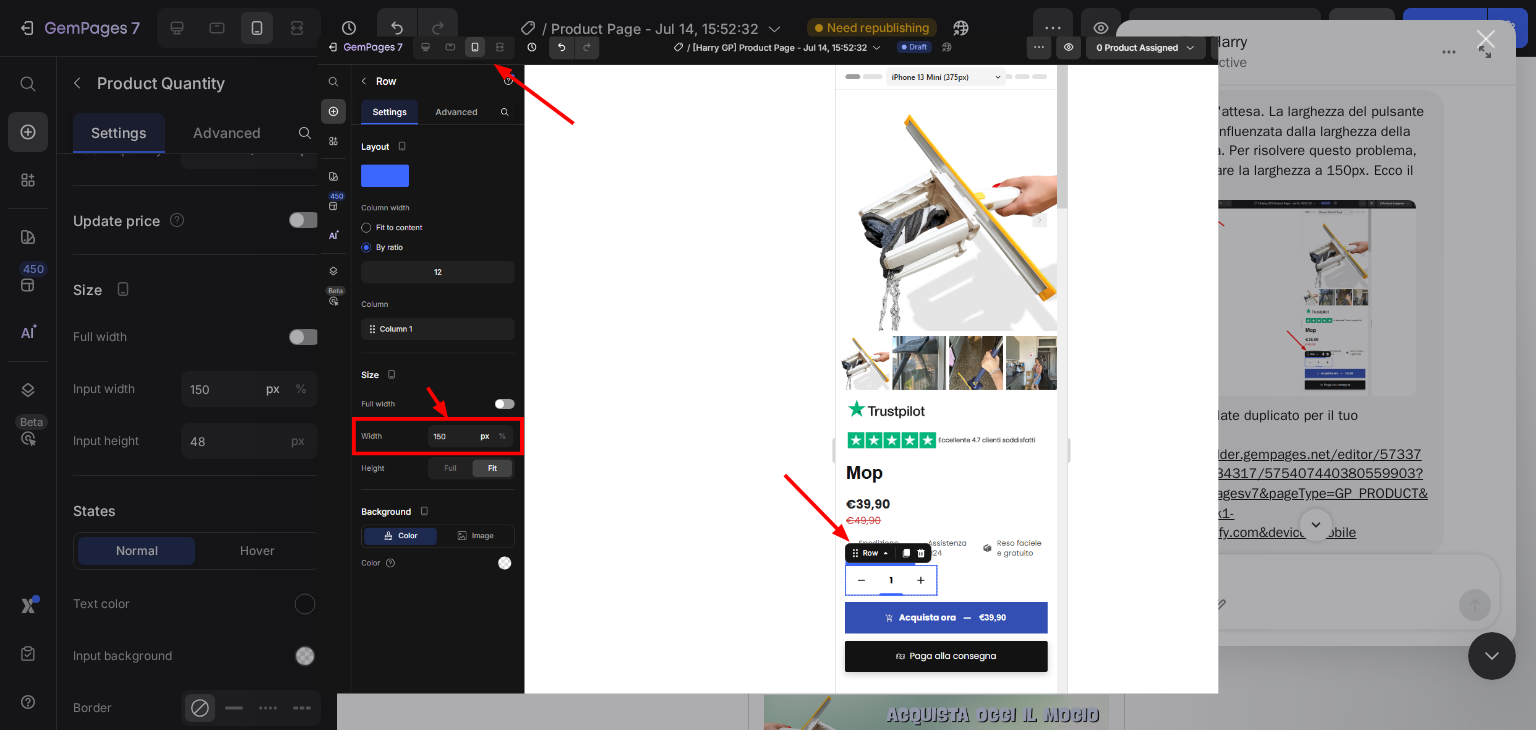 click at bounding box center [768, 365] 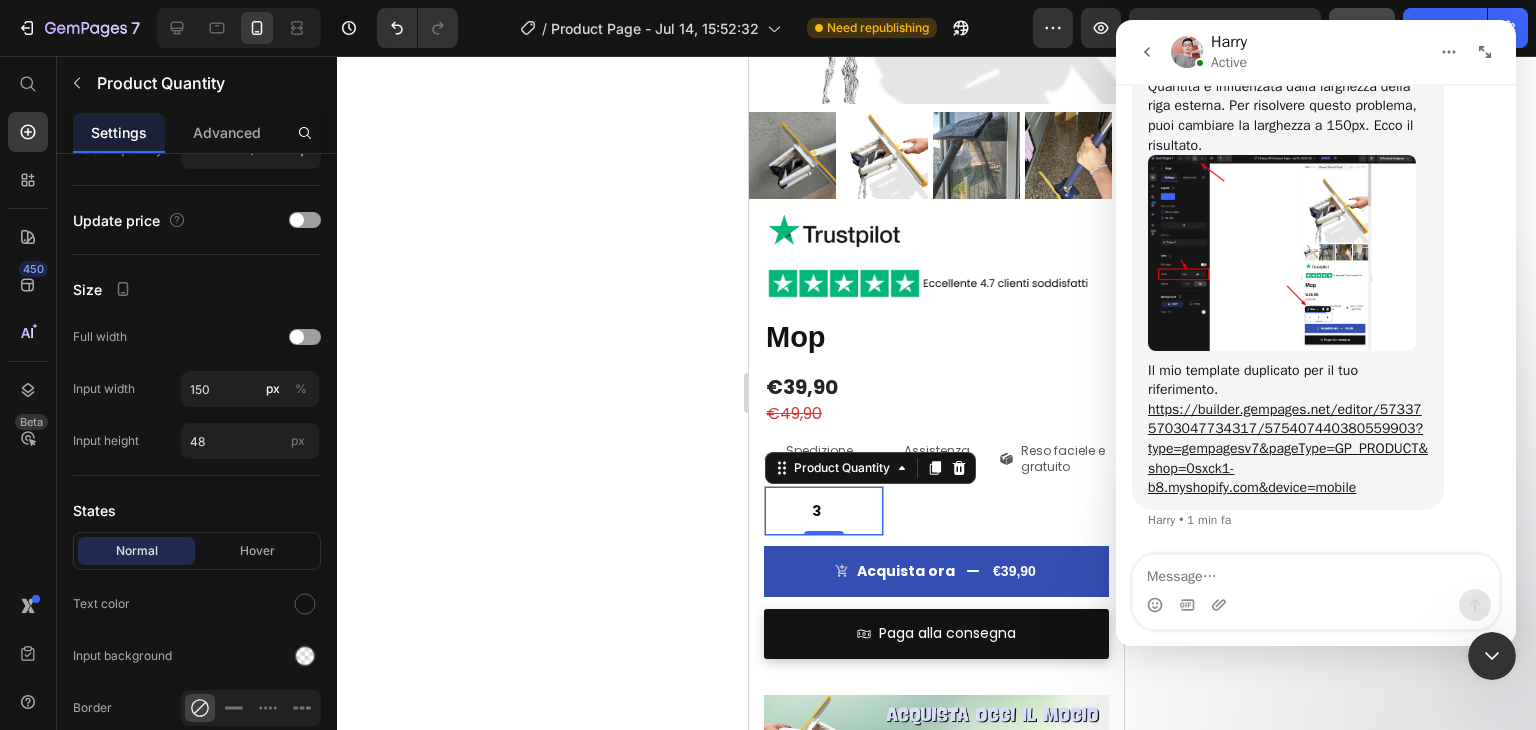 scroll, scrollTop: 8543, scrollLeft: 0, axis: vertical 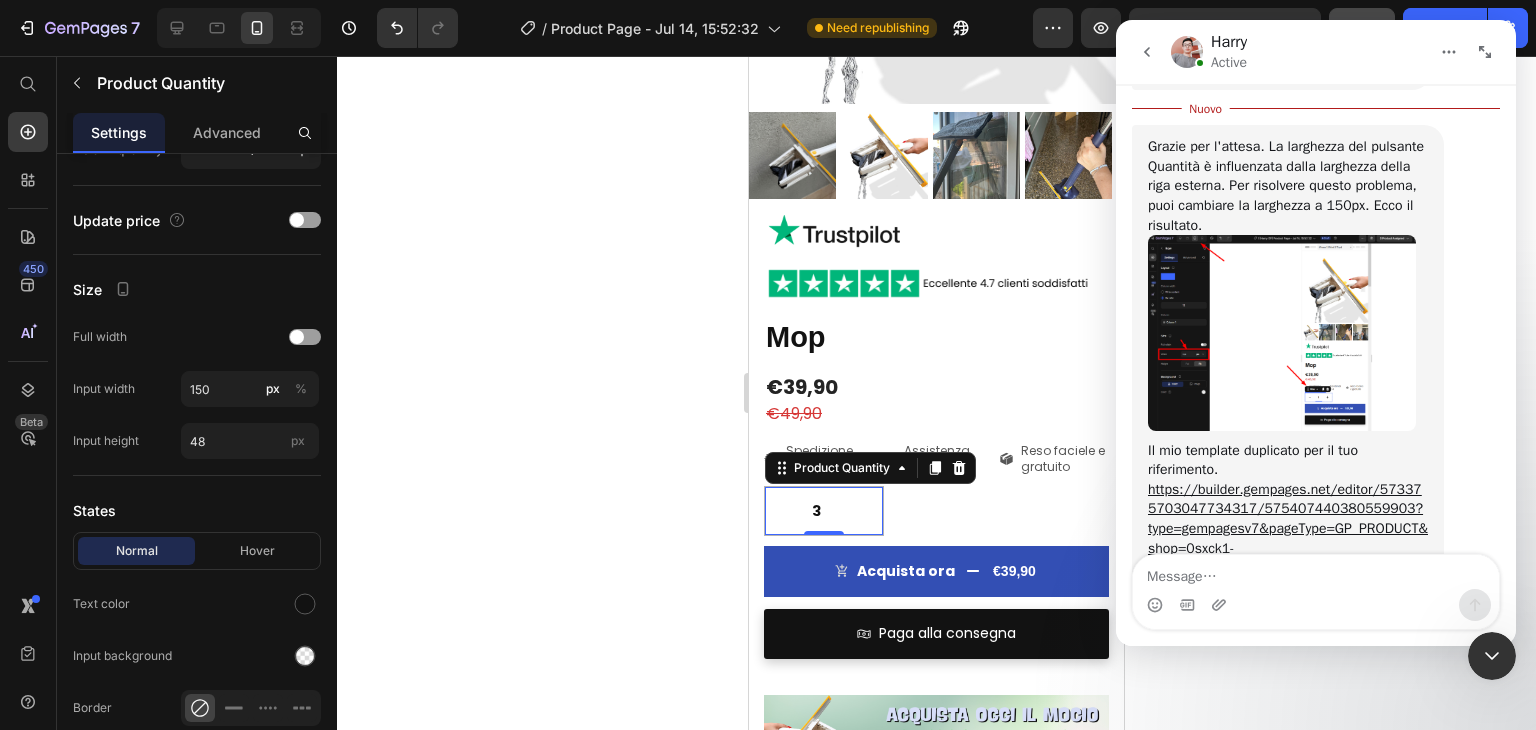 click at bounding box center [1282, 332] 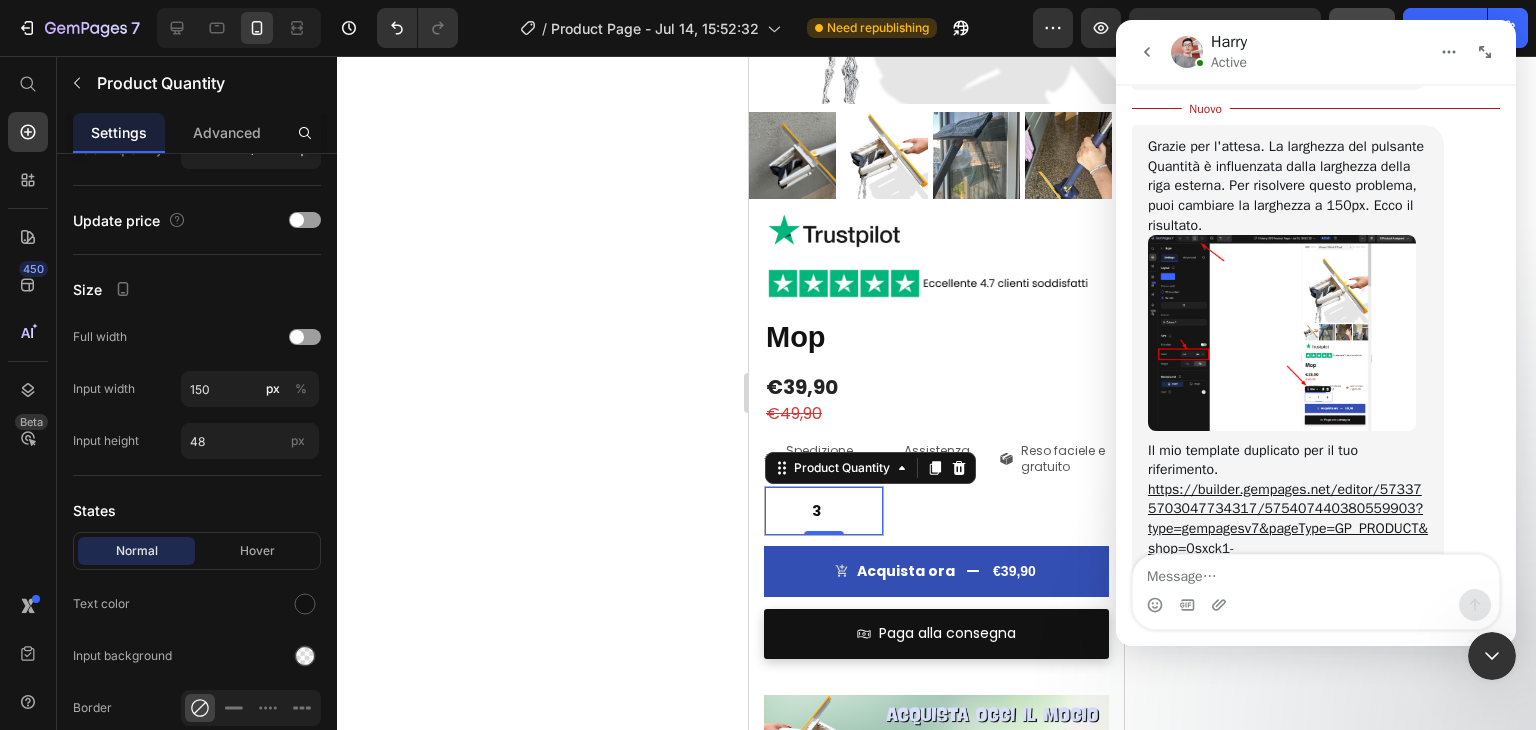 scroll, scrollTop: 0, scrollLeft: 0, axis: both 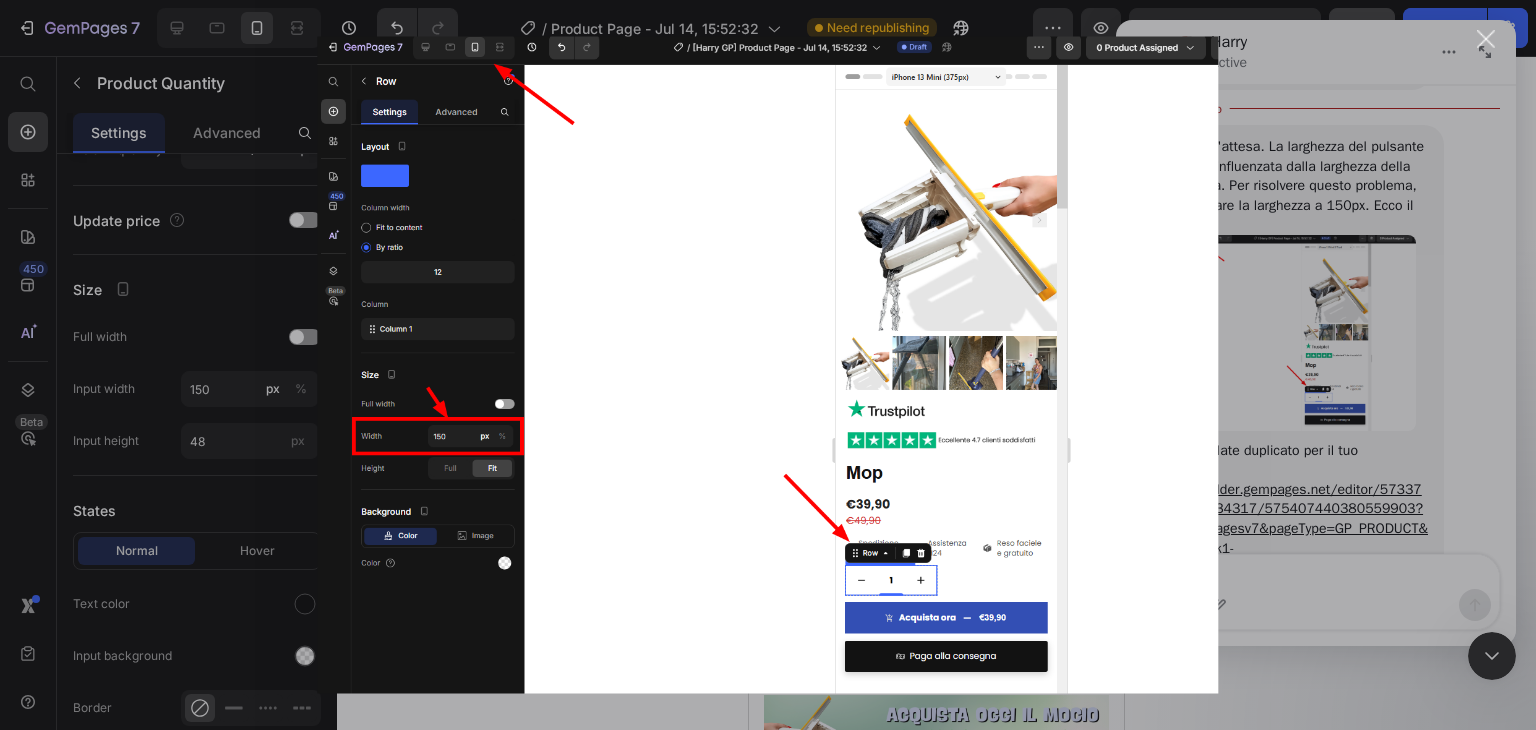 click at bounding box center (768, 365) 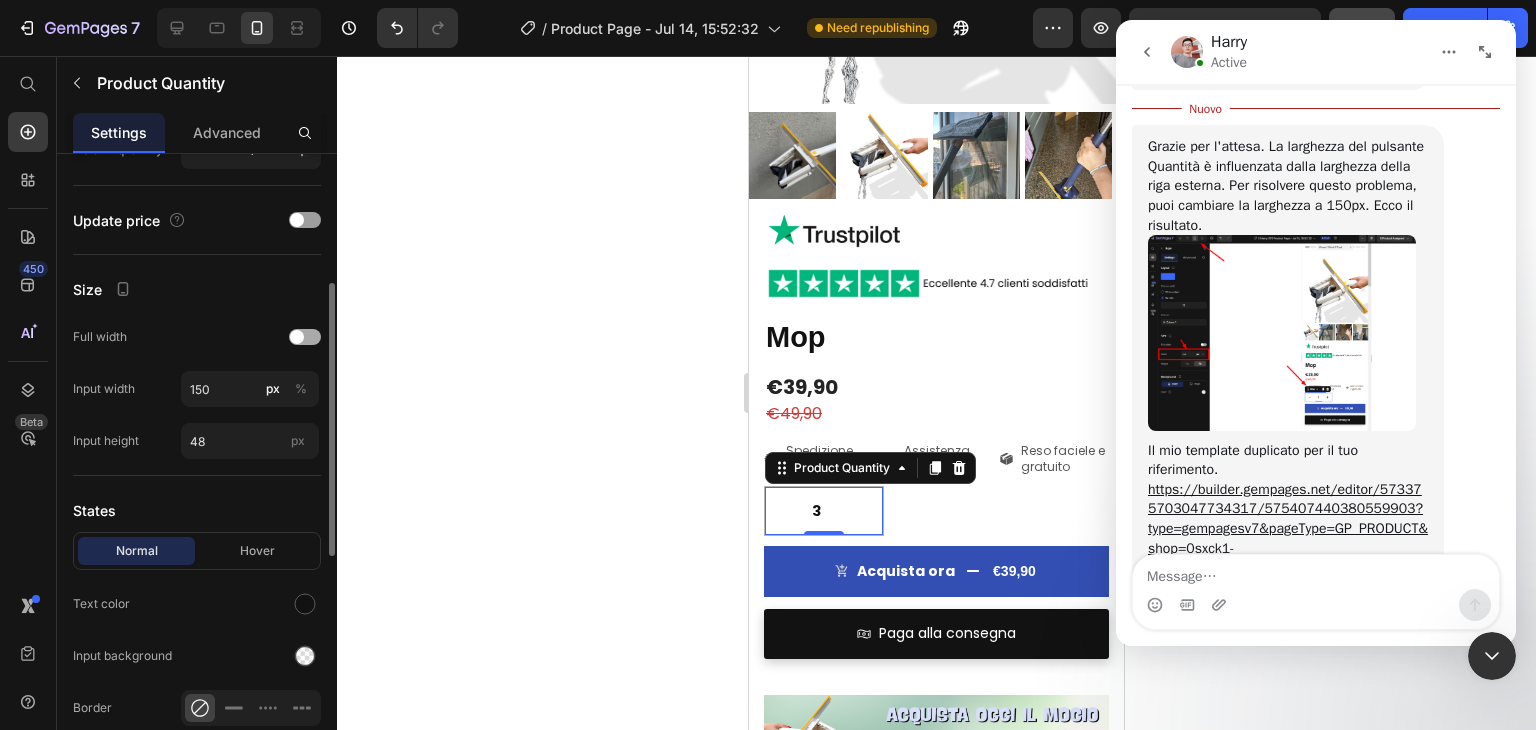 click at bounding box center (305, 337) 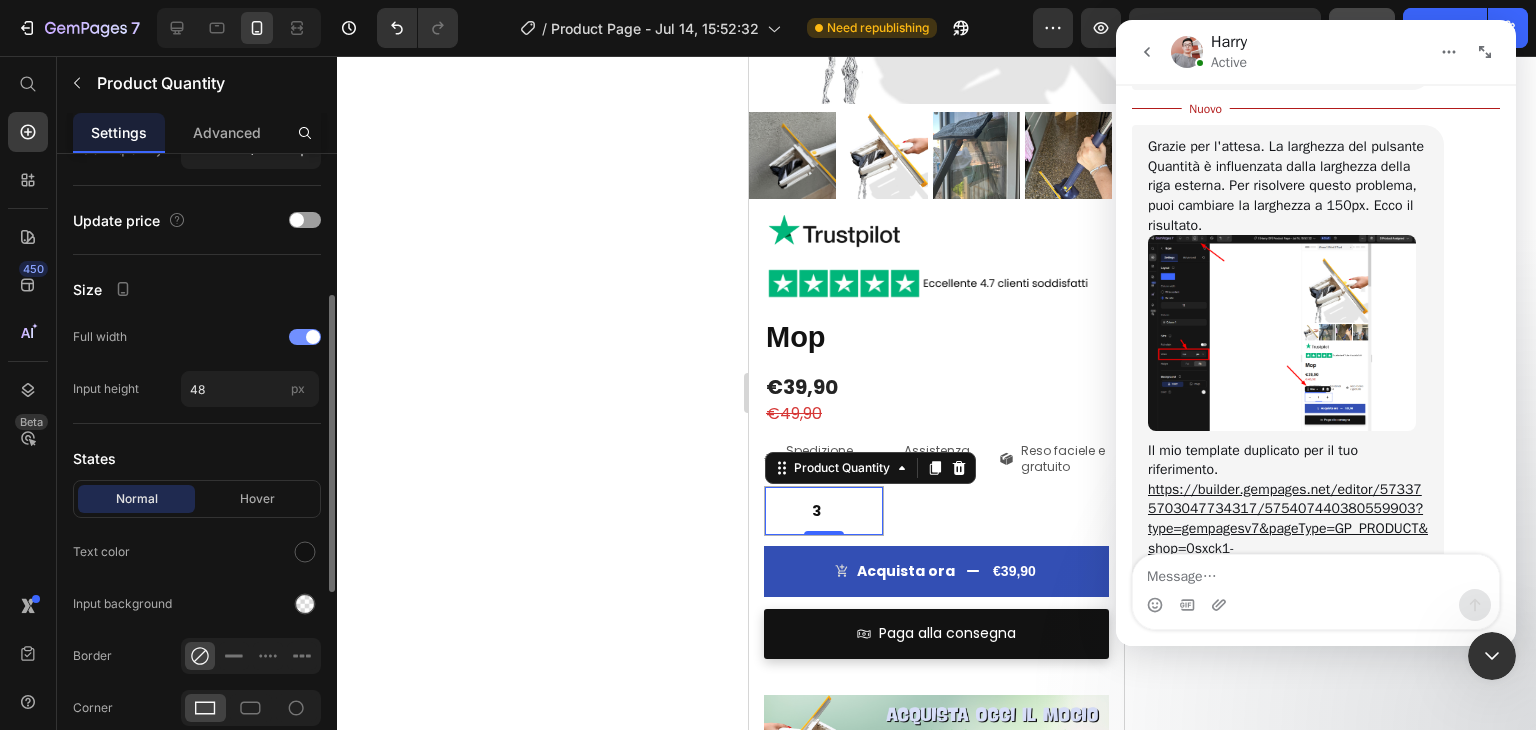 click at bounding box center [313, 337] 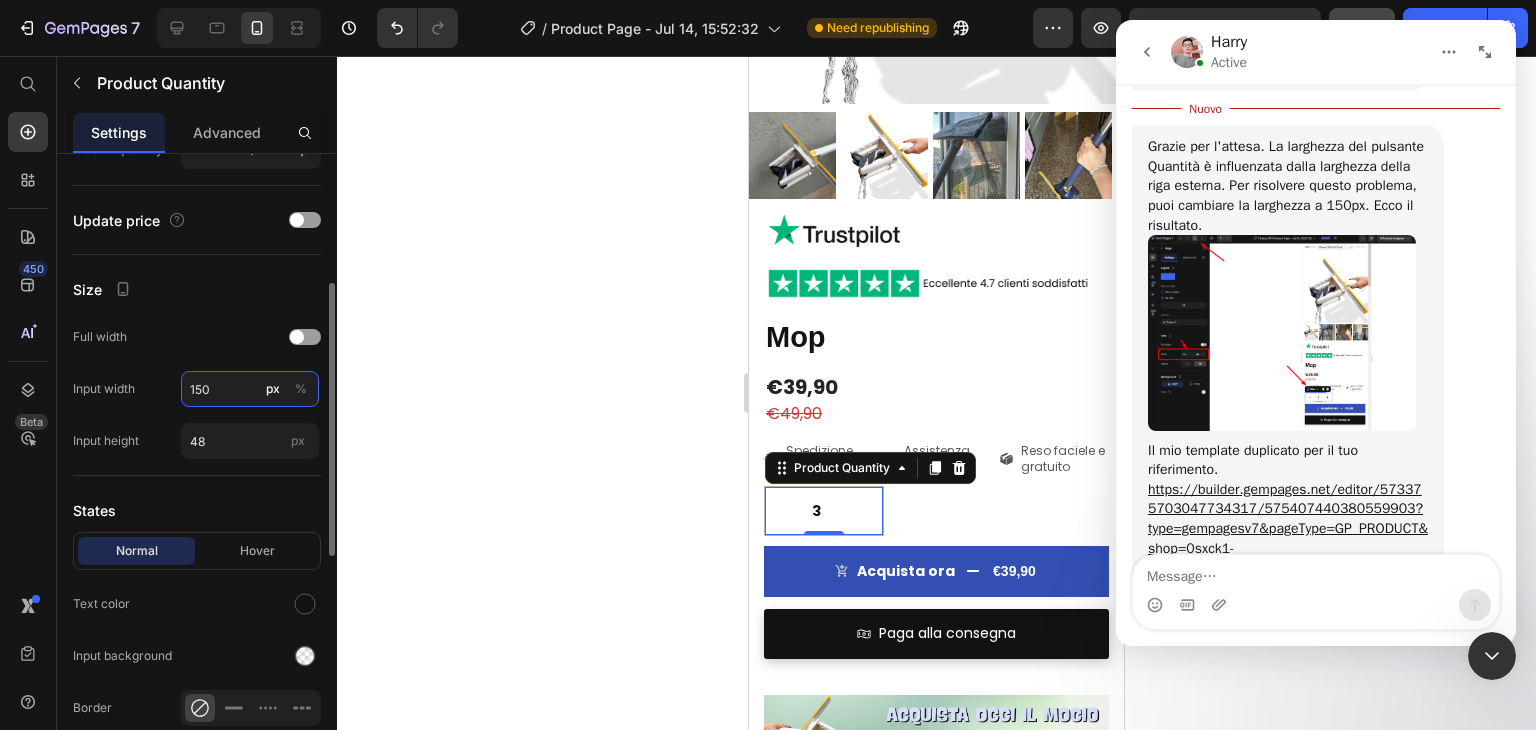click on "150" at bounding box center [250, 389] 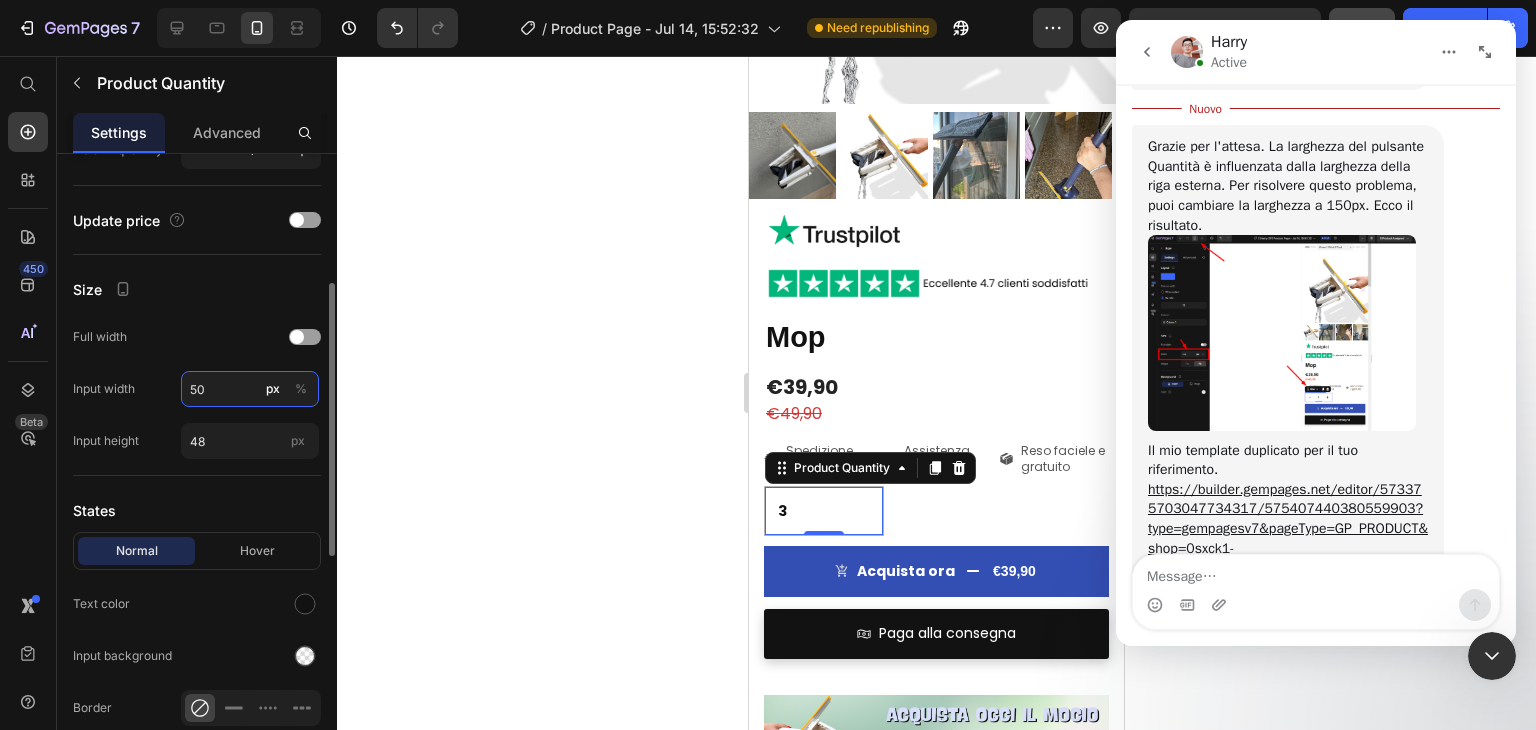type on "50" 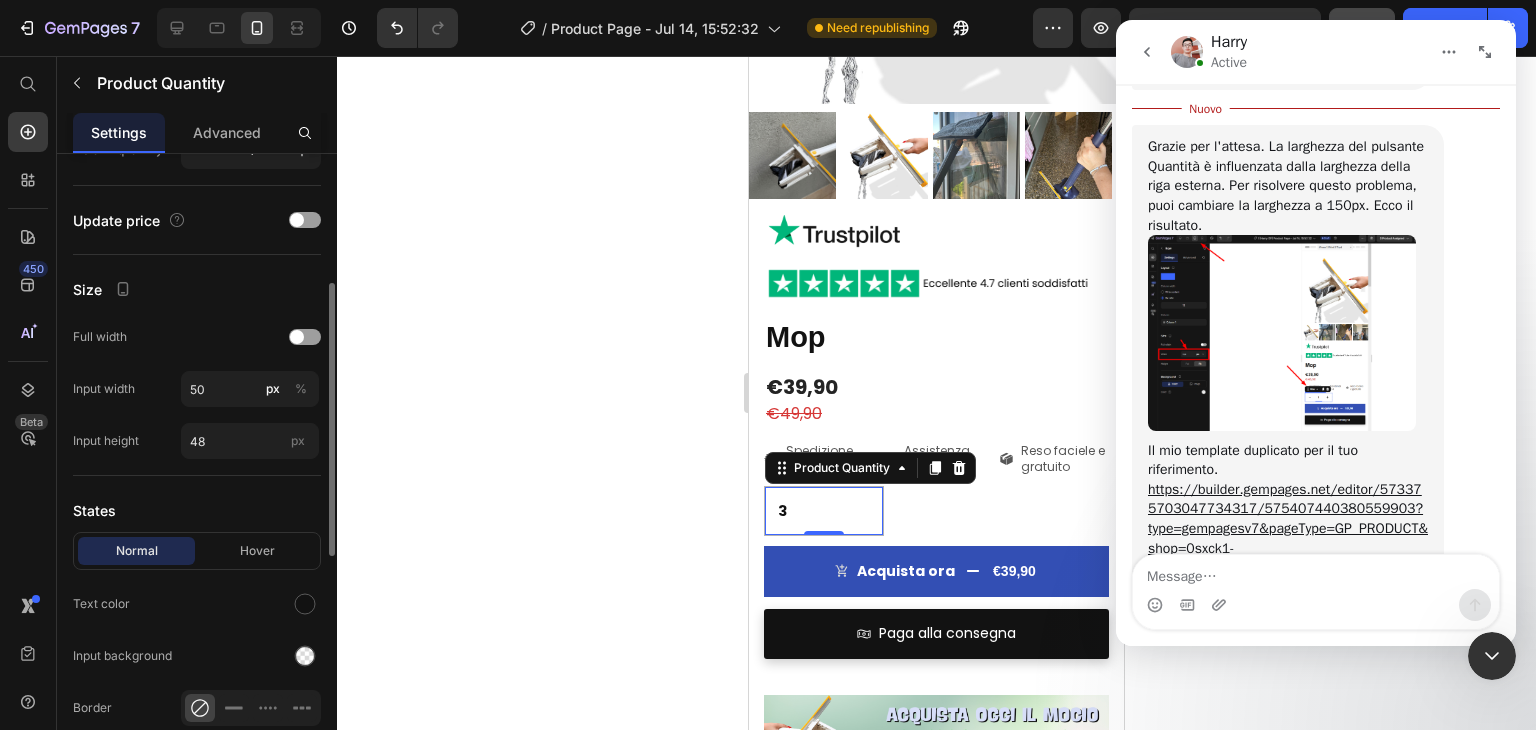 click on "Size Full width Input width 50 px % Input height 48 px" 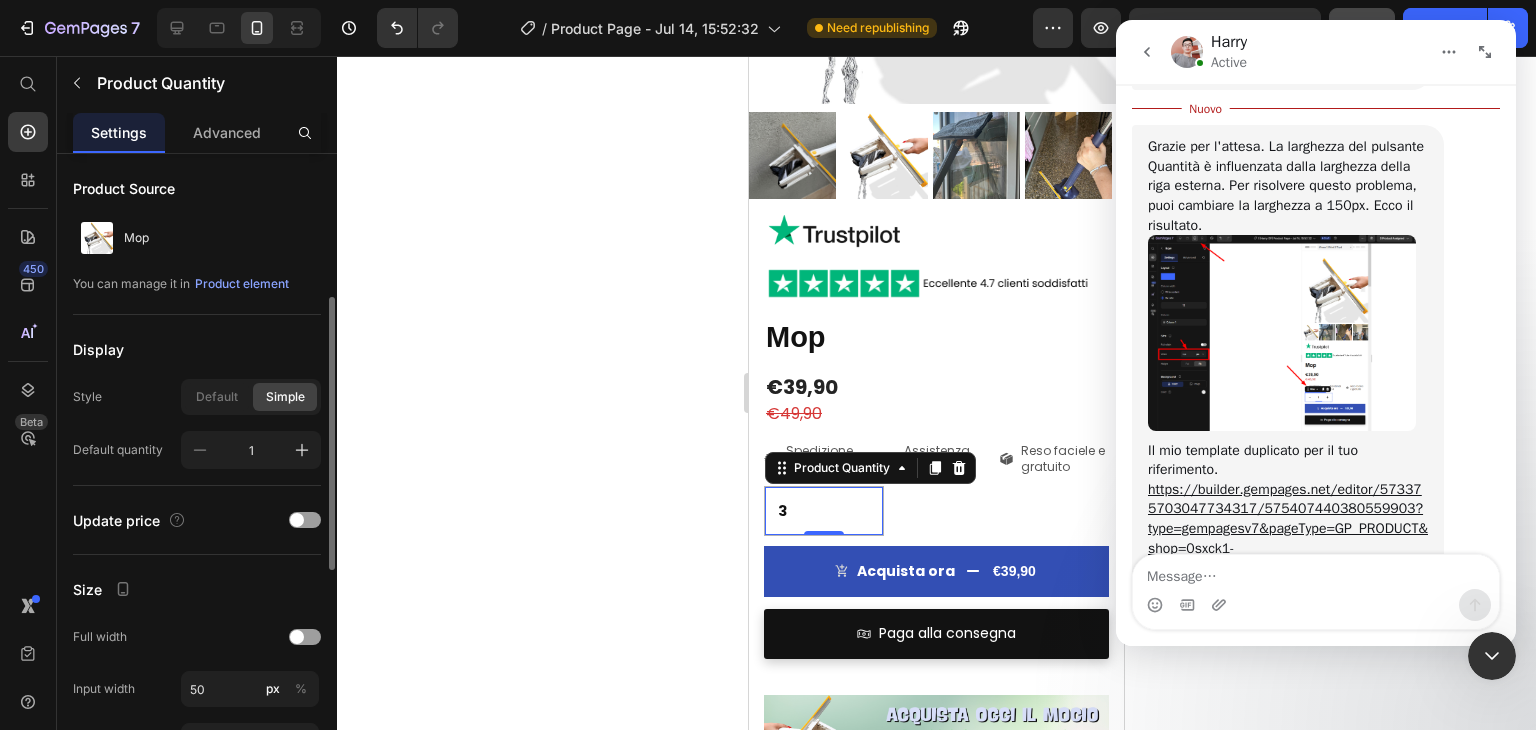 scroll, scrollTop: 100, scrollLeft: 0, axis: vertical 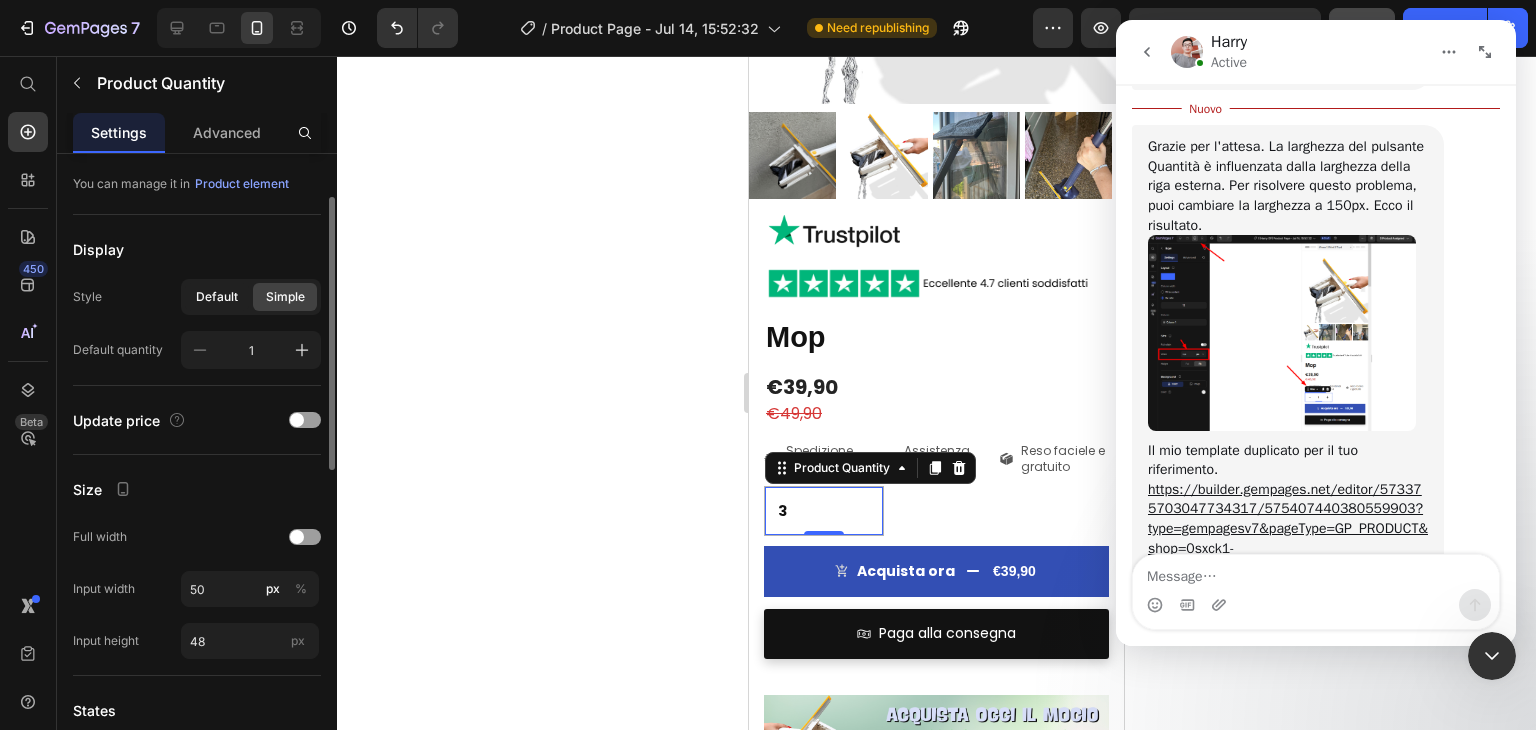 click on "Default" 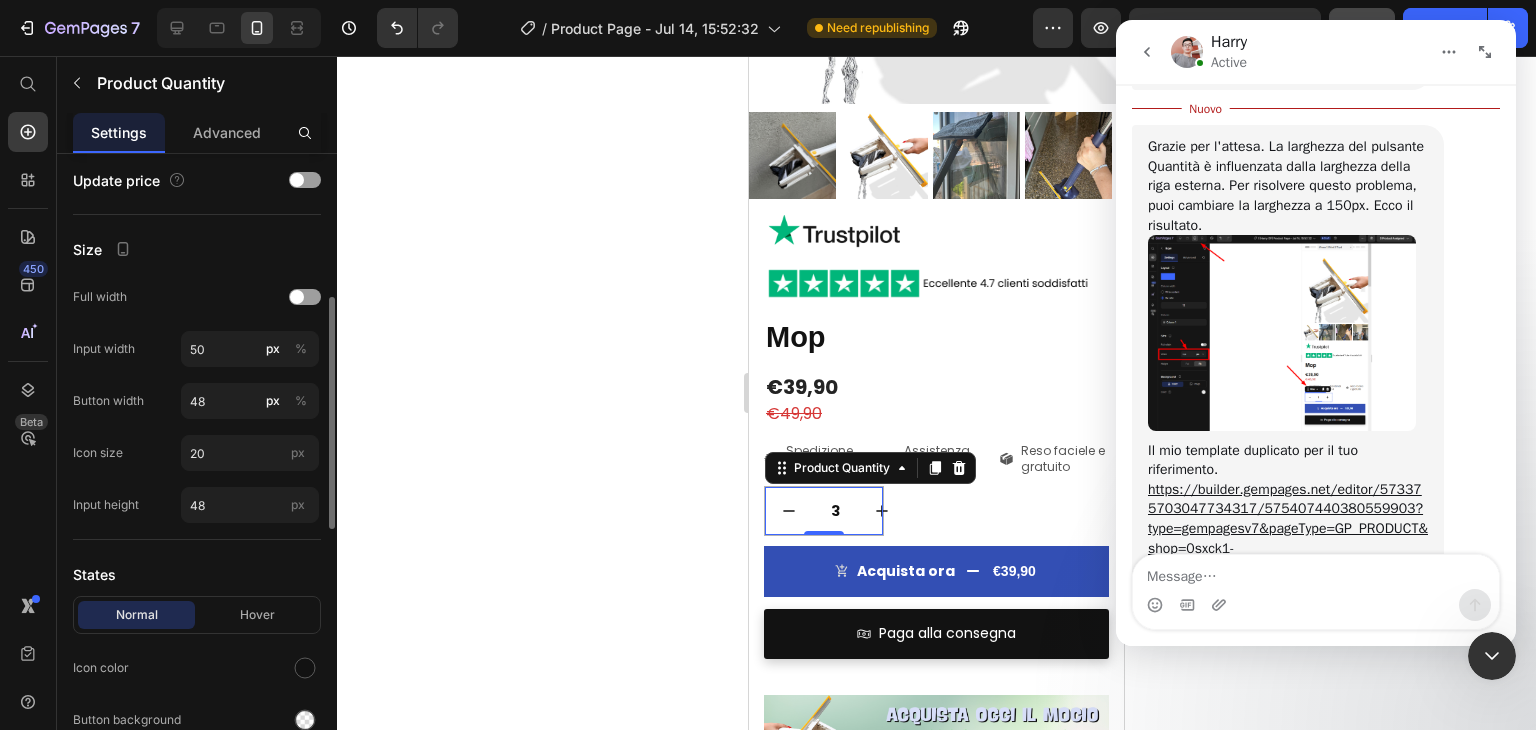 scroll, scrollTop: 292, scrollLeft: 0, axis: vertical 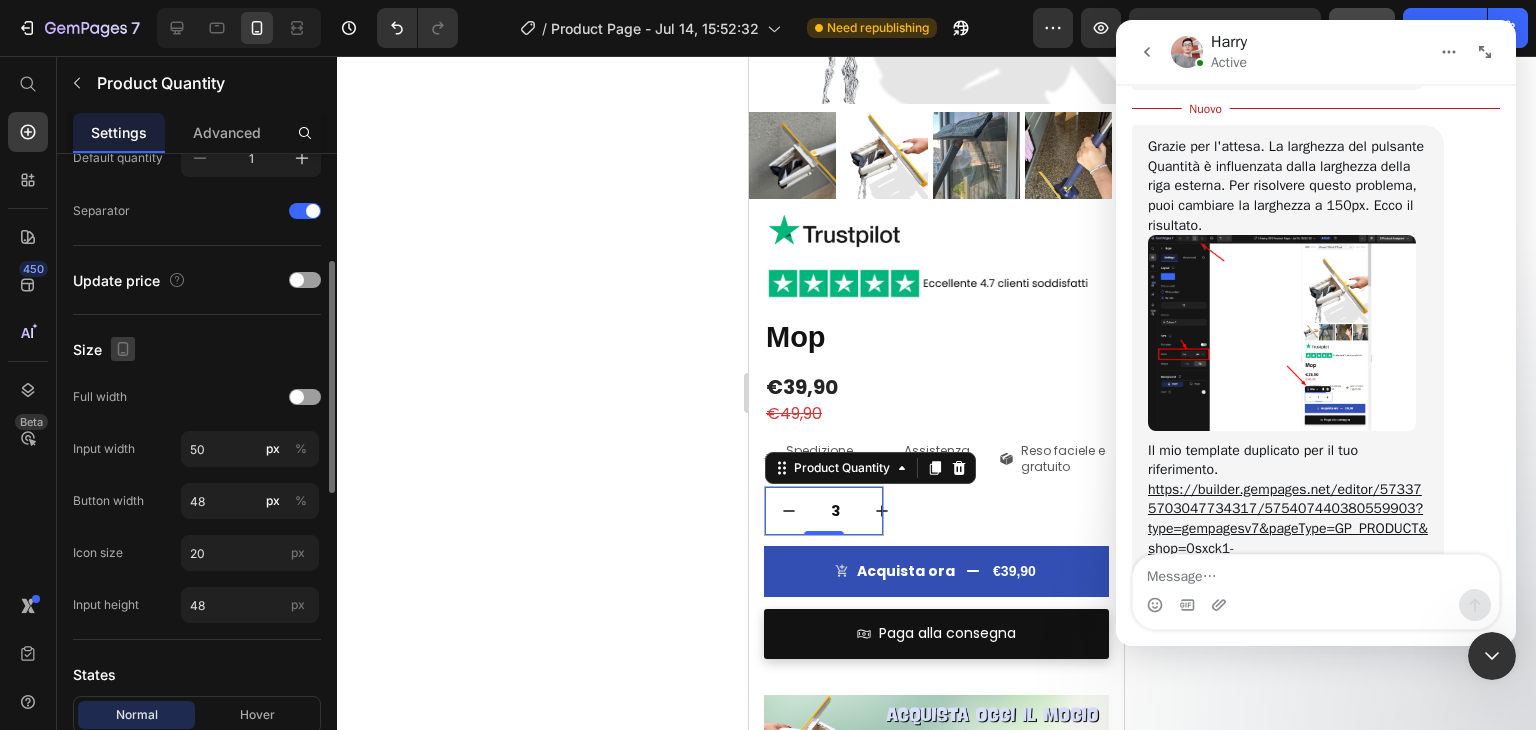 click 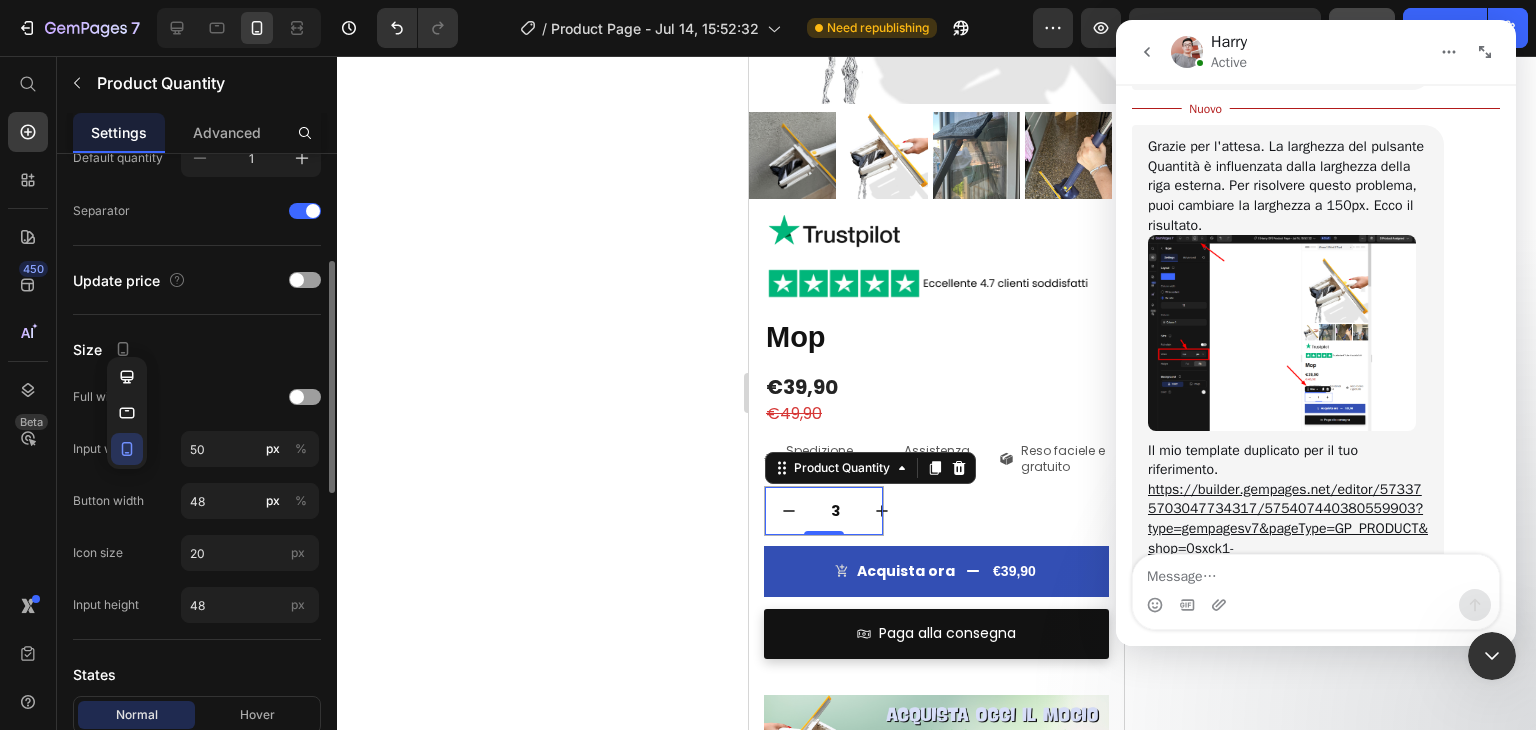 click on "Size" at bounding box center (197, 349) 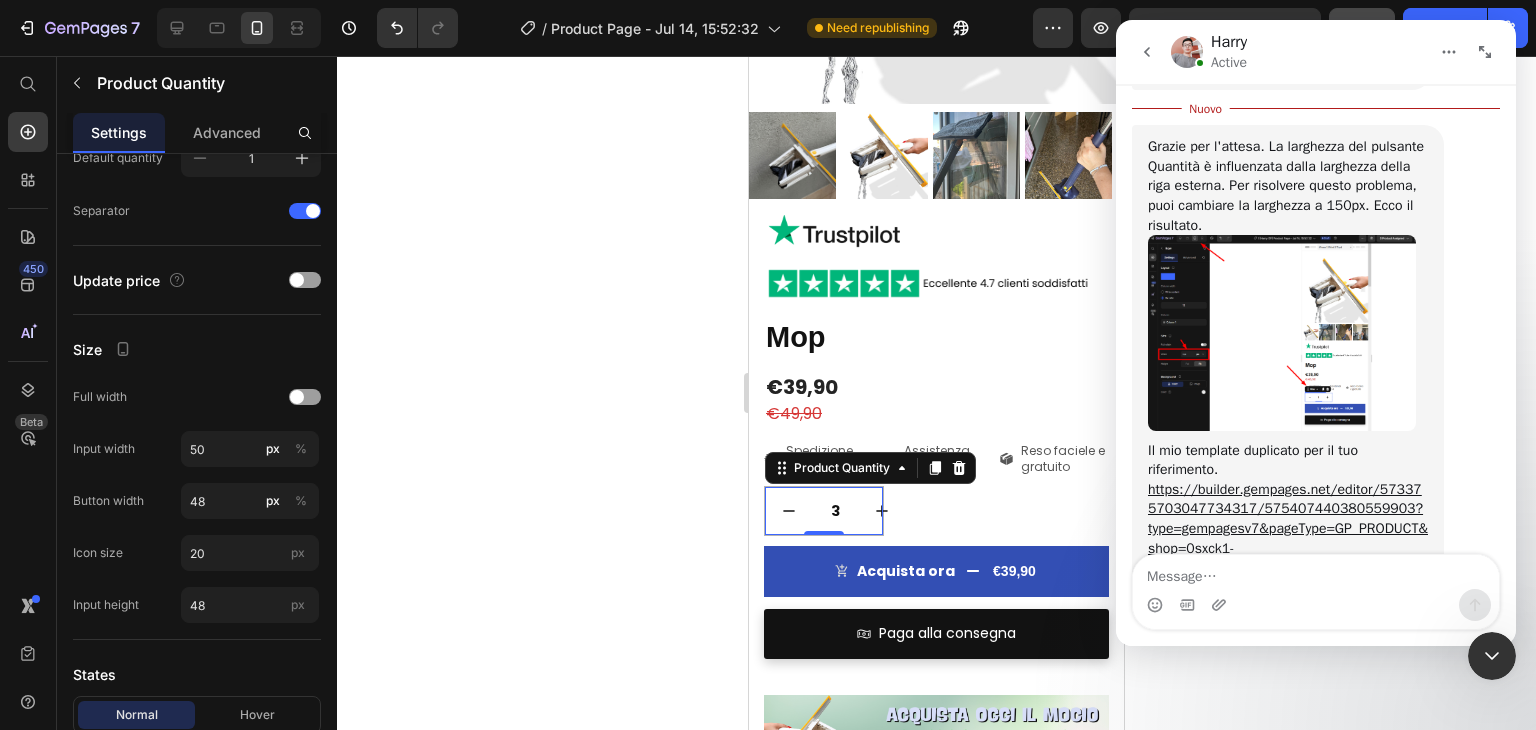 click at bounding box center (1282, 332) 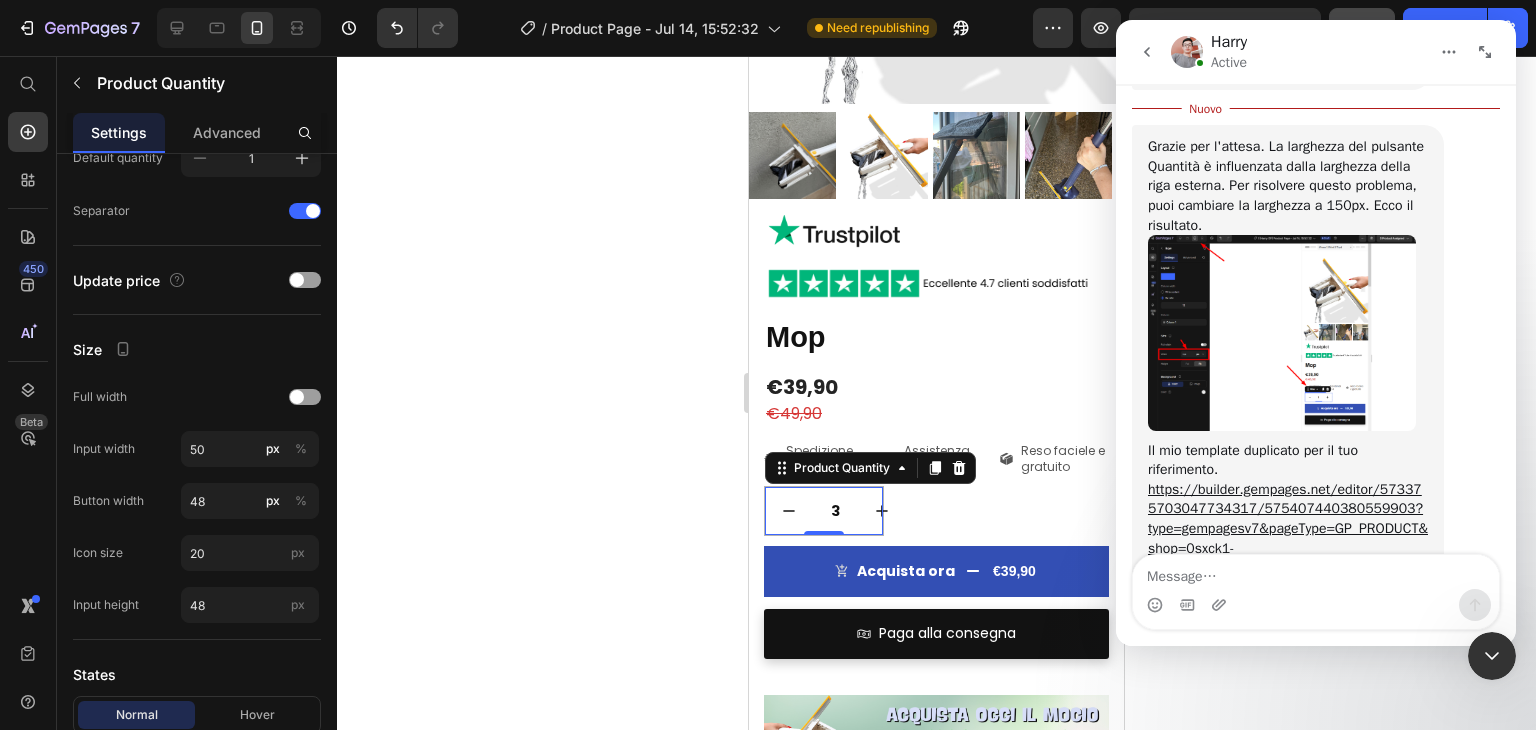 scroll, scrollTop: 0, scrollLeft: 0, axis: both 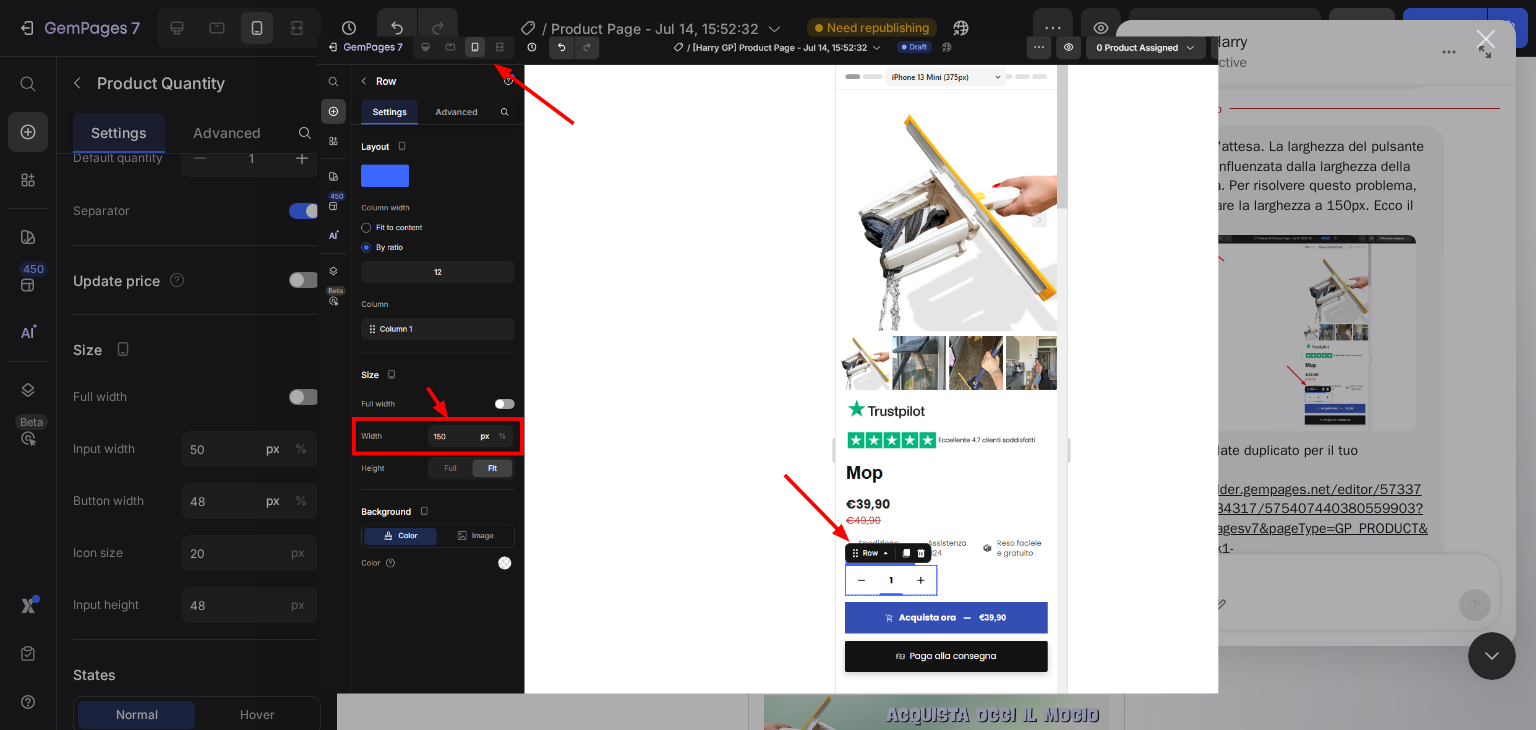click at bounding box center [768, 365] 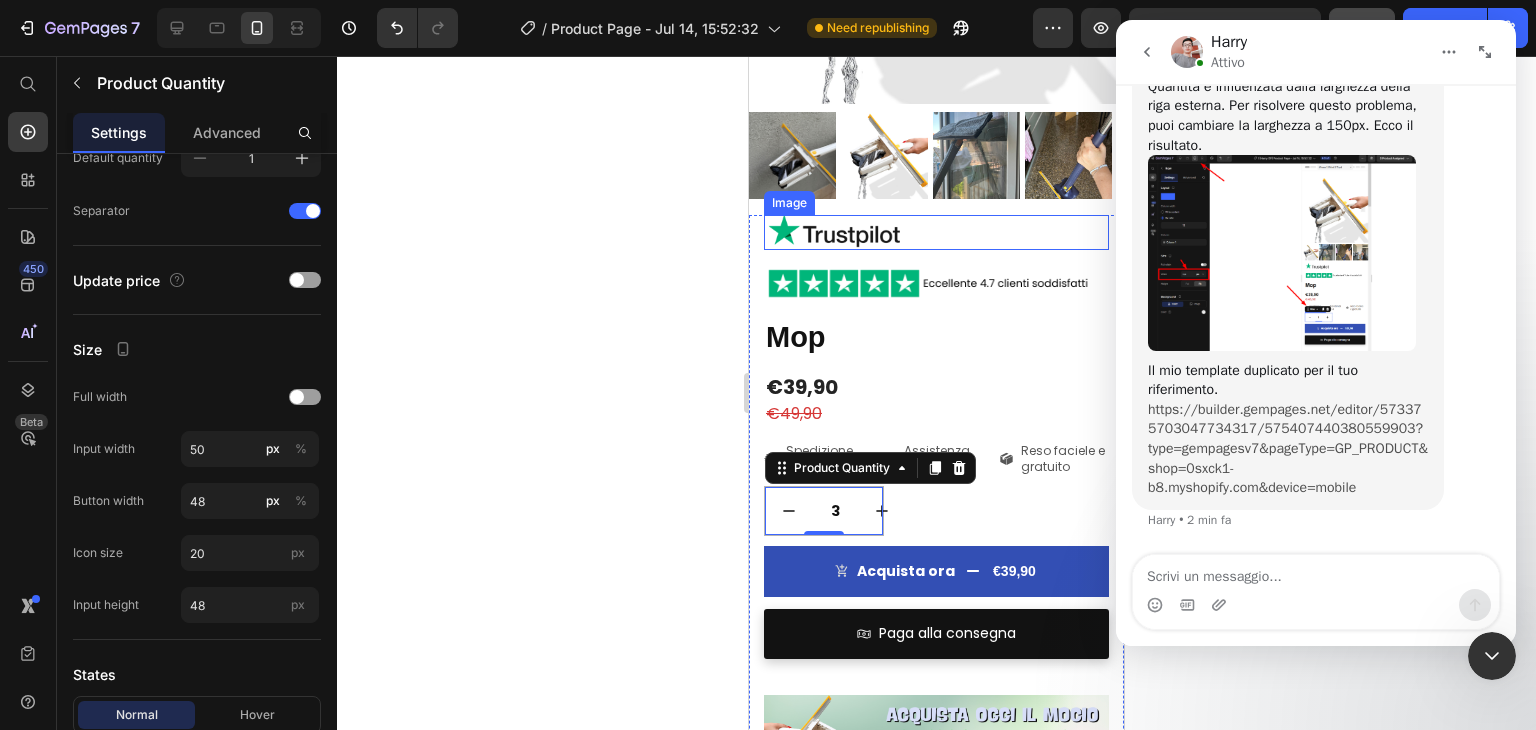 scroll, scrollTop: 8564, scrollLeft: 0, axis: vertical 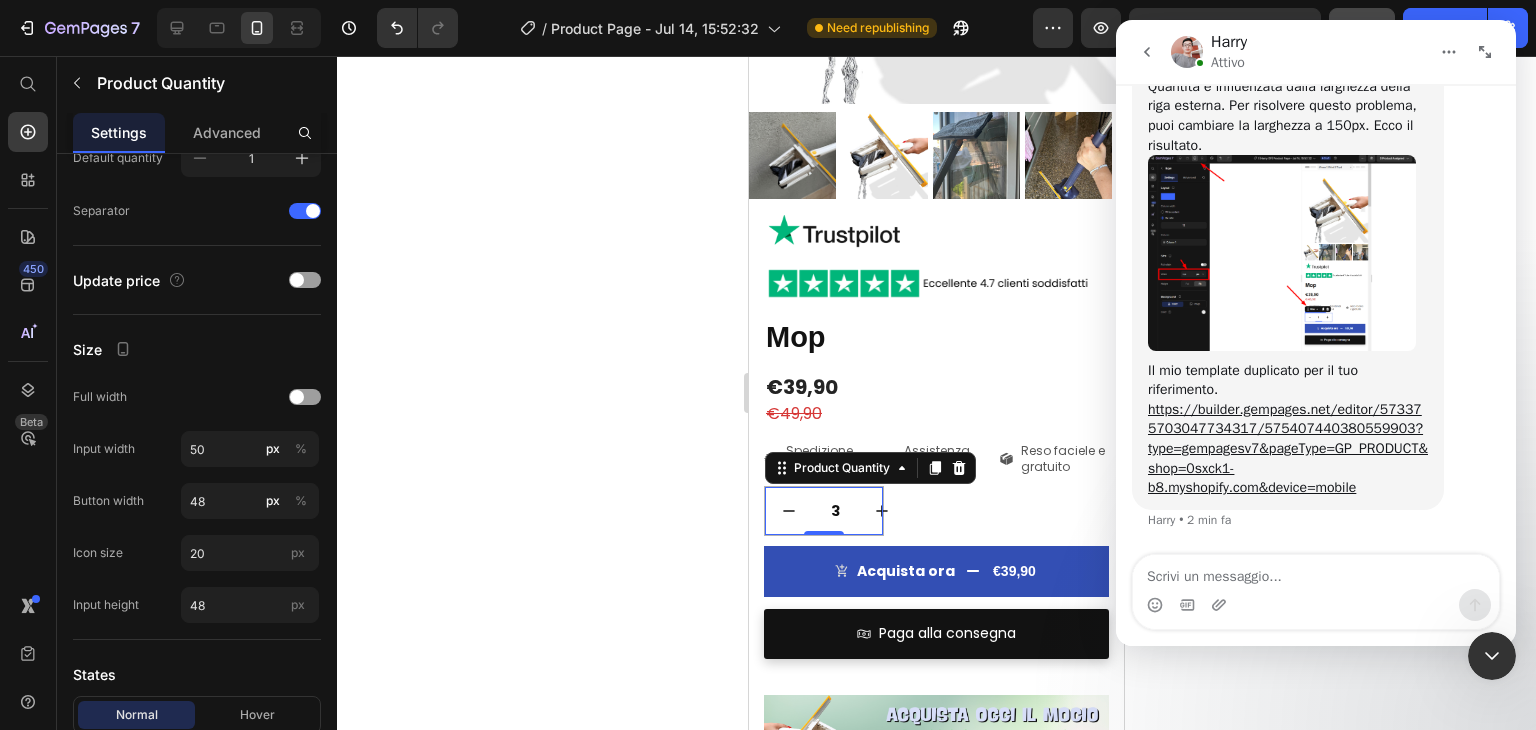 click at bounding box center [1282, 252] 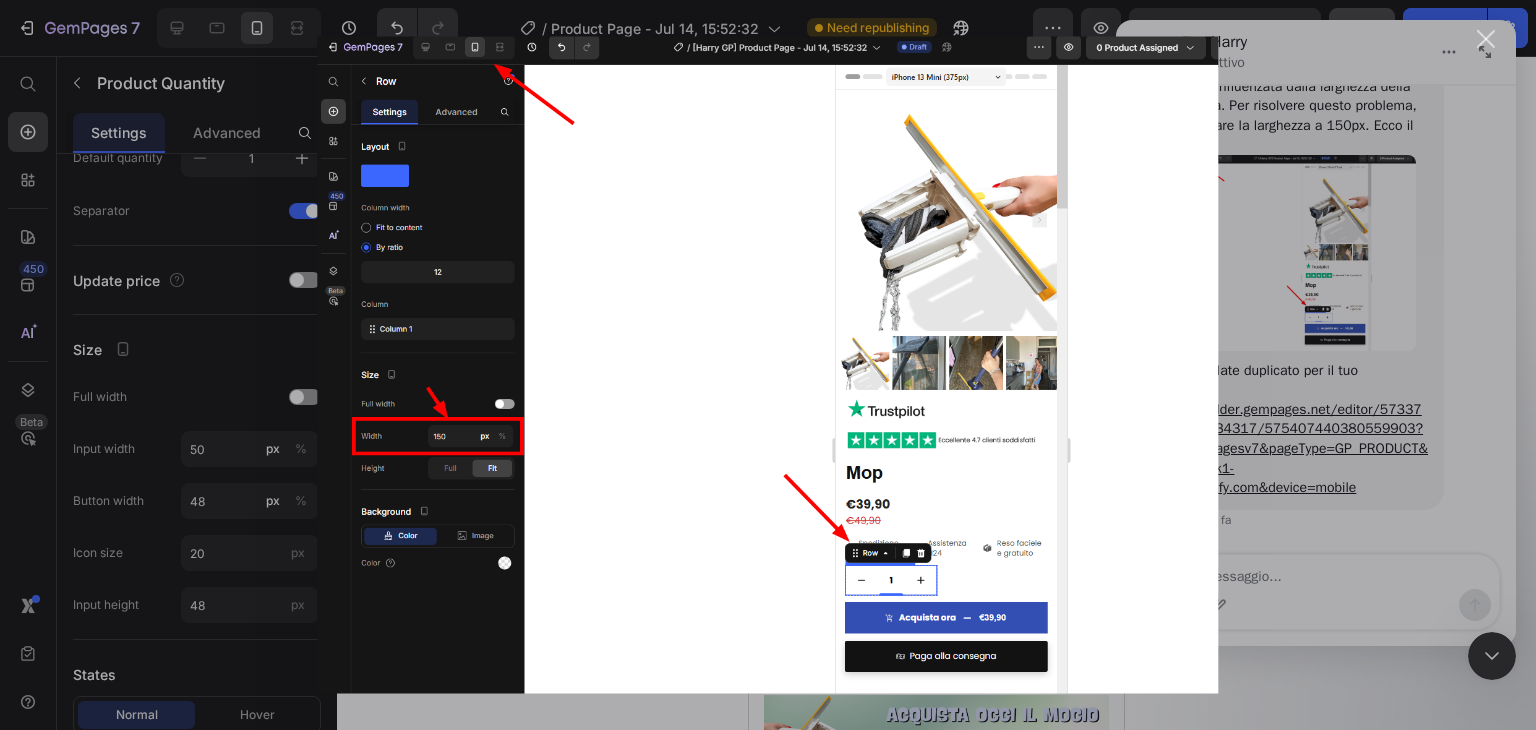 scroll, scrollTop: 0, scrollLeft: 0, axis: both 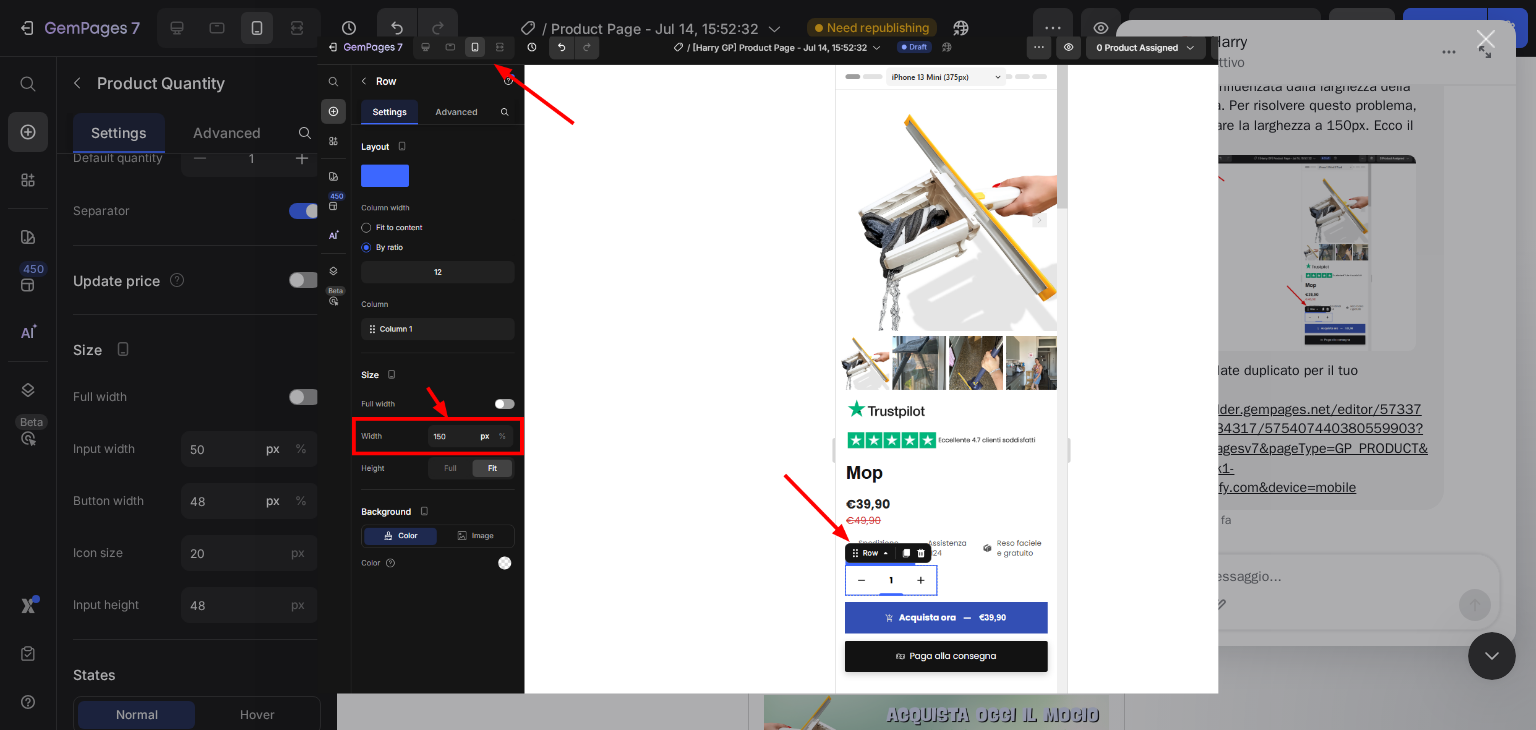 click at bounding box center [767, 365] 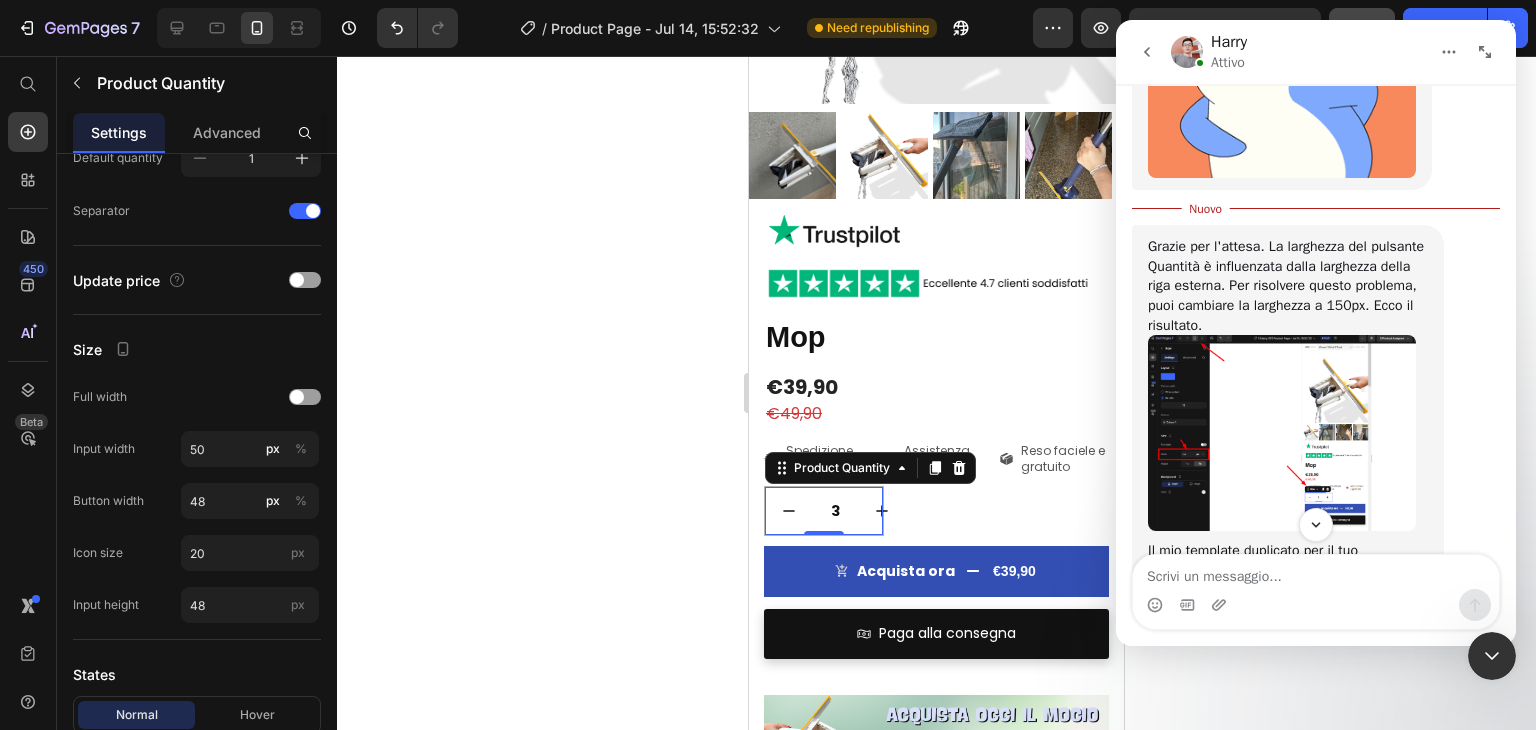 scroll, scrollTop: 8464, scrollLeft: 0, axis: vertical 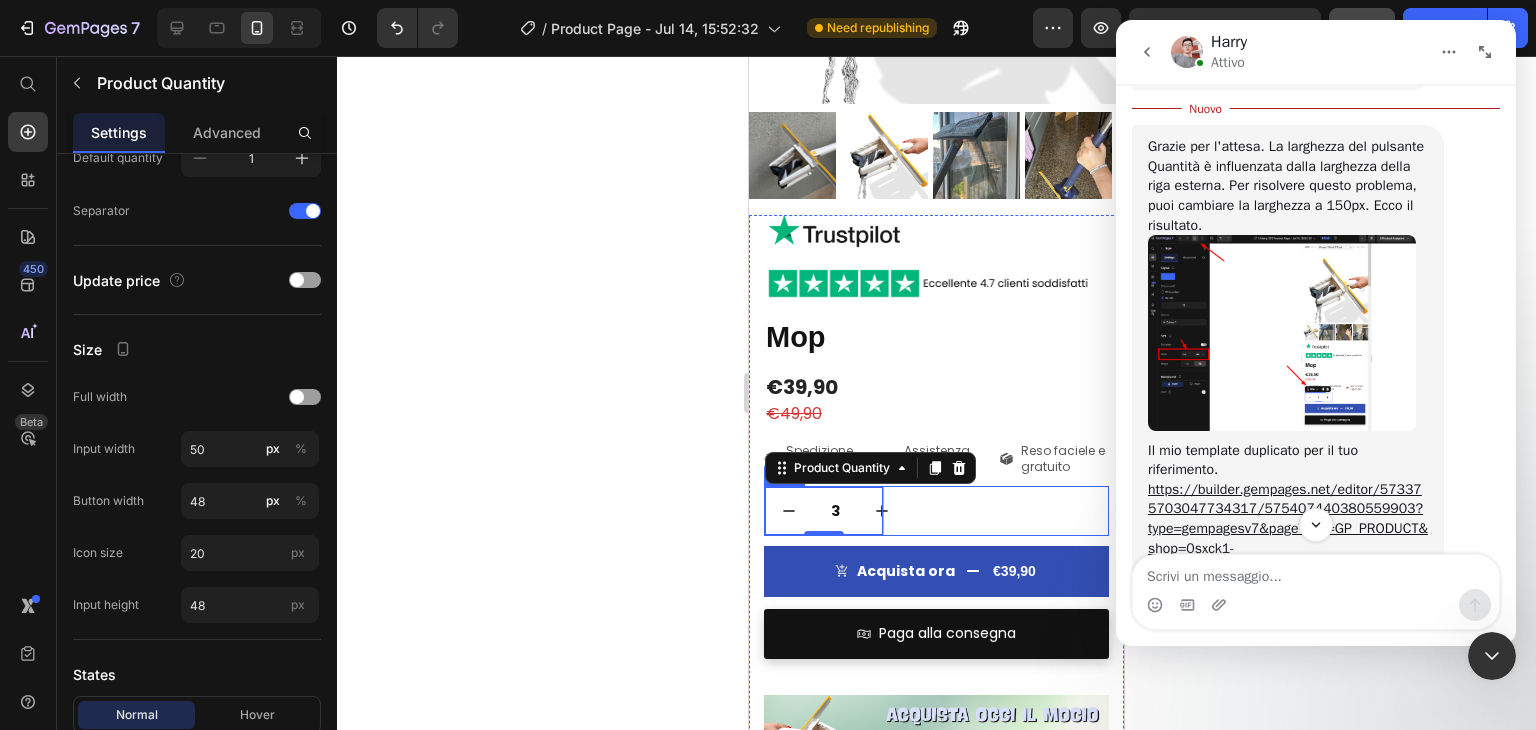 click on "3 Product Quantity   0 Row Row" at bounding box center [936, 511] 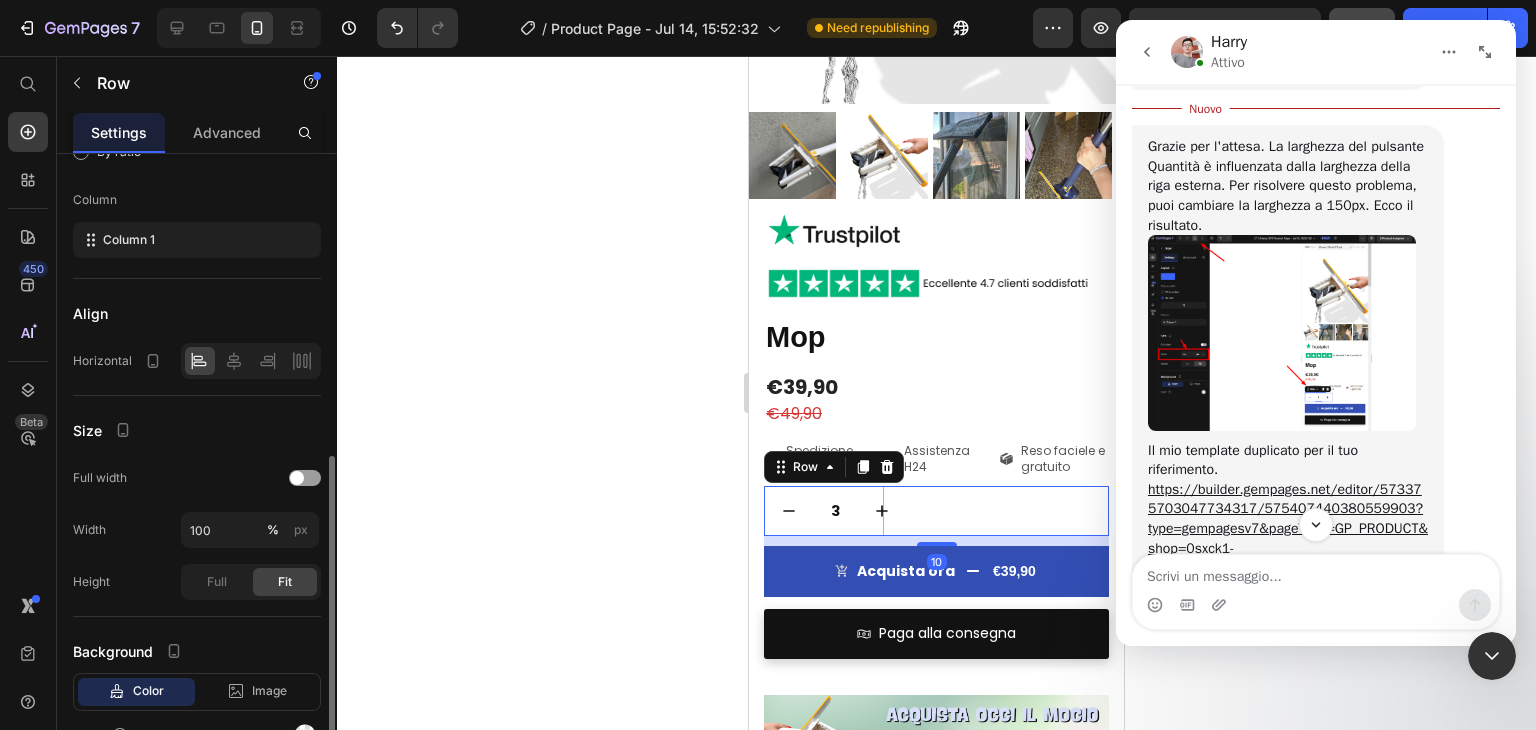 scroll, scrollTop: 306, scrollLeft: 0, axis: vertical 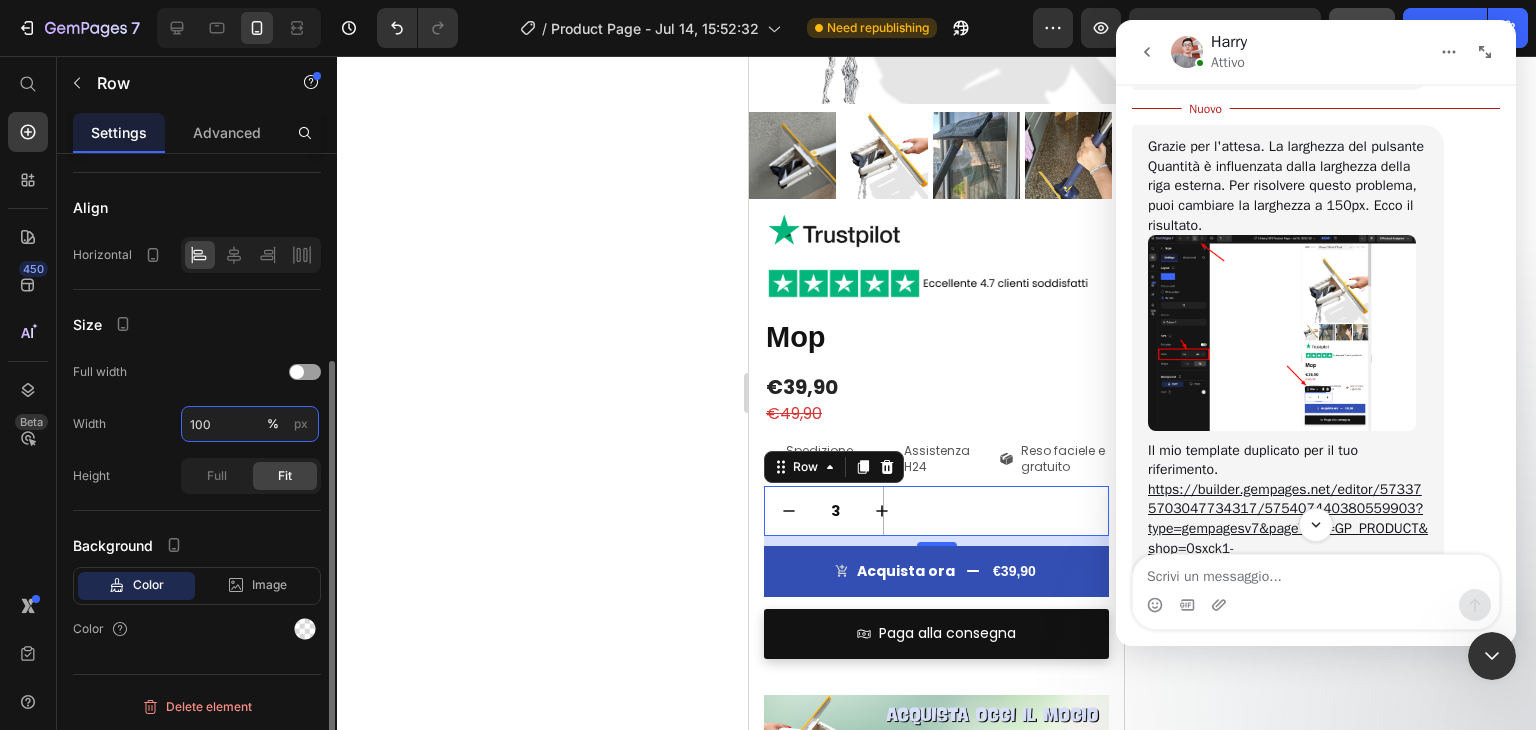 click on "100" at bounding box center (250, 424) 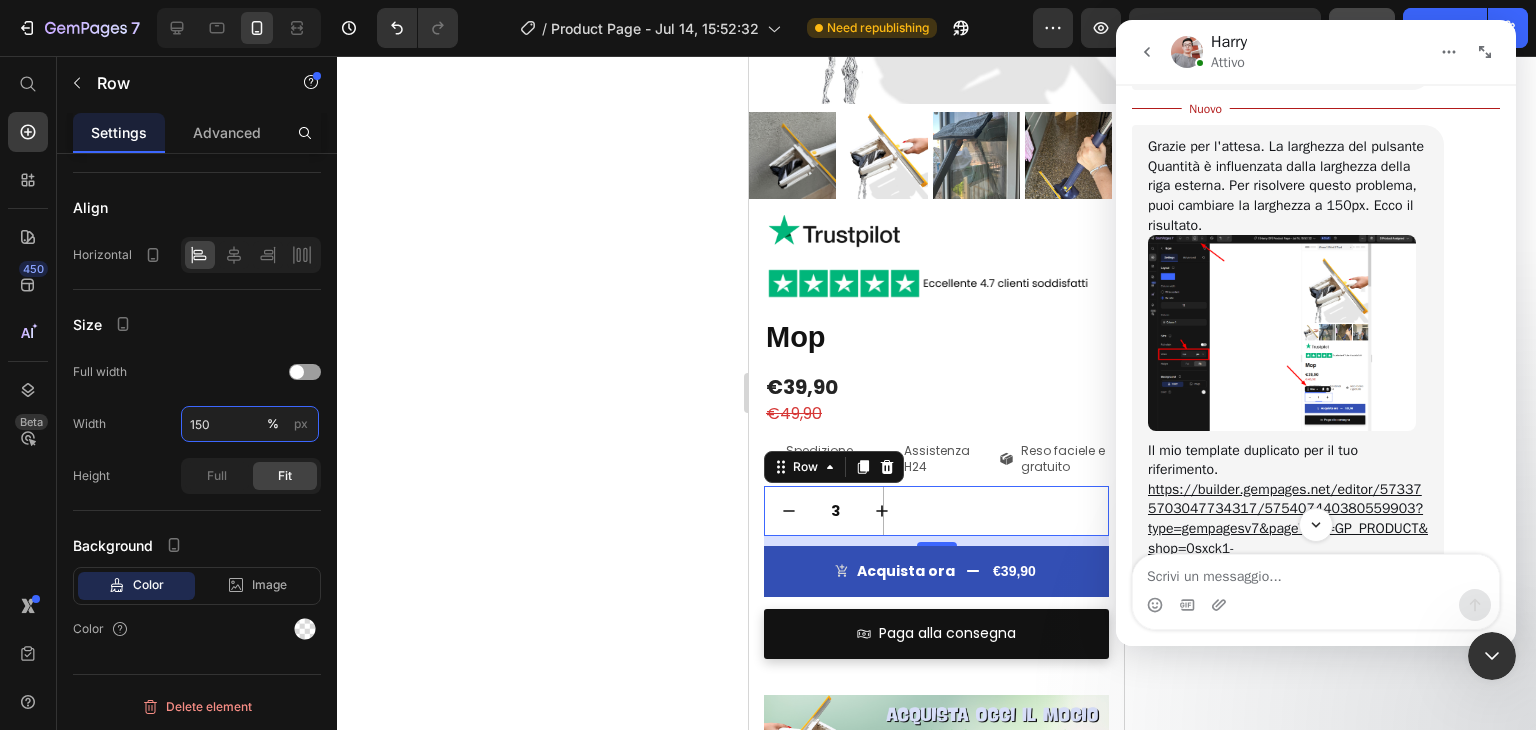 type on "150" 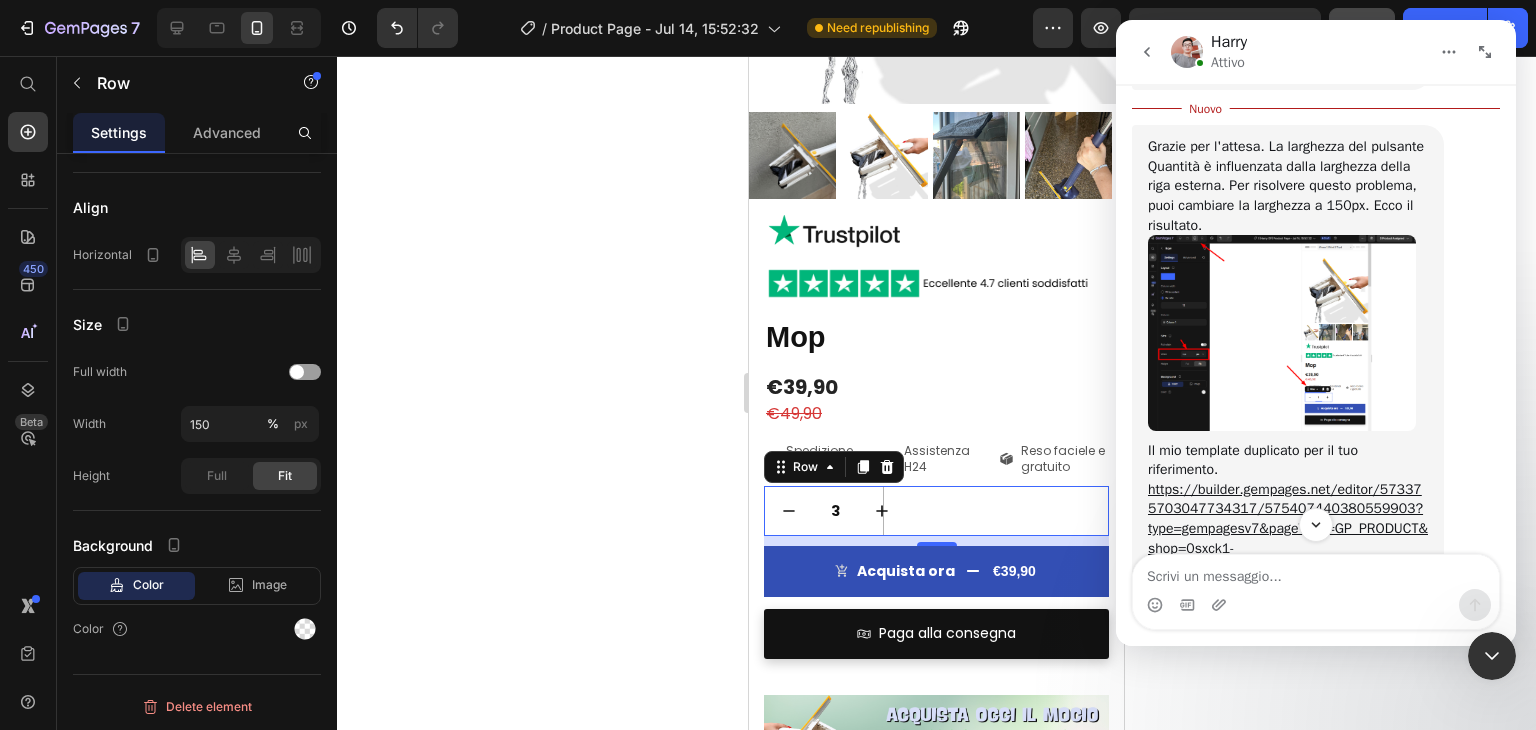 click at bounding box center (1282, 332) 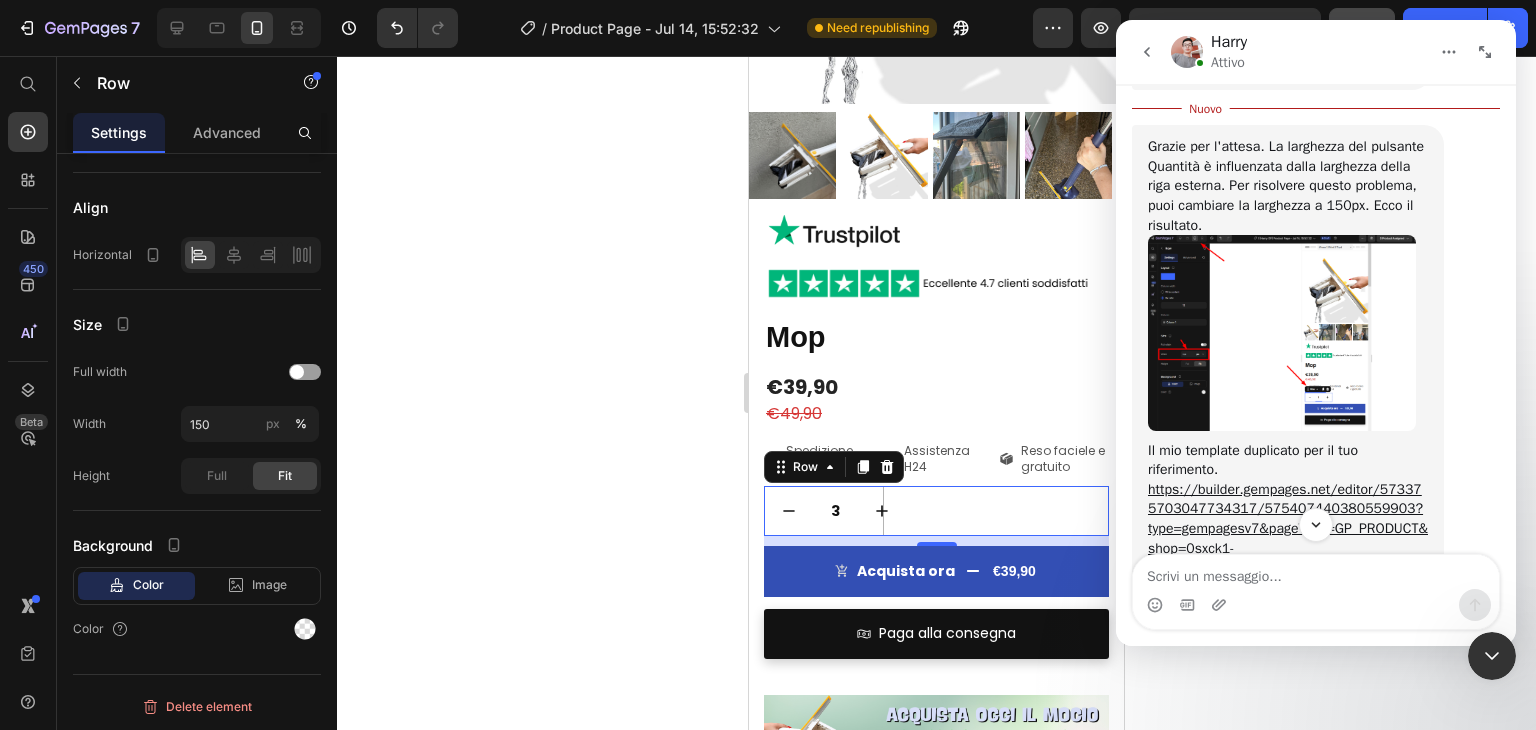 scroll, scrollTop: 0, scrollLeft: 0, axis: both 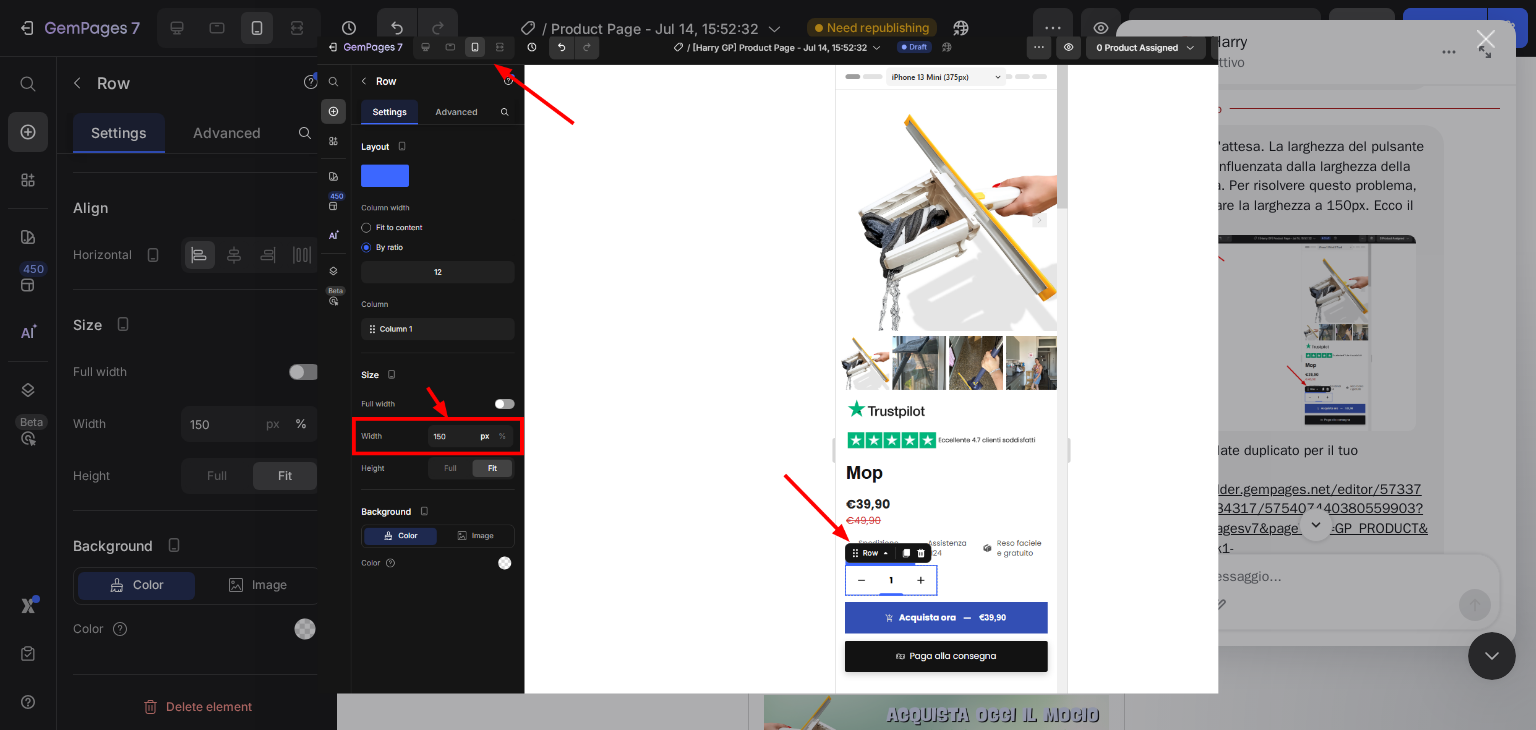 drag, startPoint x: 190, startPoint y: 368, endPoint x: 1307, endPoint y: 388, distance: 1117.1791 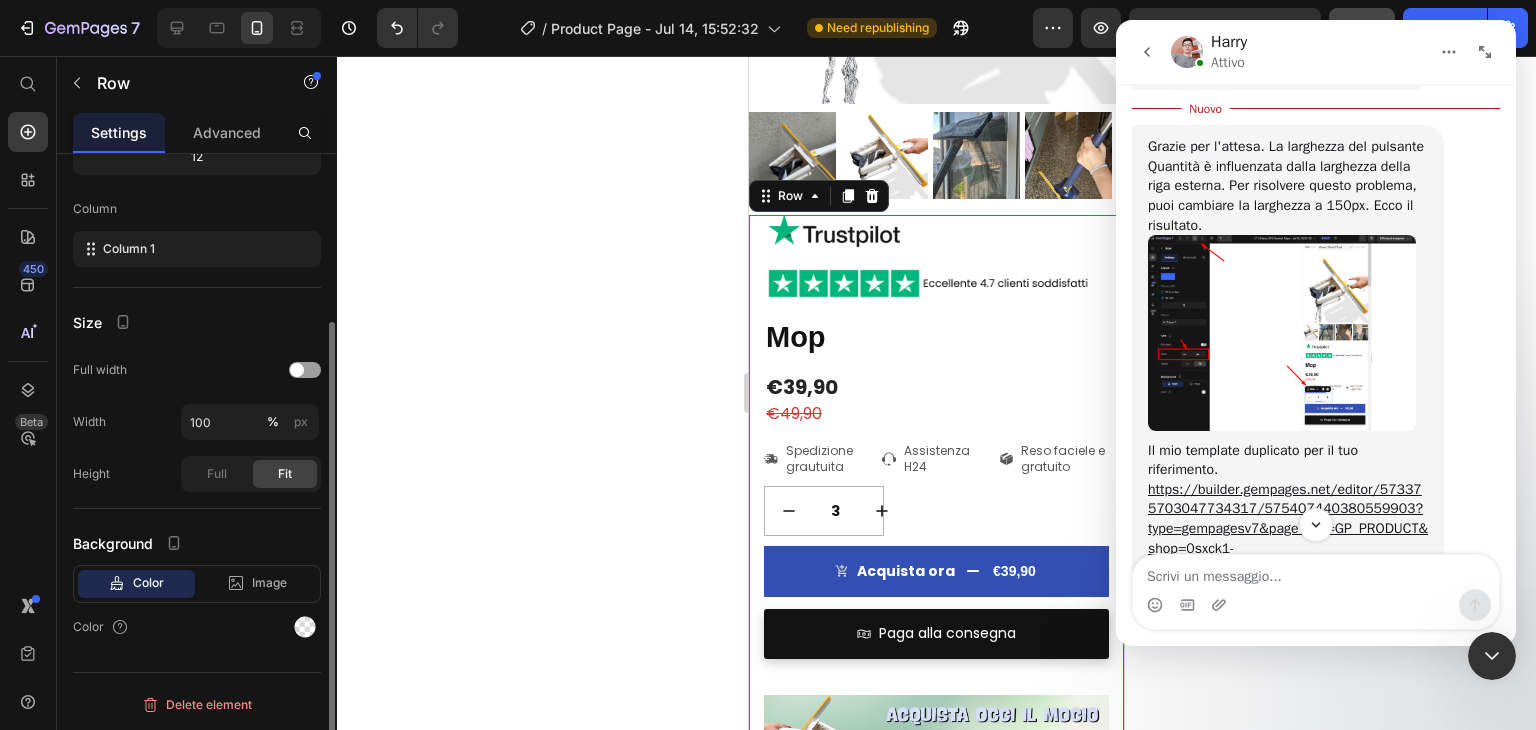 click on "Image Image Mop Product Title €39,90 Product Price €49,90 Product Price Row
Icon Spedizione grautuita Text Block Row
Icon Assistenza H24 Text Block Row
Icon Reso faciele e gratuito Text Block Row Row 3 Product Quantity Row Row
Acquista ora
€39,90 Add to Cart
Paga alla consegna Button Image Strizza da solo  - niente più mani bagnate o fatica Pulisce ogni superfice  - dal pavimento ai vetri Arriva ovunque  - sottile e flessibile anche sotto i mobili Spazza e lava insieme  - panno in microfibra che cattura tutto Zero piegamenti  - schiena dritta pulizie più leggere Item List" at bounding box center (936, 654) 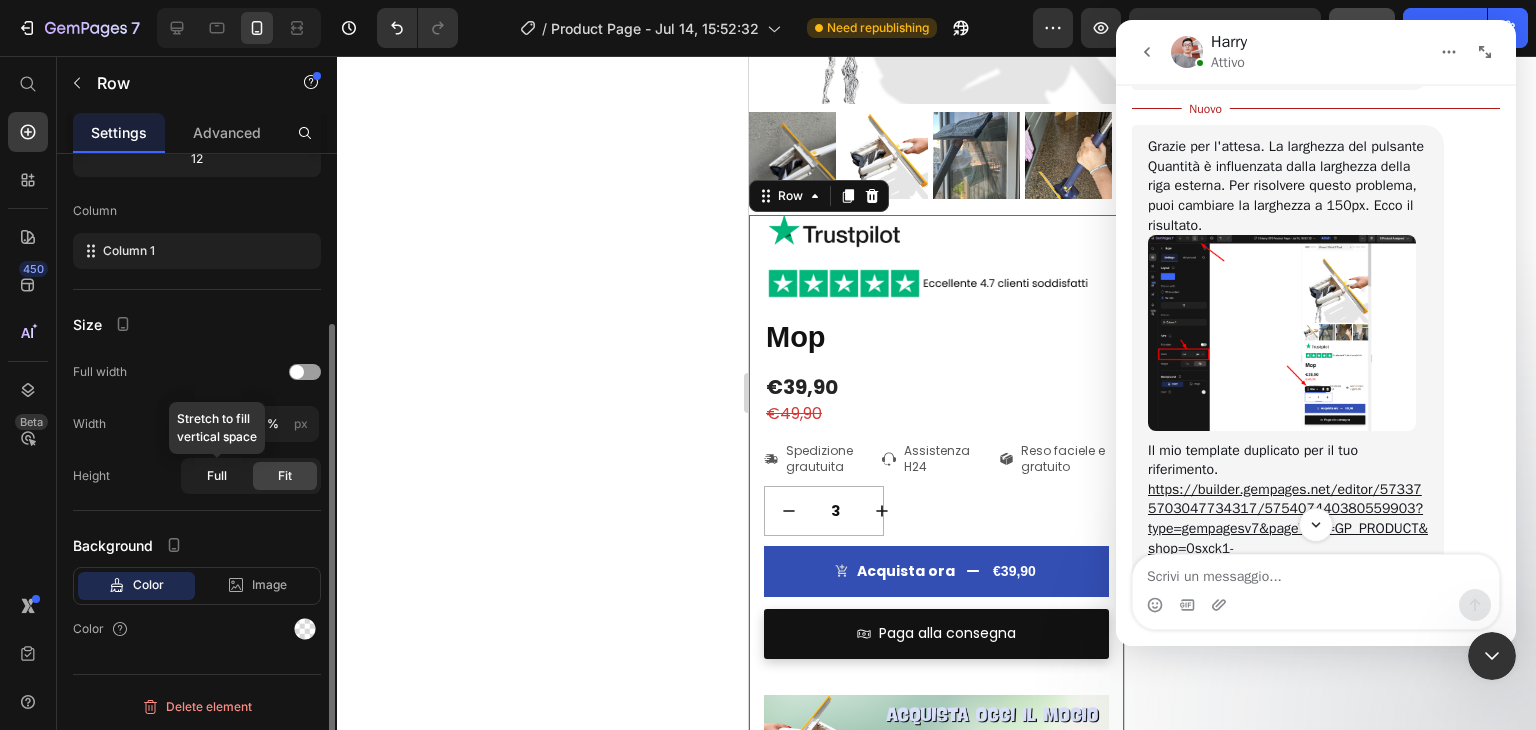 click on "Full" 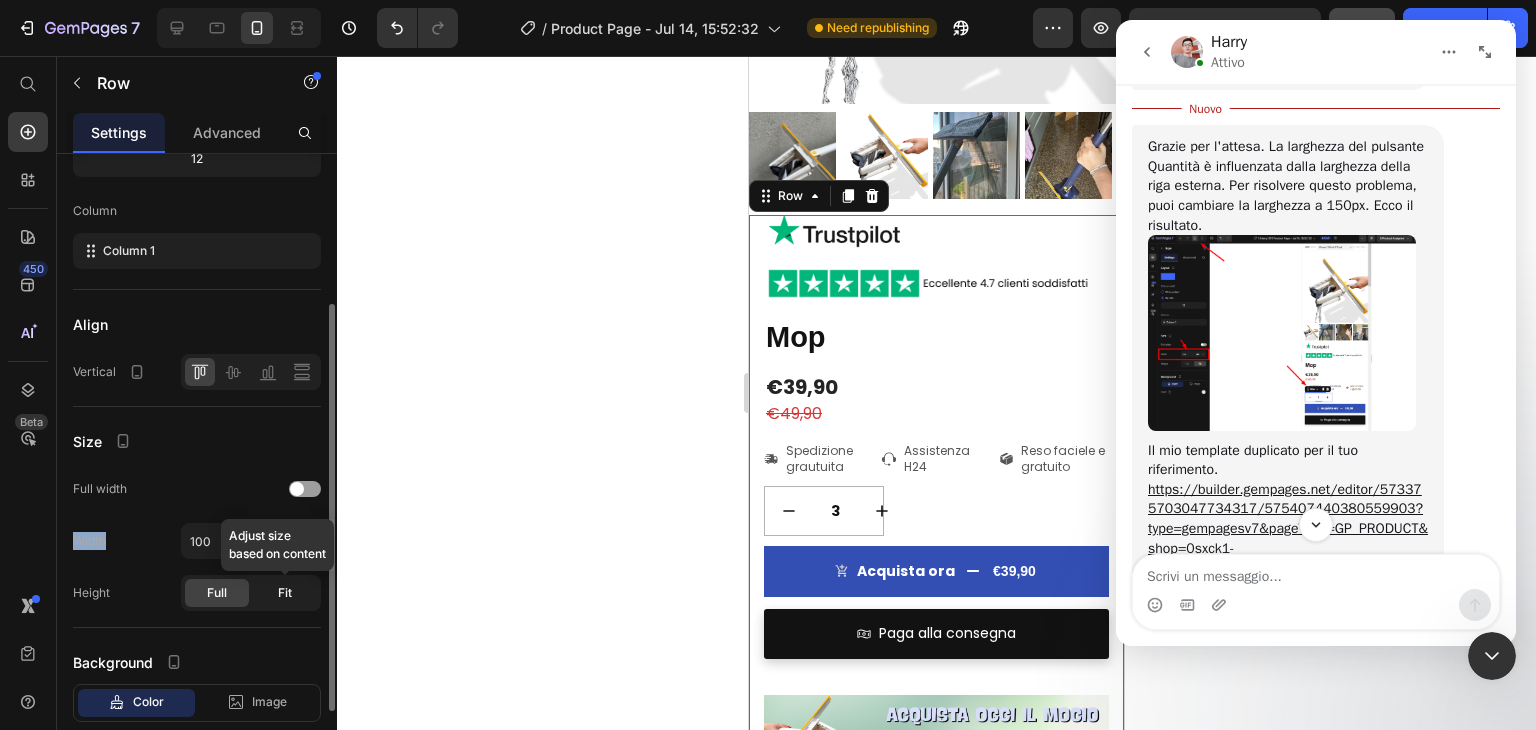 click on "Fit" 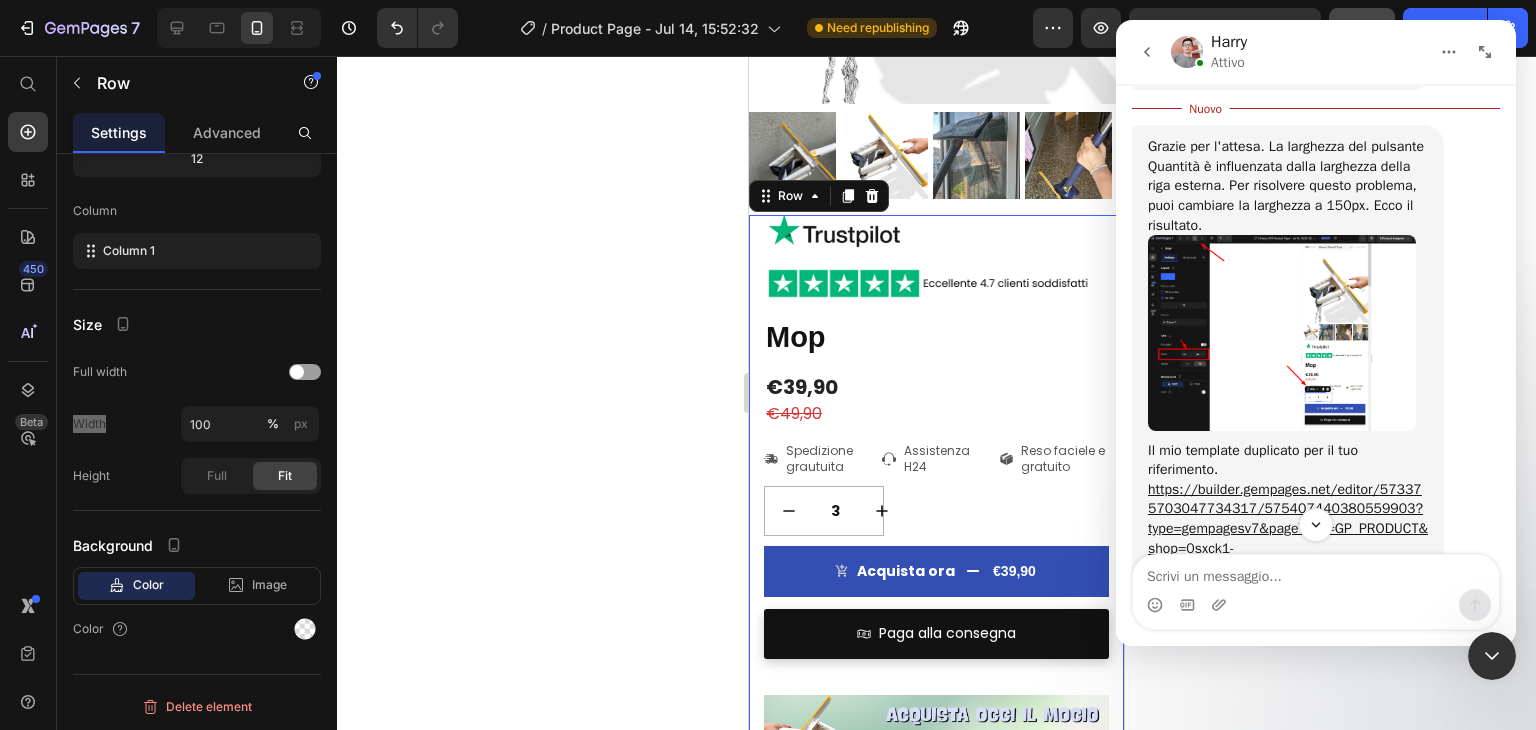 click 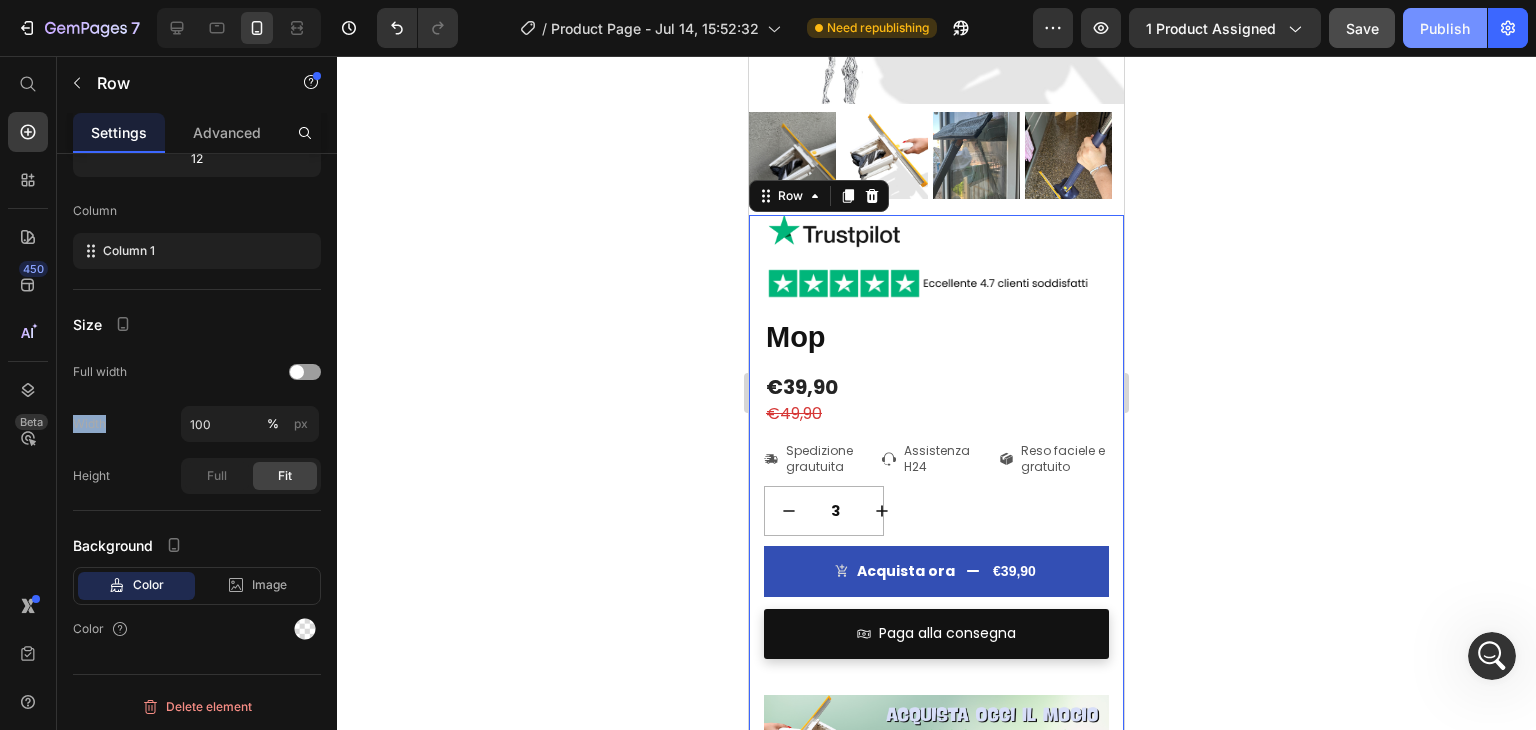 click on "Publish" 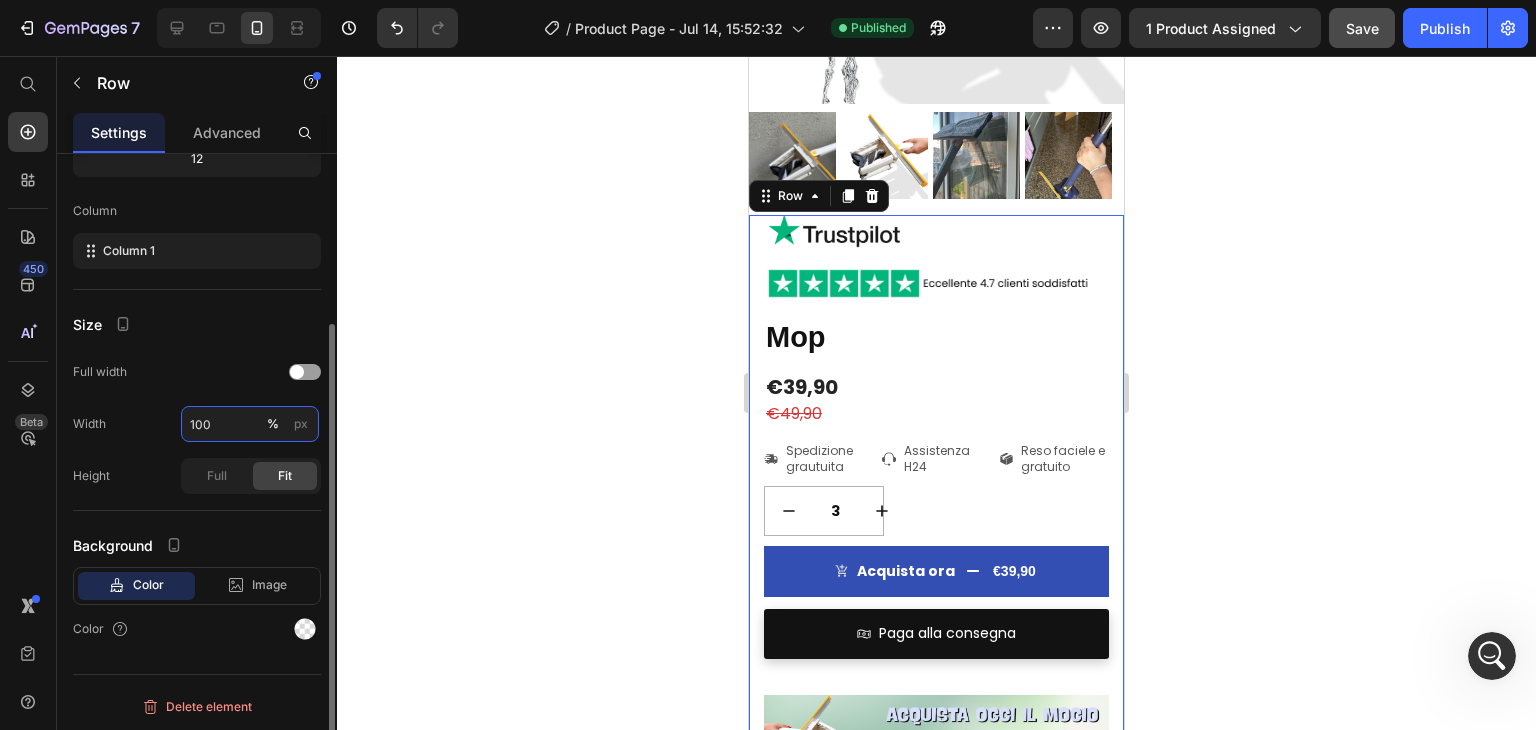click on "100" at bounding box center (250, 424) 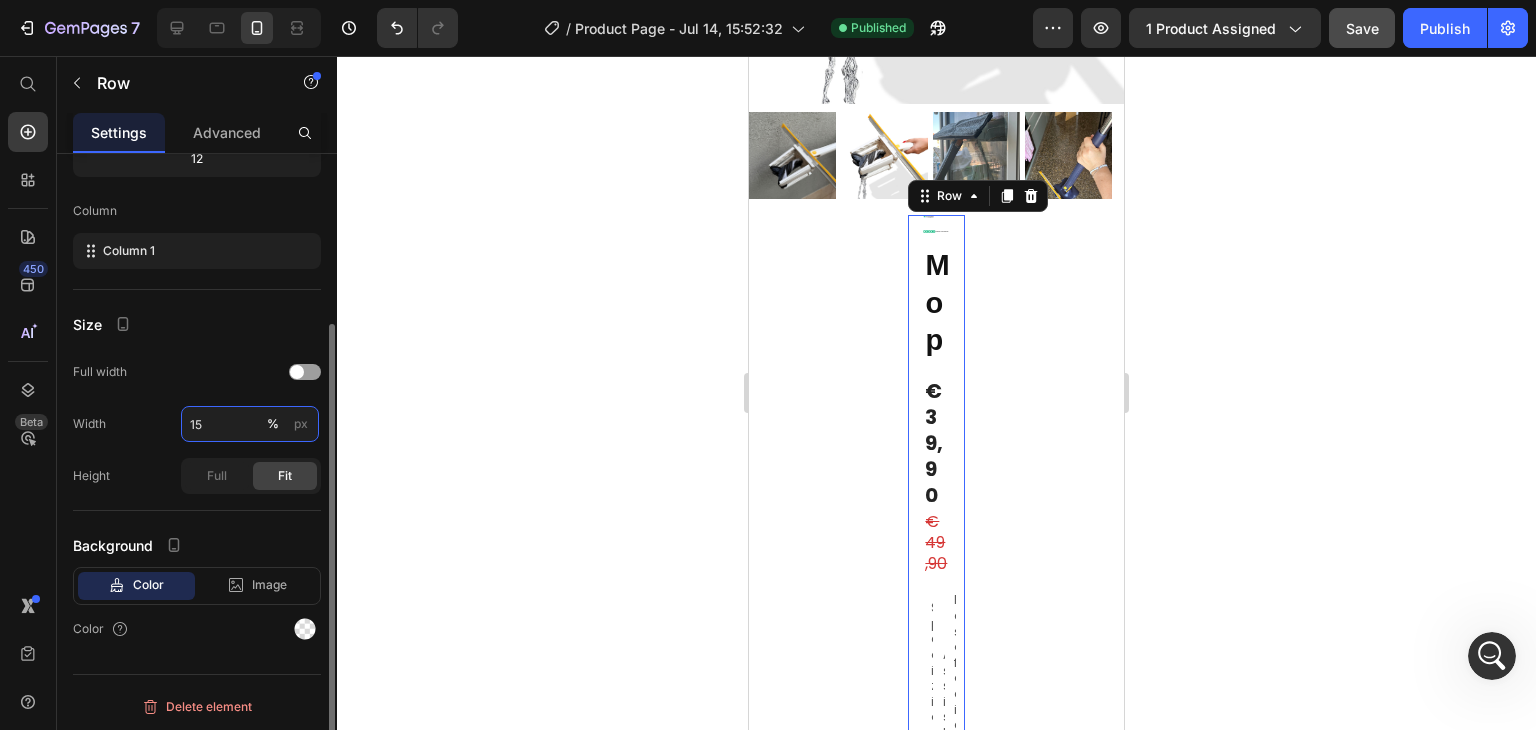 type on "100" 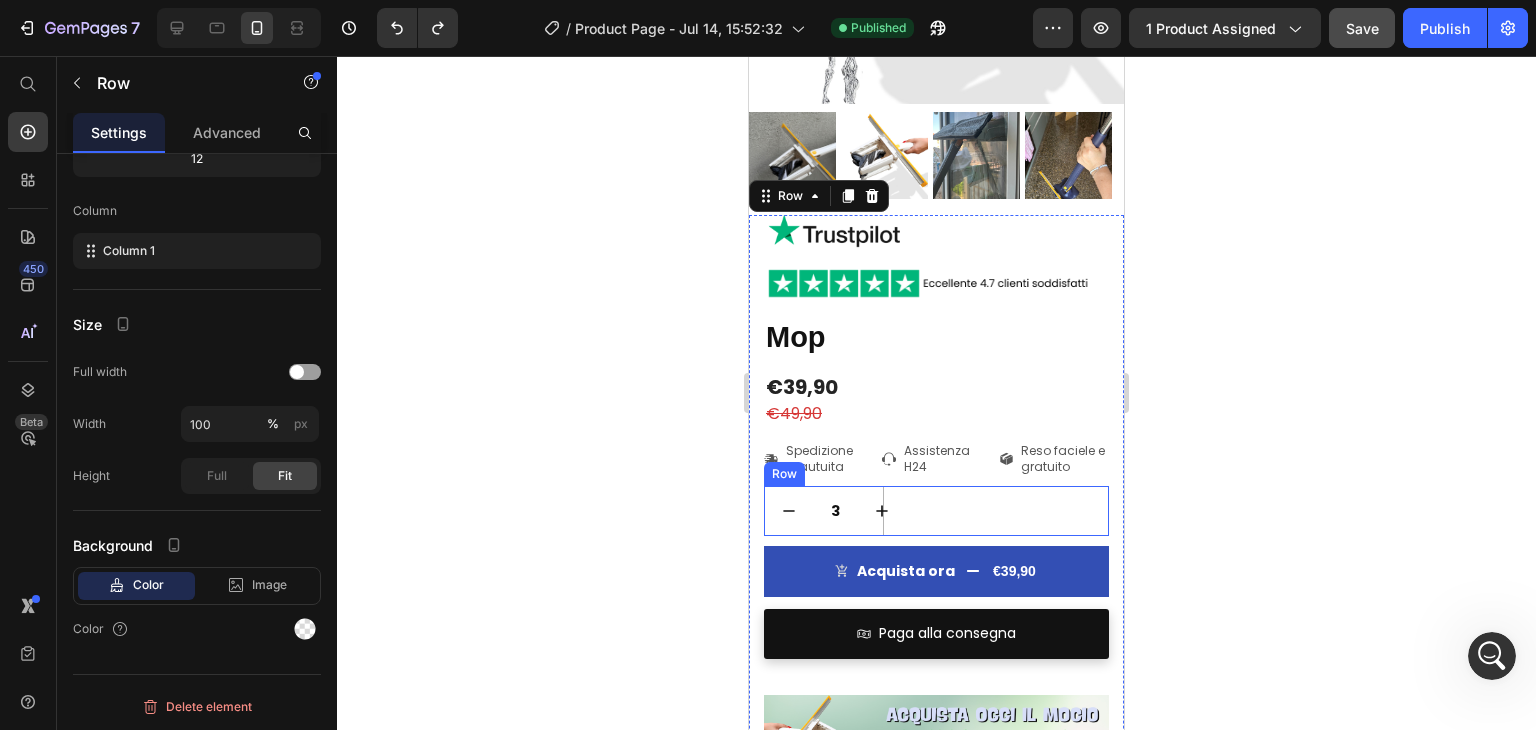 click on "3 Product Quantity Row Row" at bounding box center [936, 511] 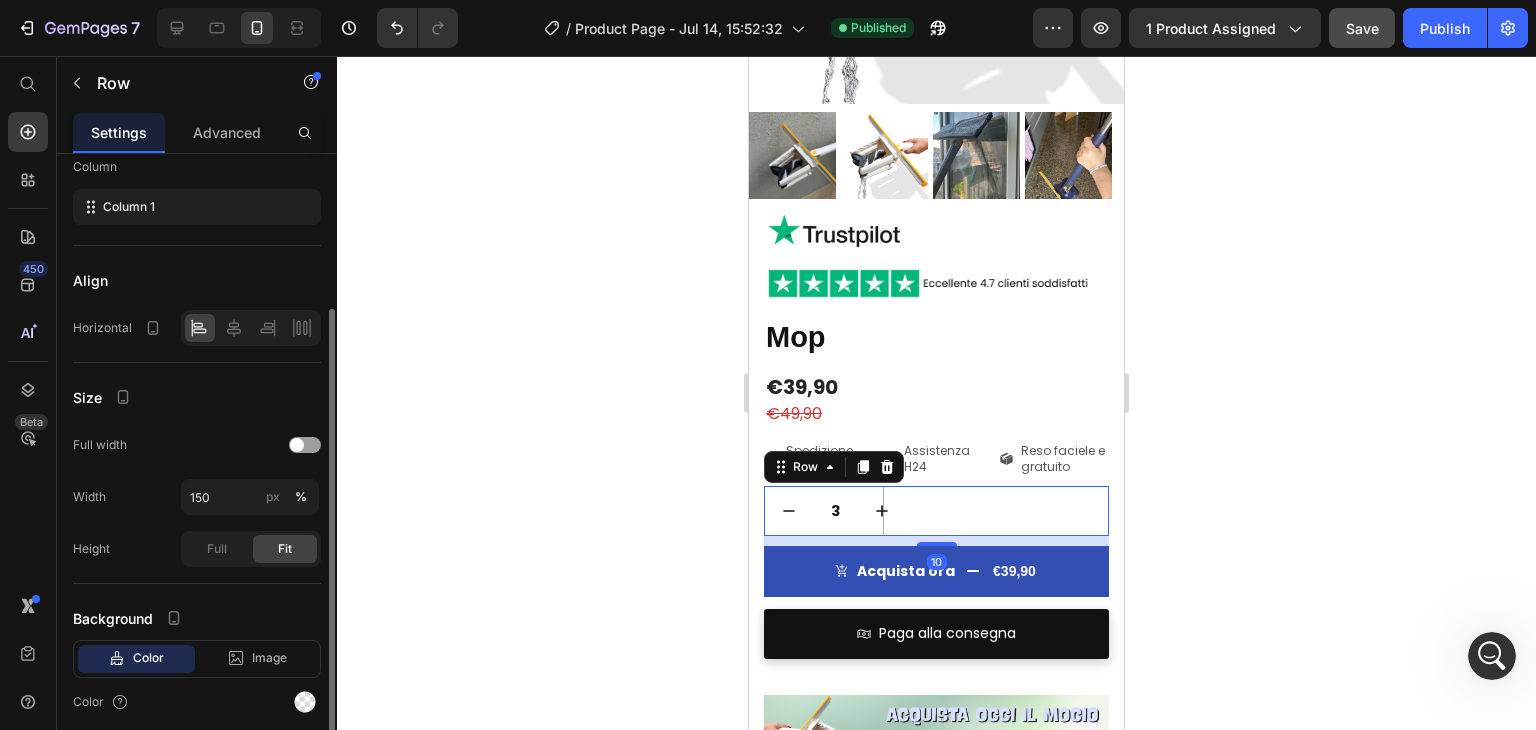 scroll, scrollTop: 232, scrollLeft: 0, axis: vertical 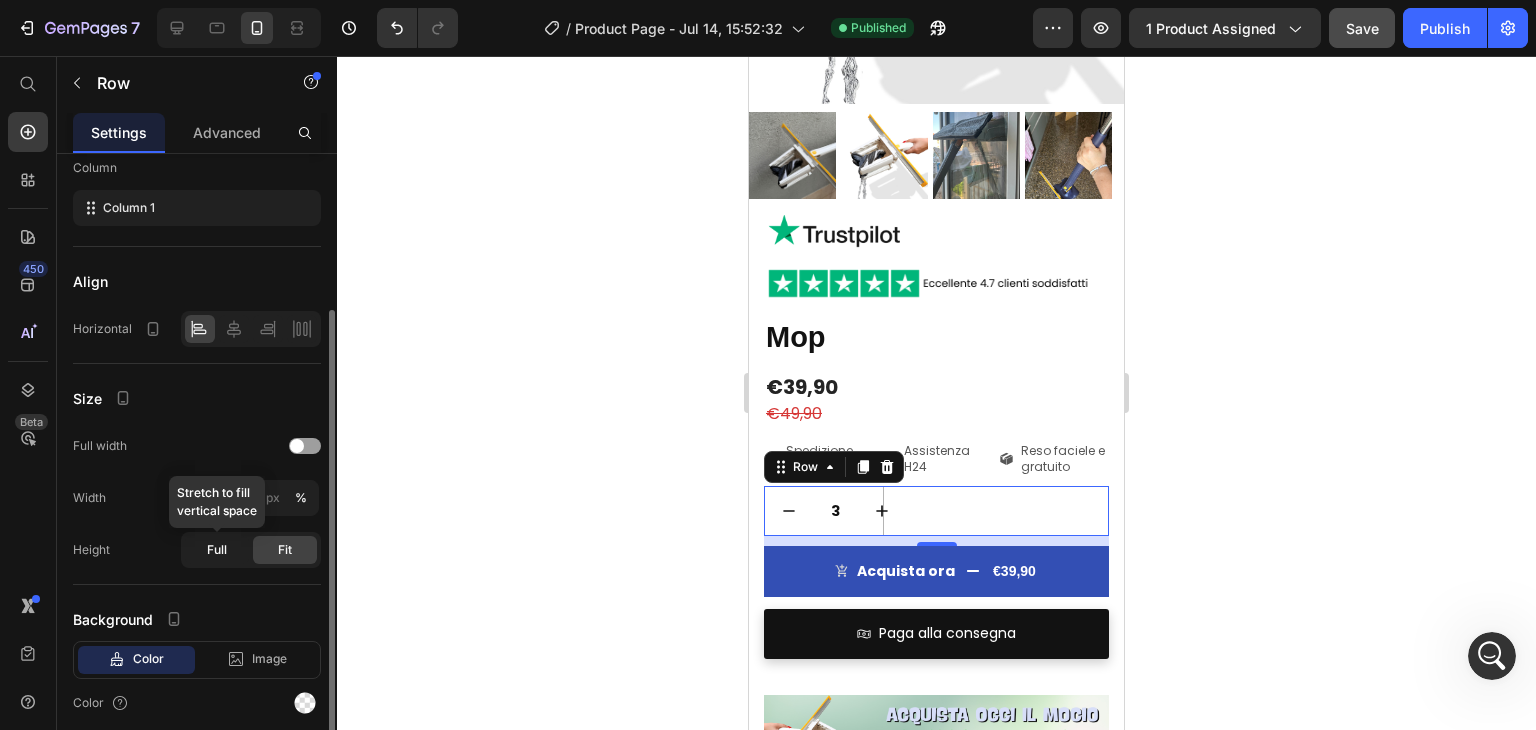 click on "Full" 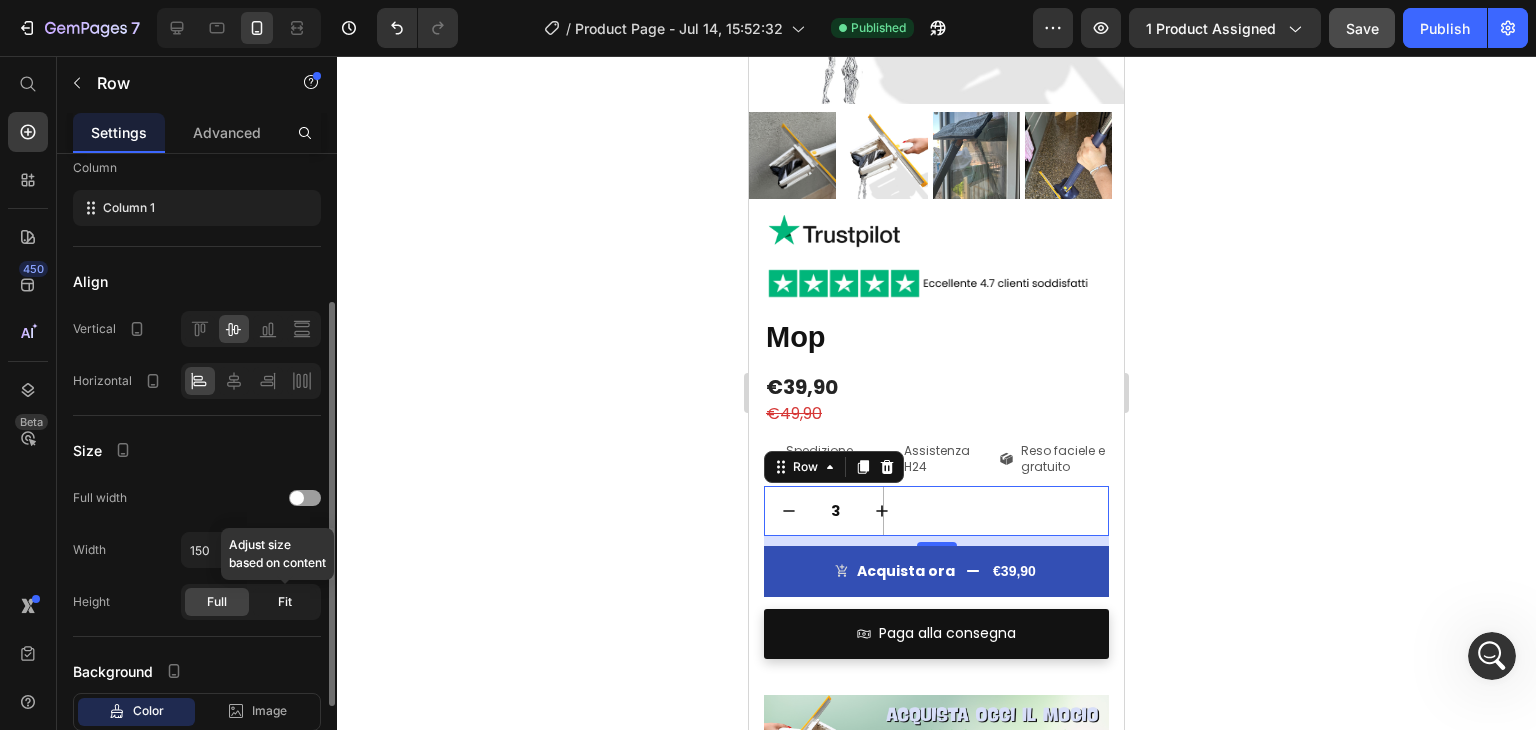 click on "Fit" 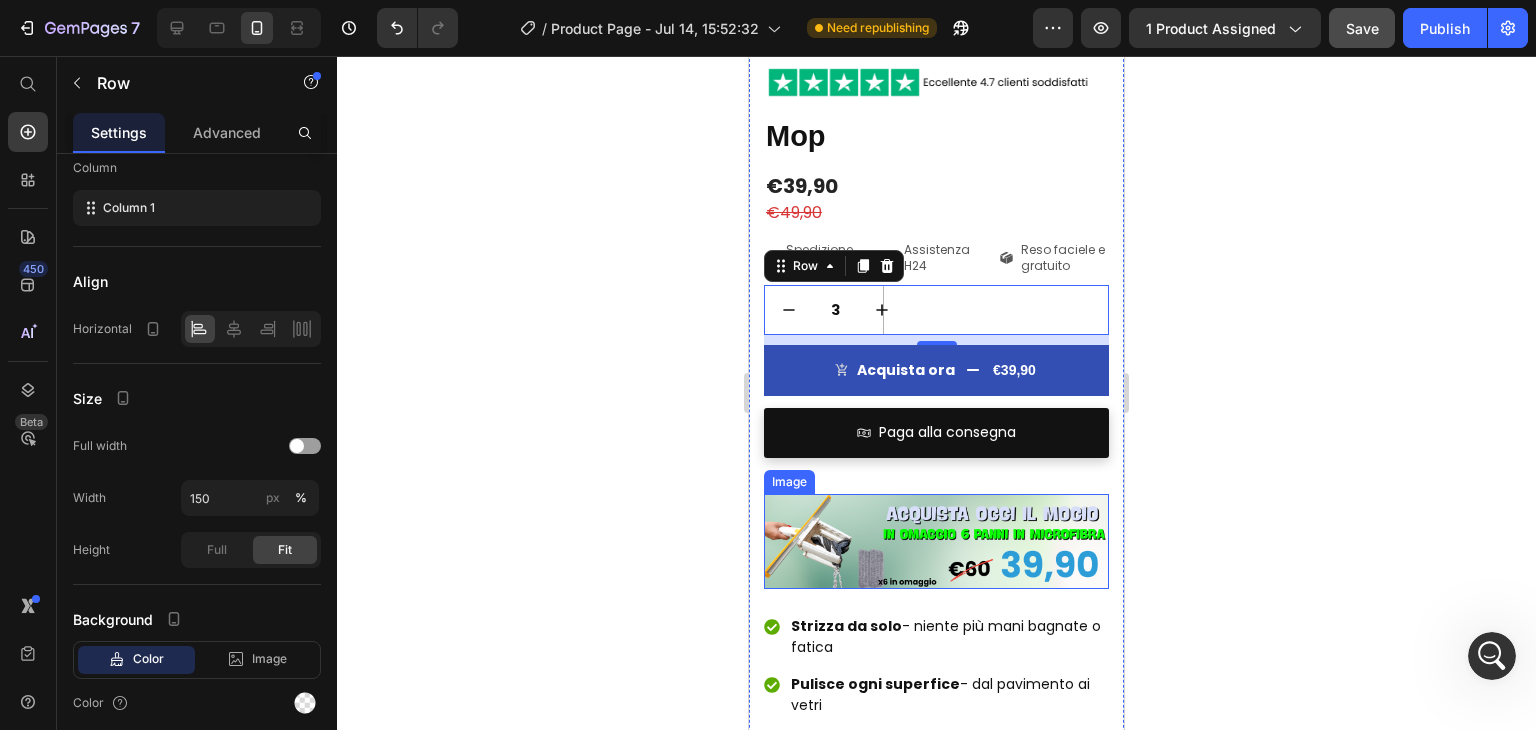 scroll, scrollTop: 500, scrollLeft: 0, axis: vertical 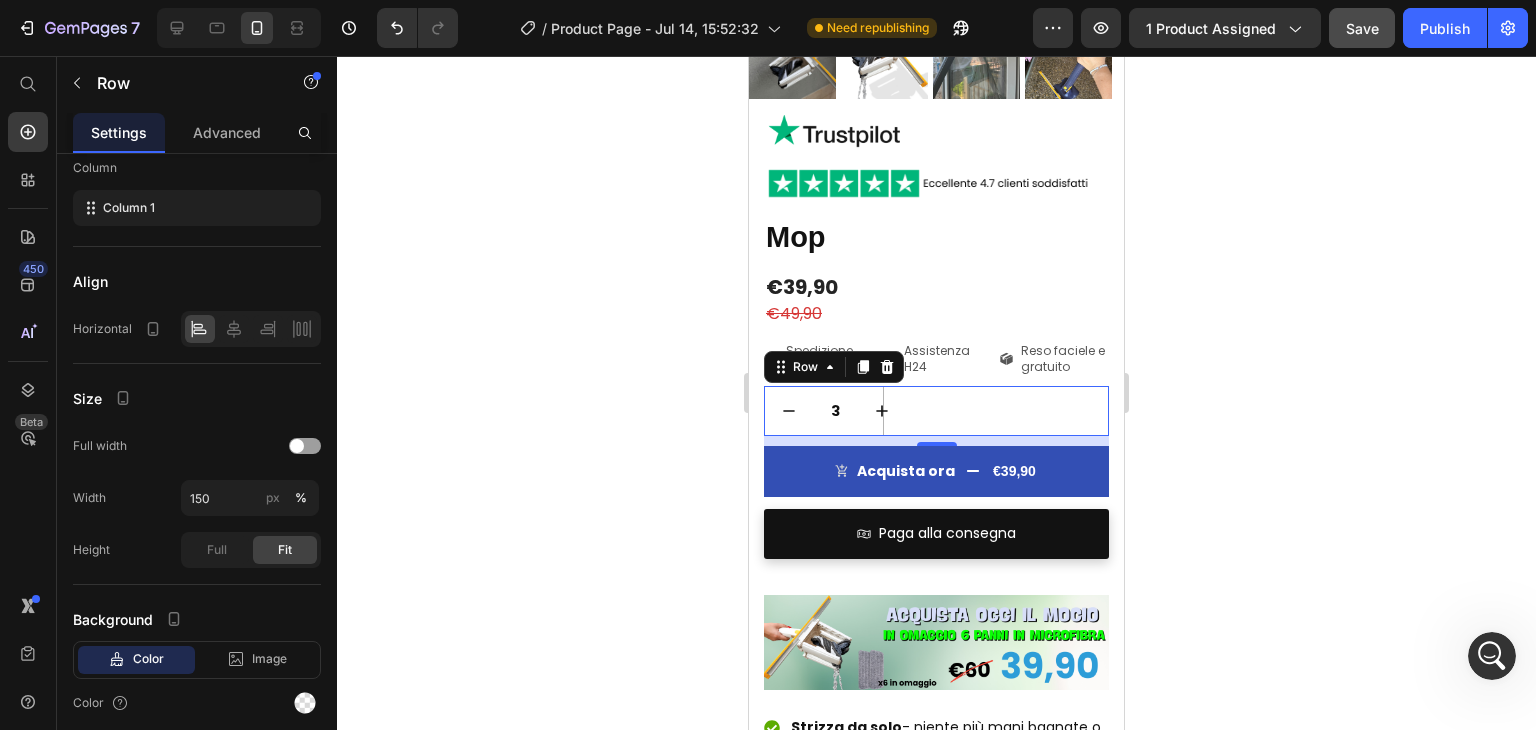 click at bounding box center [1492, 656] 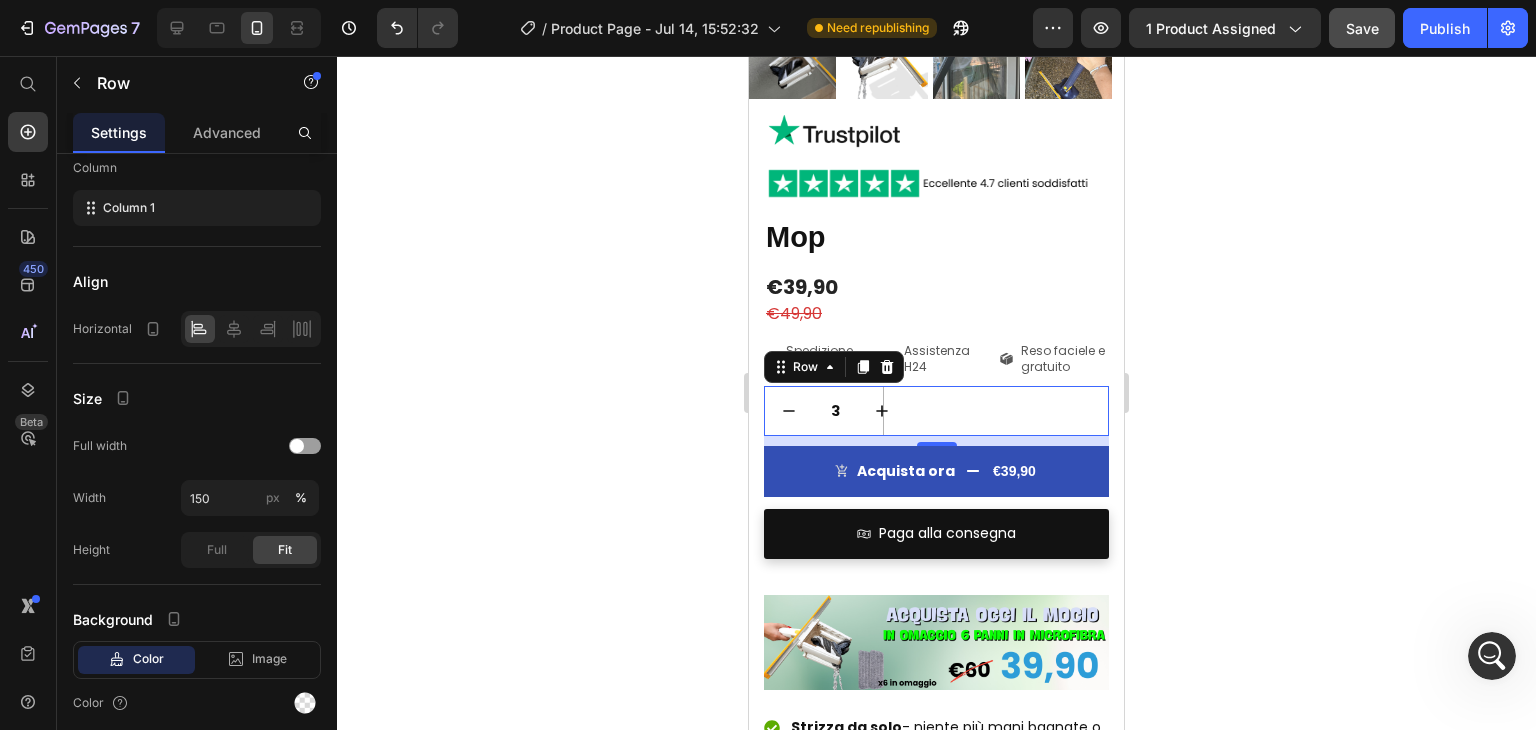 click 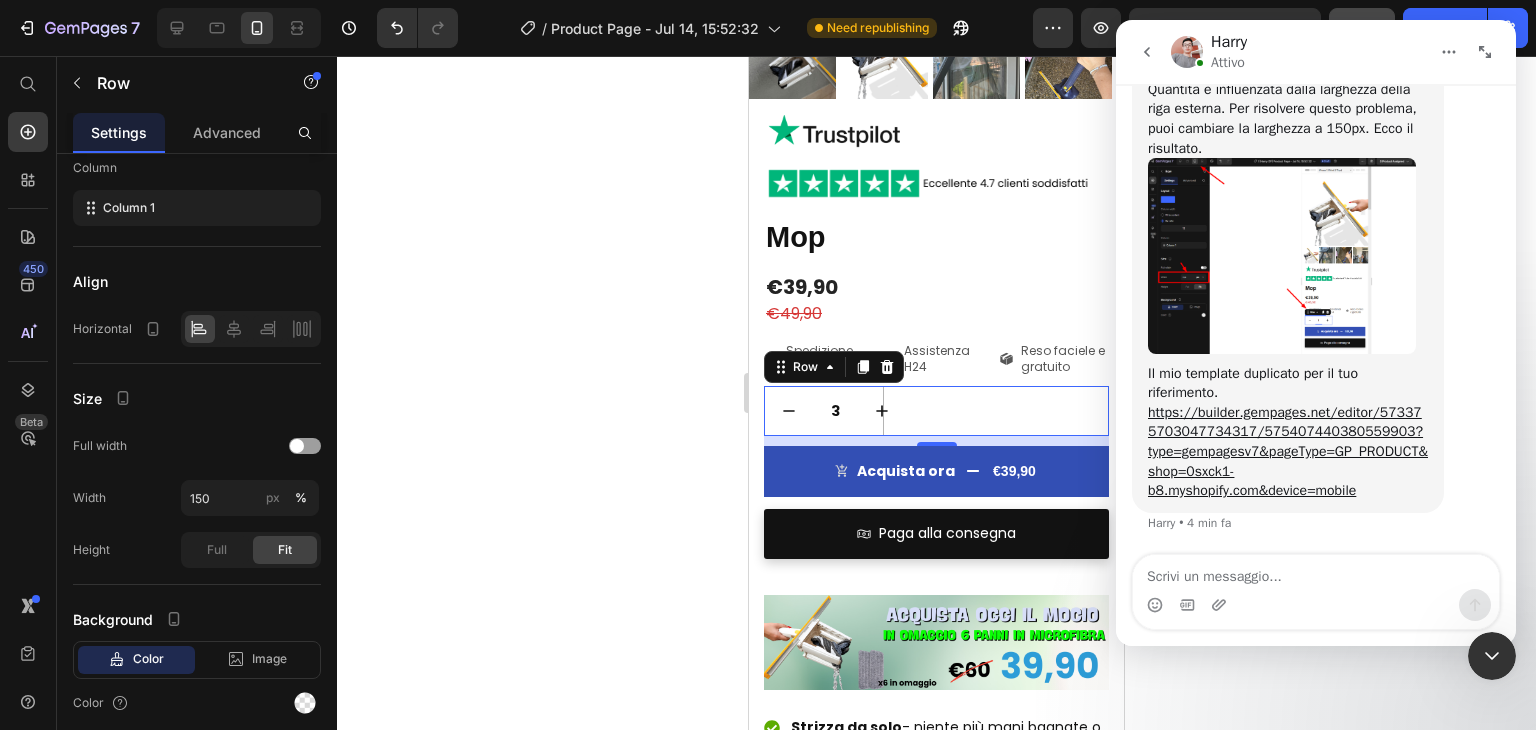 scroll, scrollTop: 8531, scrollLeft: 0, axis: vertical 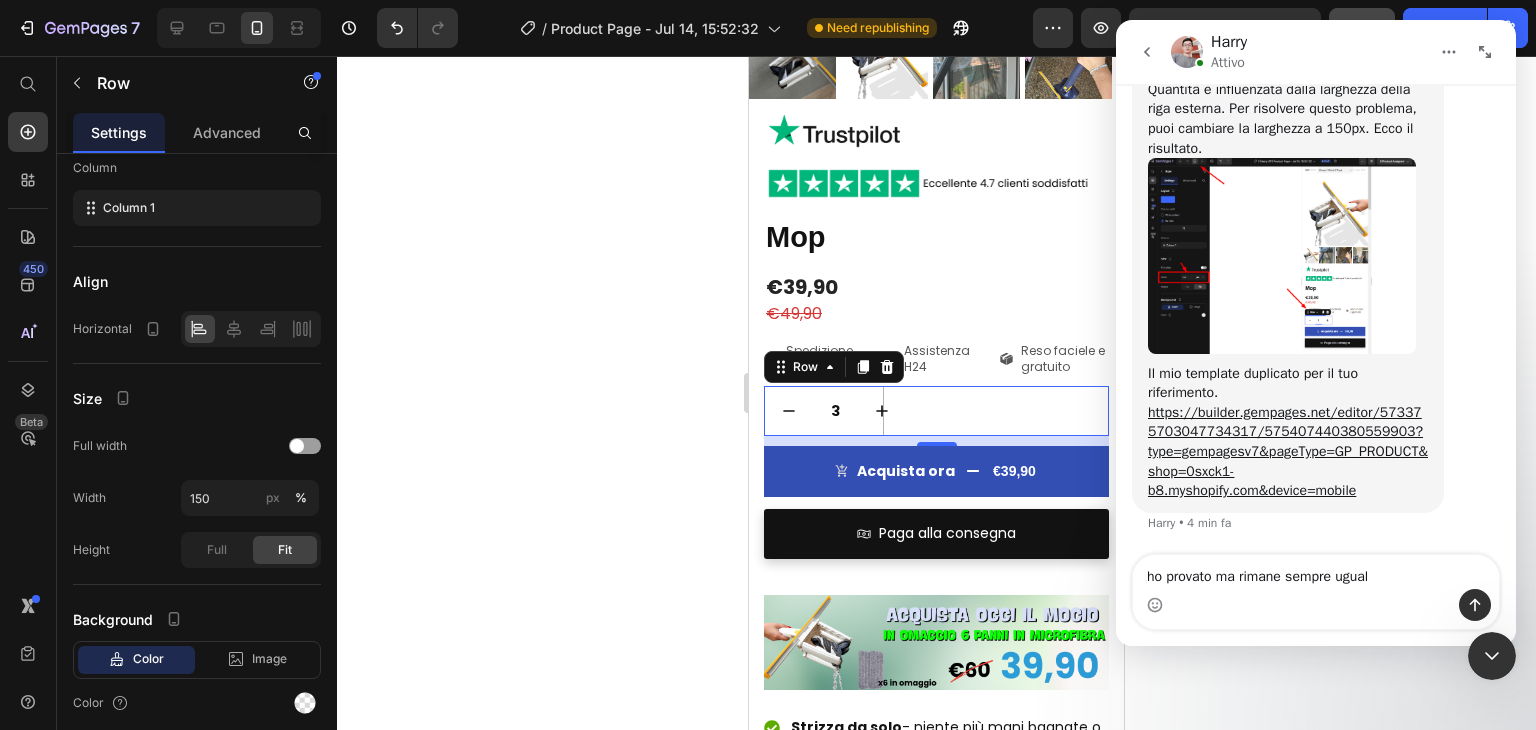 type on "ho provato ma rimane sempre uguale" 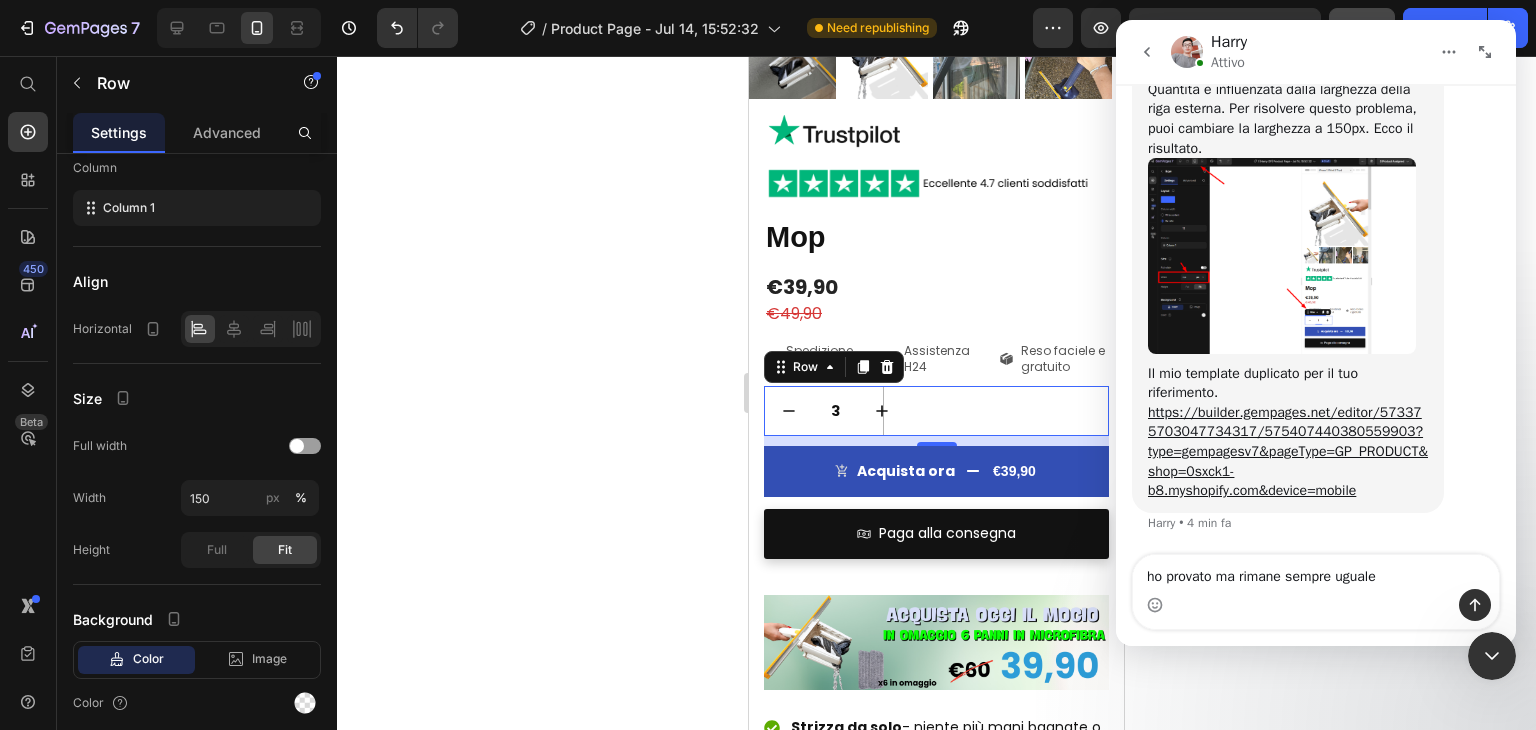 type 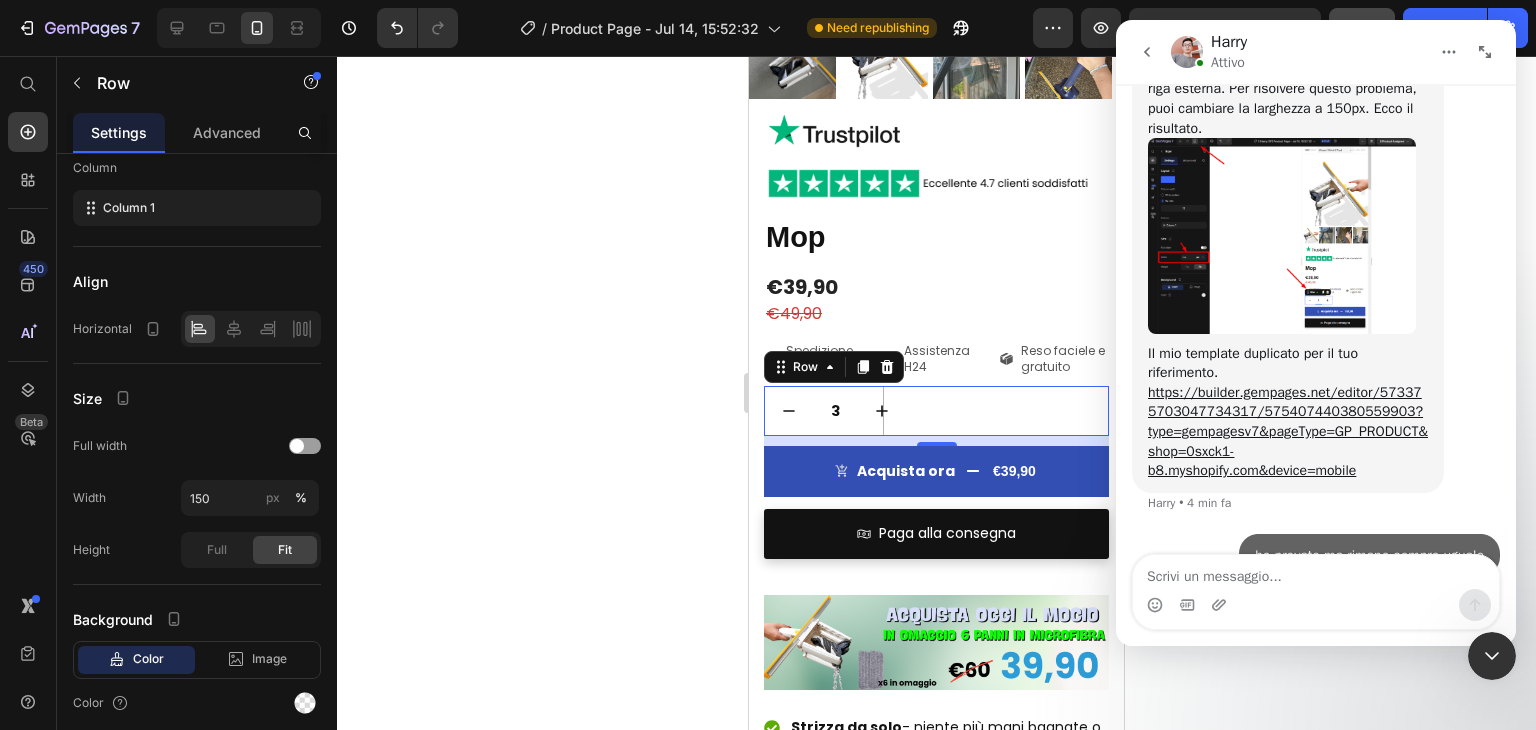 scroll, scrollTop: 8590, scrollLeft: 0, axis: vertical 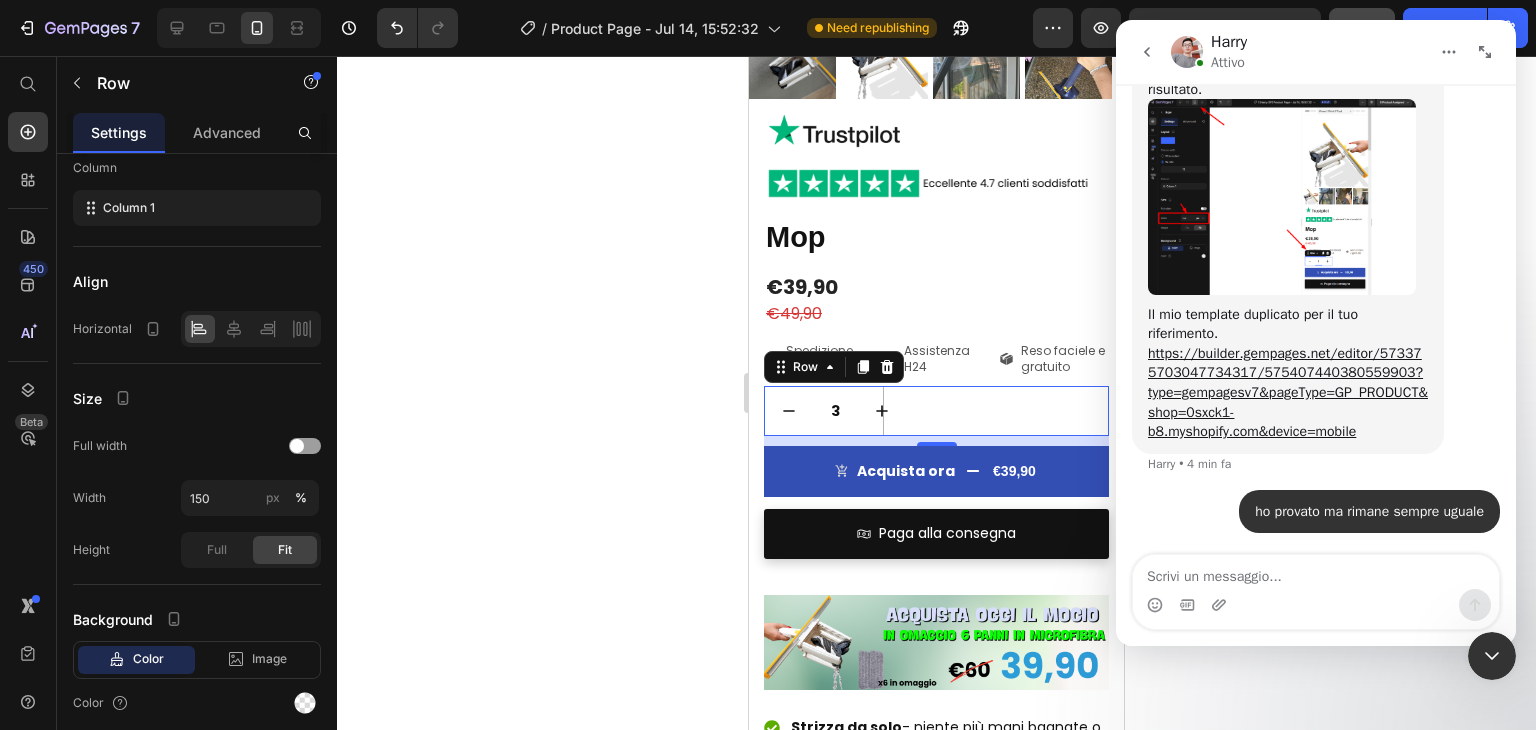 click at bounding box center (1282, 196) 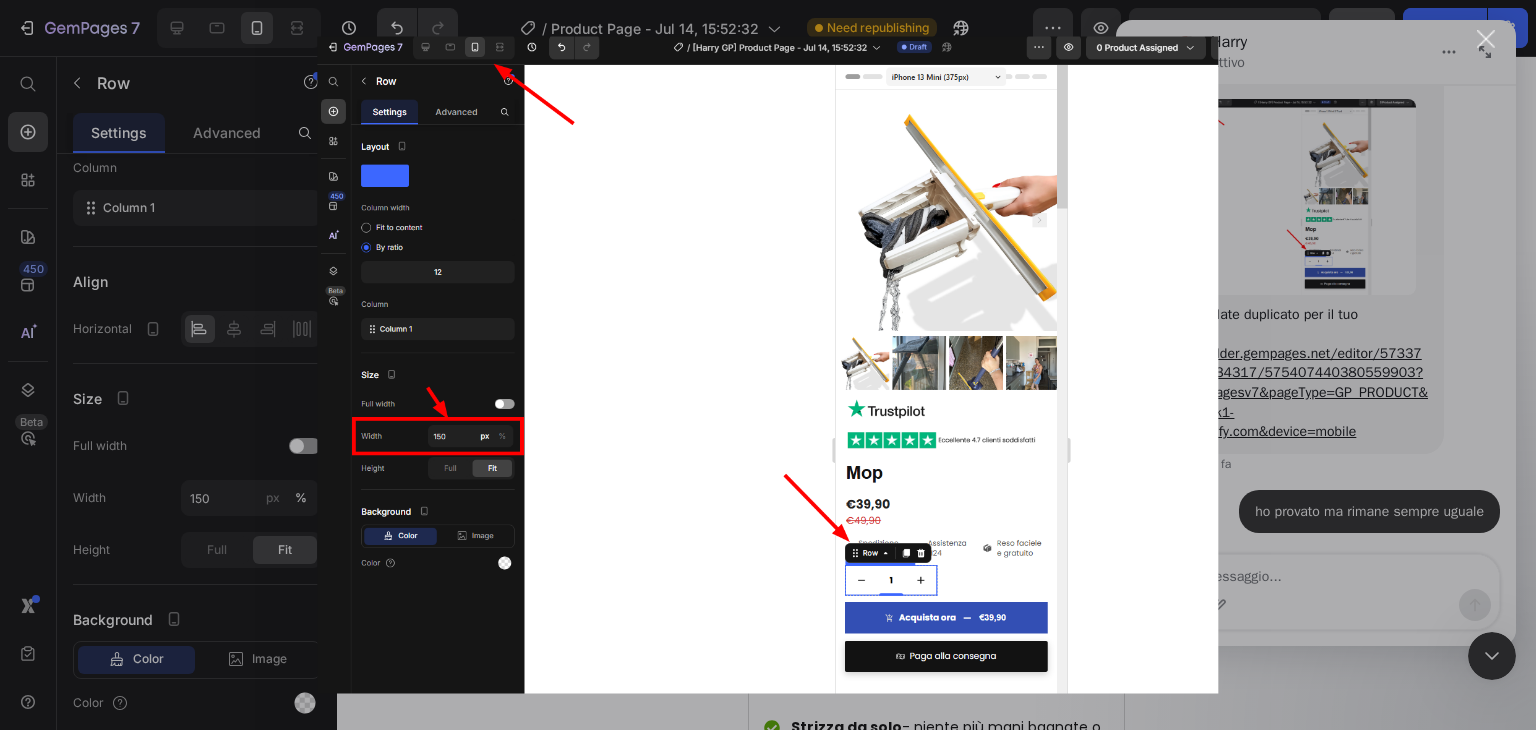 scroll, scrollTop: 0, scrollLeft: 0, axis: both 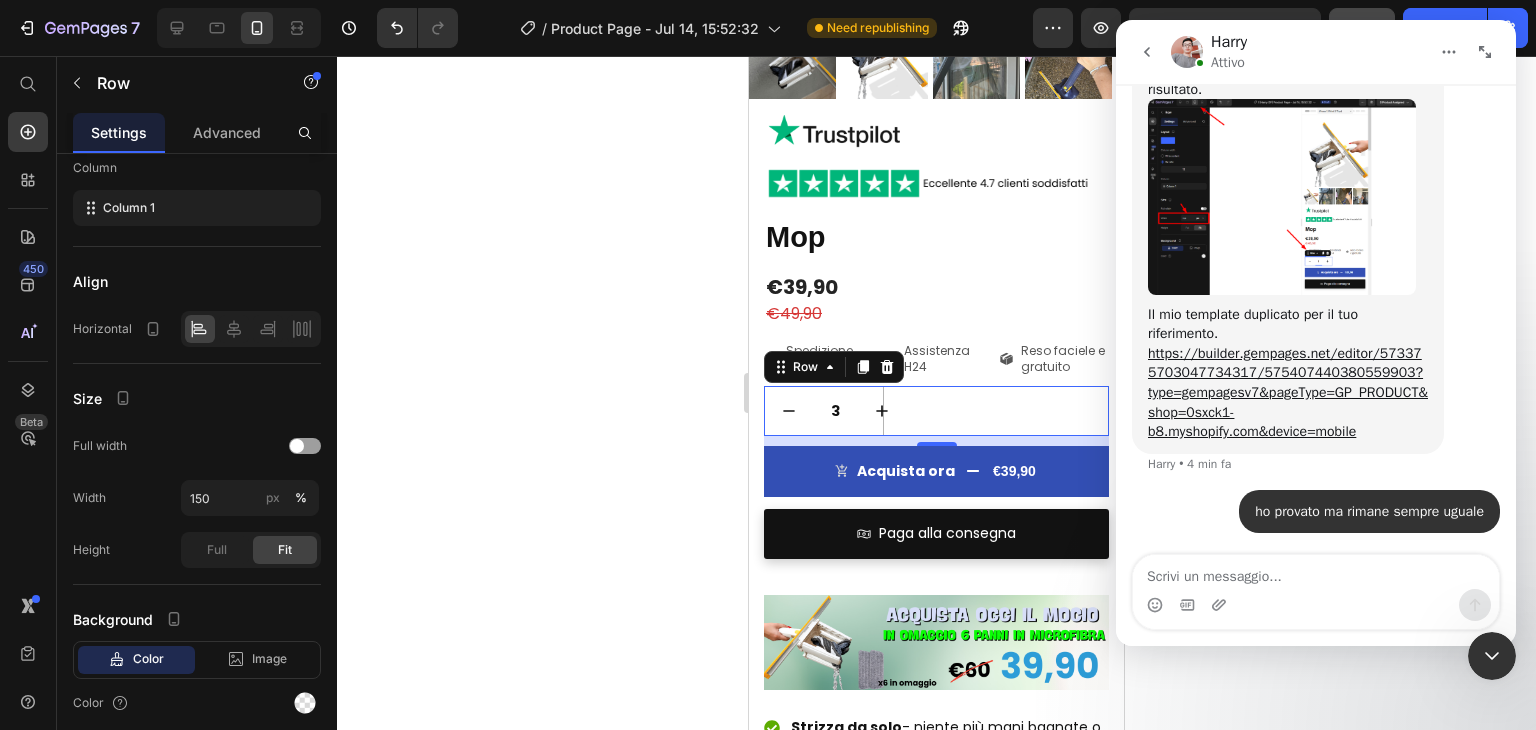 click on "3 Product Quantity Row Row   10" at bounding box center (936, 411) 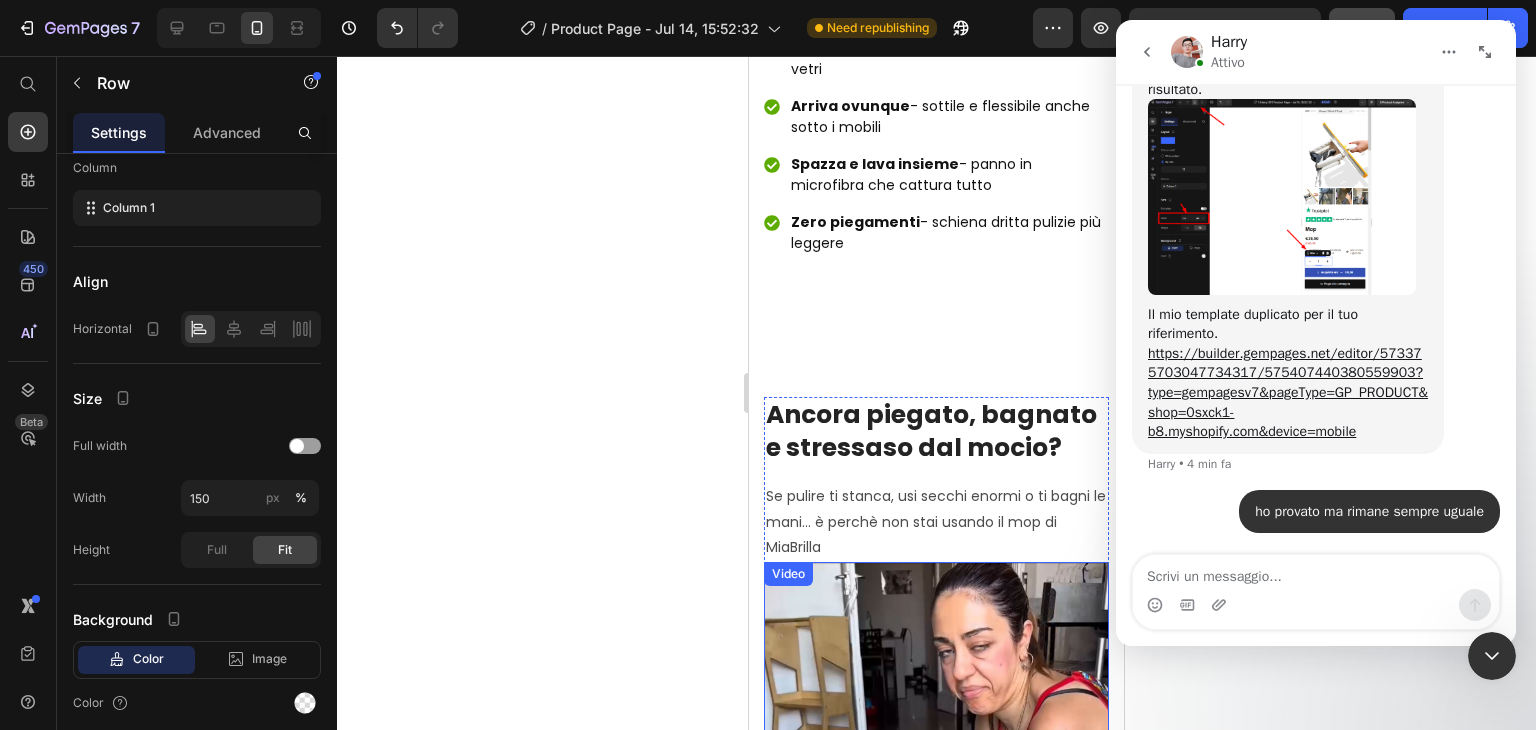 scroll, scrollTop: 1400, scrollLeft: 0, axis: vertical 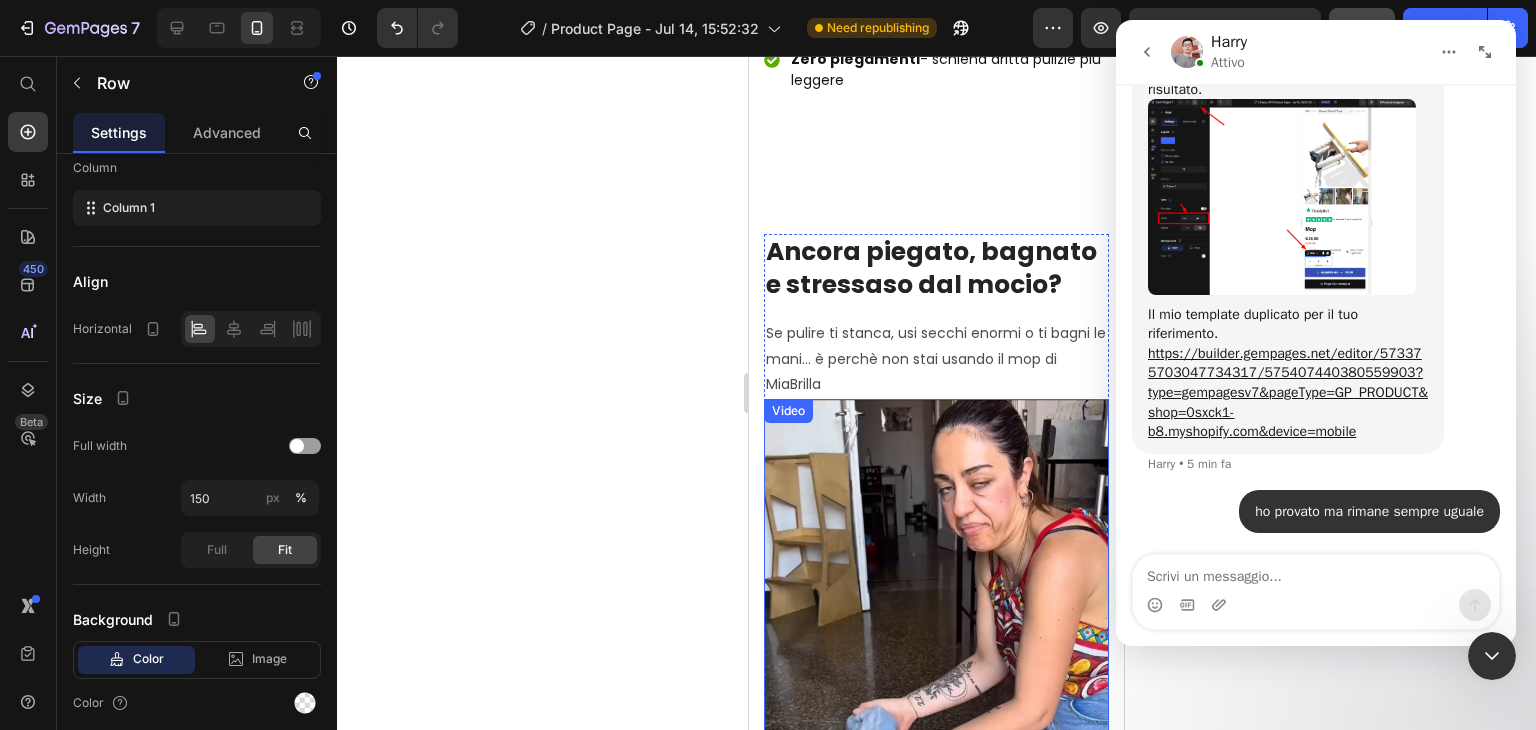 click at bounding box center (936, 705) 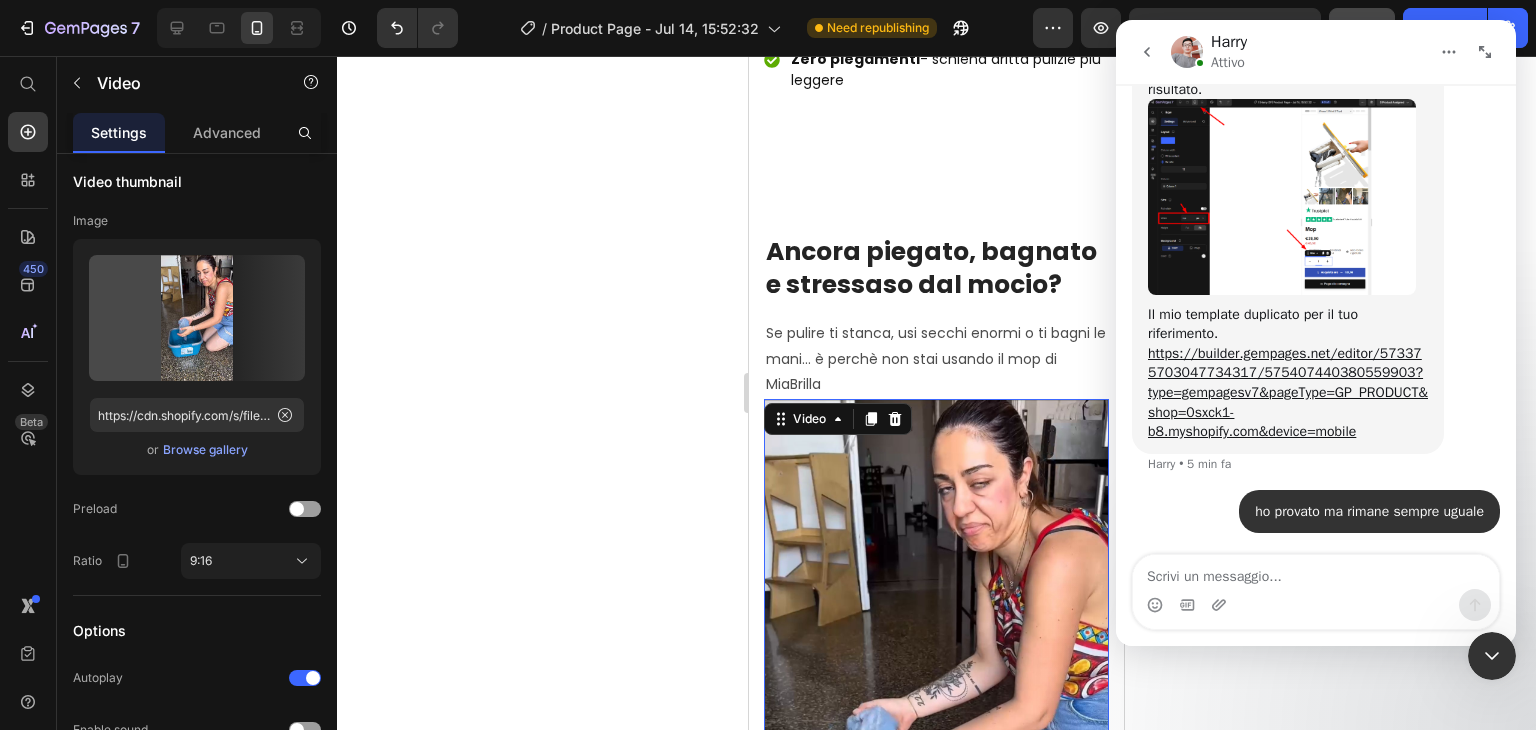 scroll, scrollTop: 0, scrollLeft: 0, axis: both 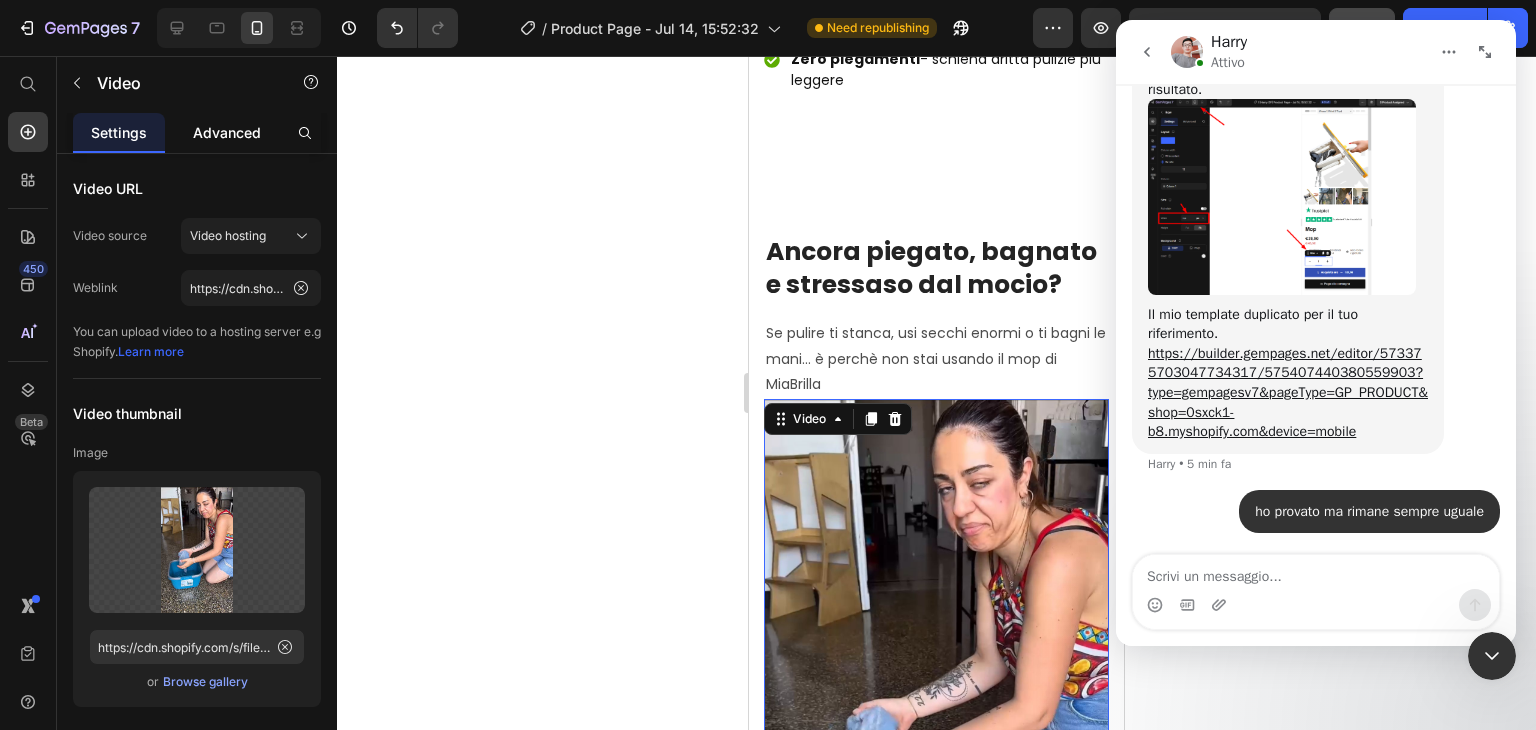 click on "Advanced" at bounding box center (227, 132) 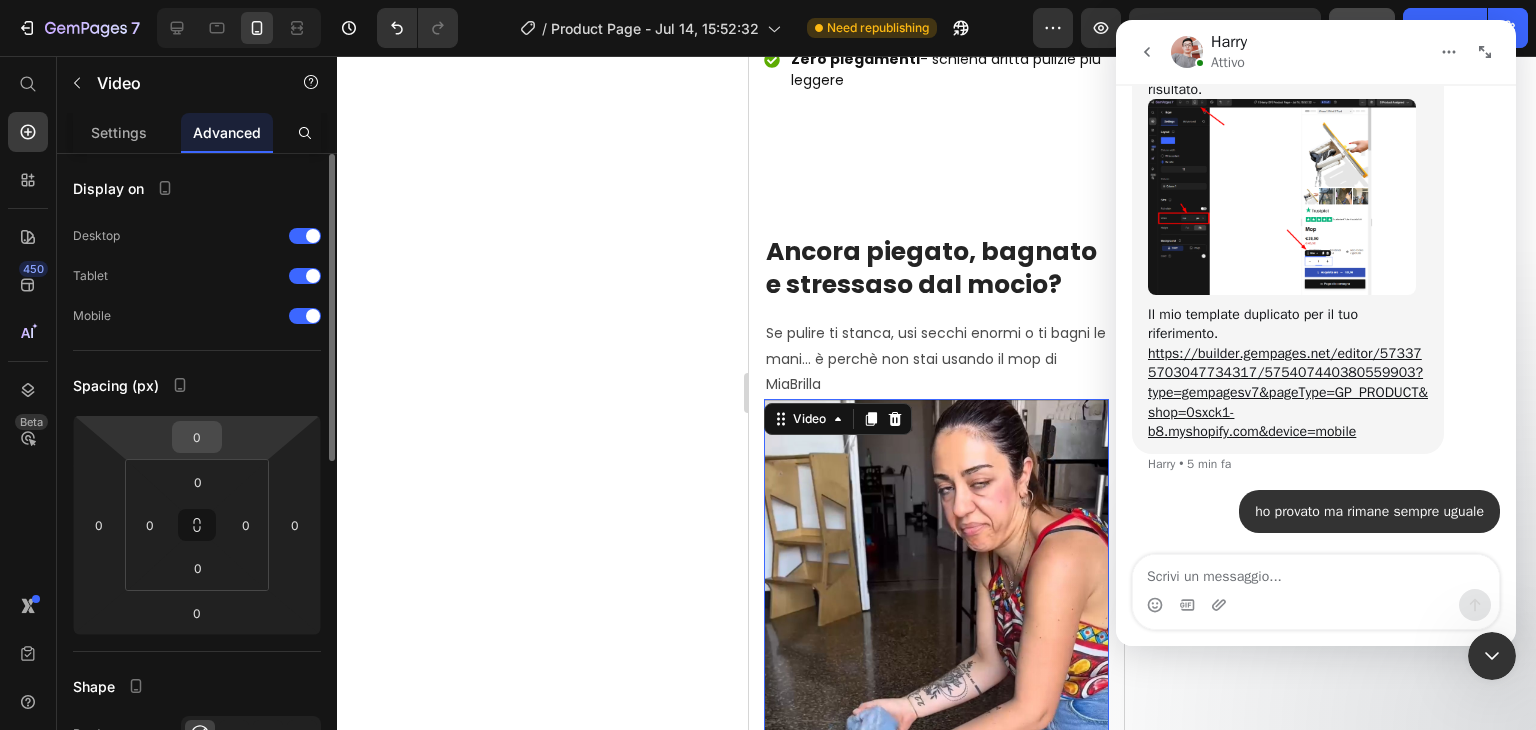 click on "0" at bounding box center (197, 437) 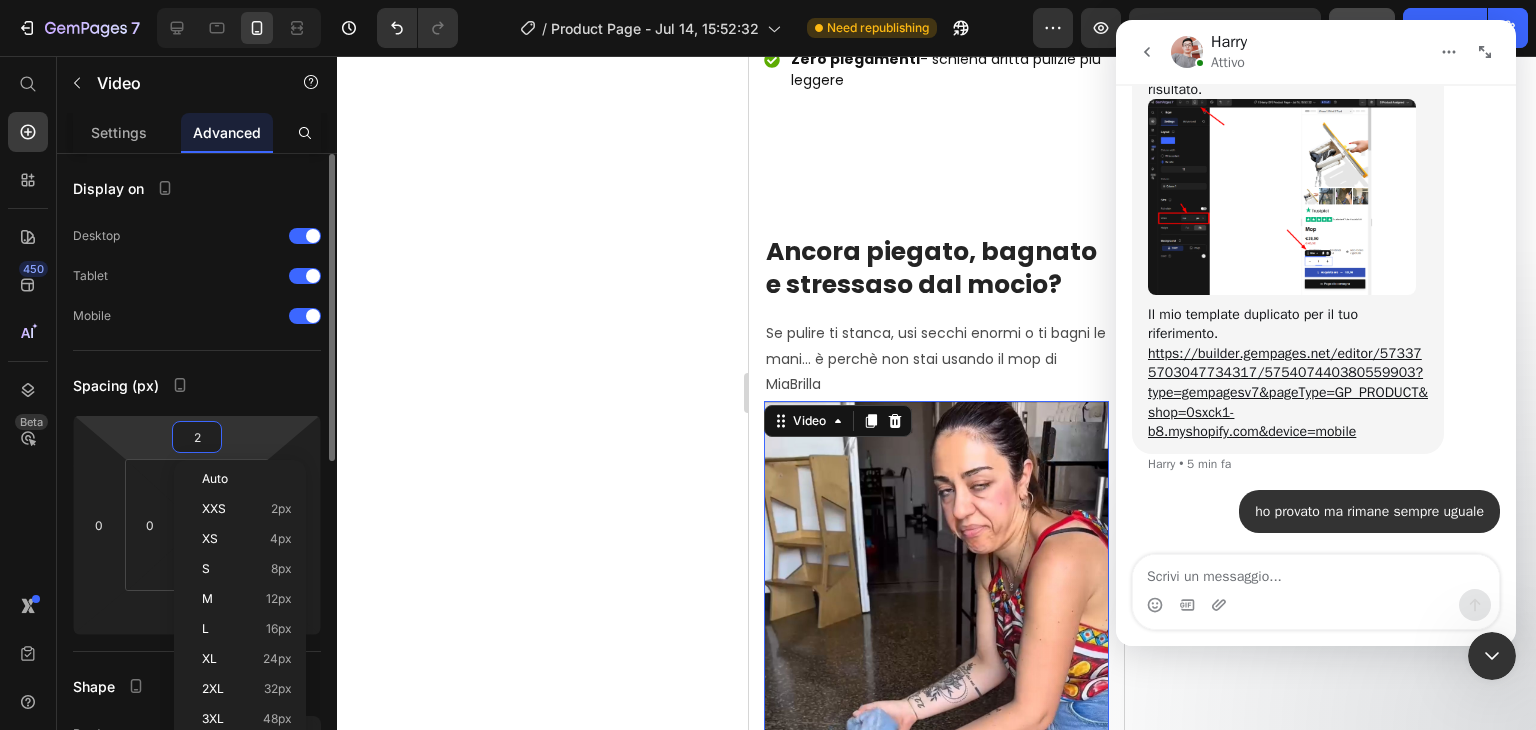 type on "20" 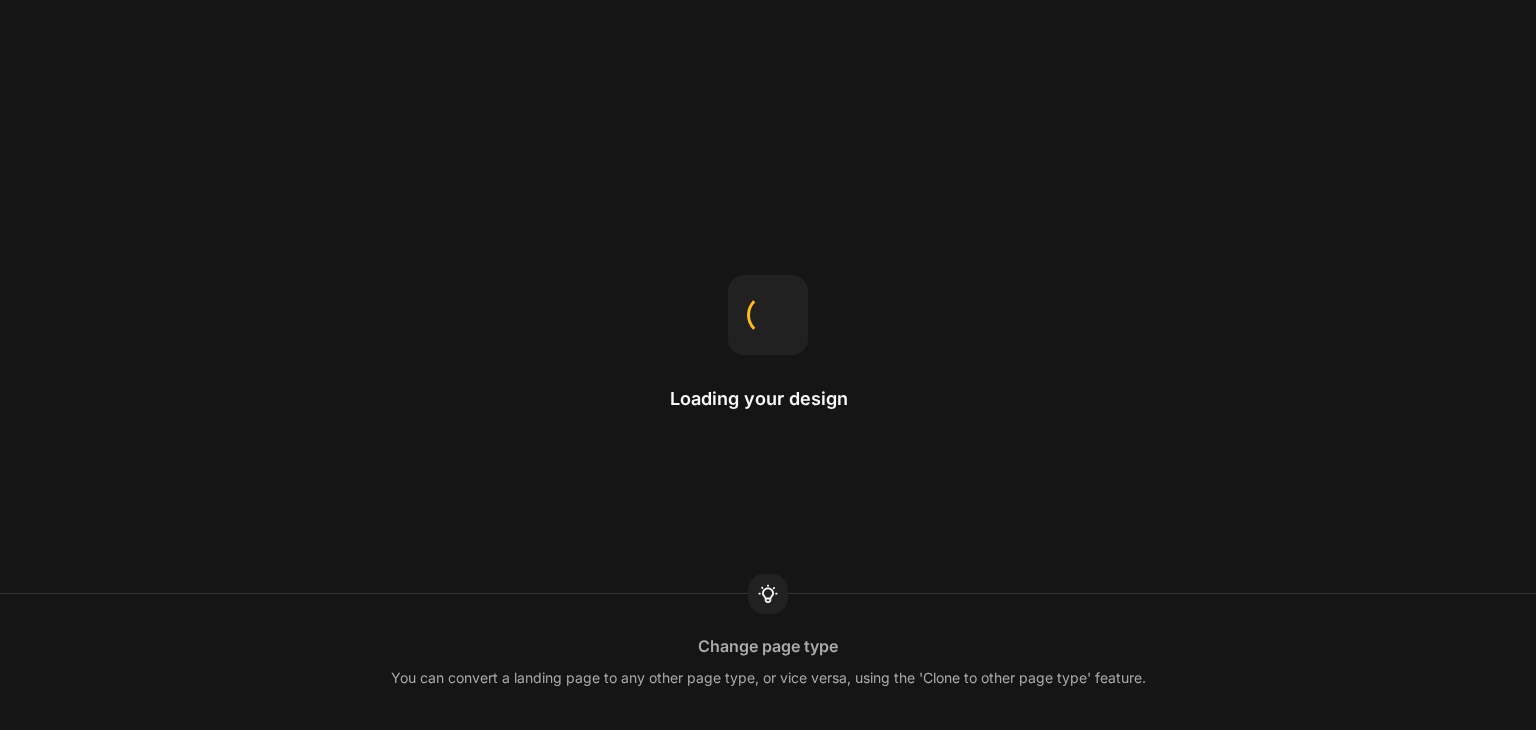 scroll, scrollTop: 0, scrollLeft: 0, axis: both 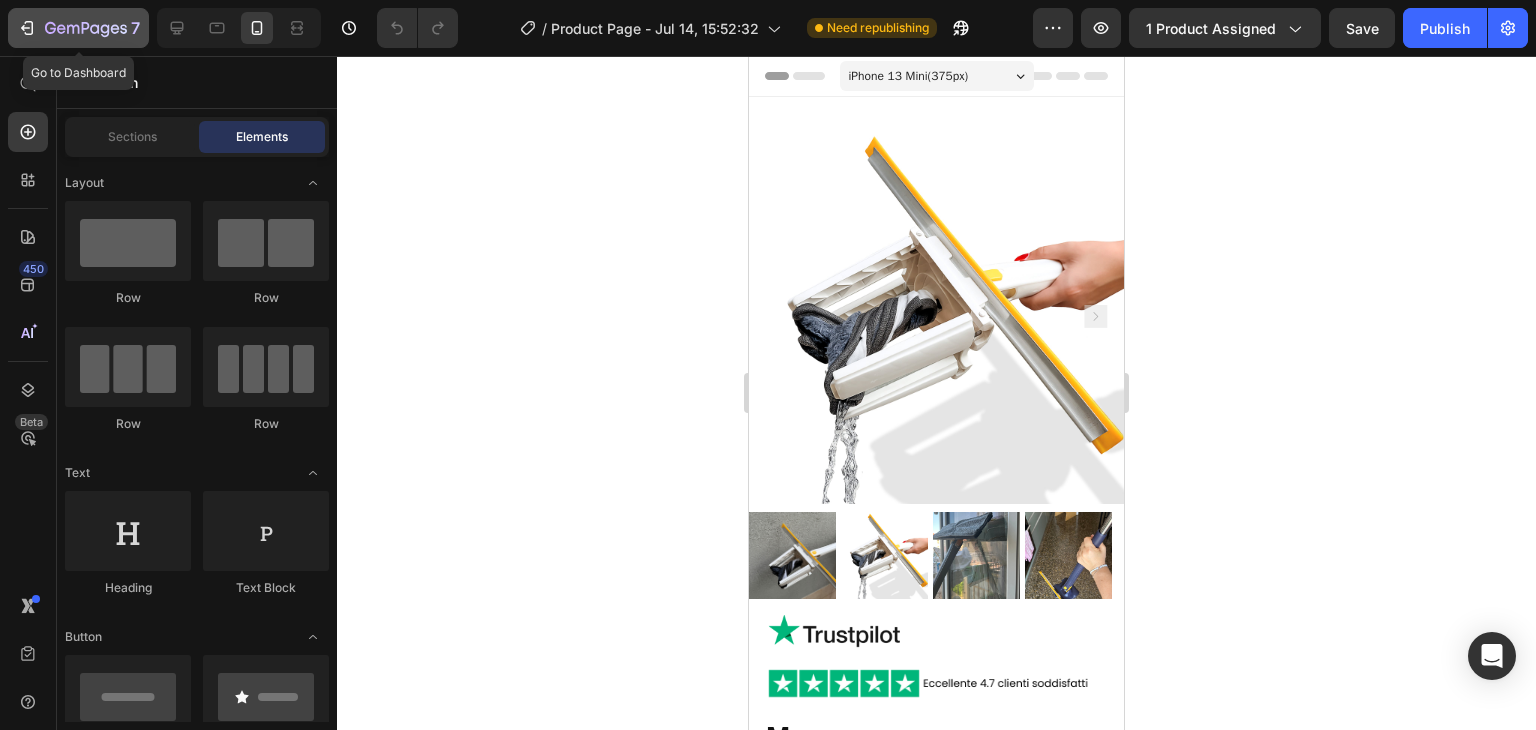 click 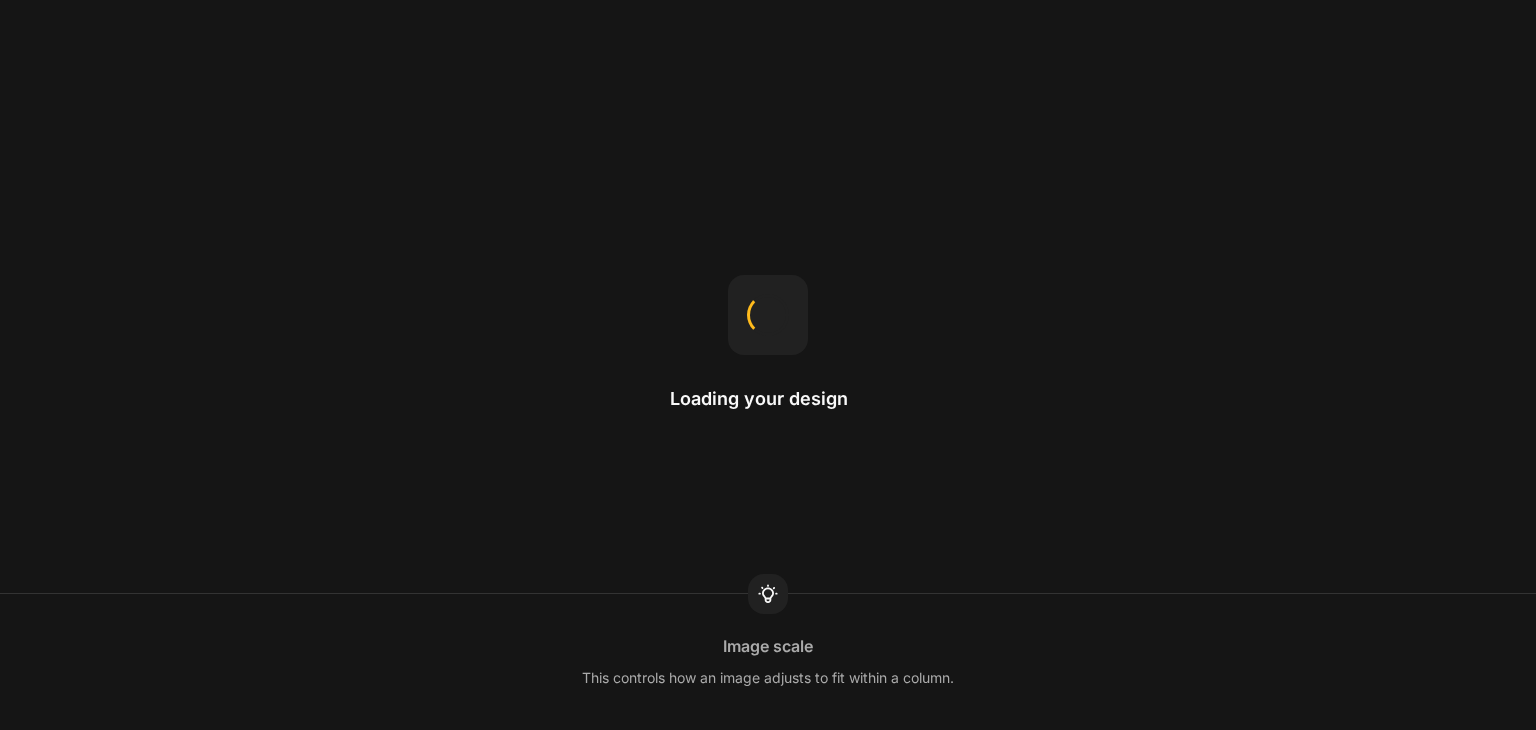 scroll, scrollTop: 0, scrollLeft: 0, axis: both 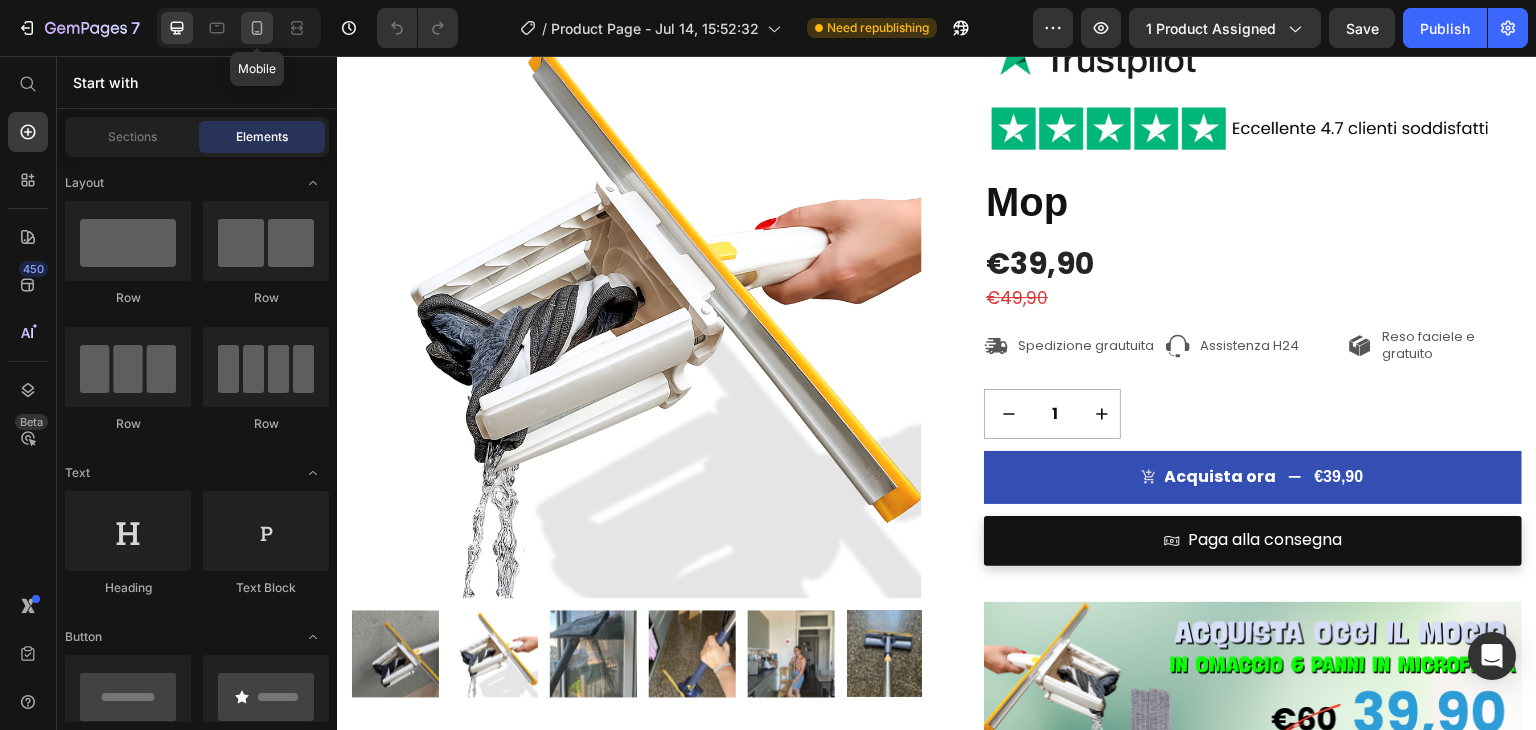 click 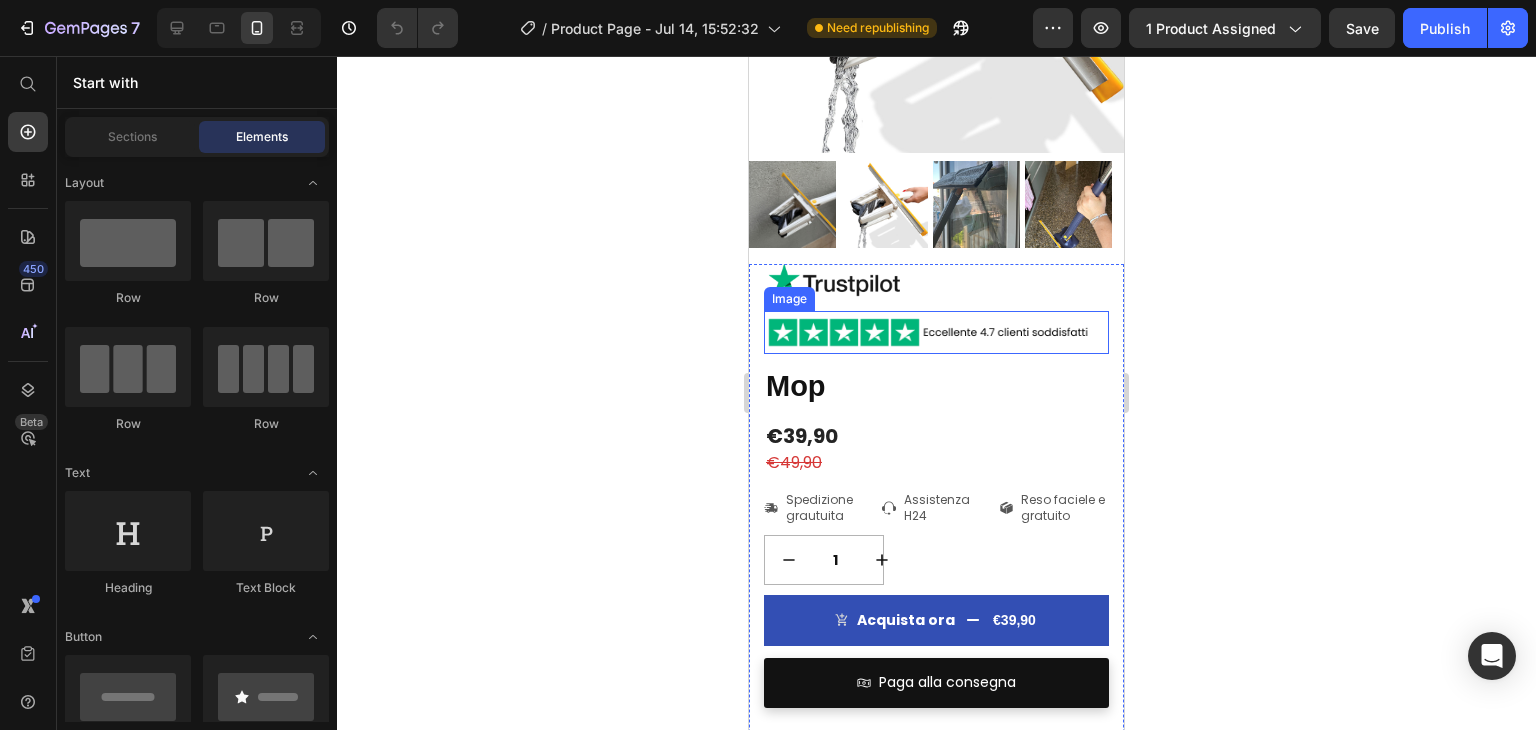 scroll, scrollTop: 400, scrollLeft: 0, axis: vertical 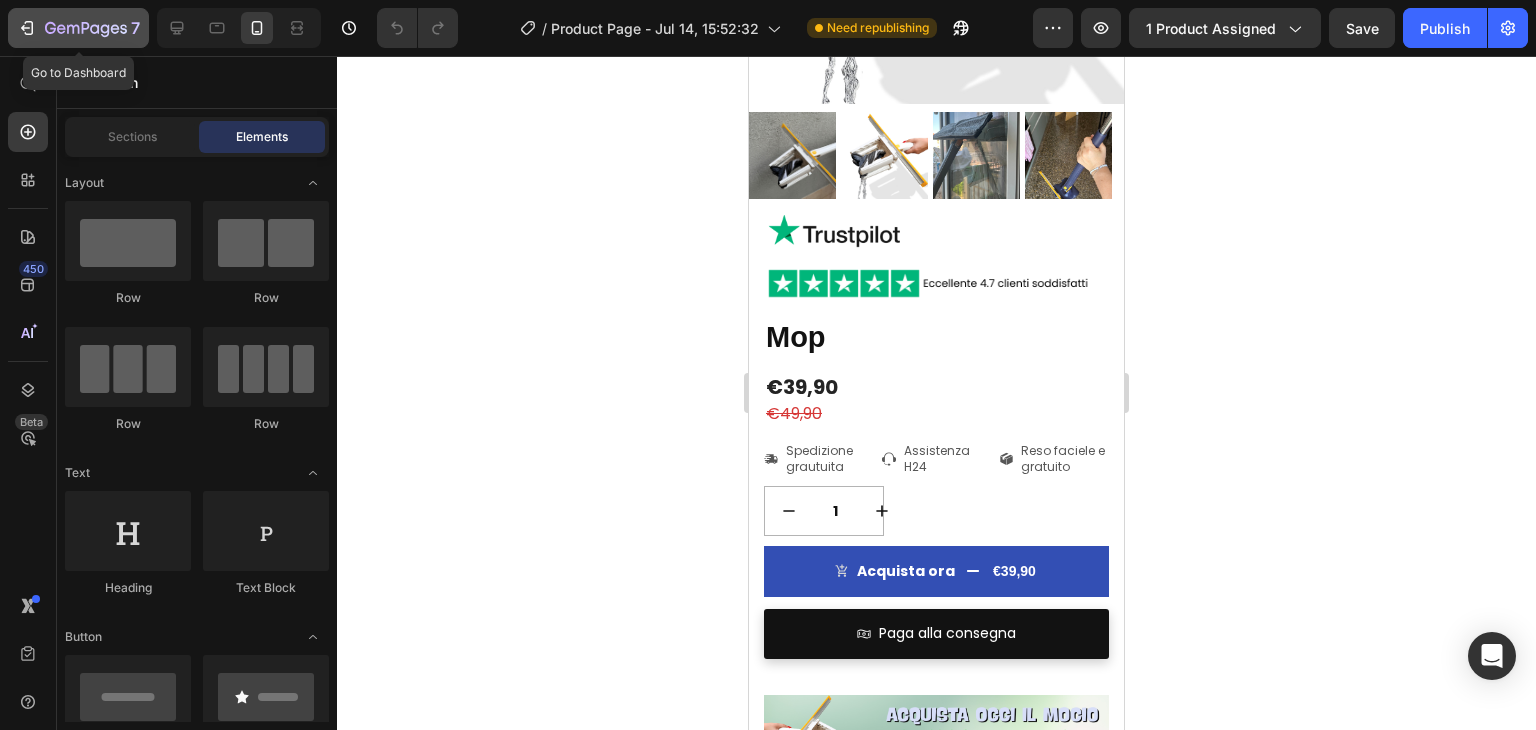 click 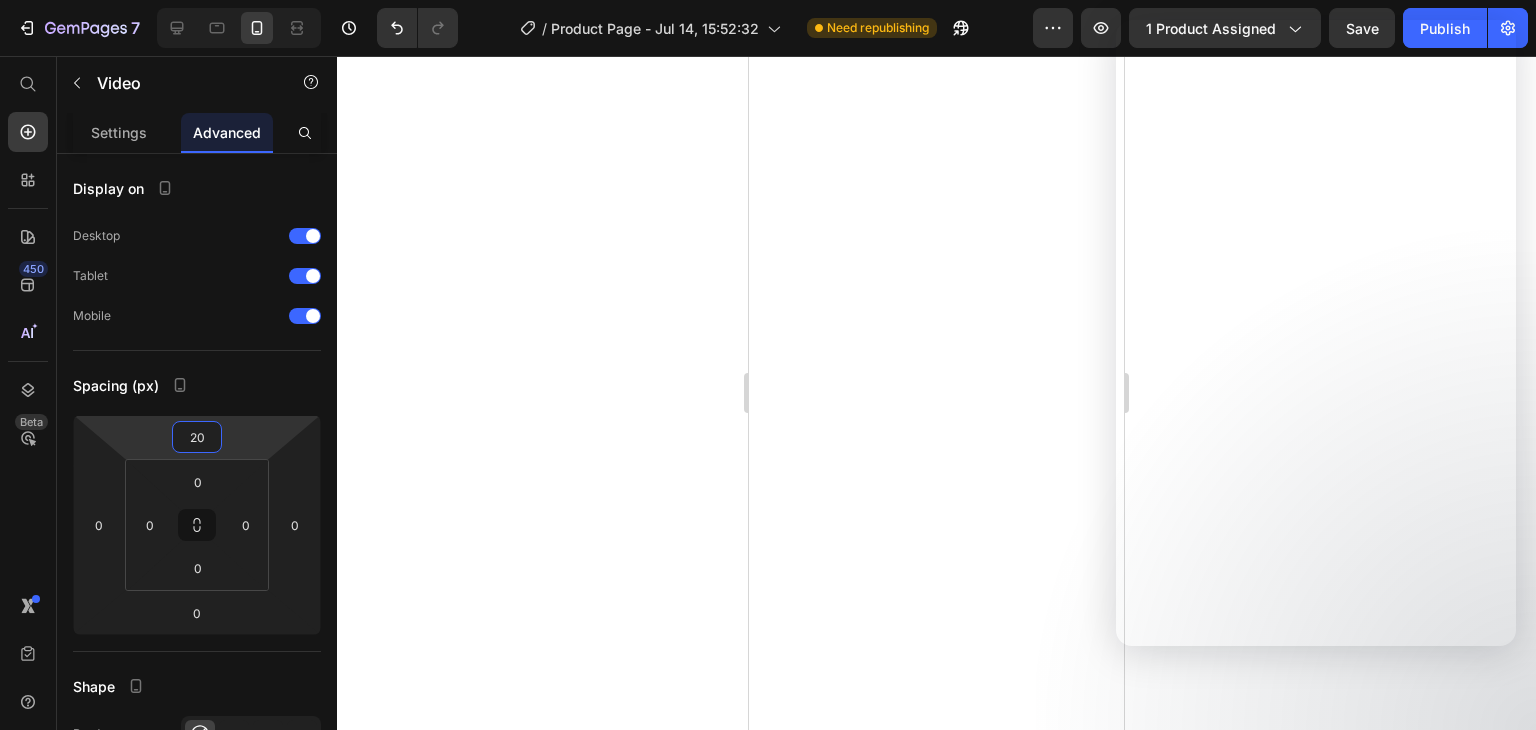 scroll, scrollTop: 0, scrollLeft: 0, axis: both 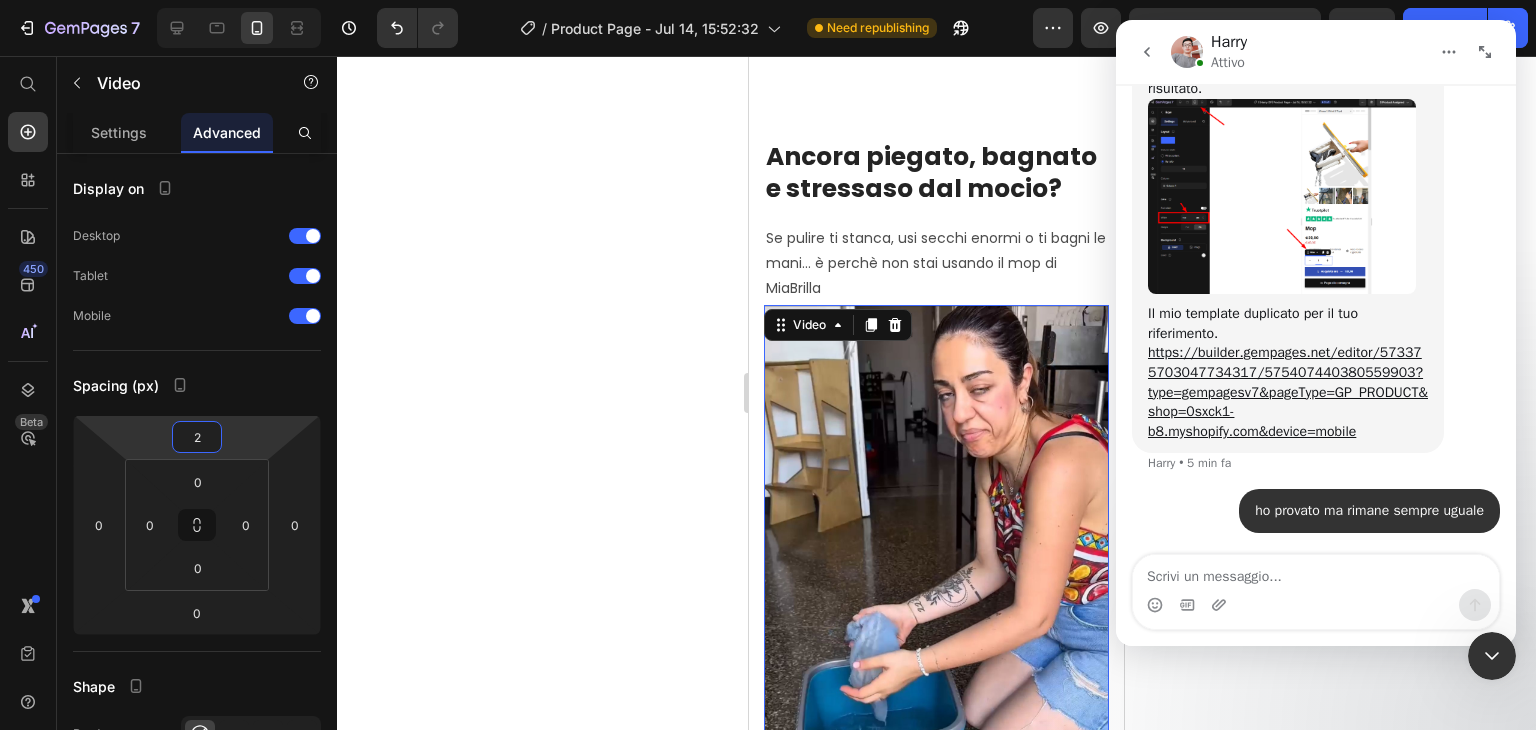 type on "25" 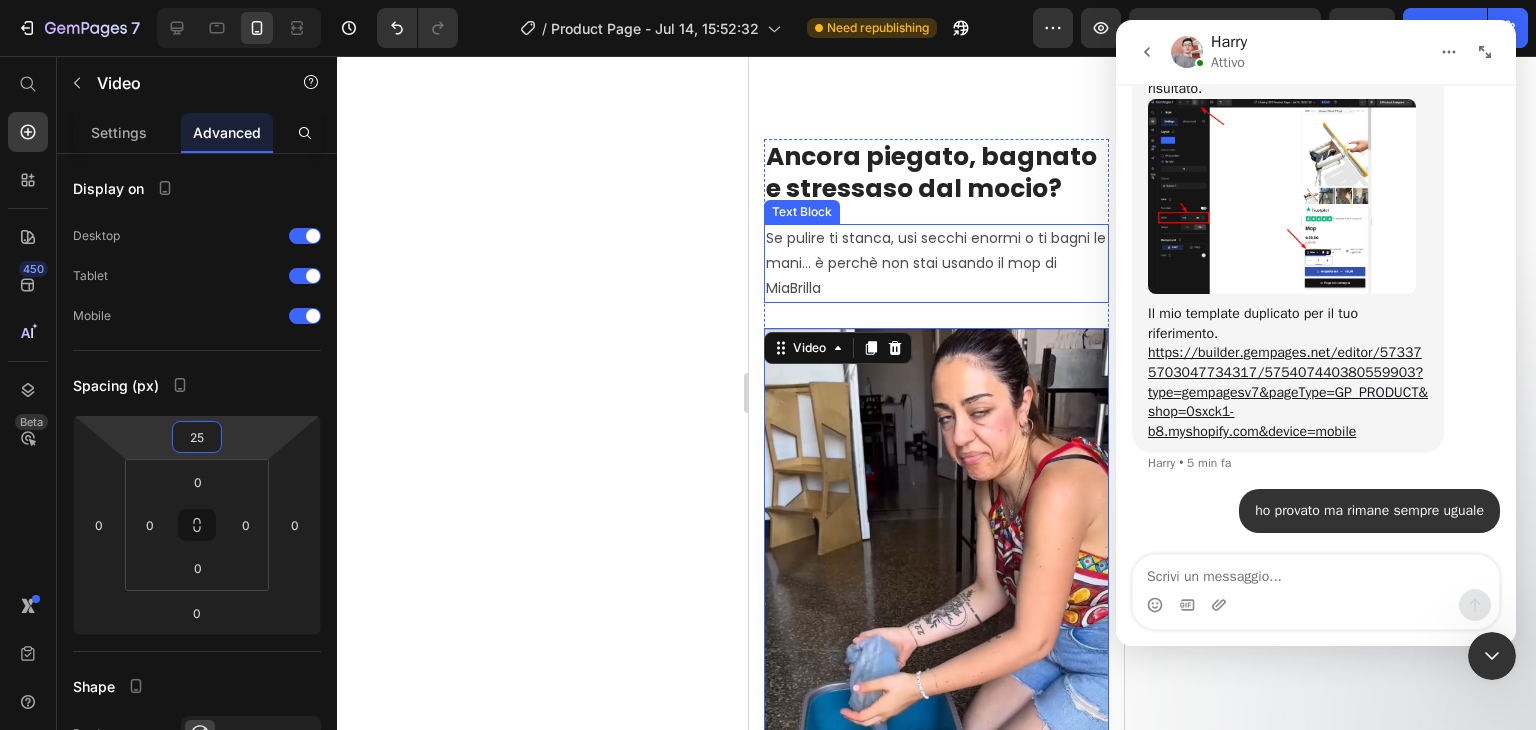 click on "Se pulire ti stanca, usi secchi enormi o ti bagni le mani... è perchè non stai usando il mop di MiaBrilla" at bounding box center [936, 264] 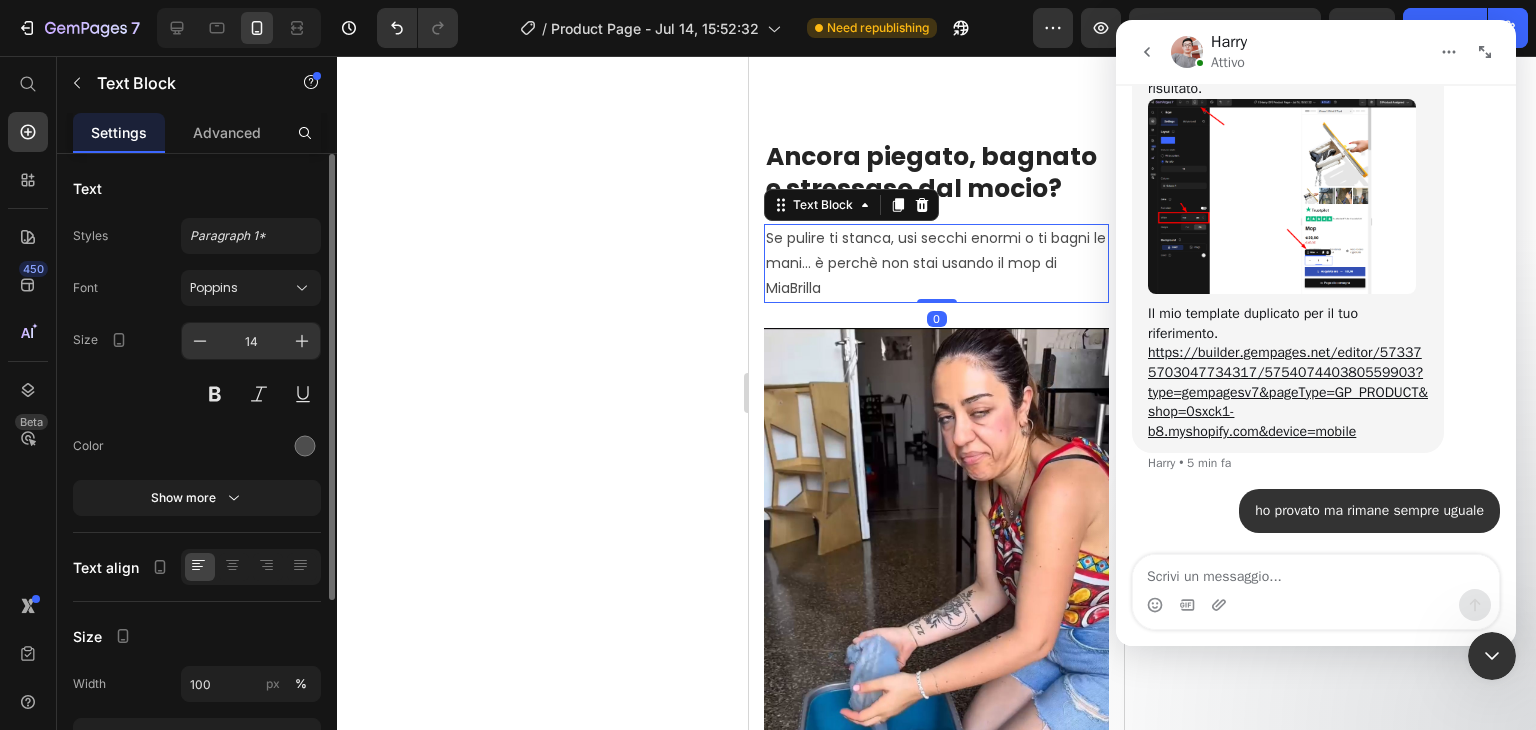 click on "14" at bounding box center [251, 341] 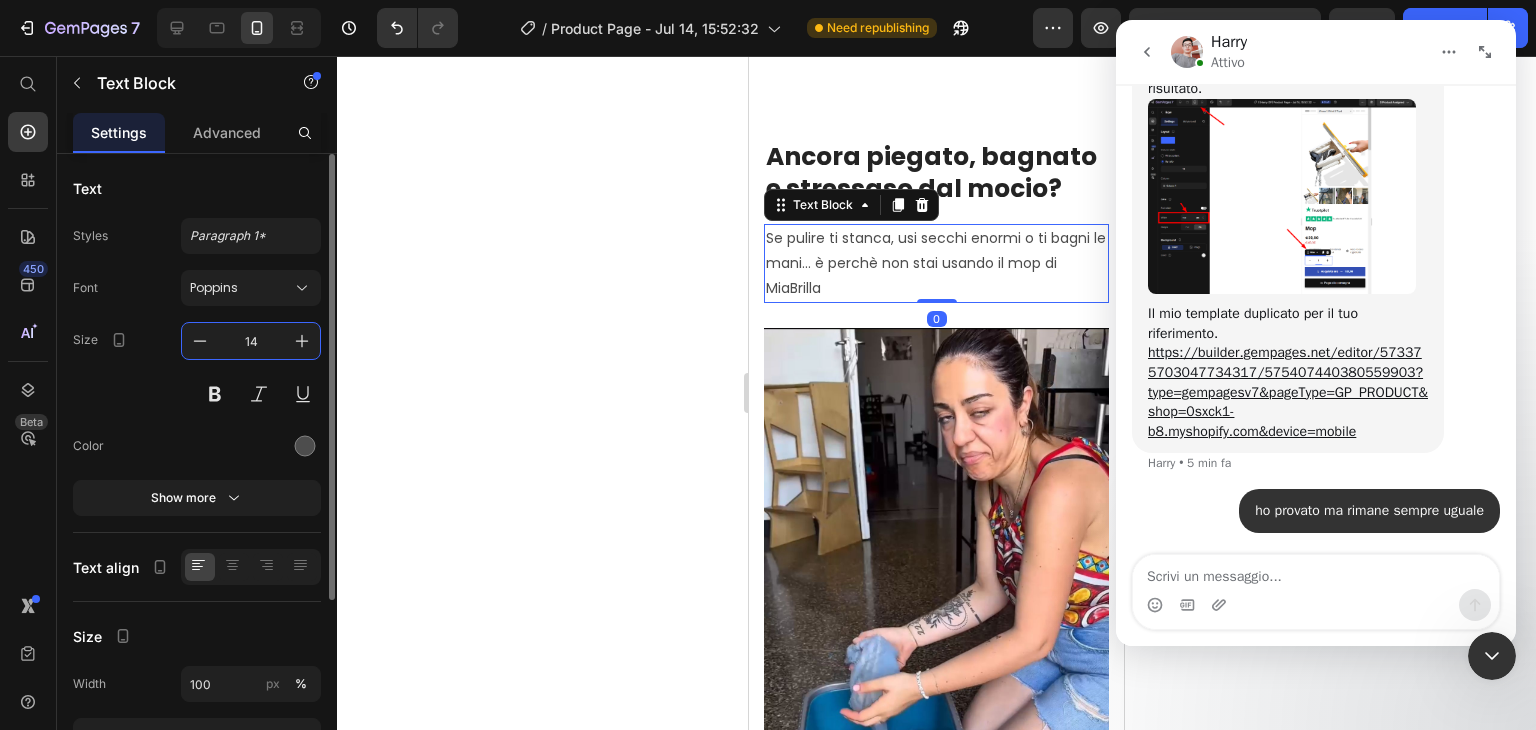 click on "14" at bounding box center (251, 341) 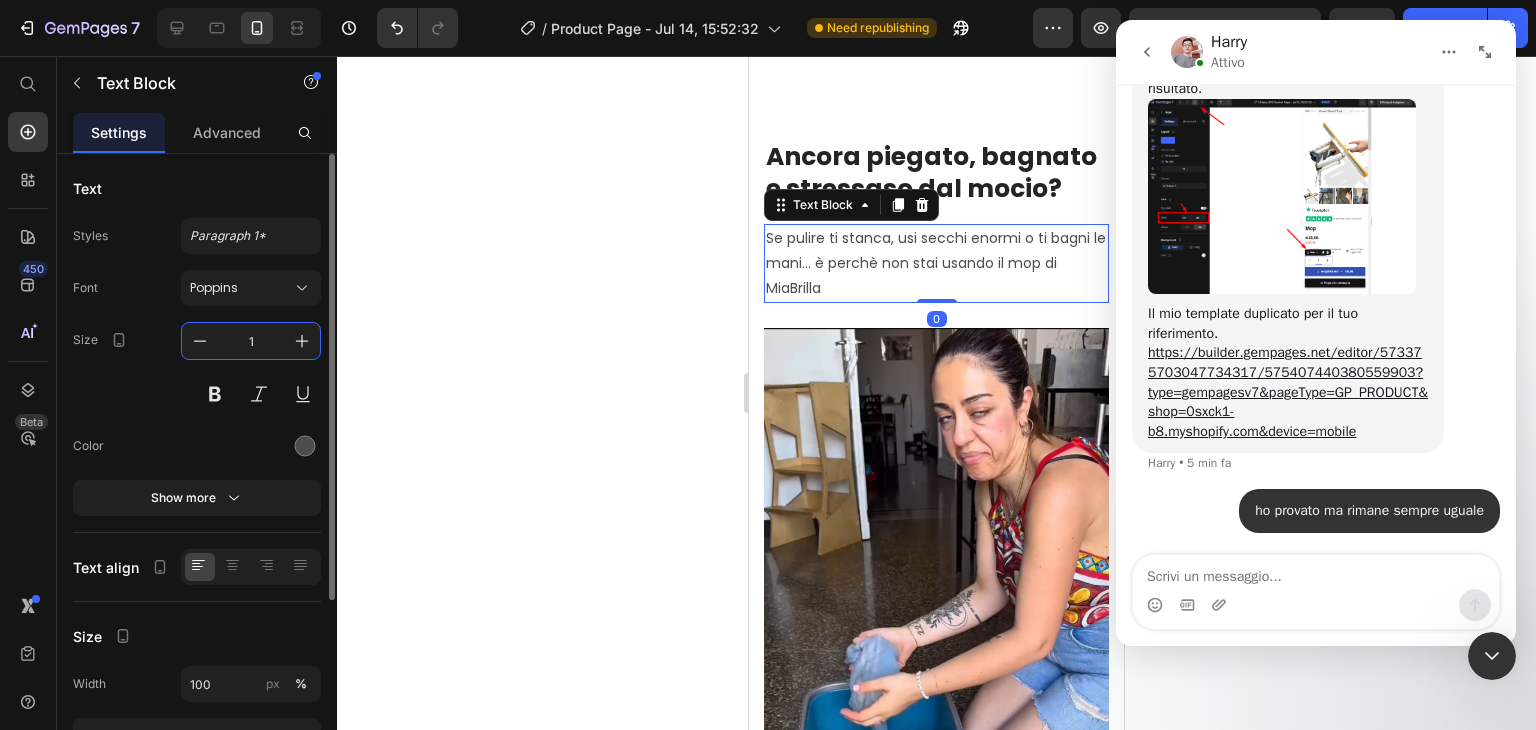 type on "16" 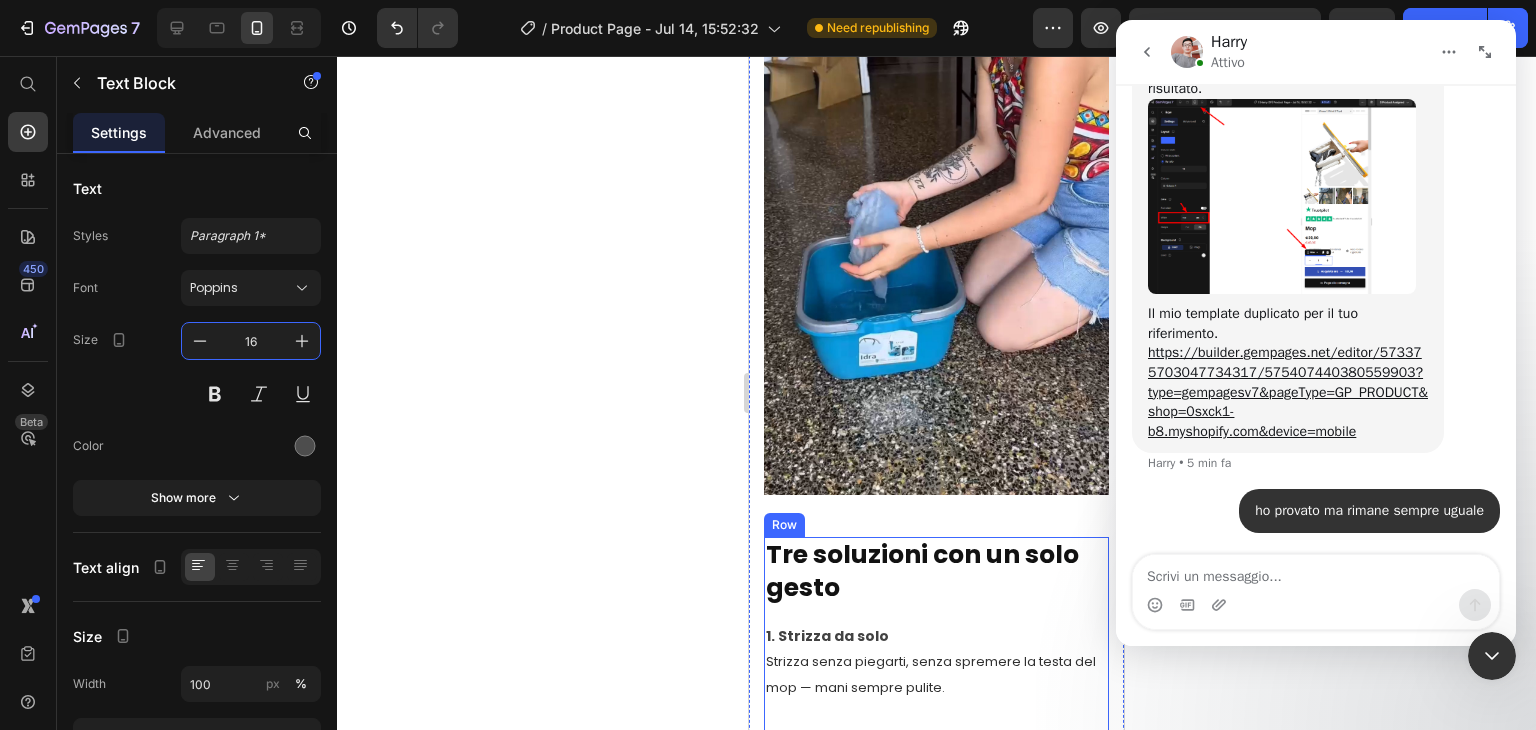 scroll, scrollTop: 2100, scrollLeft: 0, axis: vertical 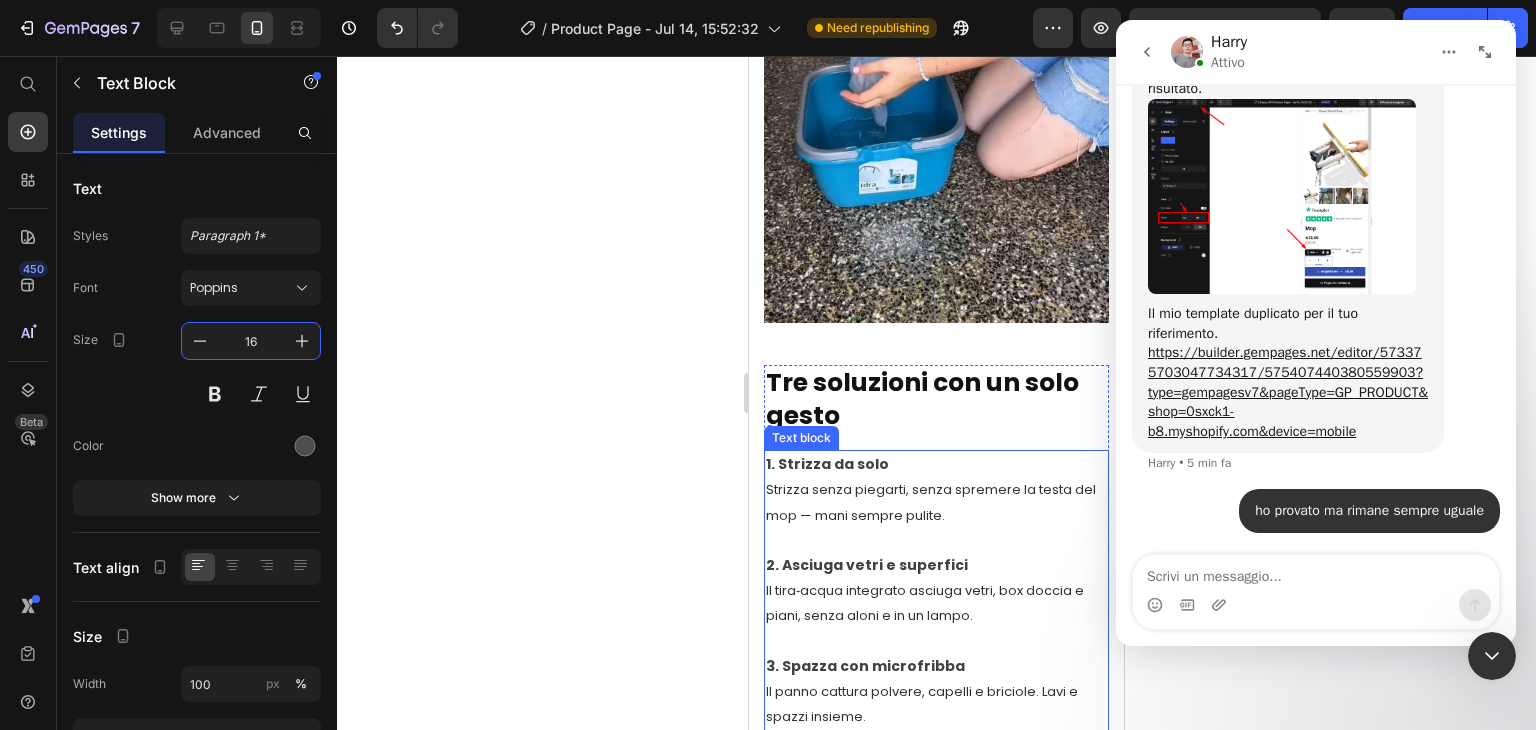 click on "Strizza senza piegarti, senza spremere la testa del mop — mani sempre pulite." at bounding box center [931, 502] 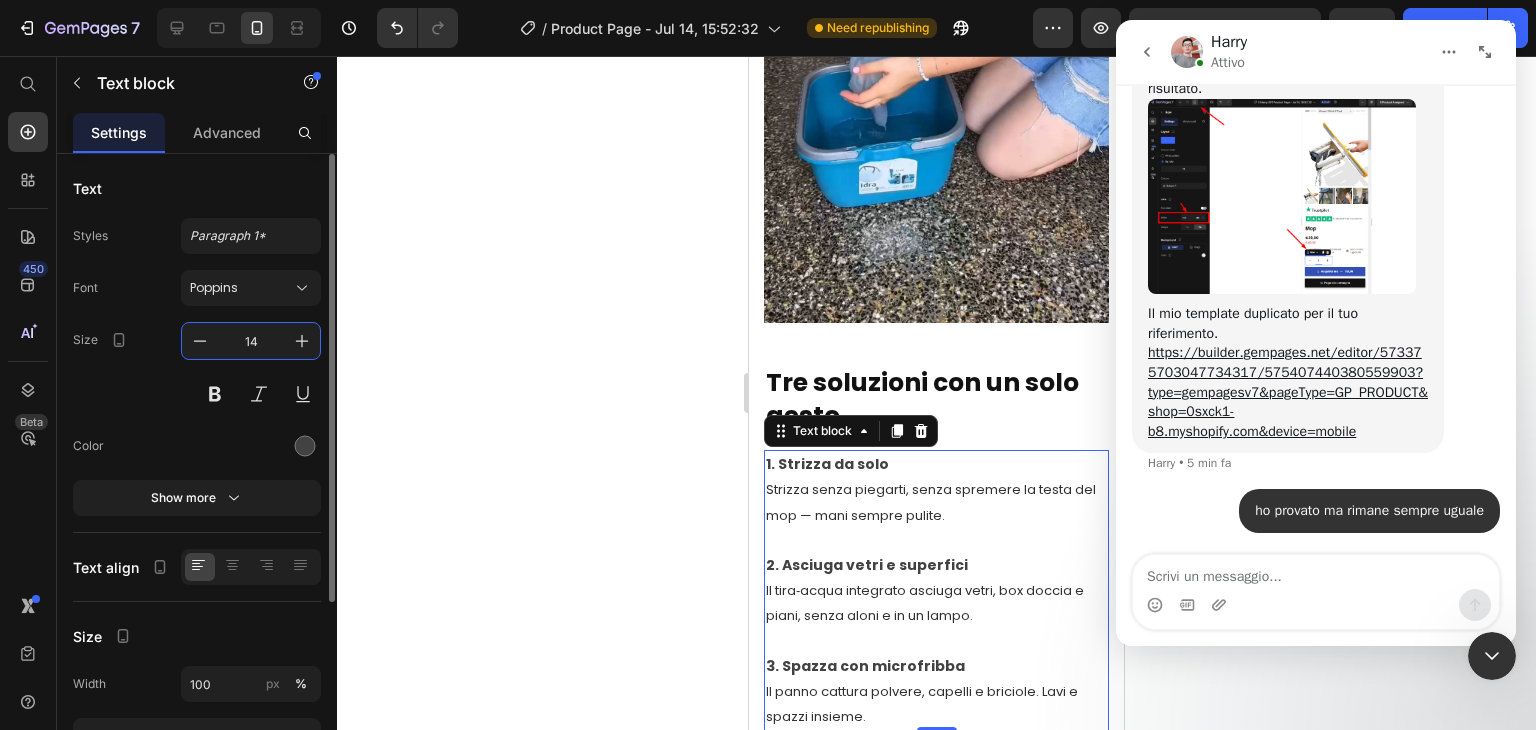 click on "14" at bounding box center [251, 341] 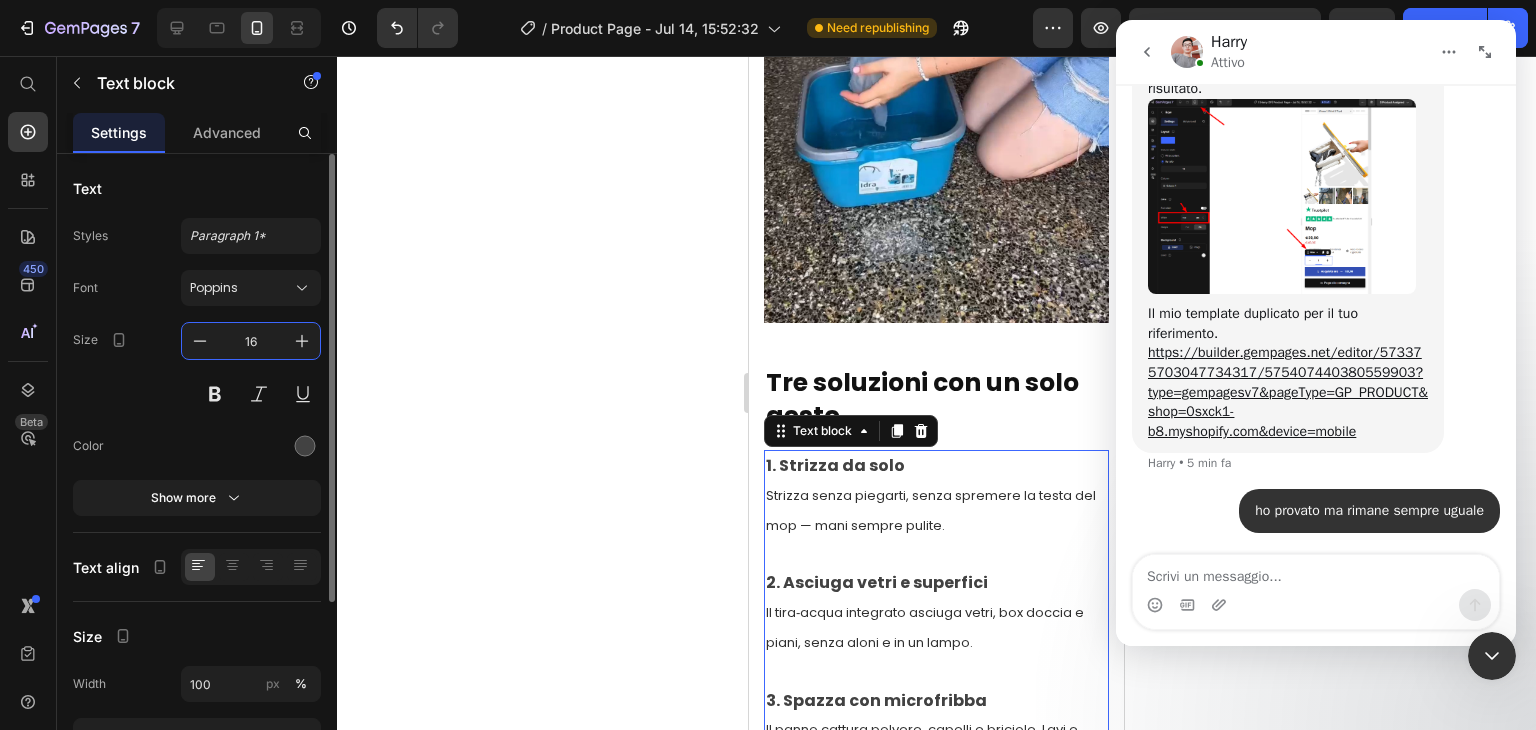 type on "16" 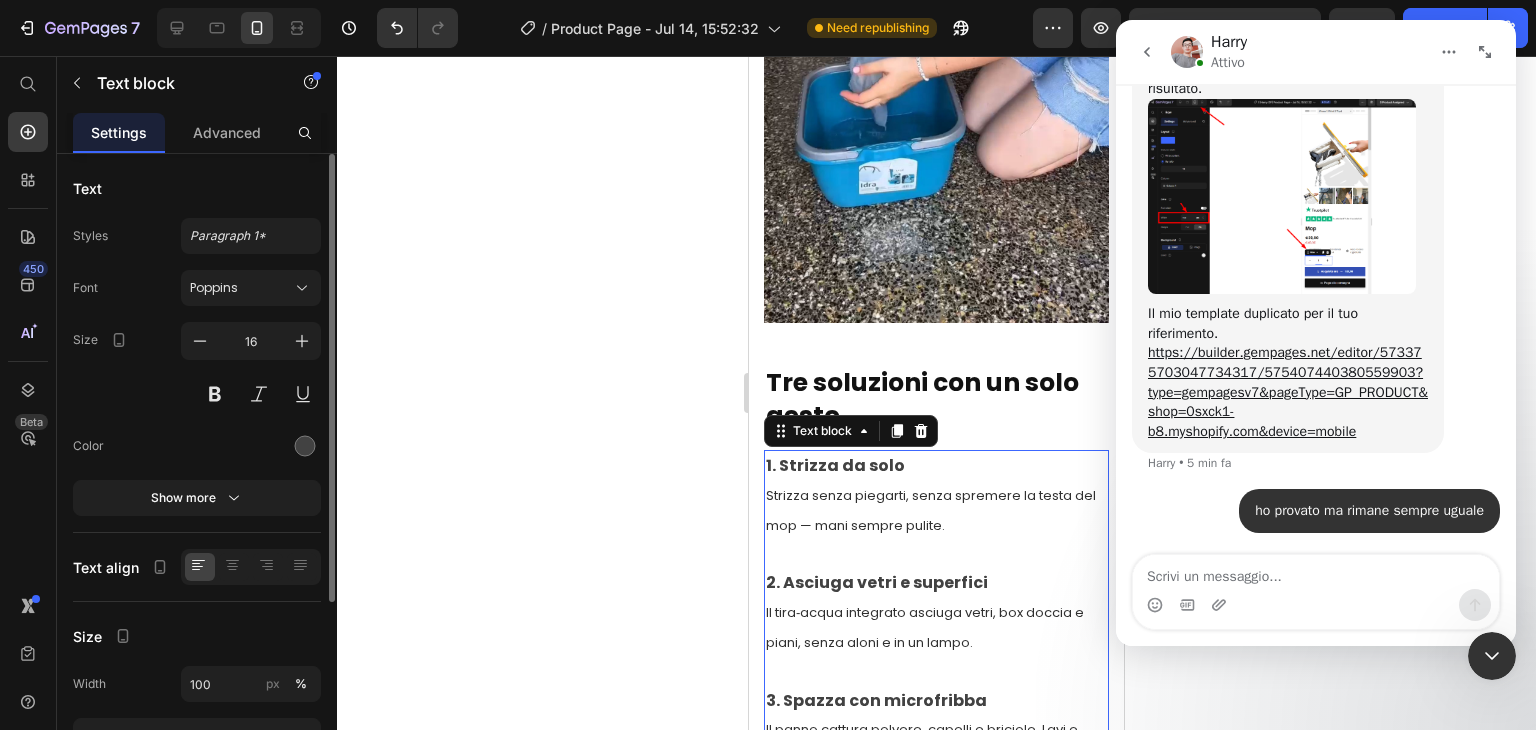click on "Font Poppins Size 16 Color Show more" at bounding box center [197, 393] 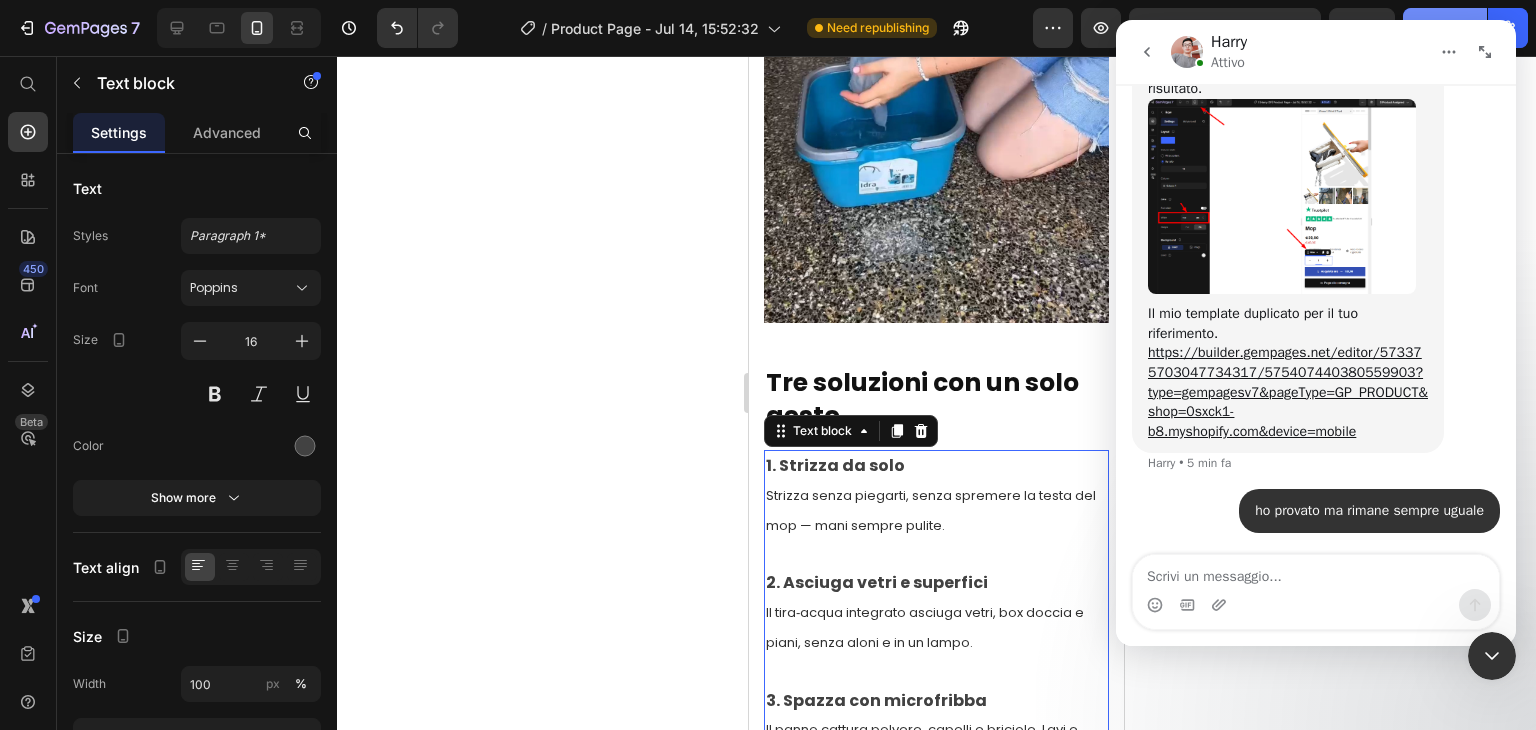 click on "Publish" 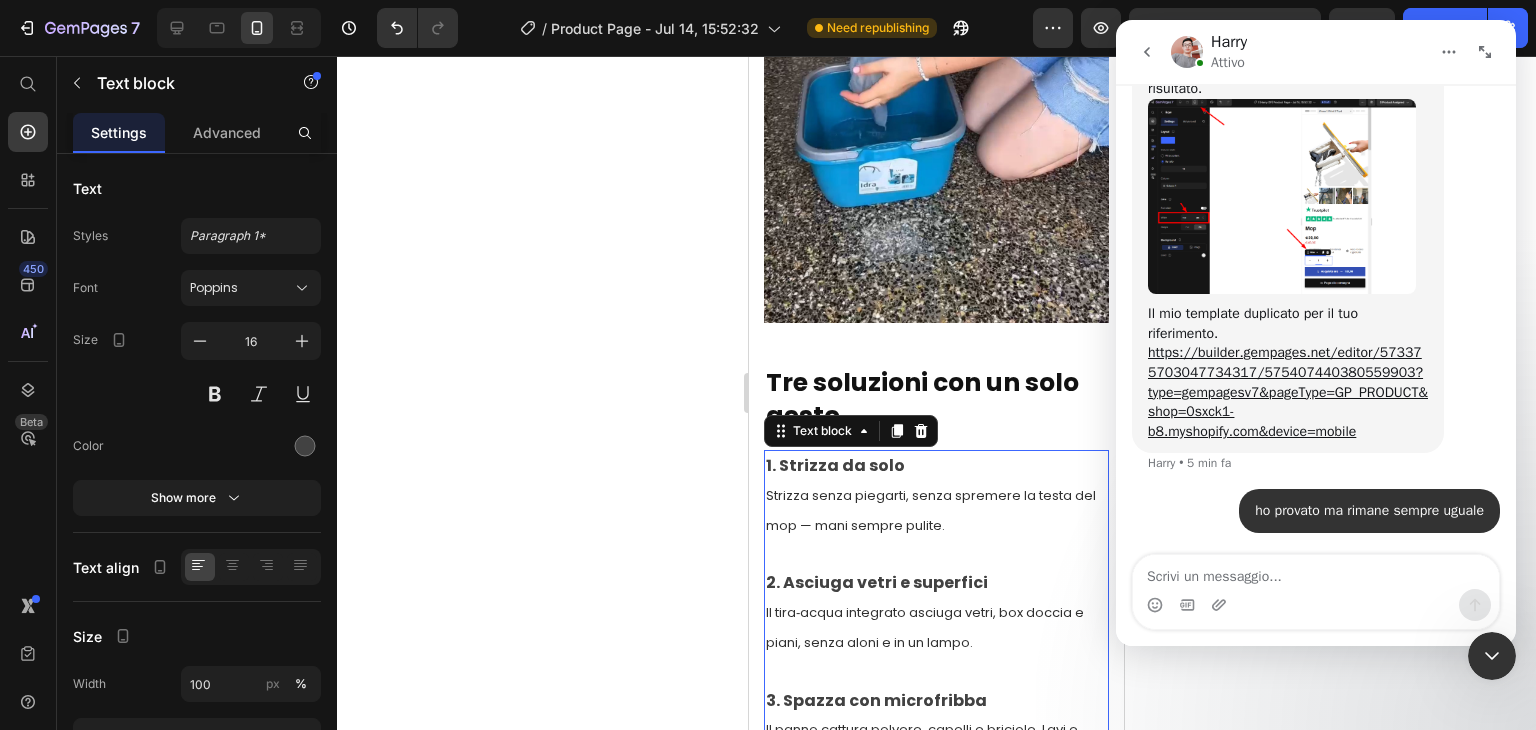click at bounding box center (1492, 656) 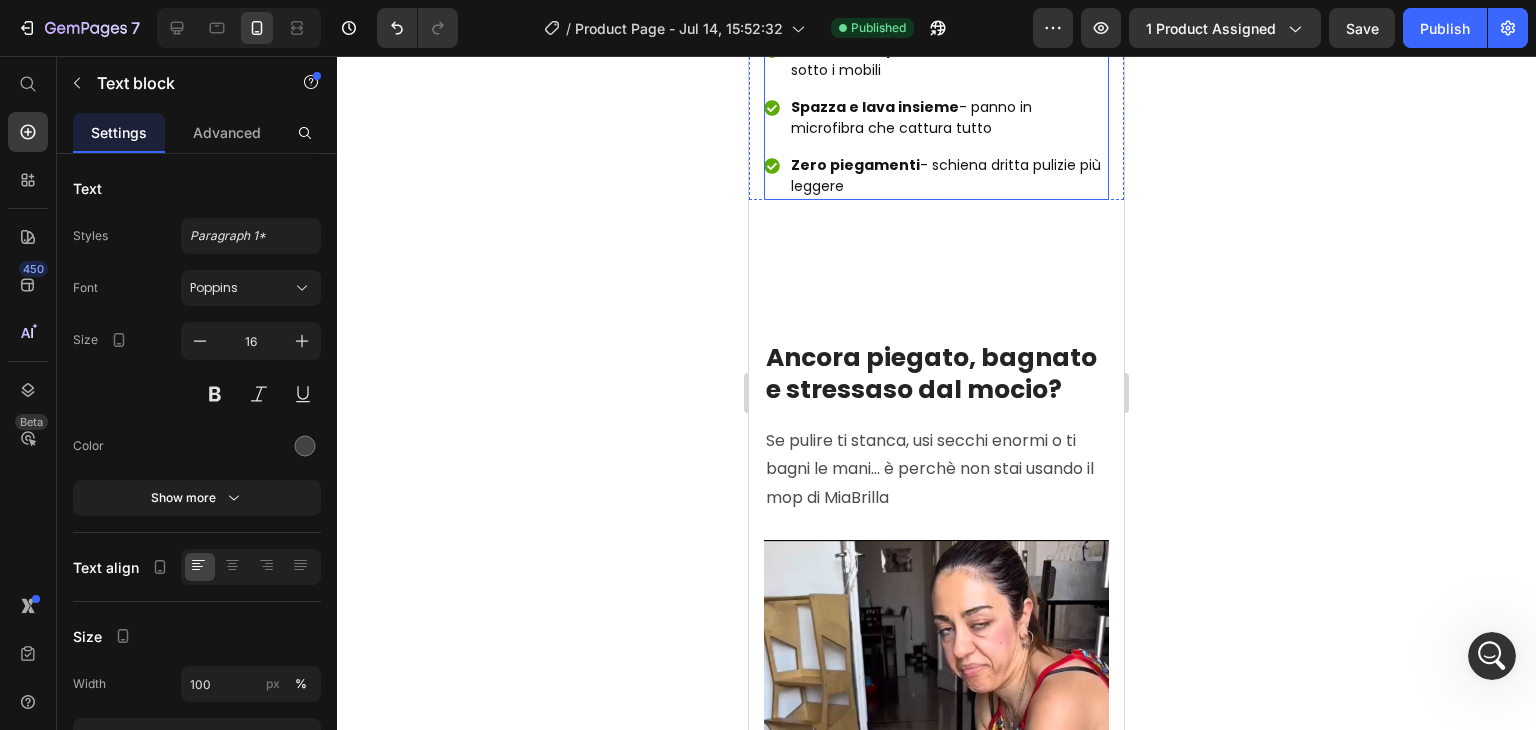 scroll, scrollTop: 1200, scrollLeft: 0, axis: vertical 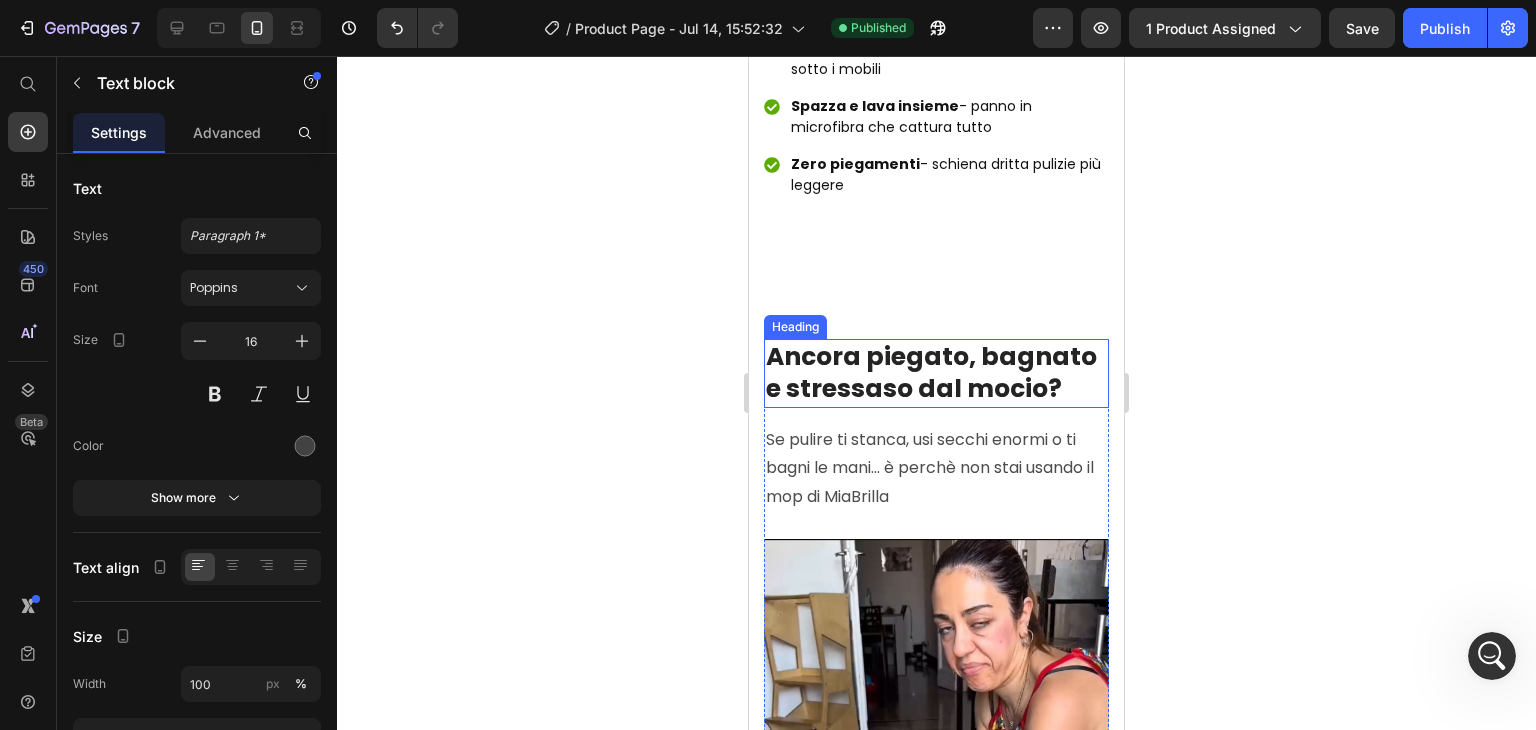 click on "Ancora piegato, bagnato e stressaso dal mocio?" at bounding box center [936, 373] 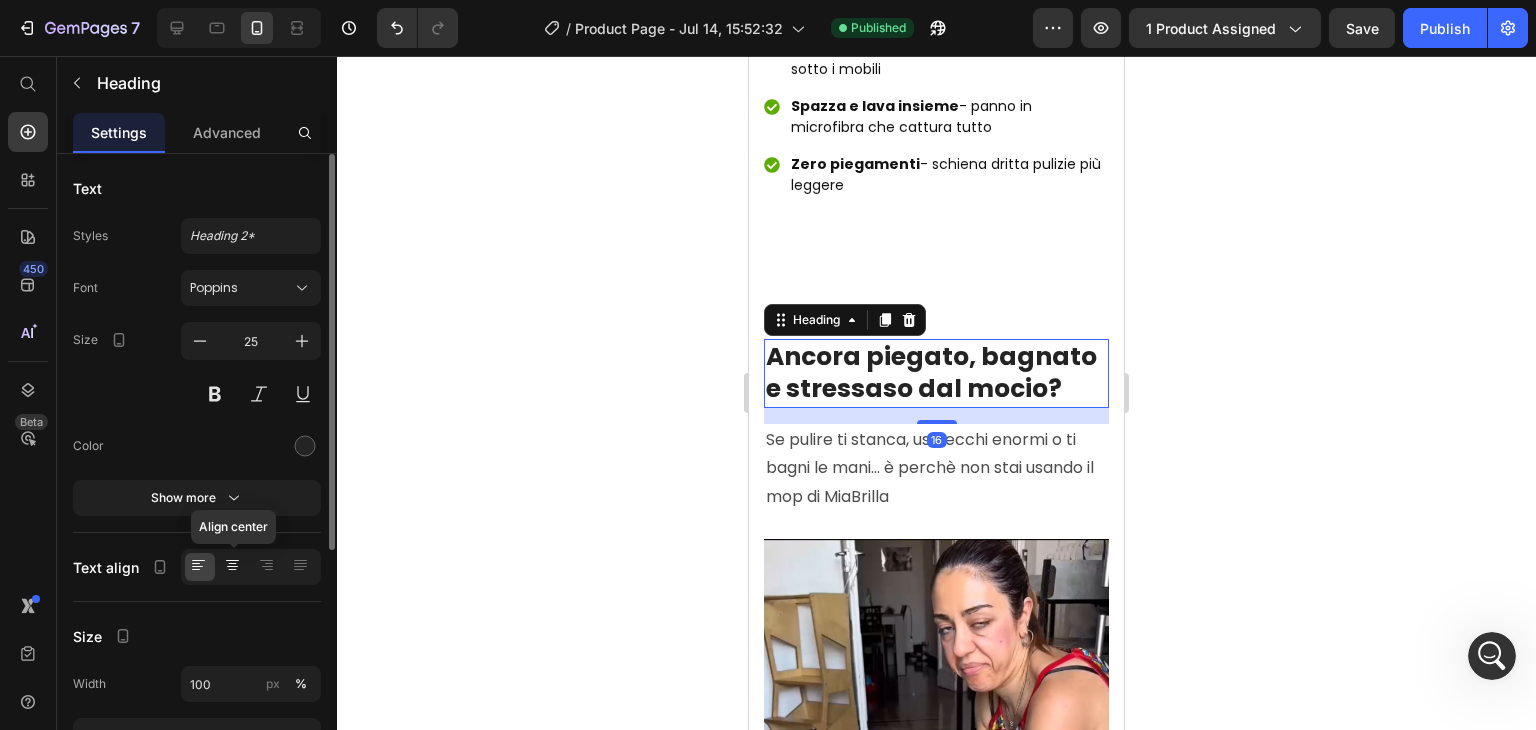 click 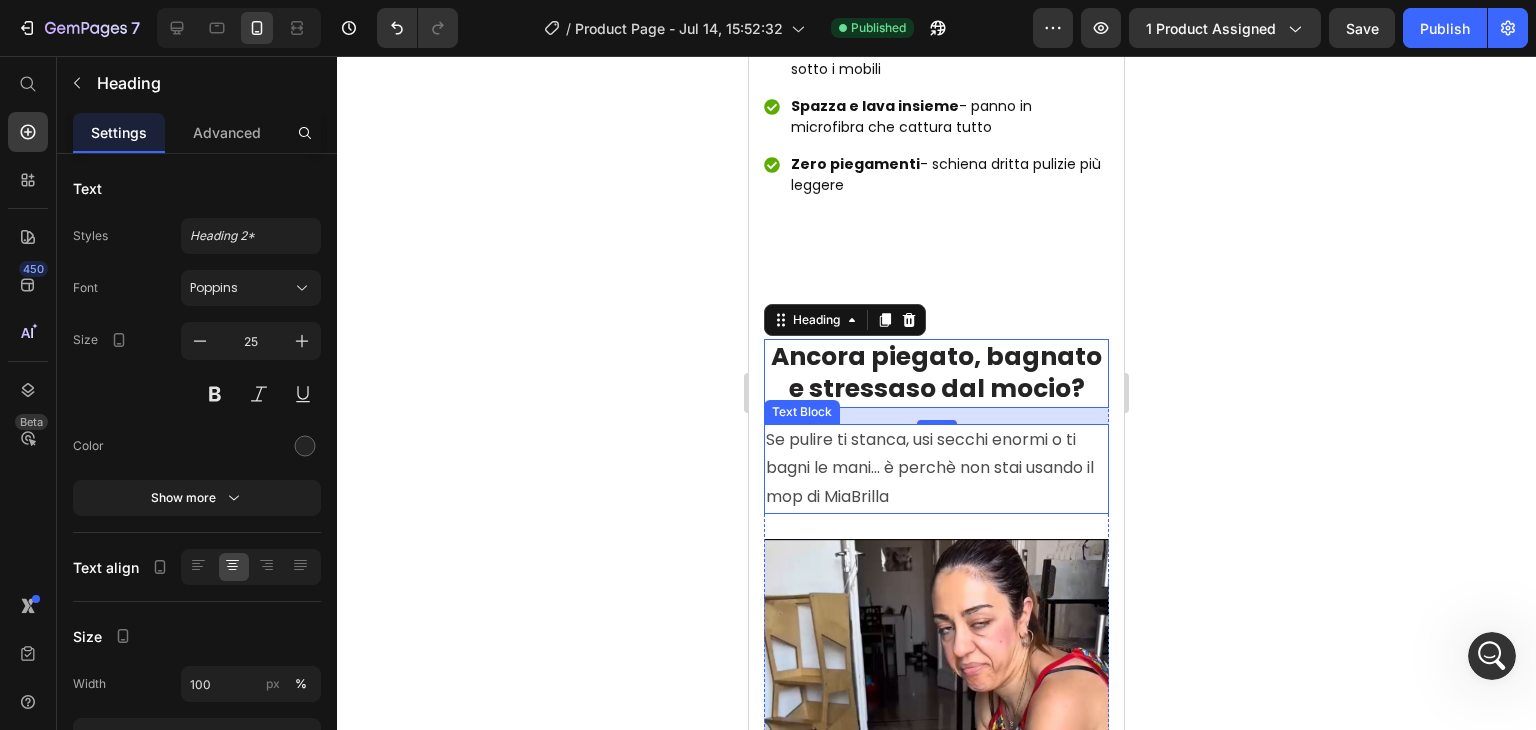 click on "Se pulire ti stanca, usi secchi enormi o ti bagni le mani... è perchè non stai usando il mop di MiaBrilla" at bounding box center [936, 469] 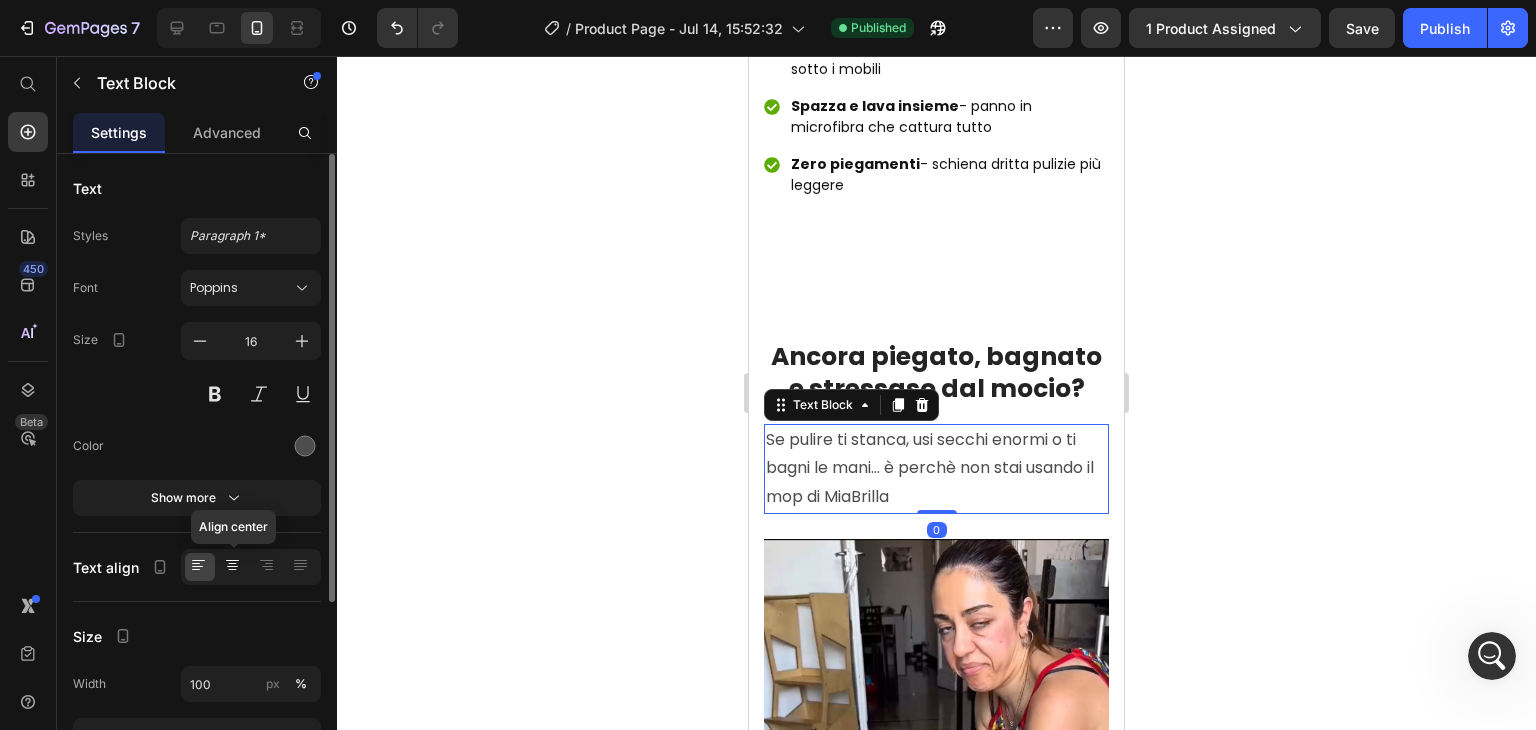 click 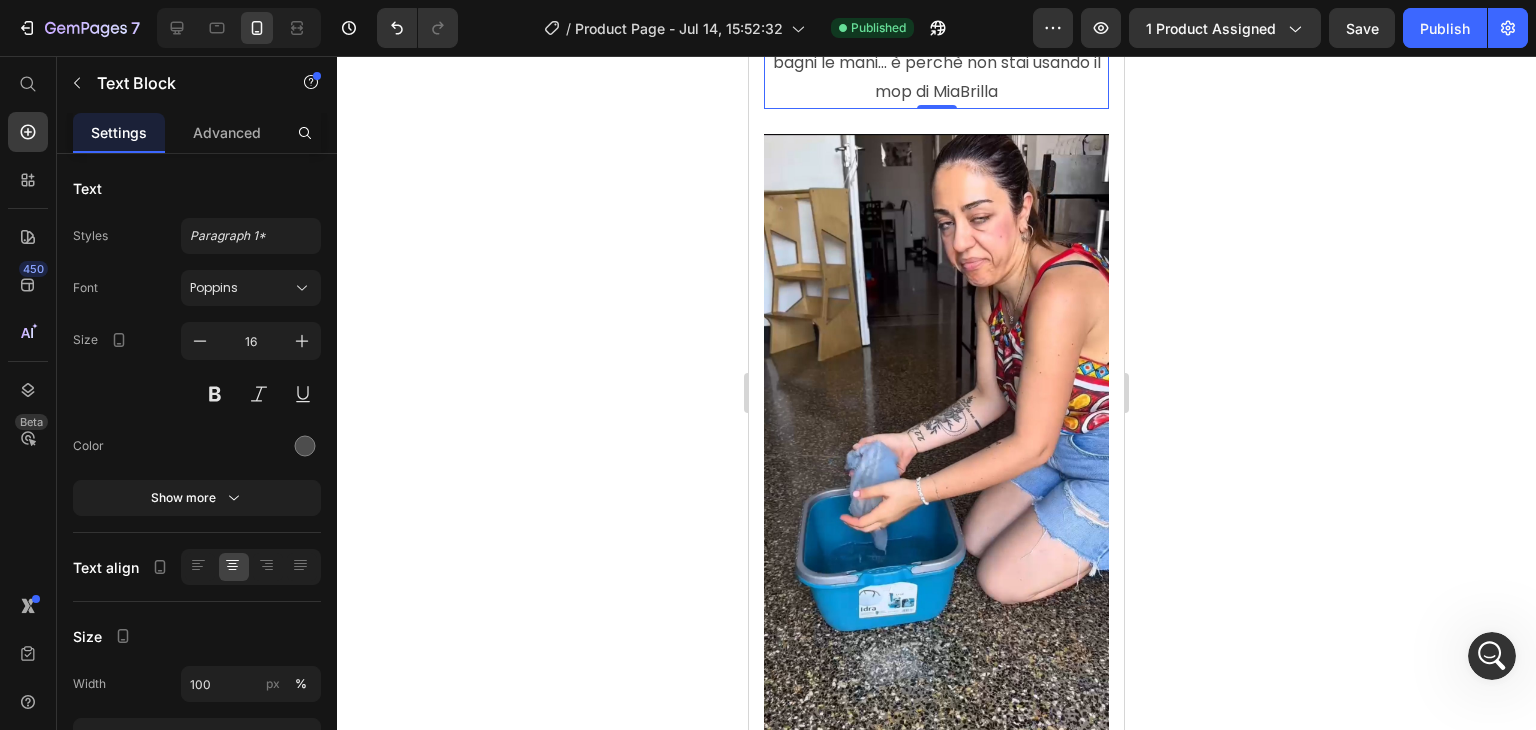 scroll, scrollTop: 2000, scrollLeft: 0, axis: vertical 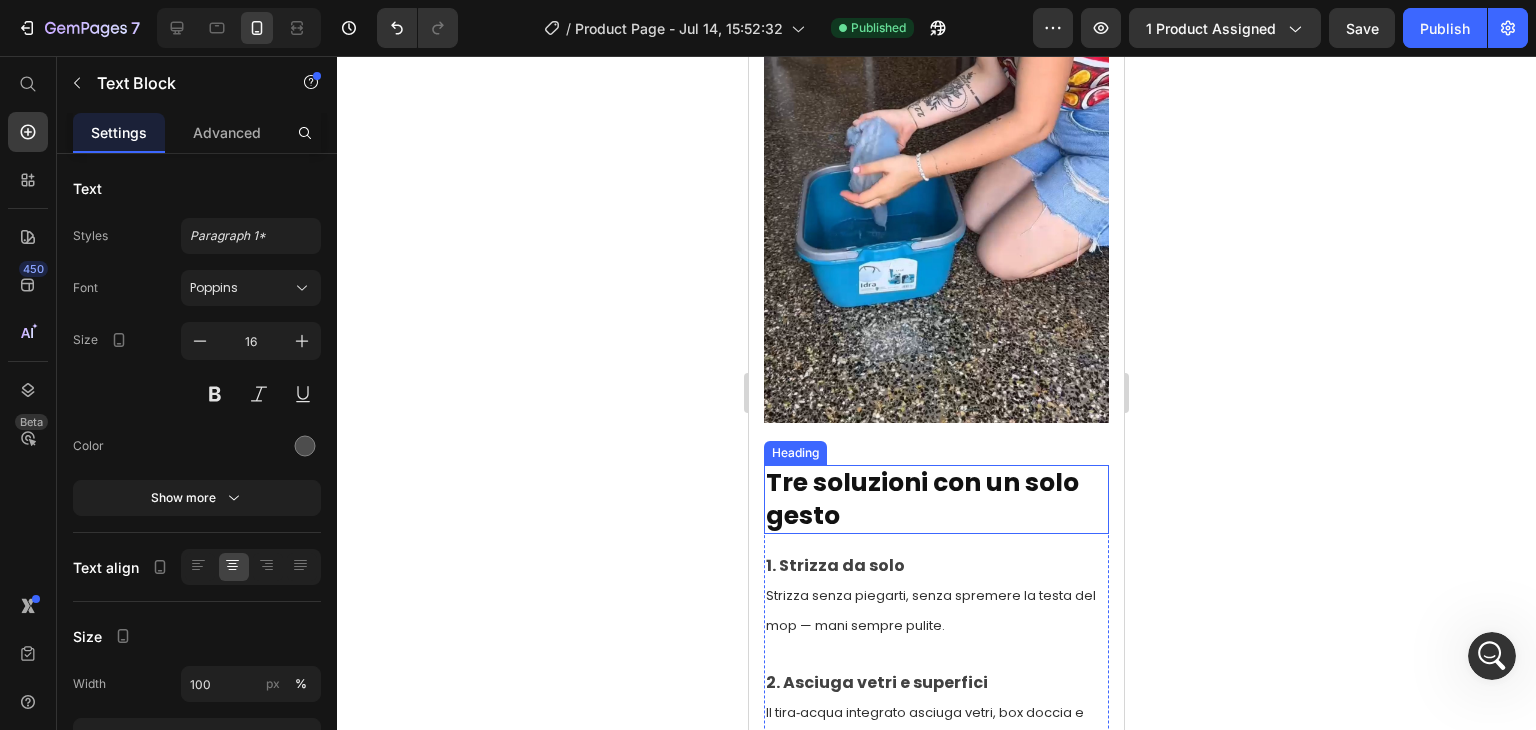 click on "Tre soluzioni con un solo gesto" at bounding box center (936, 499) 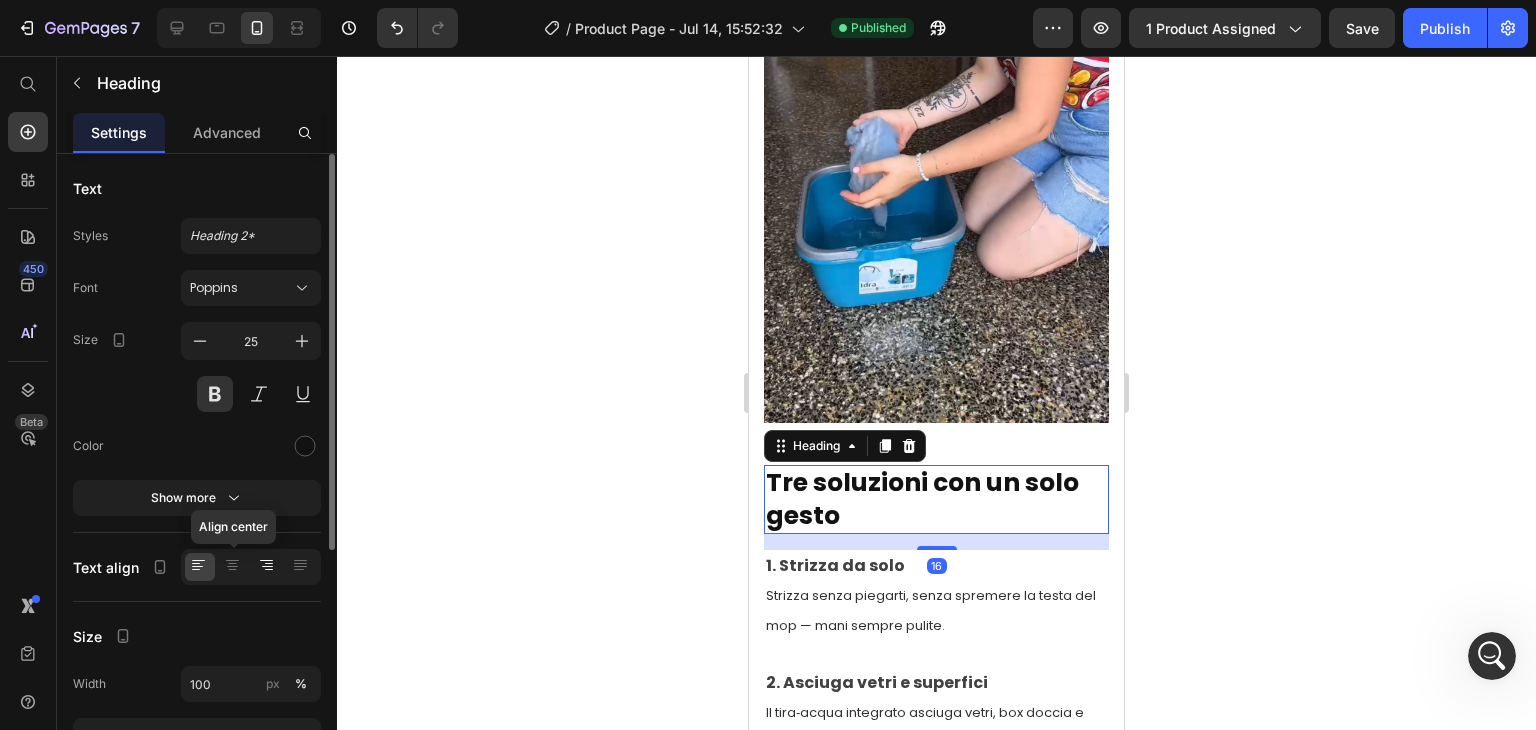 drag, startPoint x: 236, startPoint y: 567, endPoint x: 265, endPoint y: 568, distance: 29.017237 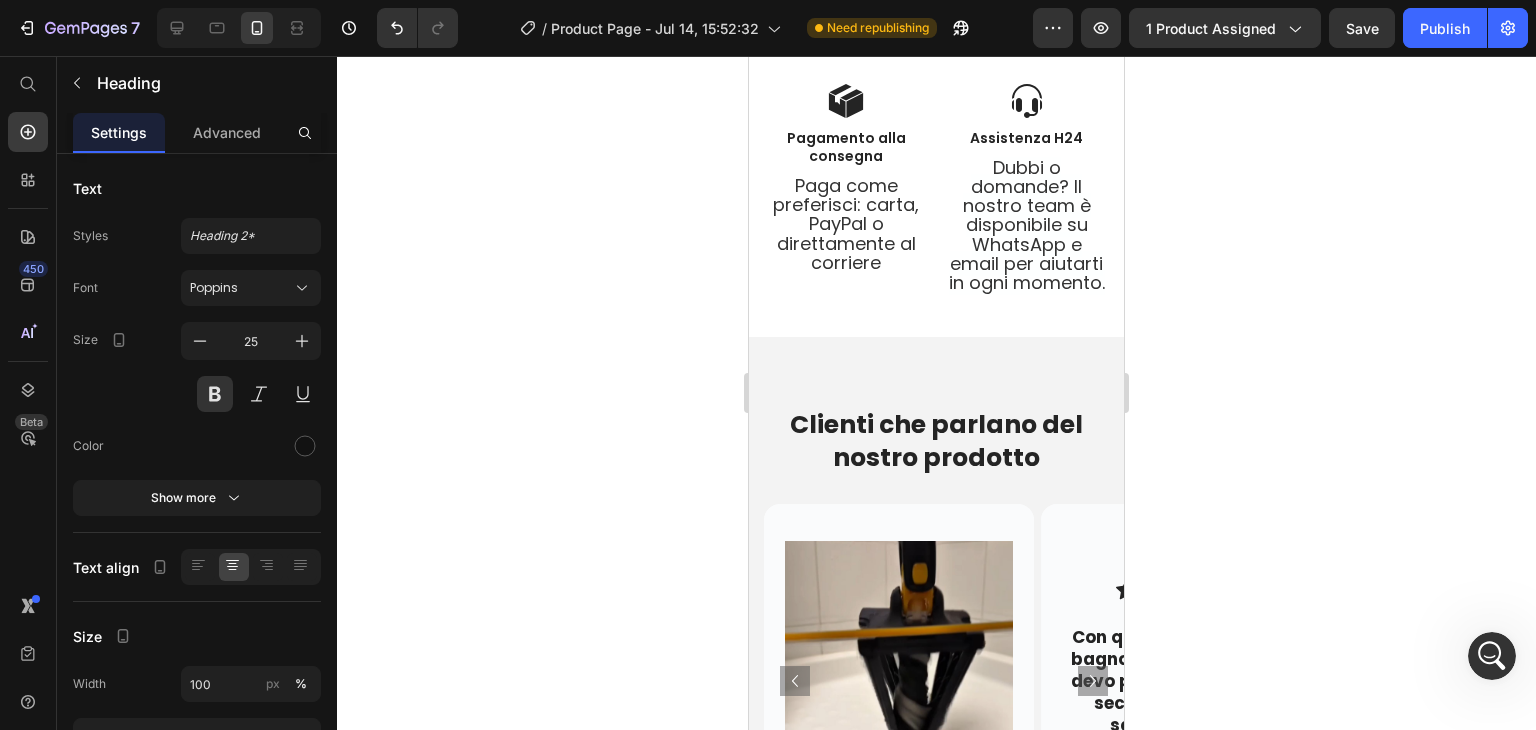 scroll, scrollTop: 6232, scrollLeft: 0, axis: vertical 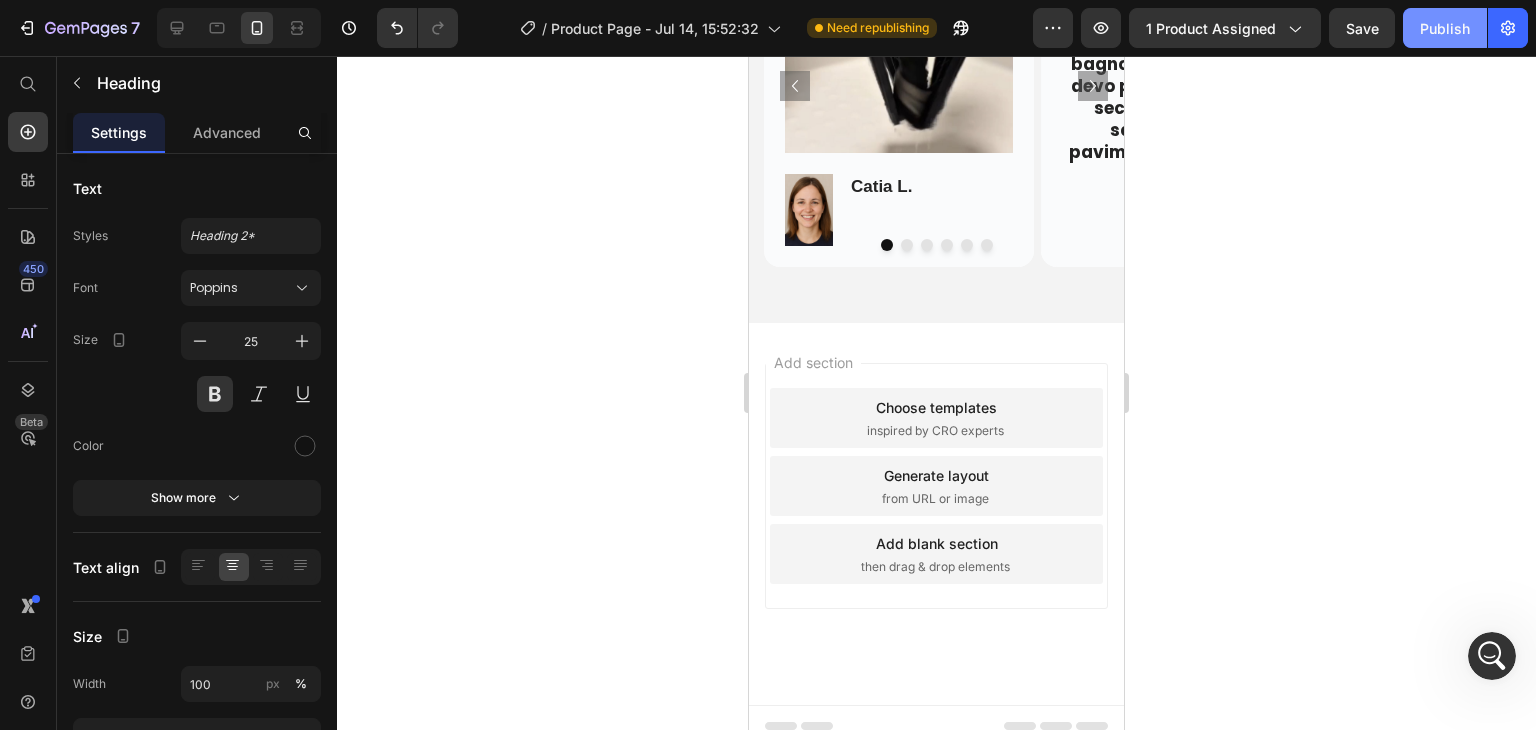 click on "Publish" at bounding box center (1445, 28) 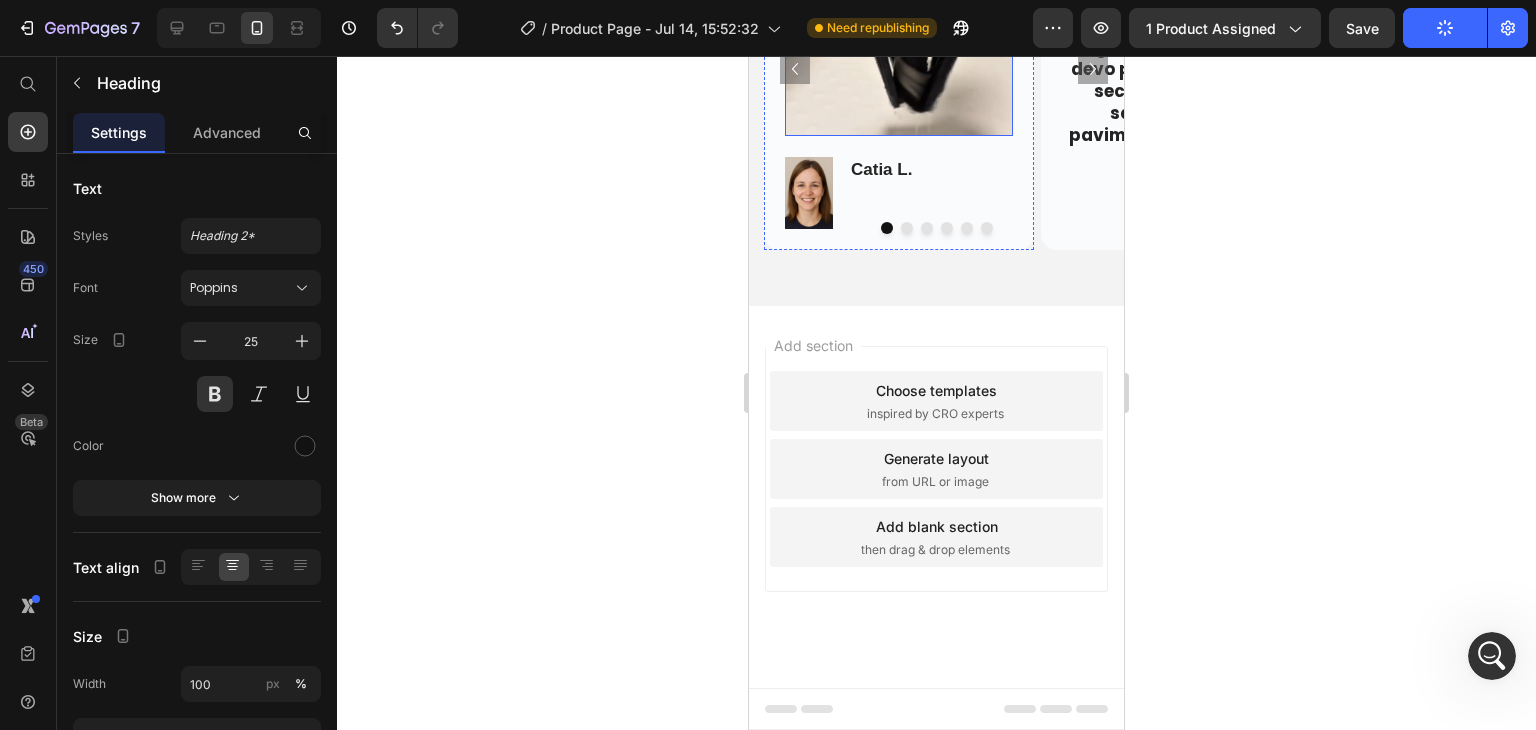 scroll, scrollTop: 6716, scrollLeft: 0, axis: vertical 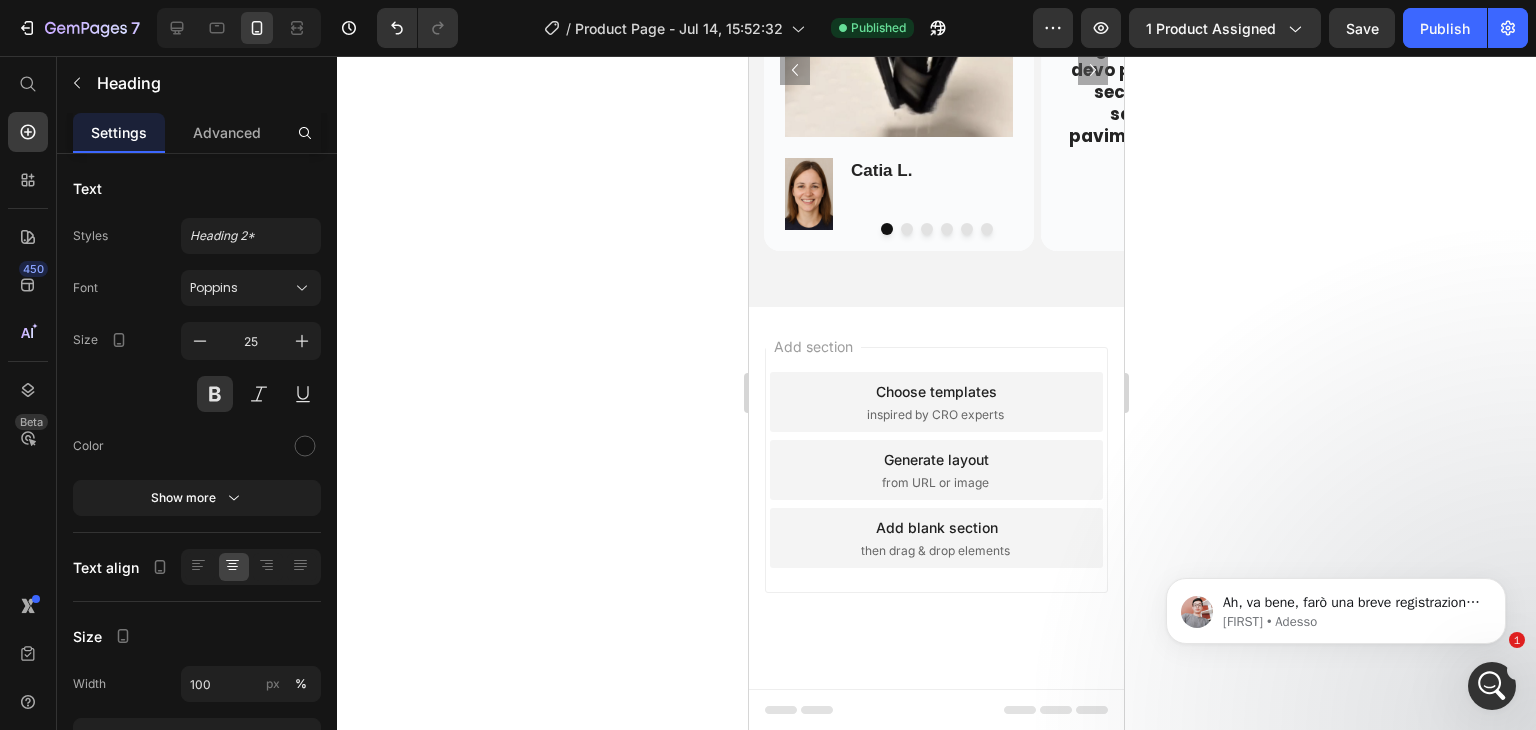 click 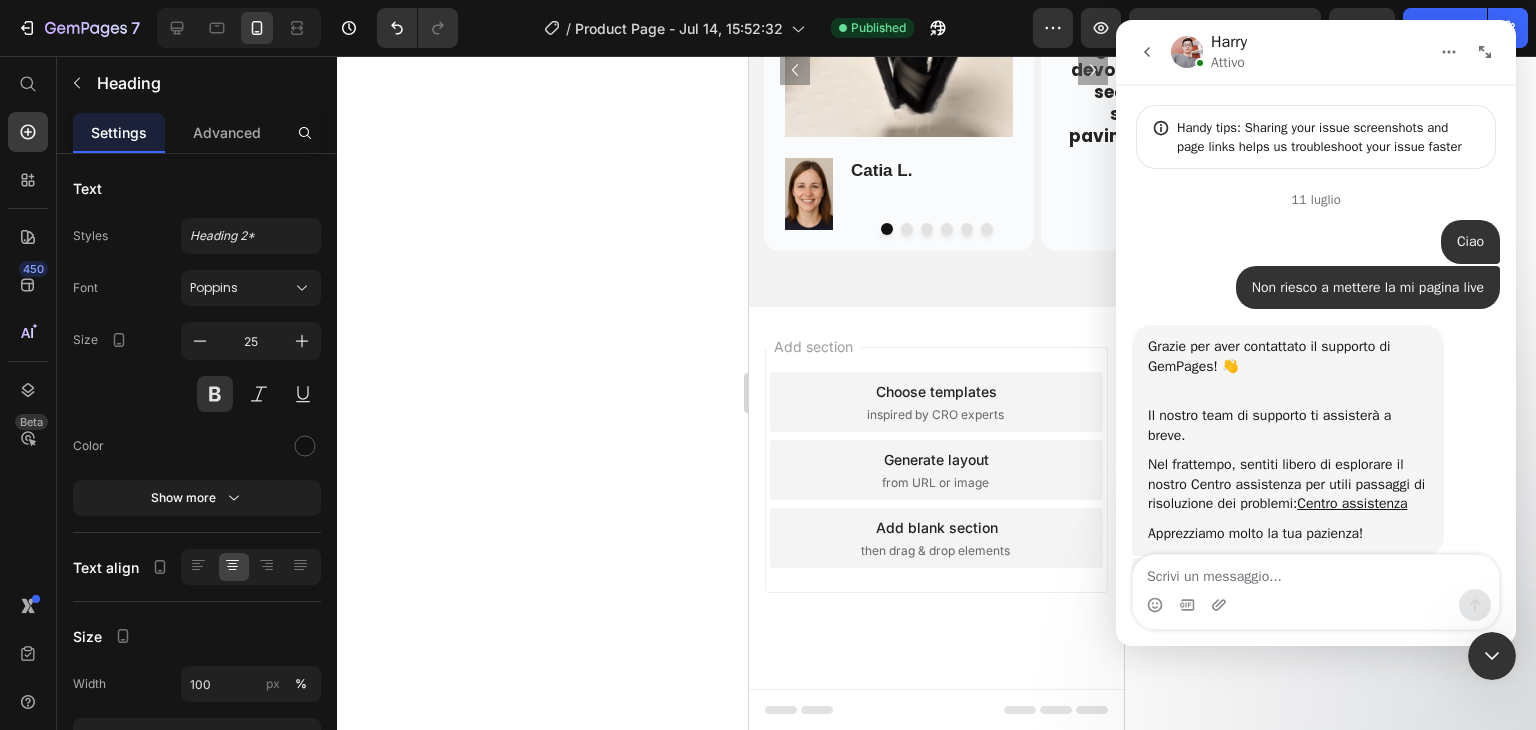 scroll, scrollTop: 3, scrollLeft: 0, axis: vertical 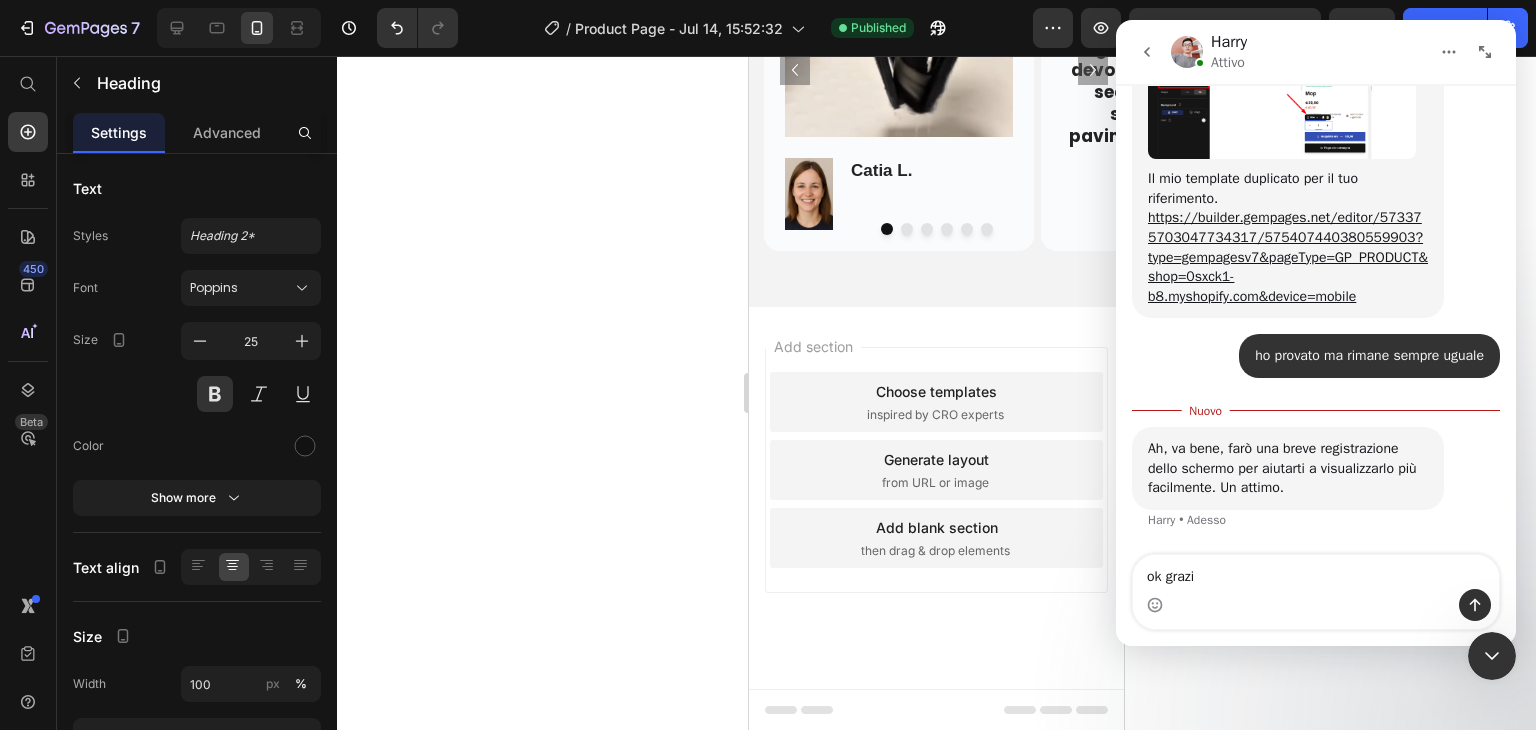 type on "ok grazie" 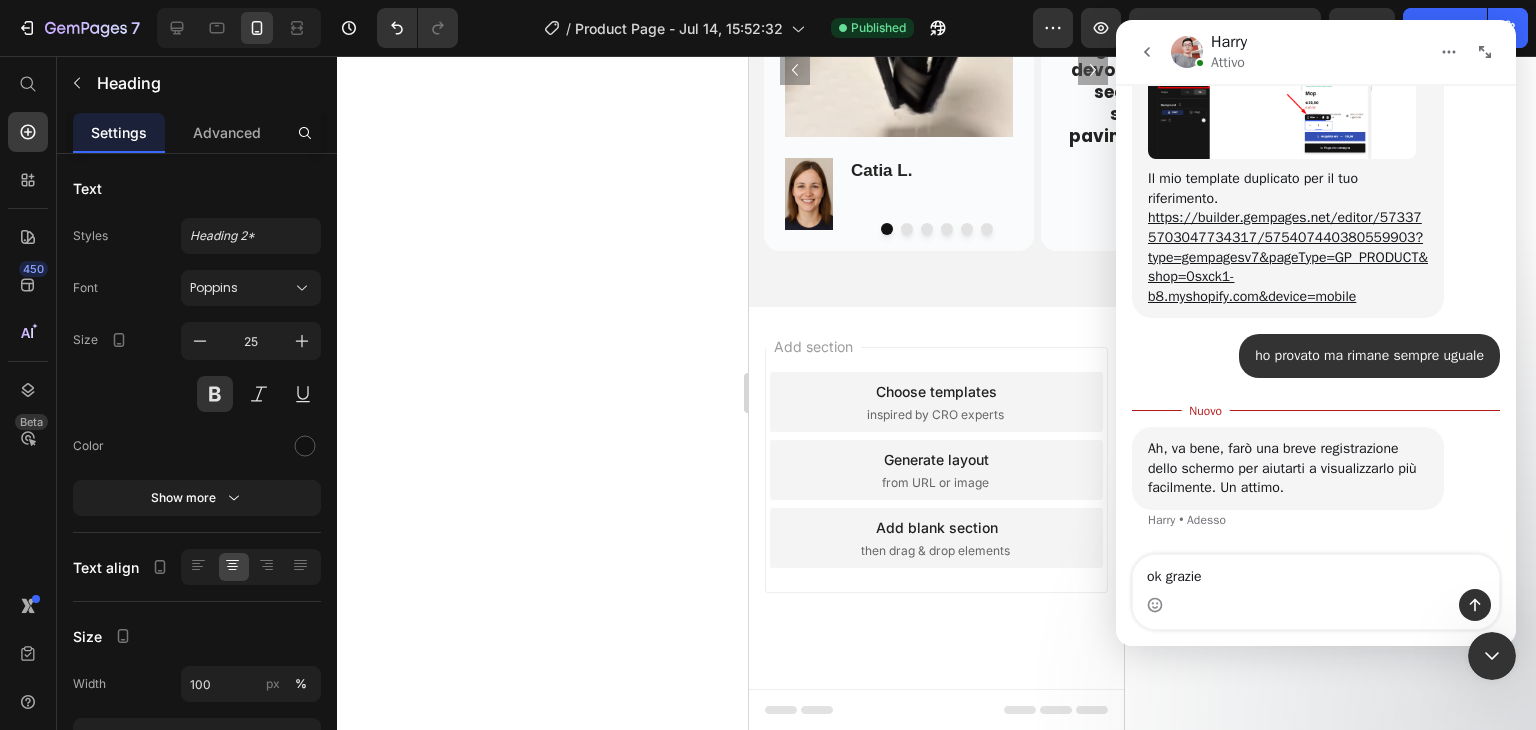 type 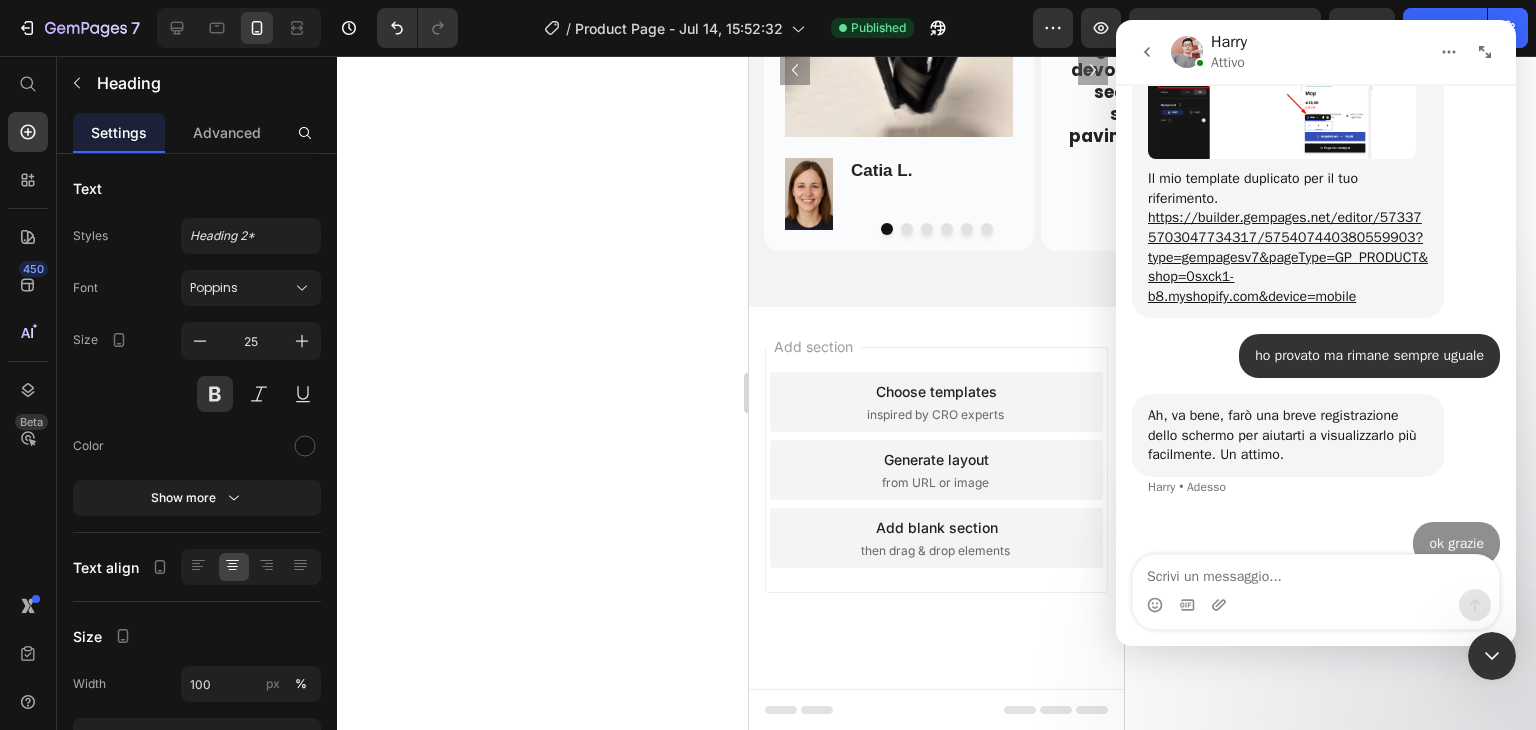 scroll, scrollTop: 2, scrollLeft: 0, axis: vertical 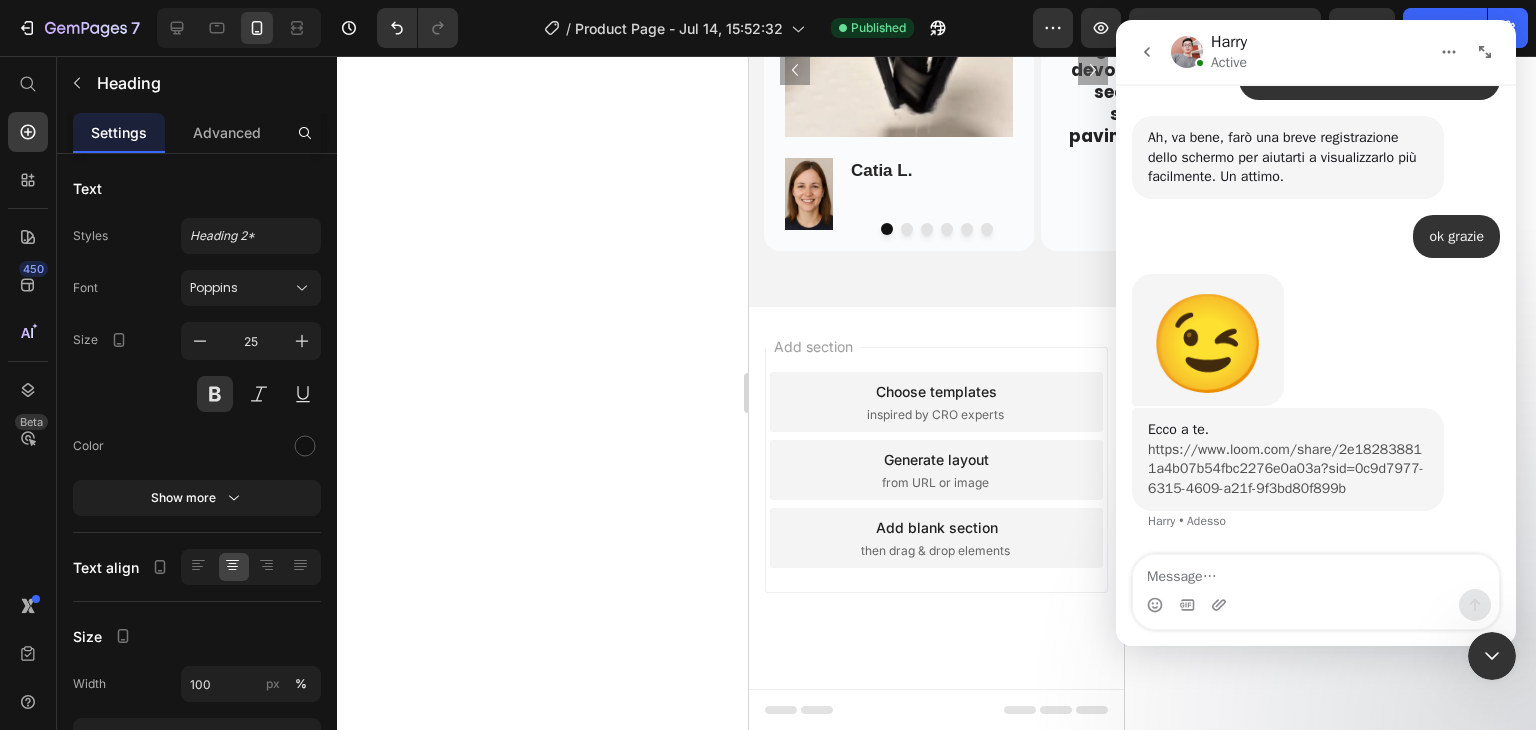 click on "https://www.loom.com/share/2e182838811a4b07b54fbc2276e0a03a?sid=0c9d7977-6315-4609-a21f-9f3bd80f899b" at bounding box center [1286, 469] 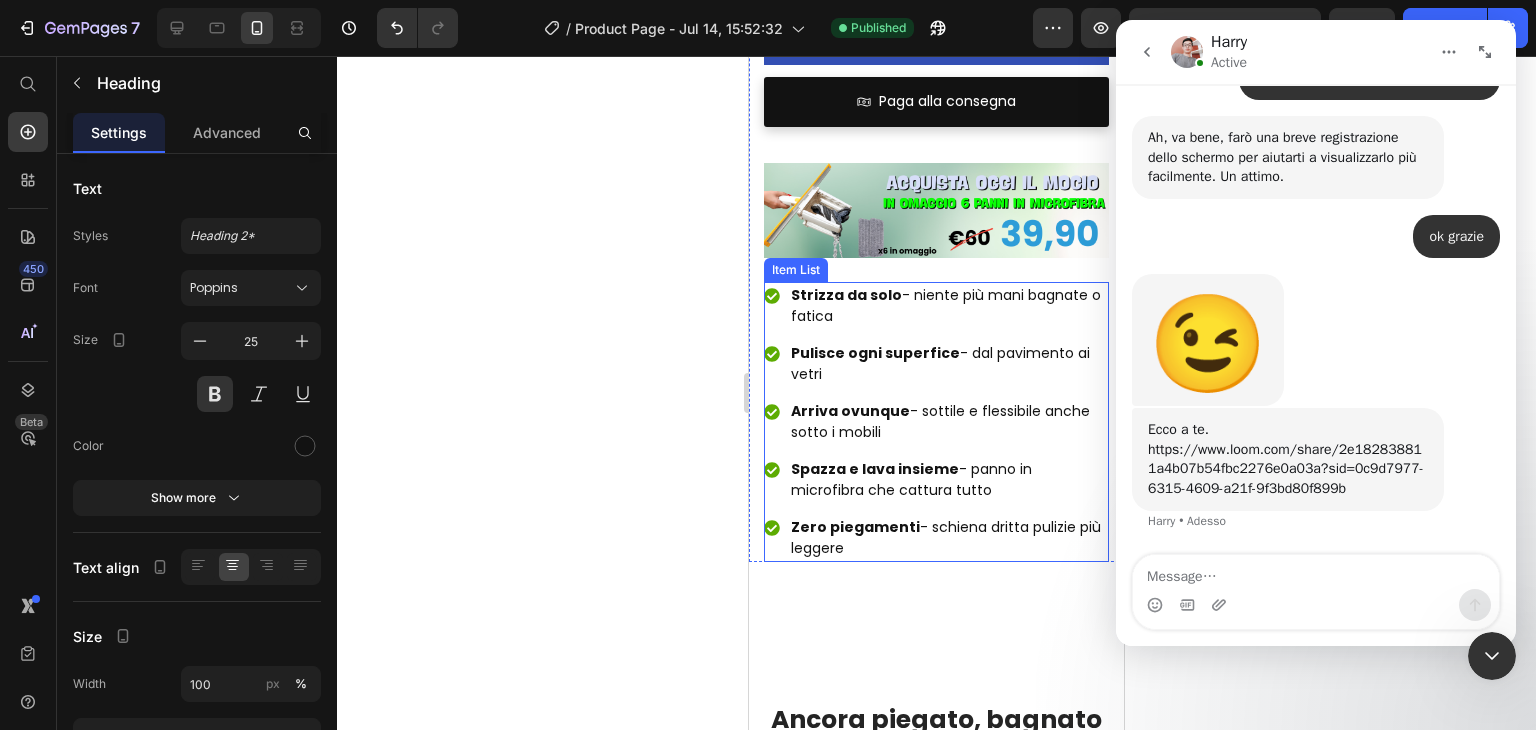 scroll, scrollTop: 532, scrollLeft: 0, axis: vertical 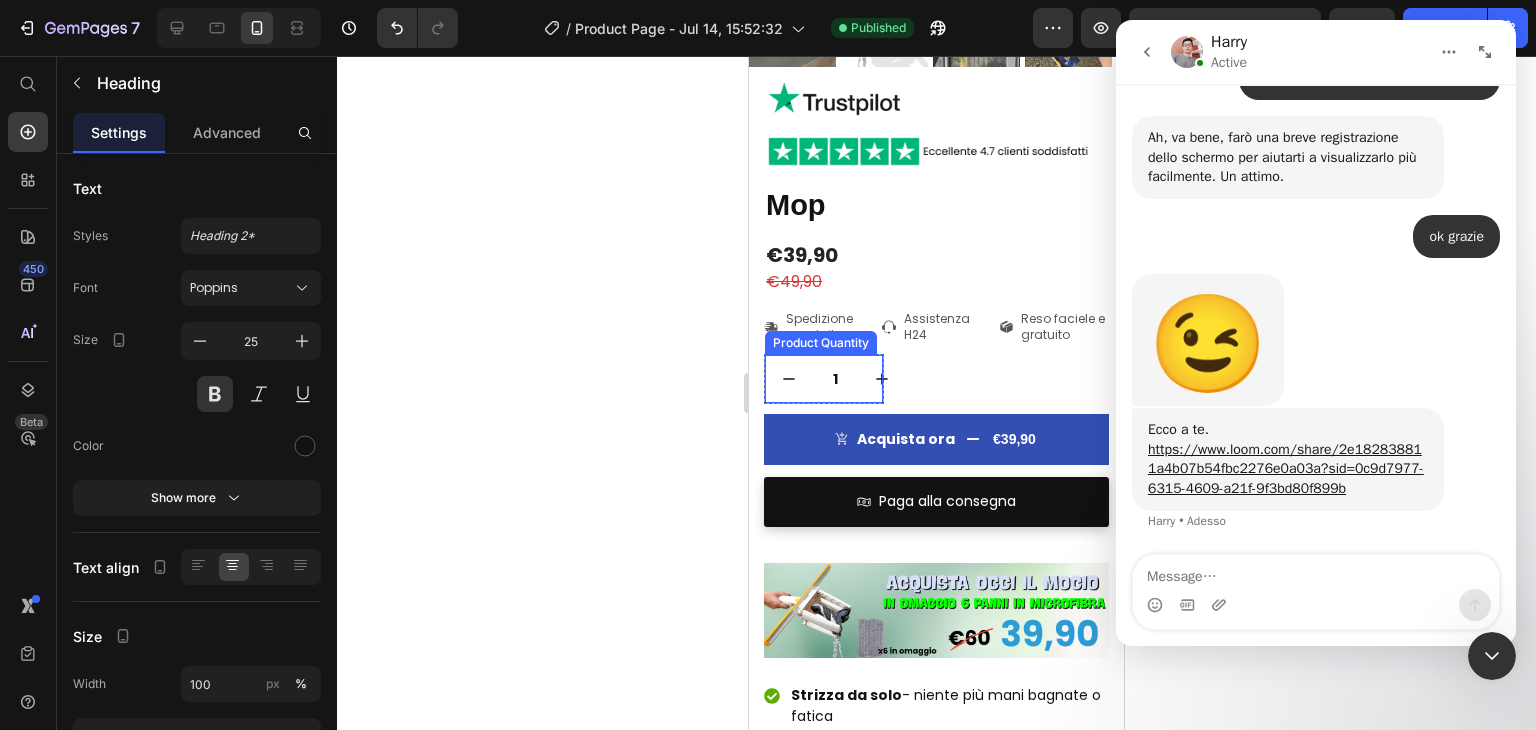 click on "Product Quantity" at bounding box center (821, 343) 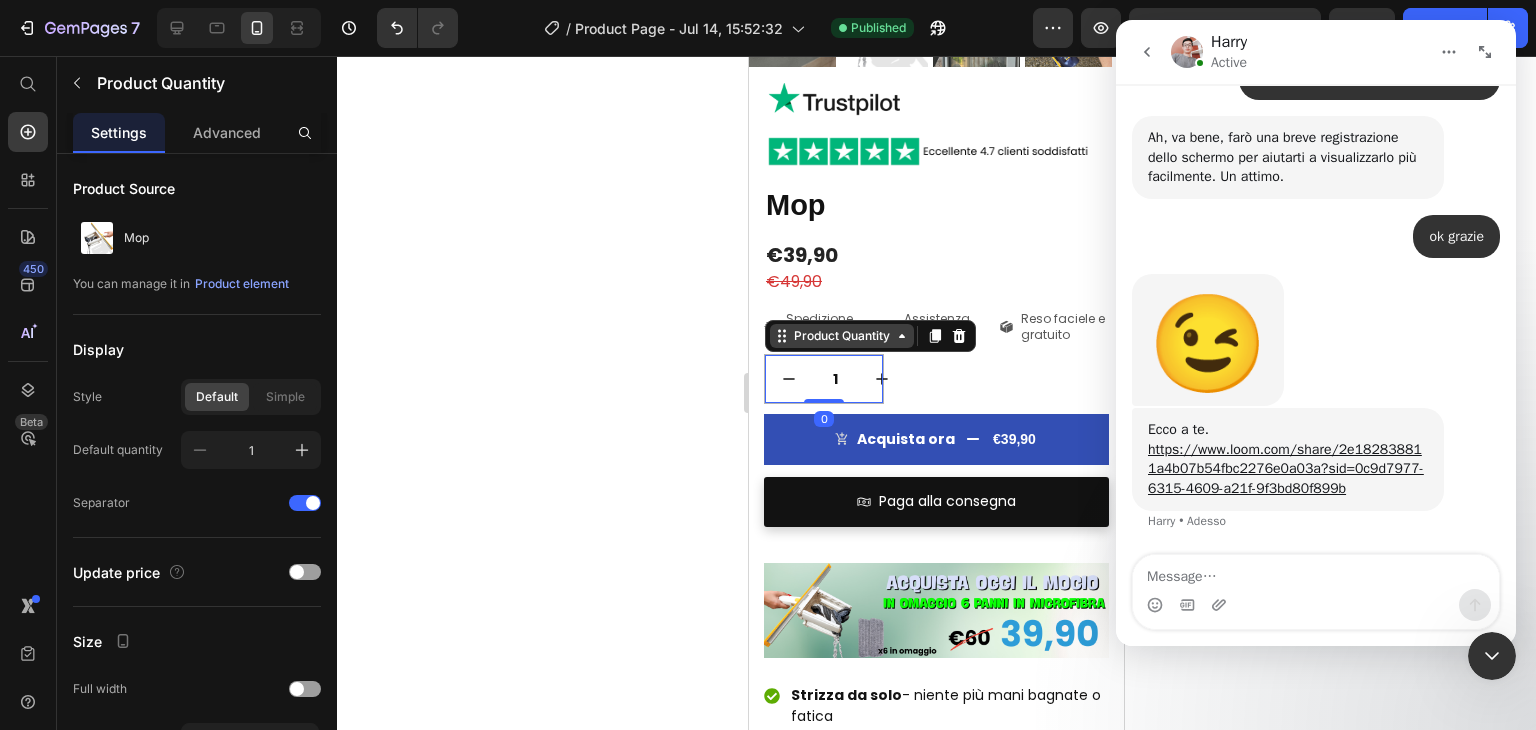 click on "Product Quantity" at bounding box center (842, 336) 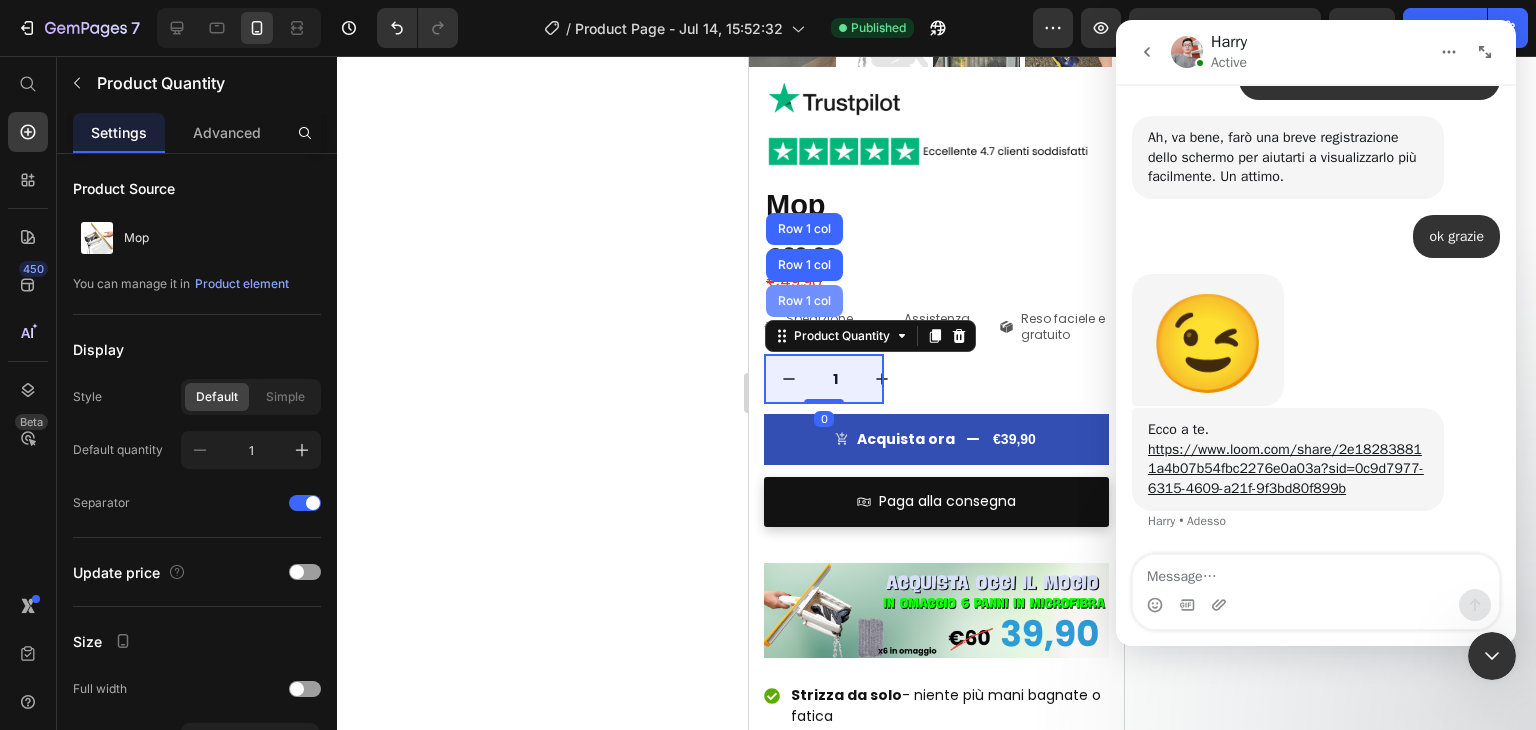 click on "Row 1 col" at bounding box center (804, 301) 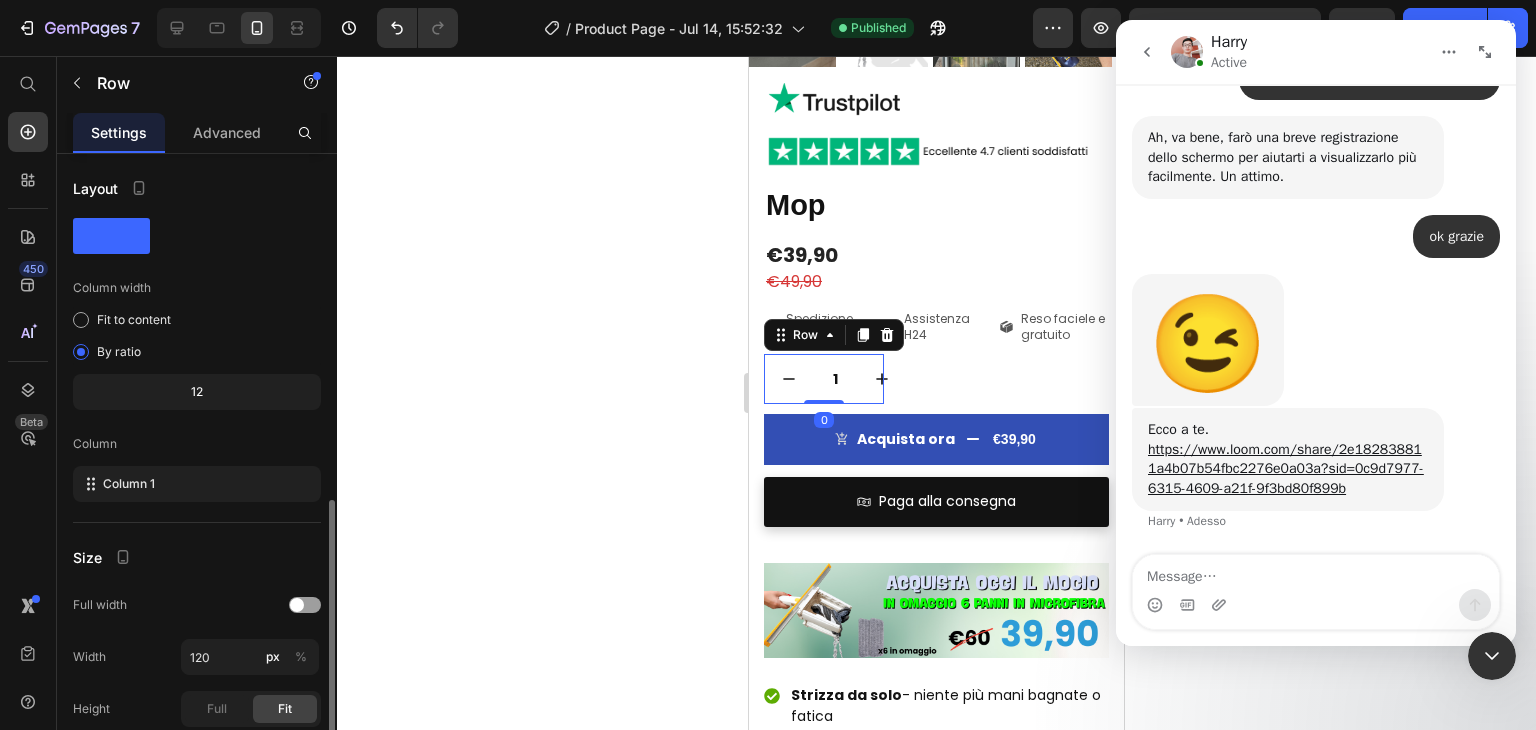 scroll, scrollTop: 233, scrollLeft: 0, axis: vertical 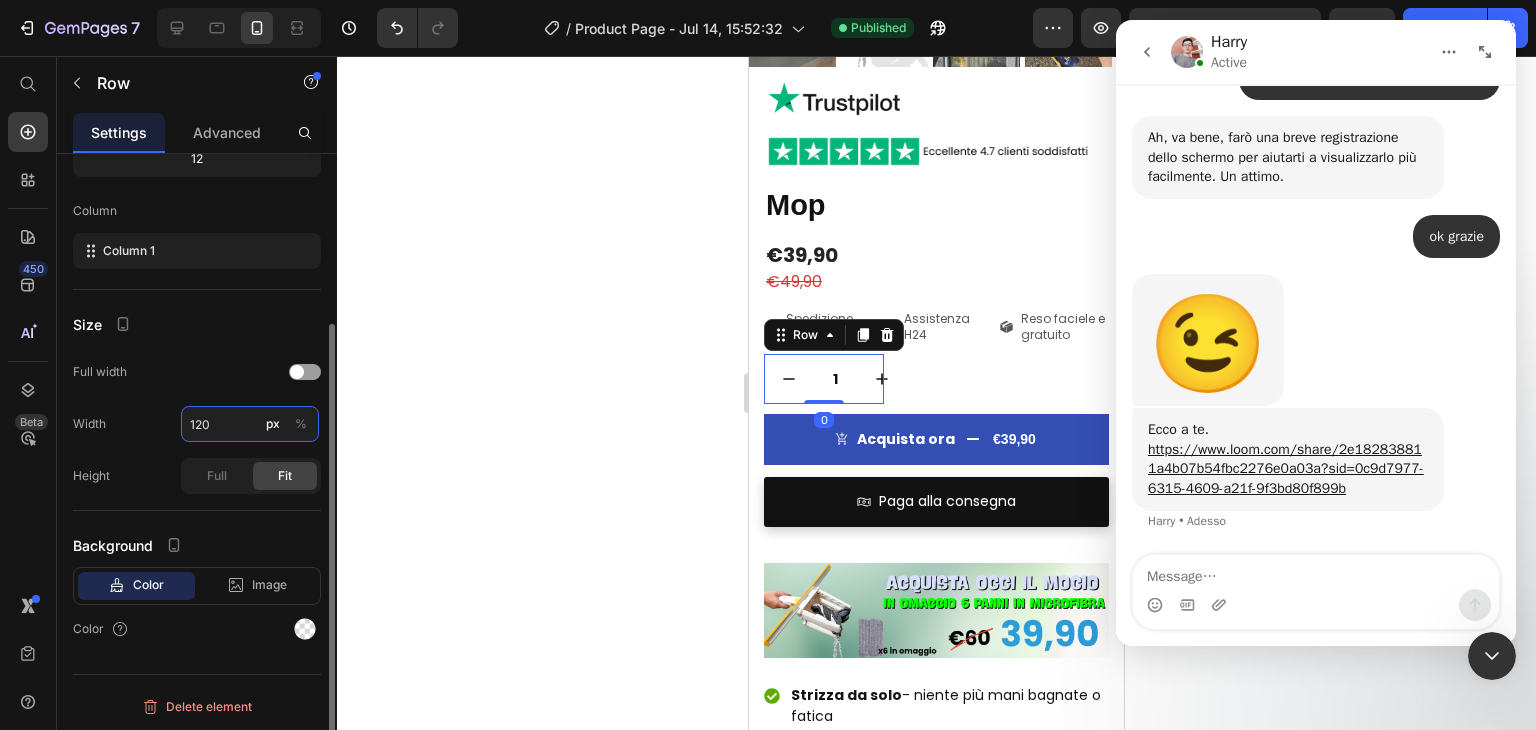click on "120" at bounding box center [250, 424] 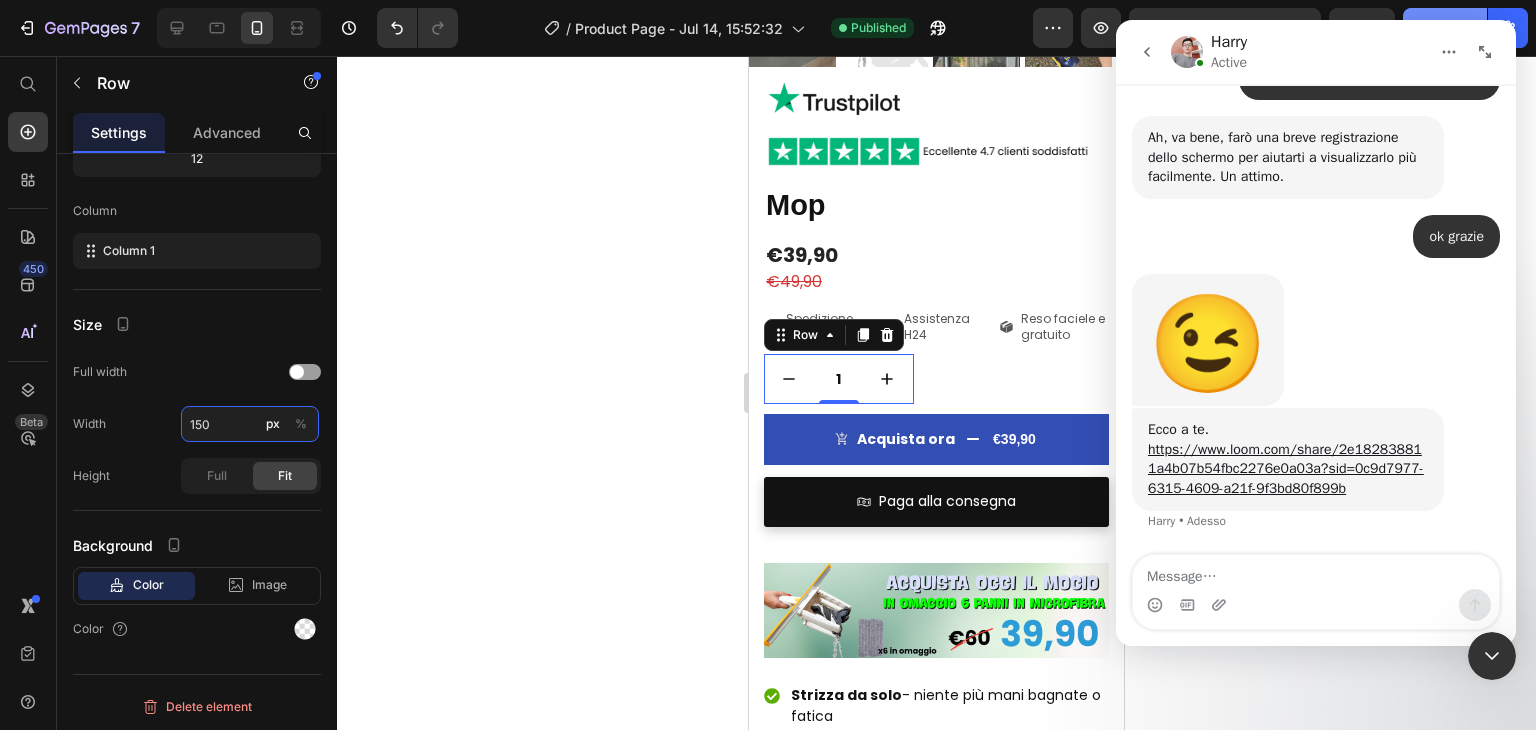 type on "150" 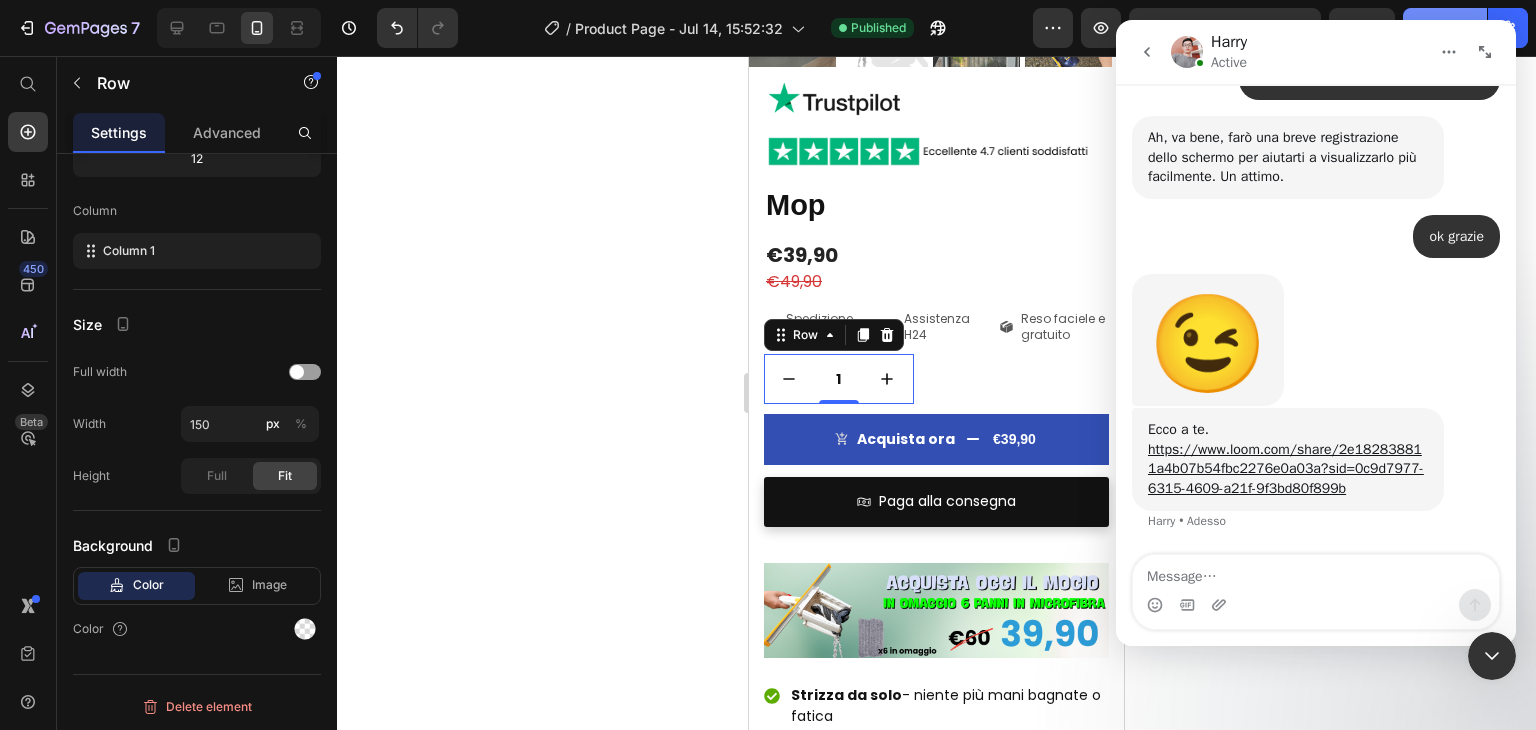 click on "Publish" 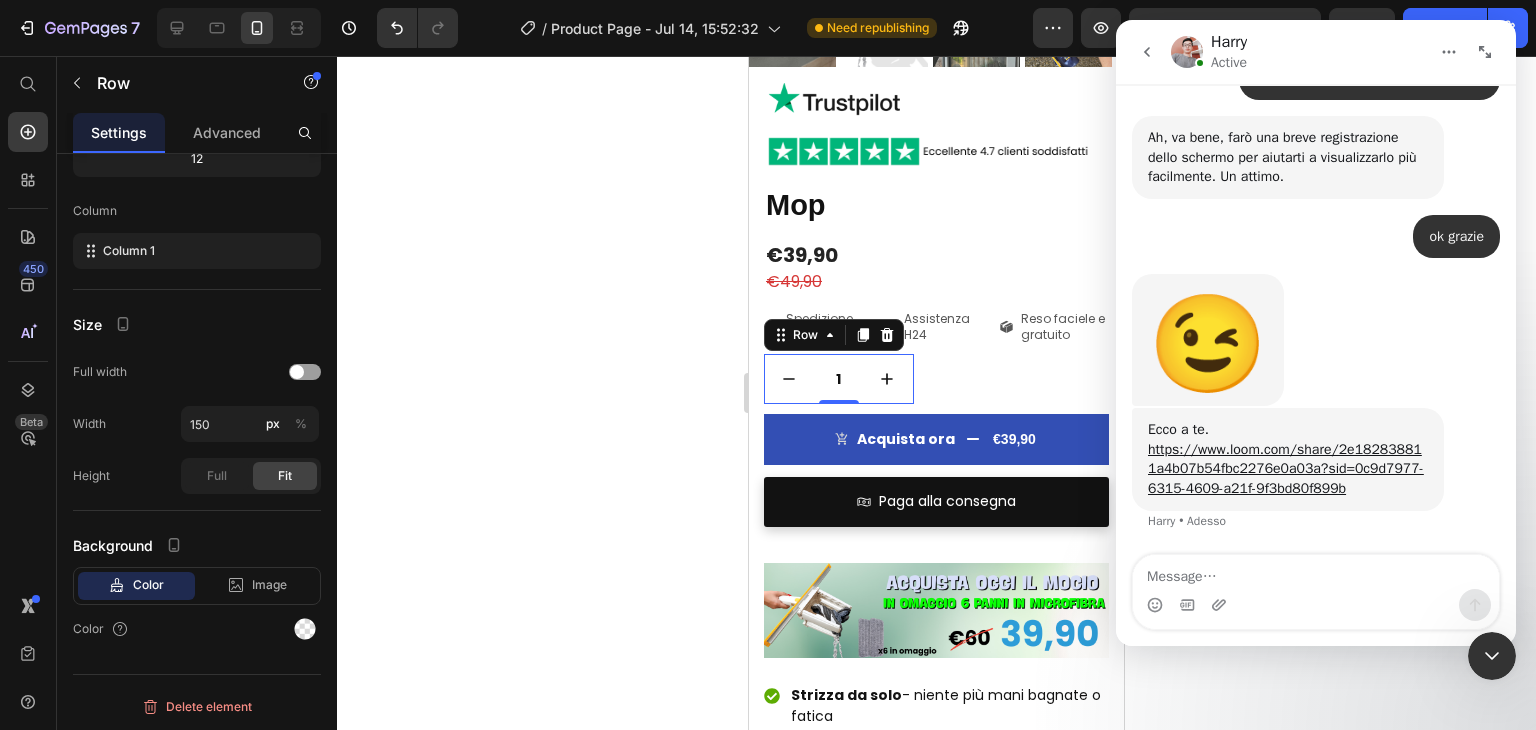 click 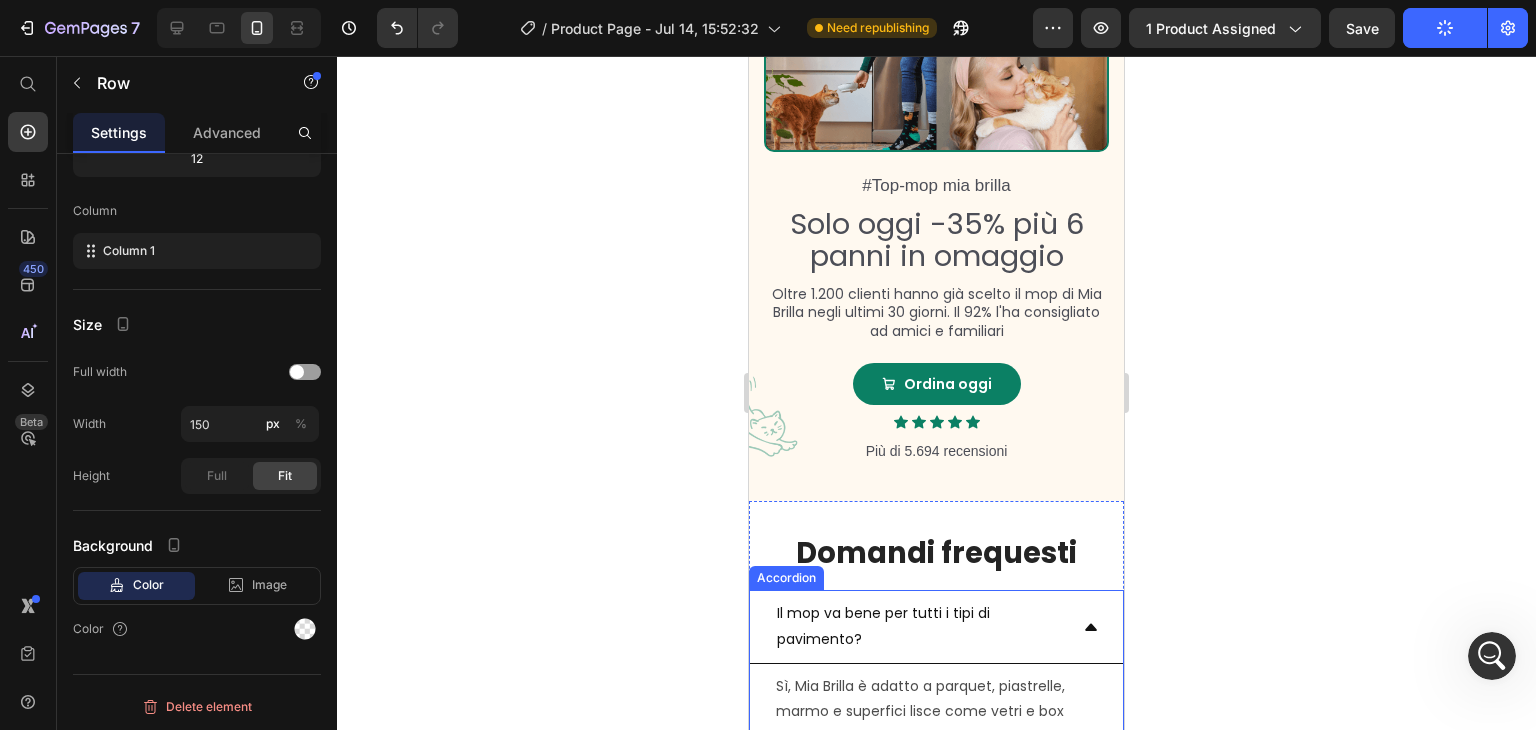 scroll, scrollTop: 3832, scrollLeft: 0, axis: vertical 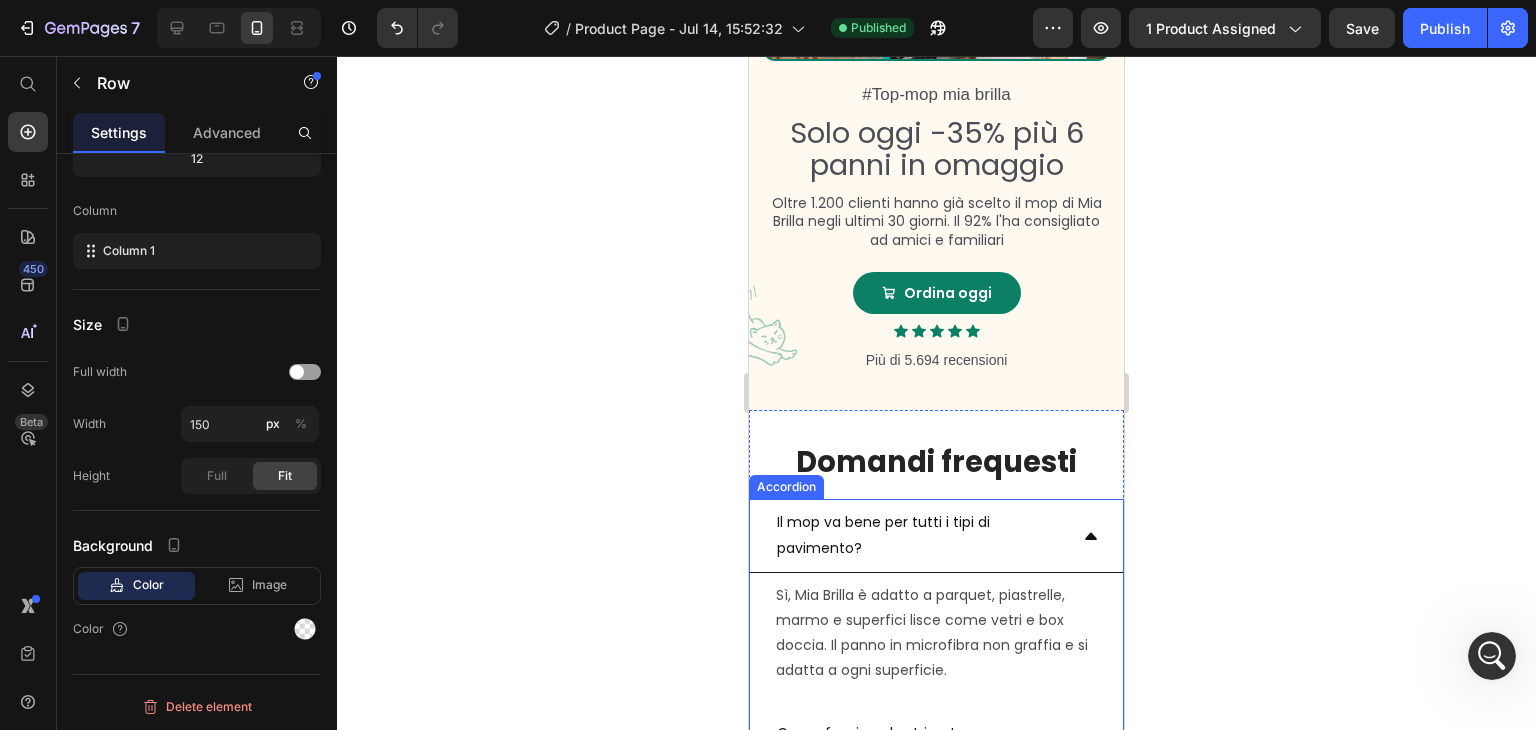 click on "Il mop va bene per tutti i tipi di pavimento?" at bounding box center [920, 535] 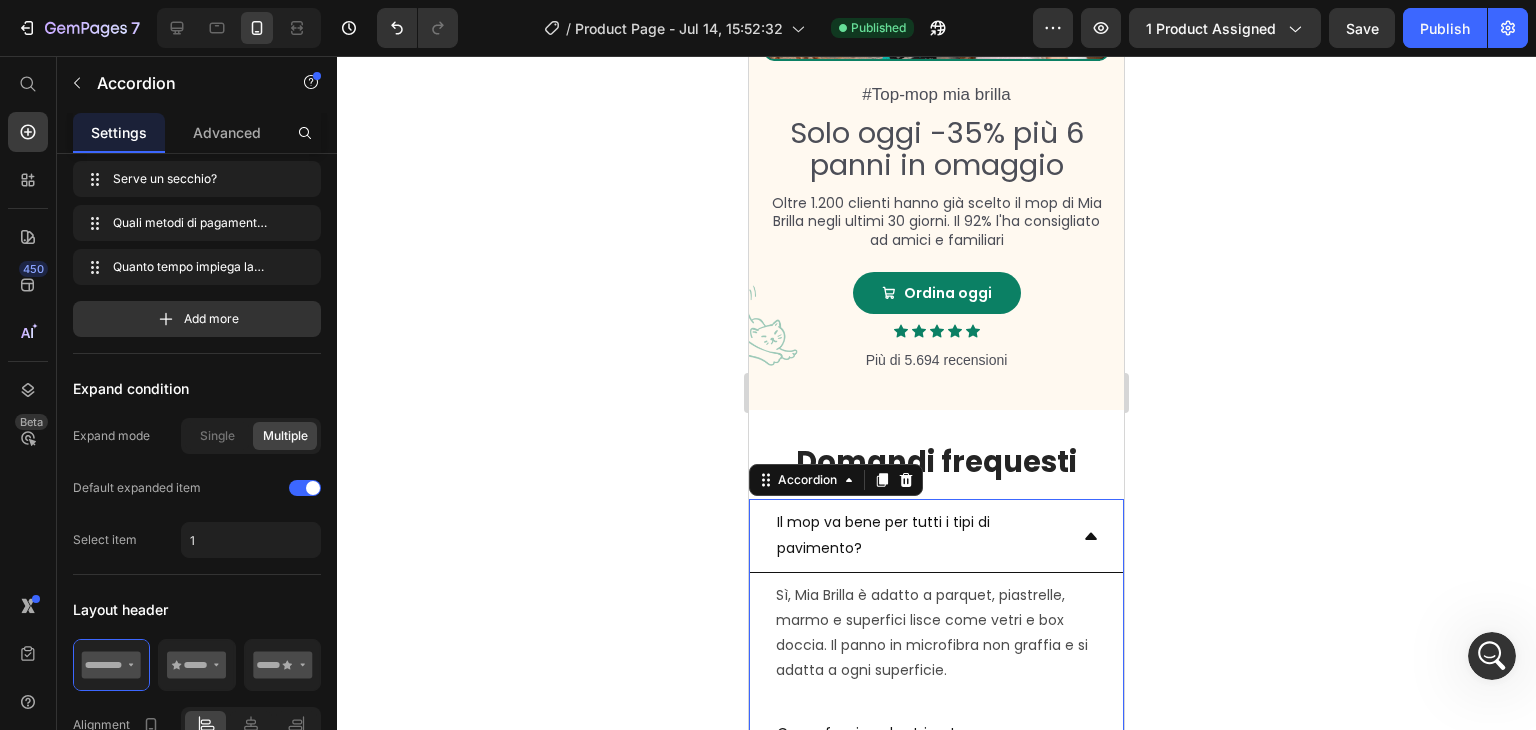 scroll, scrollTop: 0, scrollLeft: 0, axis: both 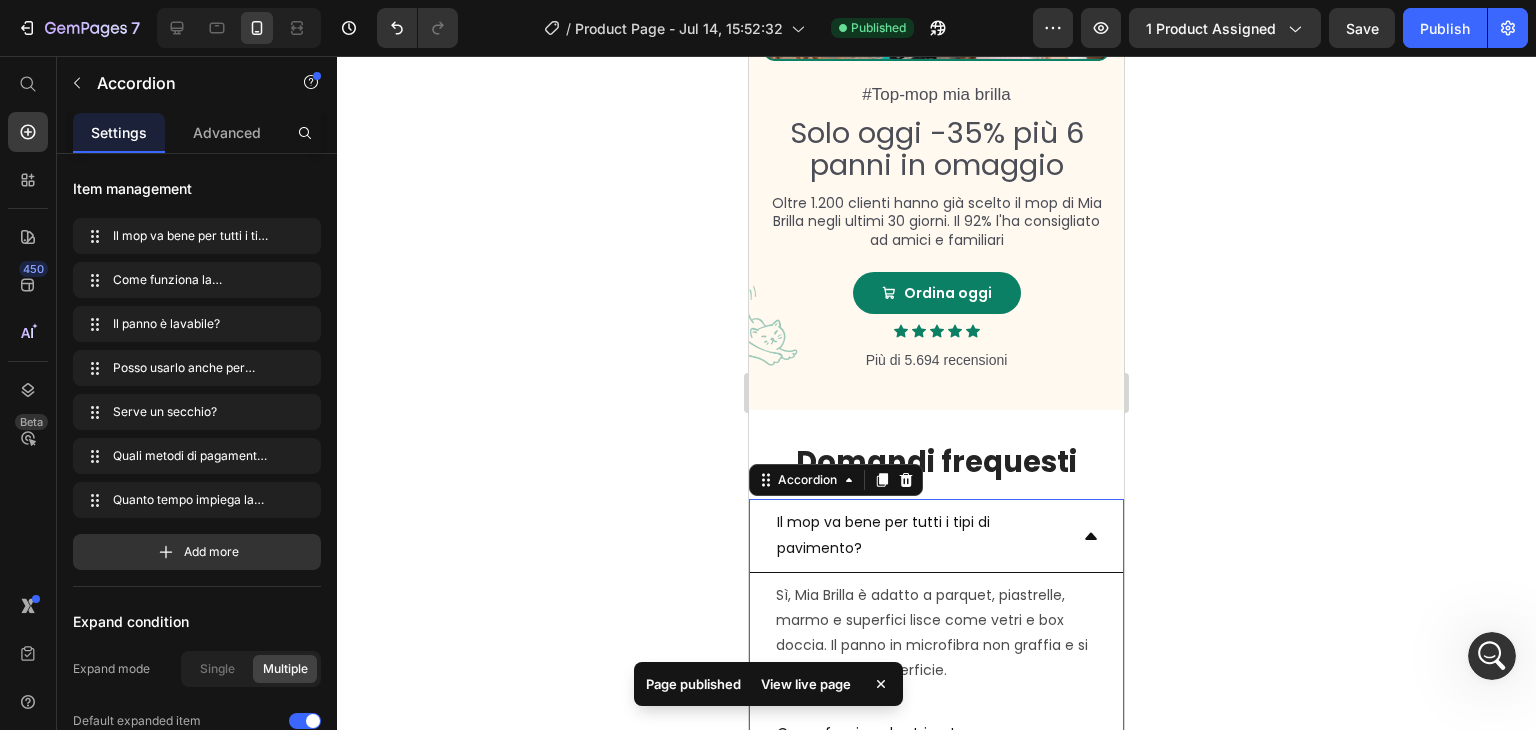 click on "Il mop va bene per tutti i tipi di pavimento?" at bounding box center (920, 535) 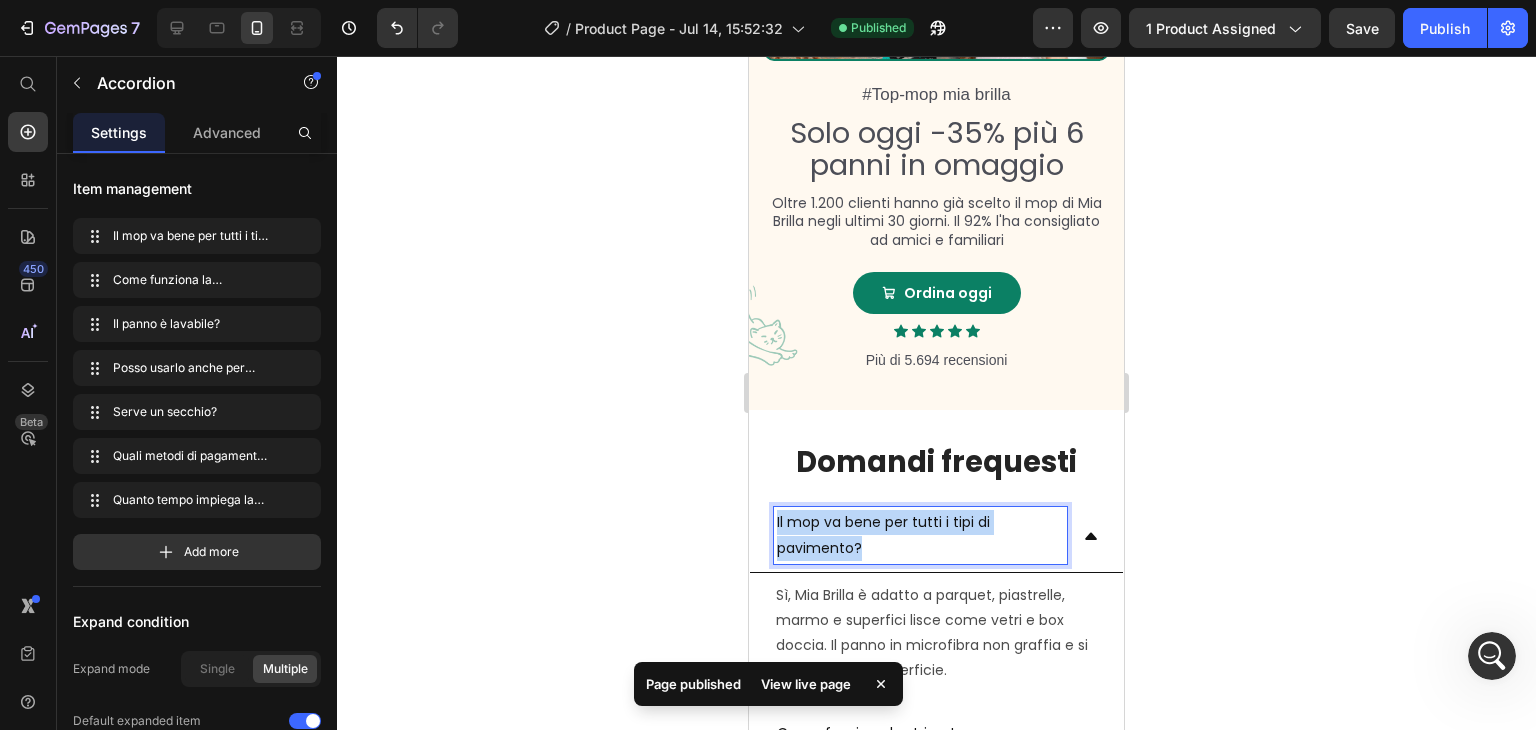 click on "Il mop va bene per tutti i tipi di pavimento?" at bounding box center [920, 535] 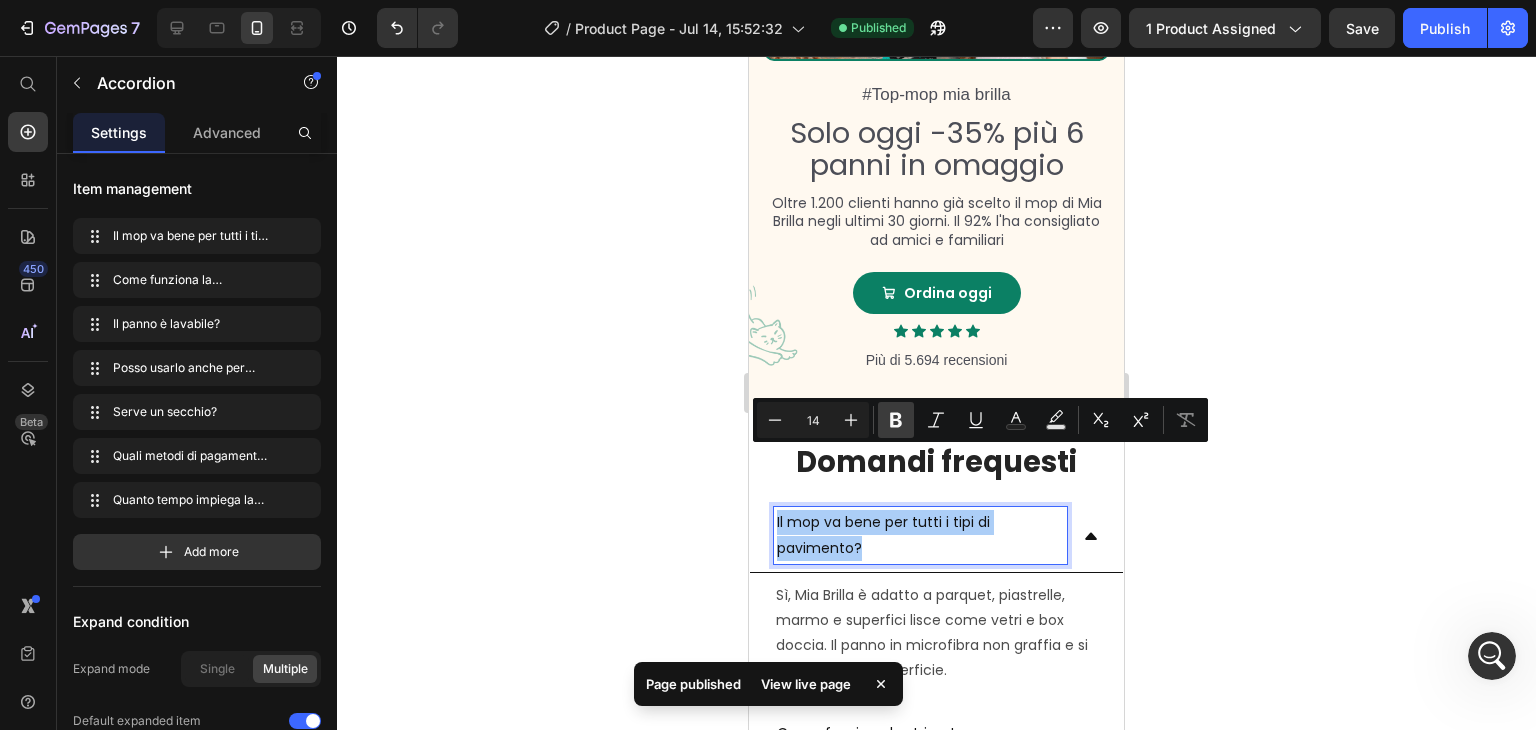 click 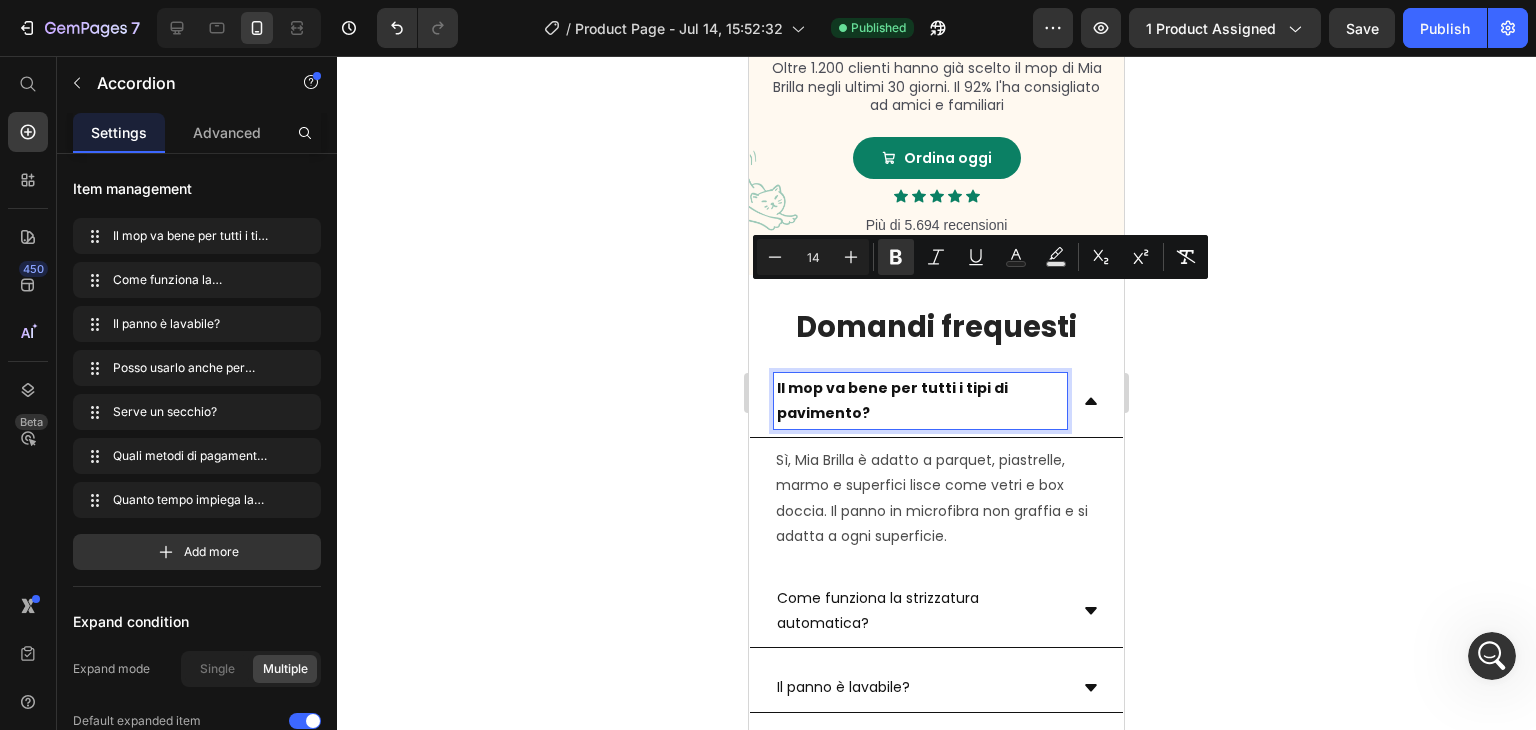 scroll, scrollTop: 4032, scrollLeft: 0, axis: vertical 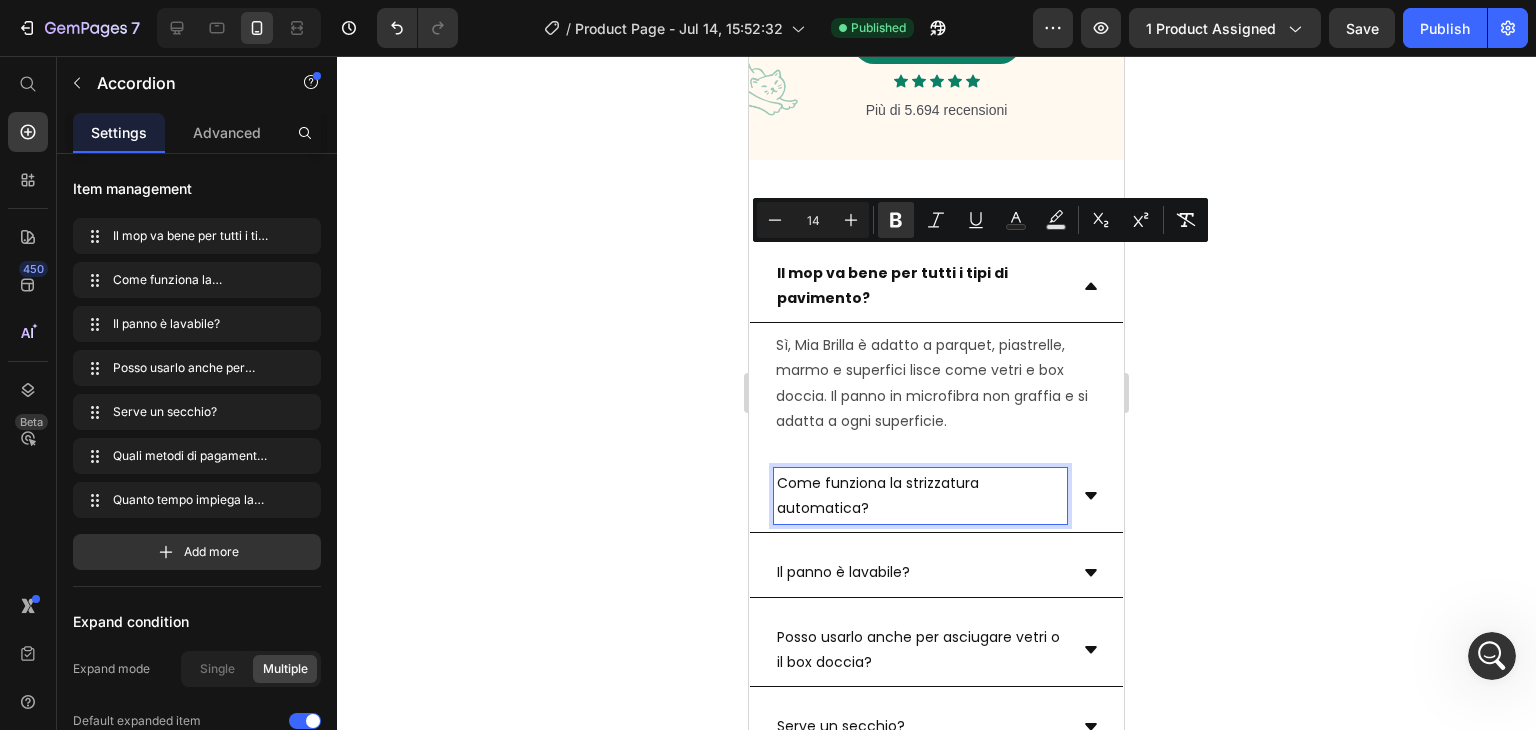 click on "Come funziona la strizzatura automatica?" at bounding box center (920, 496) 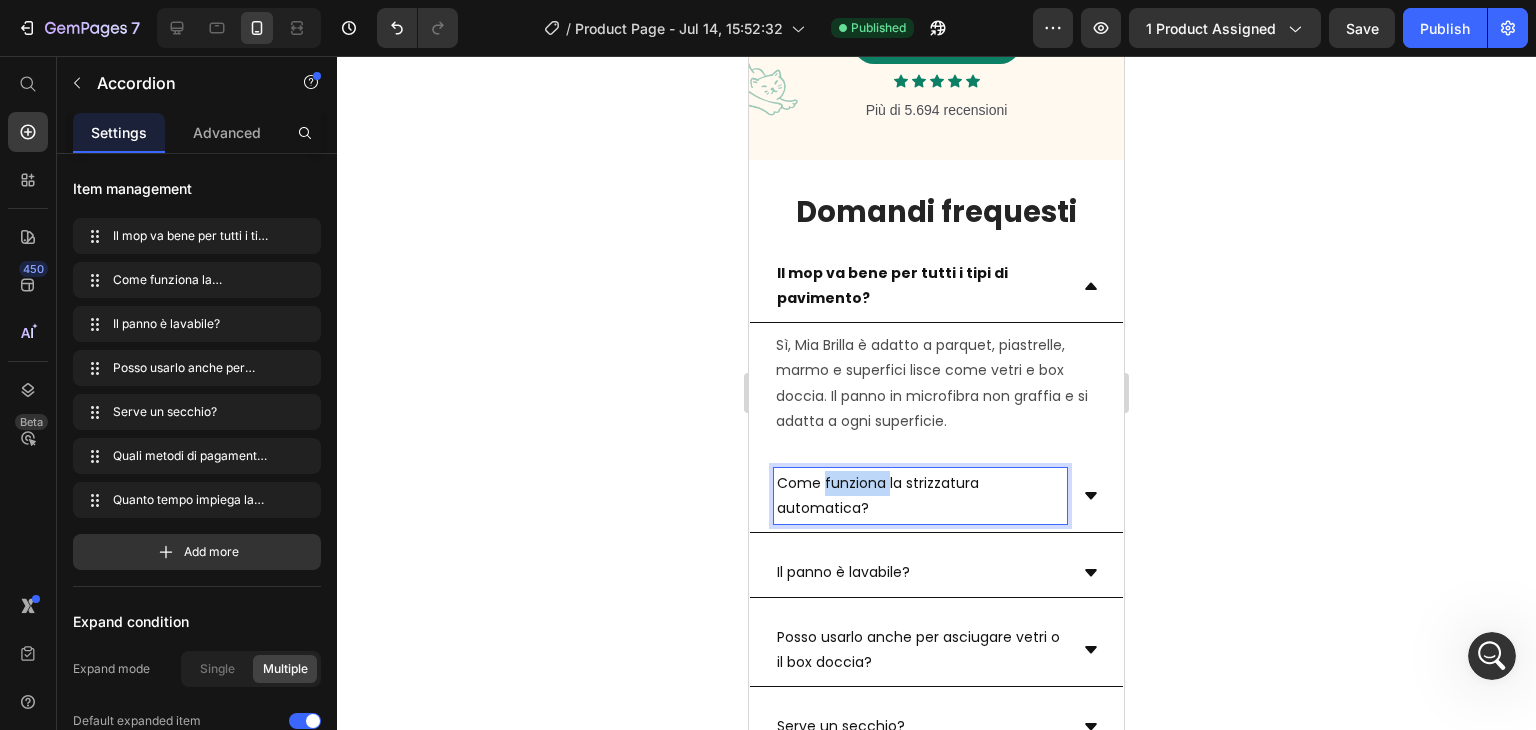 click on "Come funziona la strizzatura automatica?" at bounding box center (920, 496) 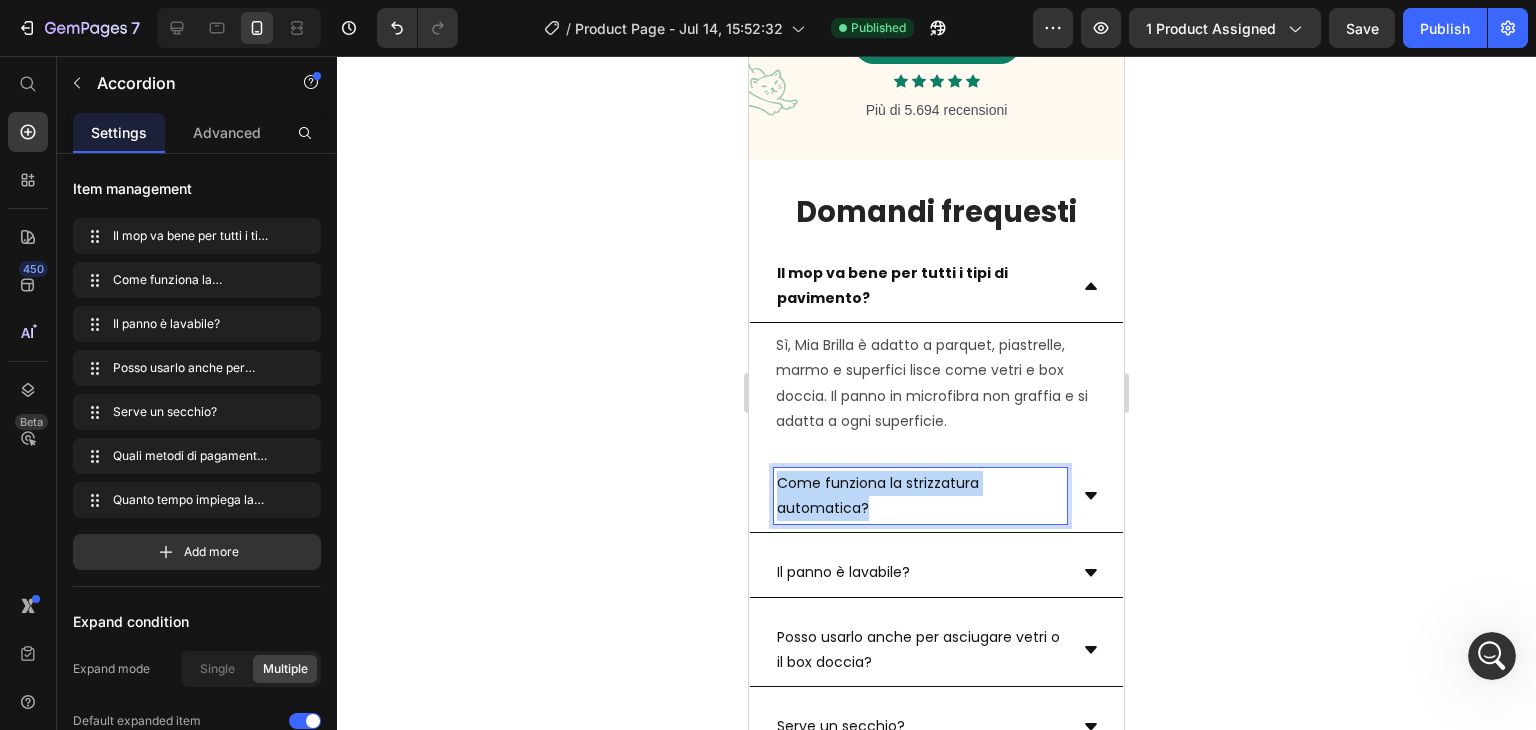 click on "Come funziona la strizzatura automatica?" at bounding box center [920, 496] 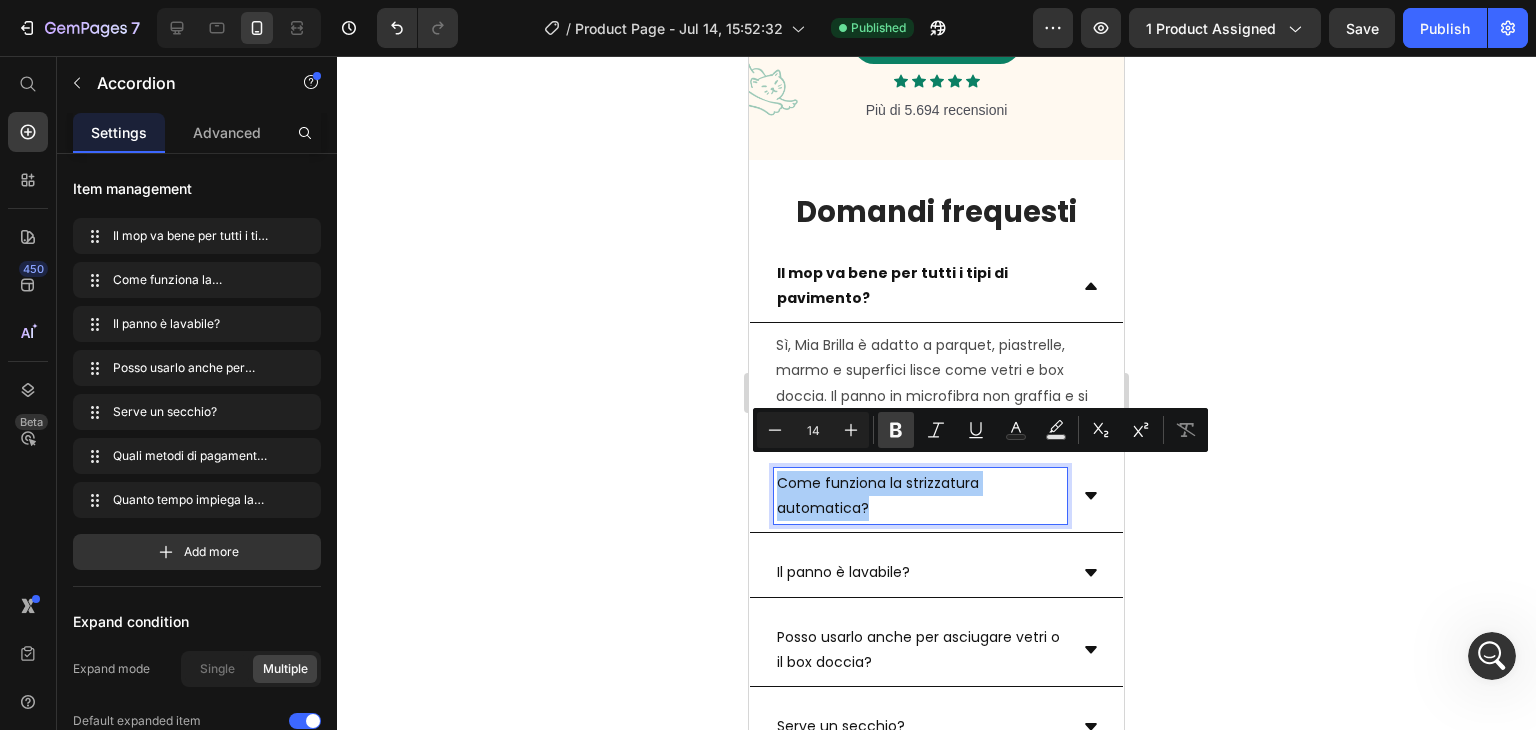 click 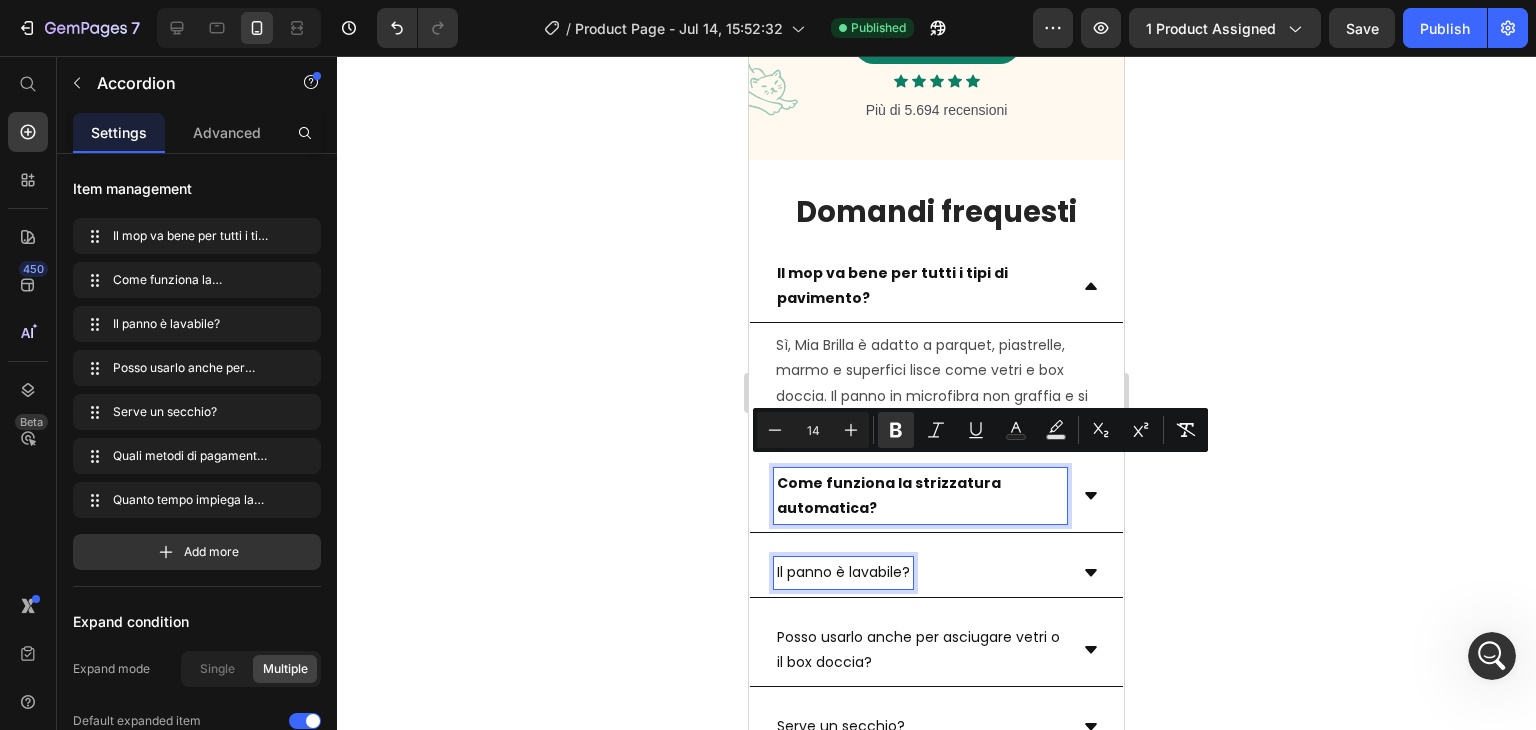 click on "Il panno è lavabile?" at bounding box center [843, 572] 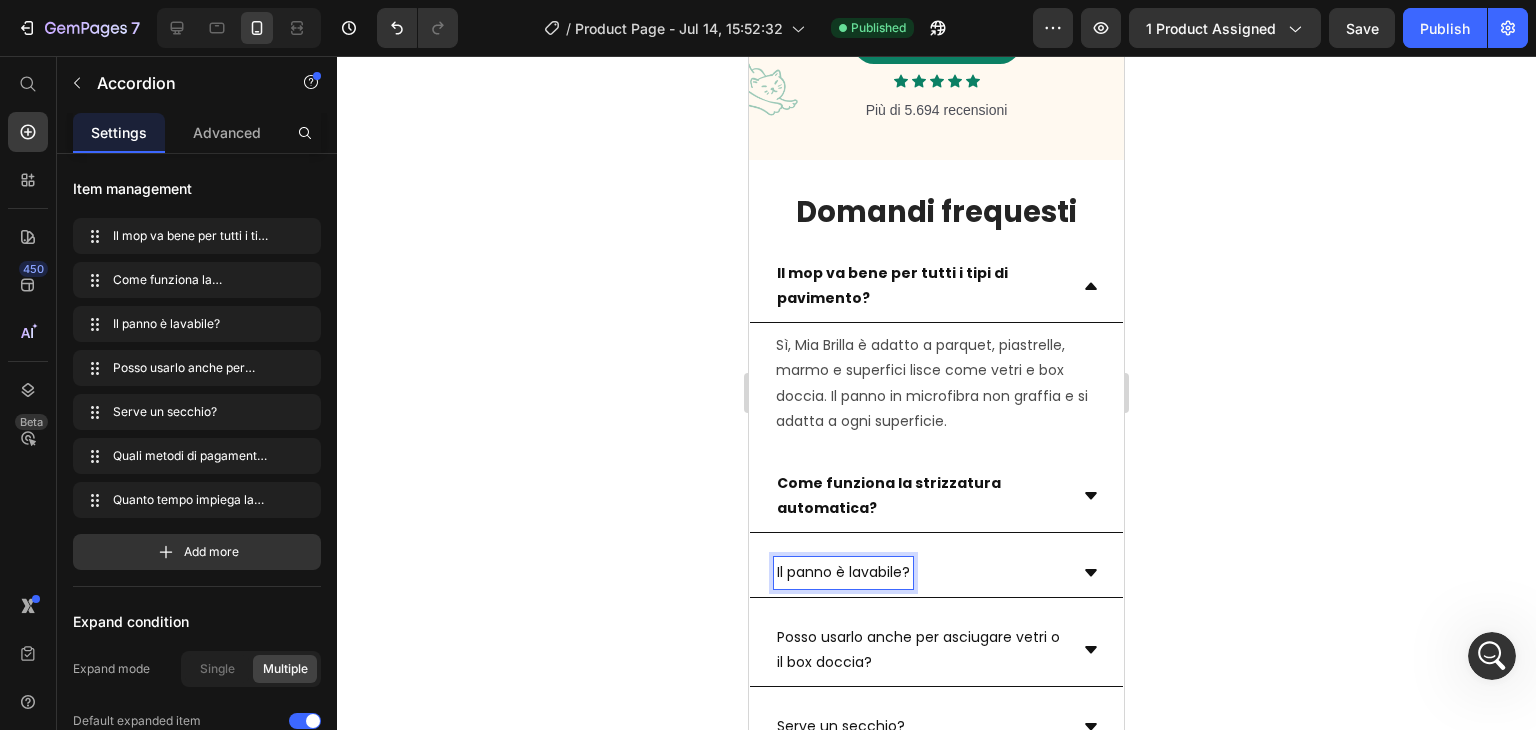 click on "Il panno è lavabile?" at bounding box center [843, 572] 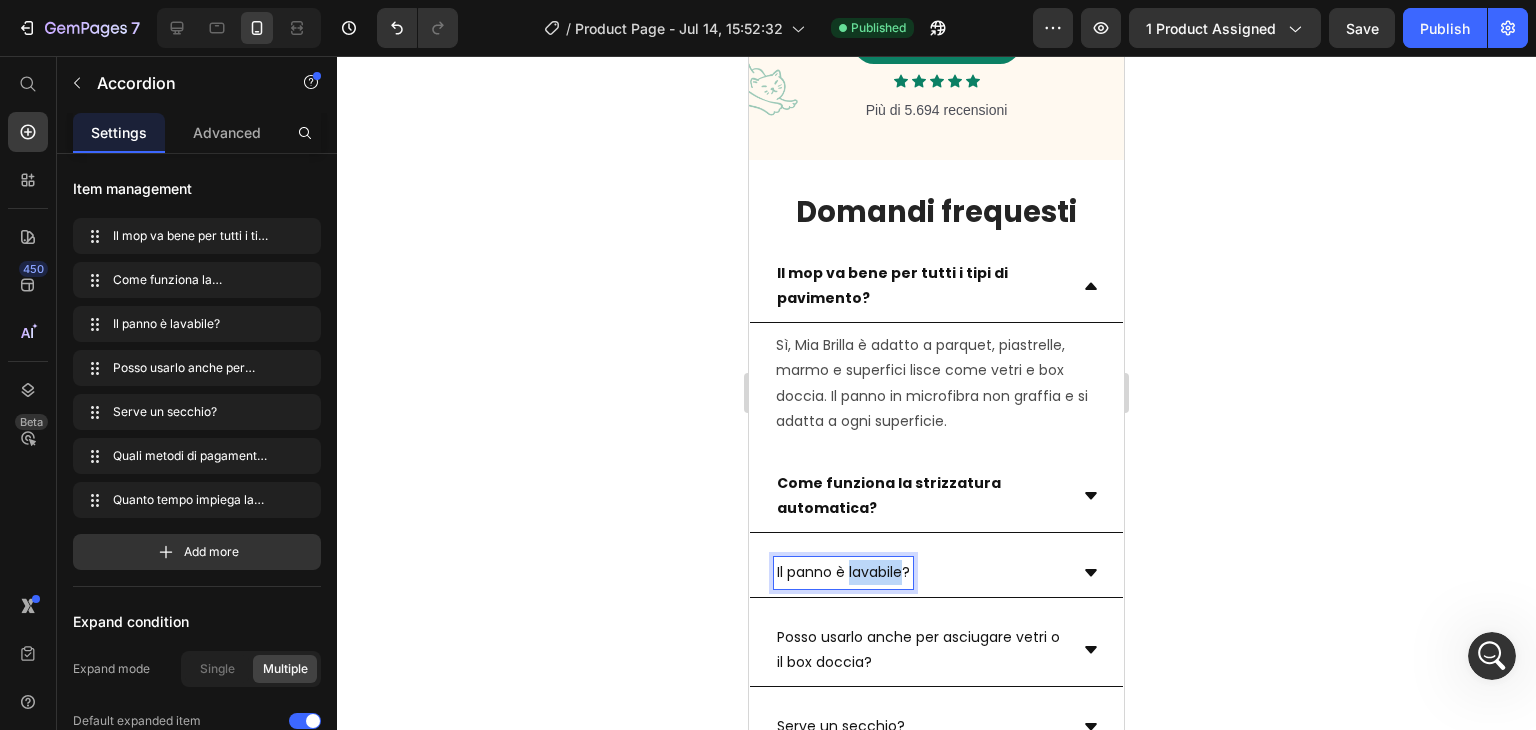 click on "Il panno è lavabile?" at bounding box center [843, 572] 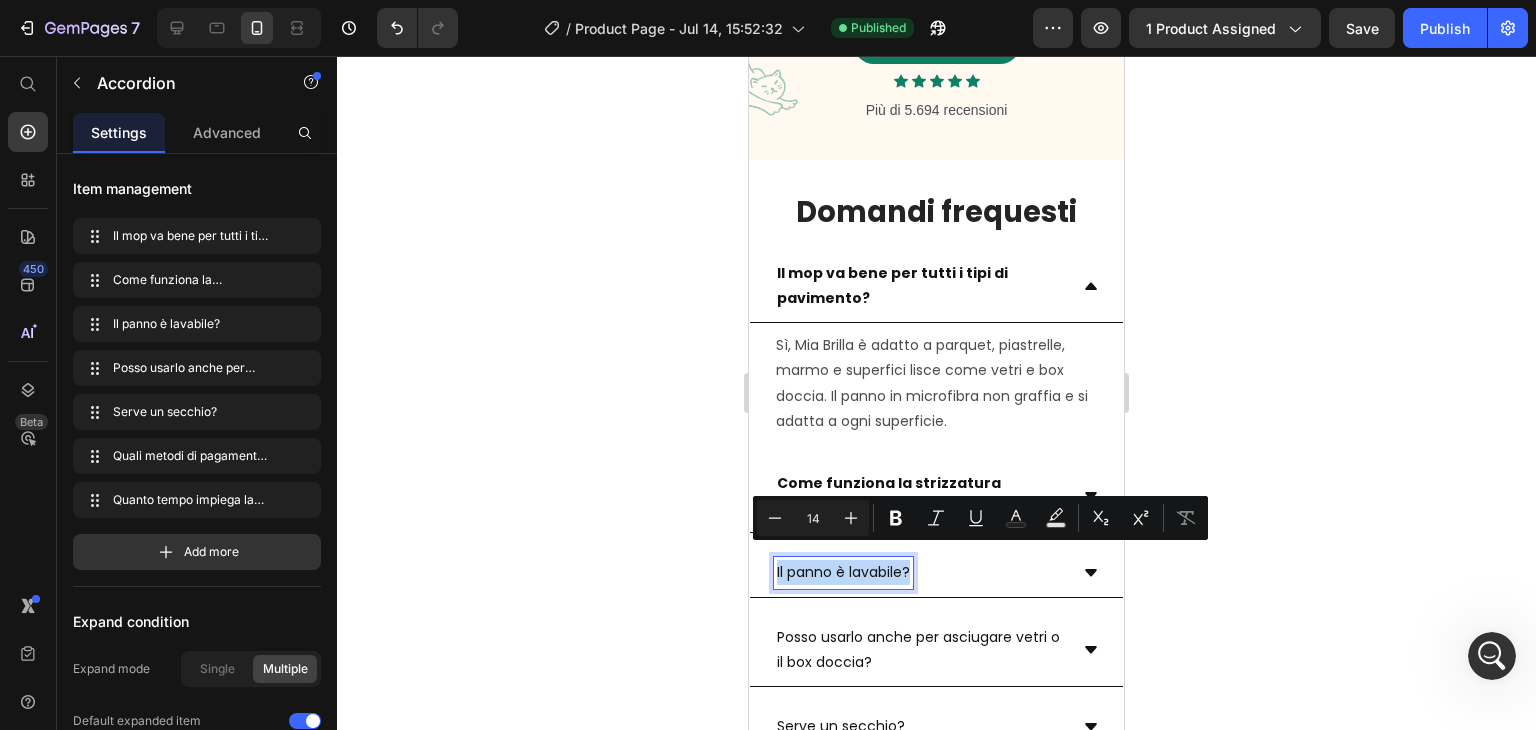 click on "Il panno è lavabile?" at bounding box center (843, 572) 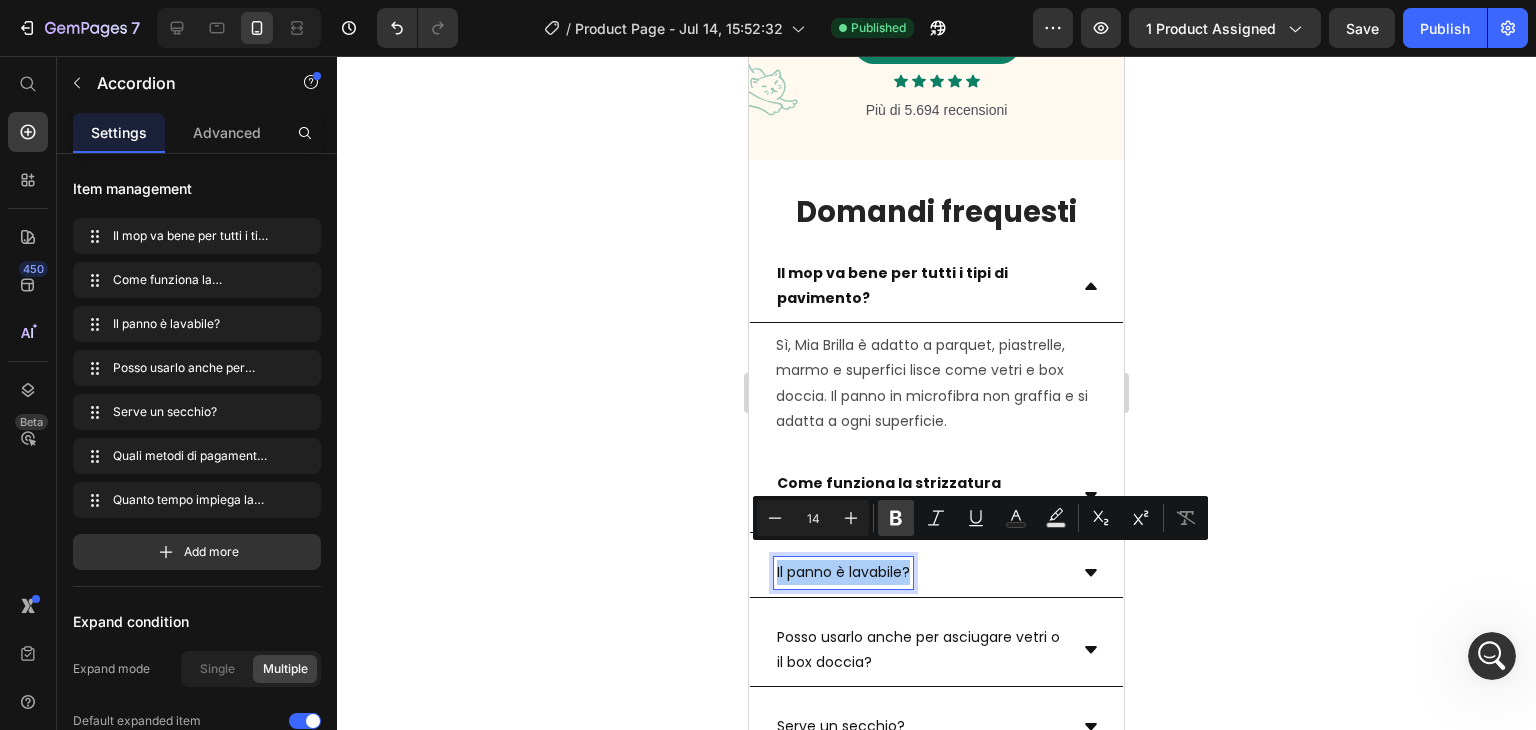click 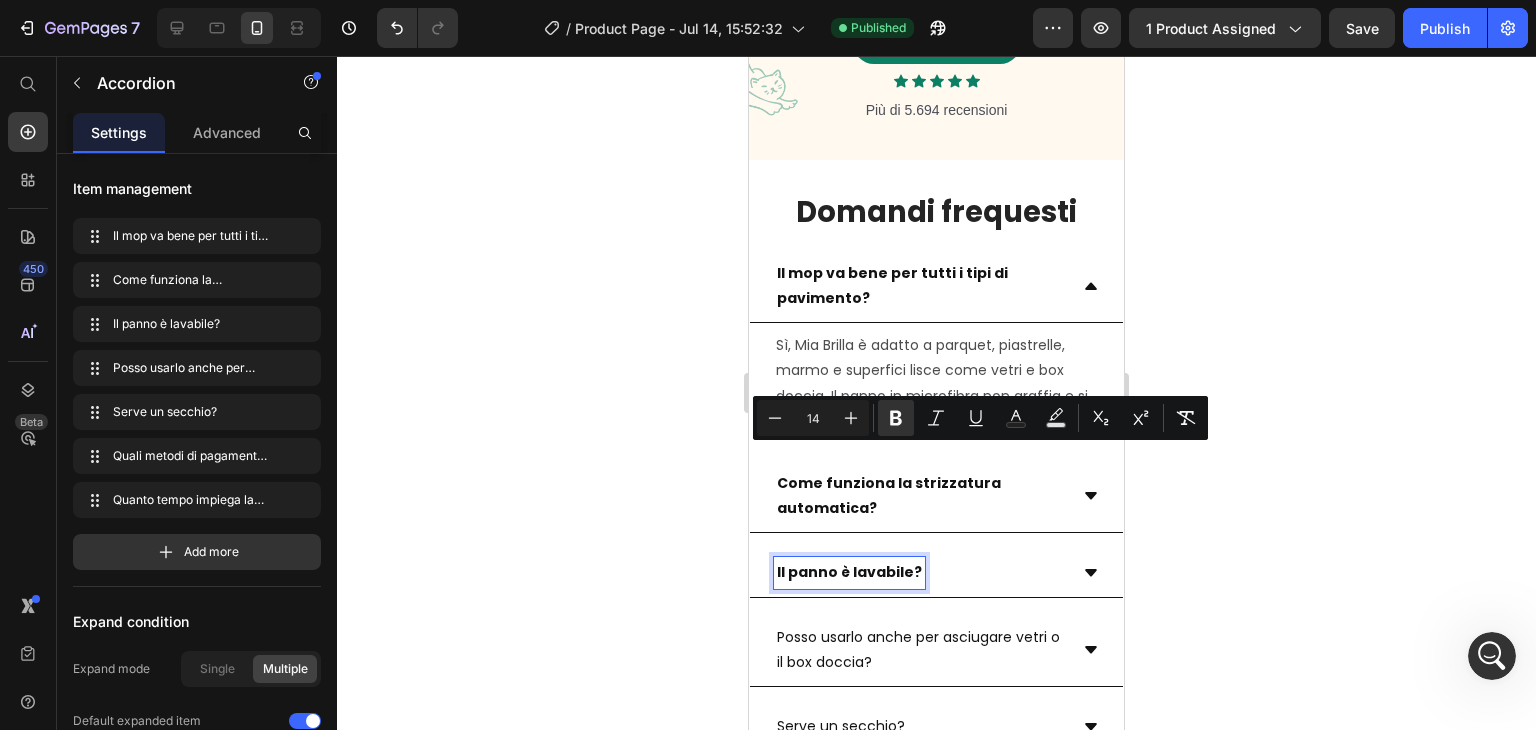 scroll, scrollTop: 4132, scrollLeft: 0, axis: vertical 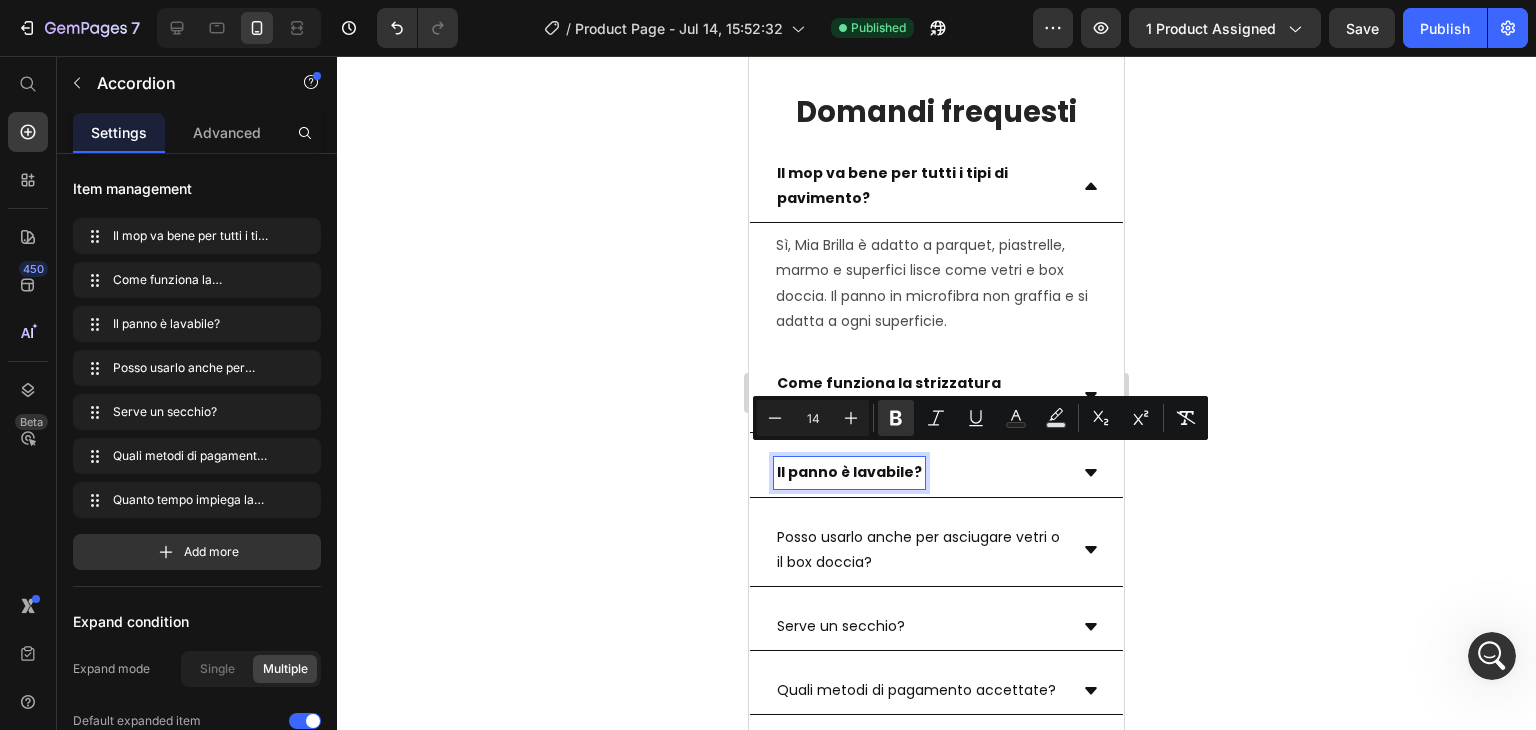 click on "Posso usarlo anche per asciugare vetri o il box doccia?" at bounding box center [920, 550] 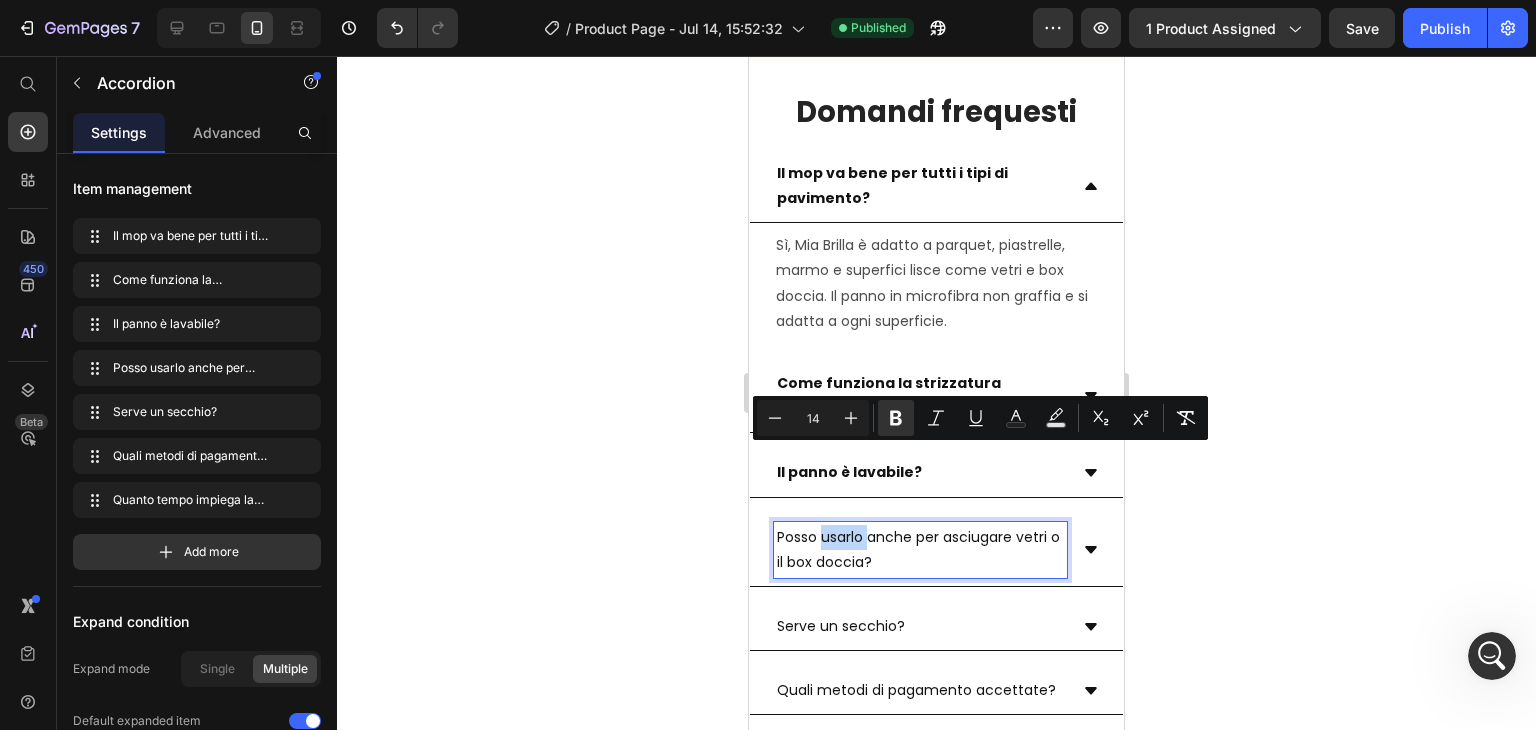click on "Posso usarlo anche per asciugare vetri o il box doccia?" at bounding box center [920, 550] 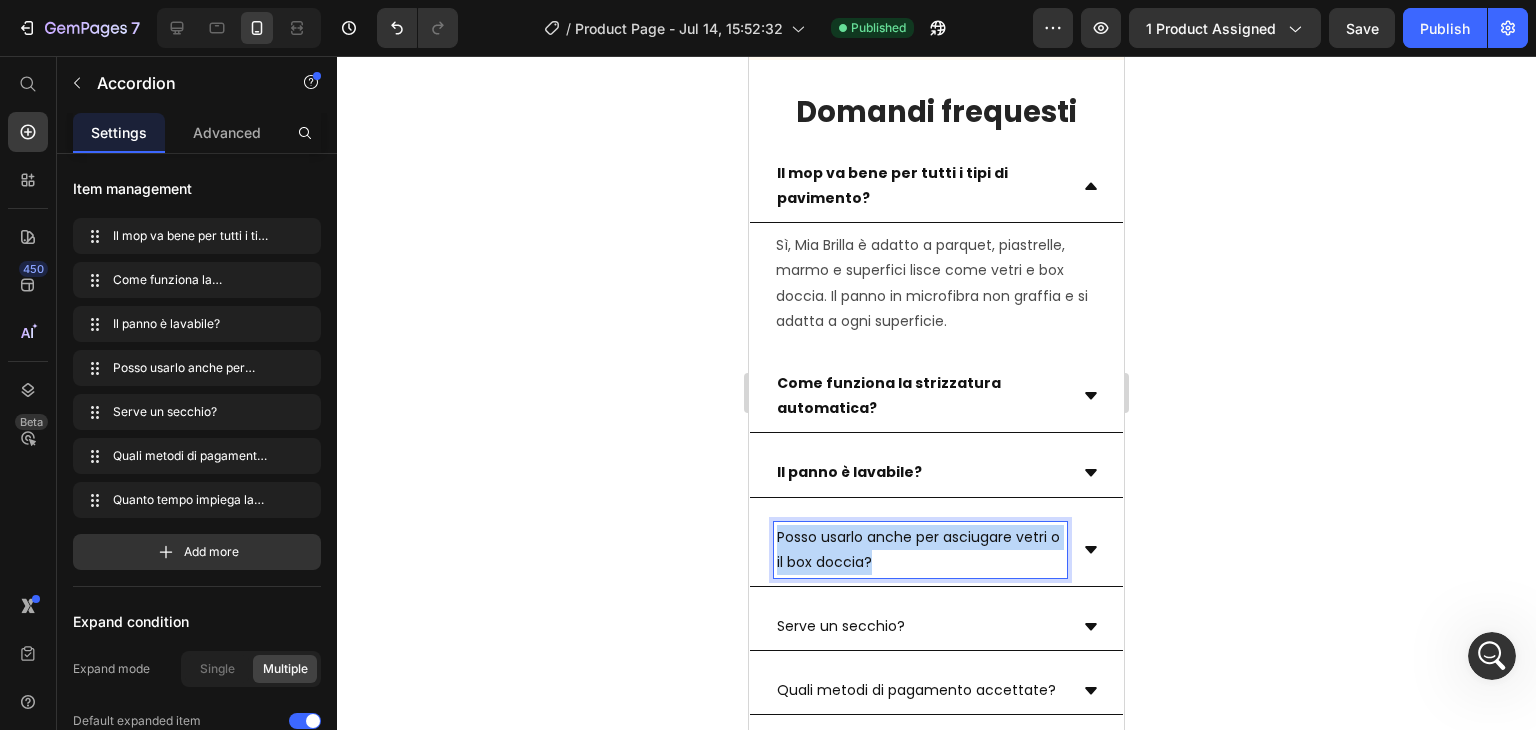 click on "Posso usarlo anche per asciugare vetri o il box doccia?" at bounding box center [920, 550] 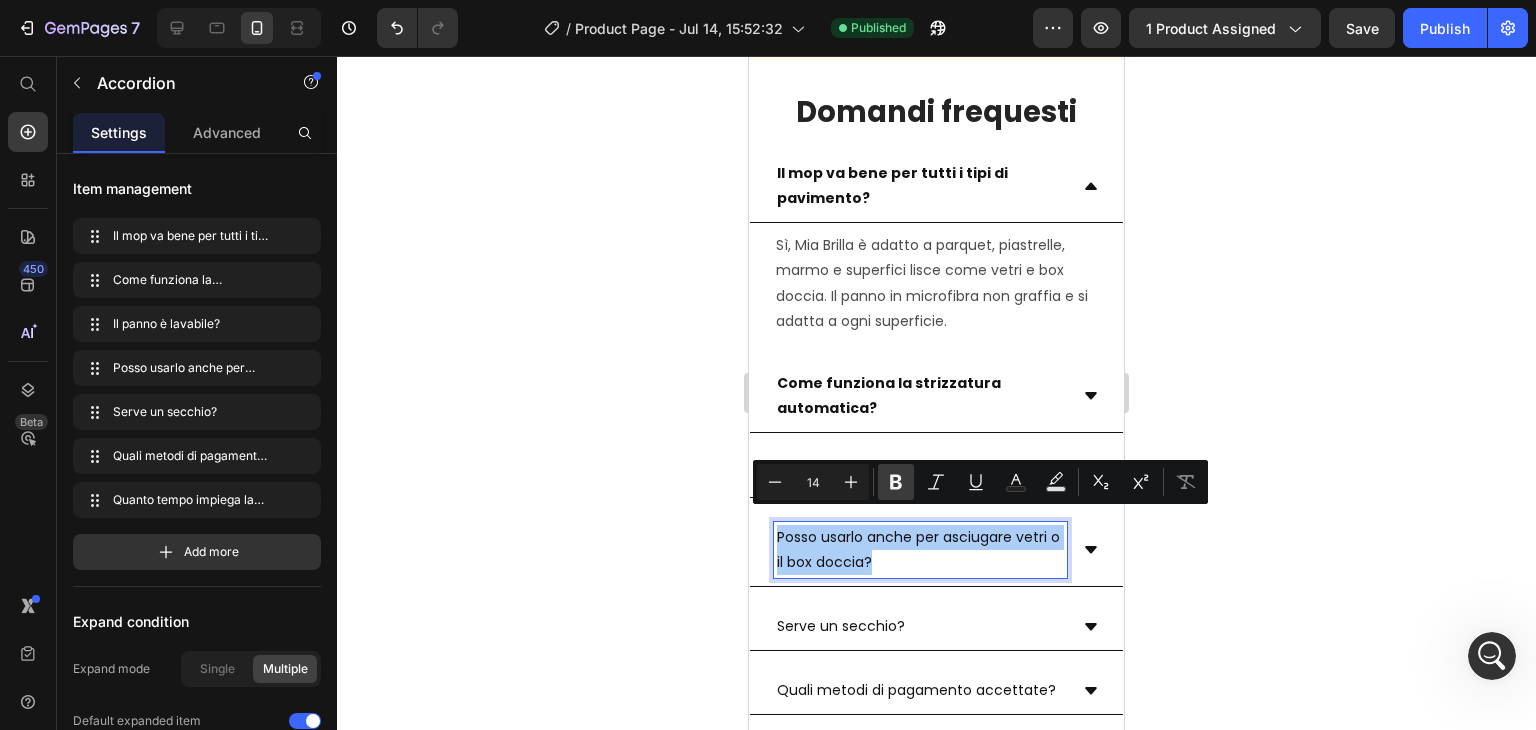 click 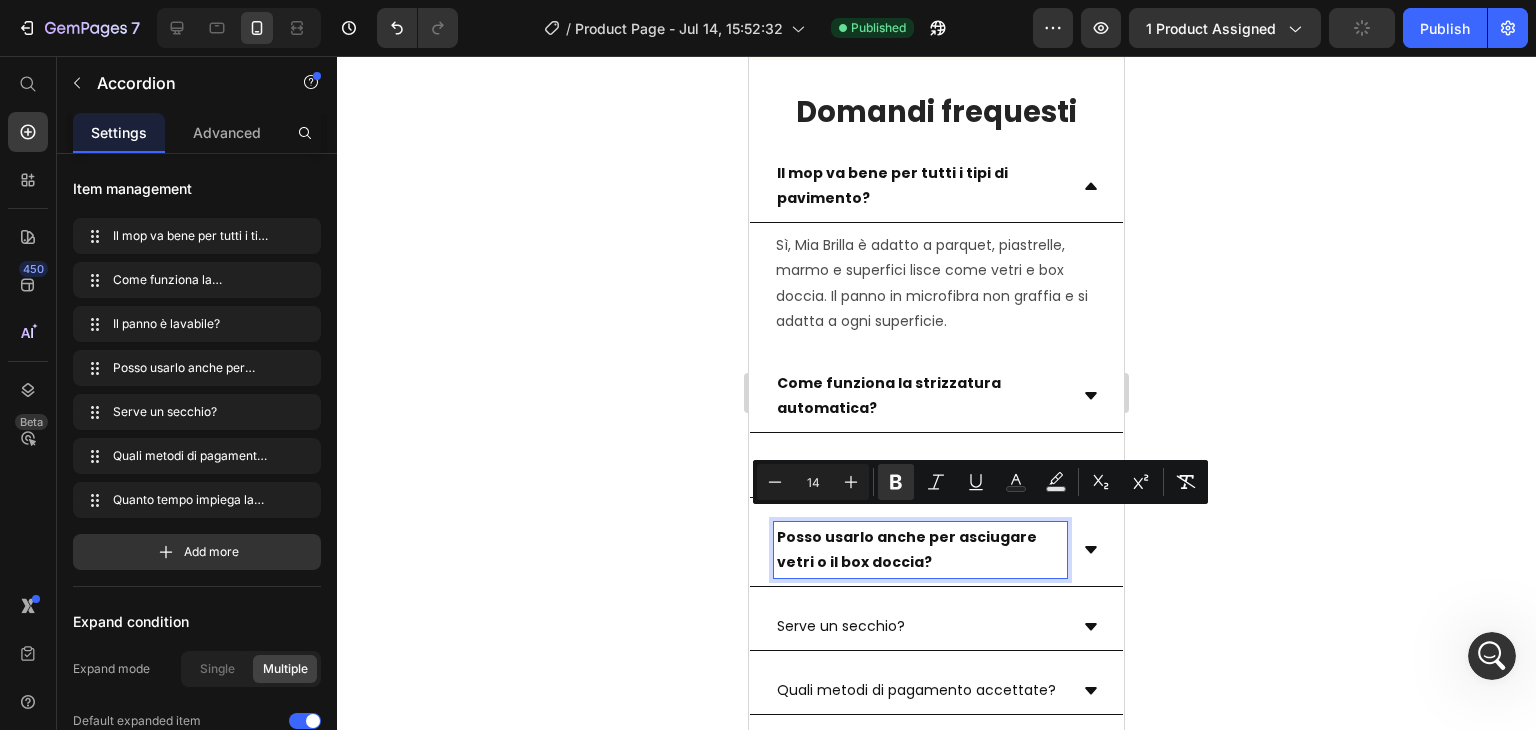 click on "Serve un secchio?" at bounding box center (841, 626) 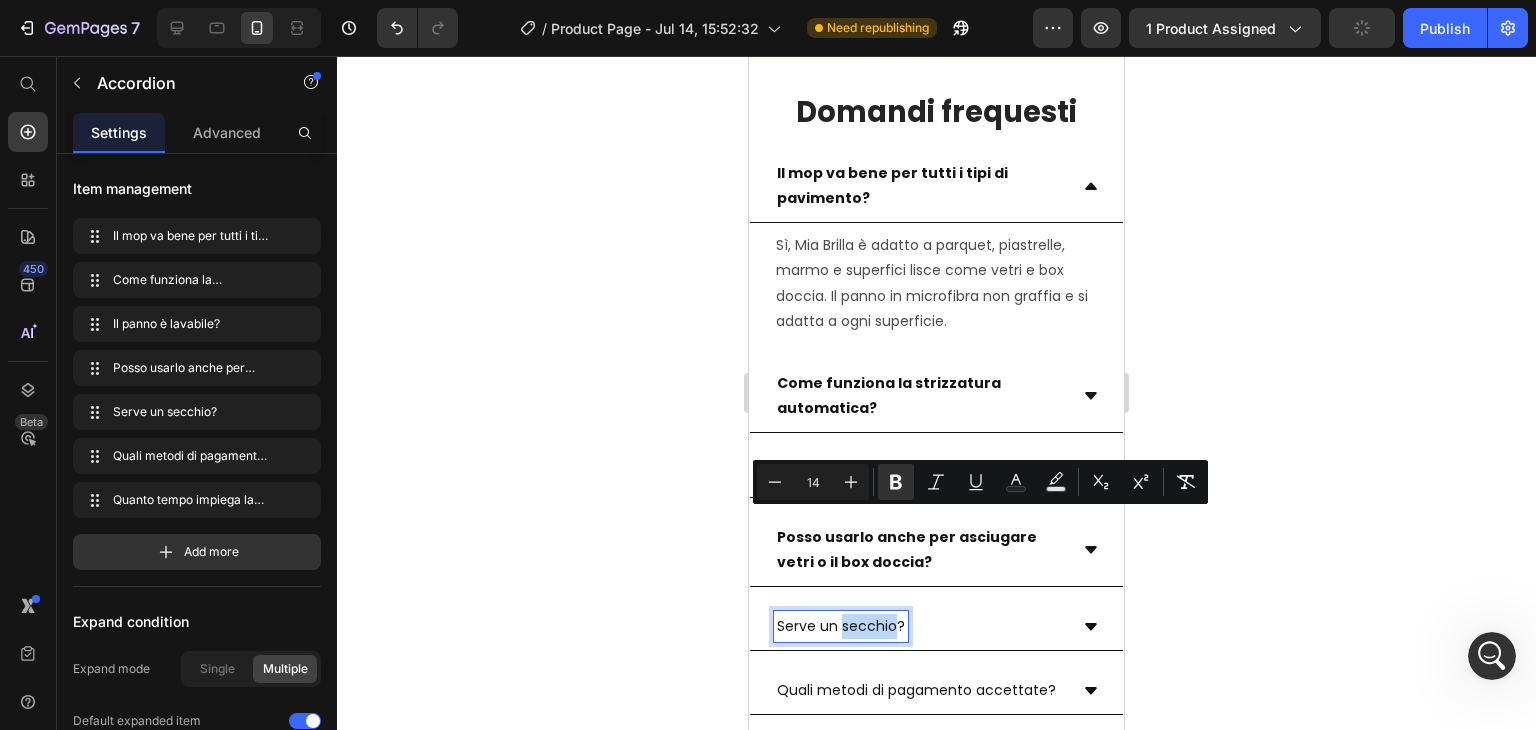 click on "Serve un secchio?" at bounding box center [841, 626] 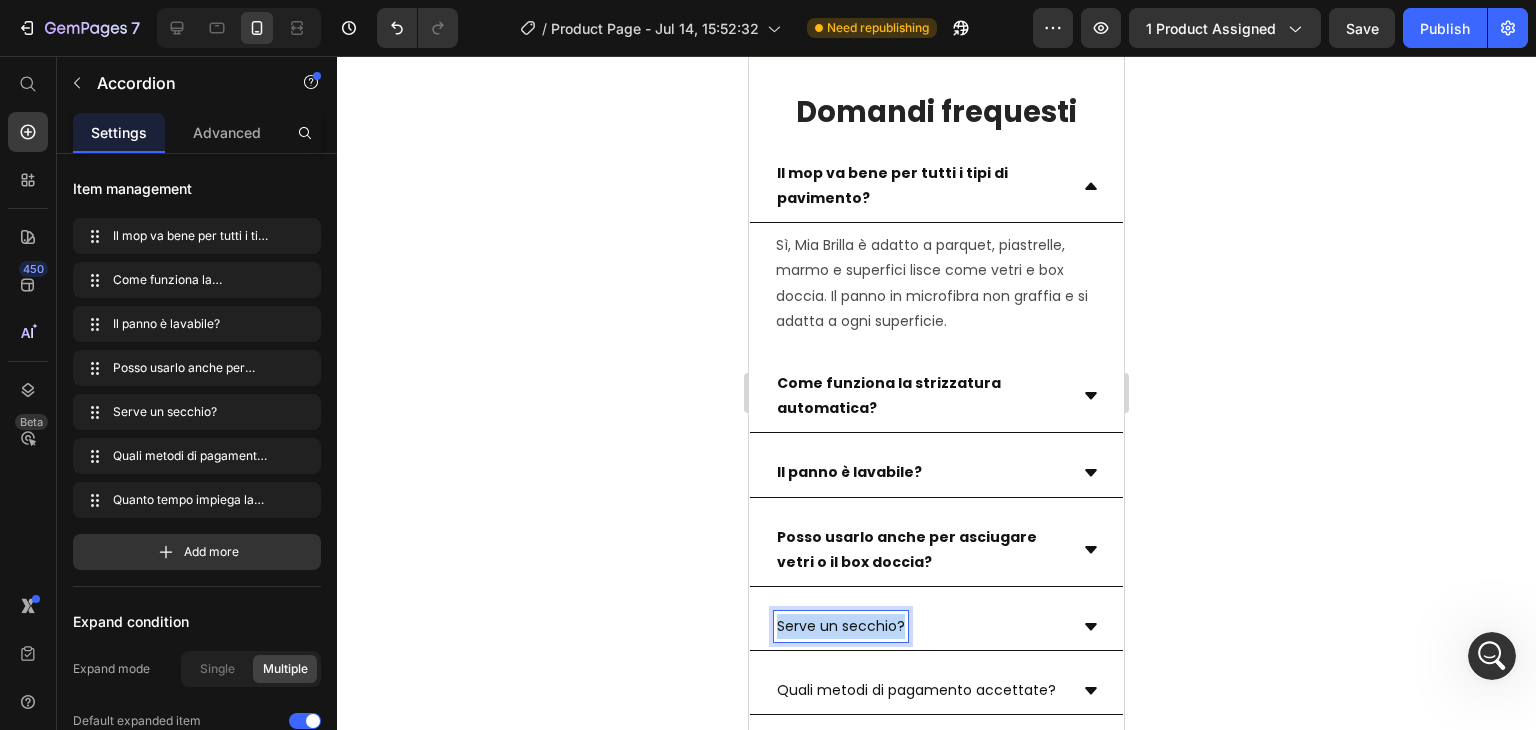 click on "Serve un secchio?" at bounding box center [841, 626] 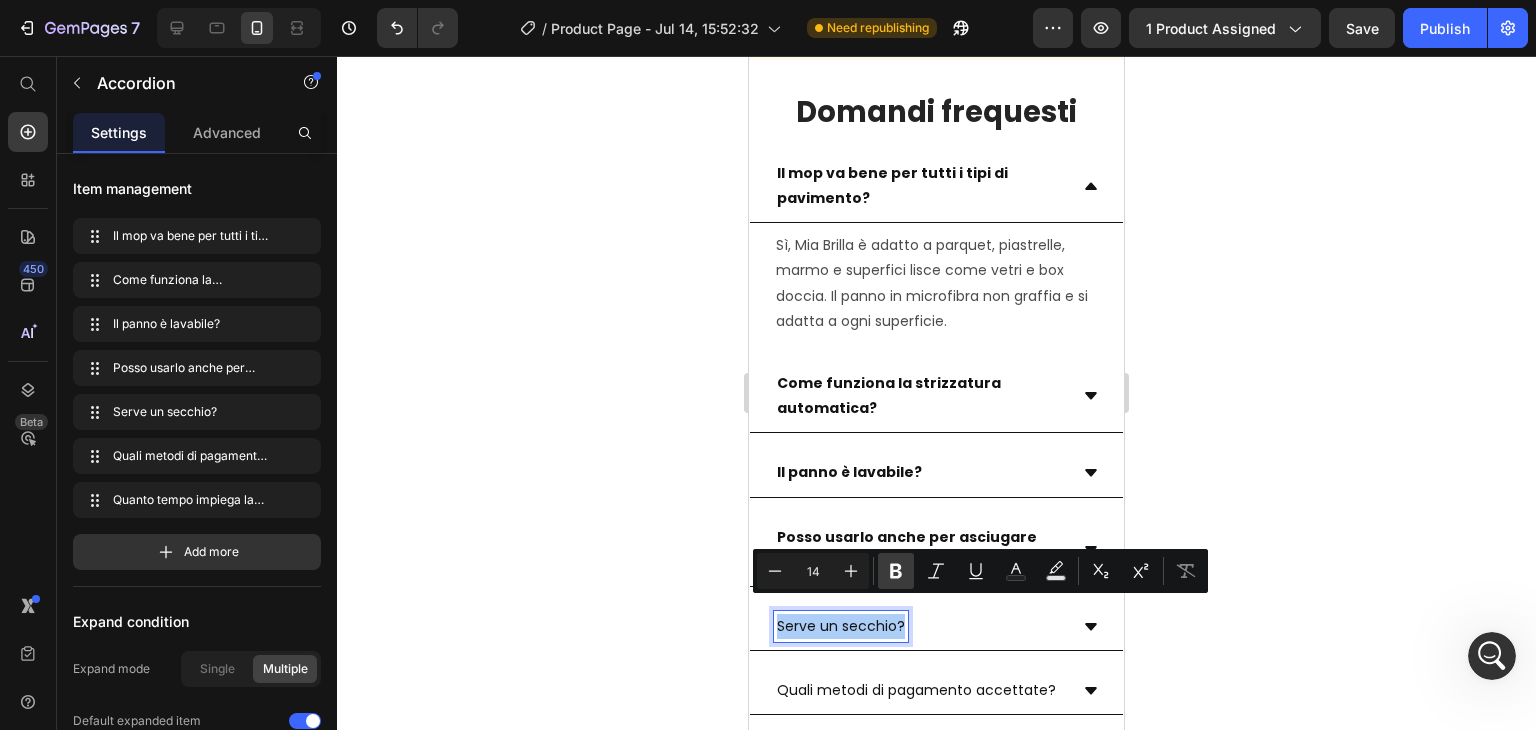 click 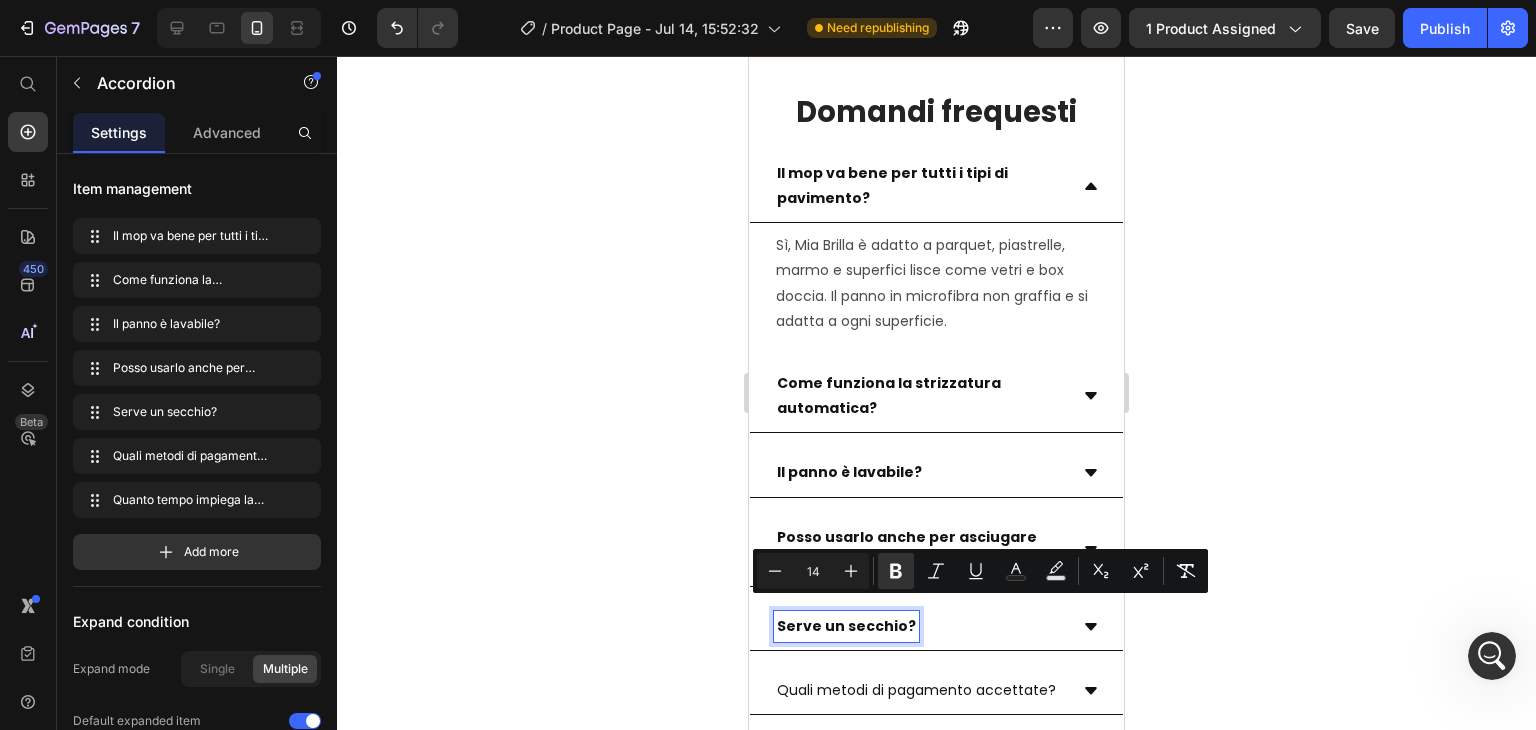 click on "Quali metodi di pagamento accettate?" at bounding box center [916, 690] 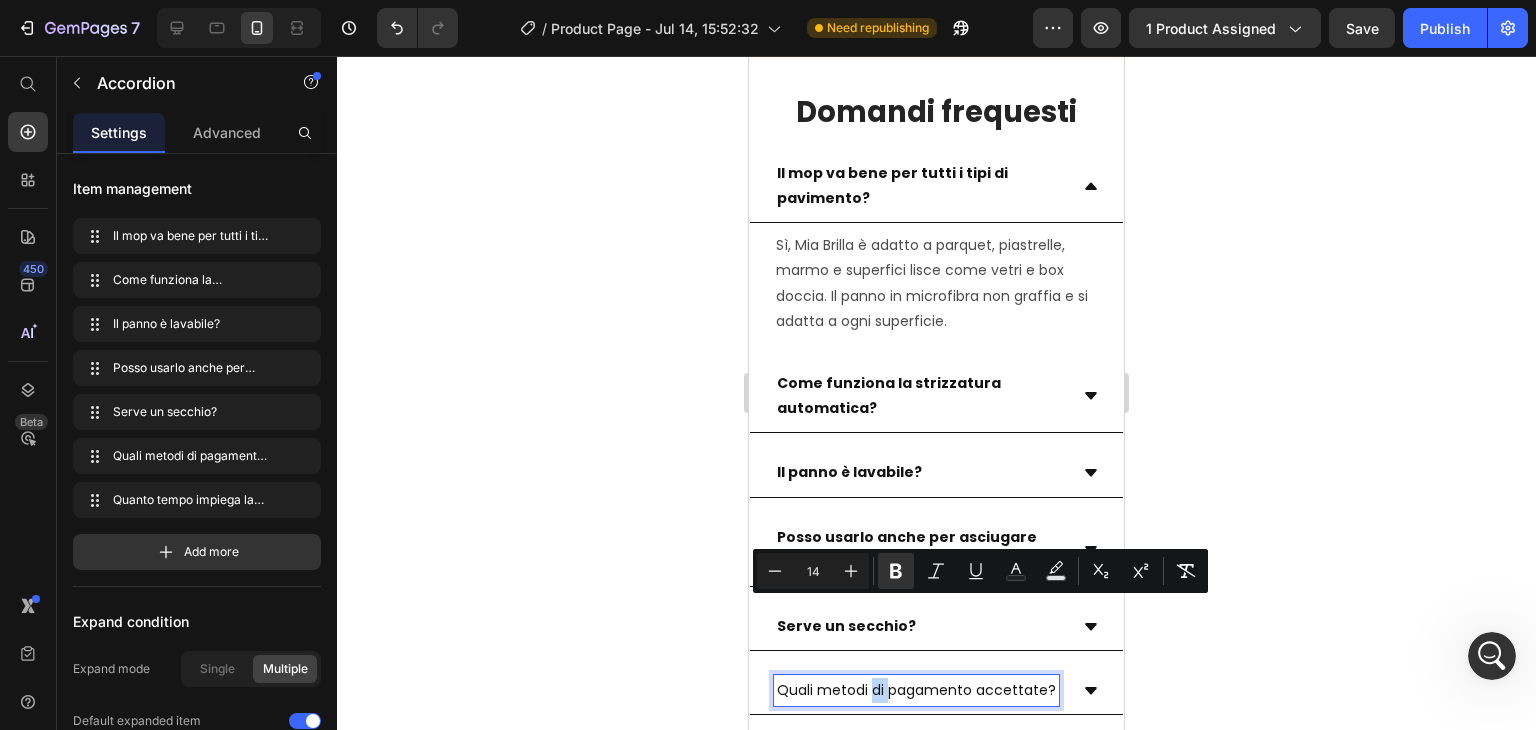 click on "Quali metodi di pagamento accettate?" at bounding box center [916, 690] 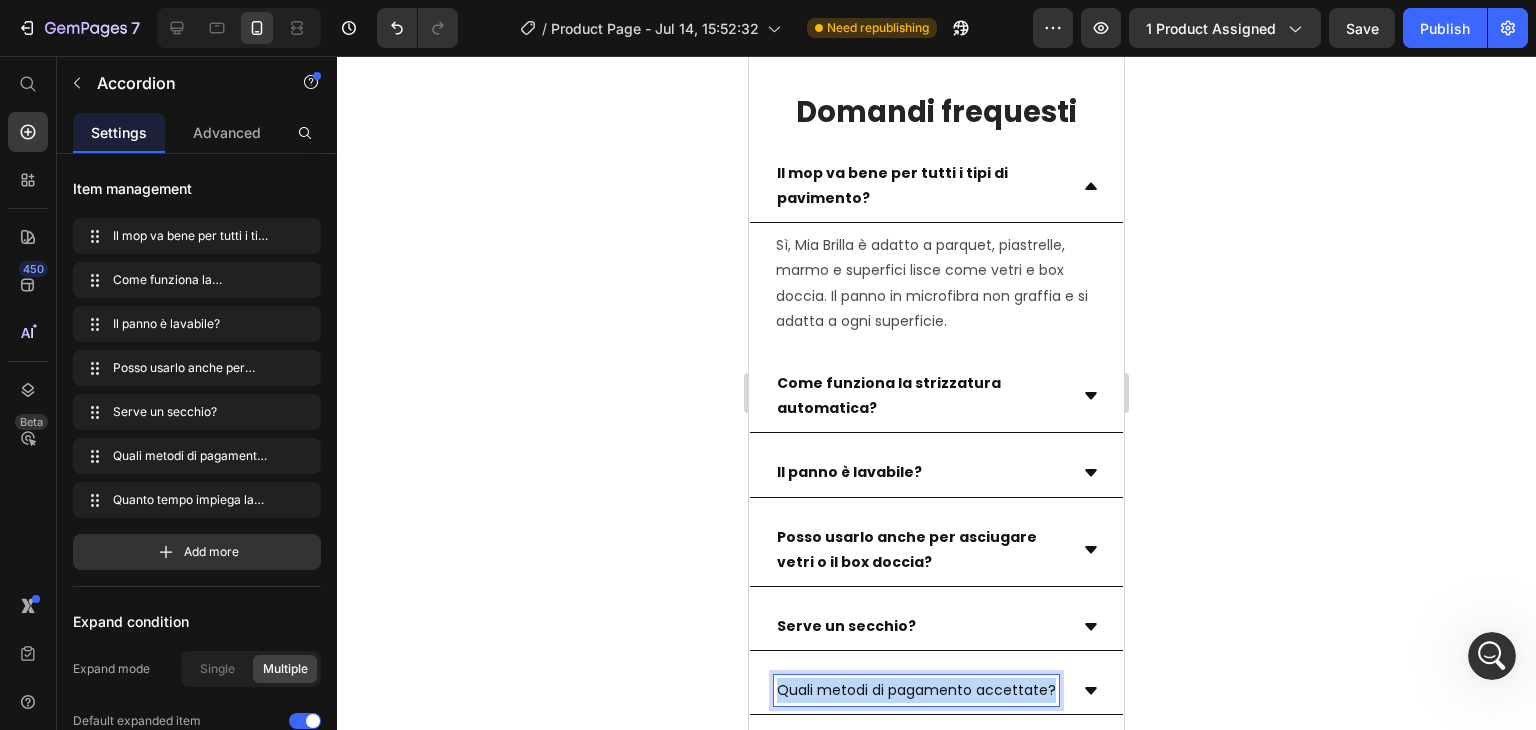 click on "Quali metodi di pagamento accettate?" at bounding box center [916, 690] 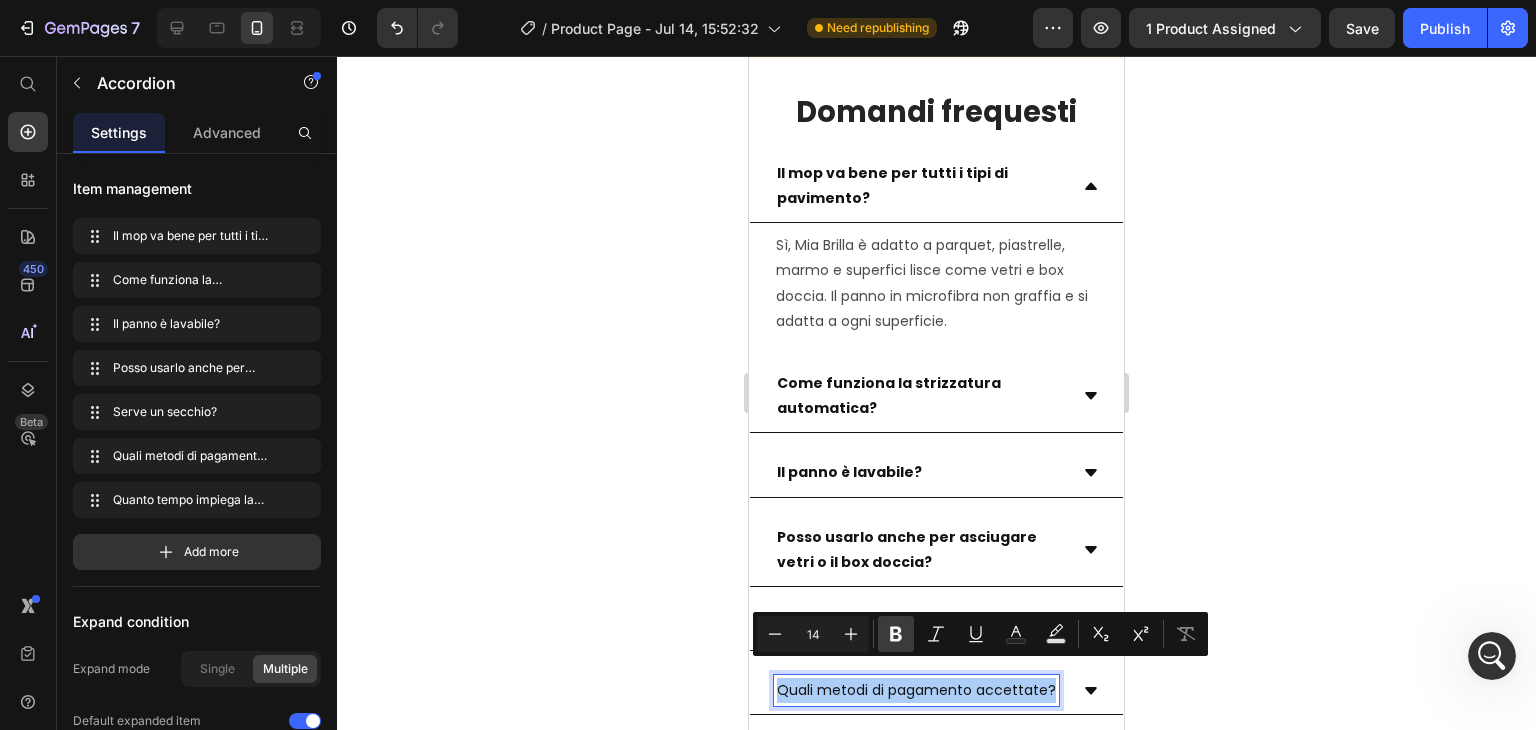 click 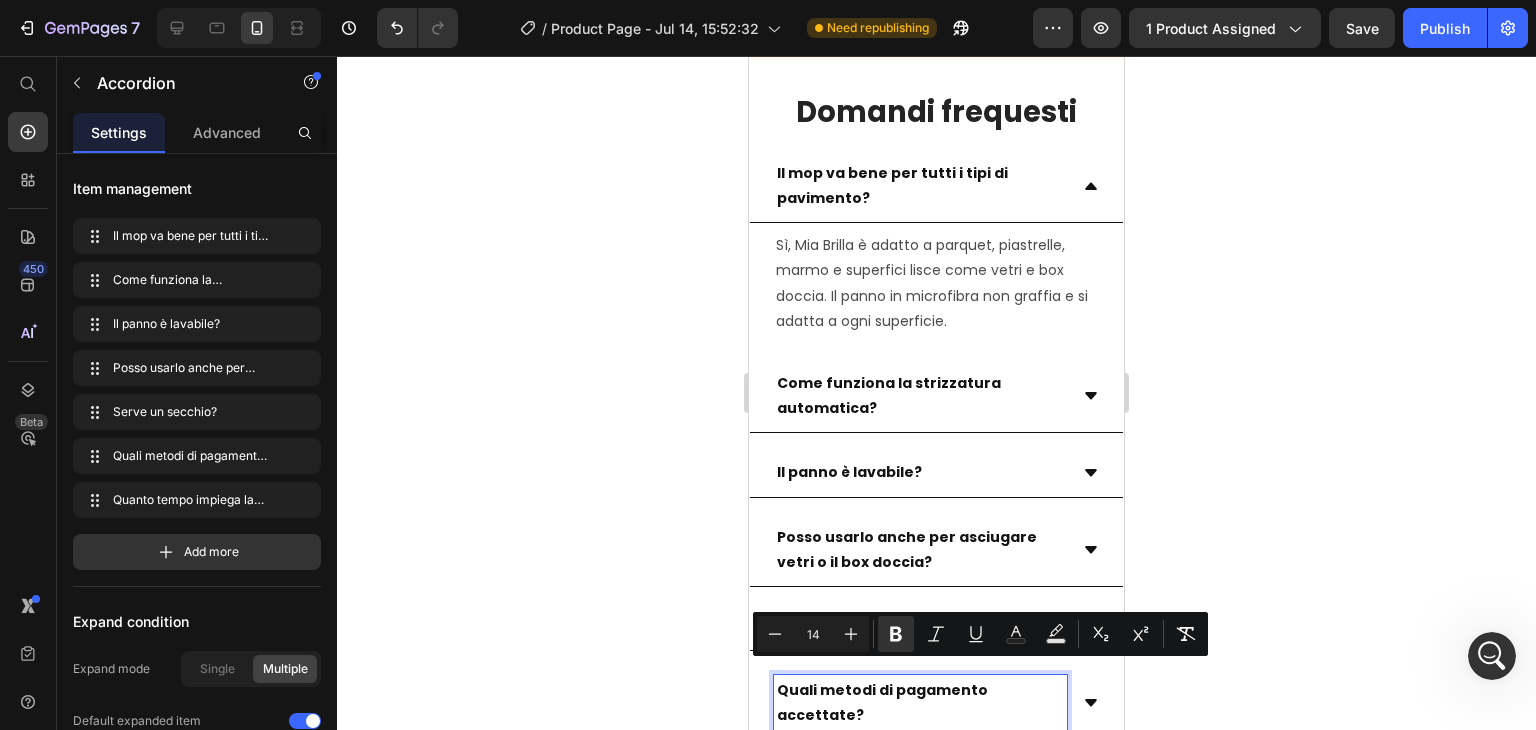 click 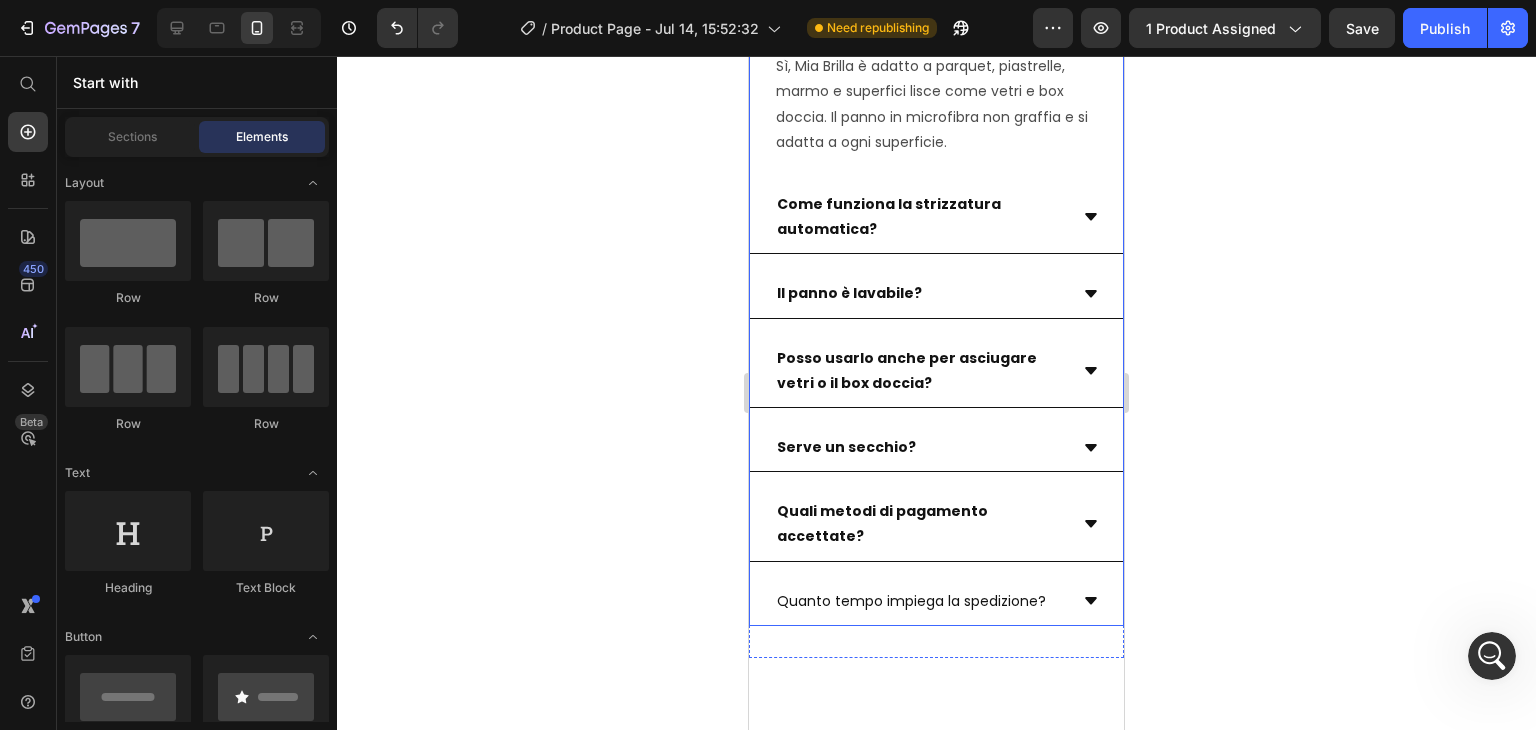 scroll, scrollTop: 4432, scrollLeft: 0, axis: vertical 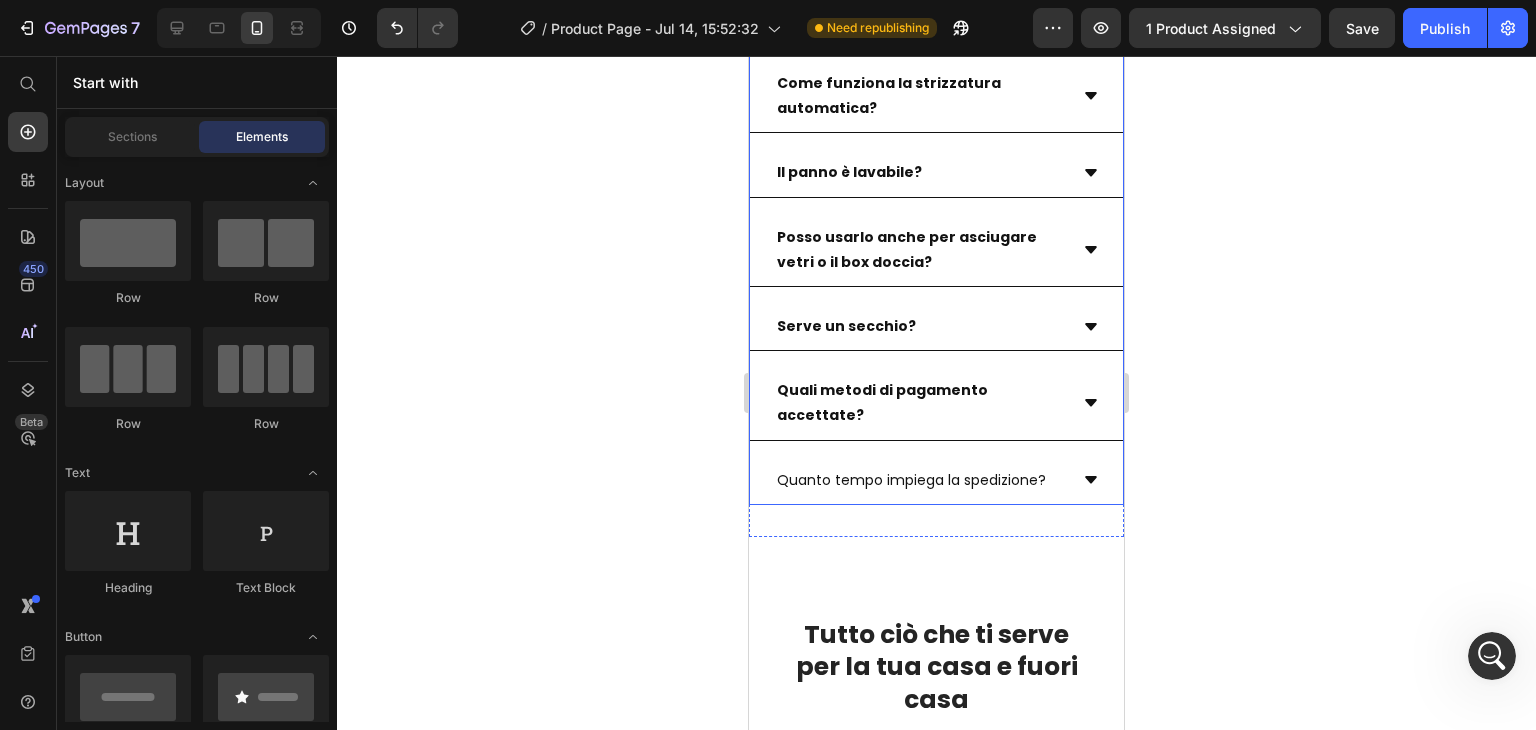 click on "Quanto tempo impiega la spedizione?" at bounding box center (911, 480) 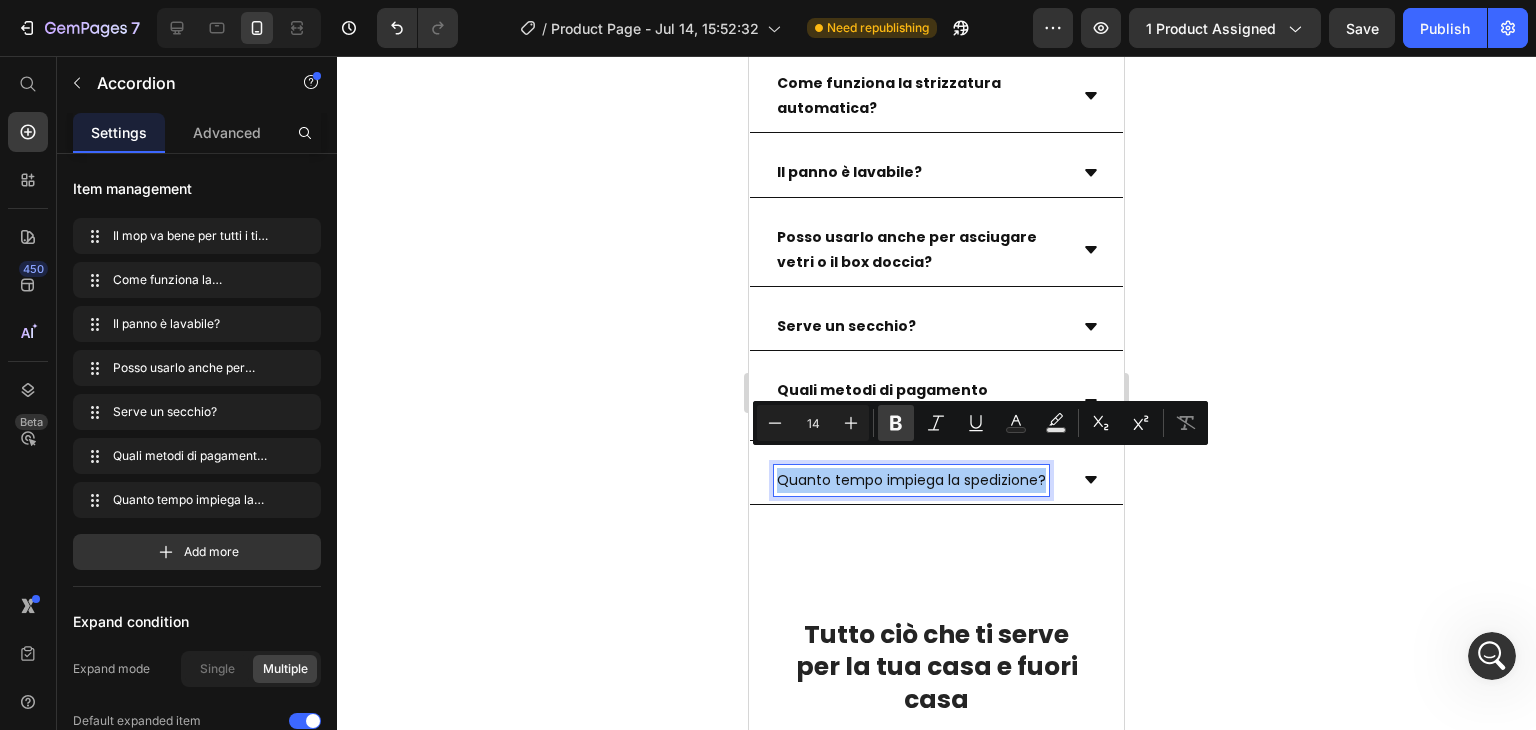 click 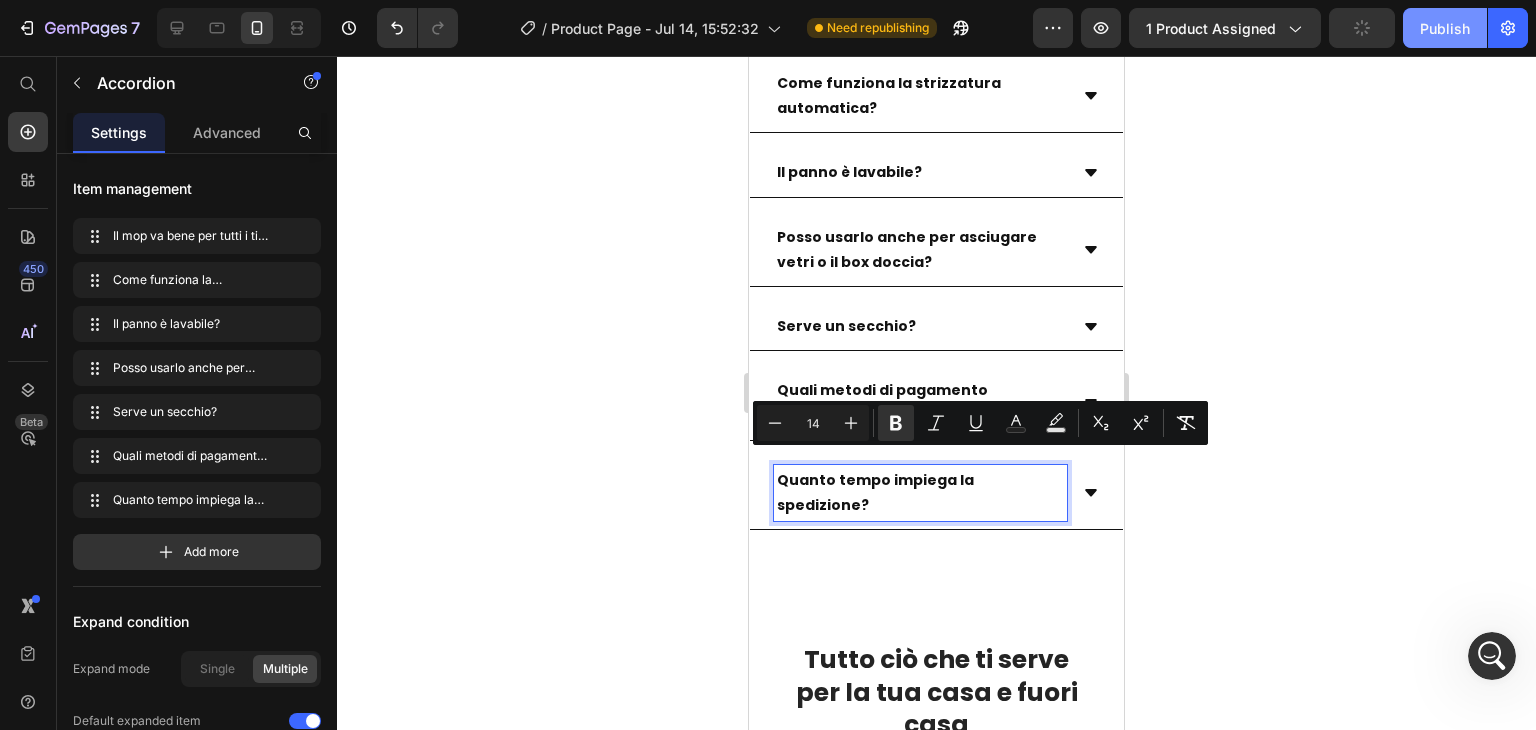 click on "Publish" at bounding box center [1445, 28] 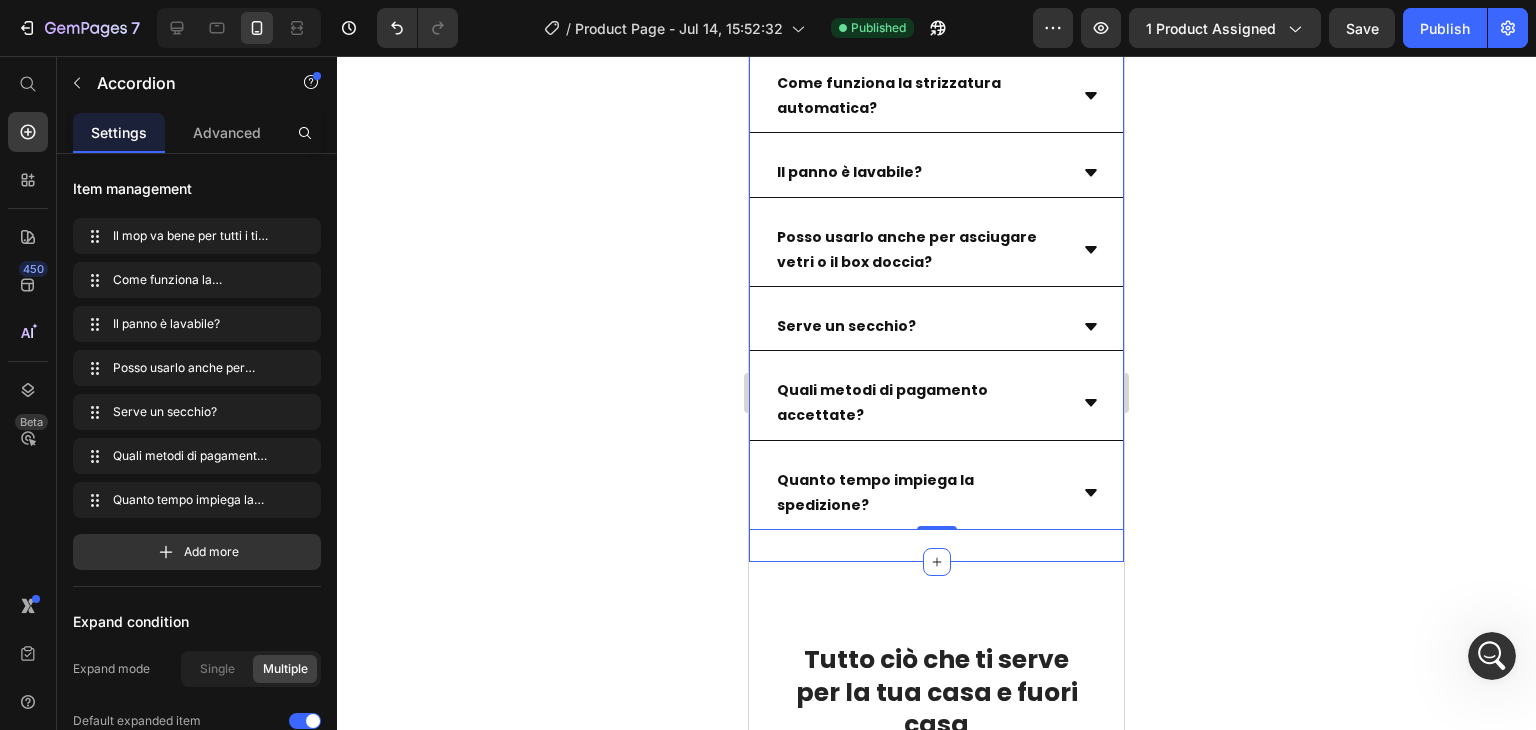 click 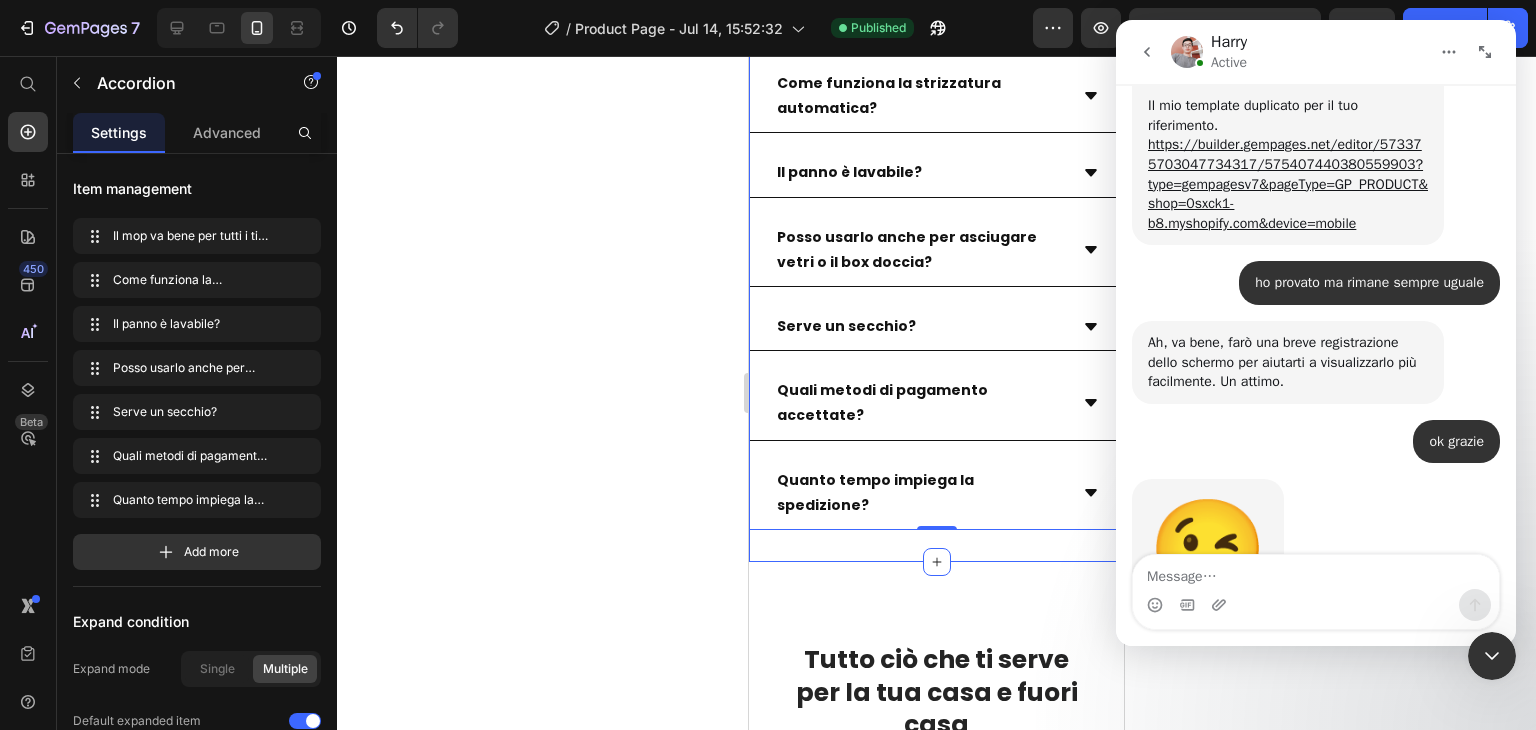 scroll, scrollTop: 9080, scrollLeft: 0, axis: vertical 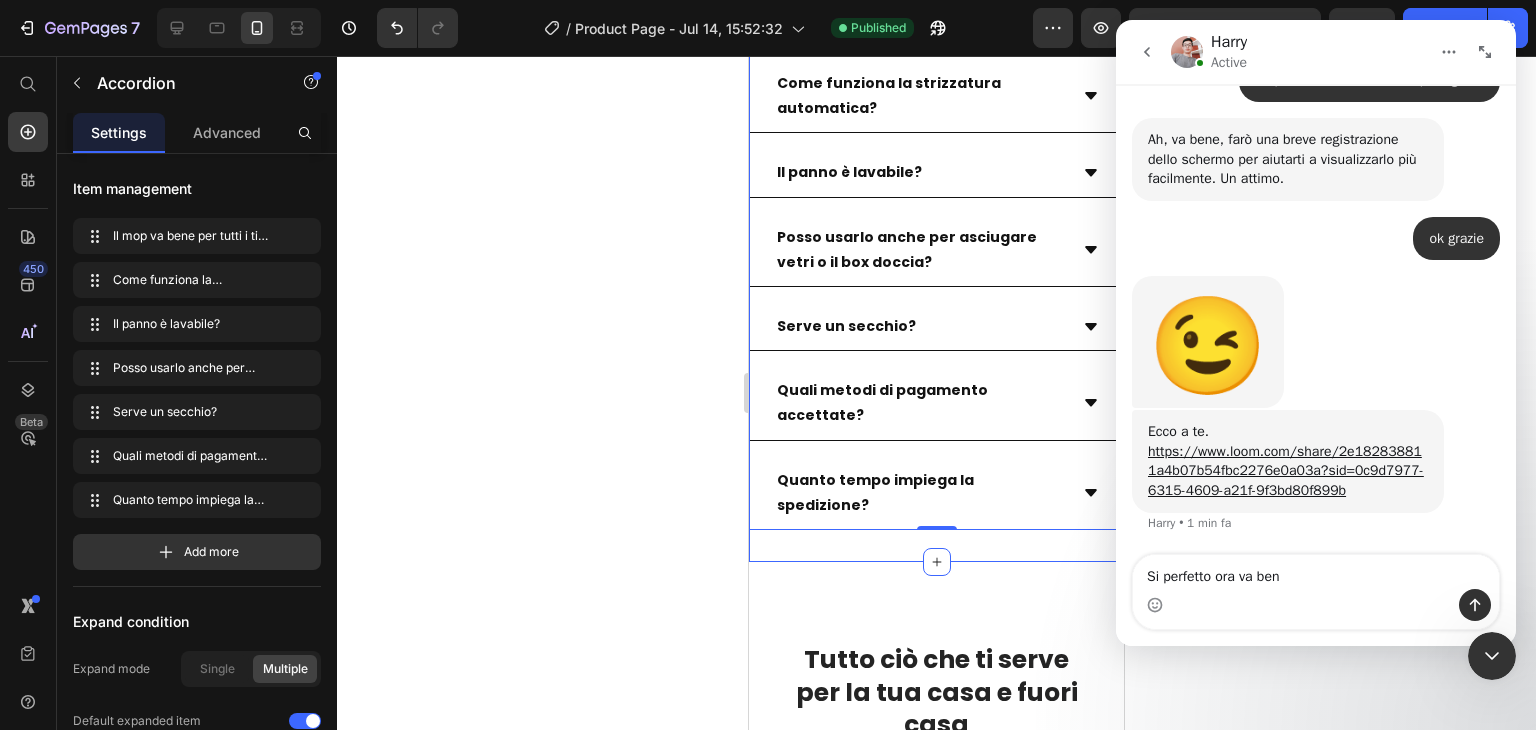 type on "Si perfetto ora va bene" 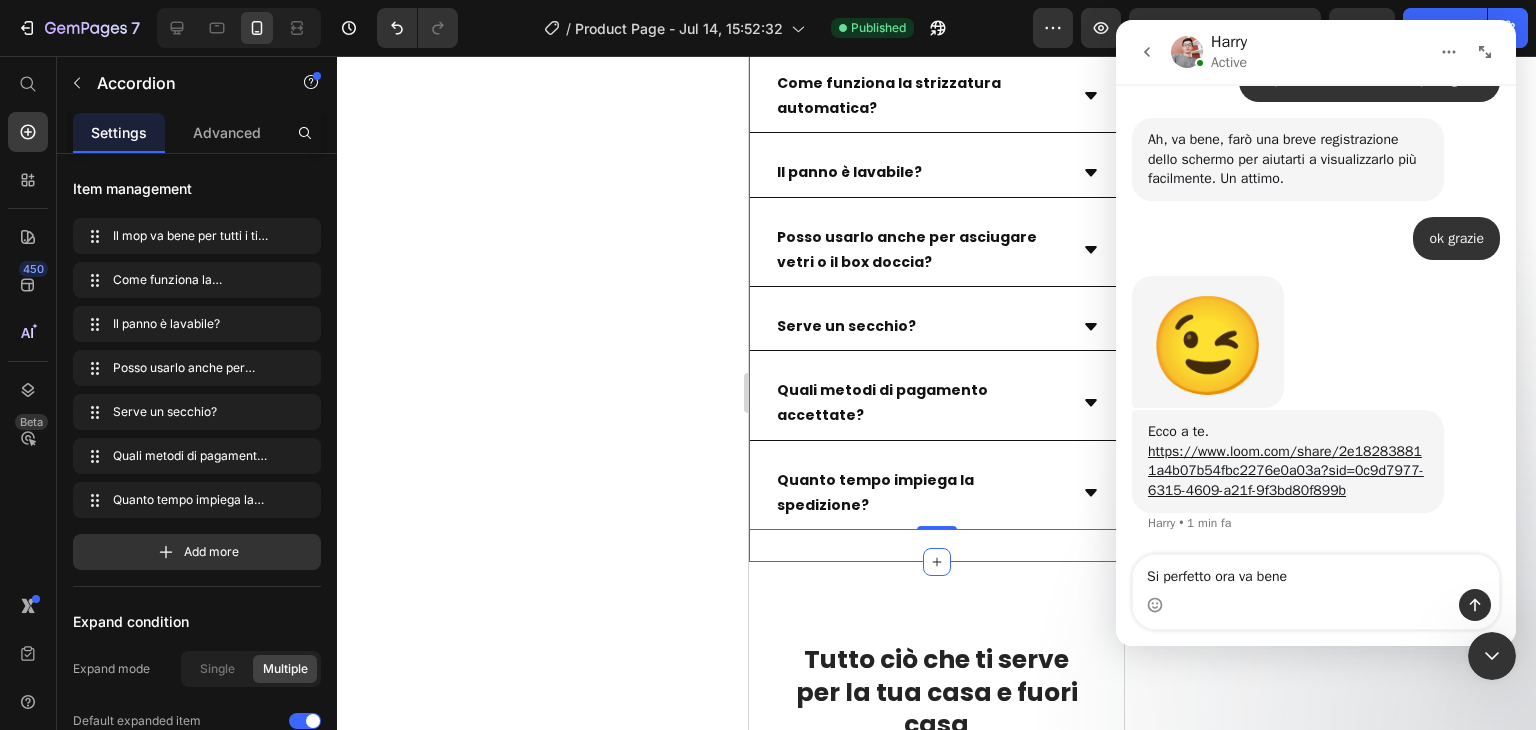 type 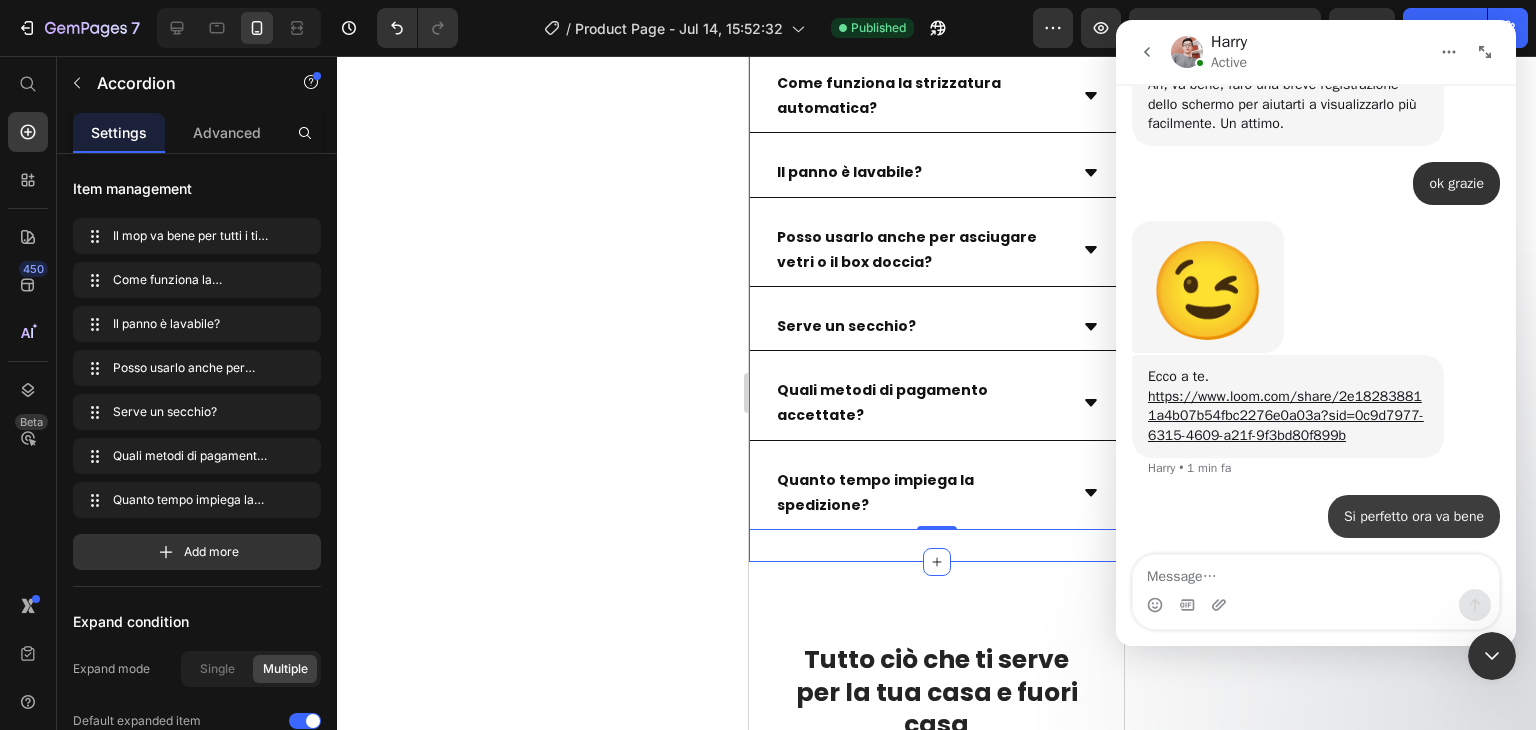 scroll, scrollTop: 9140, scrollLeft: 0, axis: vertical 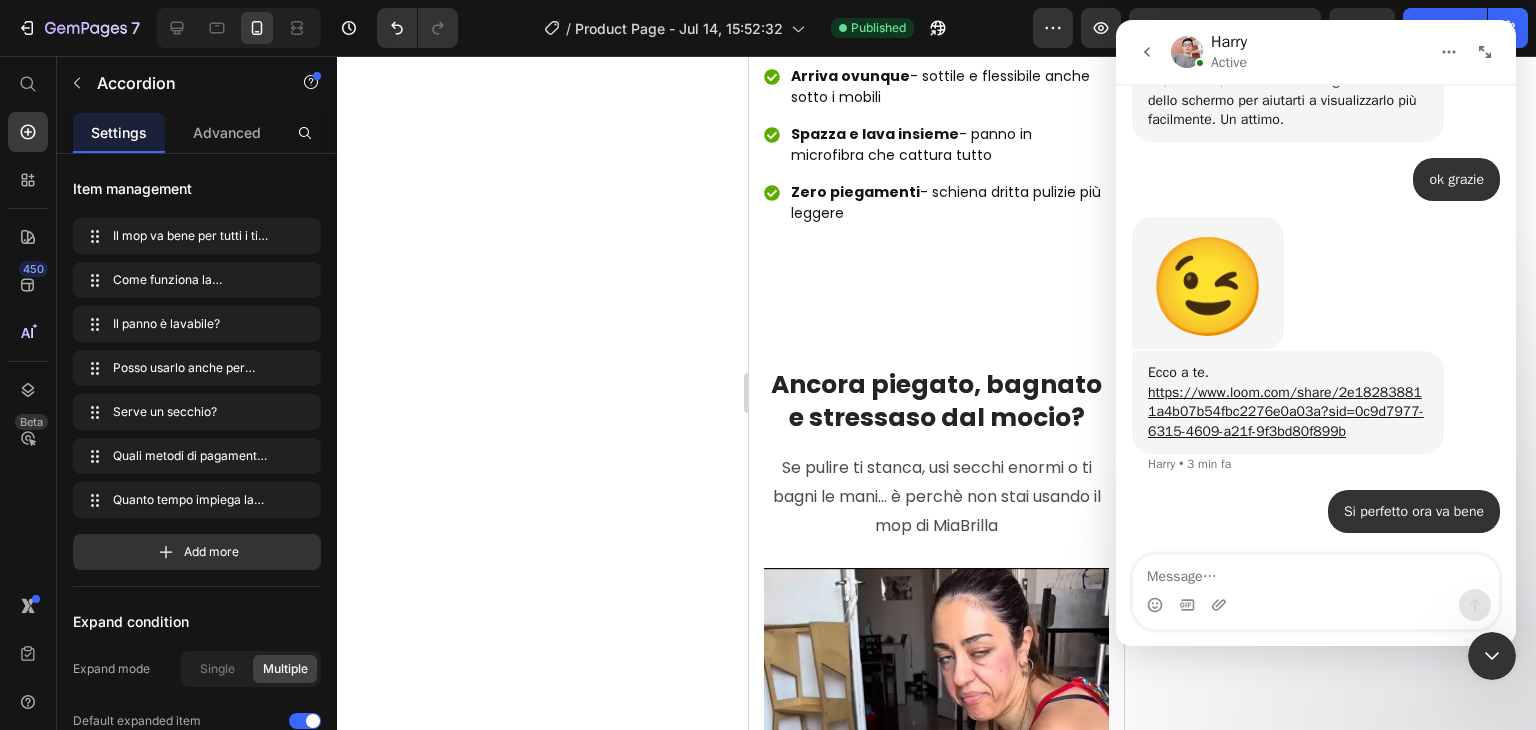 click 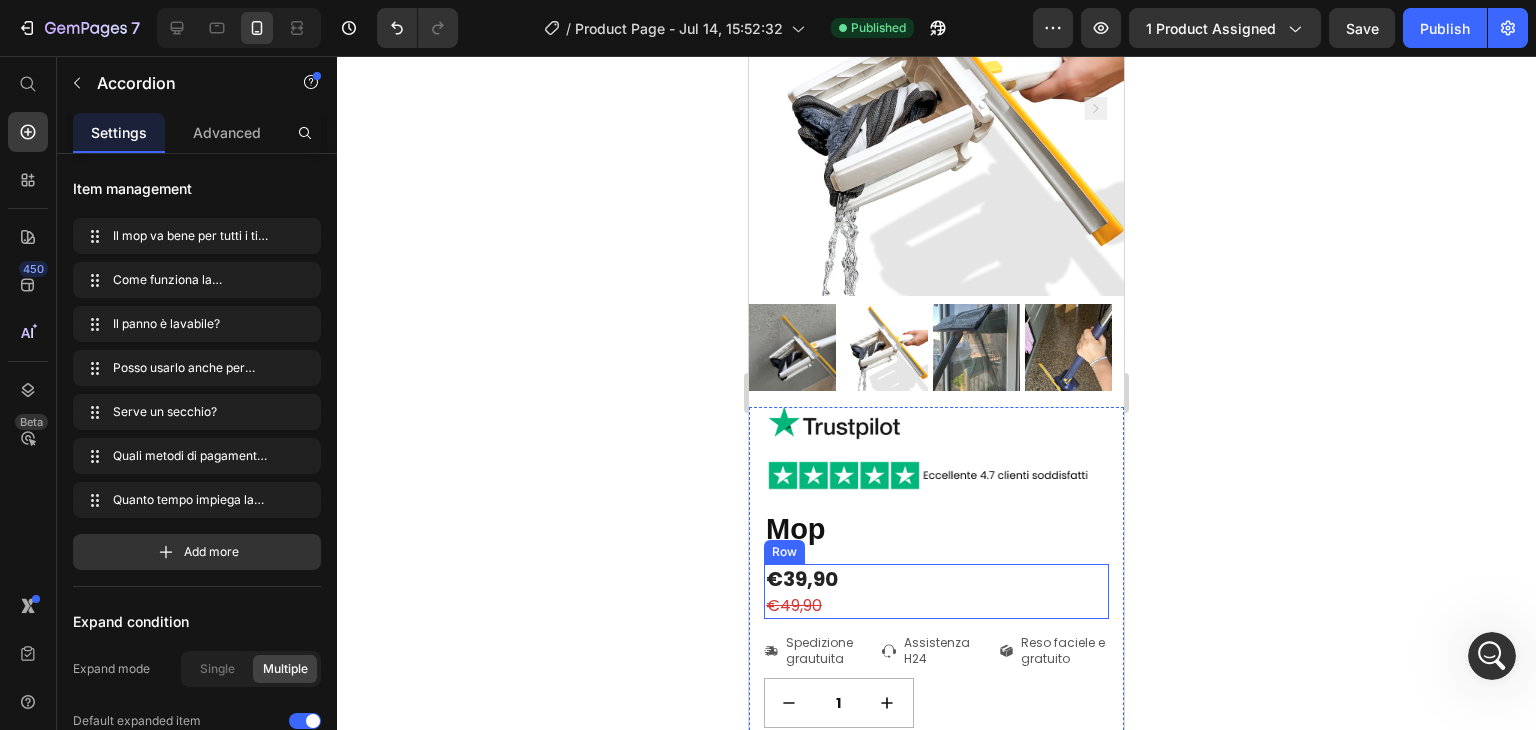 scroll, scrollTop: 500, scrollLeft: 0, axis: vertical 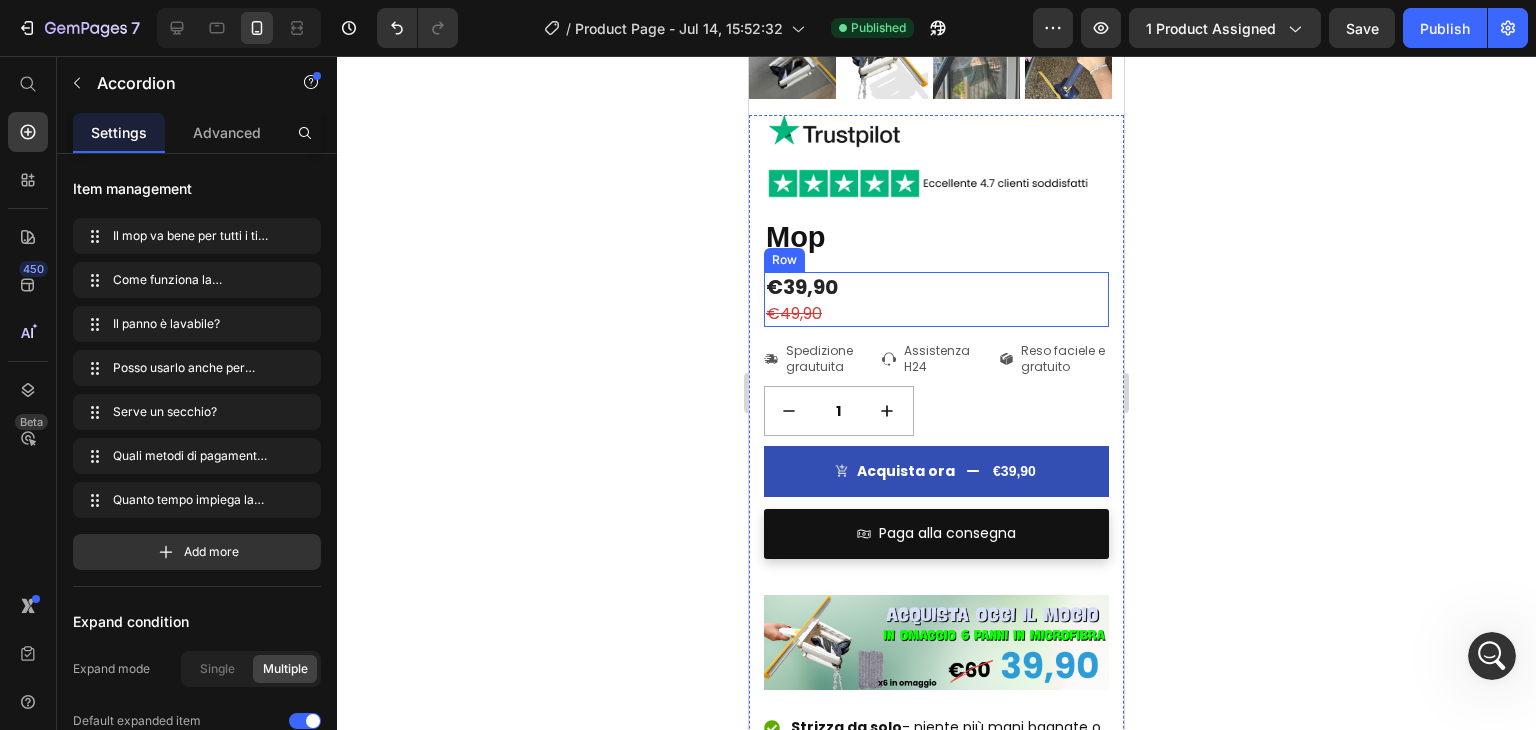 click on "€39,90 Product Price €49,90 Product Price Row" at bounding box center (936, 299) 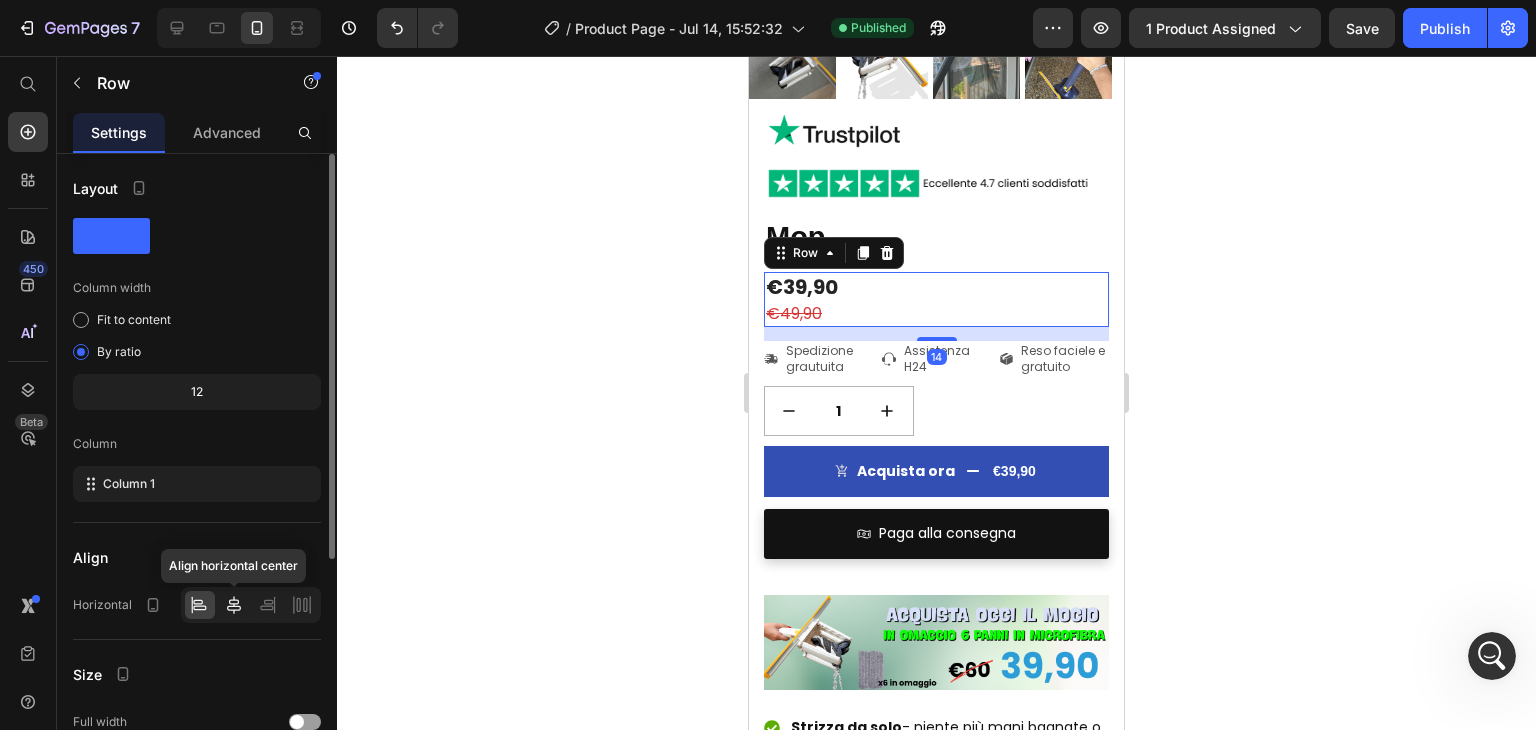 click 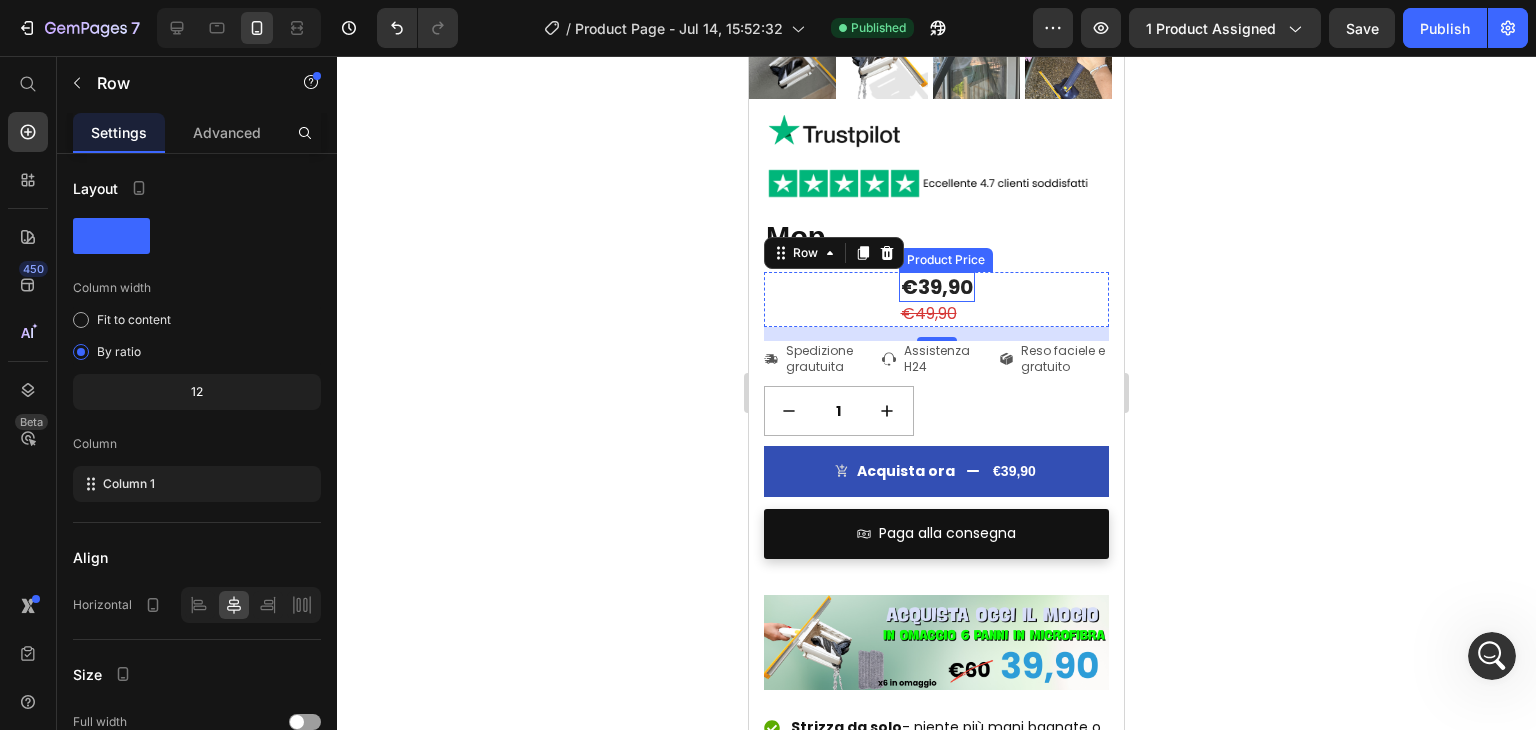 click on "€39,90" at bounding box center (937, 287) 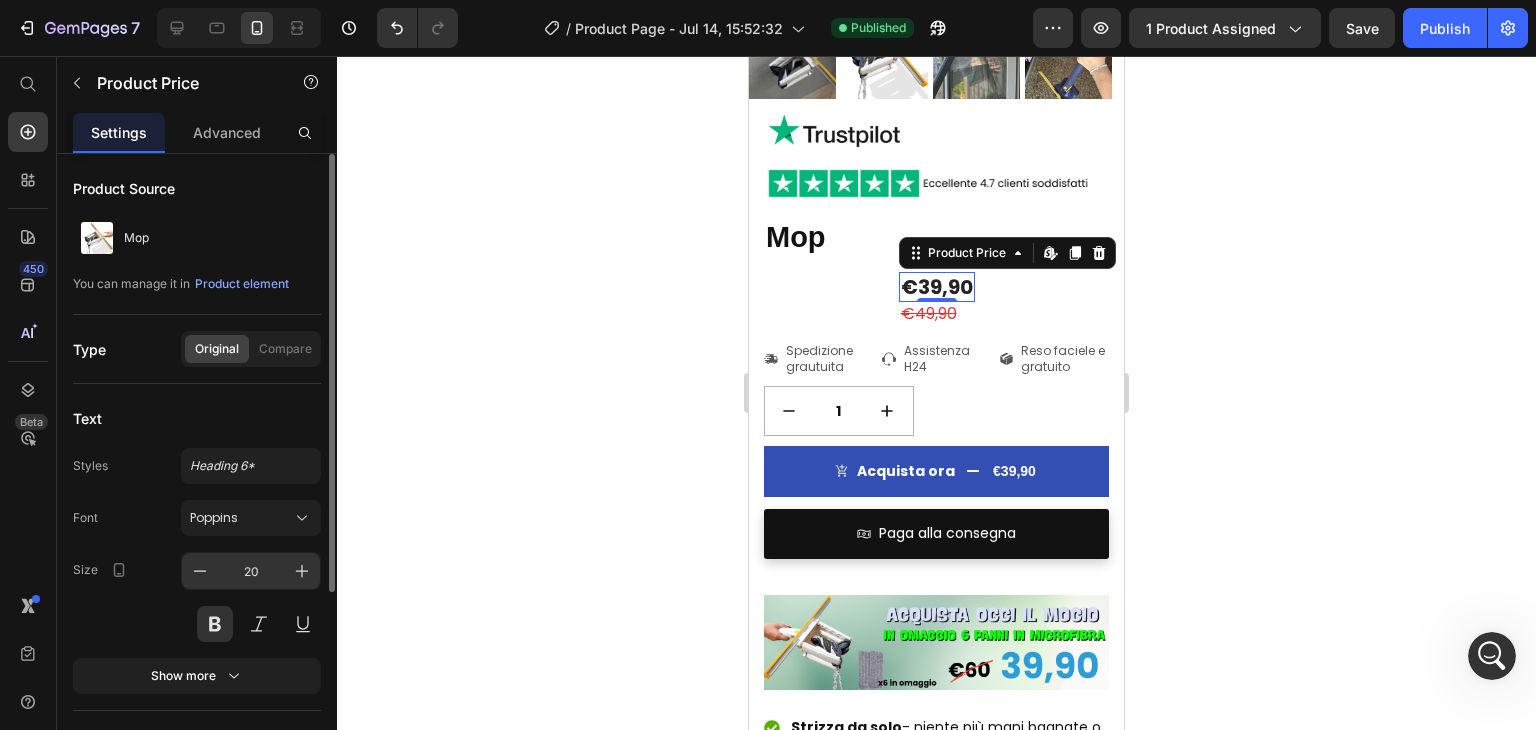 click on "20" at bounding box center [251, 571] 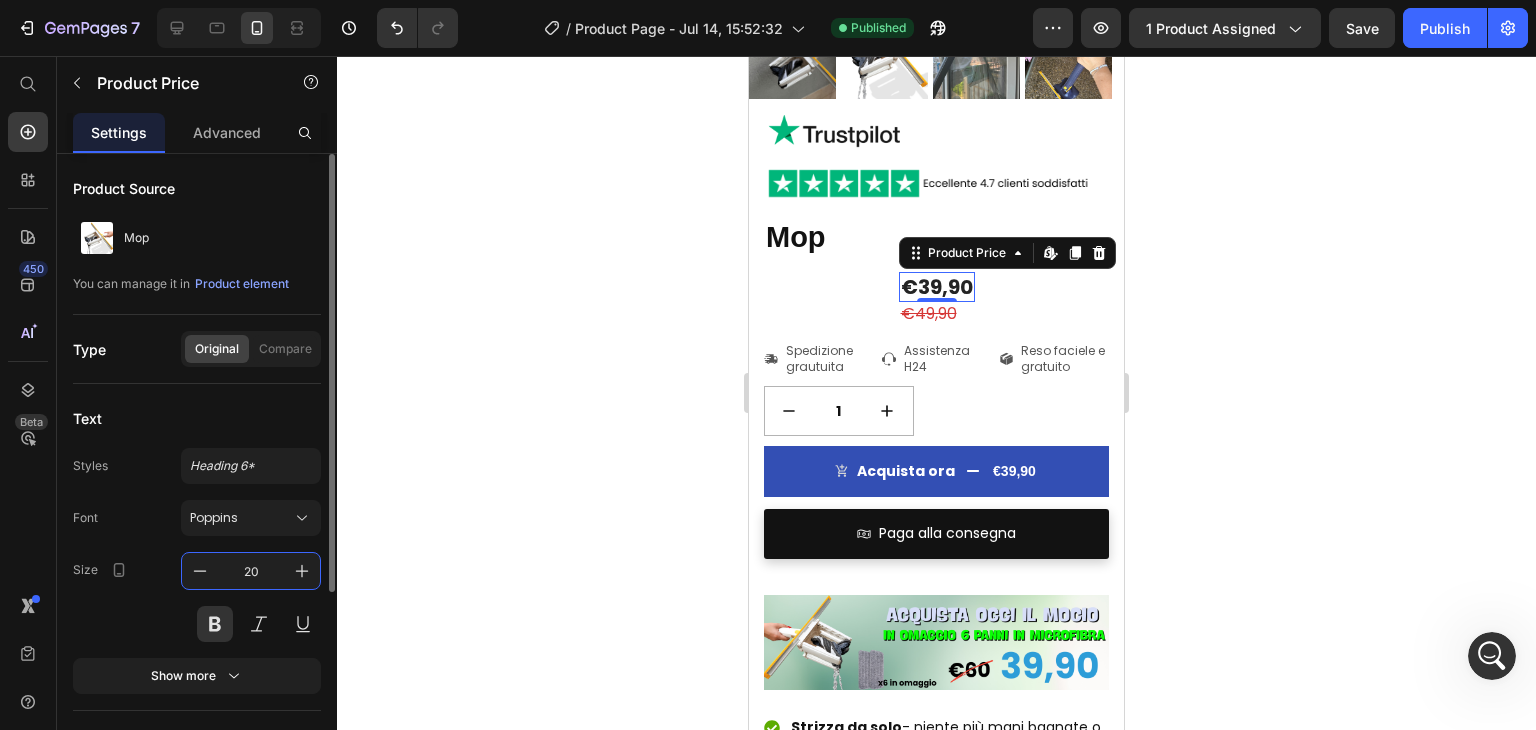 click on "20" at bounding box center [251, 571] 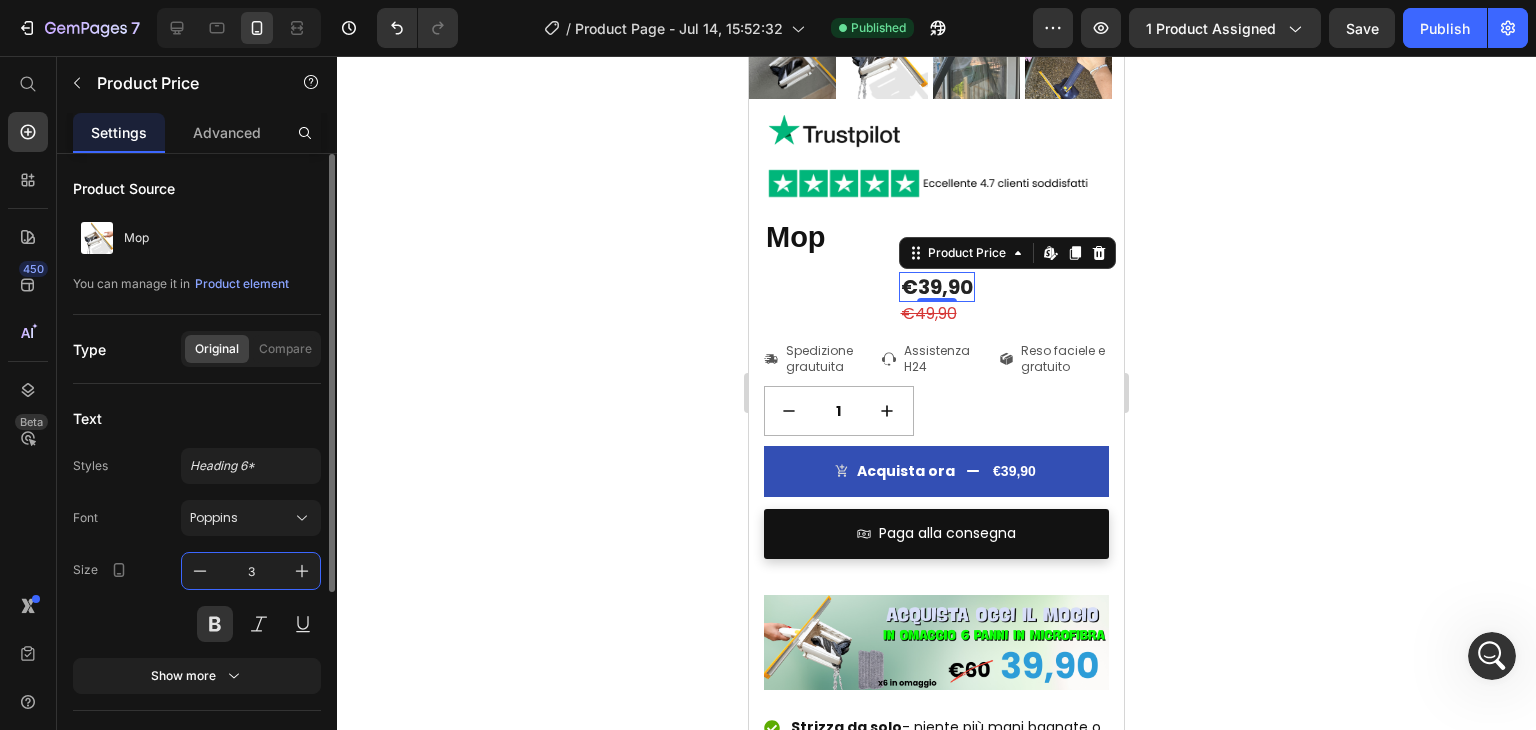type on "30" 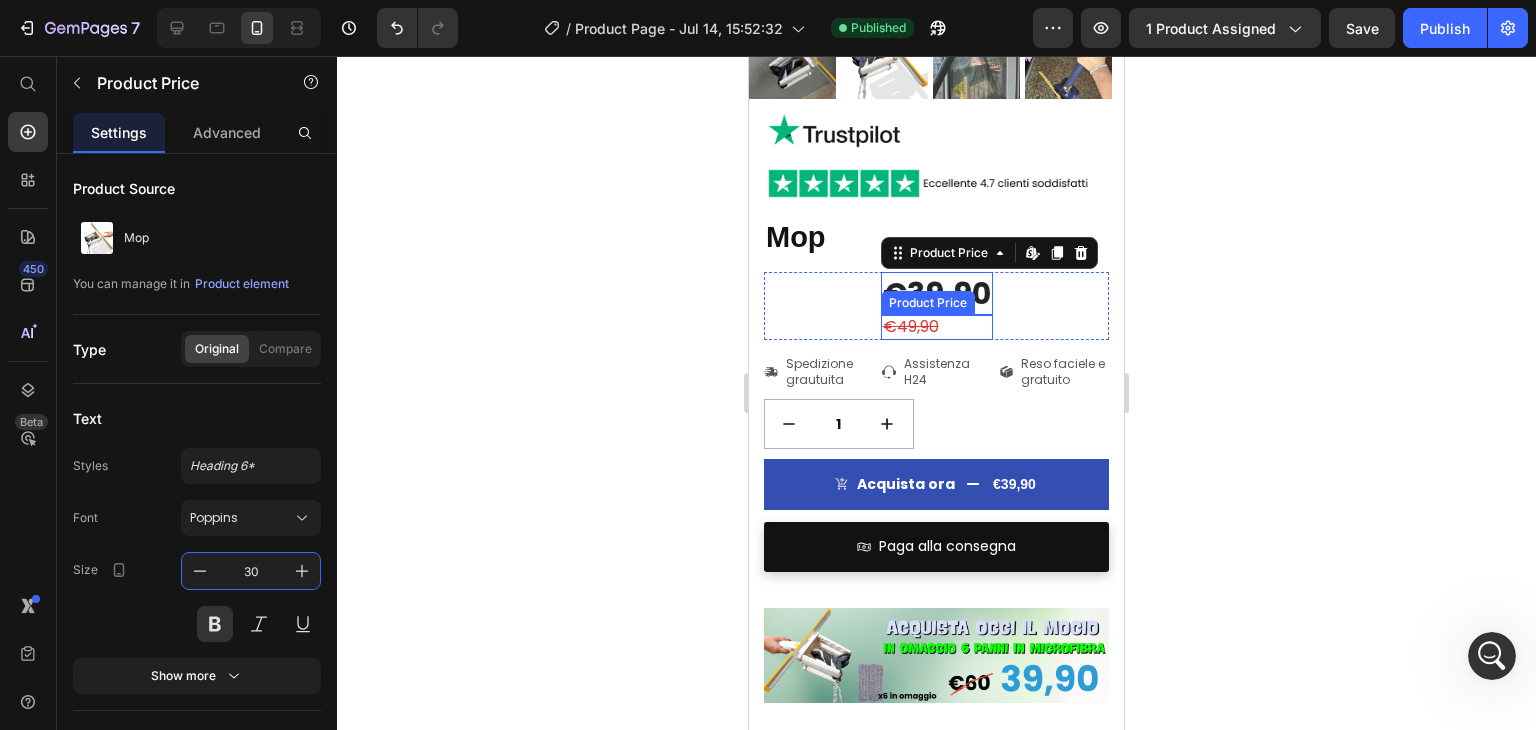 click on "€49,90" at bounding box center (937, 327) 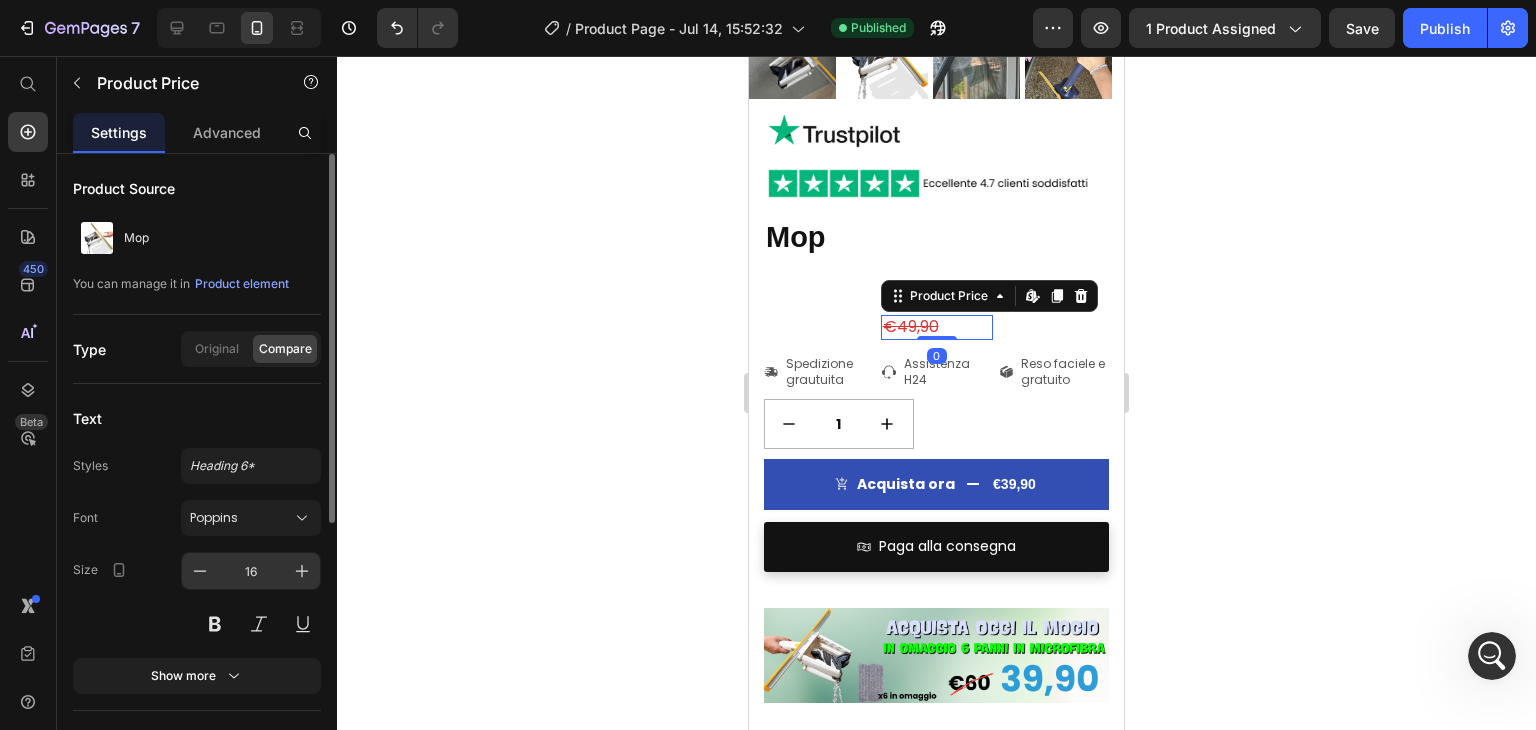 click on "16" at bounding box center [251, 571] 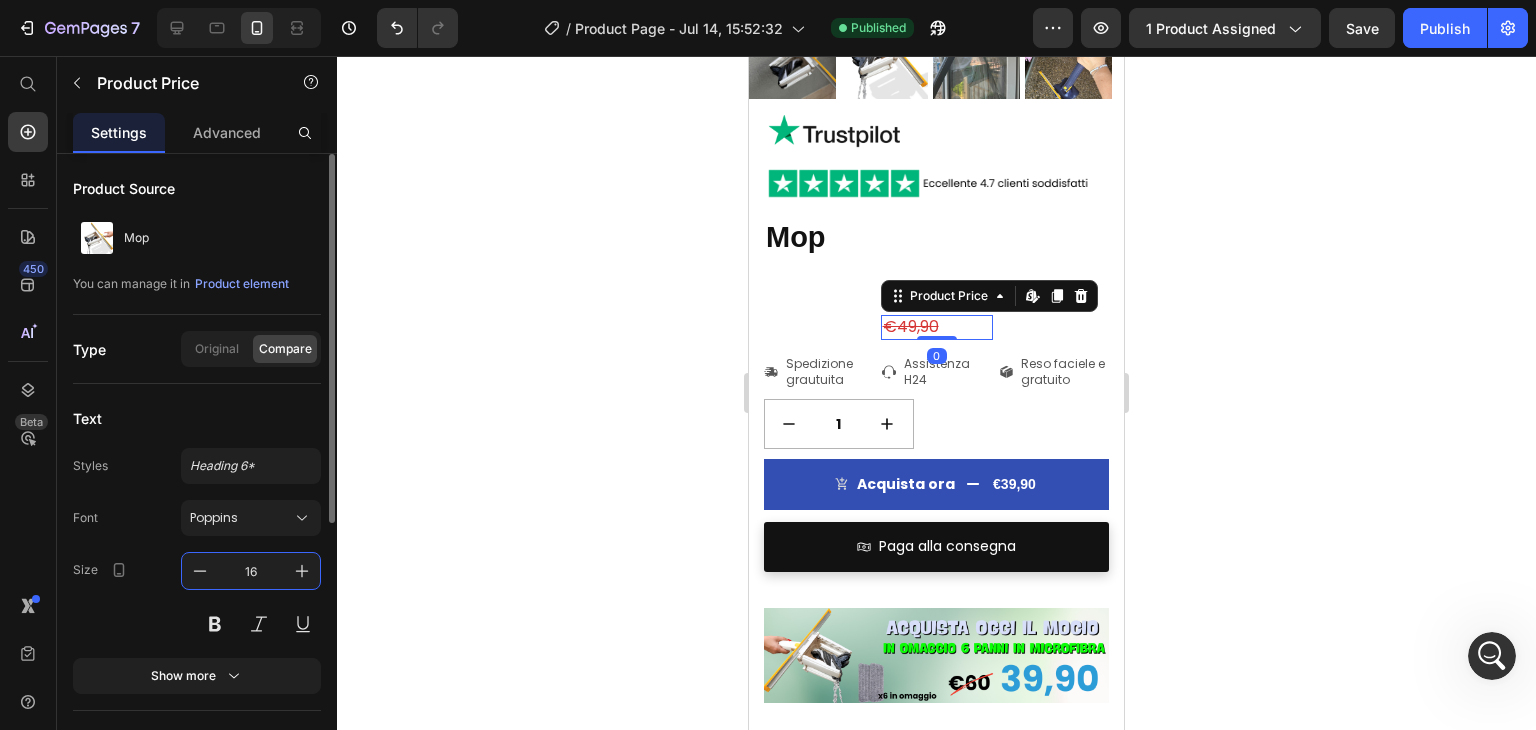 scroll, scrollTop: 9216, scrollLeft: 0, axis: vertical 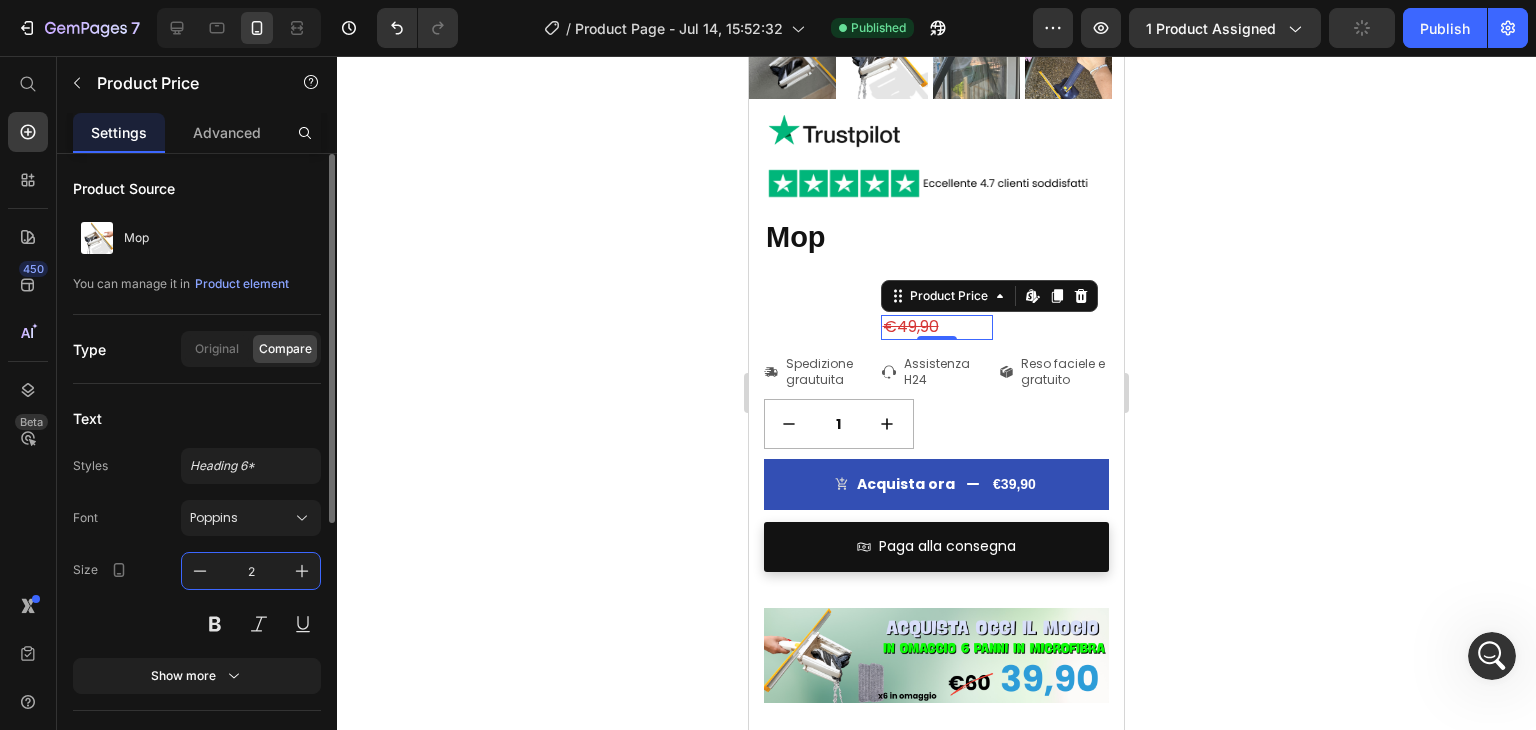 type on "20" 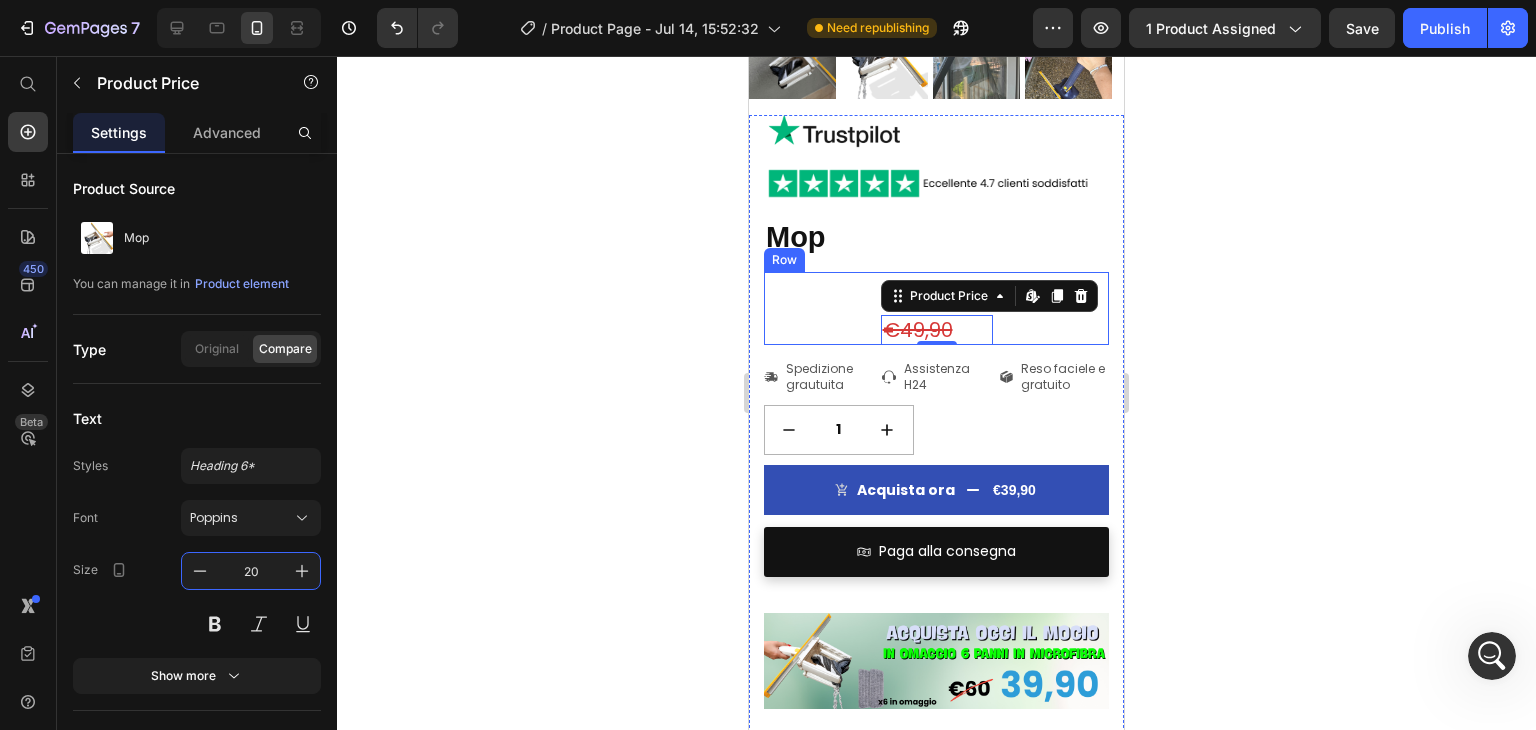 click on "€39,90 Product Price €49,90 Product Price   Edit content in Shopify 0 Row" at bounding box center [936, 308] 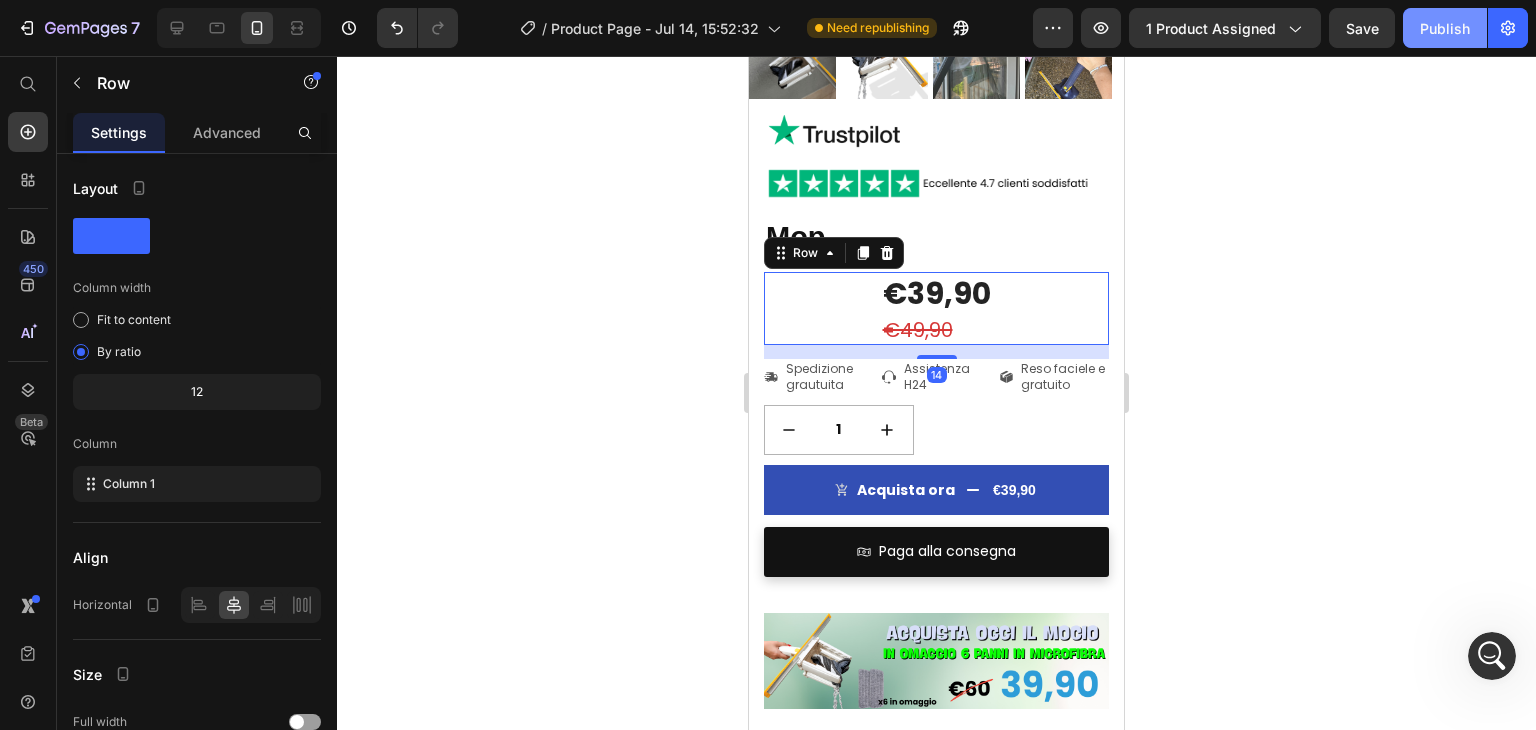 click on "Publish" at bounding box center (1445, 28) 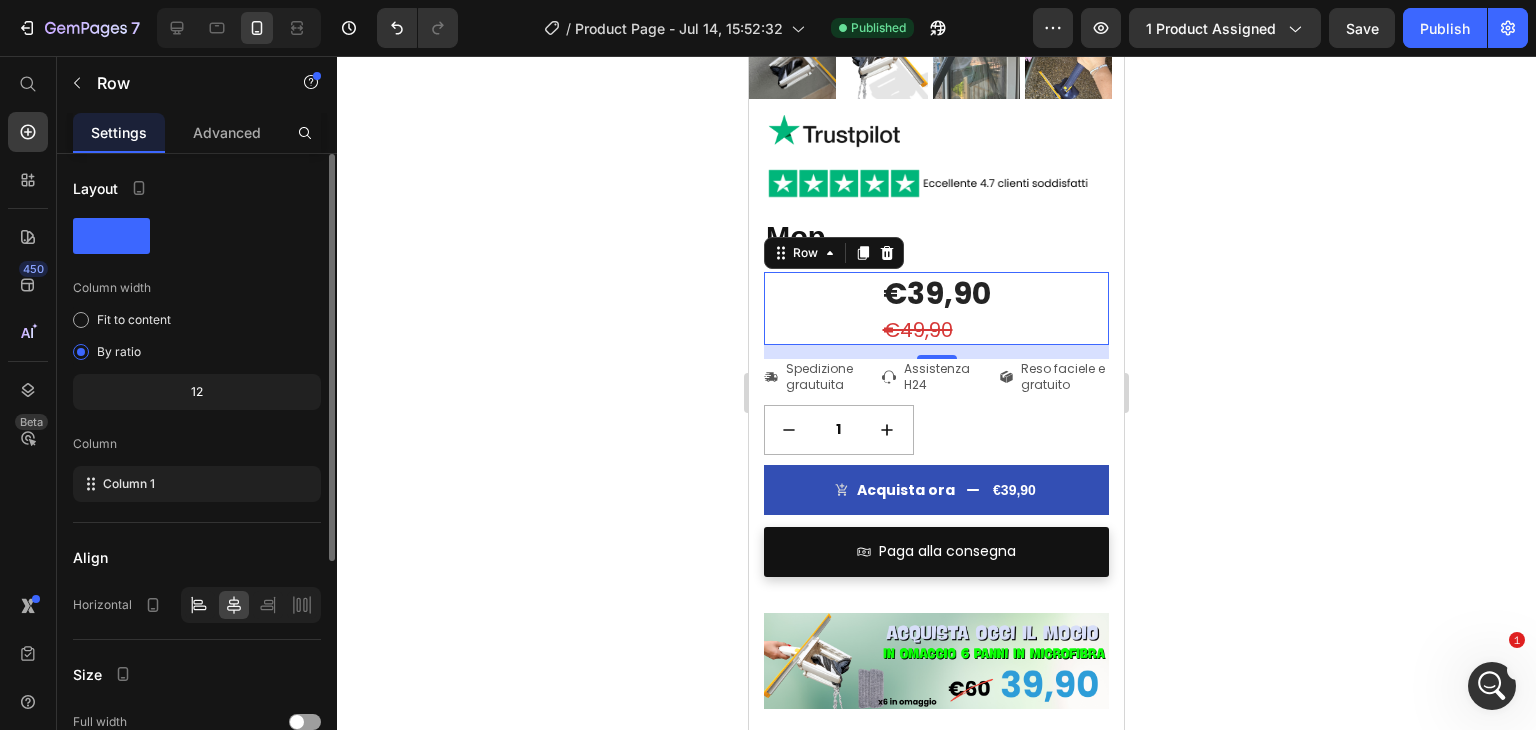 scroll, scrollTop: 9216, scrollLeft: 0, axis: vertical 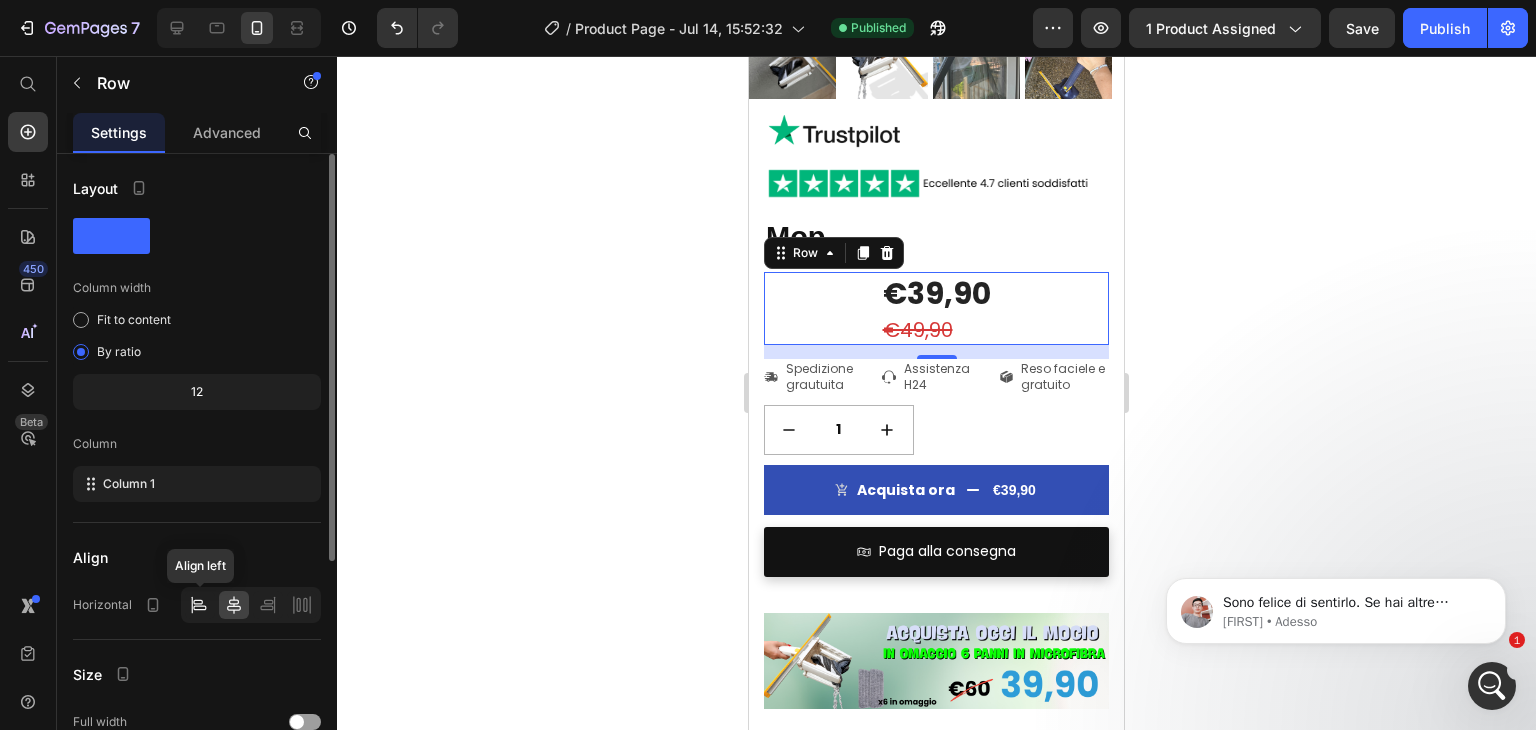 click 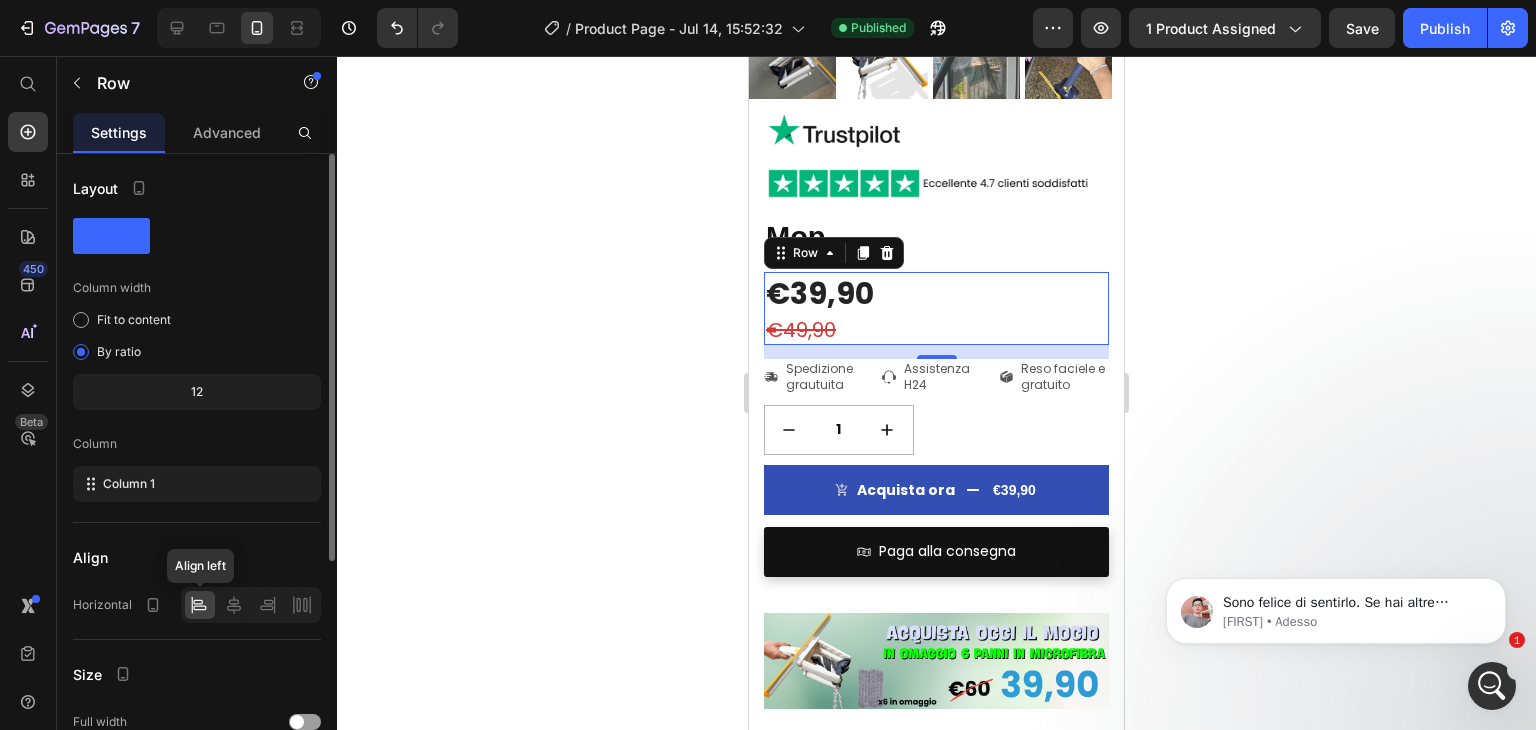 scroll, scrollTop: 9219, scrollLeft: 0, axis: vertical 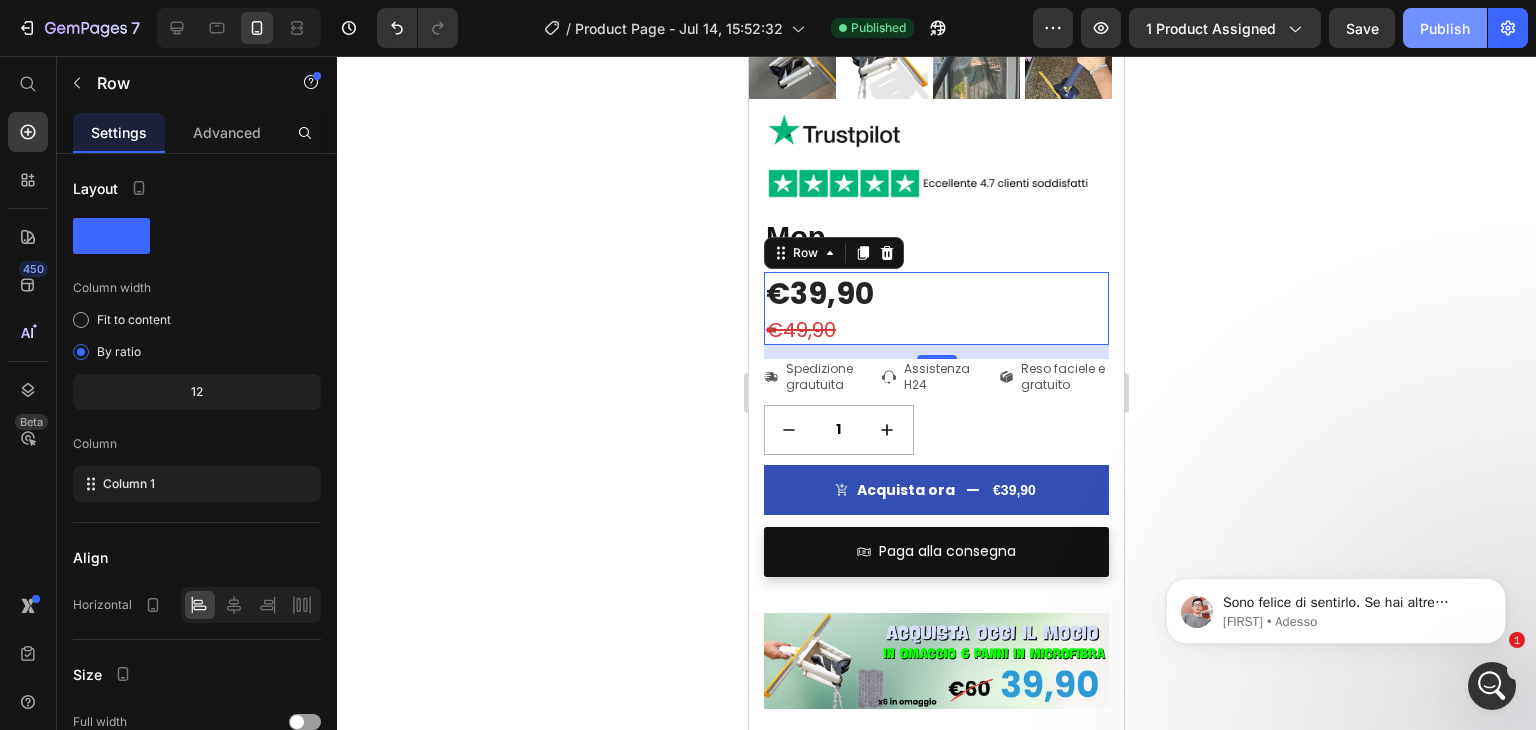 click on "Publish" at bounding box center (1445, 28) 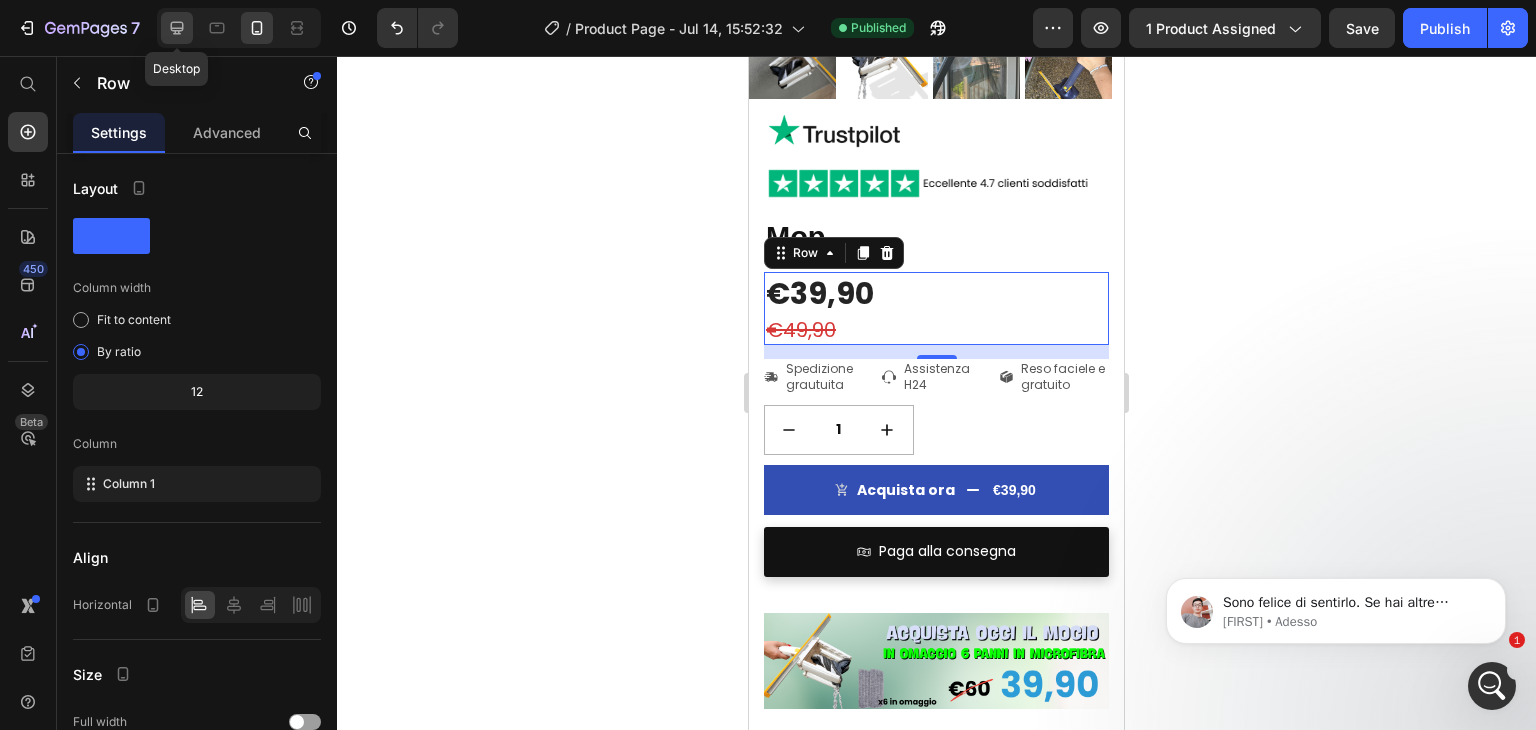 click 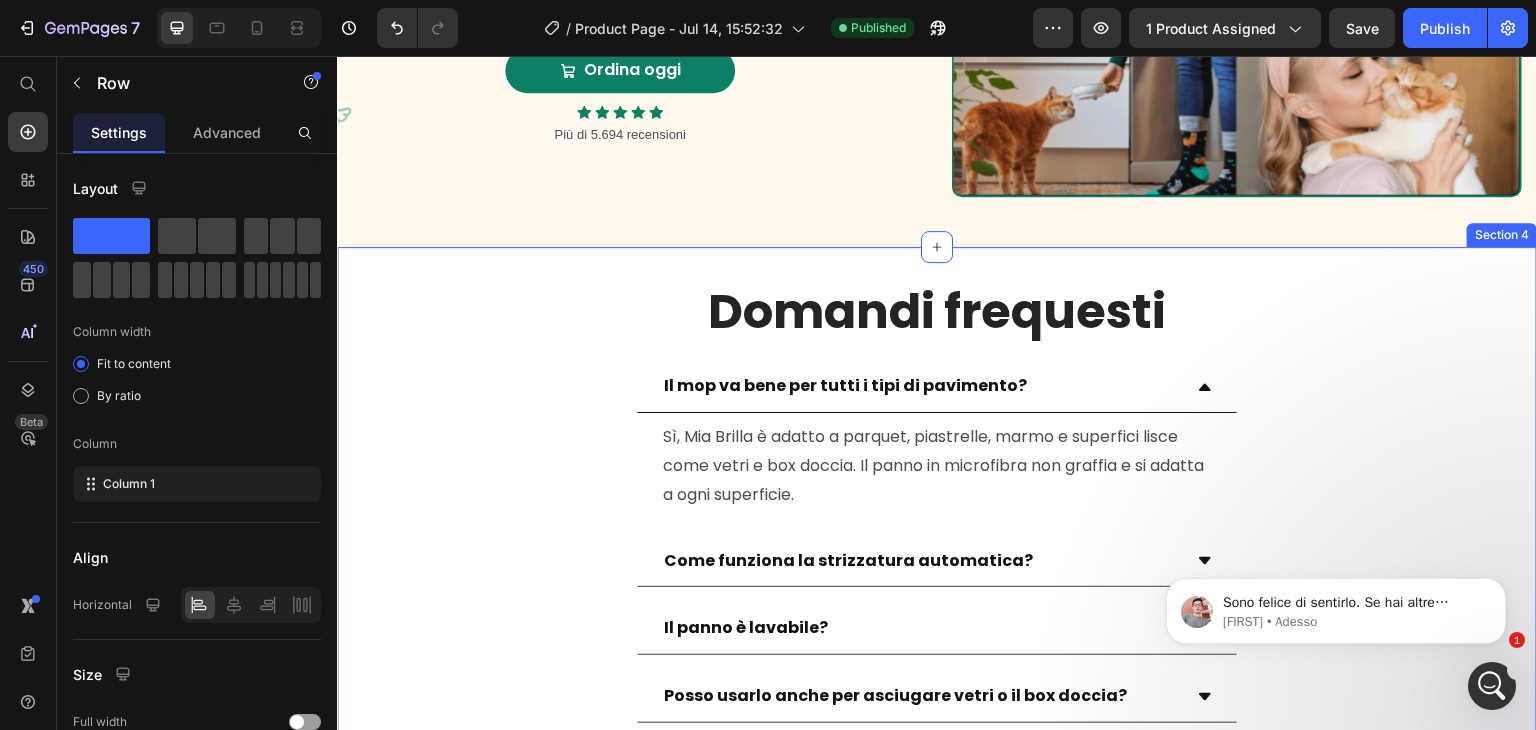 scroll, scrollTop: 3514, scrollLeft: 0, axis: vertical 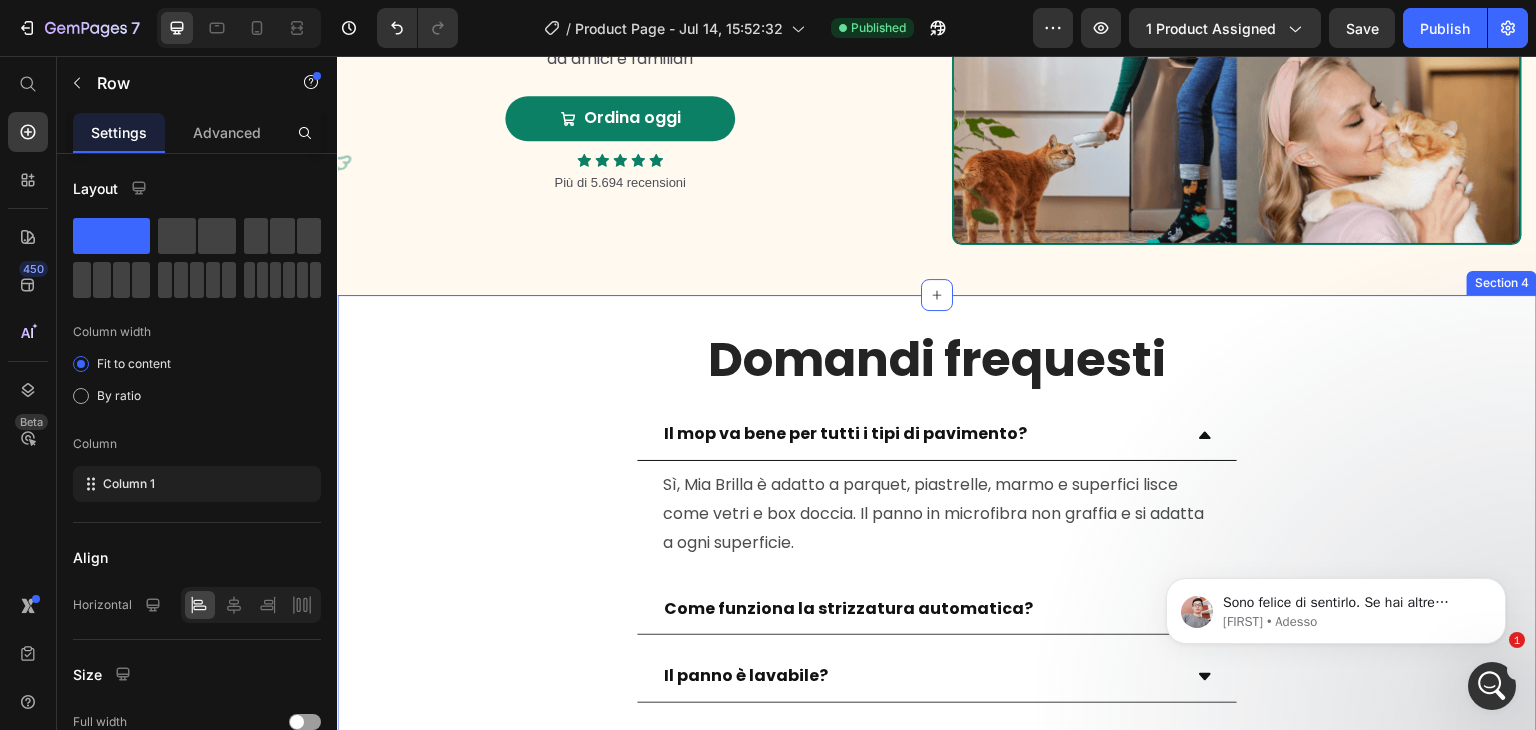 click on "Domandi frequesti Heading
Il mop va bene per tutti i tipi di pavimento? Sì, Mia Brilla è adatto a parquet, piastrelle, marmo e superfici lisce come vetri e box doccia. Il panno in microfibra non graffia e si adatta a ogni superficie. Text Block
Come funziona la strizzatura automatica?
Il panno è lavabile?
Posso usarlo anche per asciugare vetri o il box doccia?
Serve un secchio?
Quali metodi di pagamento accettate?
Quanto tempo impiega la spedizione? Accordion Section 4" at bounding box center [937, 650] 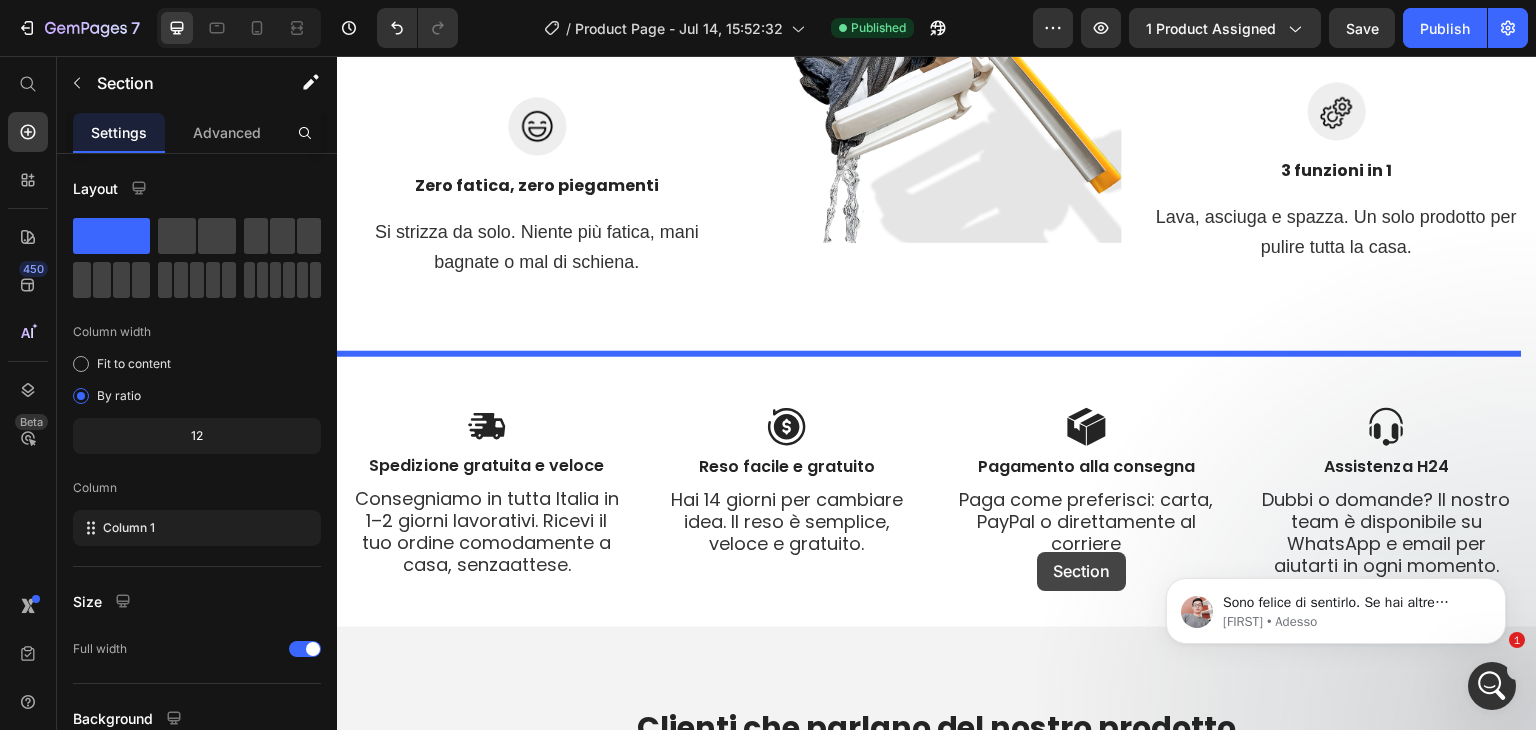 scroll, scrollTop: 4877, scrollLeft: 0, axis: vertical 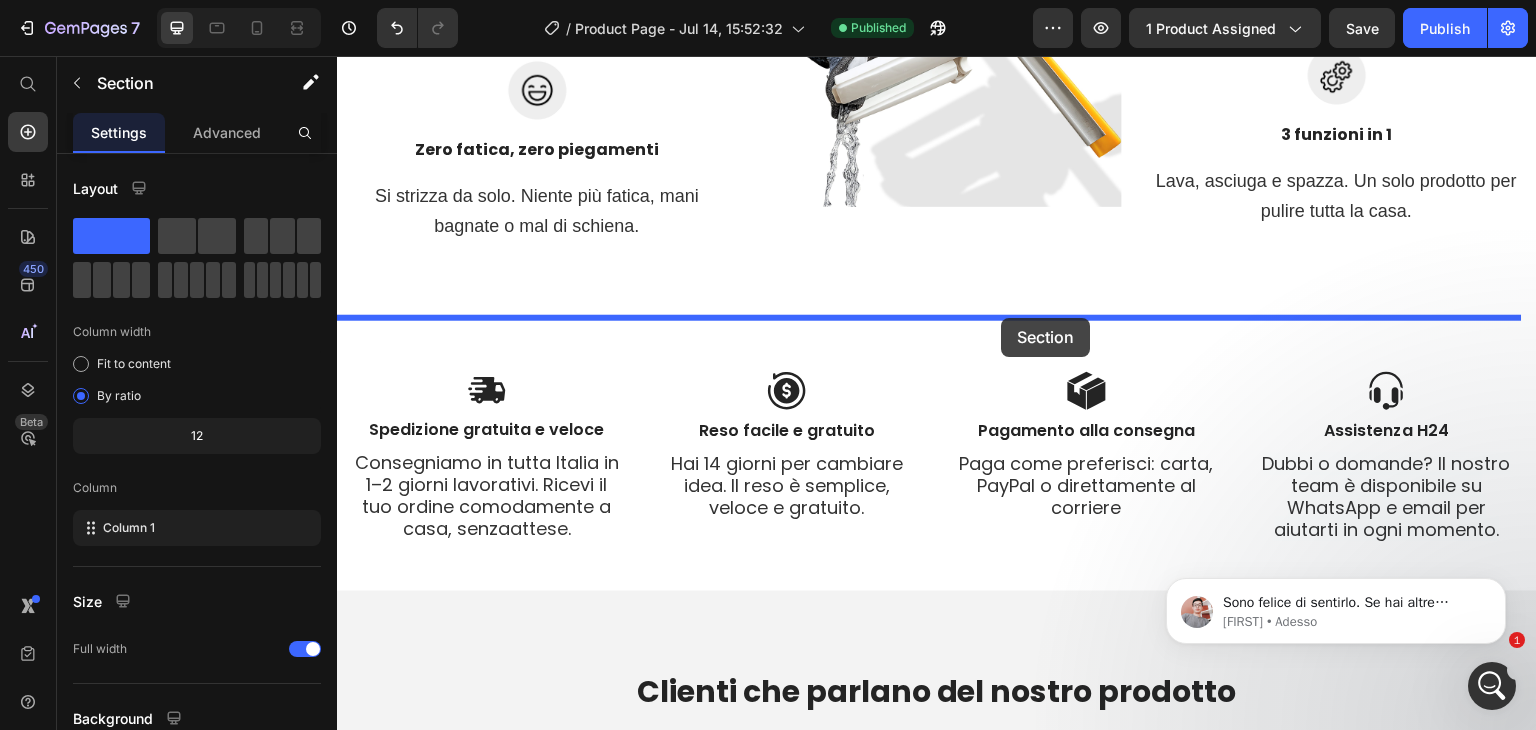 drag, startPoint x: 1156, startPoint y: 245, endPoint x: 1002, endPoint y: 318, distance: 170.42593 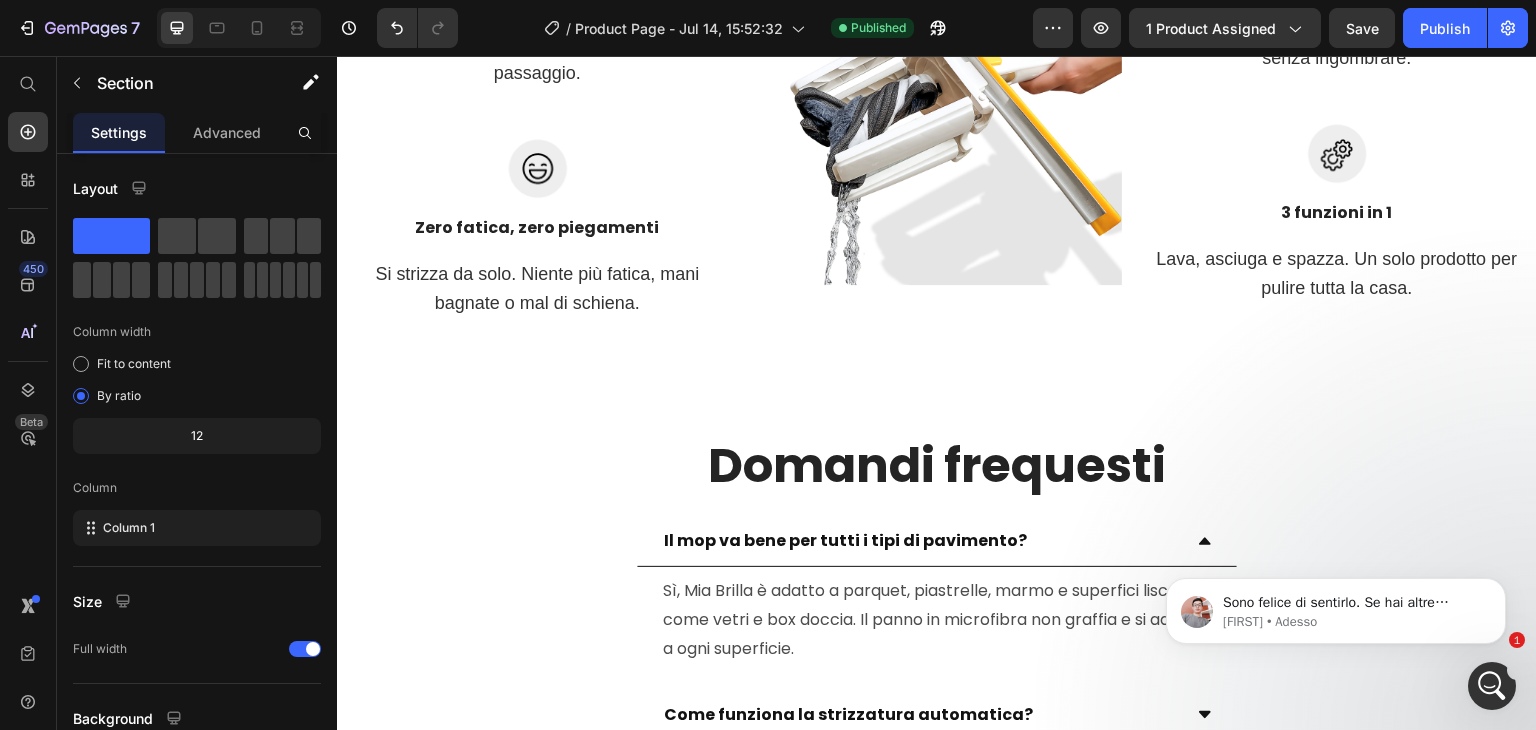 scroll, scrollTop: 4370, scrollLeft: 0, axis: vertical 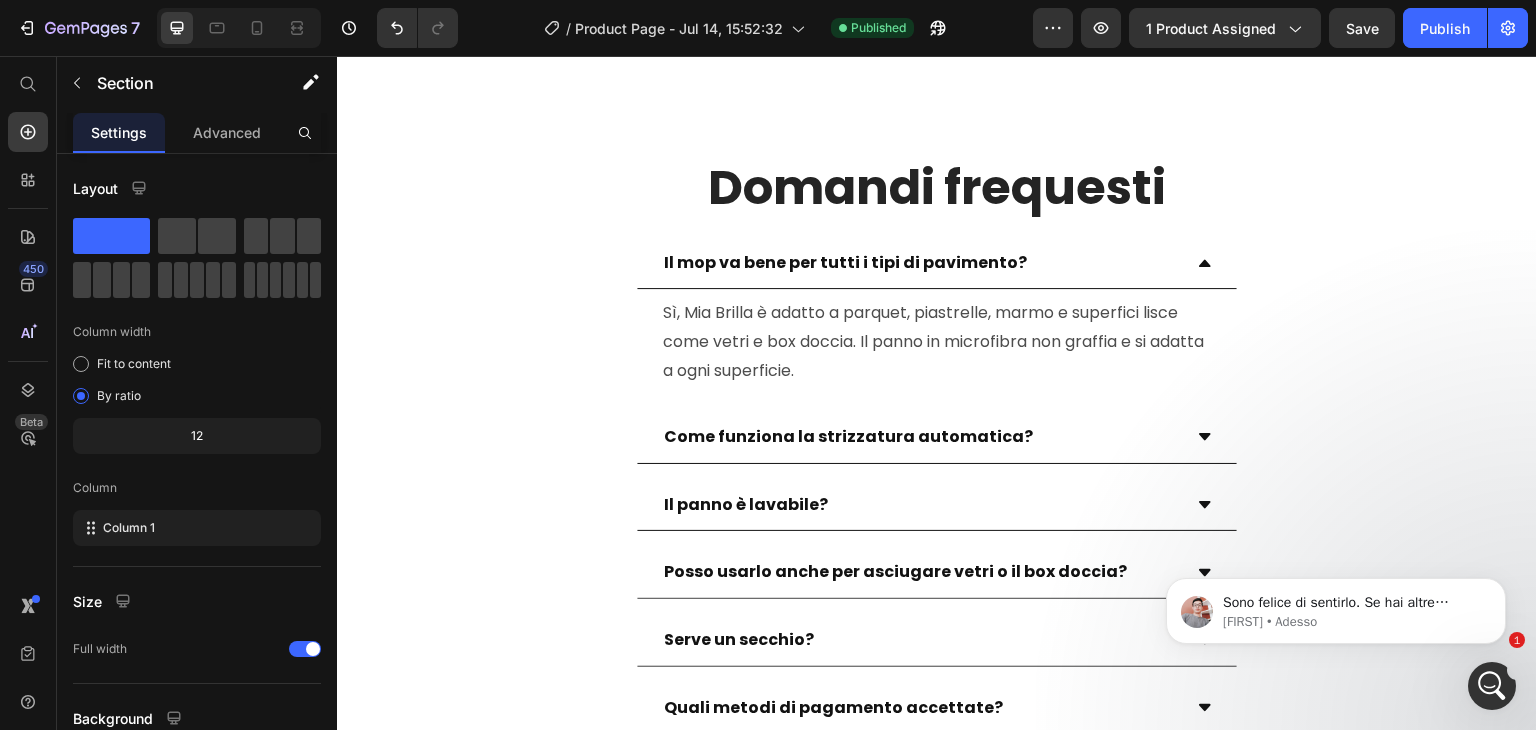 click 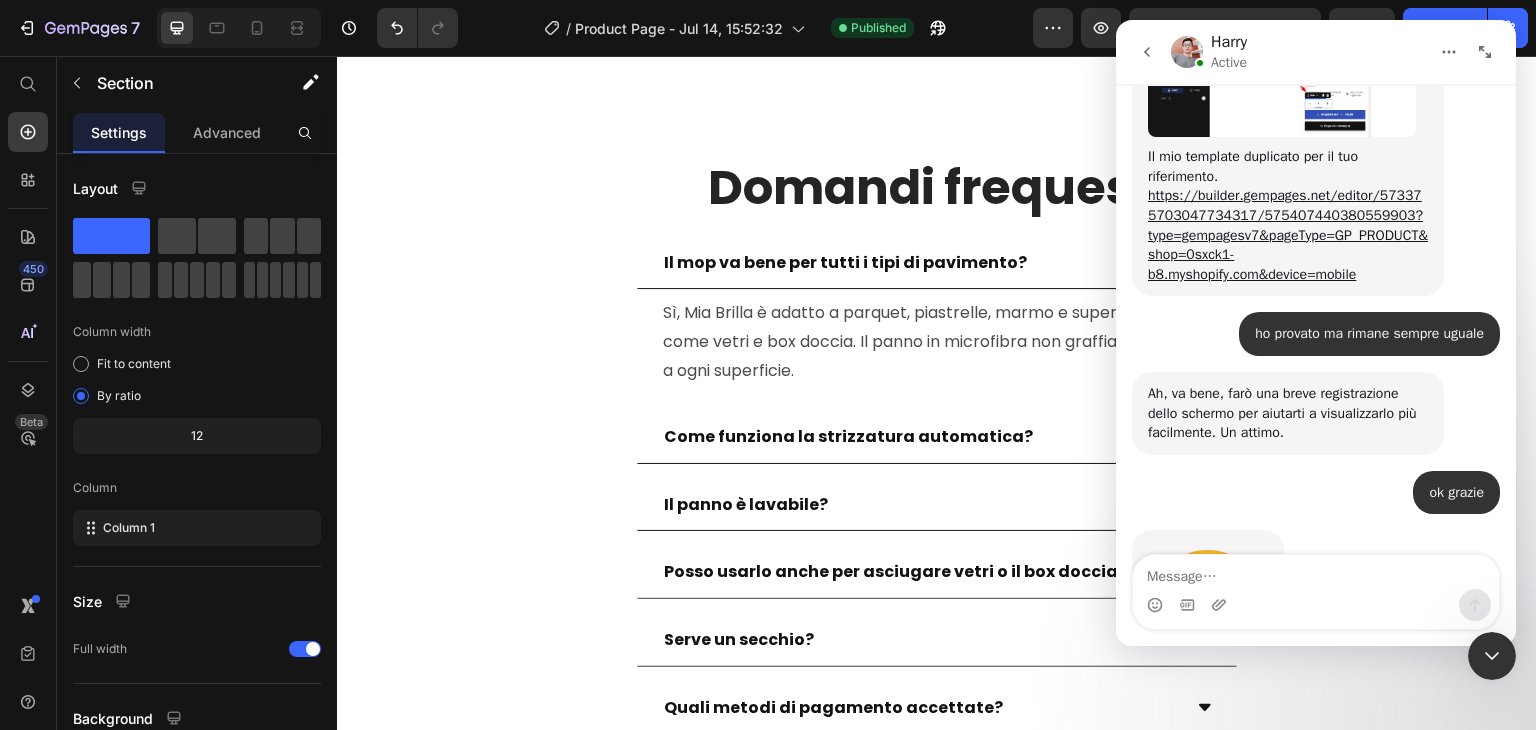 scroll, scrollTop: 9219, scrollLeft: 0, axis: vertical 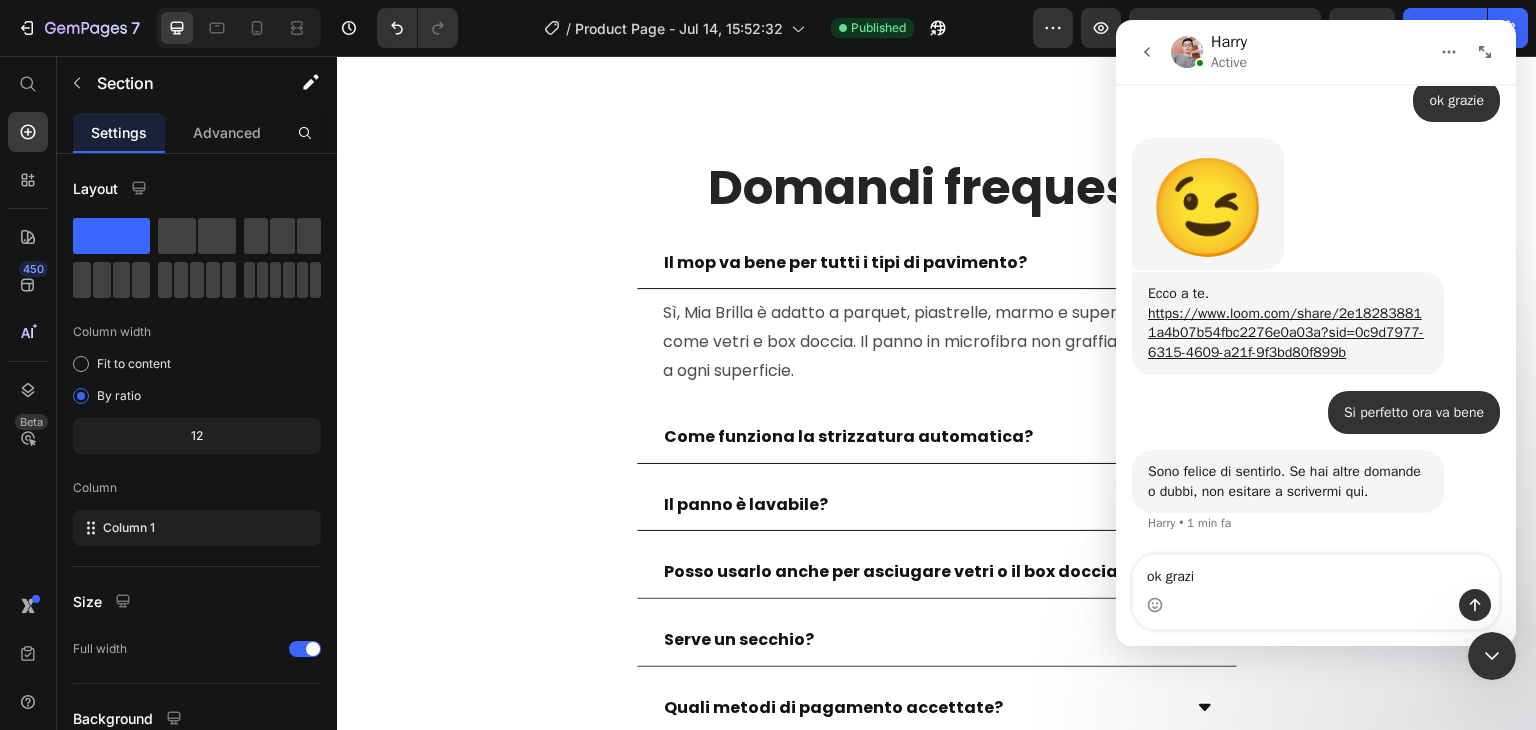 type on "ok grazie" 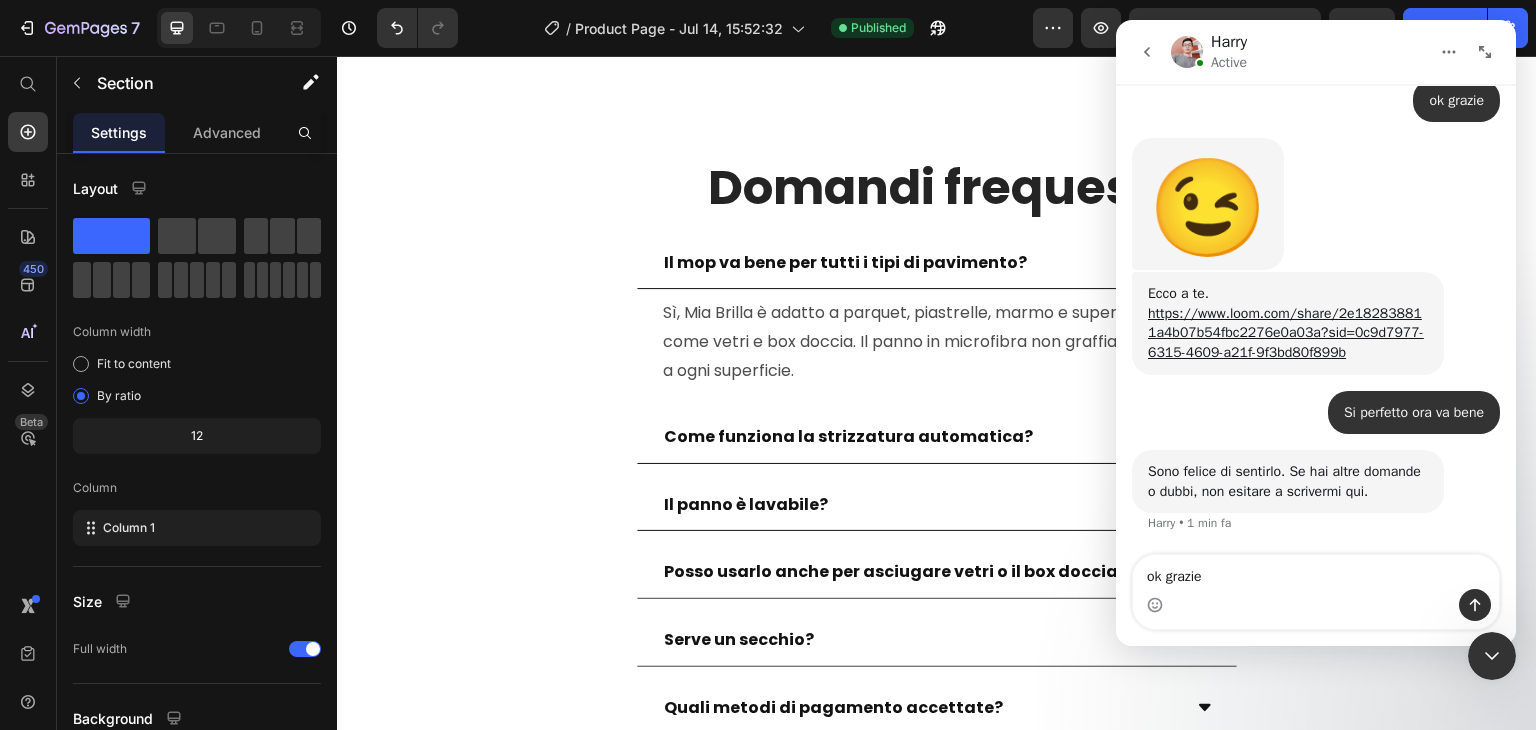 type 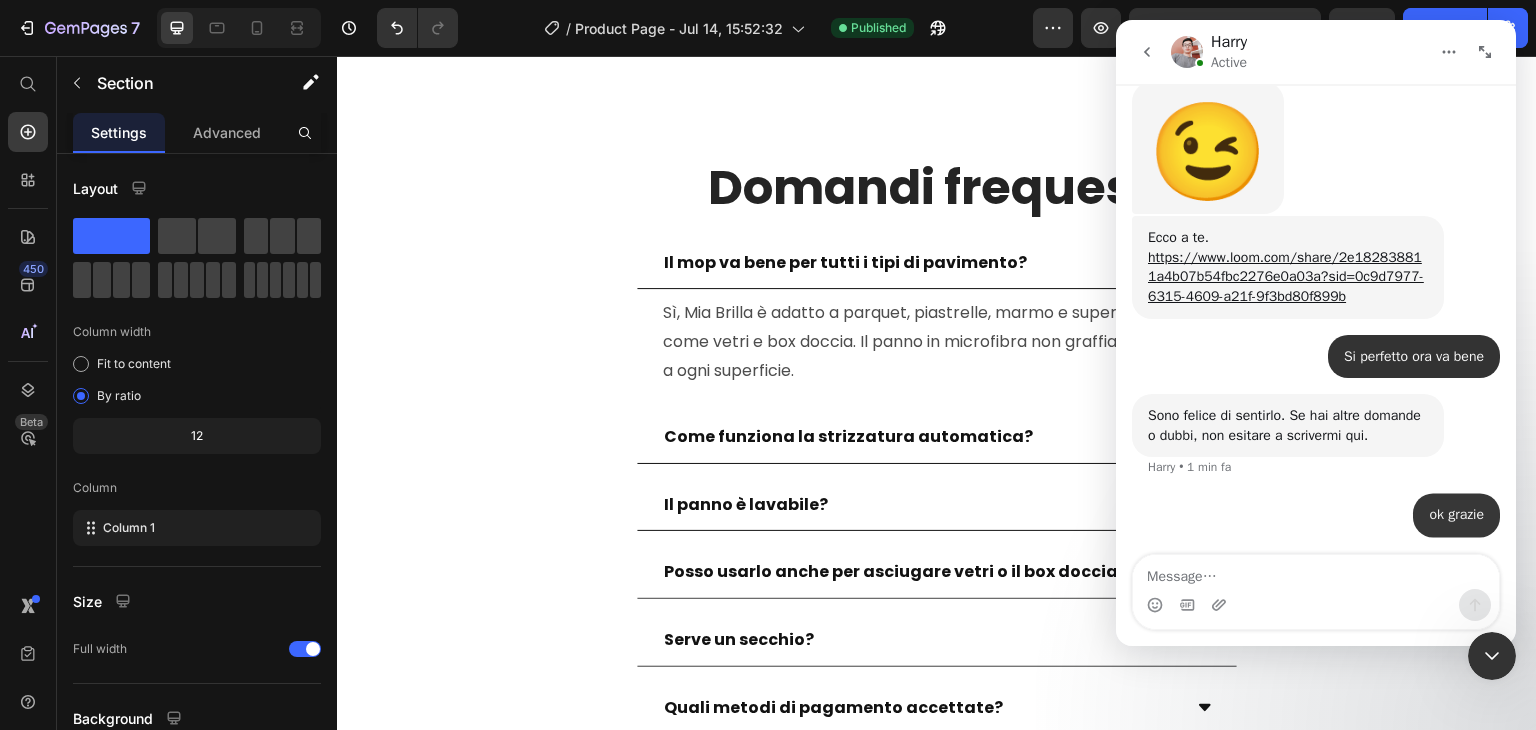 scroll, scrollTop: 9278, scrollLeft: 0, axis: vertical 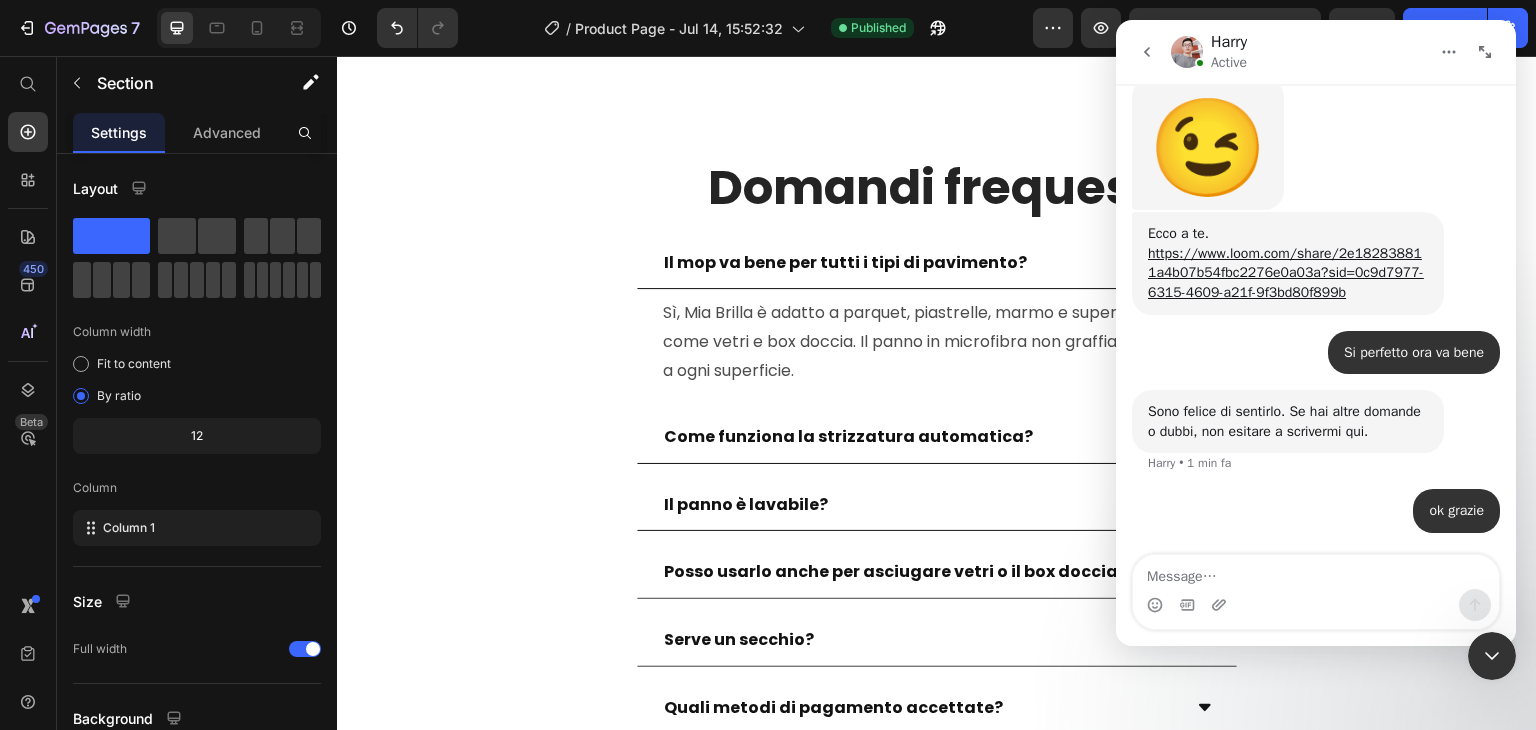 click 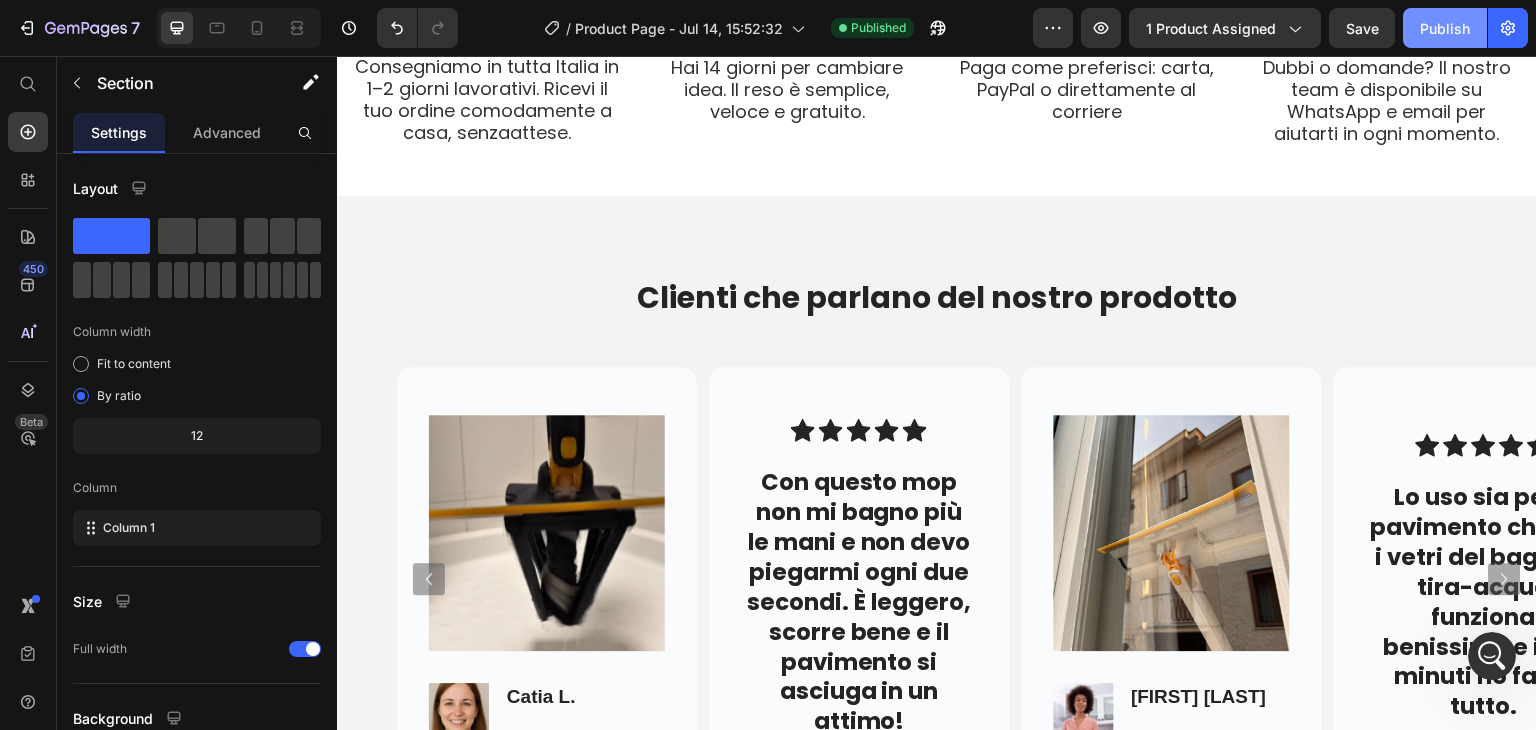 click on "Publish" at bounding box center (1445, 28) 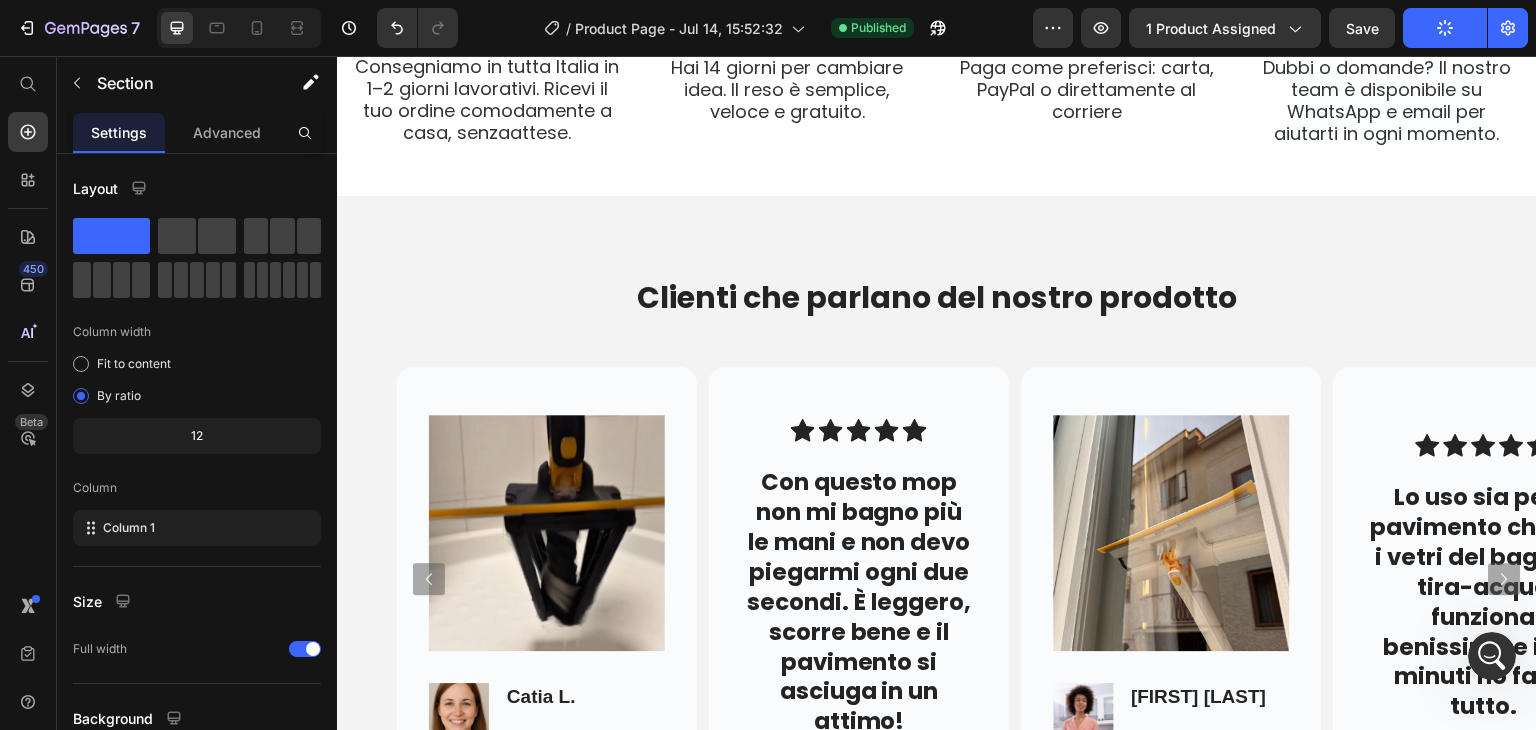 scroll, scrollTop: 5278, scrollLeft: 0, axis: vertical 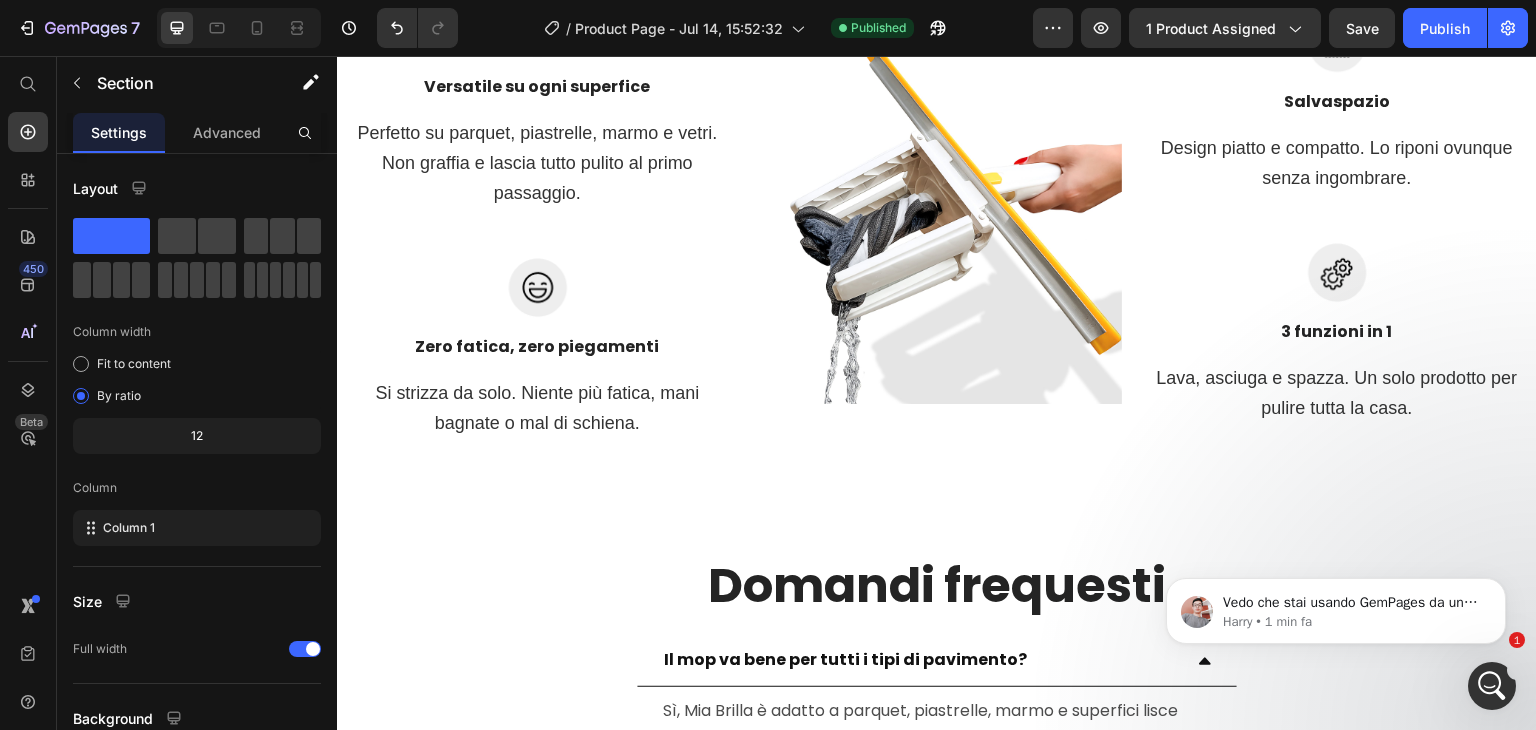 click 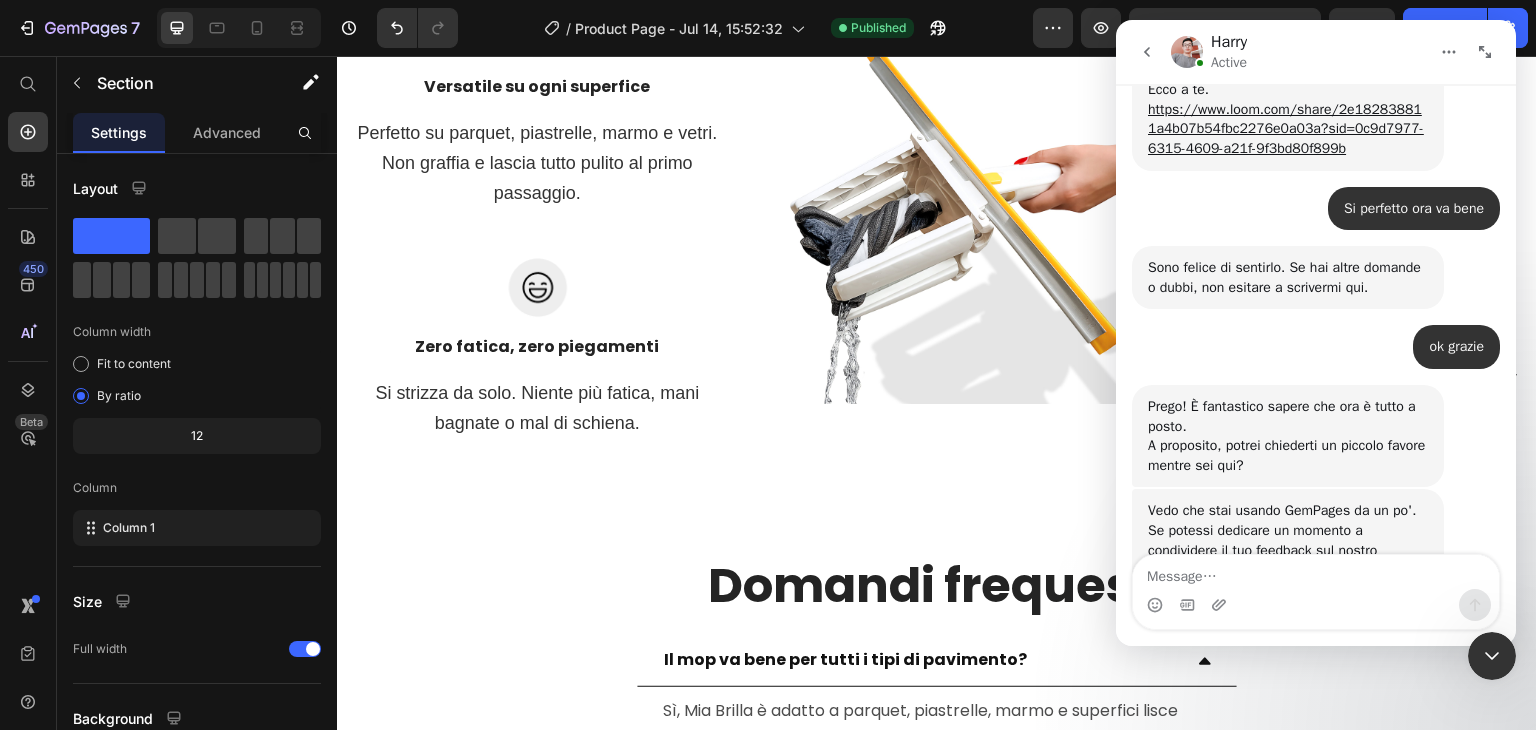 scroll, scrollTop: 9580, scrollLeft: 0, axis: vertical 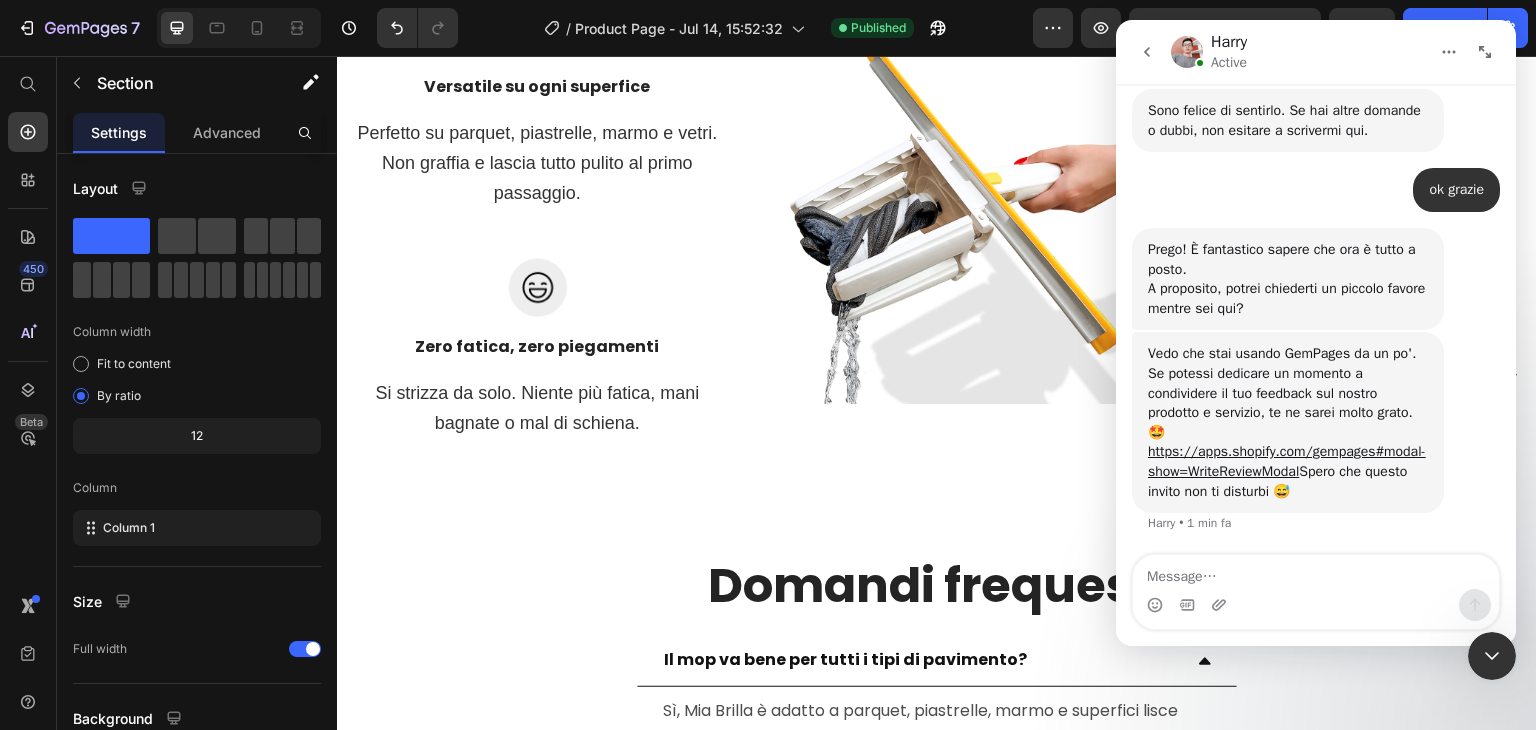 click 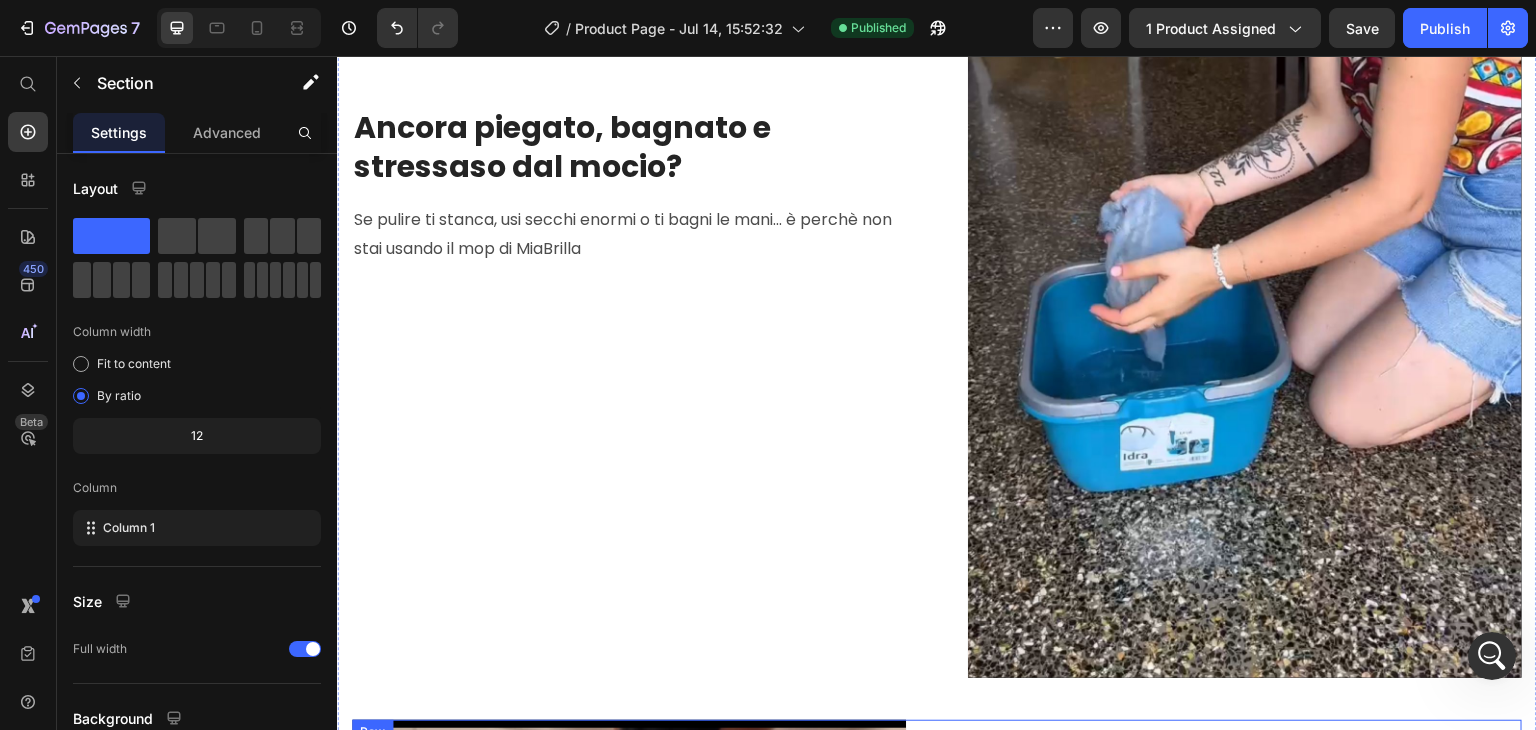 scroll, scrollTop: 0, scrollLeft: 0, axis: both 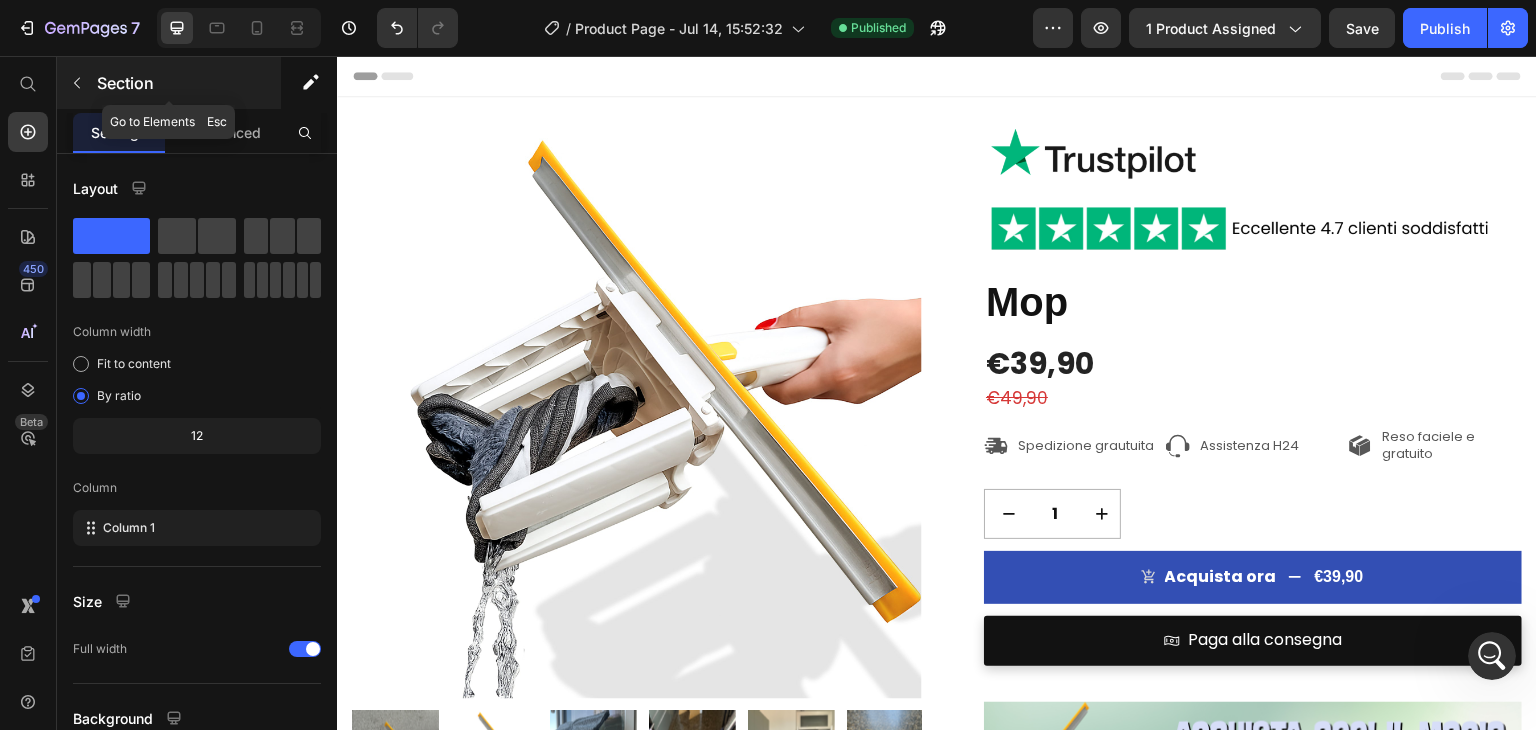 click at bounding box center [77, 83] 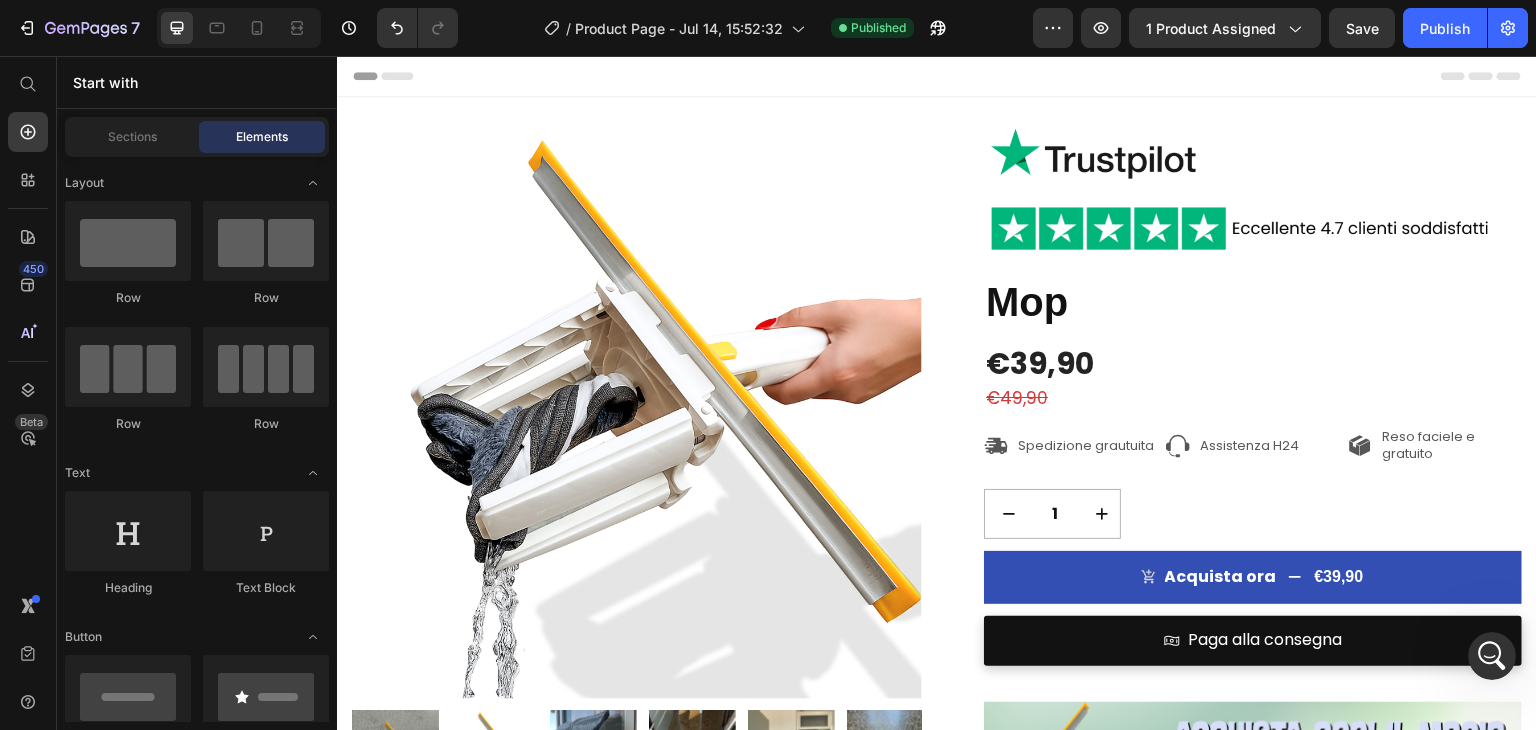 click on "Start with" at bounding box center (197, 82) 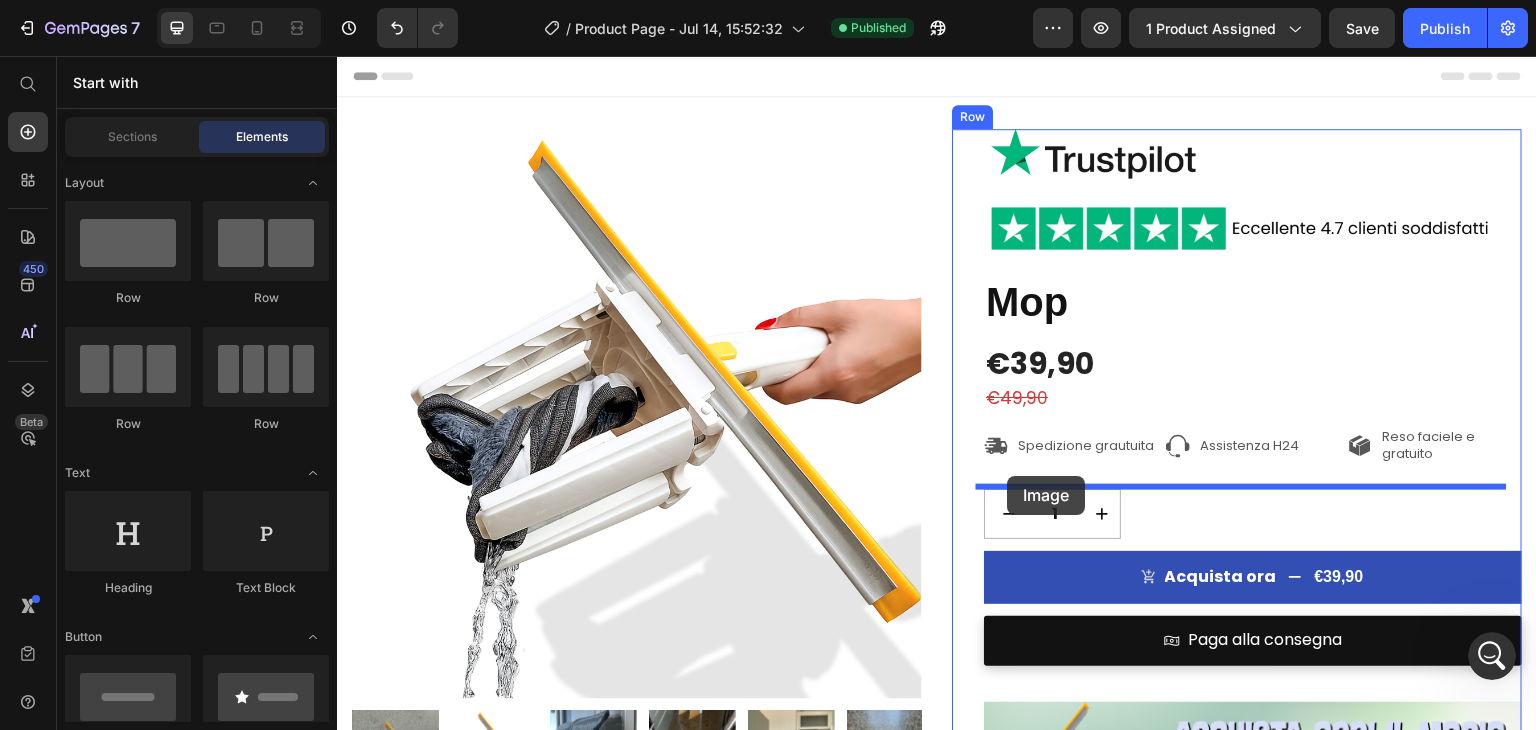 drag, startPoint x: 451, startPoint y: 341, endPoint x: 1008, endPoint y: 476, distance: 573.1265 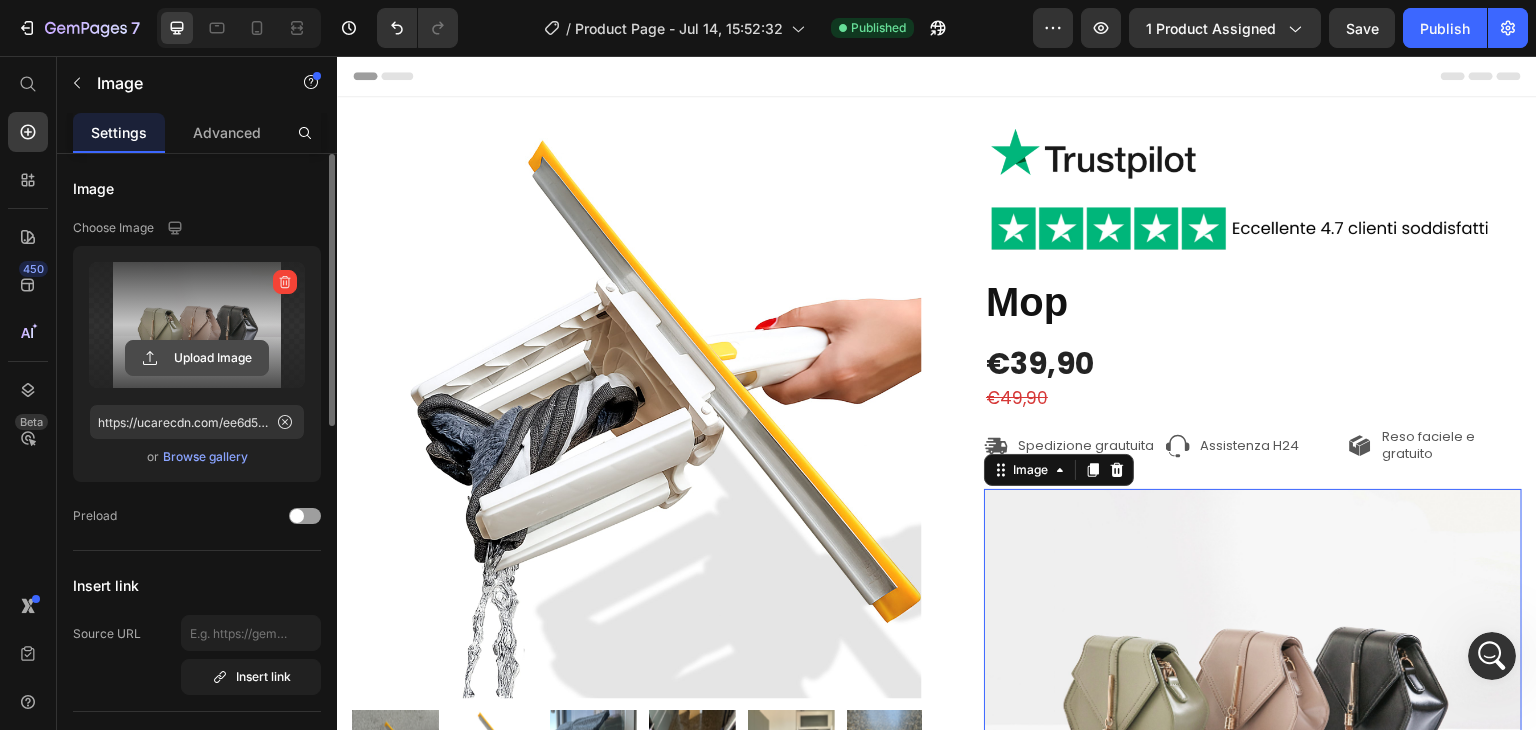 click 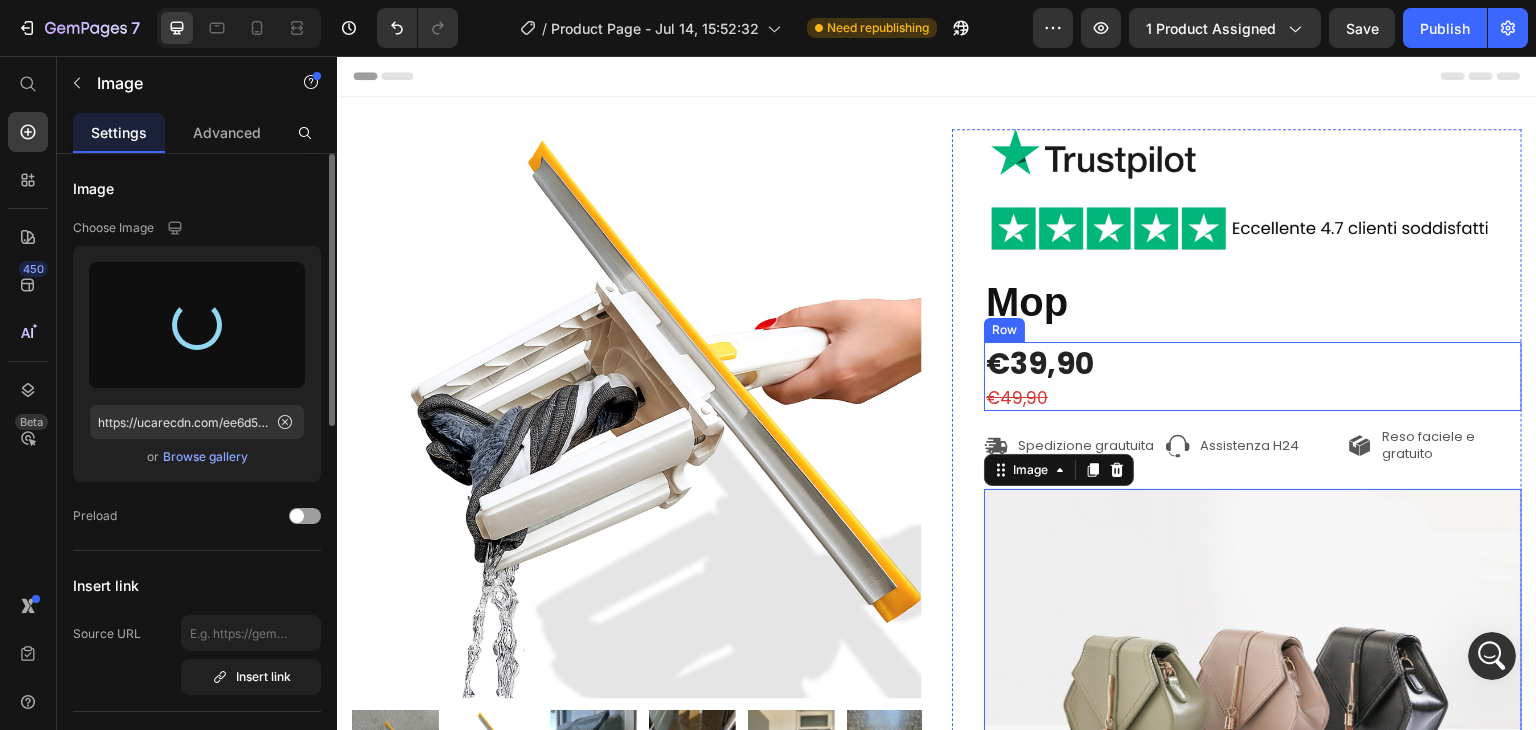 type on "https://cdn.shopify.com/s/files/1/0969/7787/9379/files/gempages_573375699373524193-e6838e0d-7eb2-46ff-bba0-912df7036521.png" 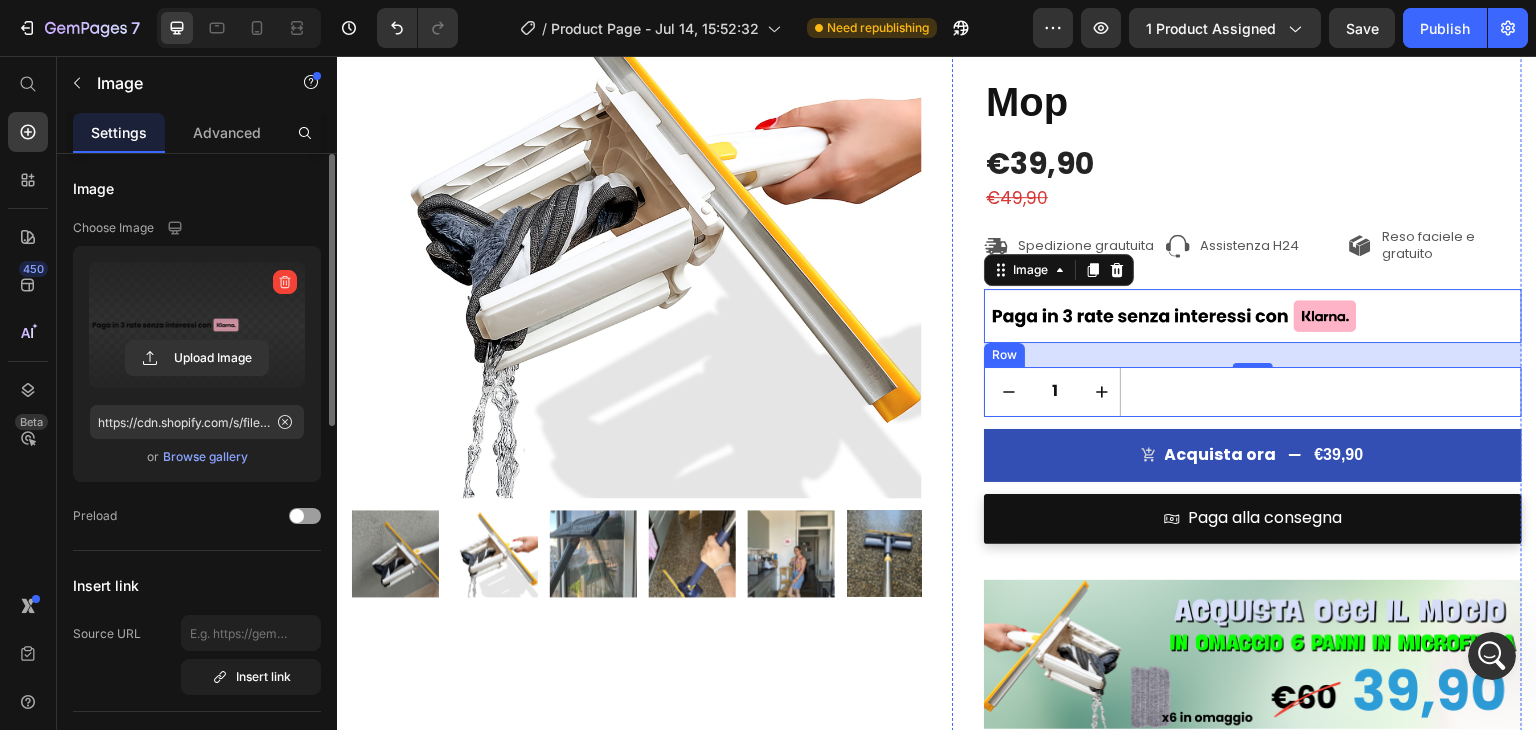 scroll, scrollTop: 300, scrollLeft: 0, axis: vertical 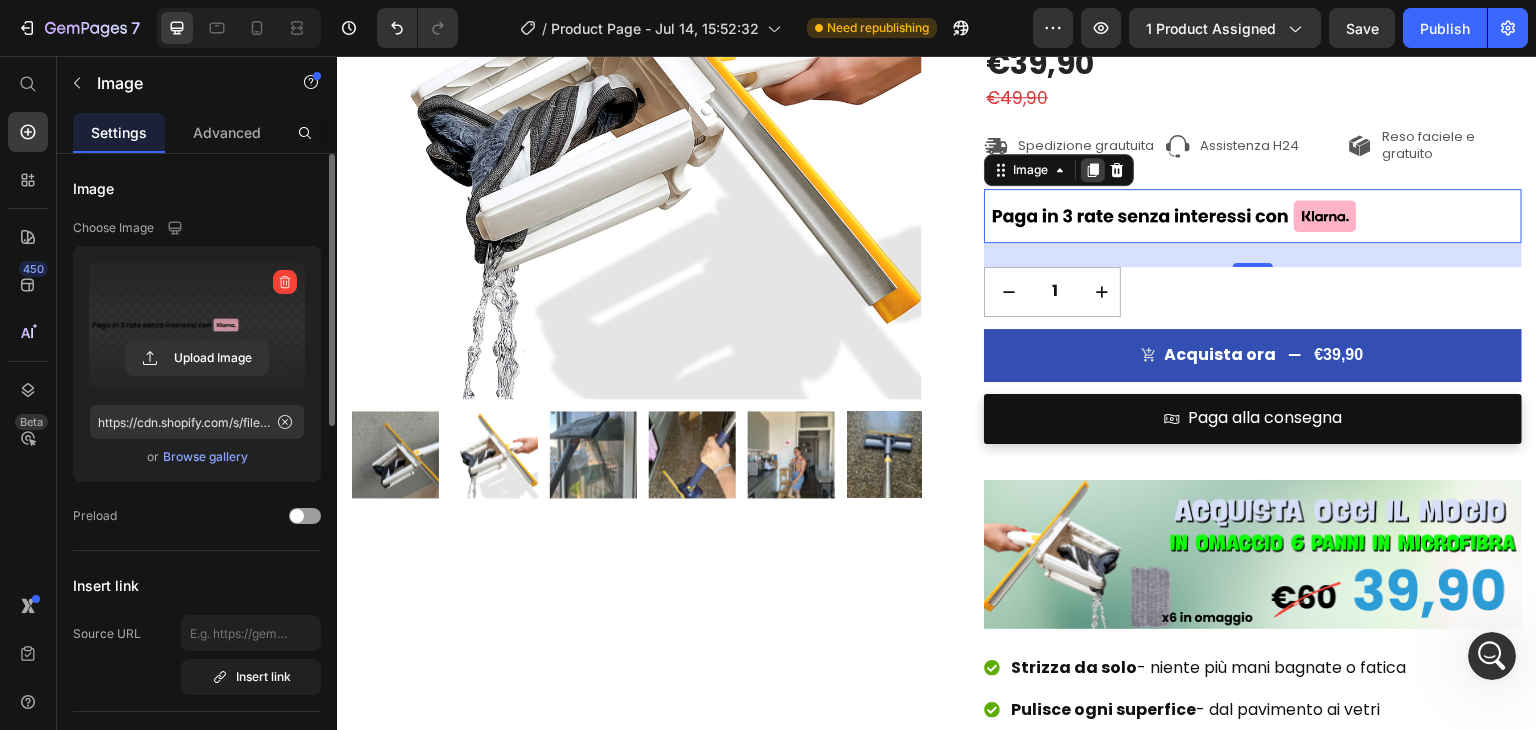 click 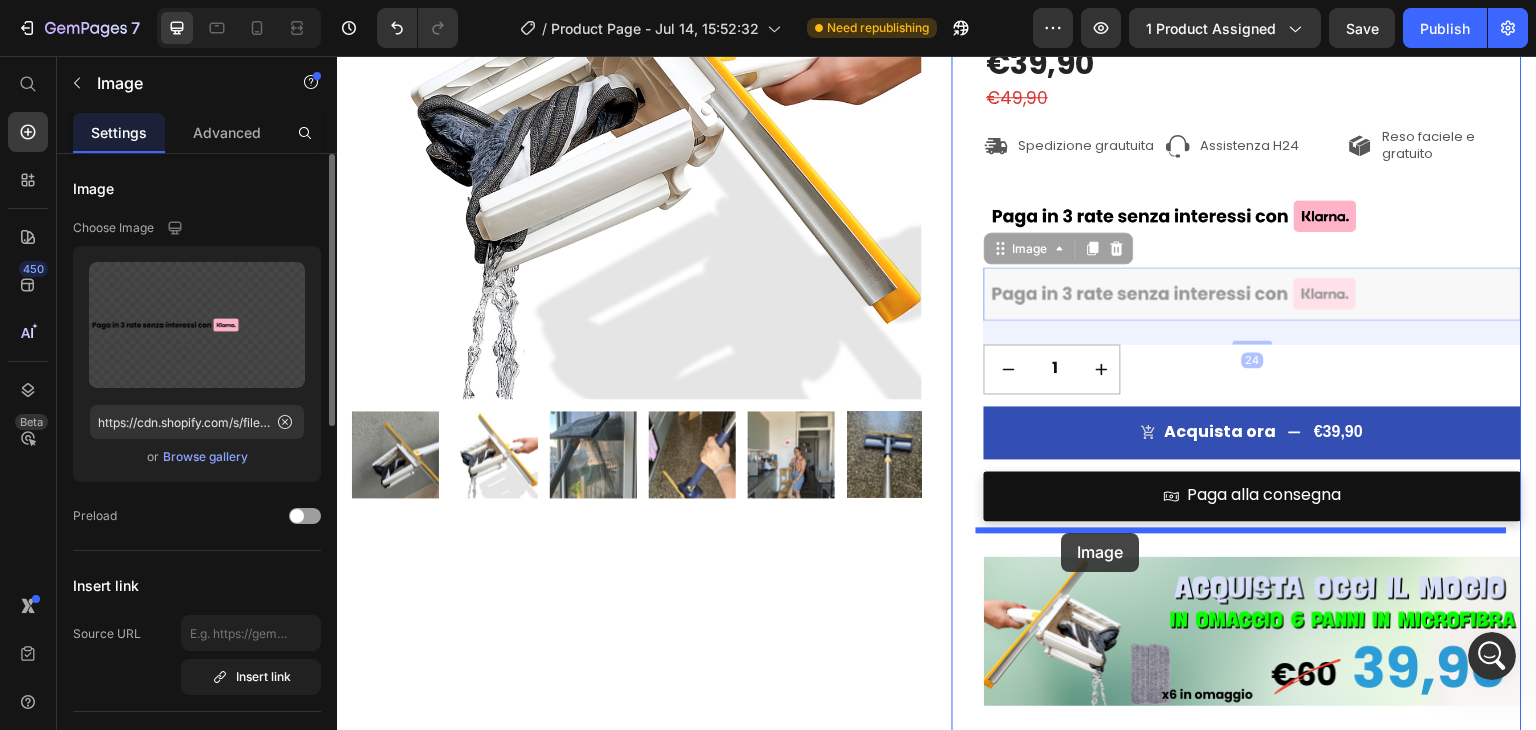 drag, startPoint x: 1024, startPoint y: 250, endPoint x: 1062, endPoint y: 533, distance: 285.53983 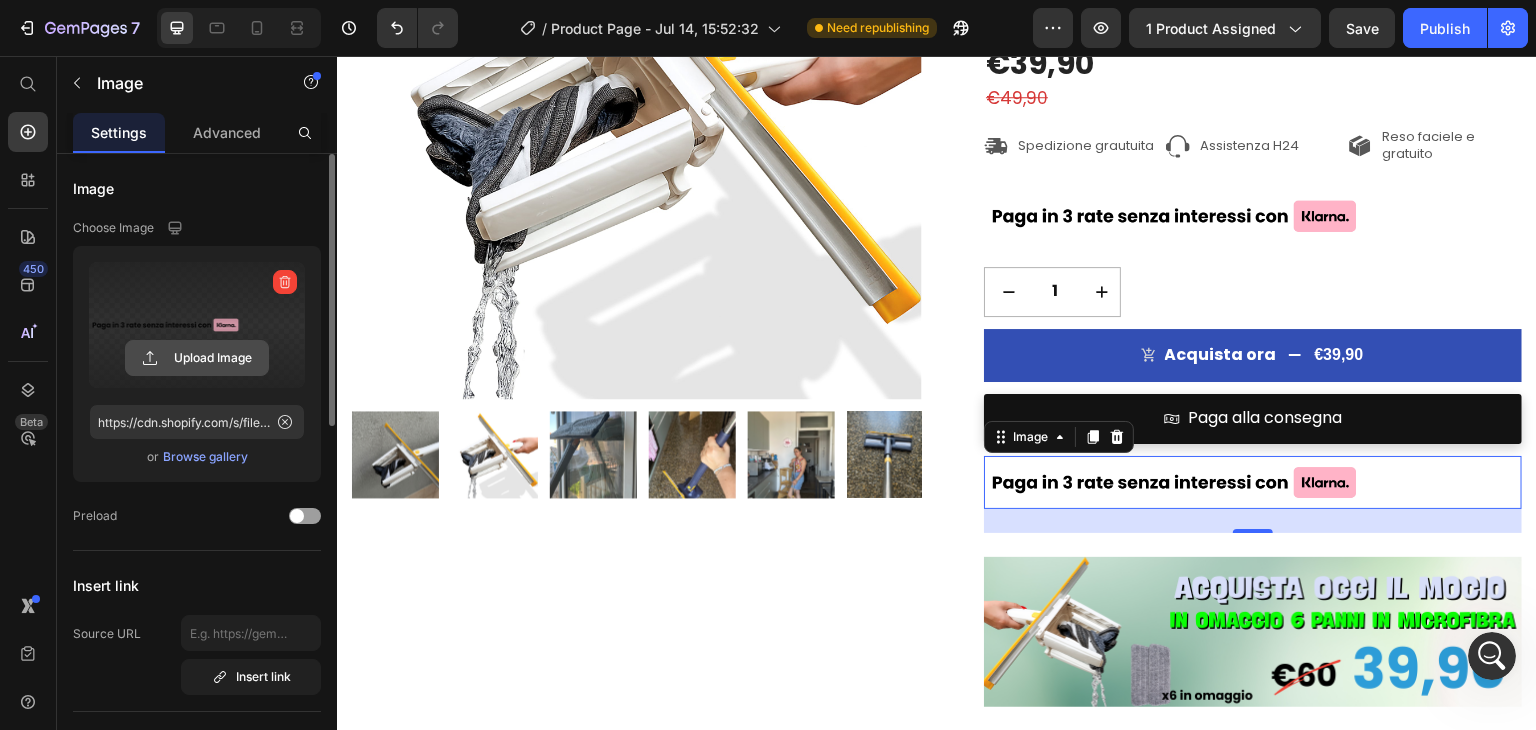 click 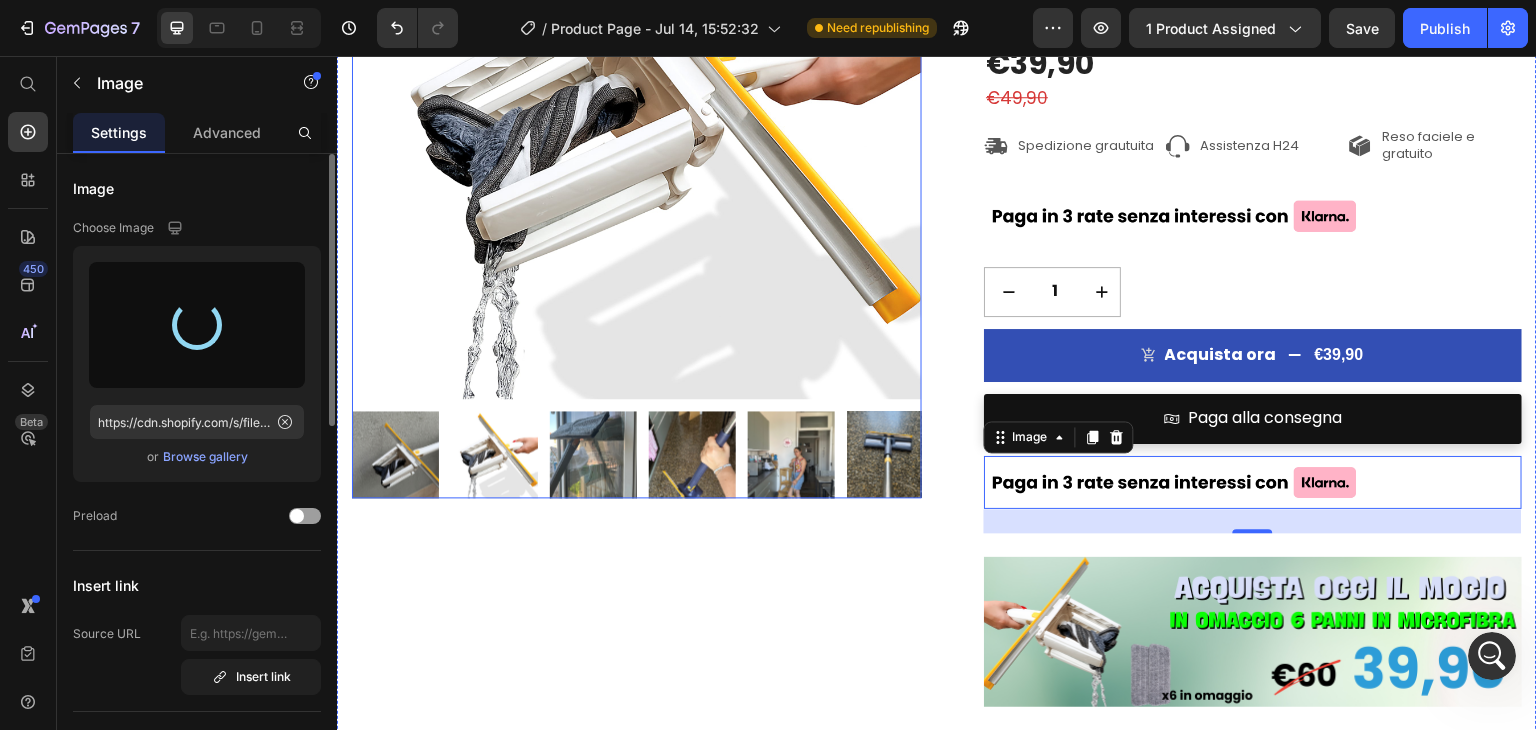 type on "https://cdn.shopify.com/s/files/1/0969/7787/9379/files/gempages_573375699373524193-aba4fca6-68c6-4d84-804f-63f848495b30.png" 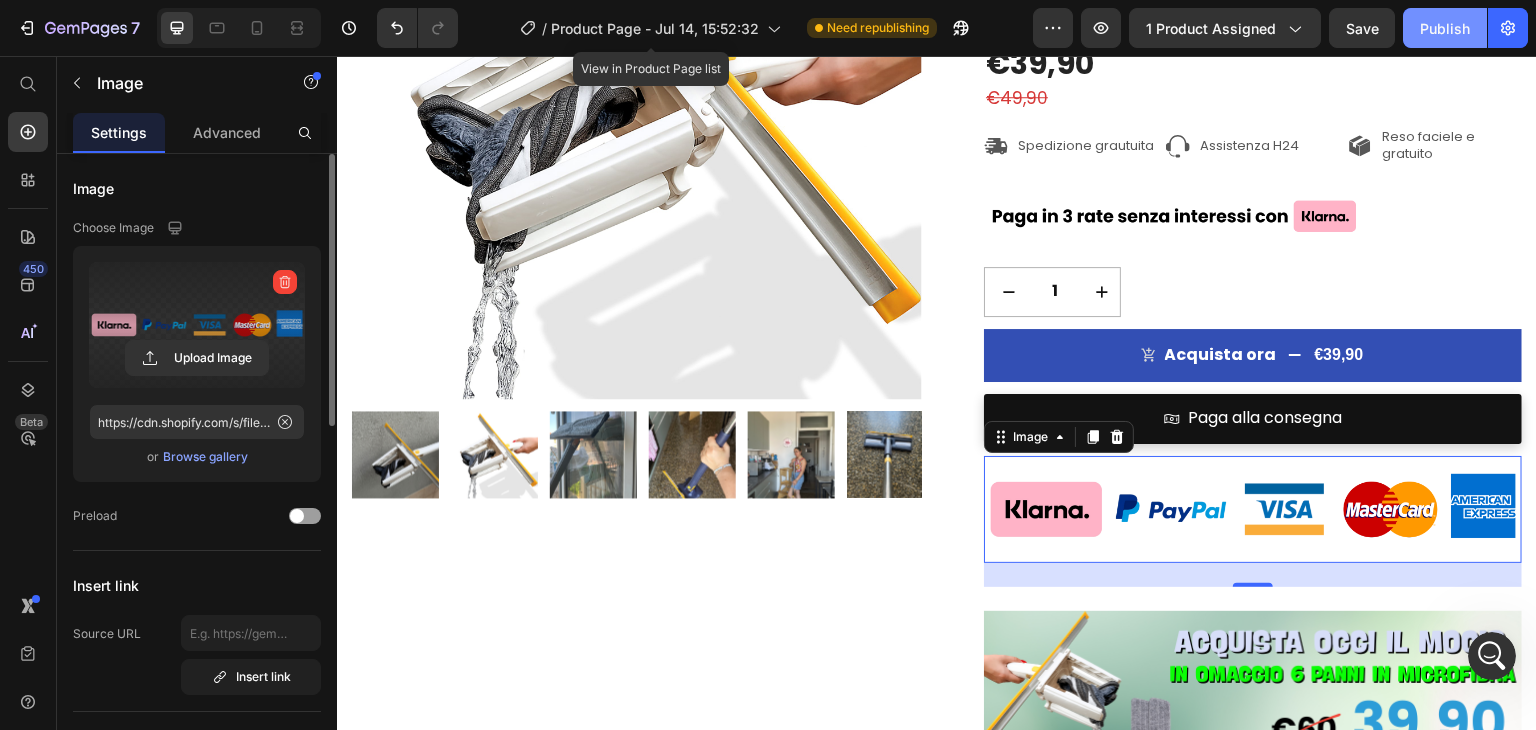 click on "Publish" at bounding box center (1445, 28) 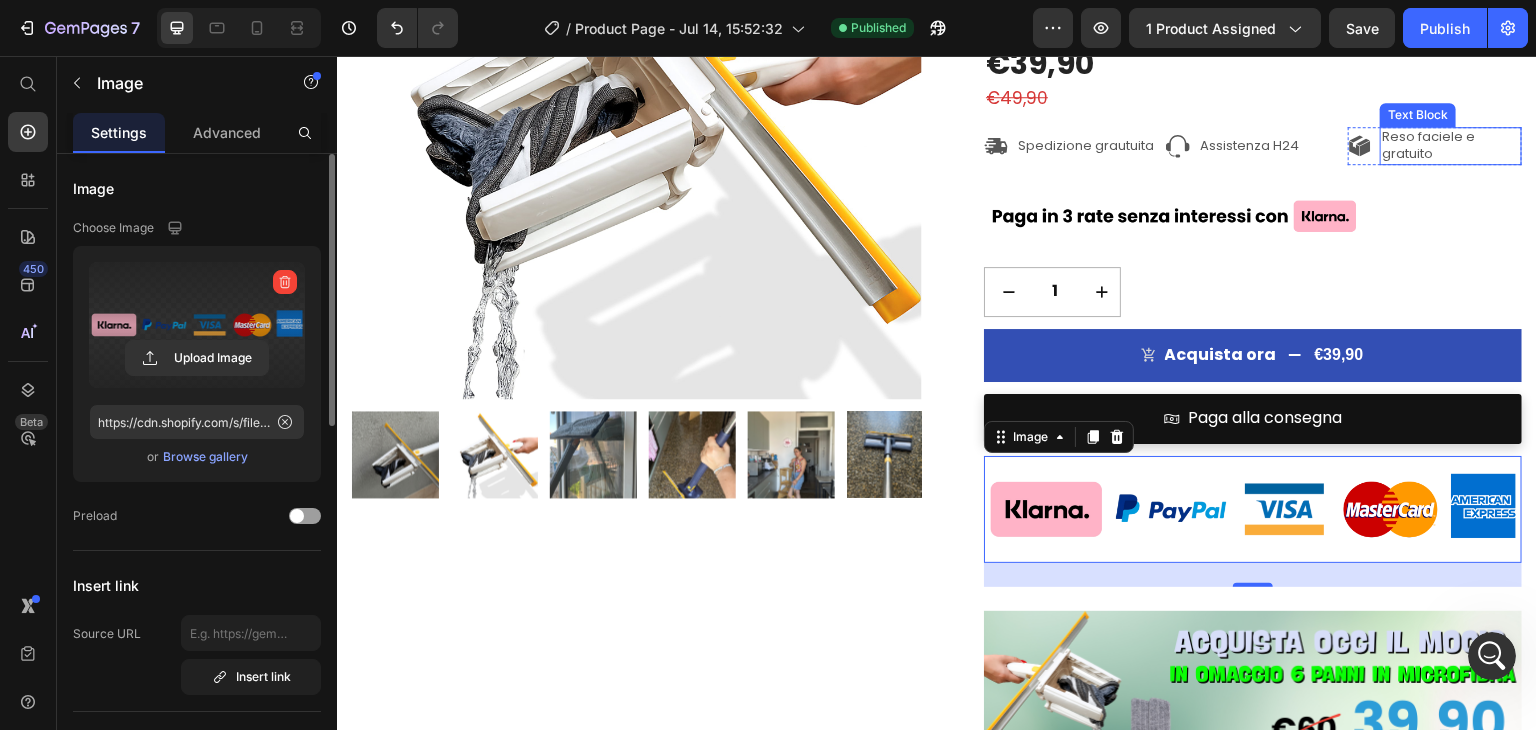 click on "Reso faciele e gratuito" at bounding box center [1451, 146] 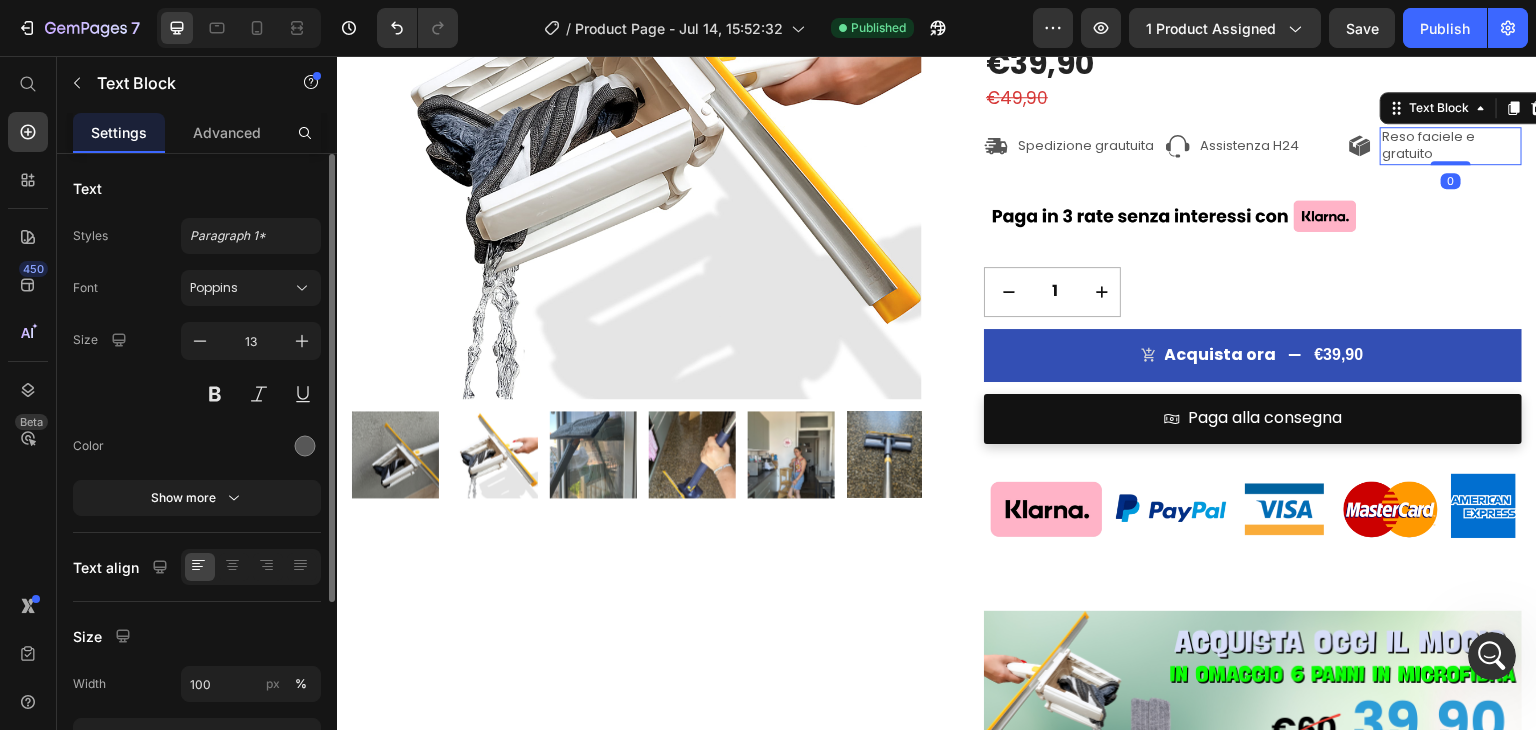 click on "Reso faciele e gratuito" at bounding box center [1451, 146] 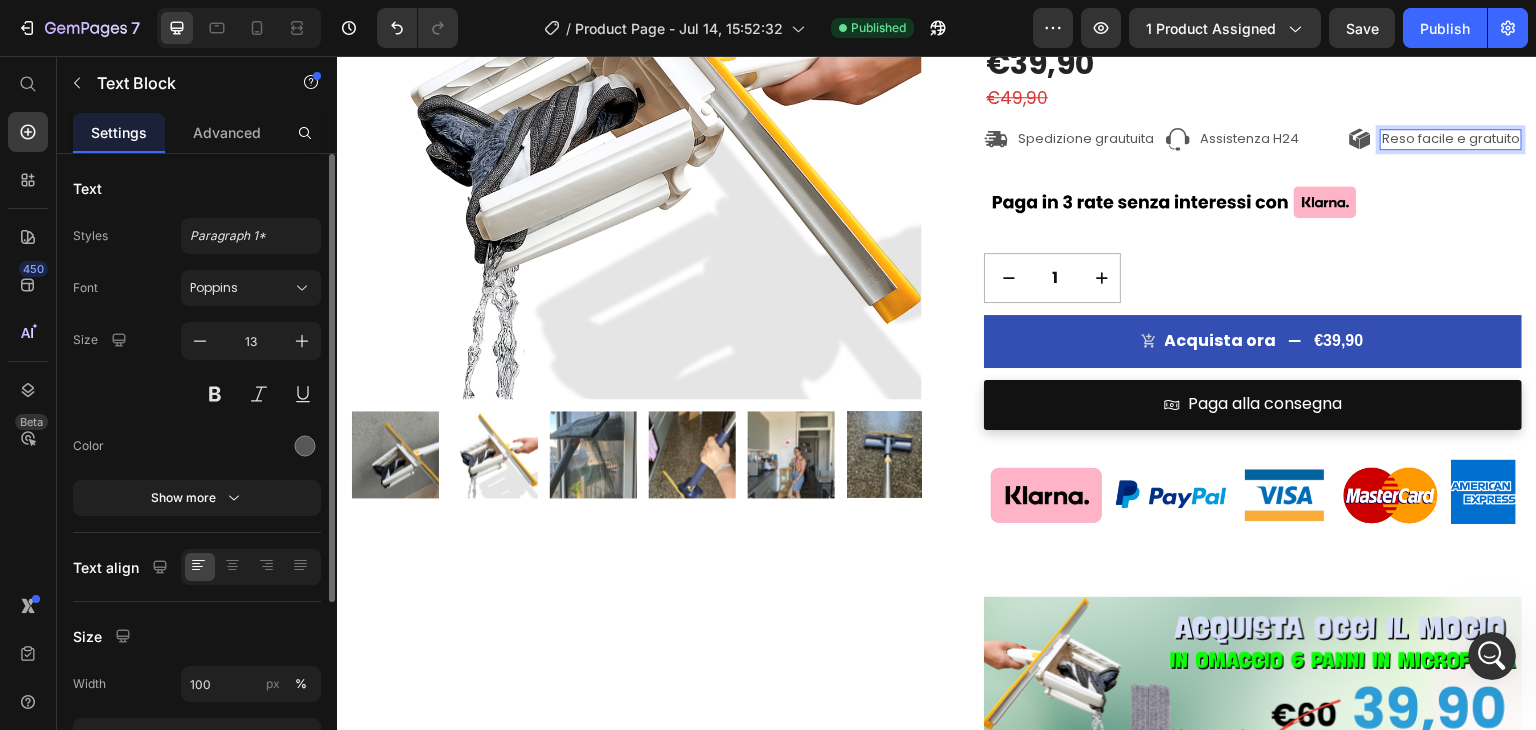 scroll, scrollTop: 300, scrollLeft: 0, axis: vertical 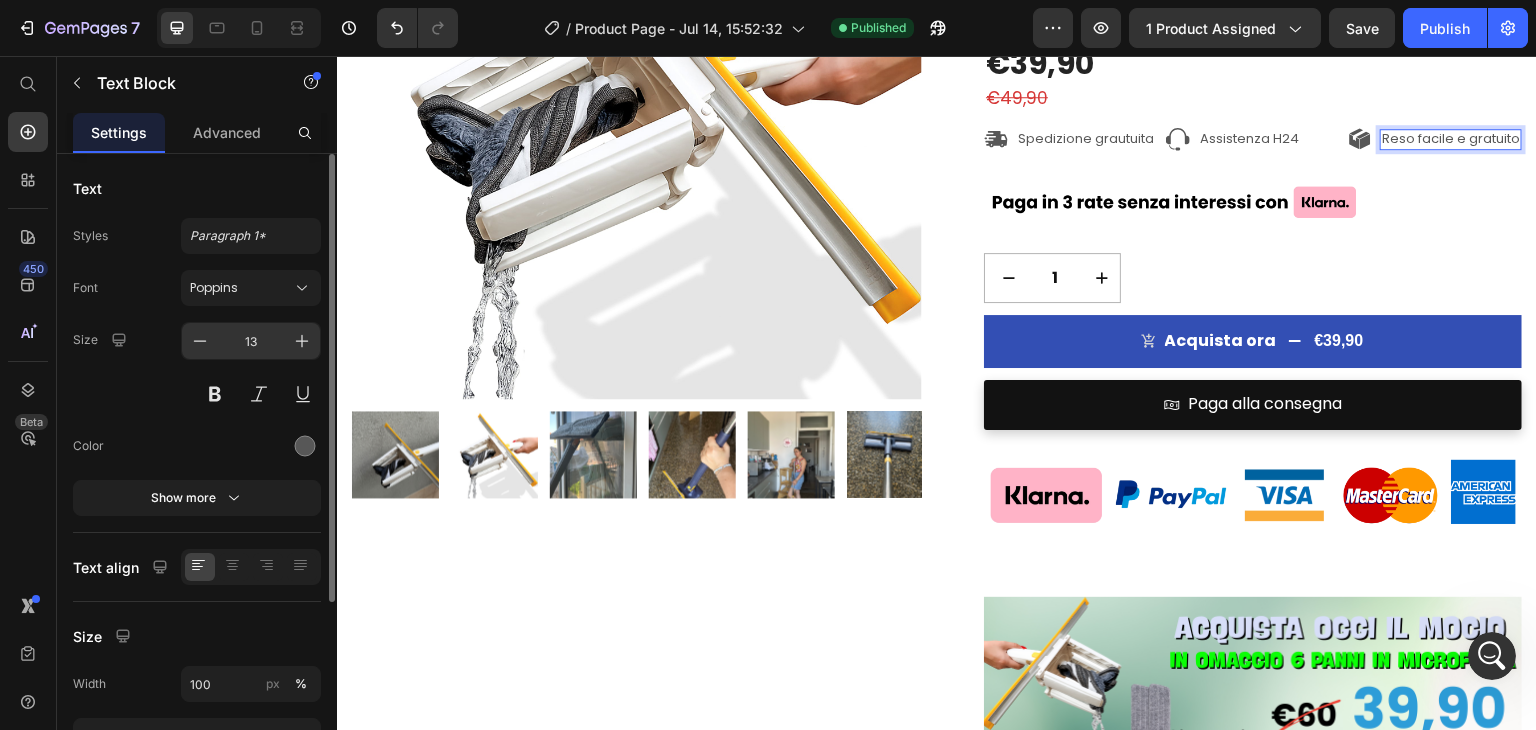 click on "13" at bounding box center [251, 341] 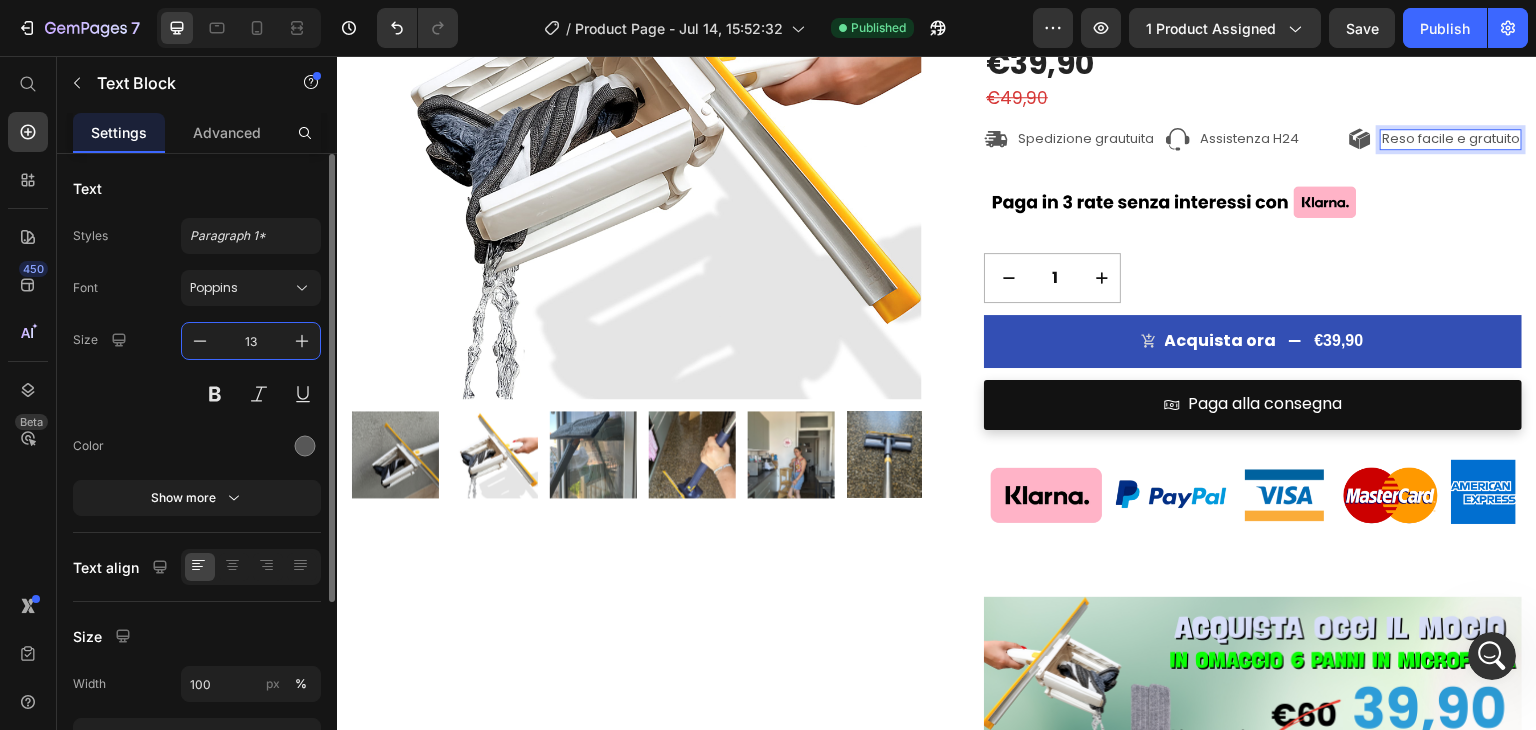 click on "13" at bounding box center [251, 341] 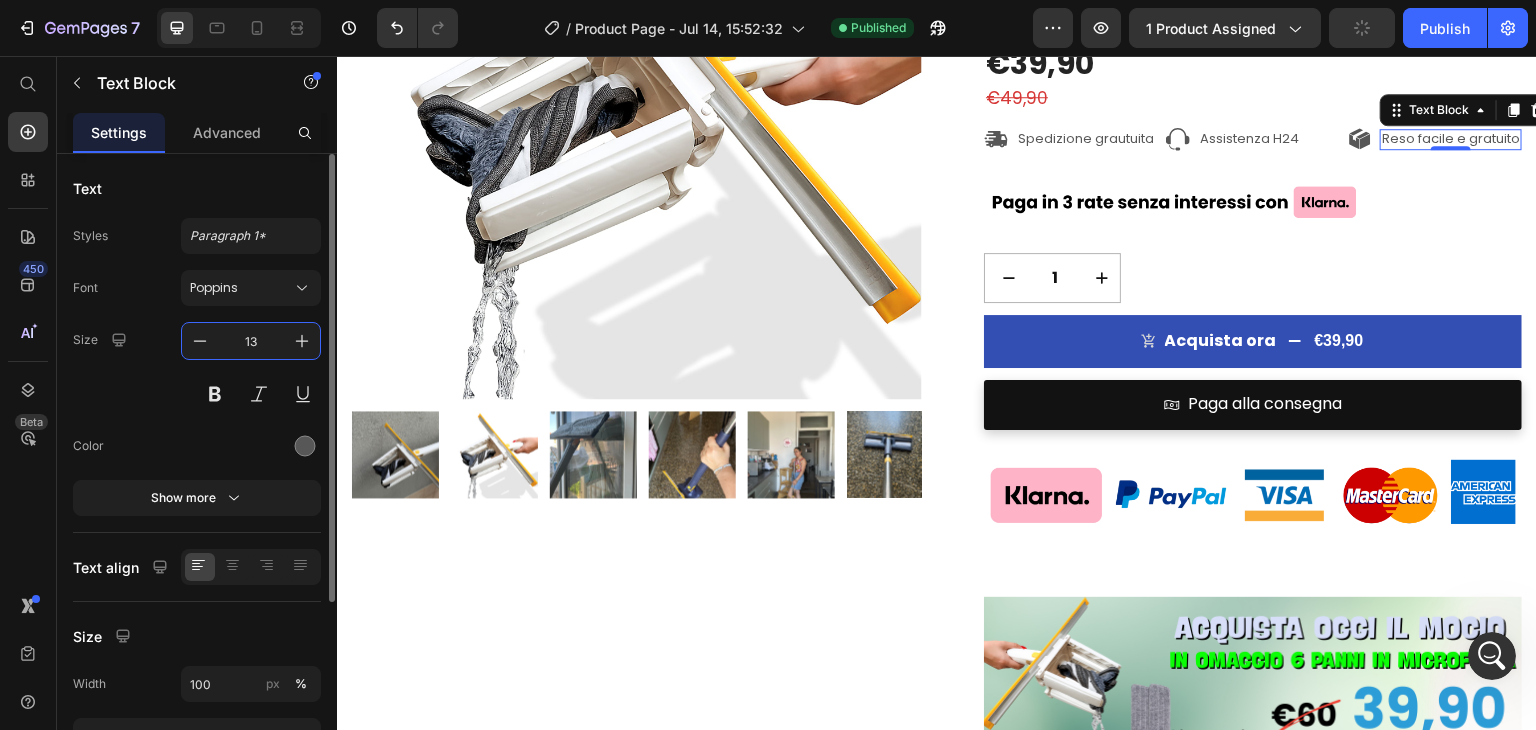 type on "1" 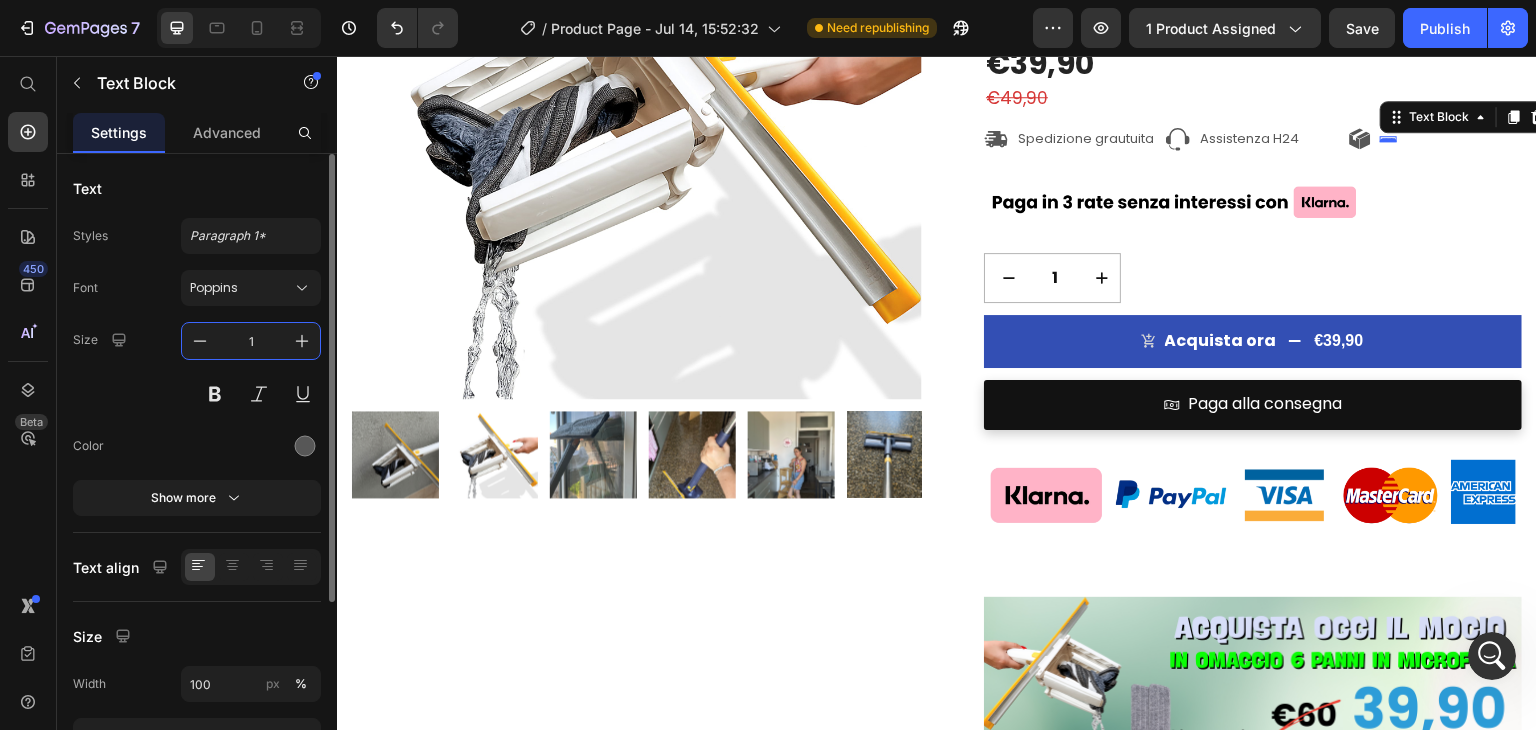 type on "12" 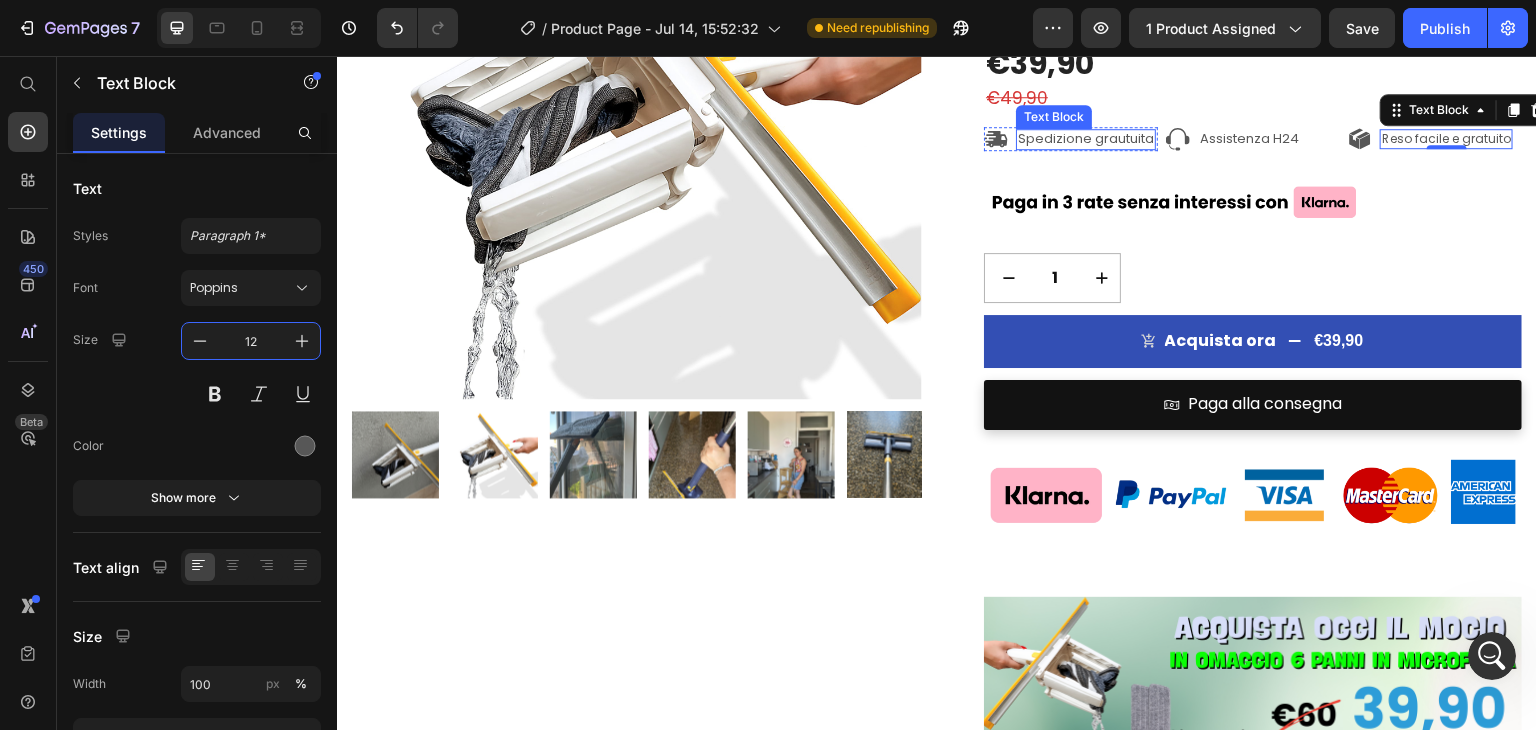 click on "Spedizione grautuita" at bounding box center (1086, 139) 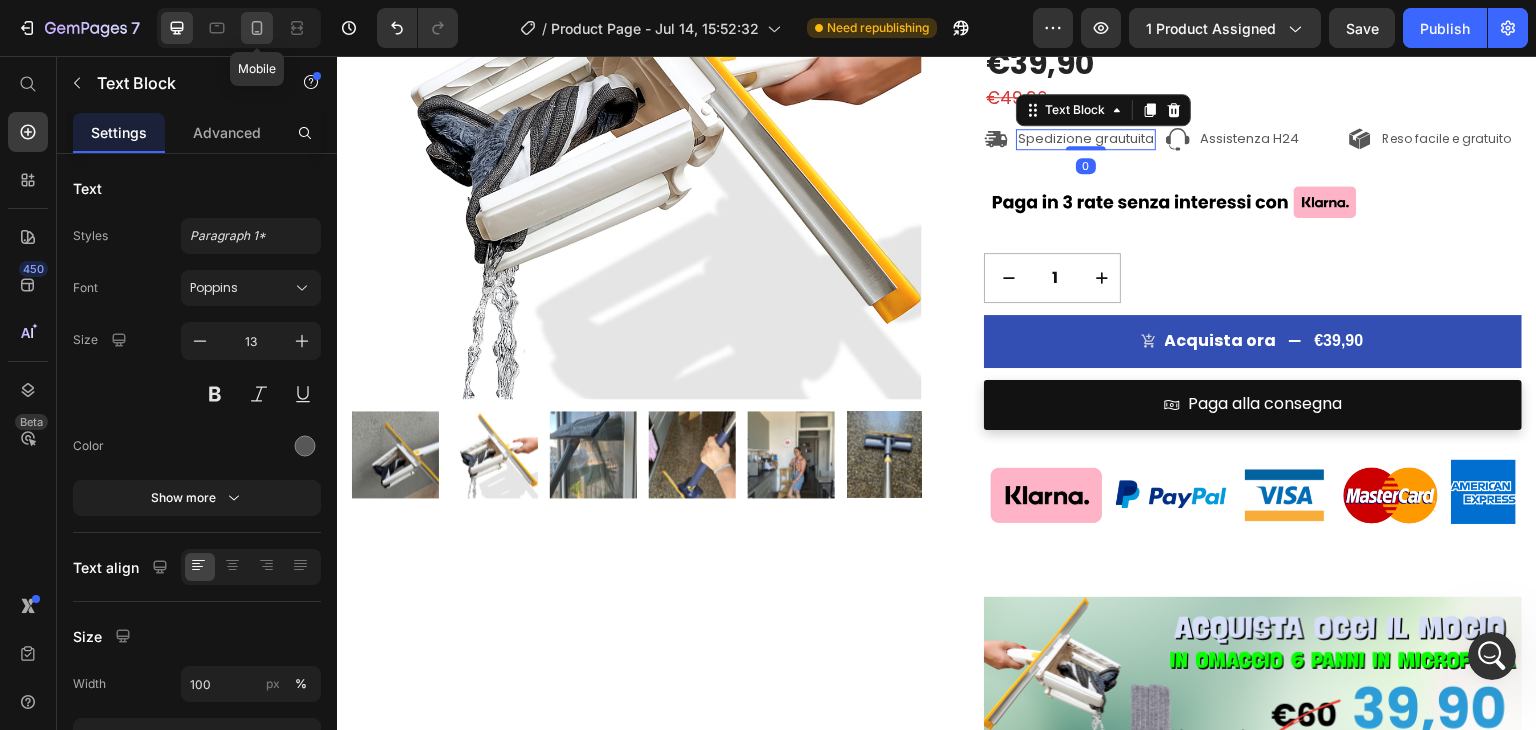 click 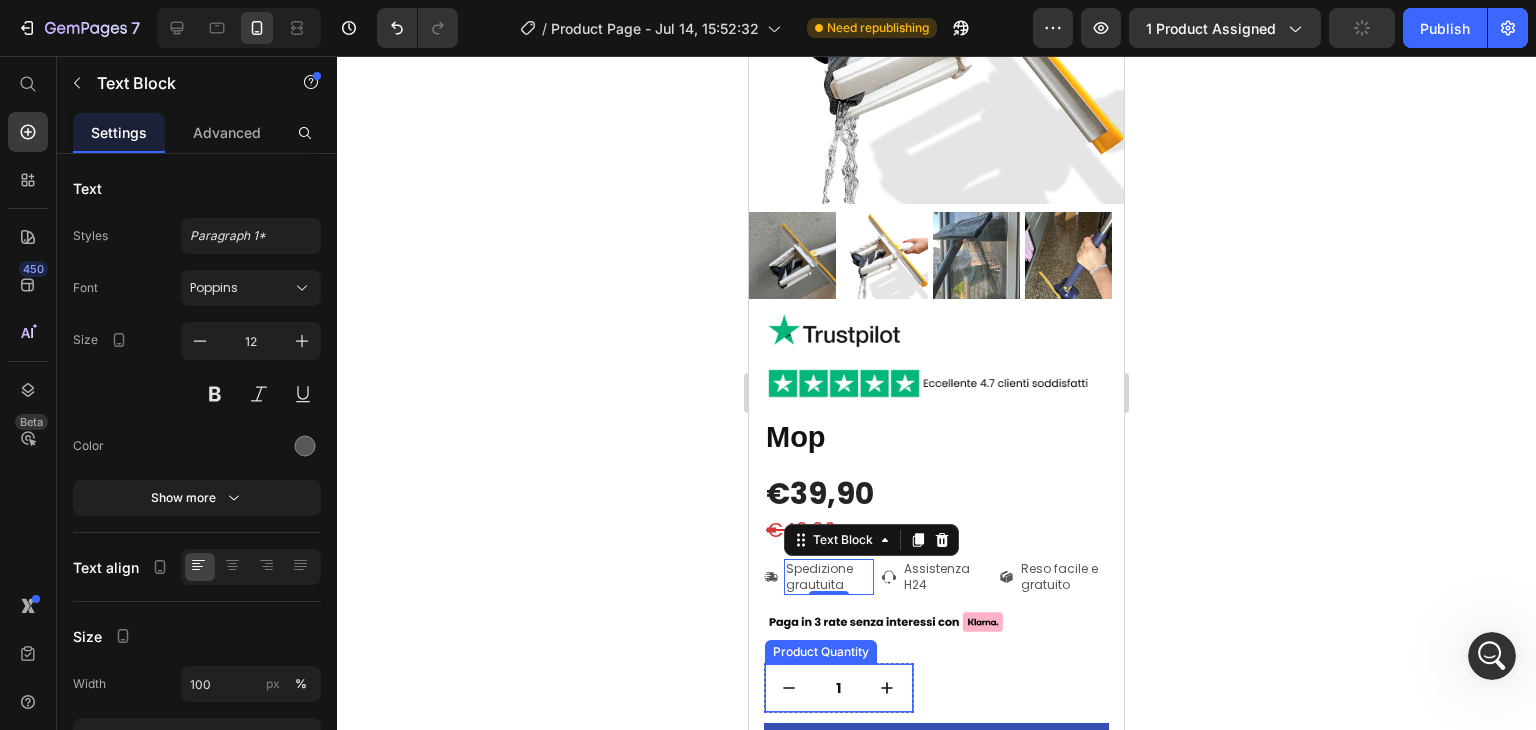 scroll, scrollTop: 714, scrollLeft: 0, axis: vertical 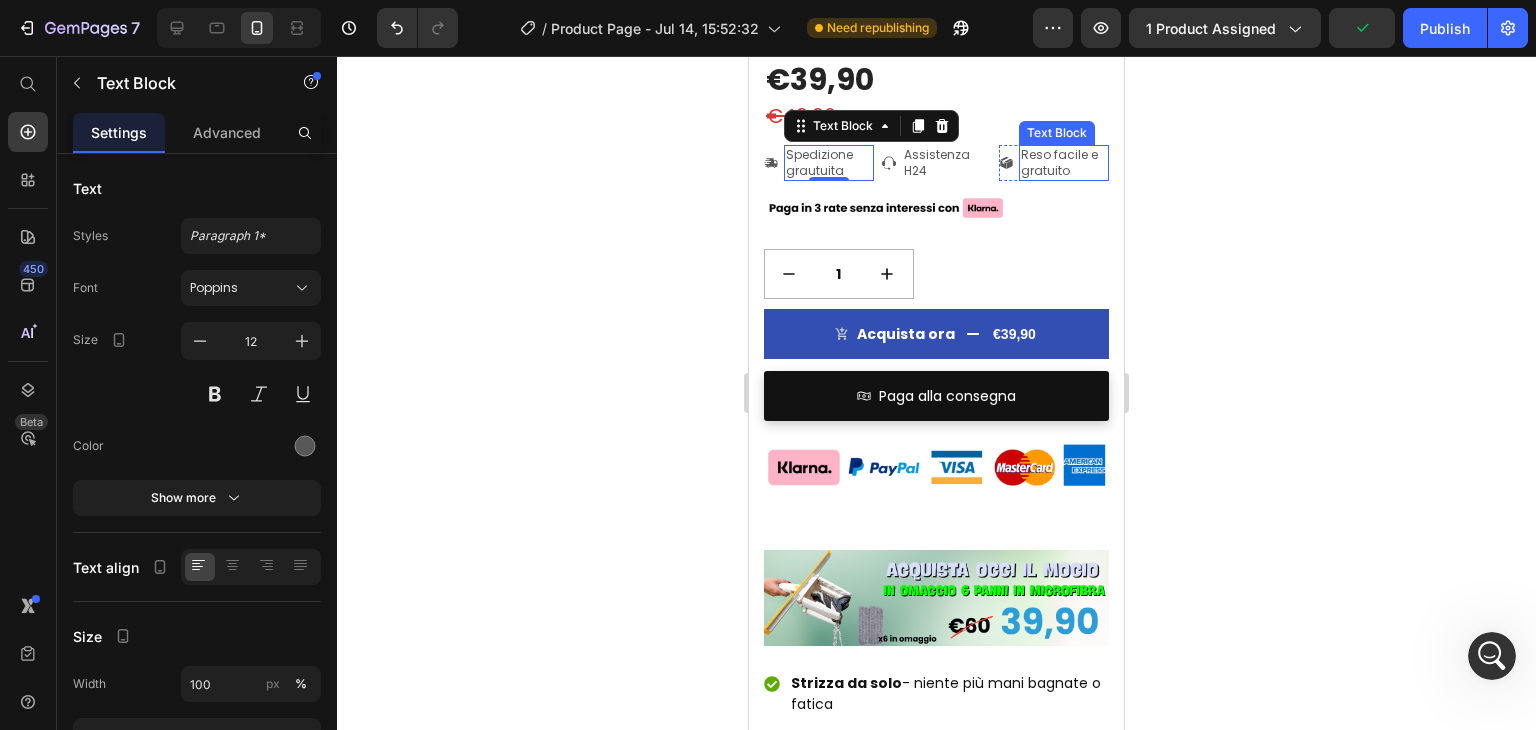click on "Reso facile e gratuito" at bounding box center [1064, 162] 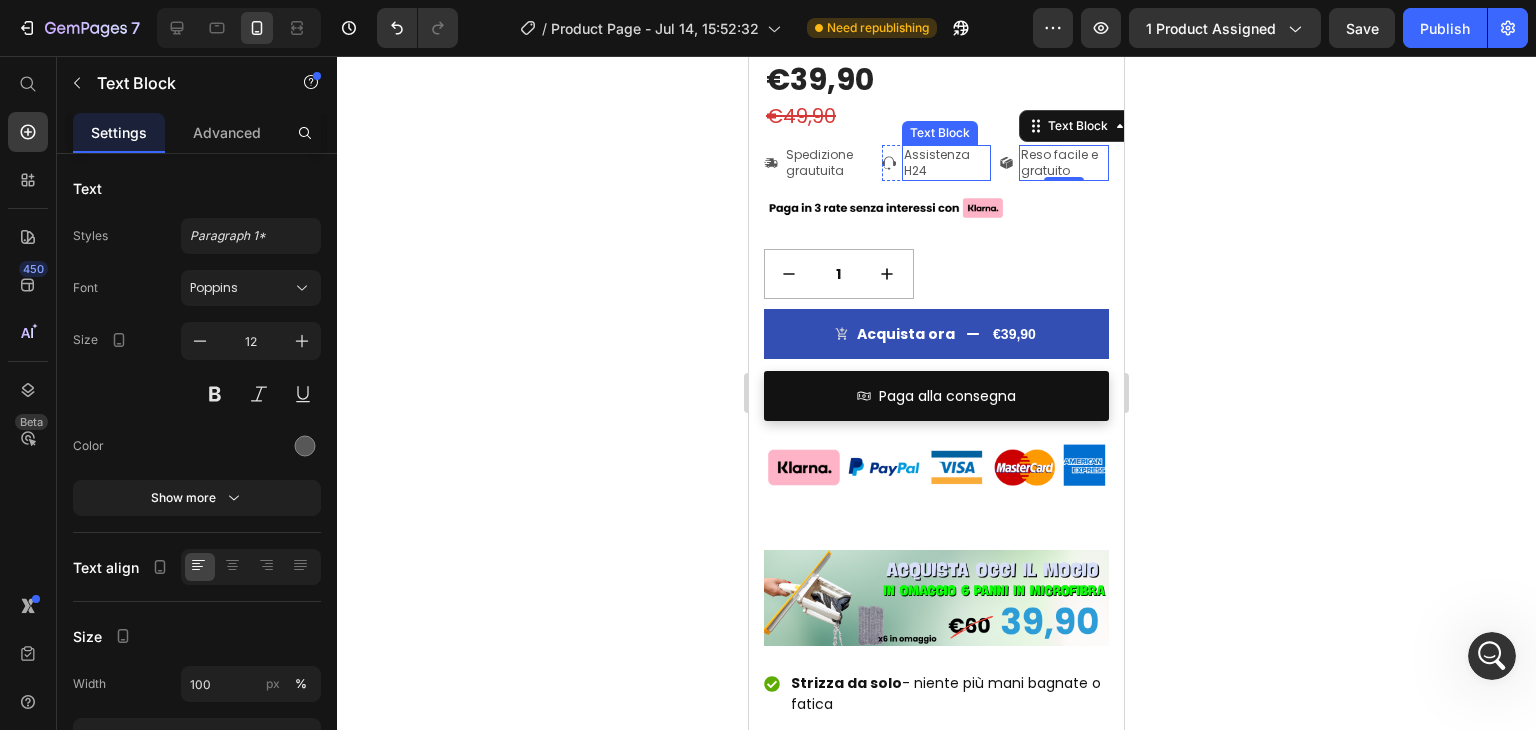 click on "Assistenza H24" at bounding box center (947, 162) 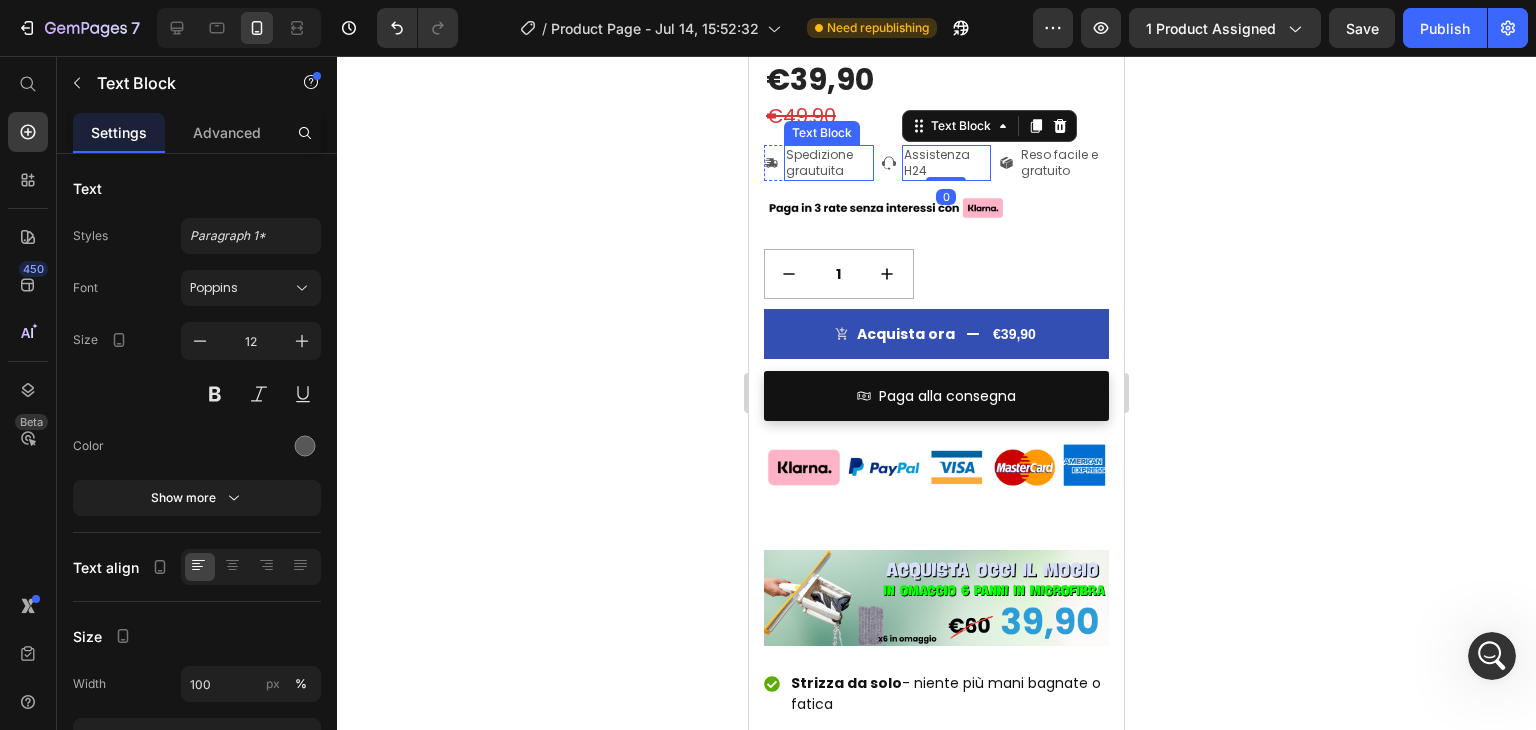 click on "Spedizione grautuita" at bounding box center (829, 162) 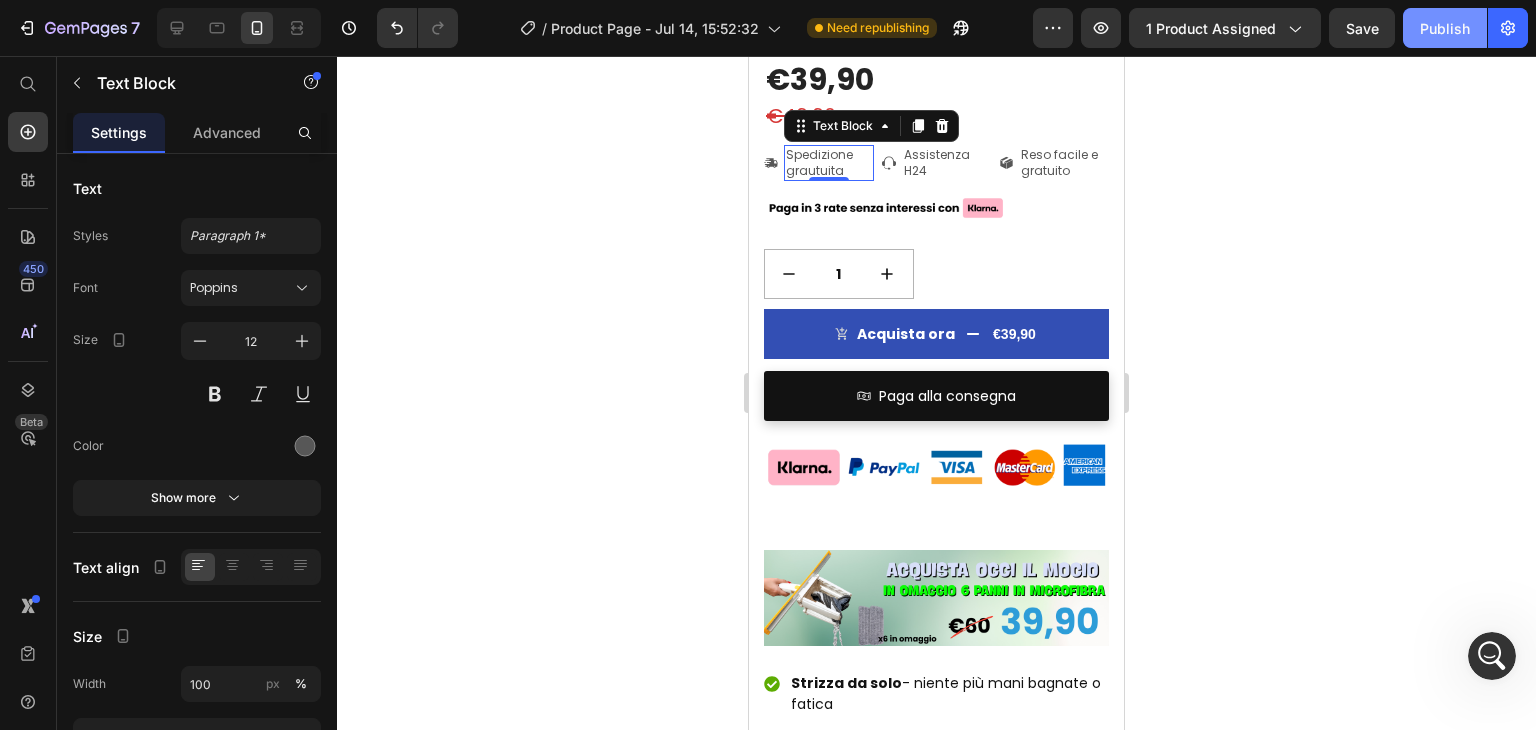 click on "Publish" at bounding box center (1445, 28) 